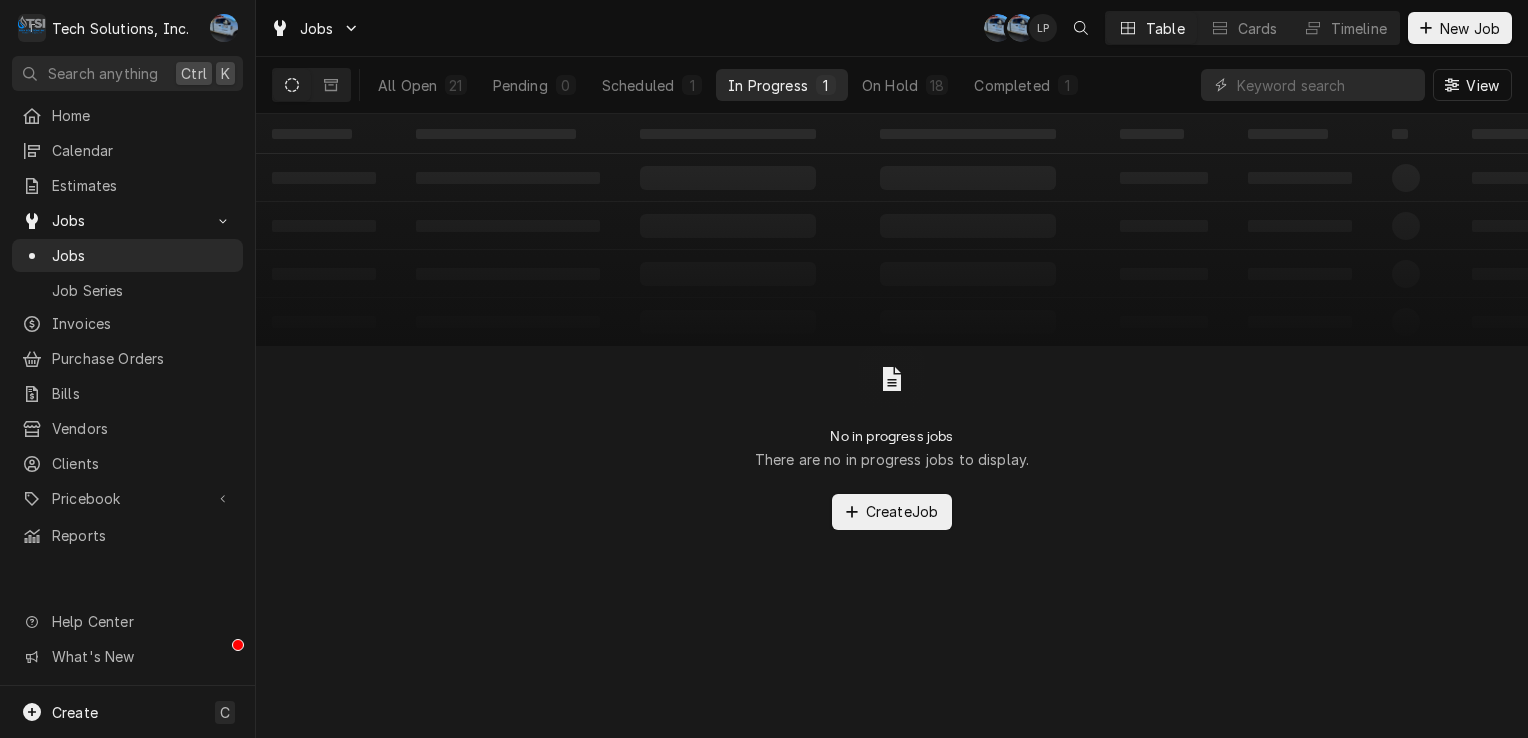scroll, scrollTop: 0, scrollLeft: 0, axis: both 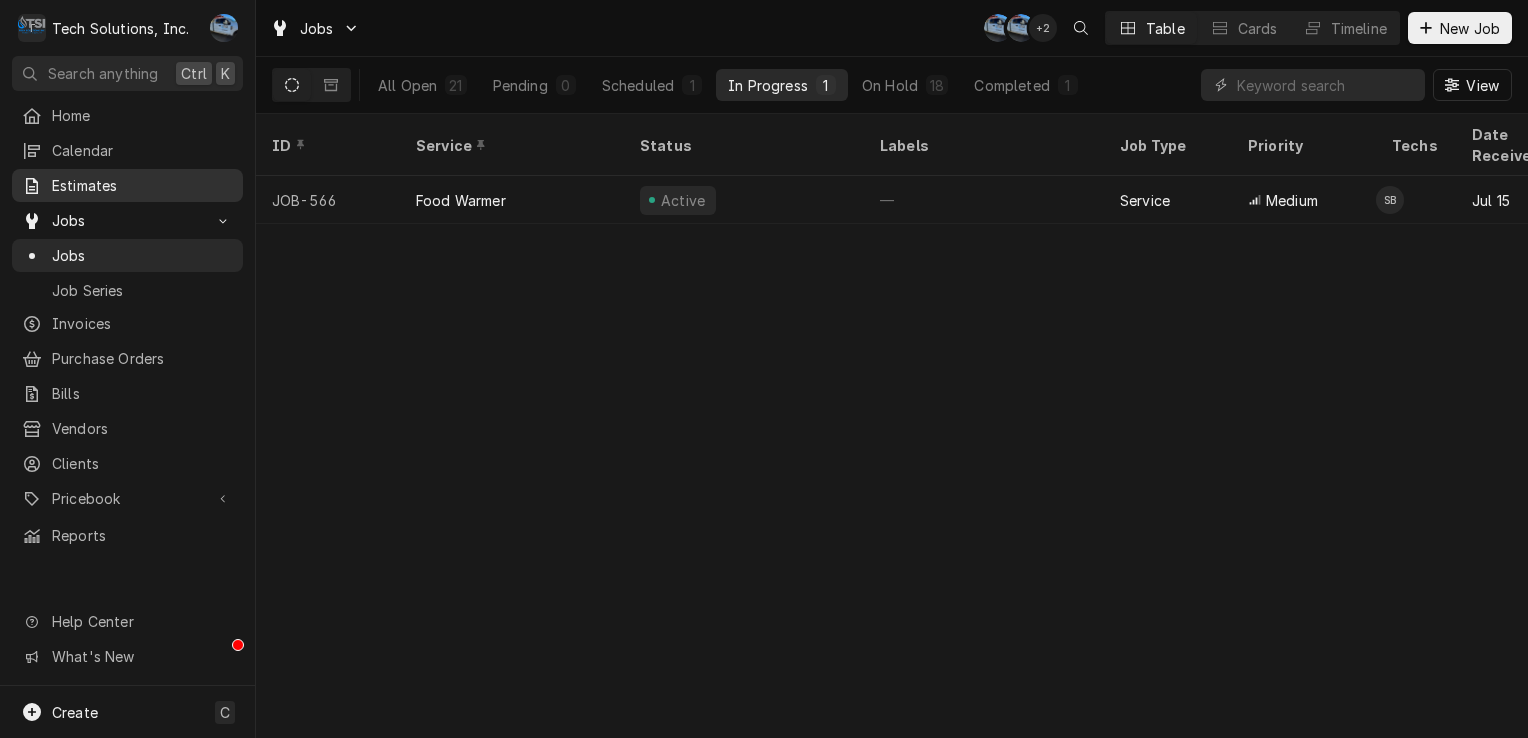 click on "Estimates" at bounding box center [142, 185] 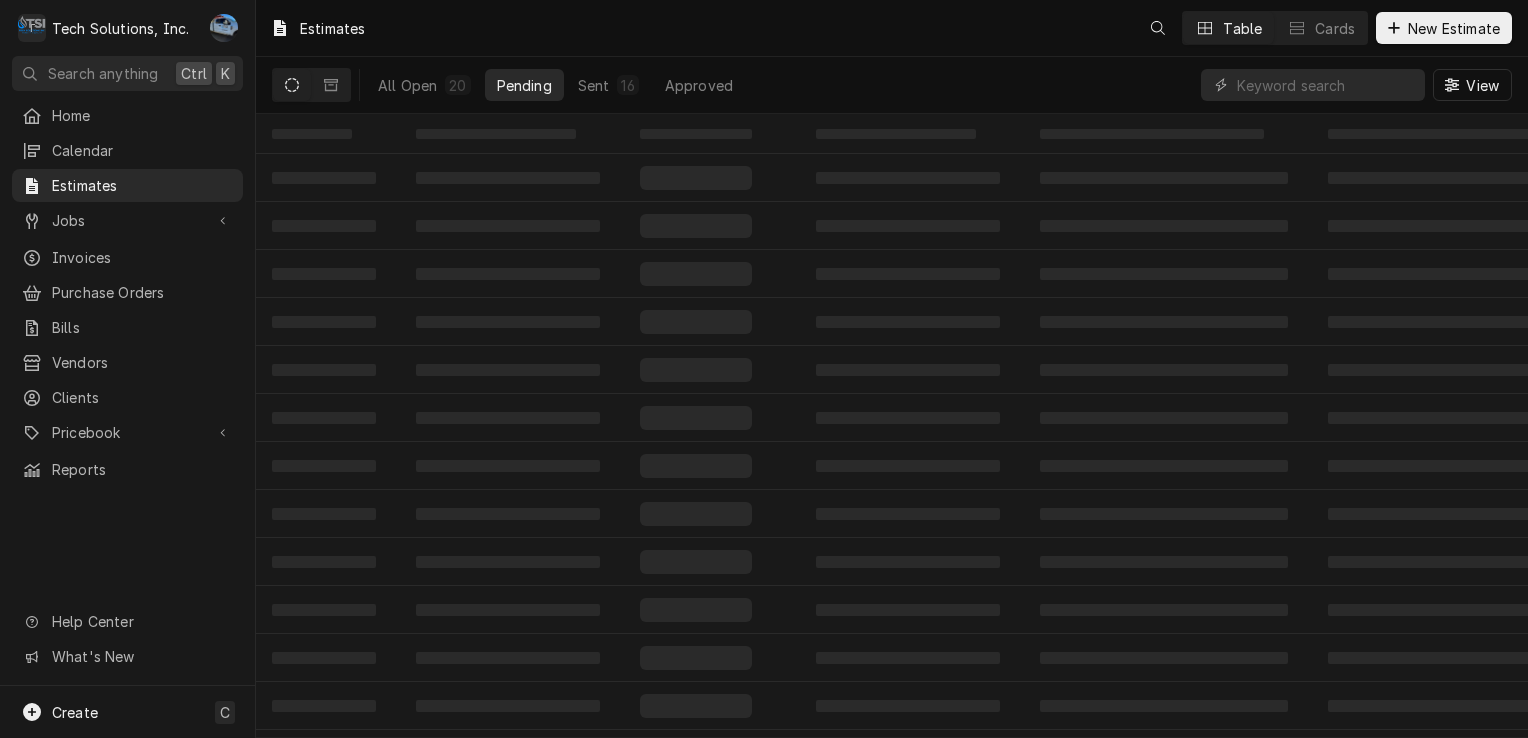 scroll, scrollTop: 0, scrollLeft: 0, axis: both 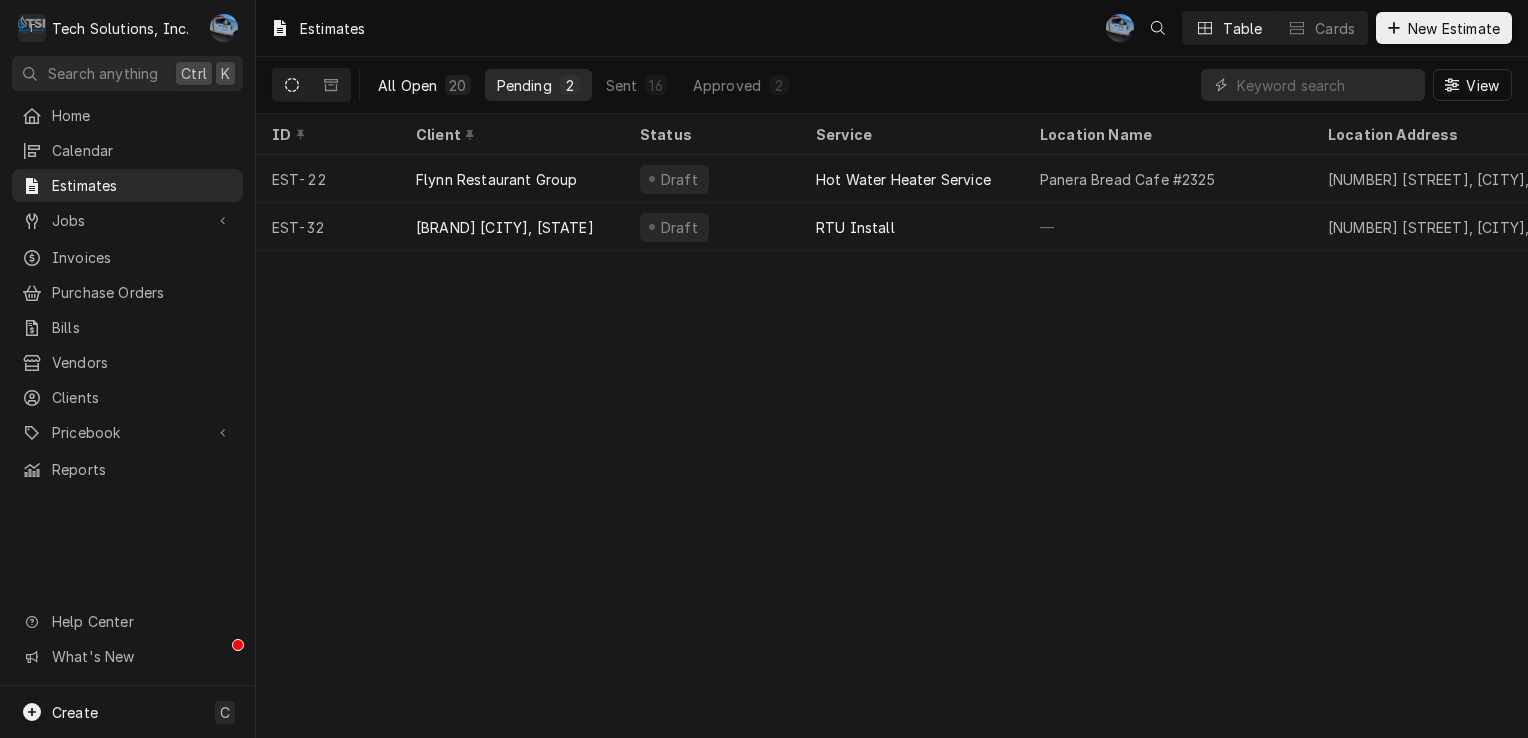 click on "All Open 20" at bounding box center (424, 85) 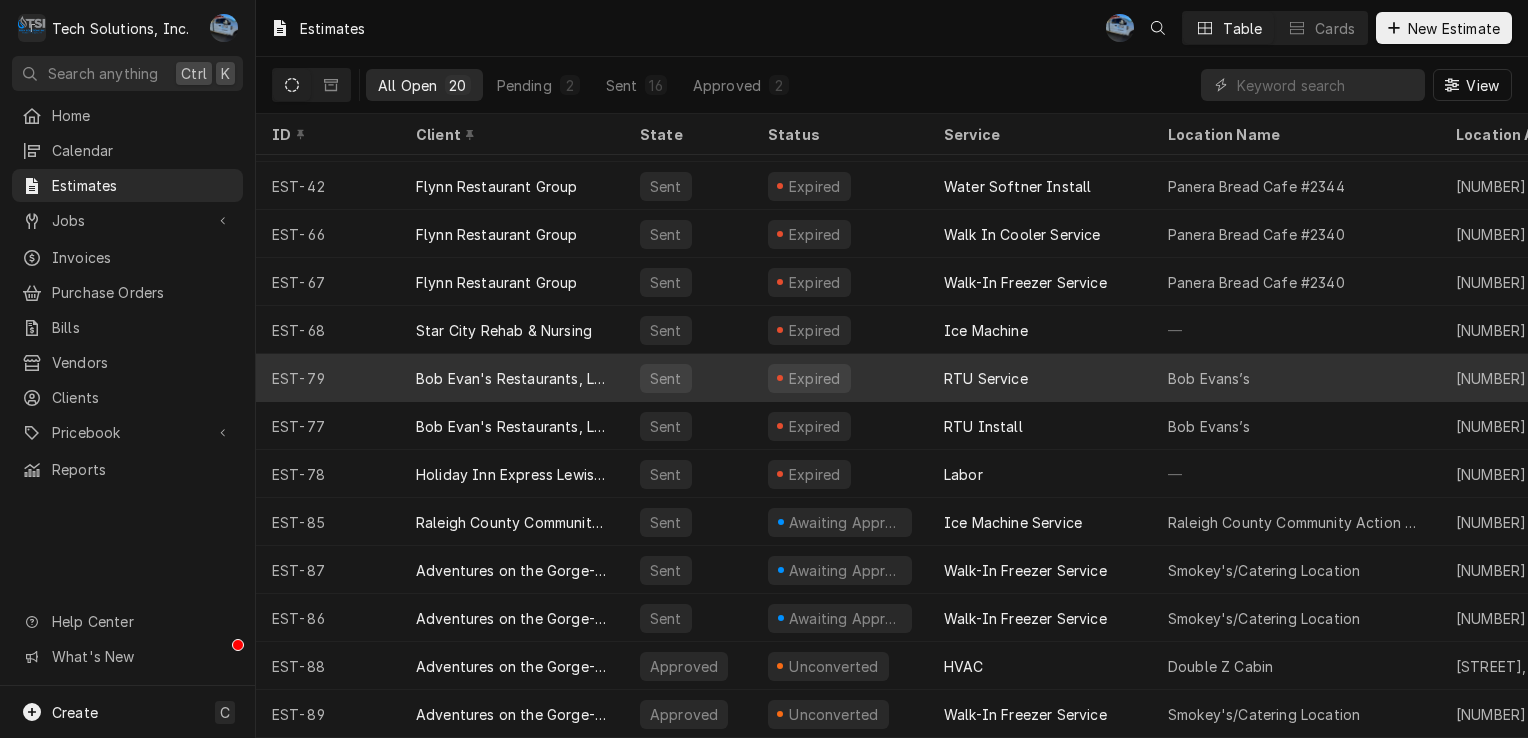 scroll, scrollTop: 388, scrollLeft: 0, axis: vertical 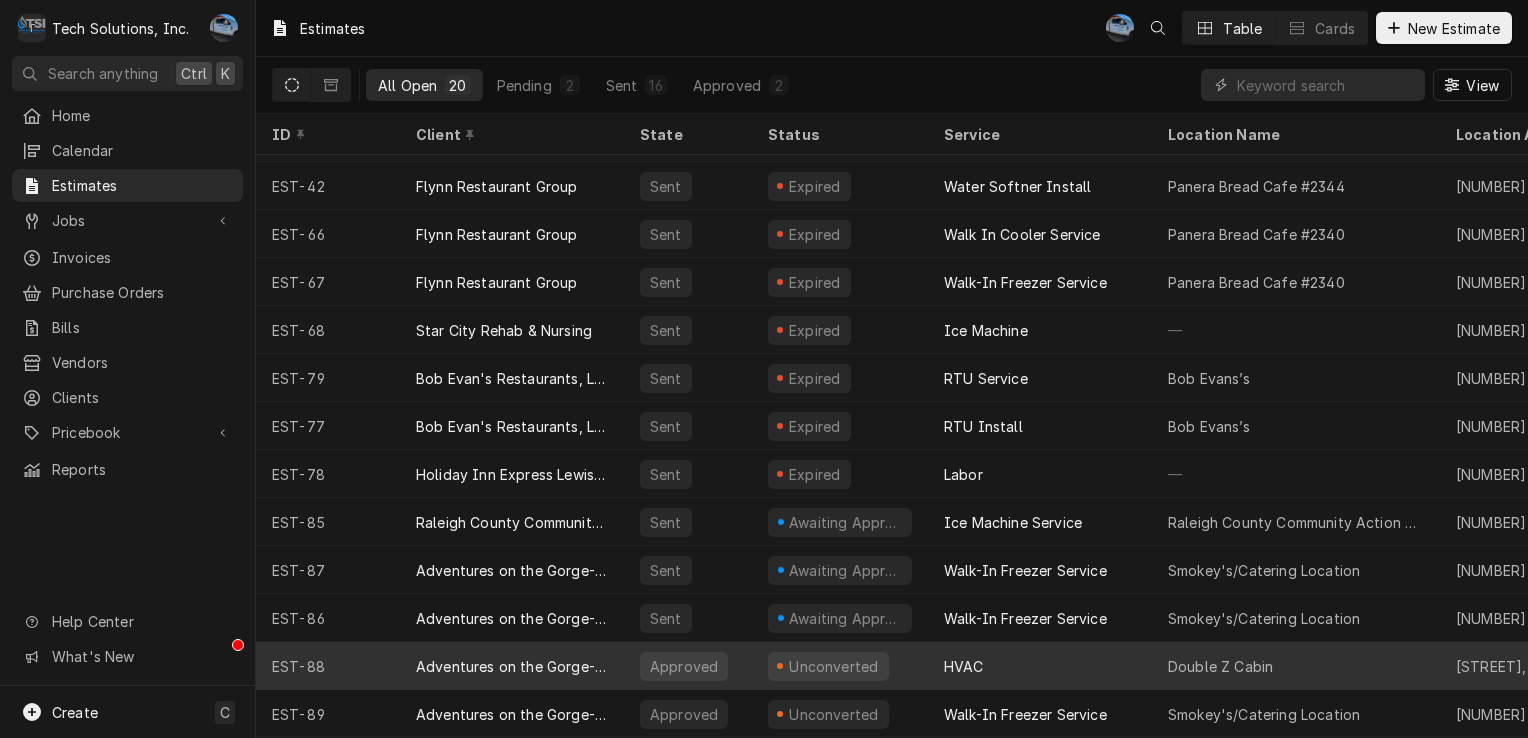 click on "HVAC" at bounding box center (1040, 666) 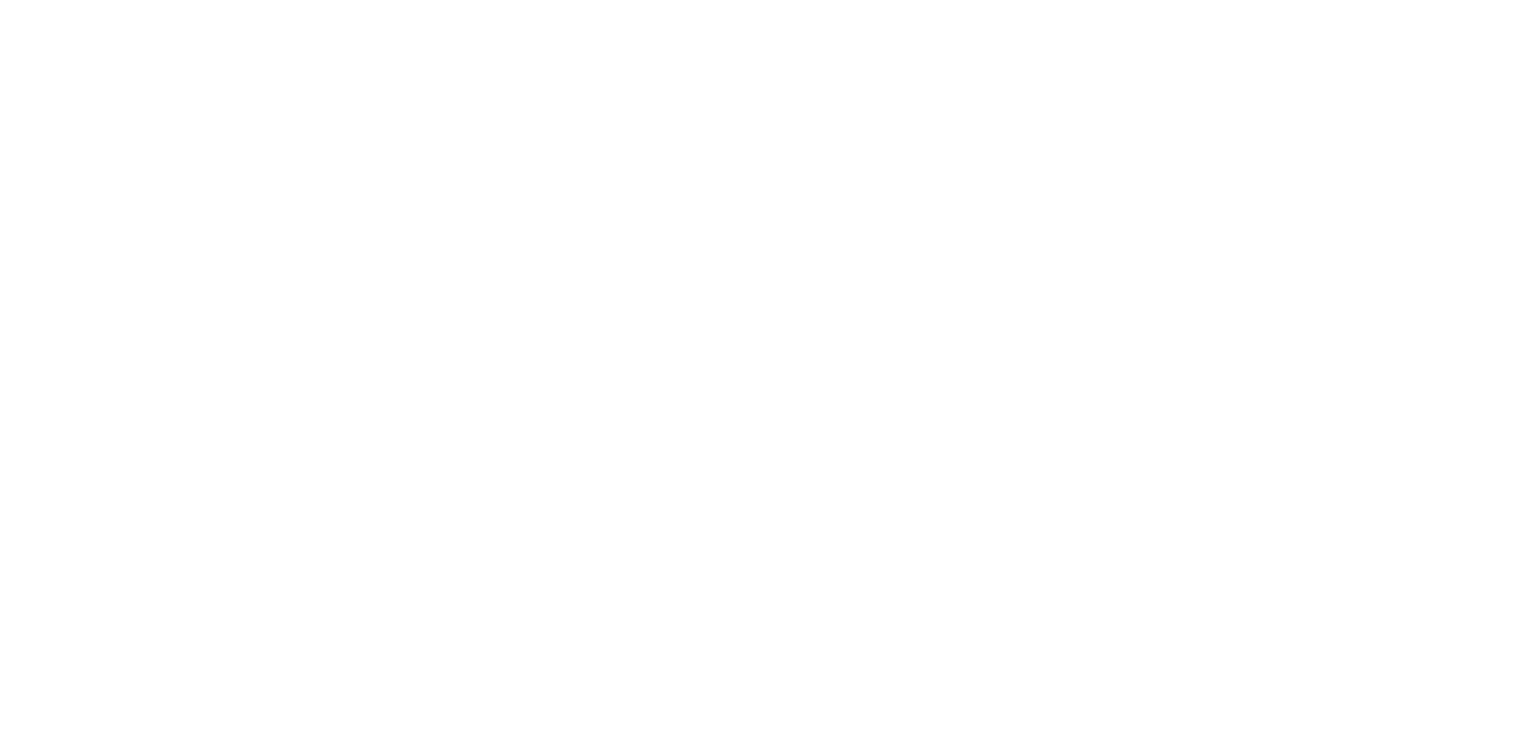 scroll, scrollTop: 0, scrollLeft: 0, axis: both 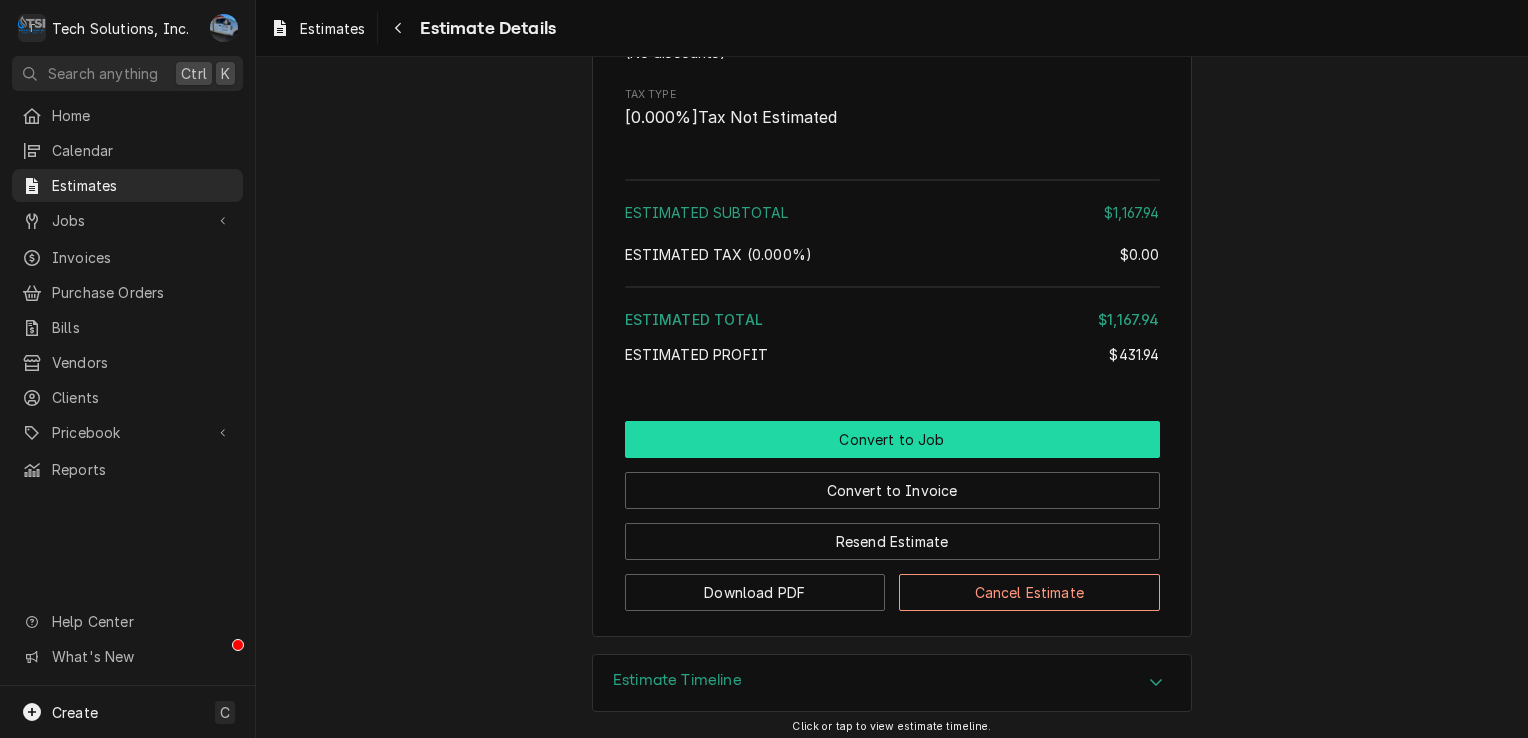 click on "Convert to Job" at bounding box center [892, 439] 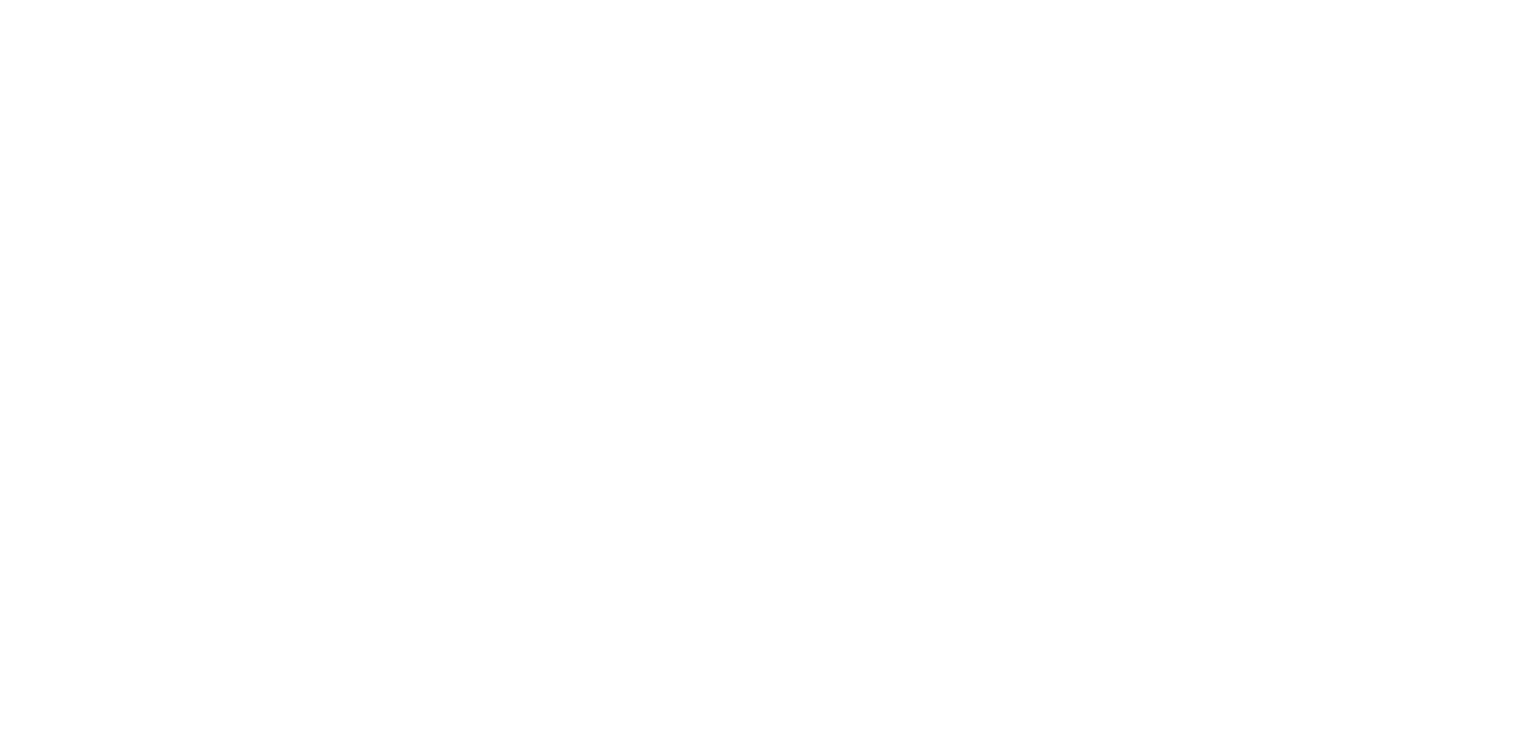 scroll, scrollTop: 0, scrollLeft: 0, axis: both 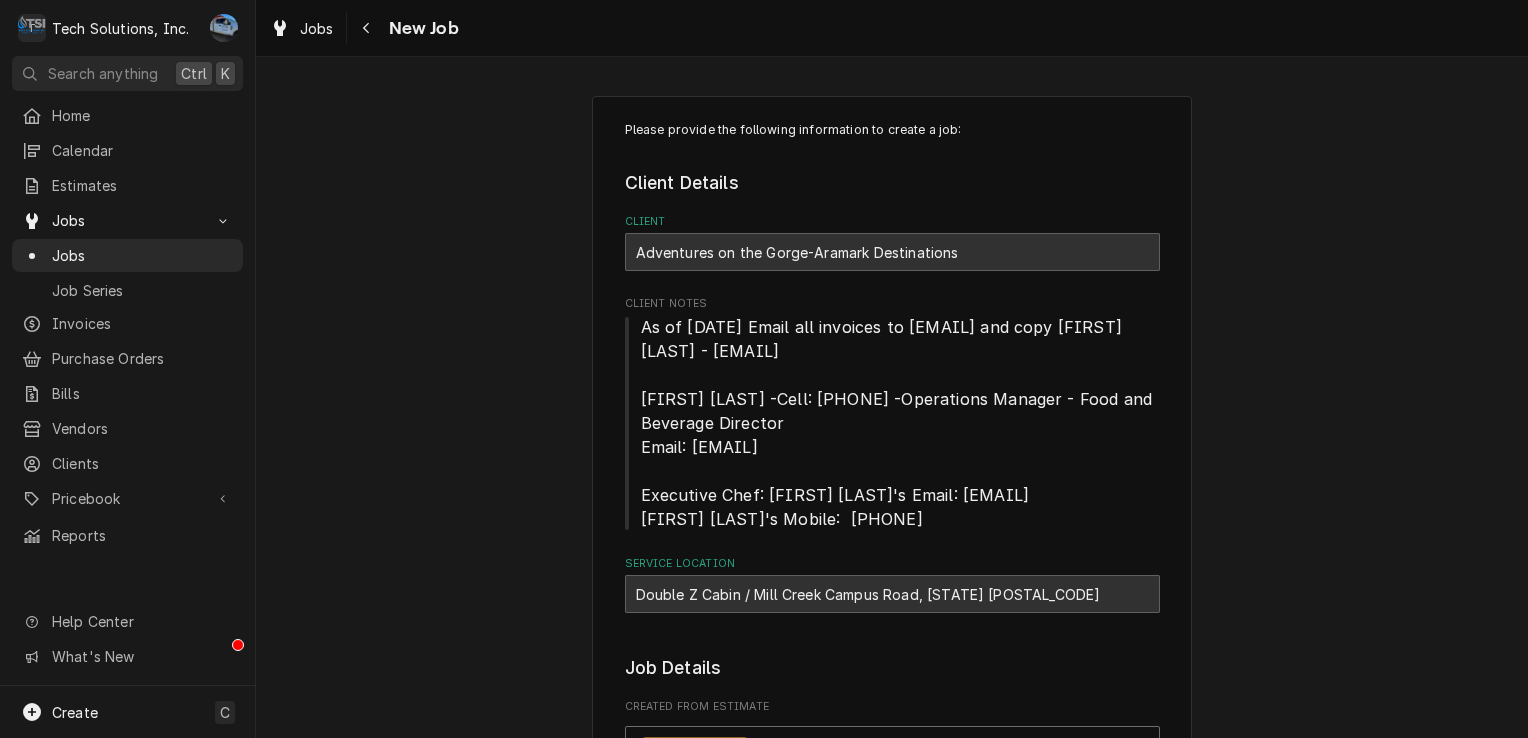 type on "x" 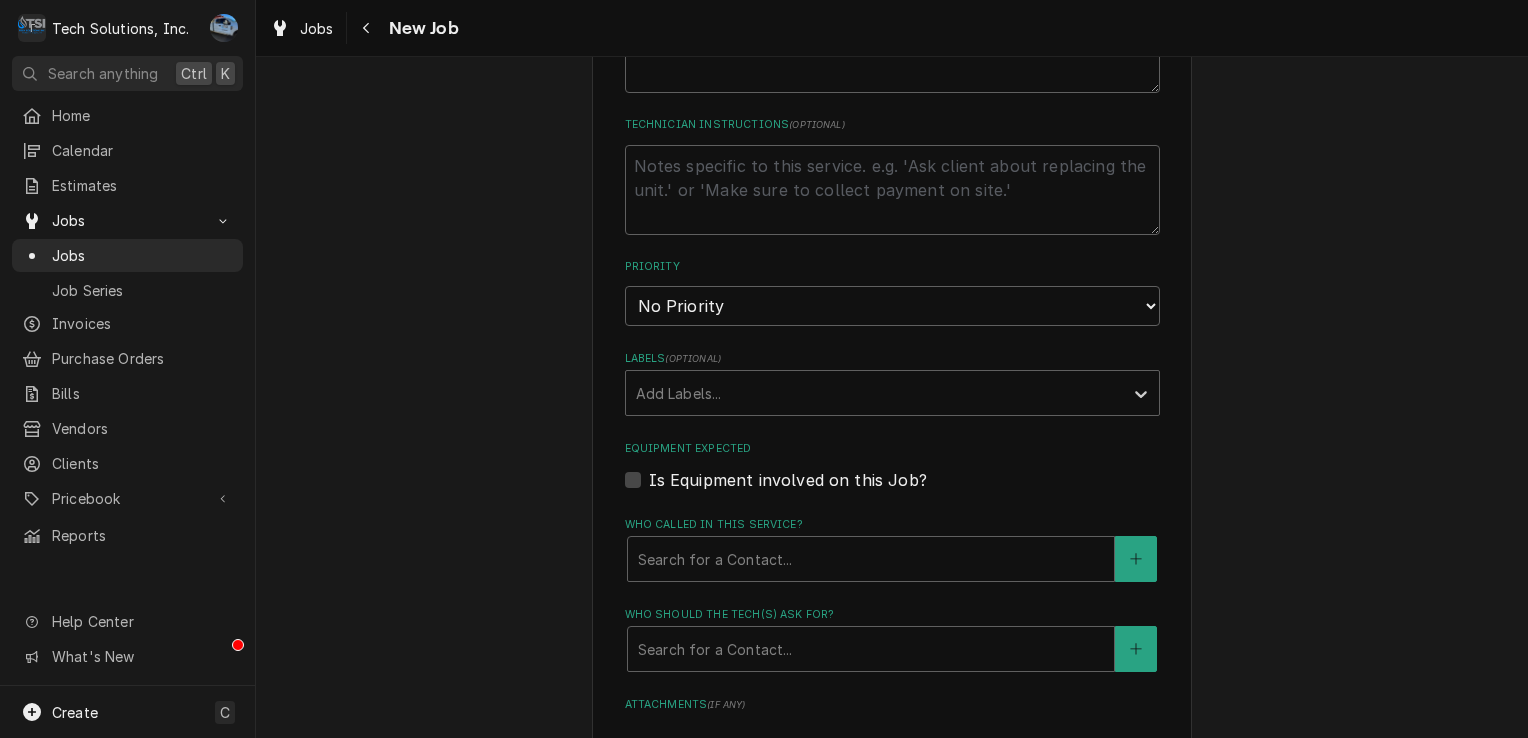 scroll, scrollTop: 1200, scrollLeft: 0, axis: vertical 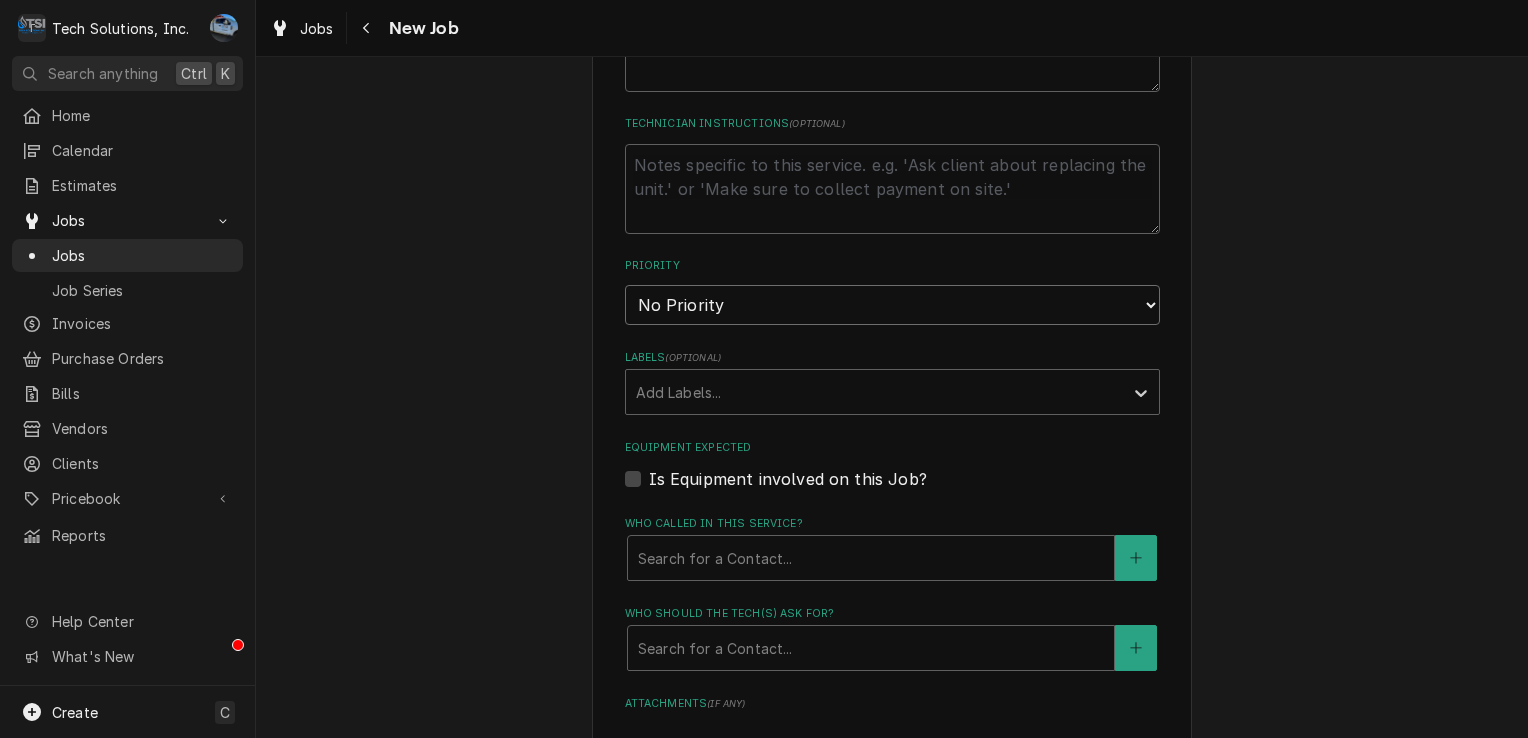 click on "No Priority Urgent High Medium Low" at bounding box center [892, 305] 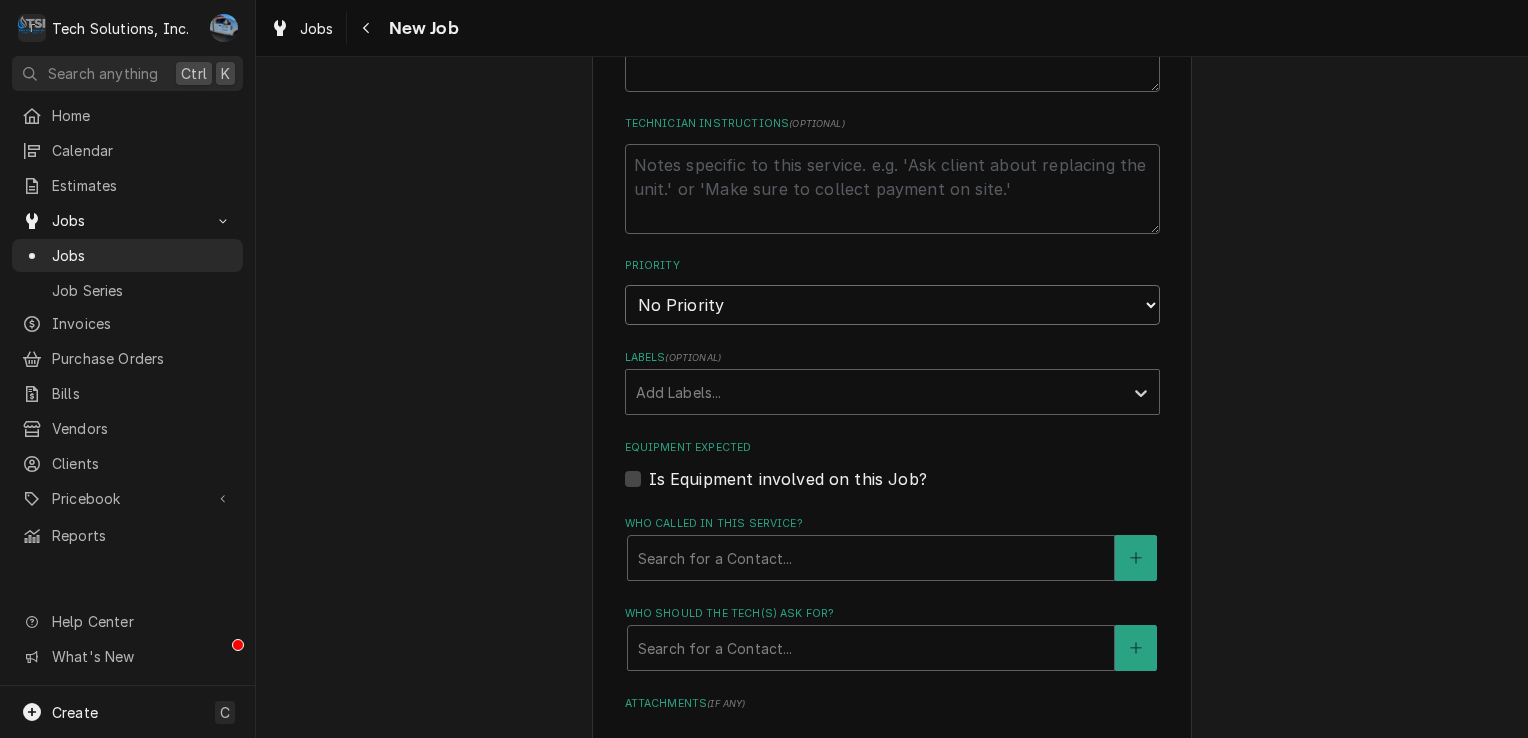 select on "1" 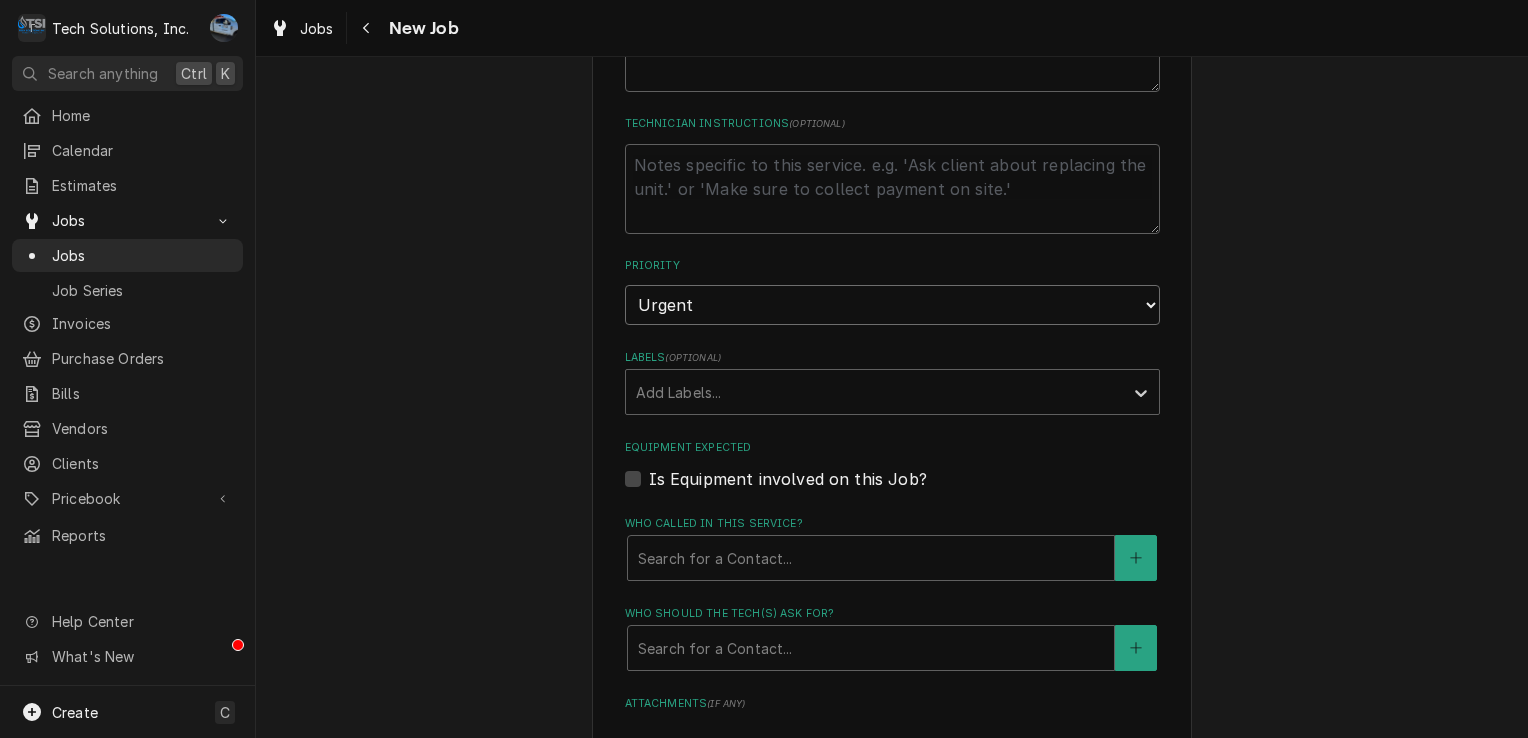 click on "No Priority Urgent High Medium Low" at bounding box center [892, 305] 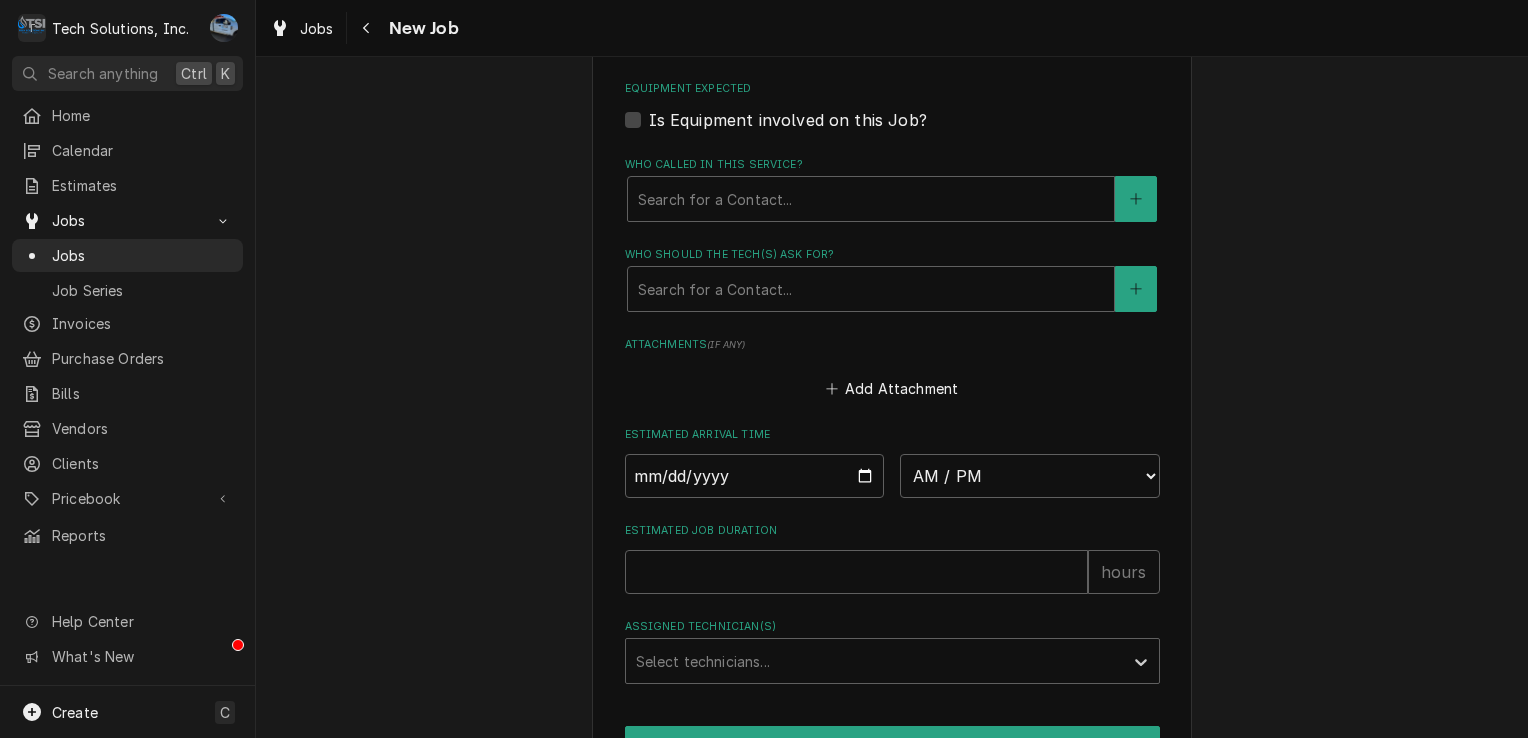 scroll, scrollTop: 1600, scrollLeft: 0, axis: vertical 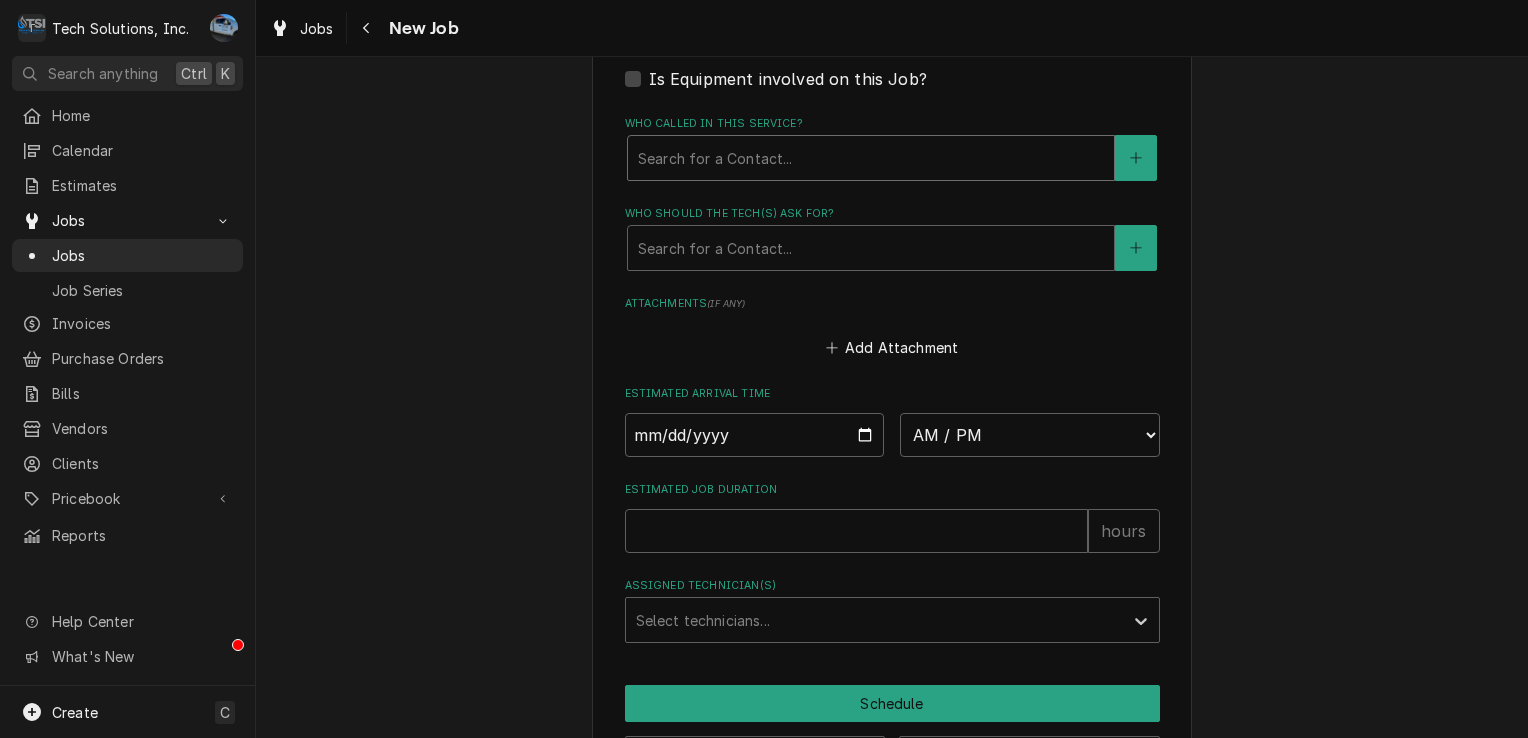 click at bounding box center [871, 158] 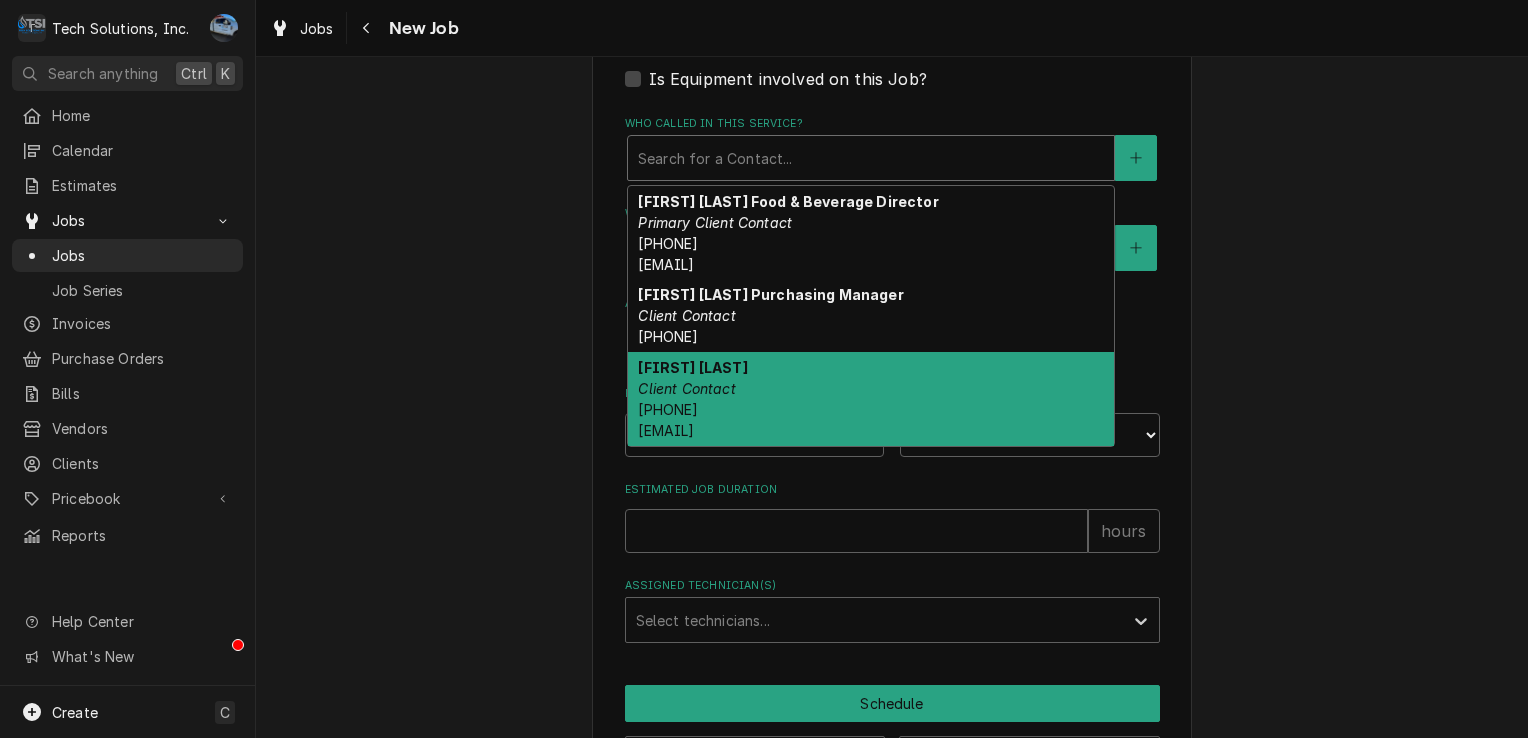 click on "Shane Light Client Contact (304) 719-3509 light-shane@aramark.com" at bounding box center [871, 399] 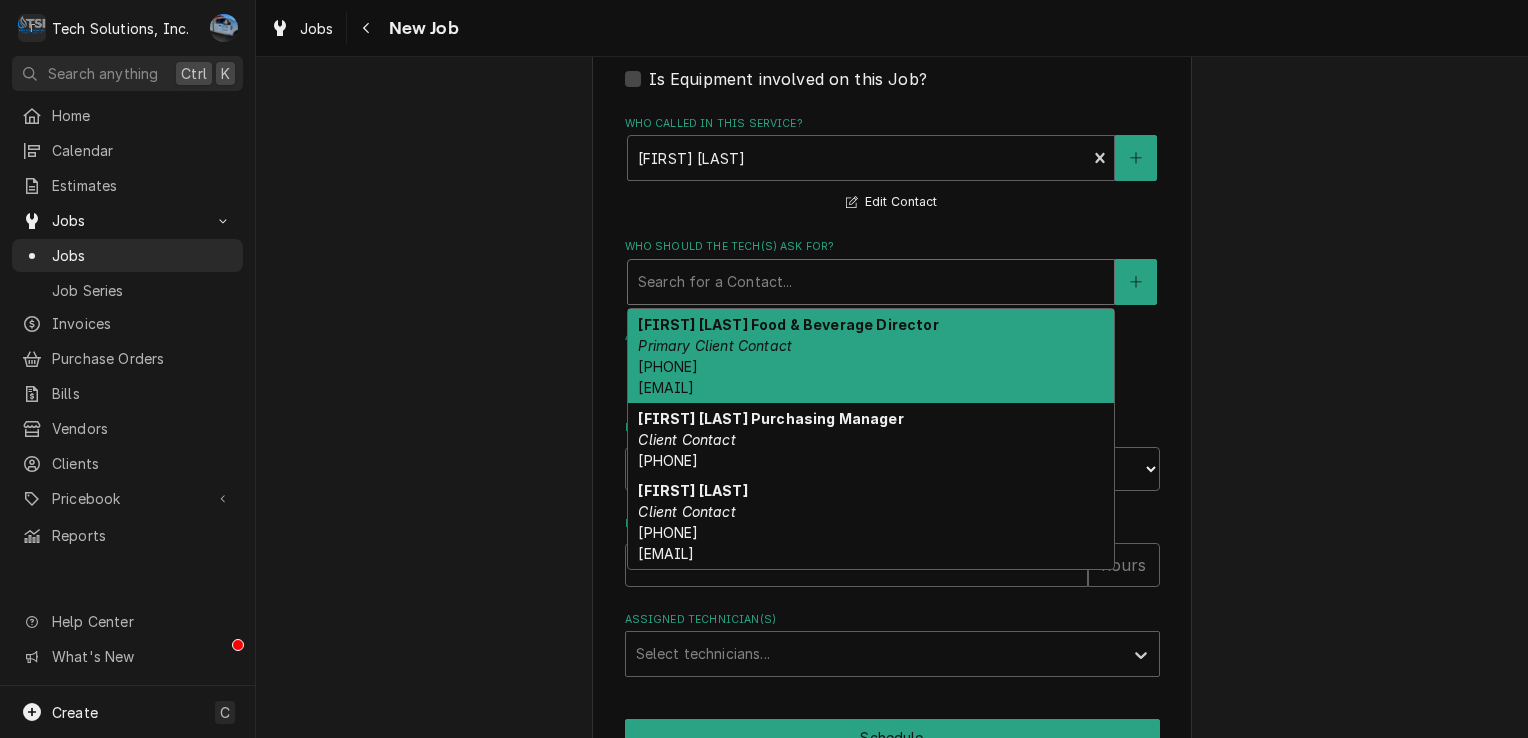 click at bounding box center [871, 282] 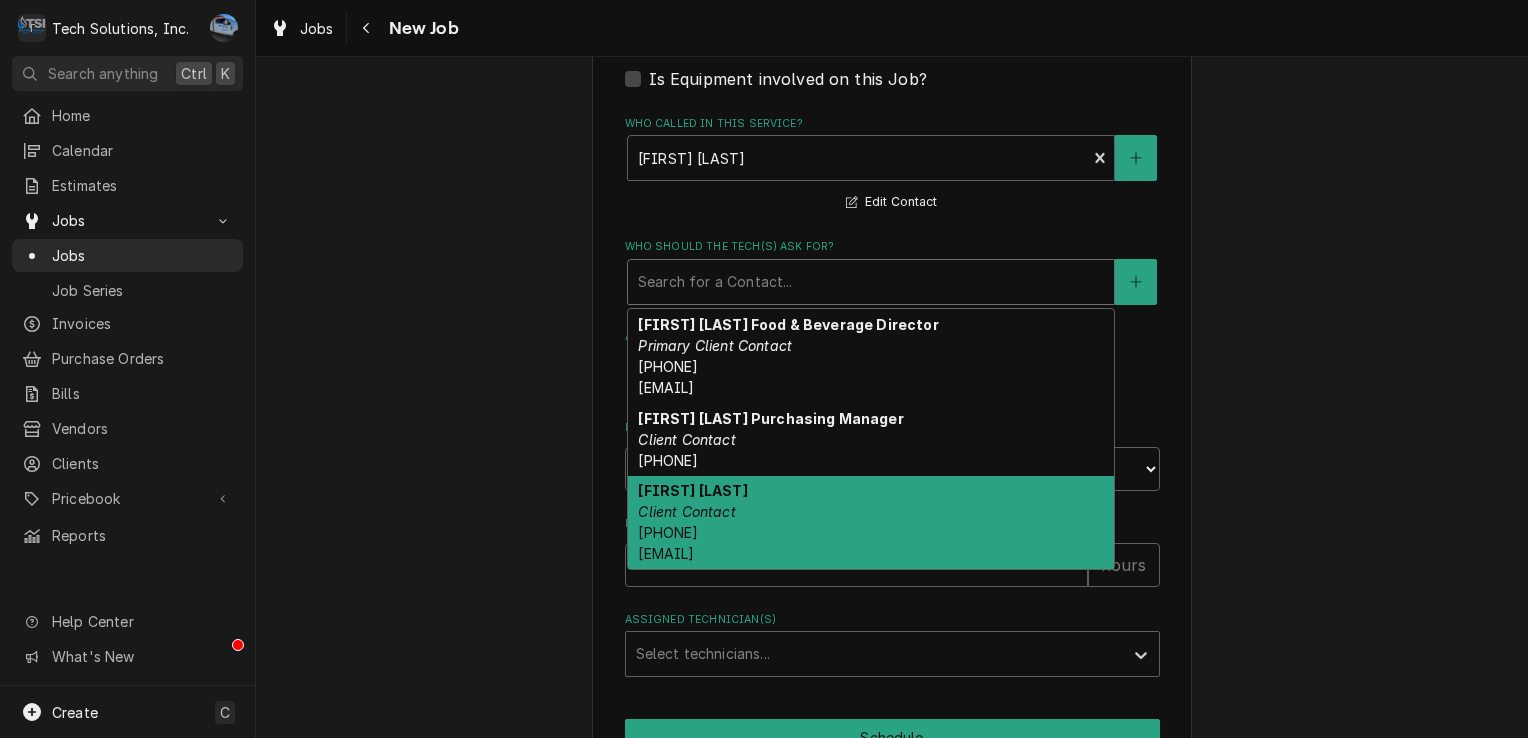 click on "Shane Light Client Contact (304) 719-3509 light-shane@aramark.com" at bounding box center [871, 523] 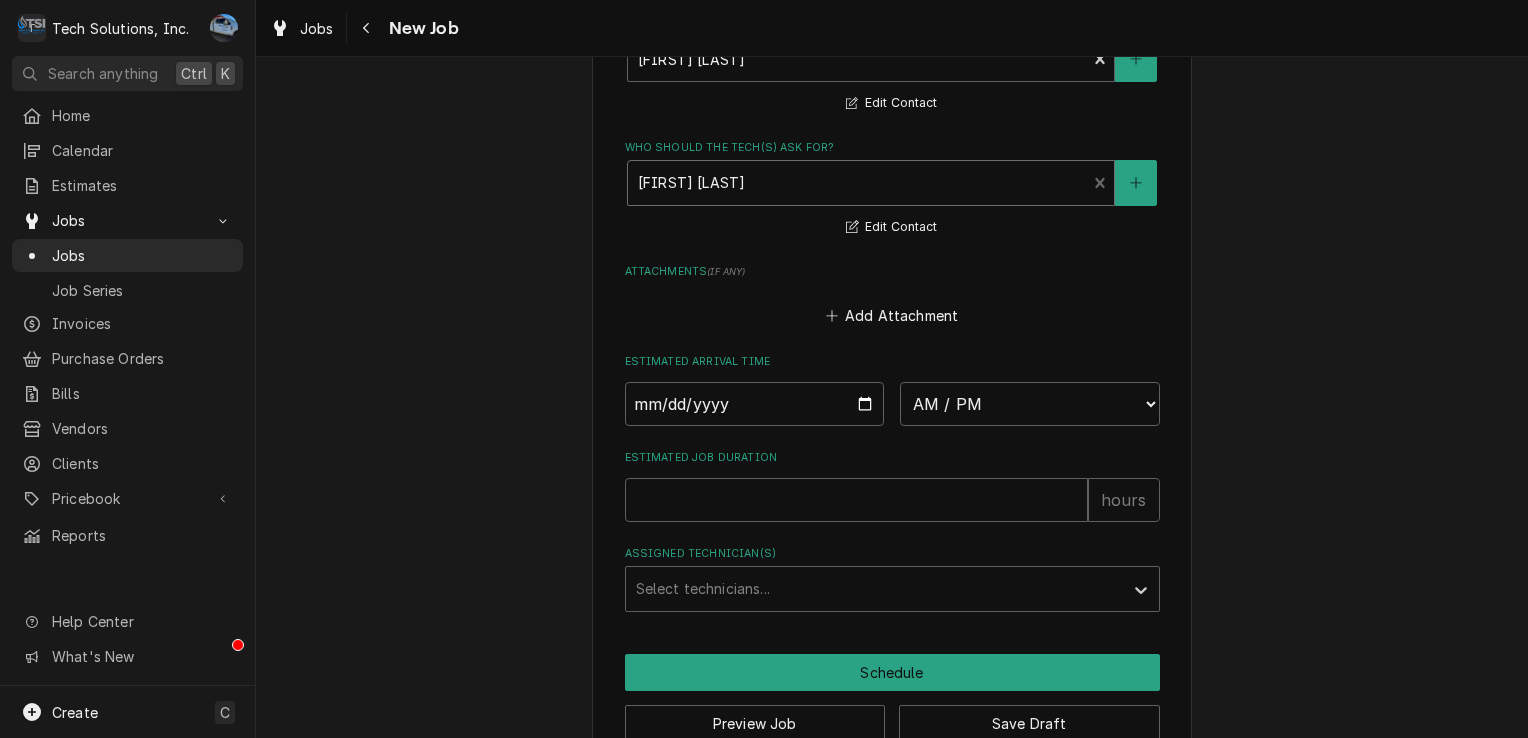scroll, scrollTop: 1700, scrollLeft: 0, axis: vertical 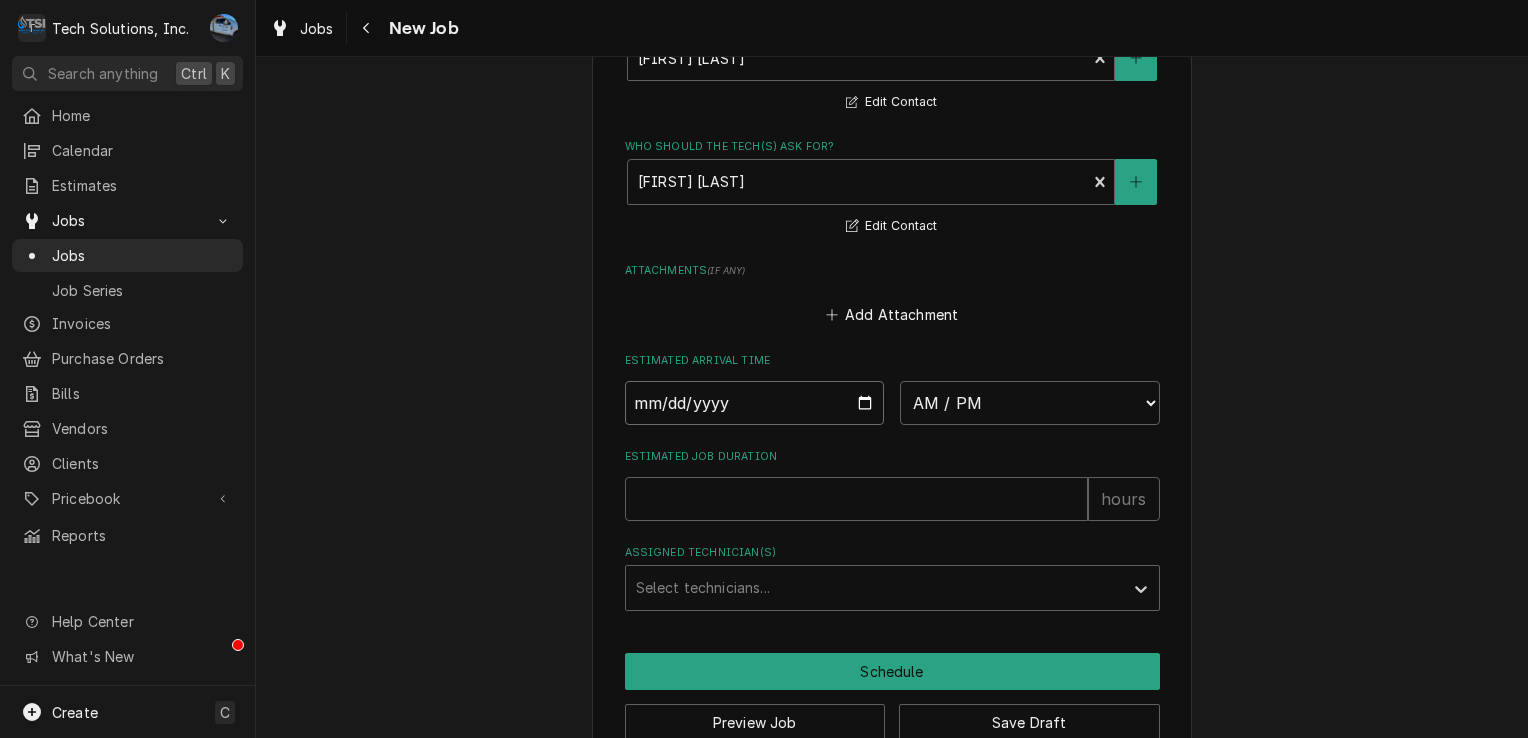 click at bounding box center (755, 403) 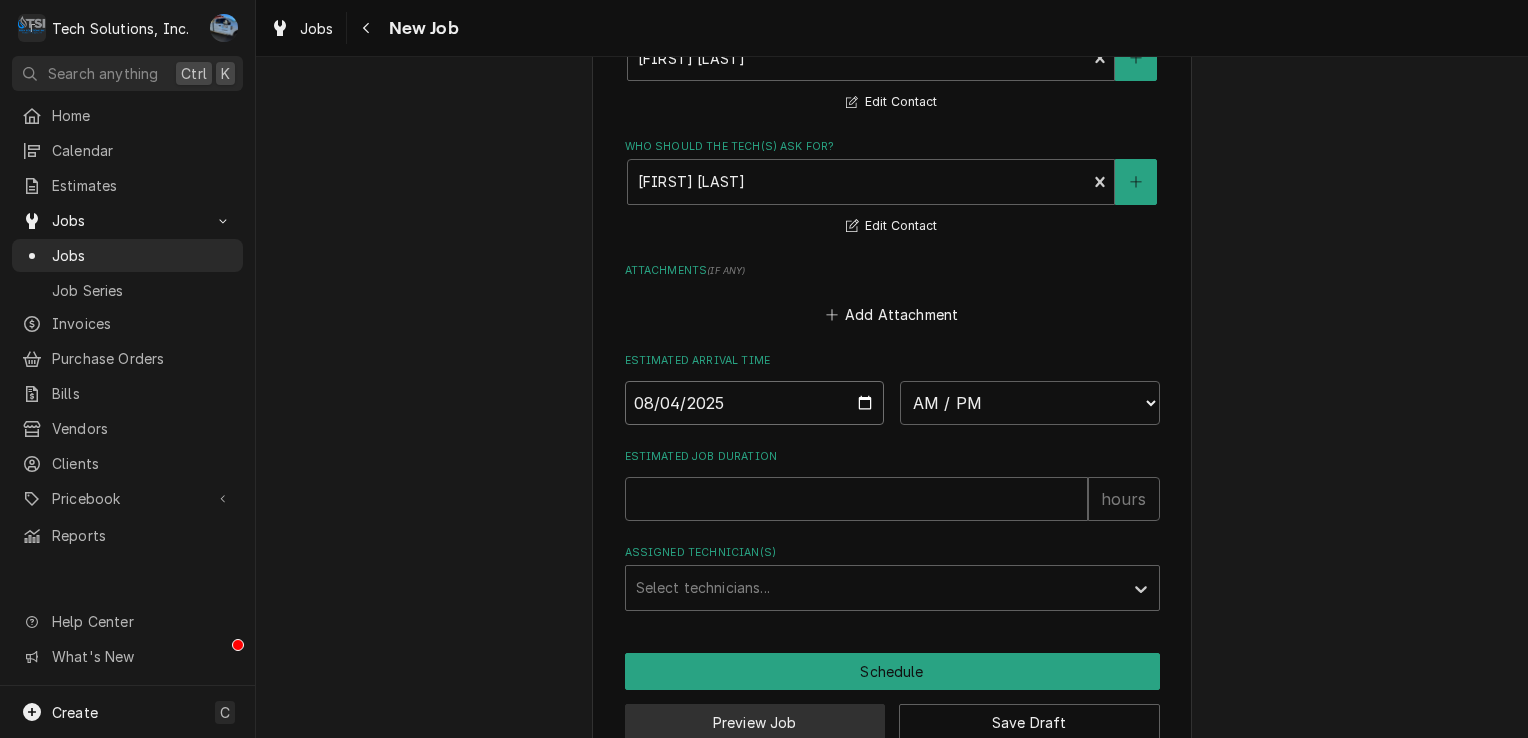 type on "x" 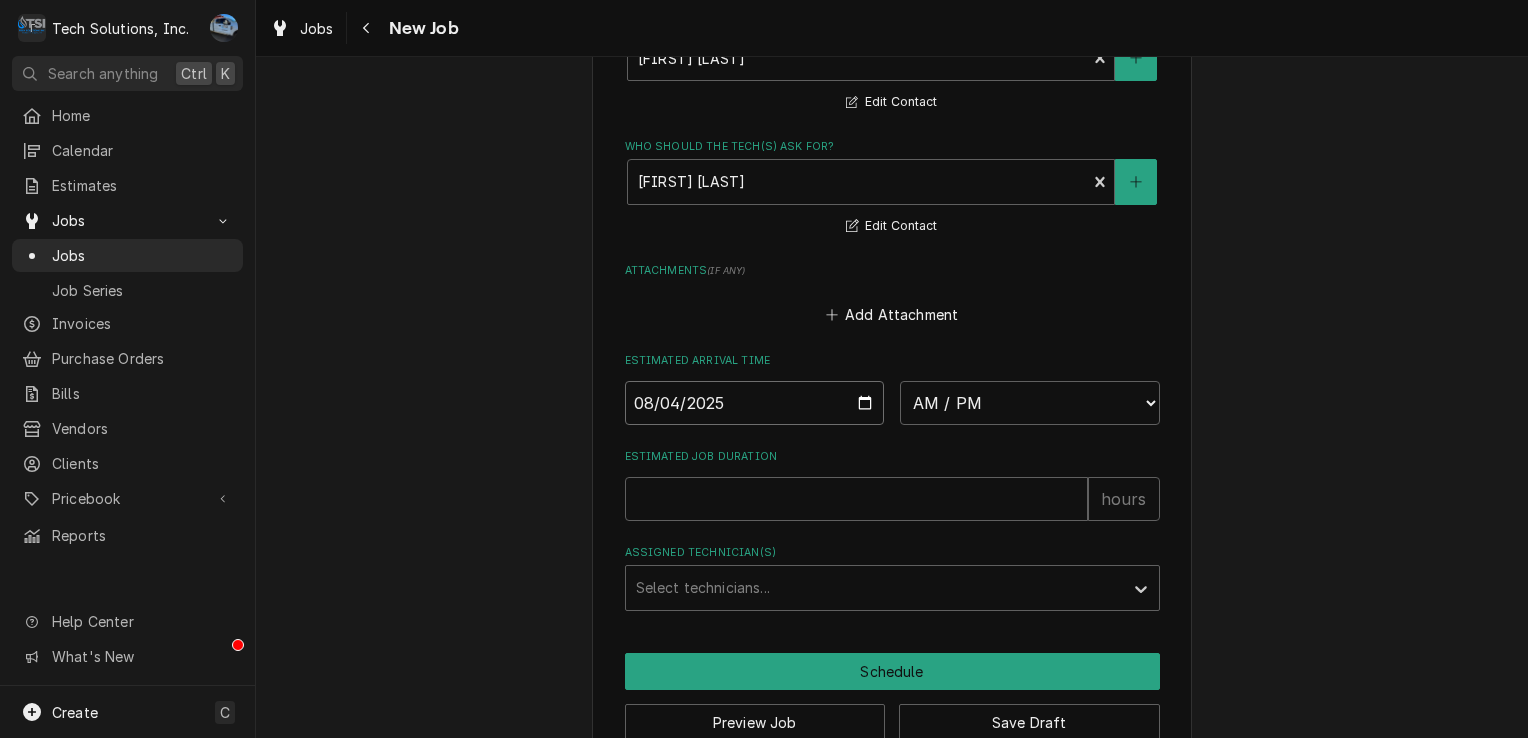 type on "2025-08-04" 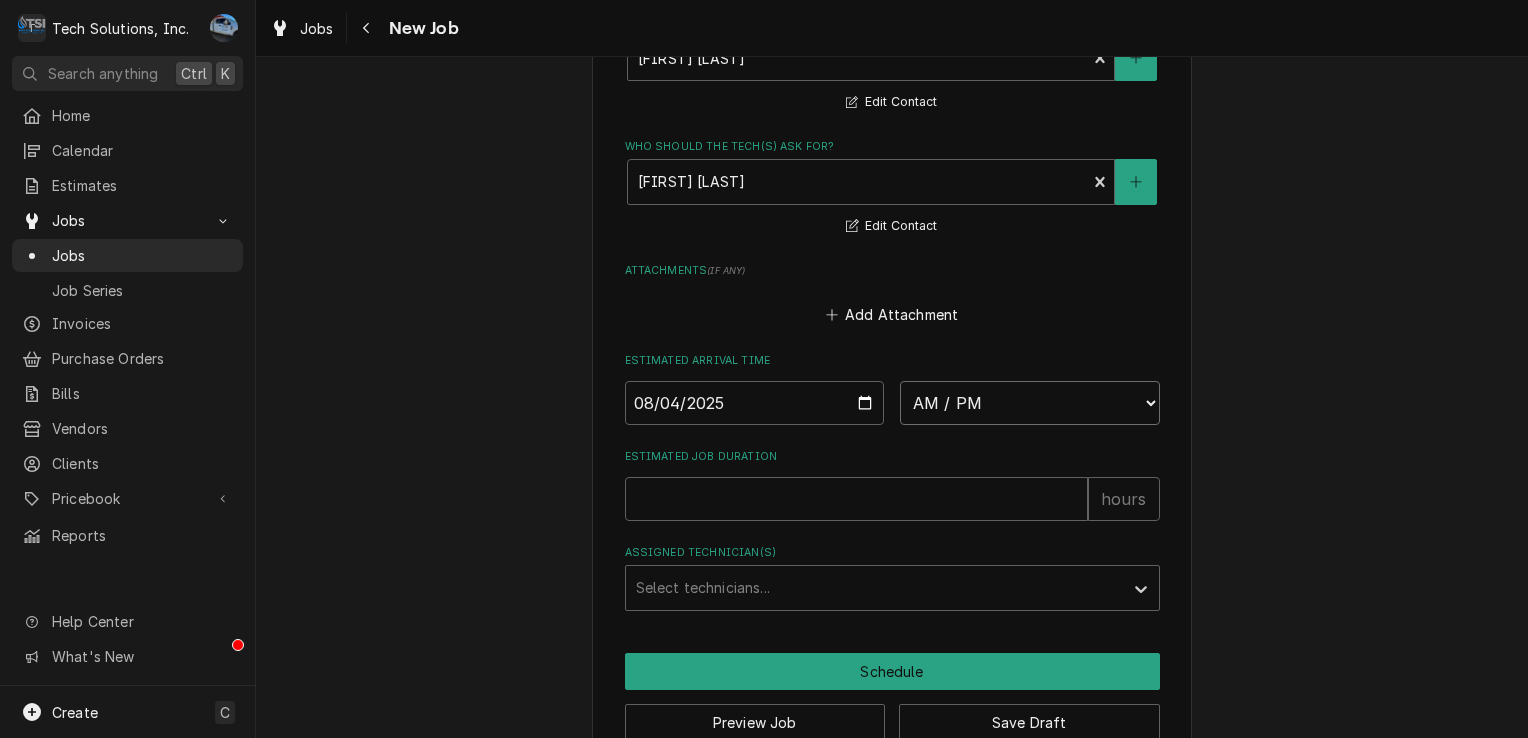 click on "AM / PM 6:00 AM 6:15 AM 6:30 AM 6:45 AM 7:00 AM 7:15 AM 7:30 AM 7:45 AM 8:00 AM 8:15 AM 8:30 AM 8:45 AM 9:00 AM 9:15 AM 9:30 AM 9:45 AM 10:00 AM 10:15 AM 10:30 AM 10:45 AM 11:00 AM 11:15 AM 11:30 AM 11:45 AM 12:00 PM 12:15 PM 12:30 PM 12:45 PM 1:00 PM 1:15 PM 1:30 PM 1:45 PM 2:00 PM 2:15 PM 2:30 PM 2:45 PM 3:00 PM 3:15 PM 3:30 PM 3:45 PM 4:00 PM 4:15 PM 4:30 PM 4:45 PM 5:00 PM 5:15 PM 5:30 PM 5:45 PM 6:00 PM 6:15 PM 6:30 PM 6:45 PM 7:00 PM 7:15 PM 7:30 PM 7:45 PM 8:00 PM 8:15 PM 8:30 PM 8:45 PM 9:00 PM 9:15 PM 9:30 PM 9:45 PM 10:00 PM 10:15 PM 10:30 PM 10:45 PM 11:00 PM 11:15 PM 11:30 PM 11:45 PM 12:00 AM 12:15 AM 12:30 AM 12:45 AM 1:00 AM 1:15 AM 1:30 AM 1:45 AM 2:00 AM 2:15 AM 2:30 AM 2:45 AM 3:00 AM 3:15 AM 3:30 AM 3:45 AM 4:00 AM 4:15 AM 4:30 AM 4:45 AM 5:00 AM 5:15 AM 5:30 AM 5:45 AM" at bounding box center (1030, 403) 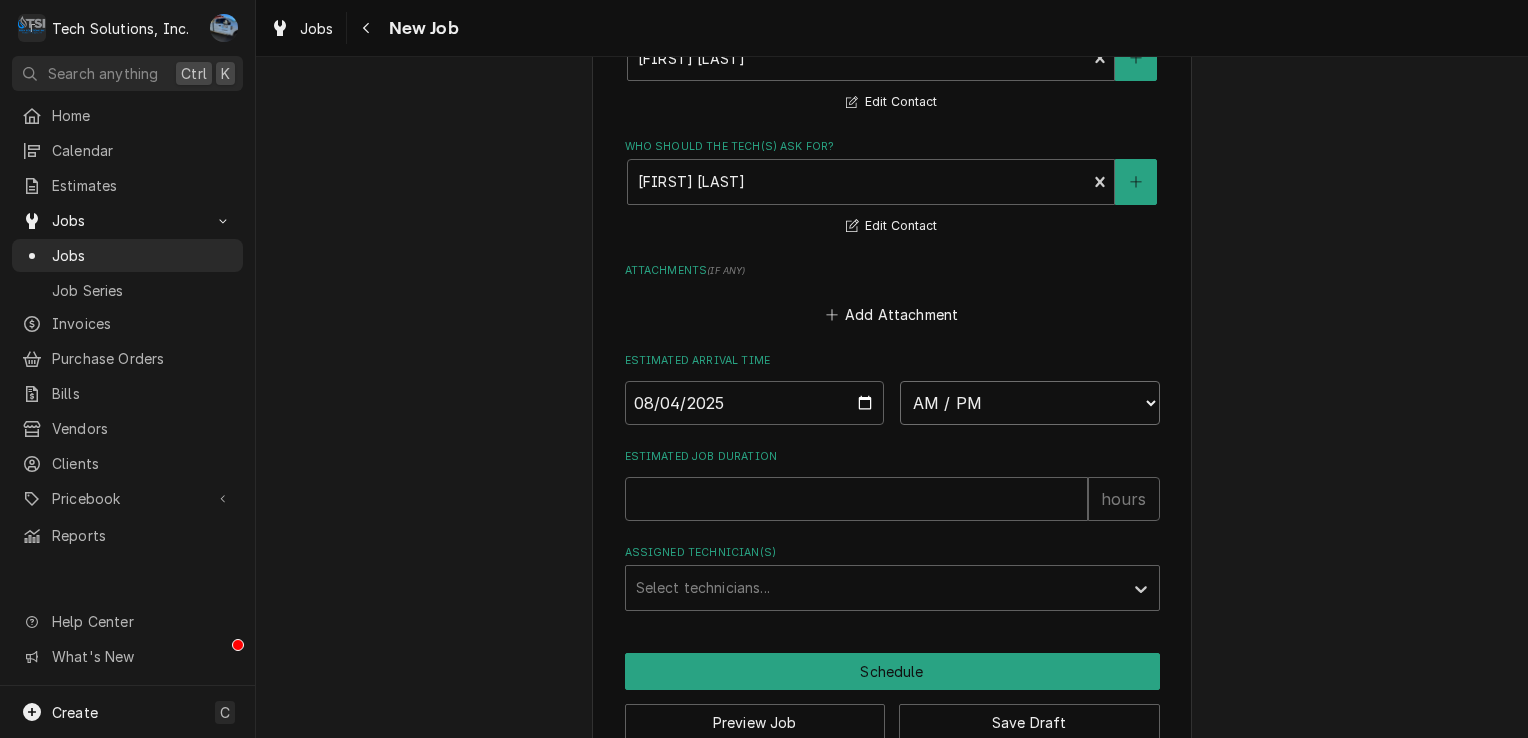 select on "14:00:00" 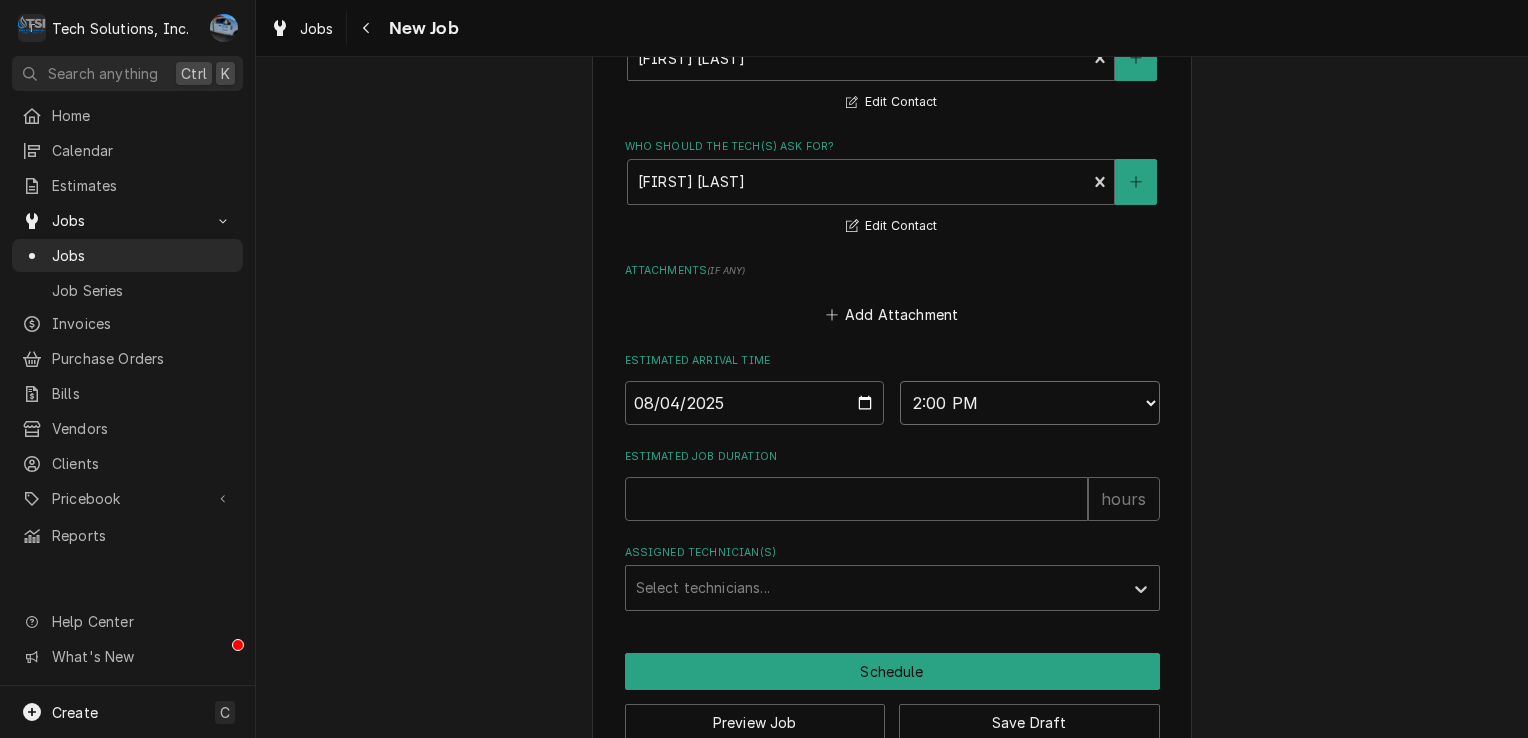click on "AM / PM 6:00 AM 6:15 AM 6:30 AM 6:45 AM 7:00 AM 7:15 AM 7:30 AM 7:45 AM 8:00 AM 8:15 AM 8:30 AM 8:45 AM 9:00 AM 9:15 AM 9:30 AM 9:45 AM 10:00 AM 10:15 AM 10:30 AM 10:45 AM 11:00 AM 11:15 AM 11:30 AM 11:45 AM 12:00 PM 12:15 PM 12:30 PM 12:45 PM 1:00 PM 1:15 PM 1:30 PM 1:45 PM 2:00 PM 2:15 PM 2:30 PM 2:45 PM 3:00 PM 3:15 PM 3:30 PM 3:45 PM 4:00 PM 4:15 PM 4:30 PM 4:45 PM 5:00 PM 5:15 PM 5:30 PM 5:45 PM 6:00 PM 6:15 PM 6:30 PM 6:45 PM 7:00 PM 7:15 PM 7:30 PM 7:45 PM 8:00 PM 8:15 PM 8:30 PM 8:45 PM 9:00 PM 9:15 PM 9:30 PM 9:45 PM 10:00 PM 10:15 PM 10:30 PM 10:45 PM 11:00 PM 11:15 PM 11:30 PM 11:45 PM 12:00 AM 12:15 AM 12:30 AM 12:45 AM 1:00 AM 1:15 AM 1:30 AM 1:45 AM 2:00 AM 2:15 AM 2:30 AM 2:45 AM 3:00 AM 3:15 AM 3:30 AM 3:45 AM 4:00 AM 4:15 AM 4:30 AM 4:45 AM 5:00 AM 5:15 AM 5:30 AM 5:45 AM" at bounding box center (1030, 403) 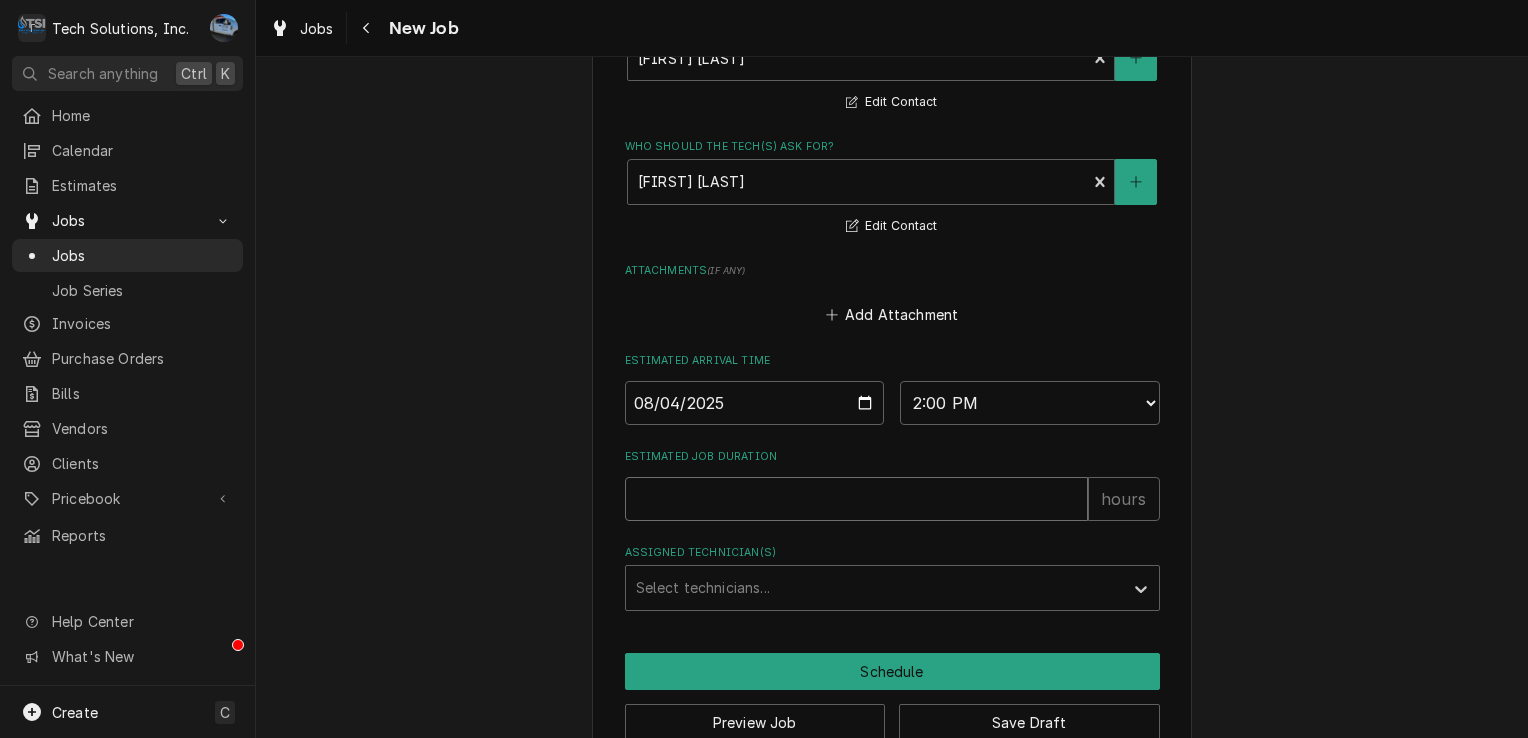 click on "Estimated Job Duration" at bounding box center (856, 499) 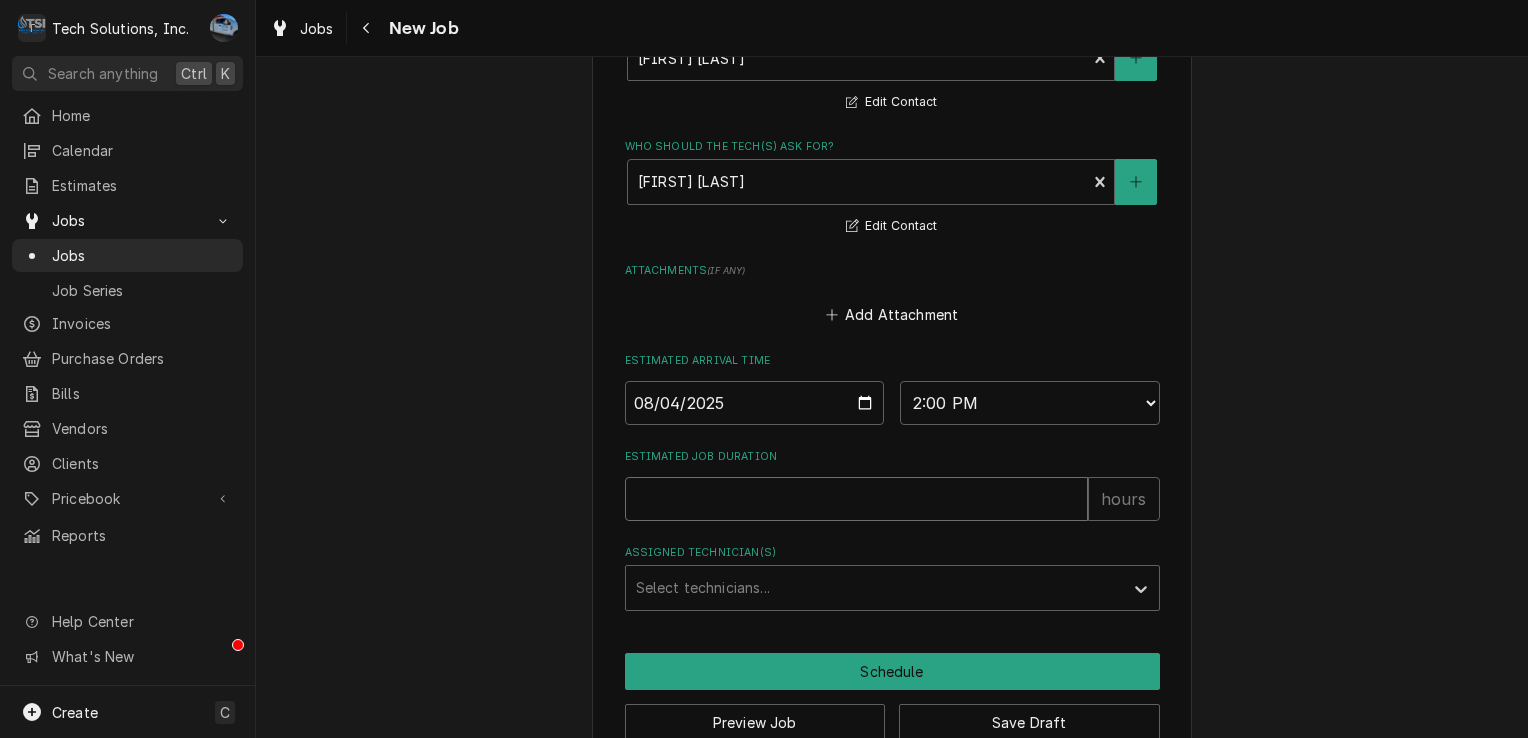 type on "x" 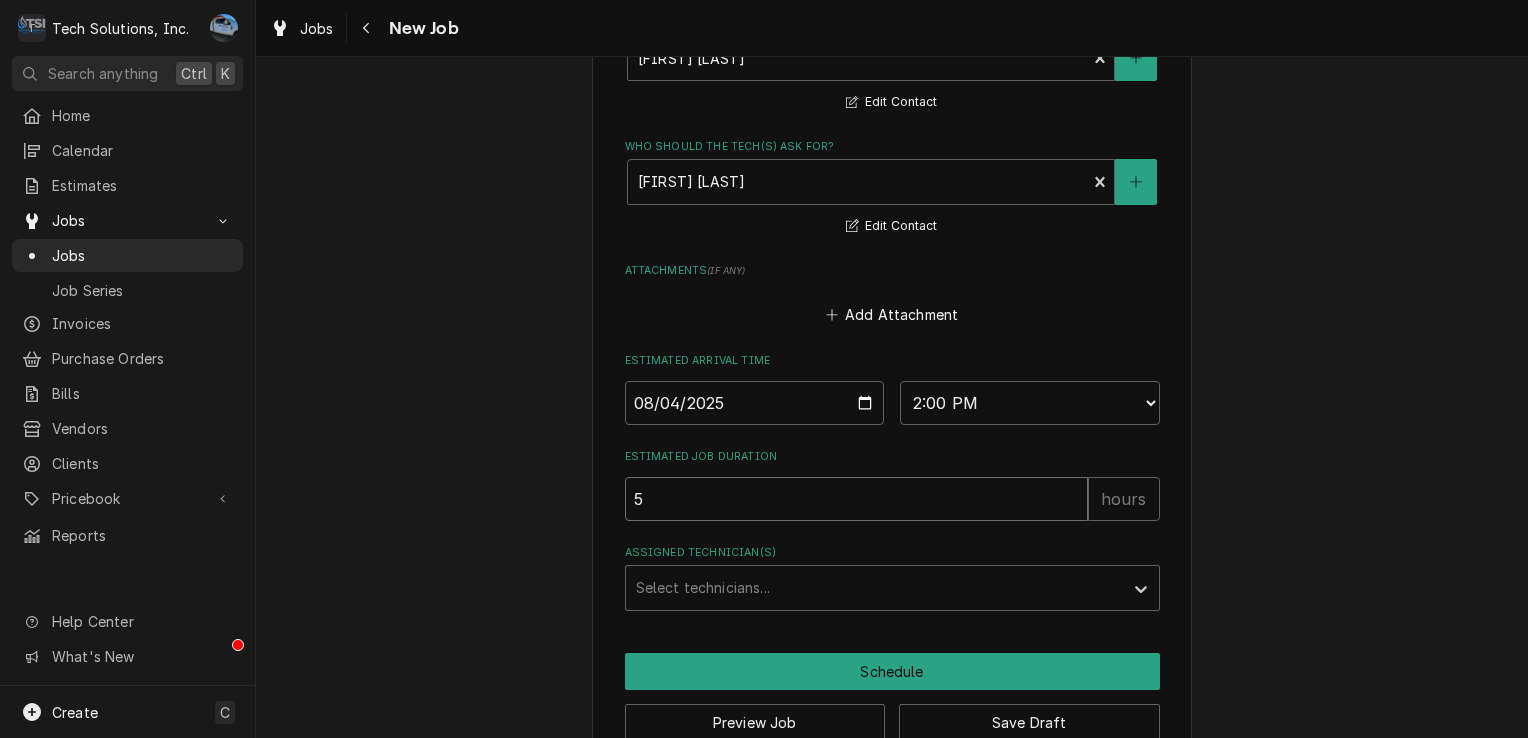 type on "x" 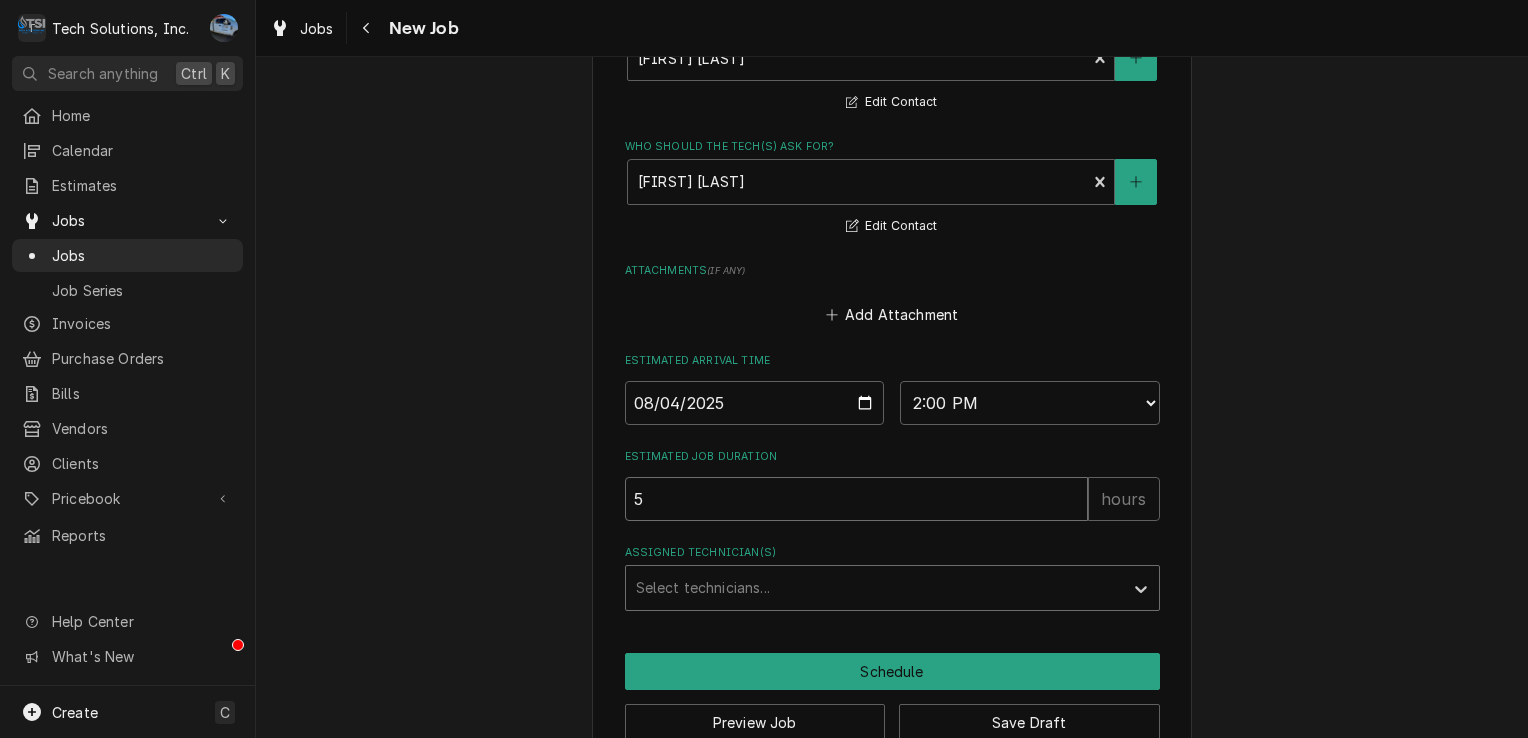 type on "5" 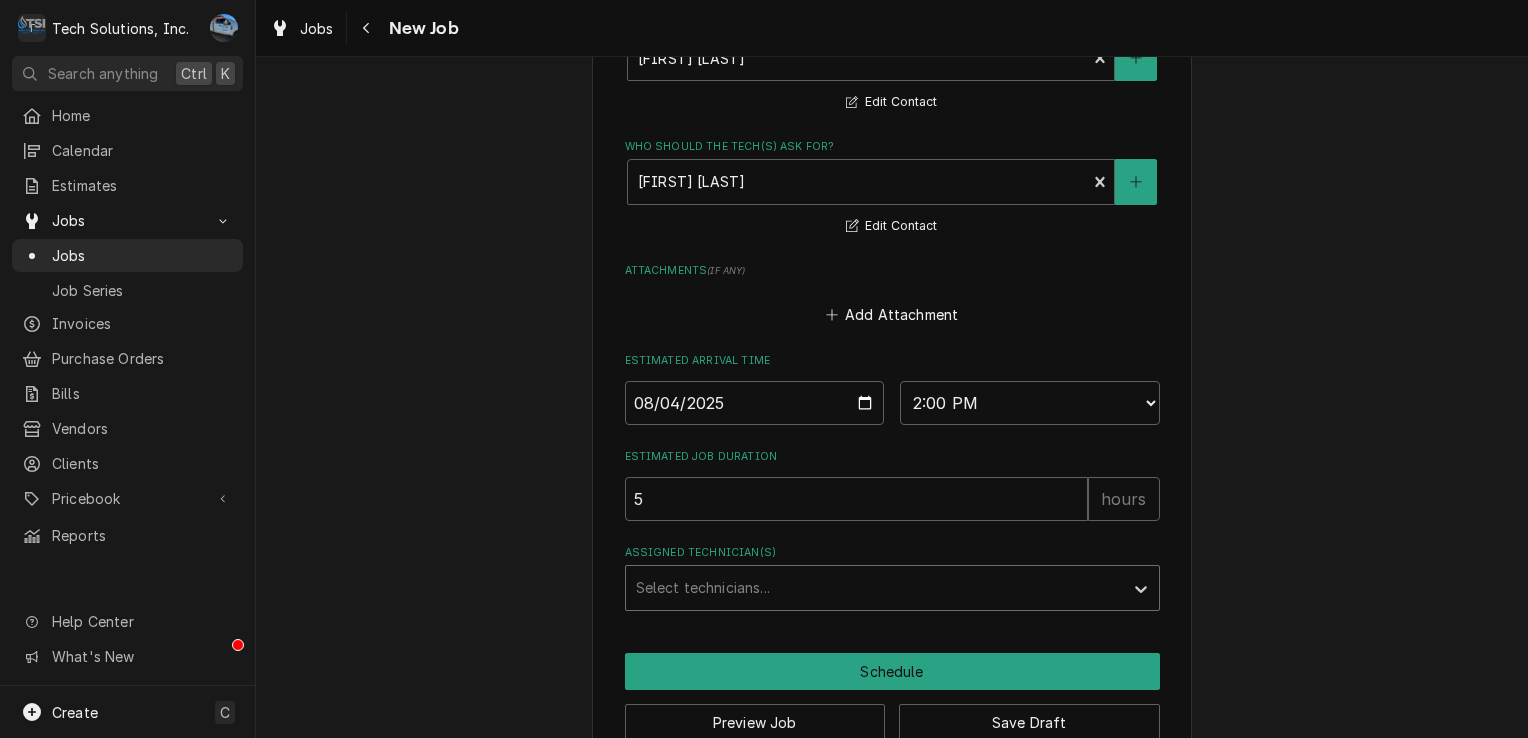 click at bounding box center (874, 588) 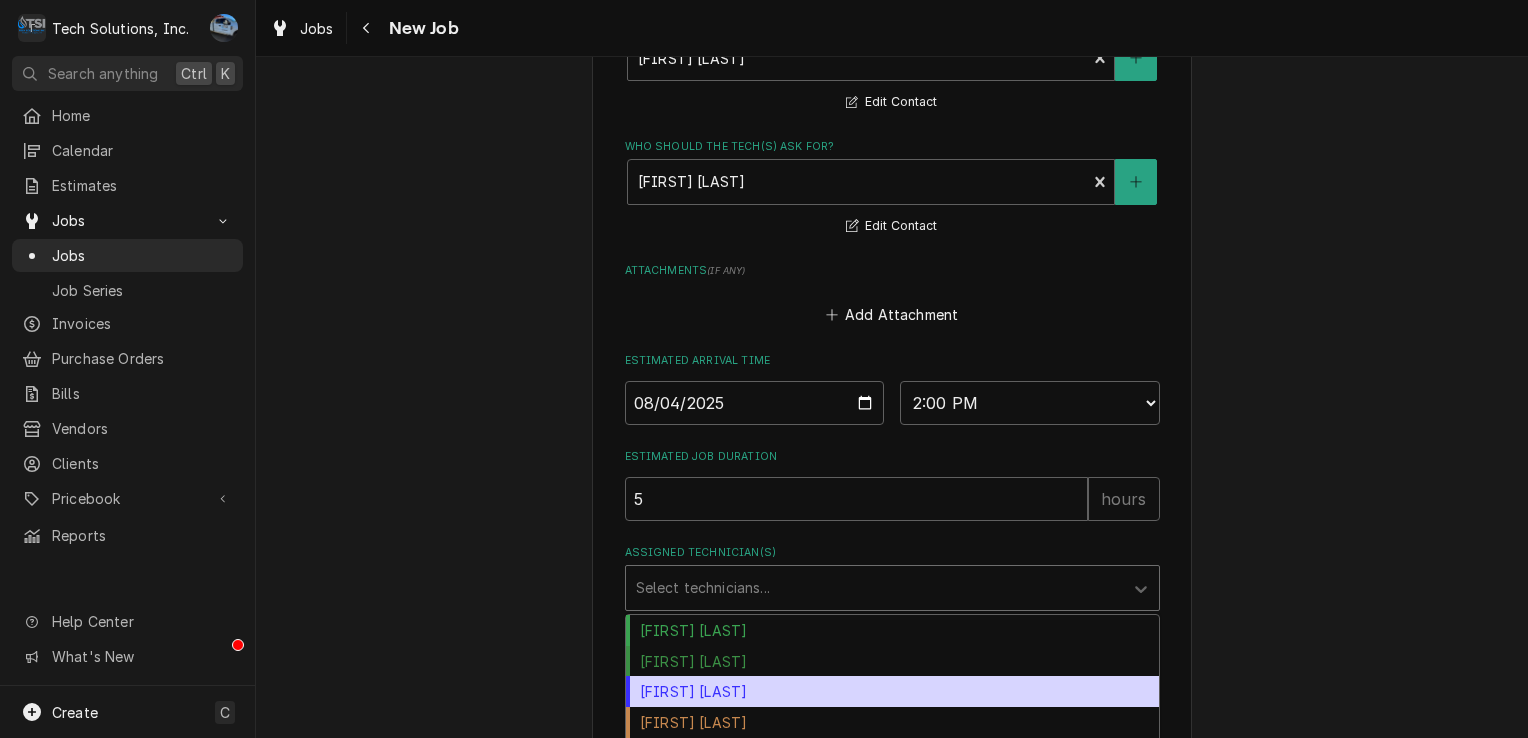 click on "Coleton Wallace" at bounding box center [892, 691] 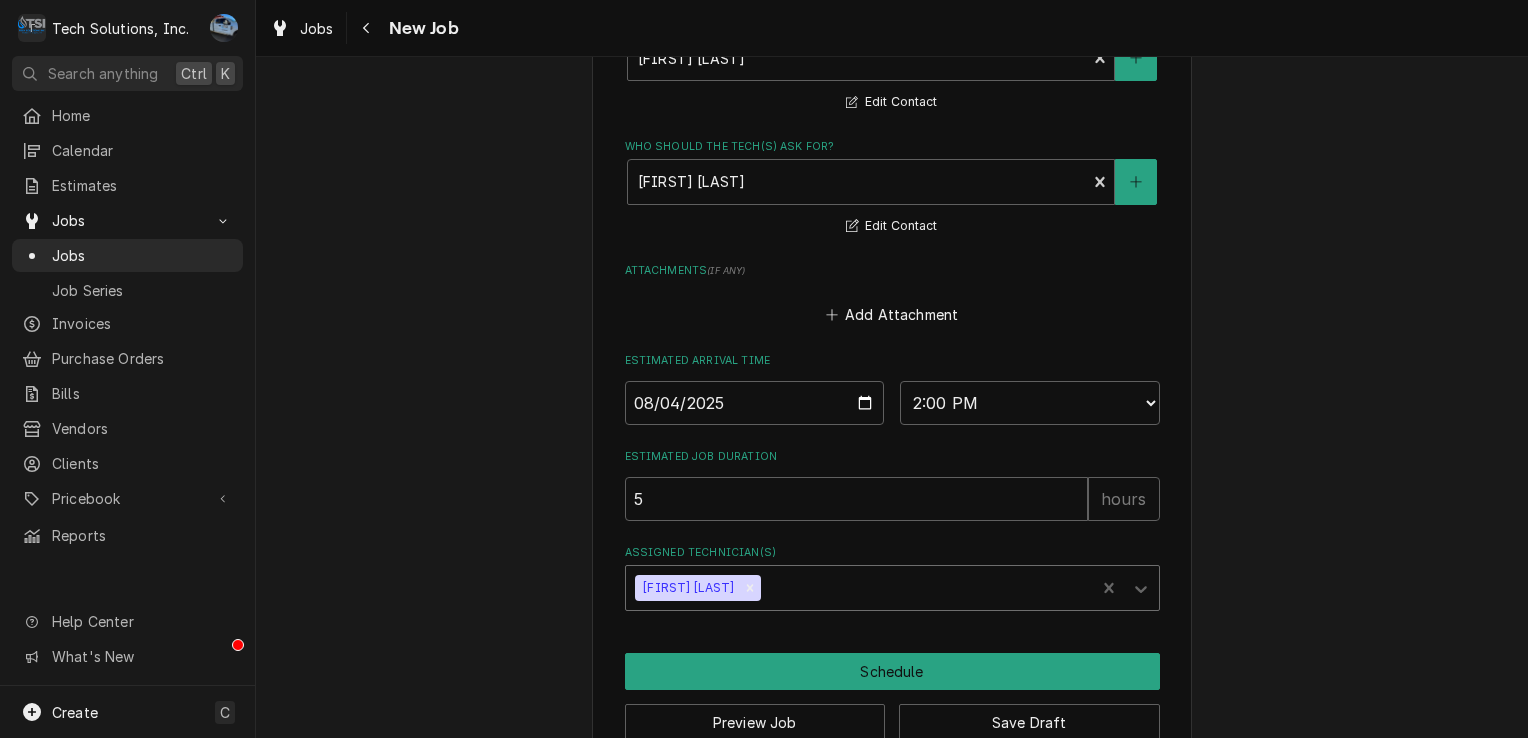 click on "Please provide the following information to create a job: Client Details Client Adventures on the Gorge-Aramark Destinations Client Notes As of 8/4/25 Email all invoices to Aotg-ap@aramark.com and copy Brian Campbell - Campbell-brian1@aramark.com
Brian Campbell -Cell: 304-640-7082 -Operations Manager - Food and Beverage Director
Email: Campbell-brian1@aramark.com
Executive Chef: Eric Brownlee's Email: brownlee-eric1@aramark.com
Eric Brownlee's Mobile:  843-860-8320 Service Location Double Z Cabin / Mill Creek Campus Road, WV 25938 Job Details Created From Estimate Unconverted $1,167.94 Job Source Direct (Phone/Email/etc.) Service Channel Other Date Received 2025-08-04 Service Type HVAC Job Type Reason For Call Replace reversing valve Technician Instructions  ( optional ) Priority No Priority Urgent High Medium Low Labels  ( optional ) Add Labels... Equipment Expected Is Equipment involved on this Job? Who called in this service? Shane Light Client Contact (304) 719-3509 light-shane@aramark.com Edit Contact" at bounding box center (892, -419) 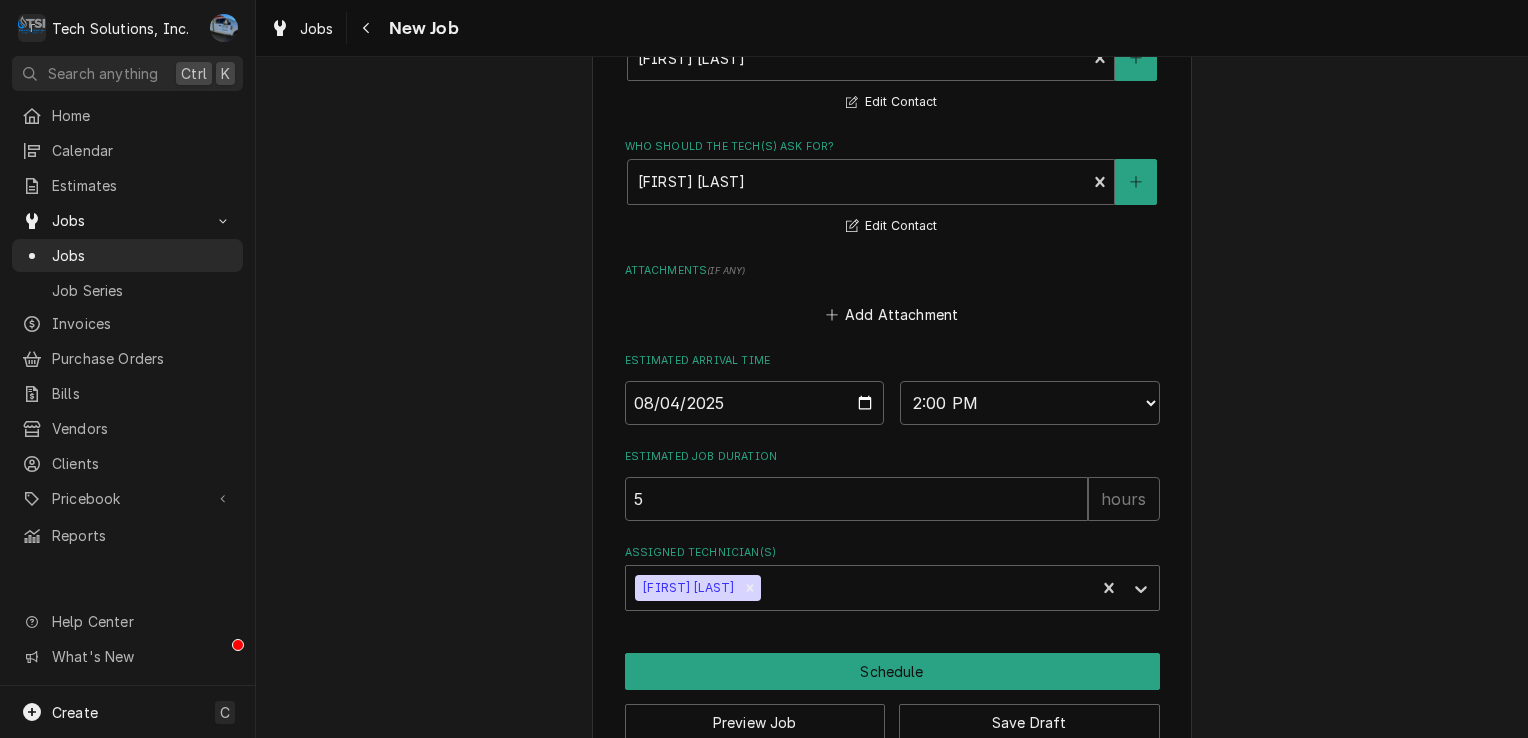 scroll, scrollTop: 1761, scrollLeft: 0, axis: vertical 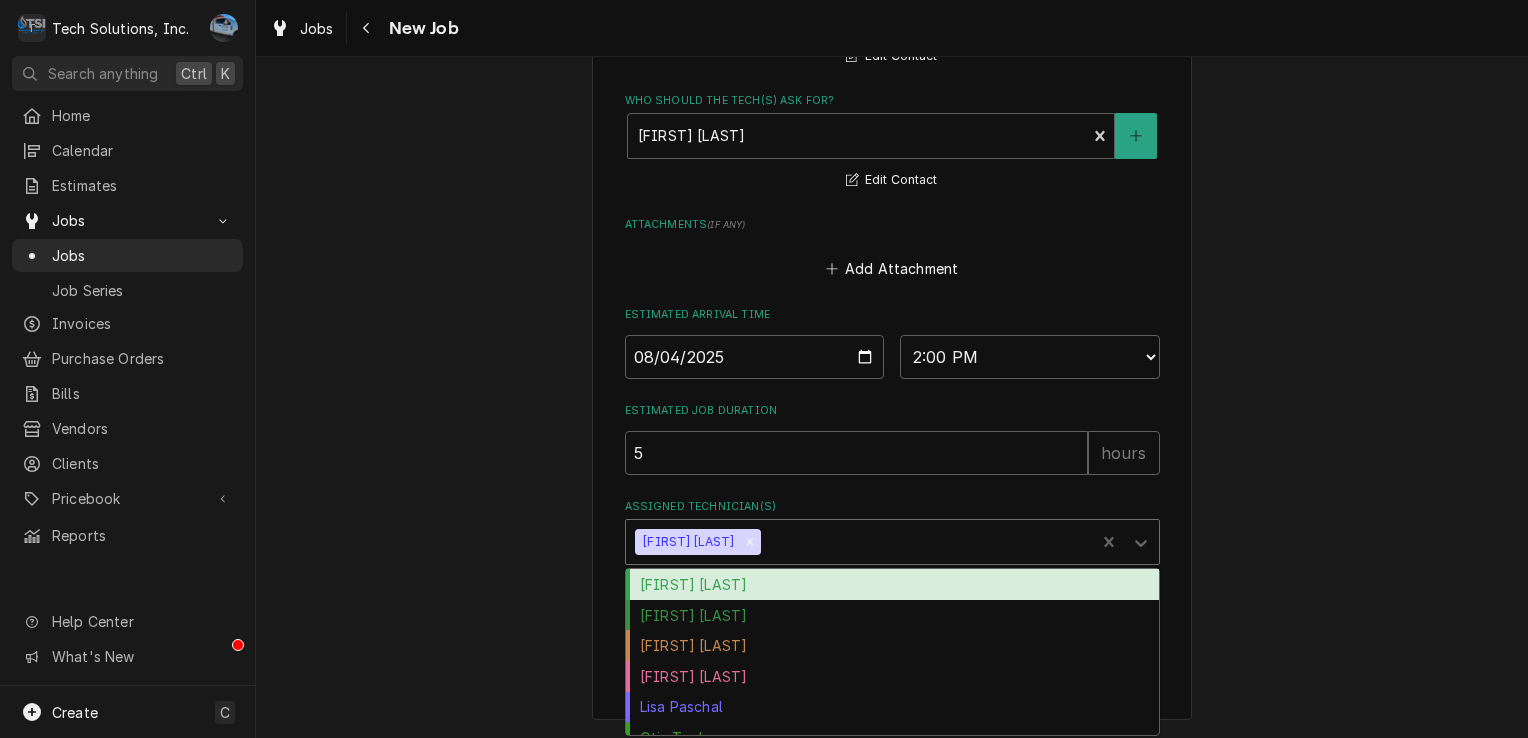 click at bounding box center [924, 542] 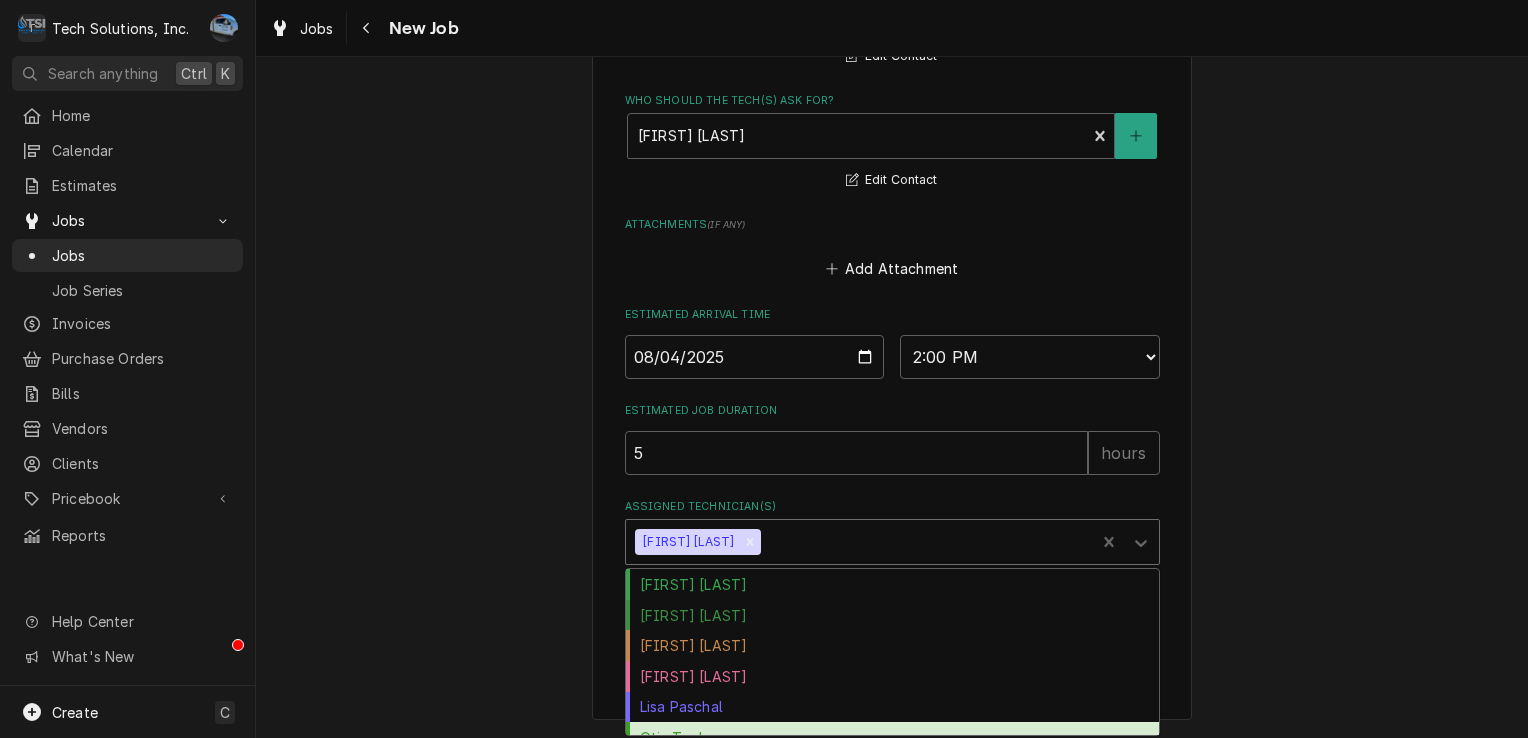 click on "Otis Tooley" at bounding box center [892, 737] 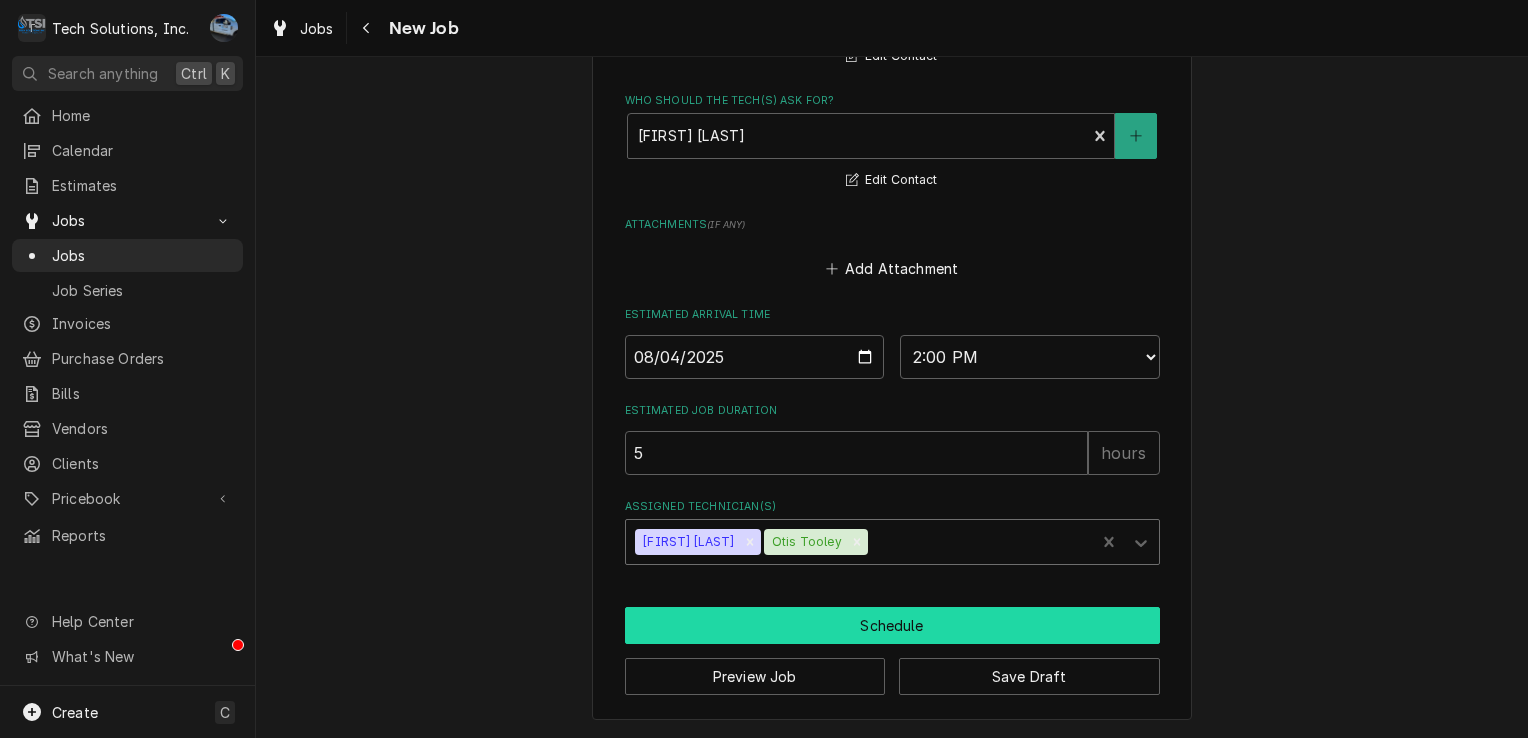 click on "Schedule" at bounding box center (892, 625) 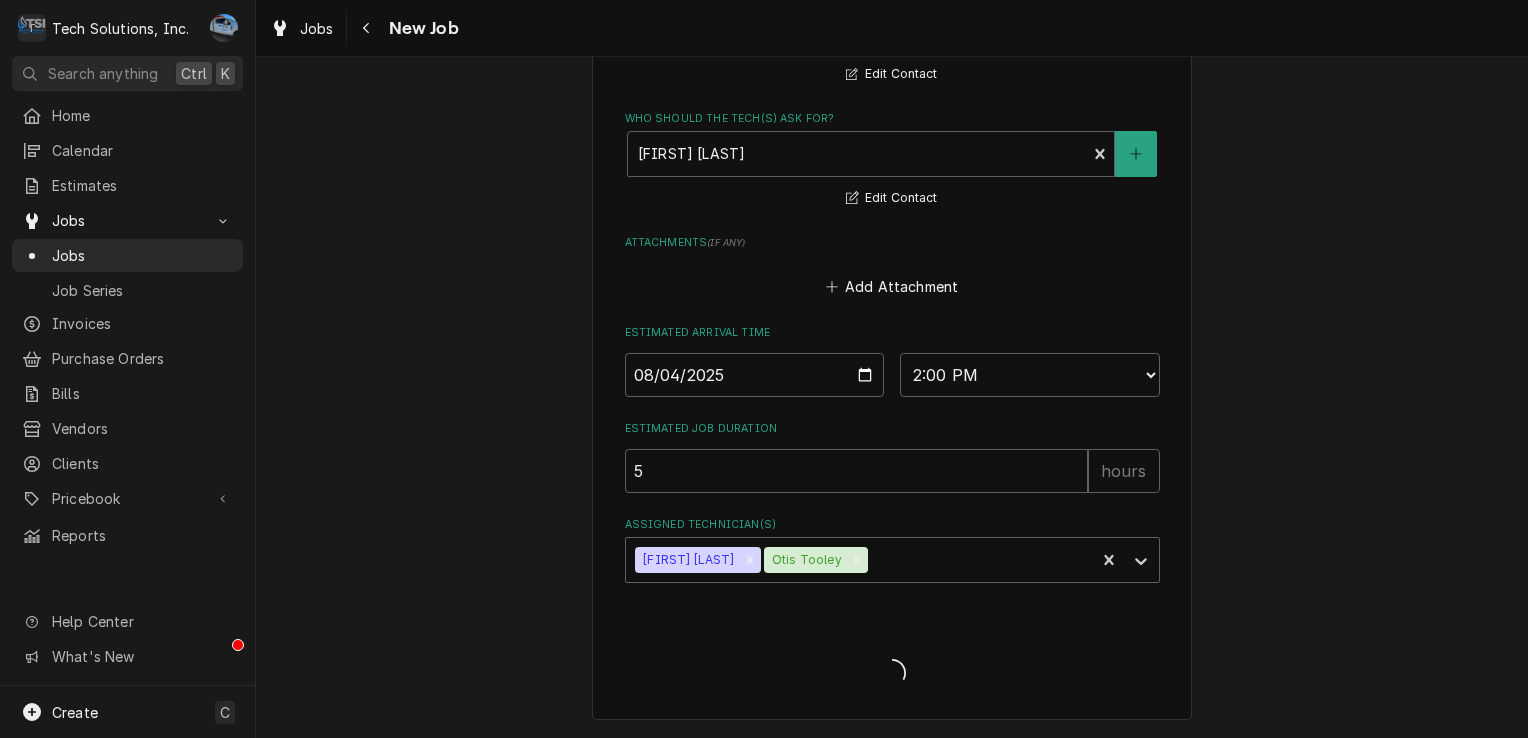 scroll, scrollTop: 1744, scrollLeft: 0, axis: vertical 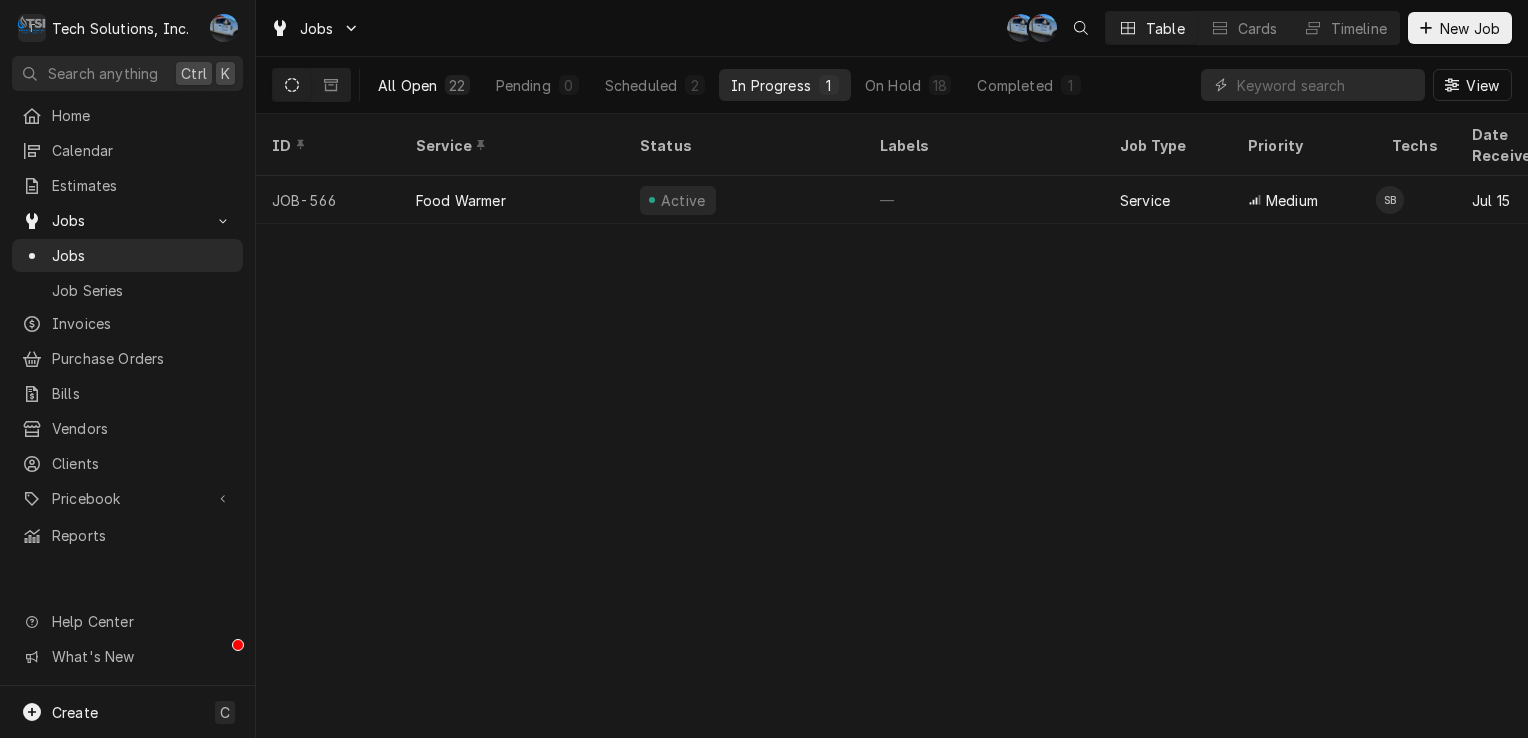 click on "All Open" at bounding box center [407, 85] 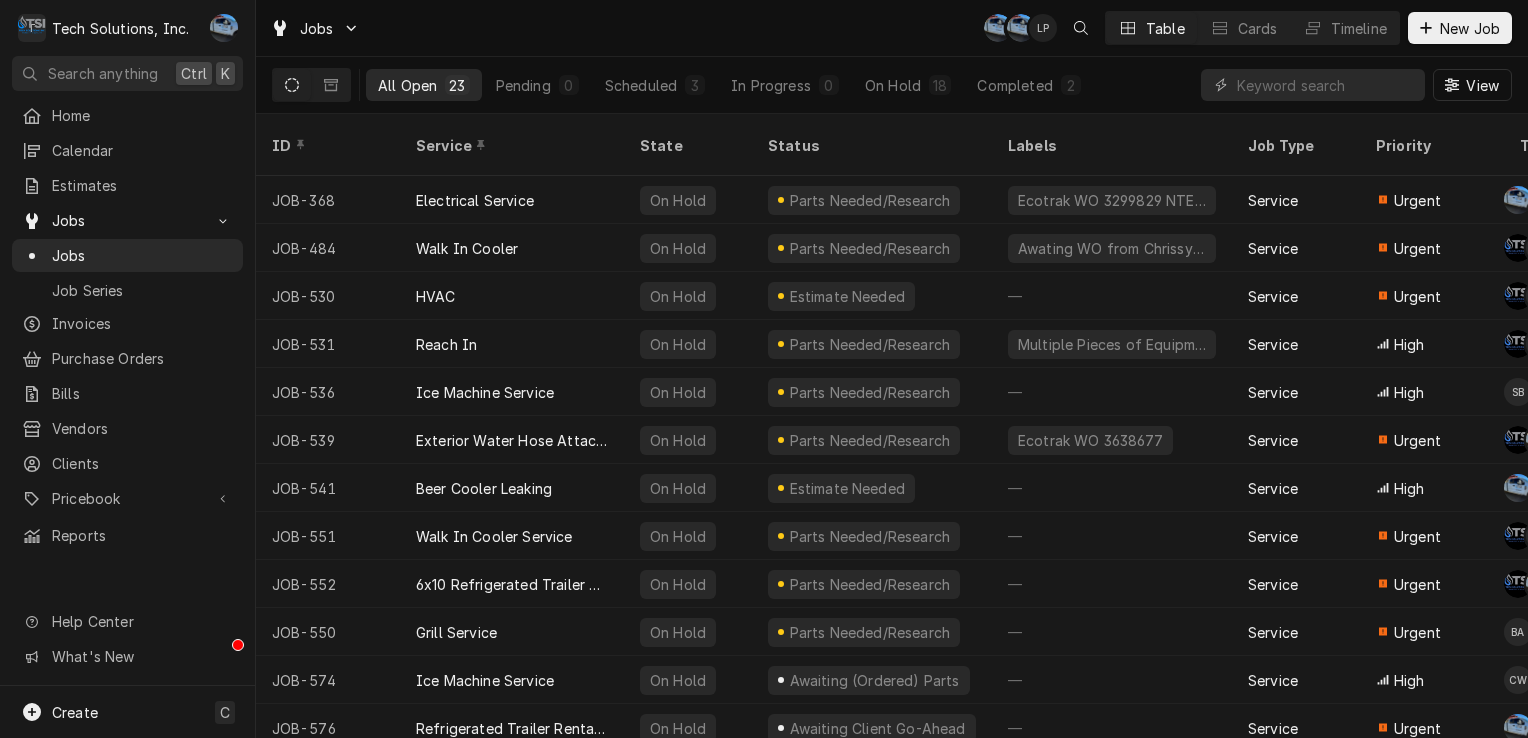 click on "Jobs   JP JP LP Table Cards Timeline New Job" at bounding box center (892, 28) 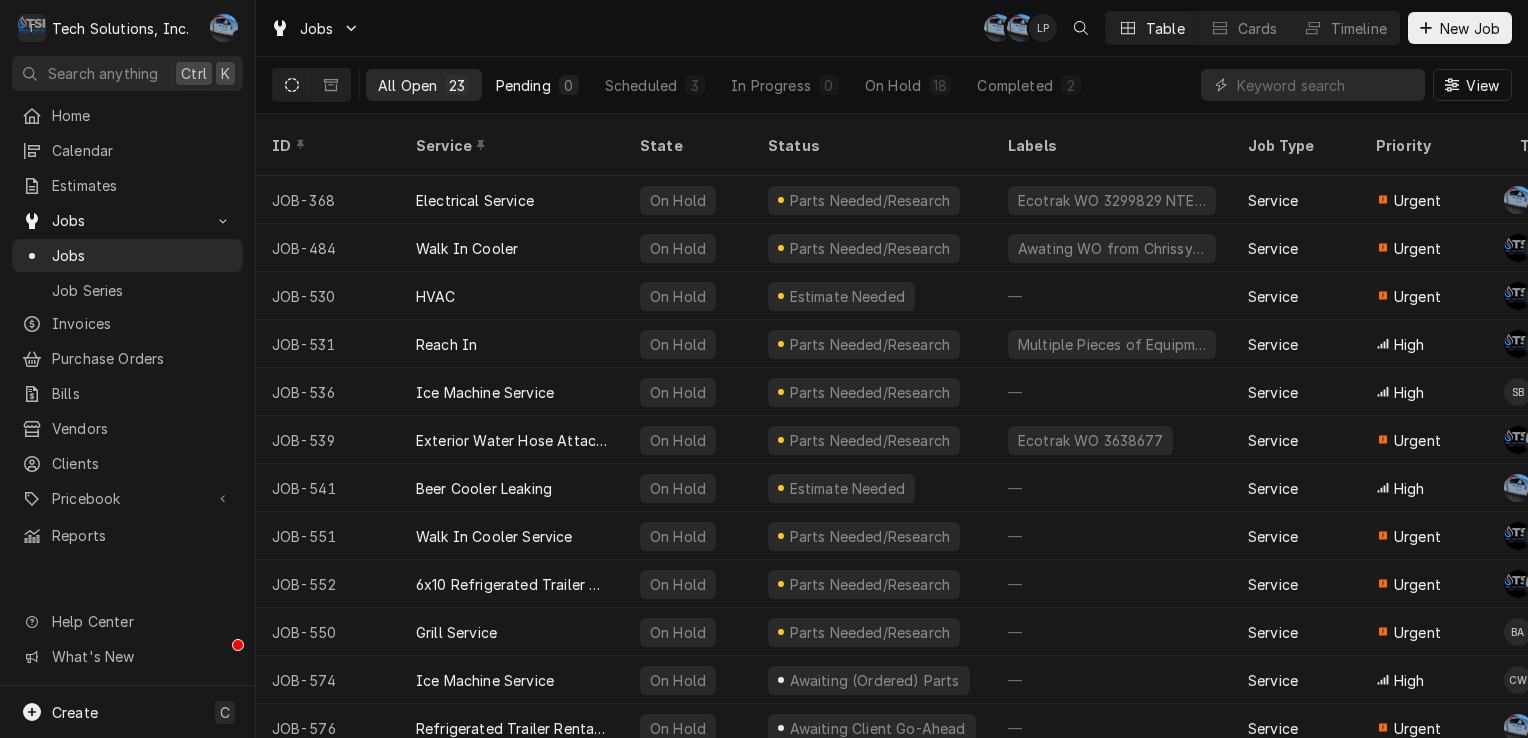 click on "Pending 0" at bounding box center [537, 85] 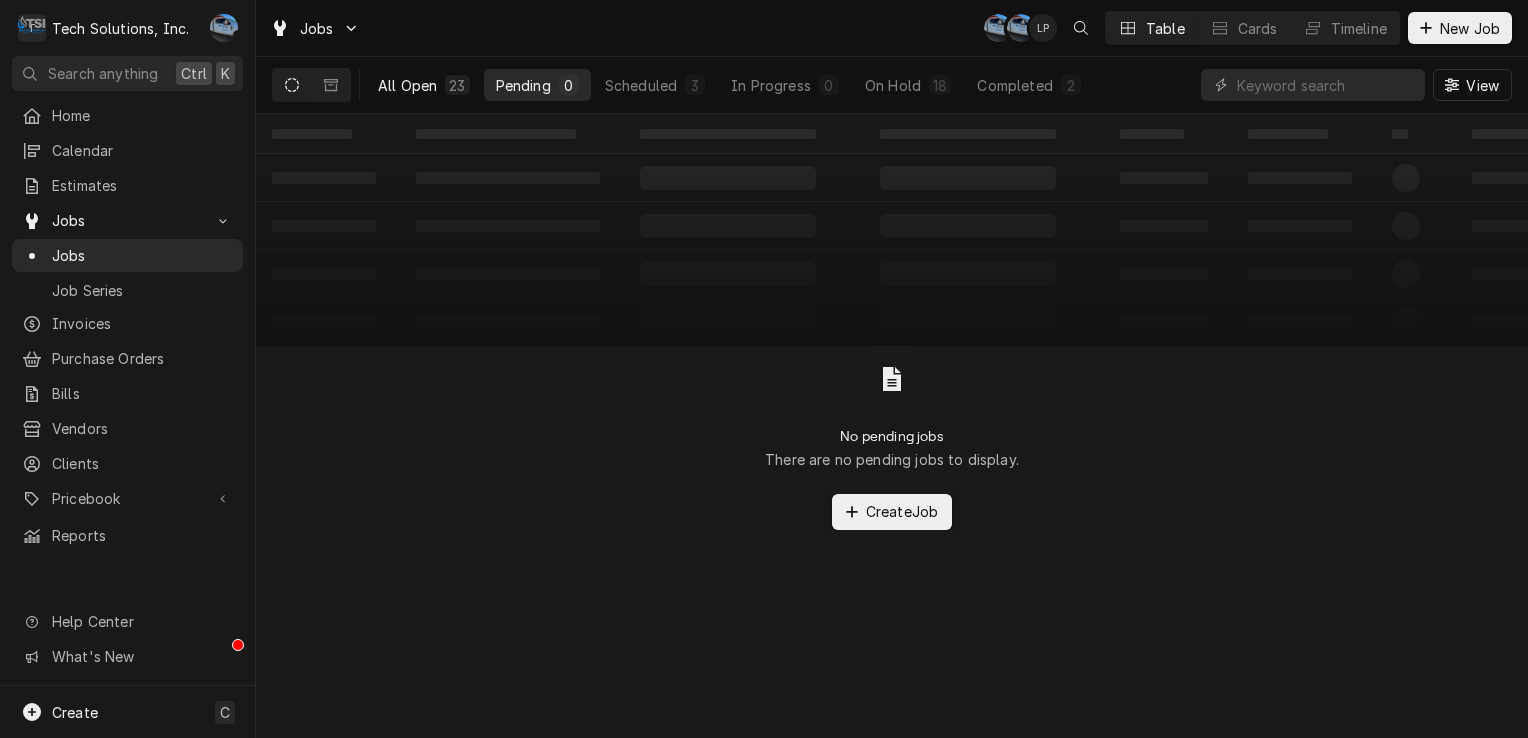click on "All Open" at bounding box center (407, 85) 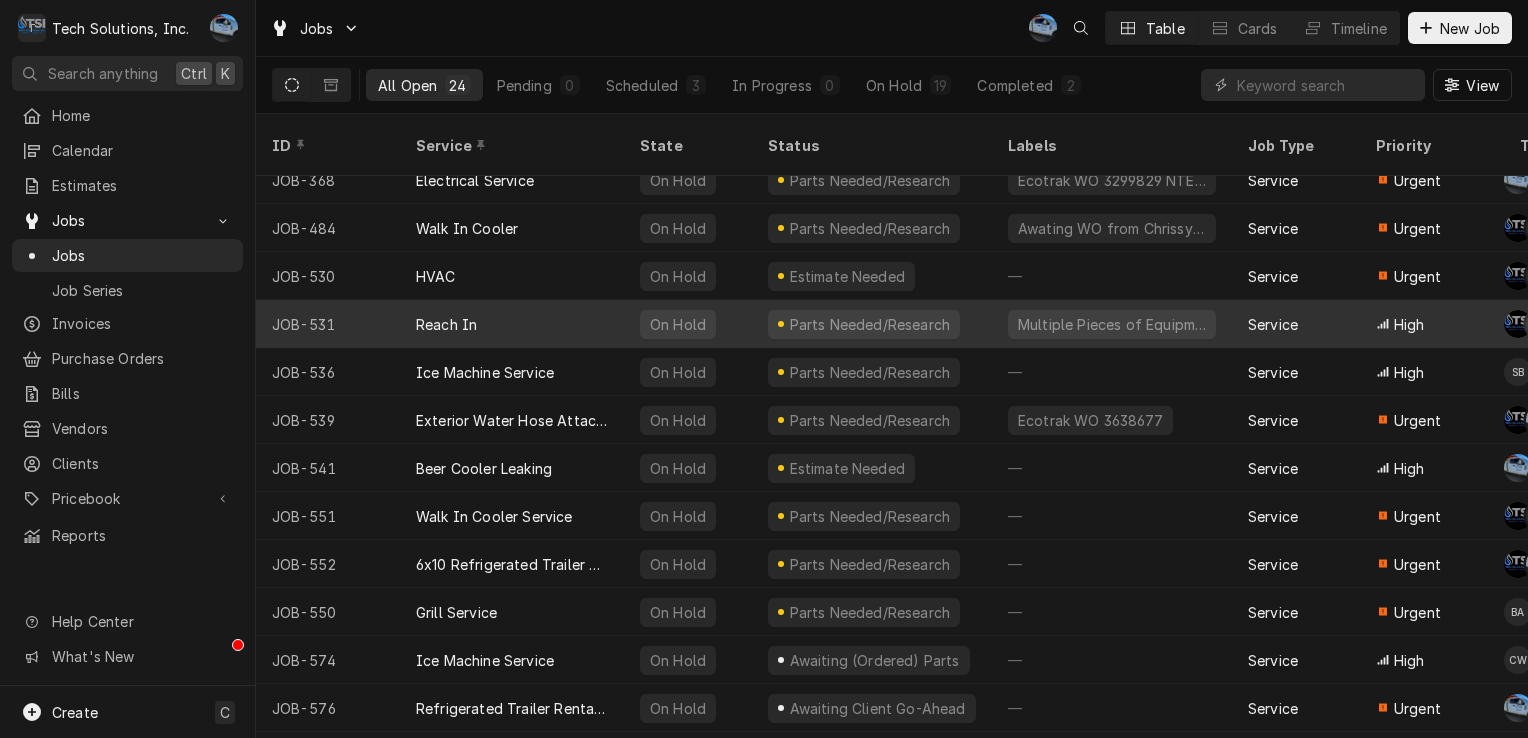 scroll, scrollTop: 0, scrollLeft: 0, axis: both 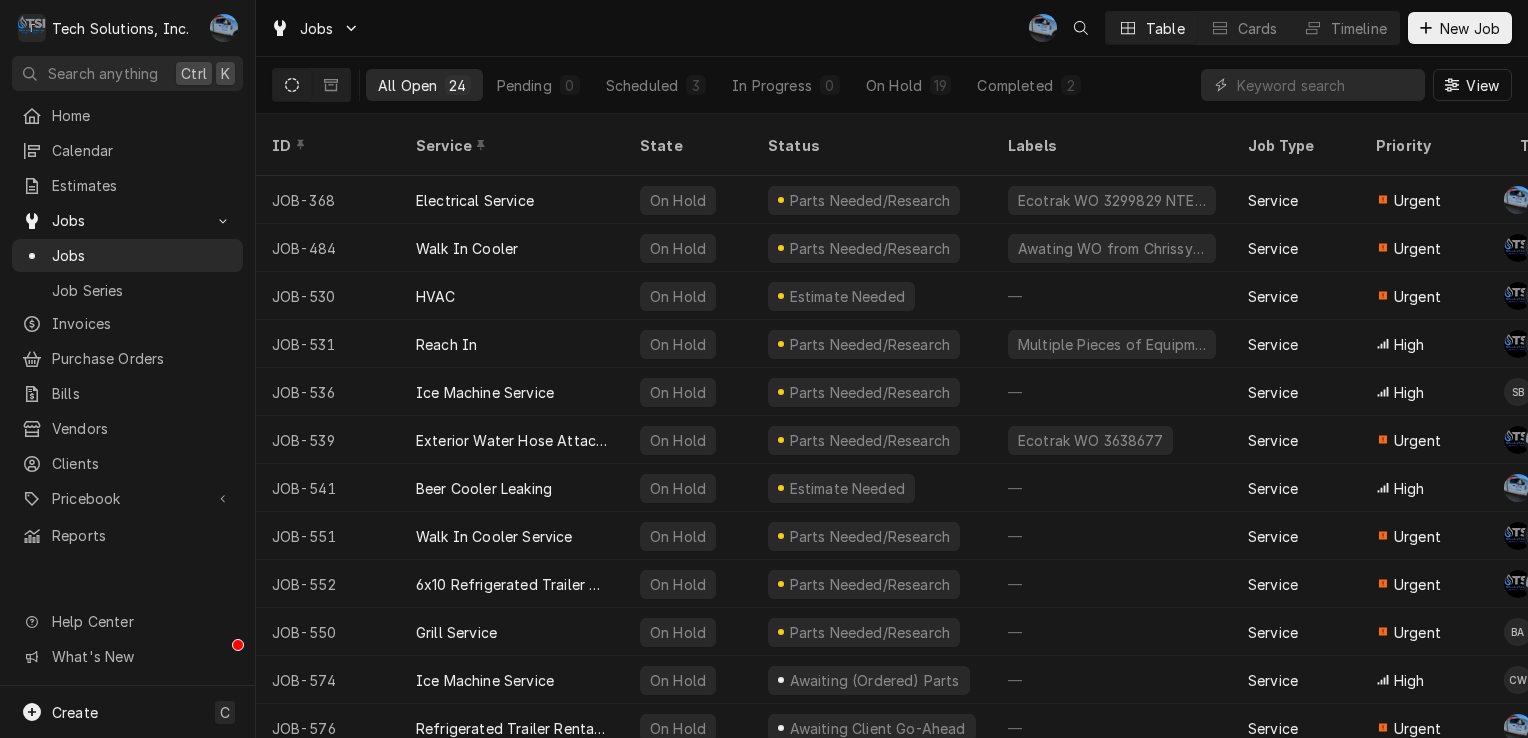 drag, startPoint x: 790, startPoint y: 89, endPoint x: 787, endPoint y: 104, distance: 15.297058 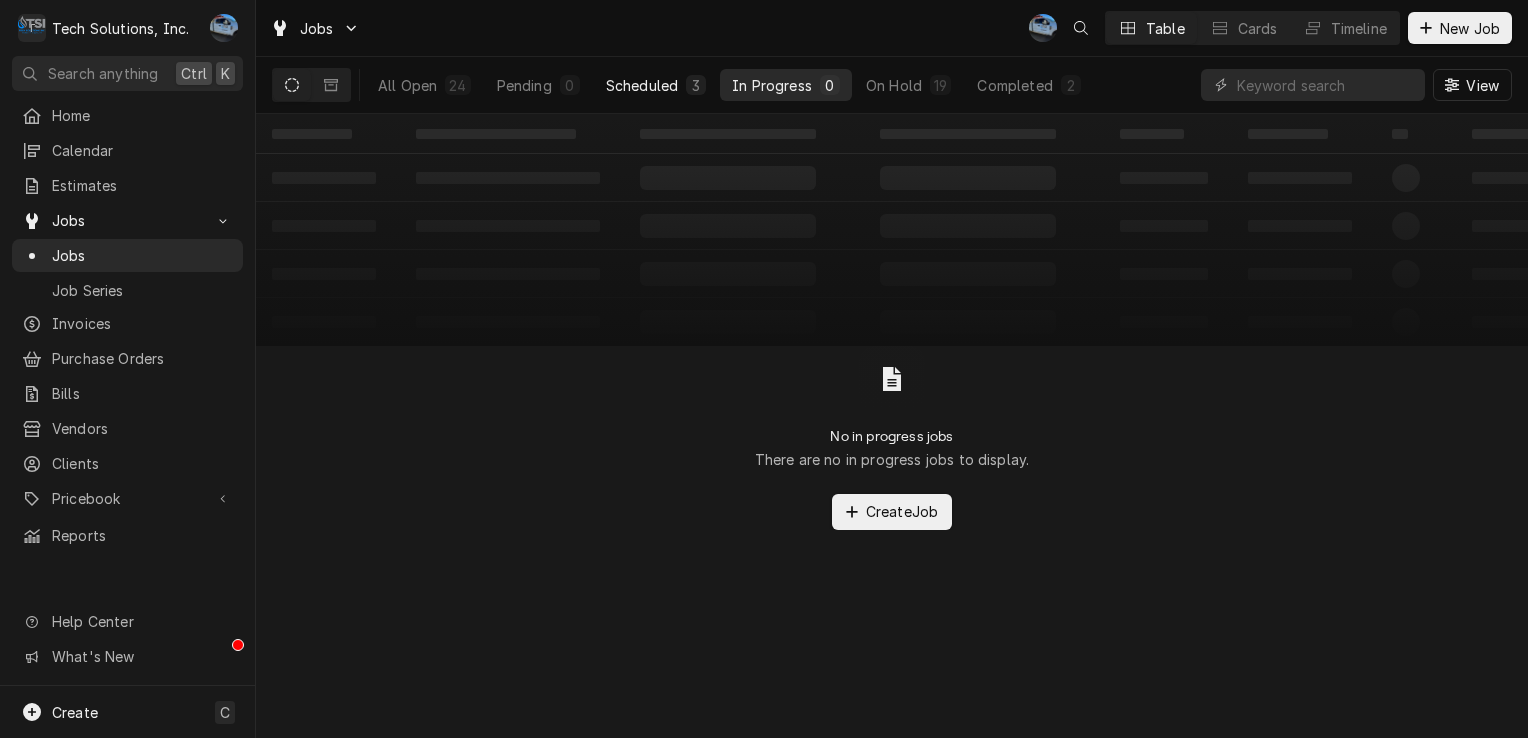 click on "Scheduled" at bounding box center [642, 85] 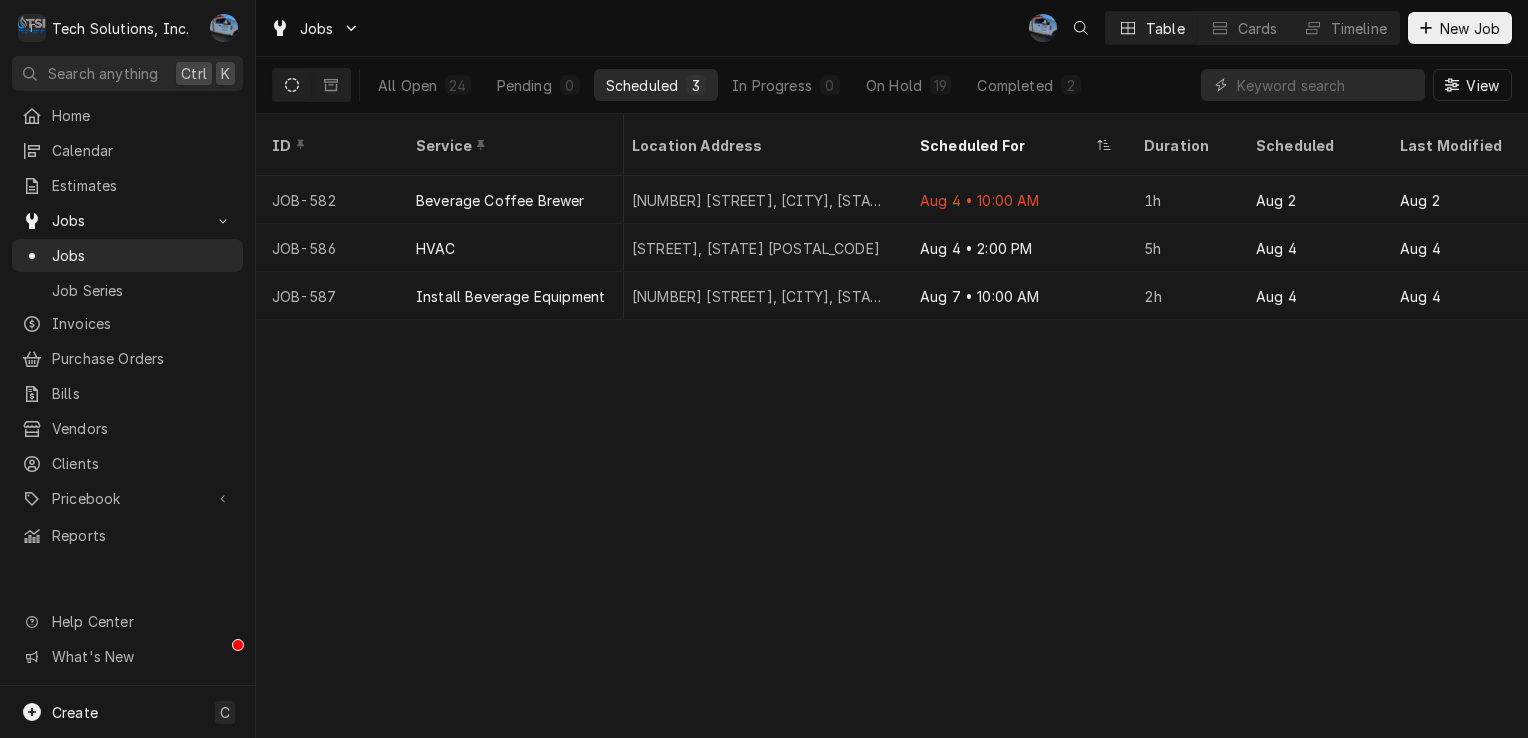 scroll, scrollTop: 0, scrollLeft: 0, axis: both 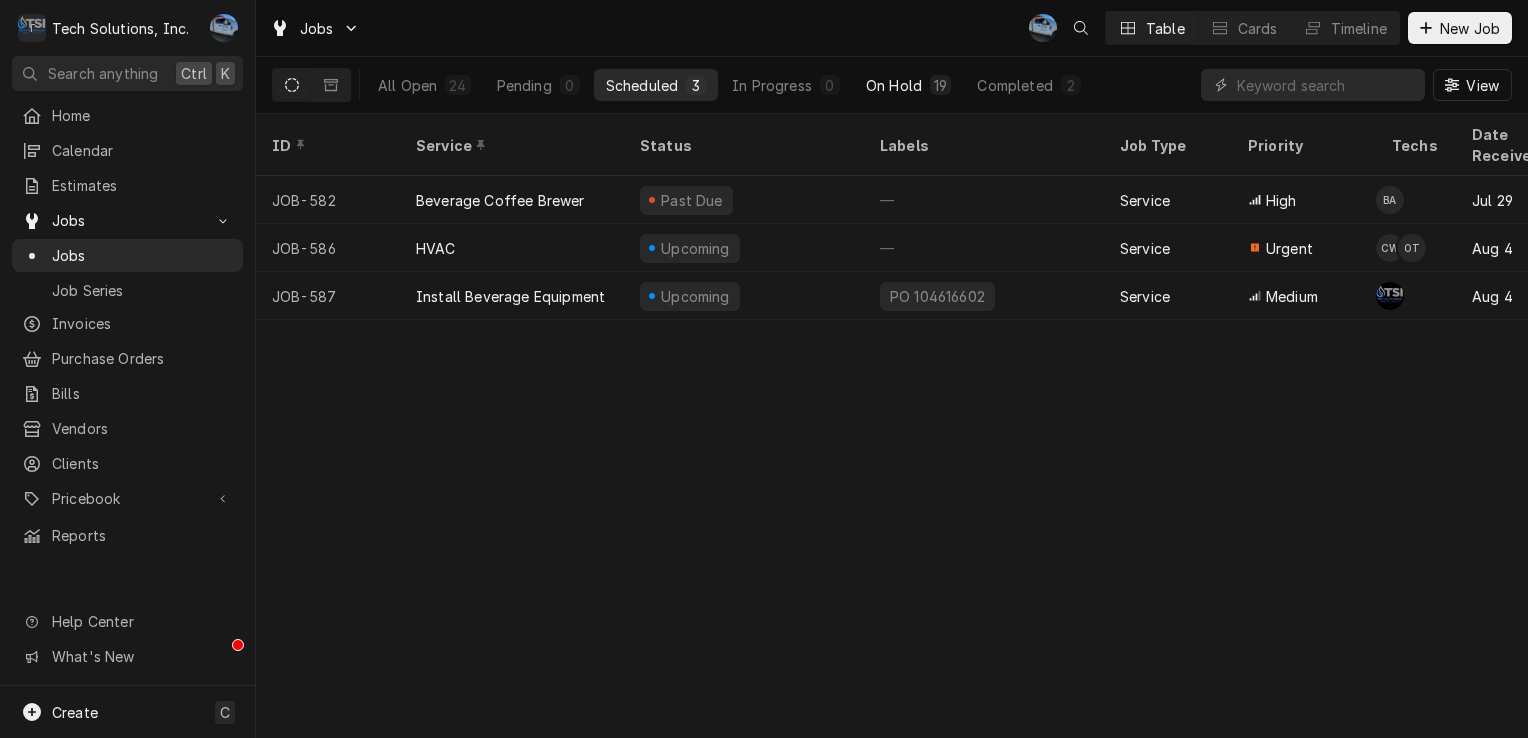click on "On Hold 19" at bounding box center (908, 85) 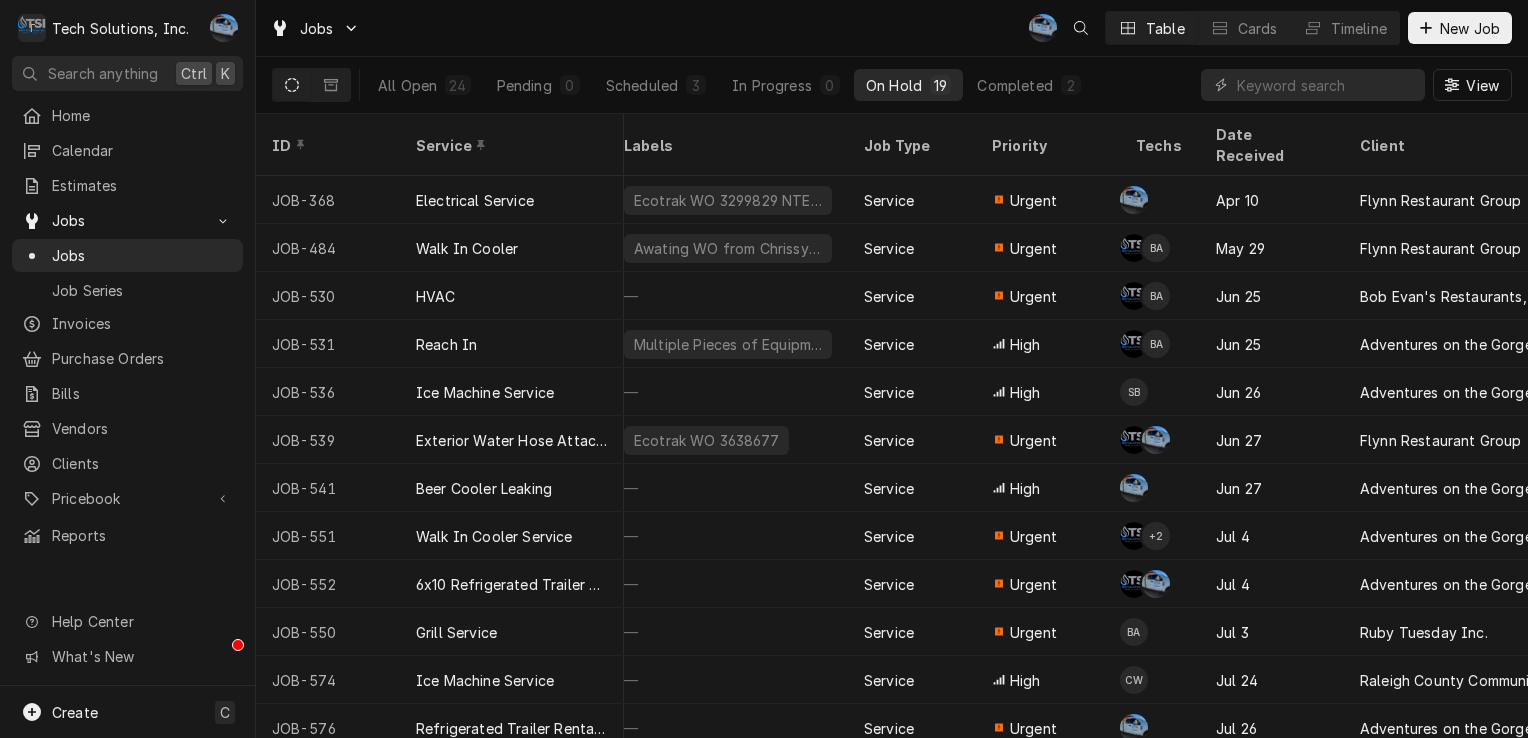 scroll, scrollTop: 0, scrollLeft: 0, axis: both 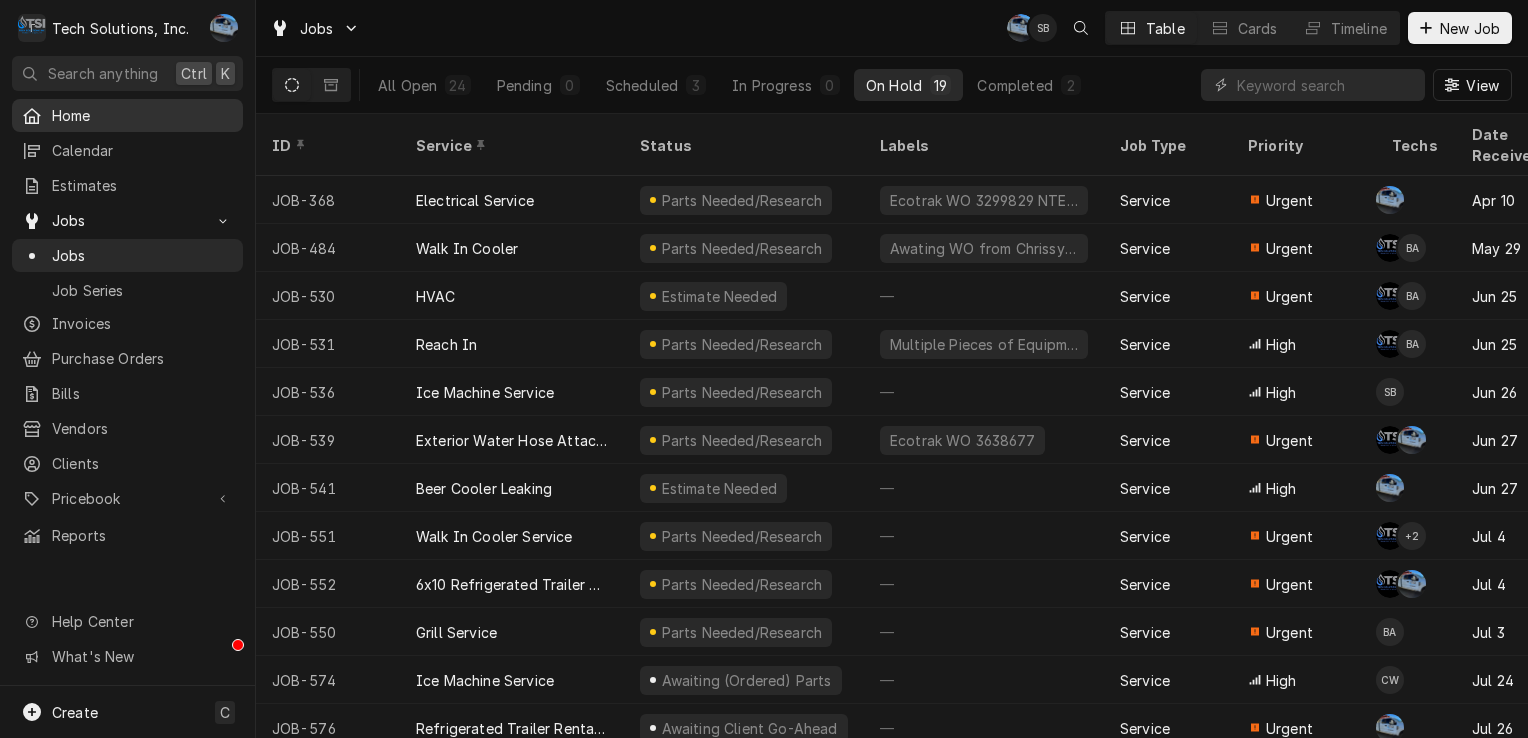 click on "Home" at bounding box center (142, 115) 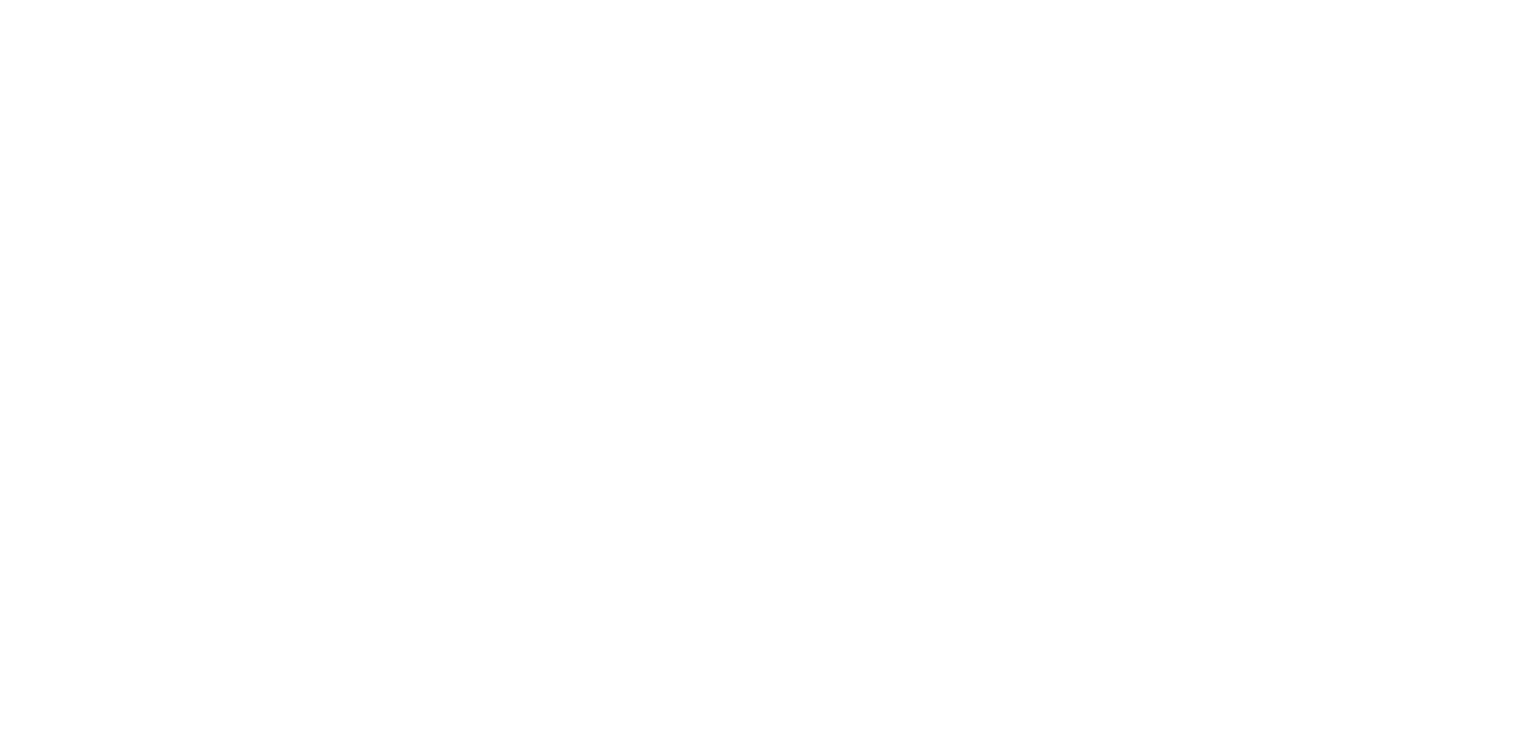 scroll, scrollTop: 0, scrollLeft: 0, axis: both 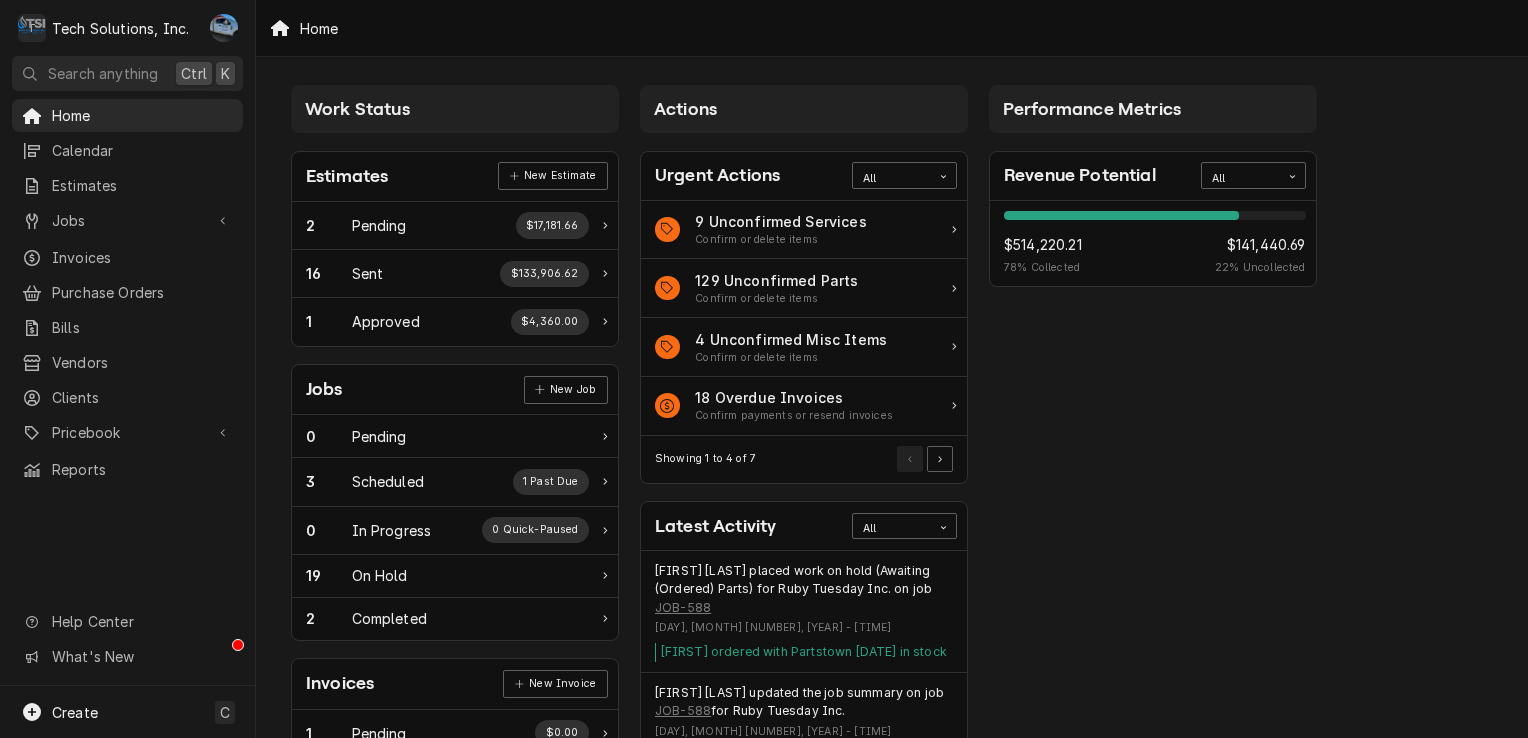 click on "Revenue Potential All 78% $514,220.21 78 % Collected $141,440.69 22 % Uncollected" at bounding box center (1153, 238) 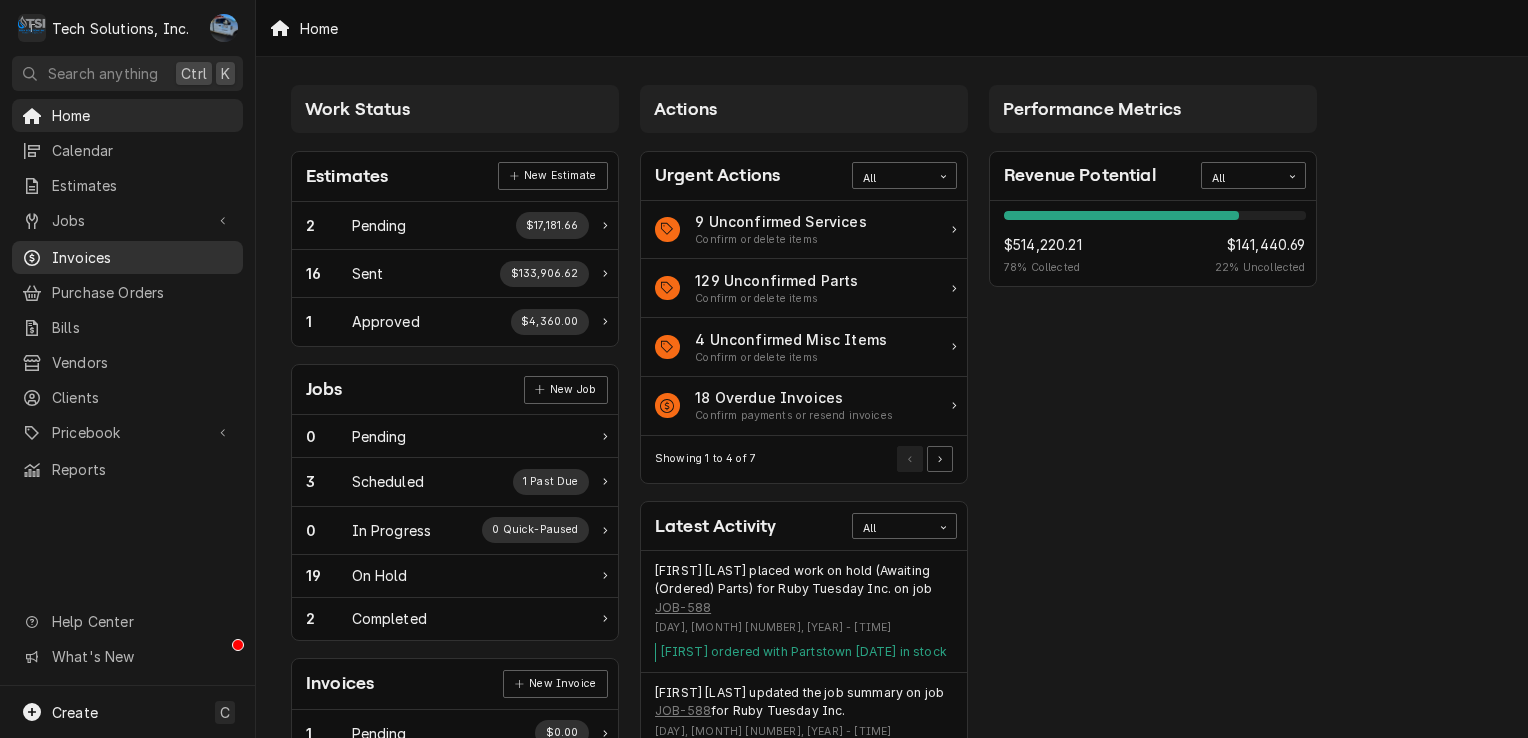 click on "Invoices" at bounding box center (142, 257) 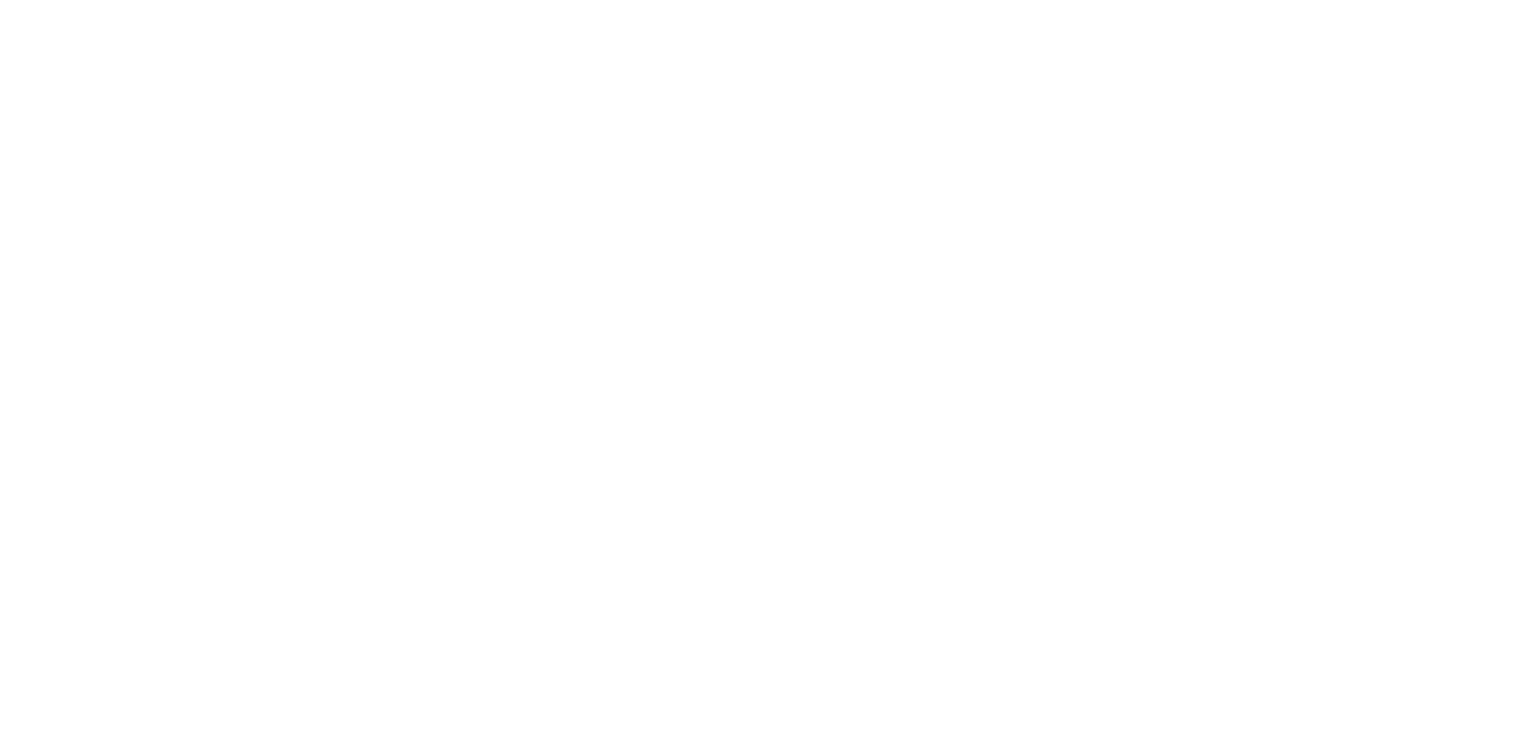 scroll, scrollTop: 0, scrollLeft: 0, axis: both 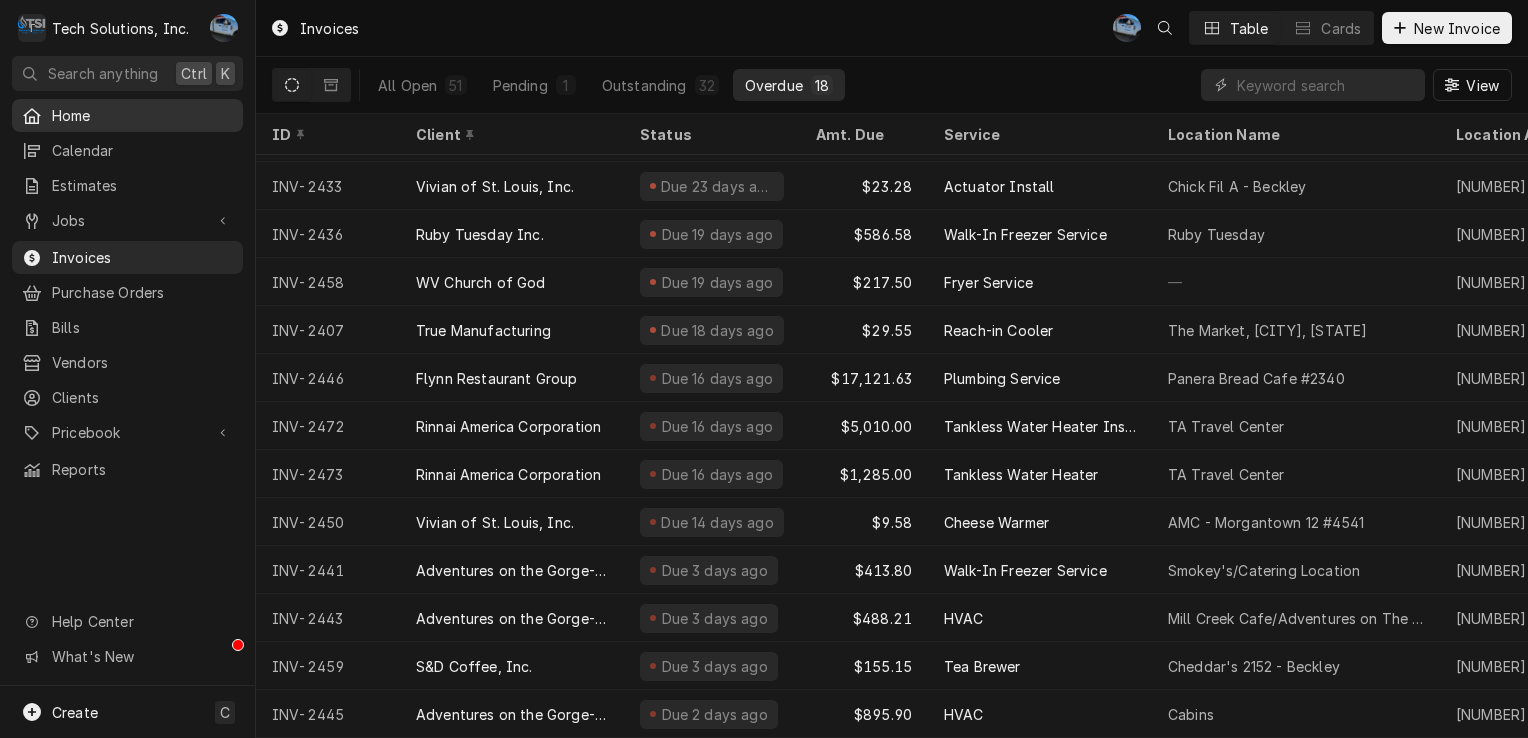 click on "Home" at bounding box center (127, 115) 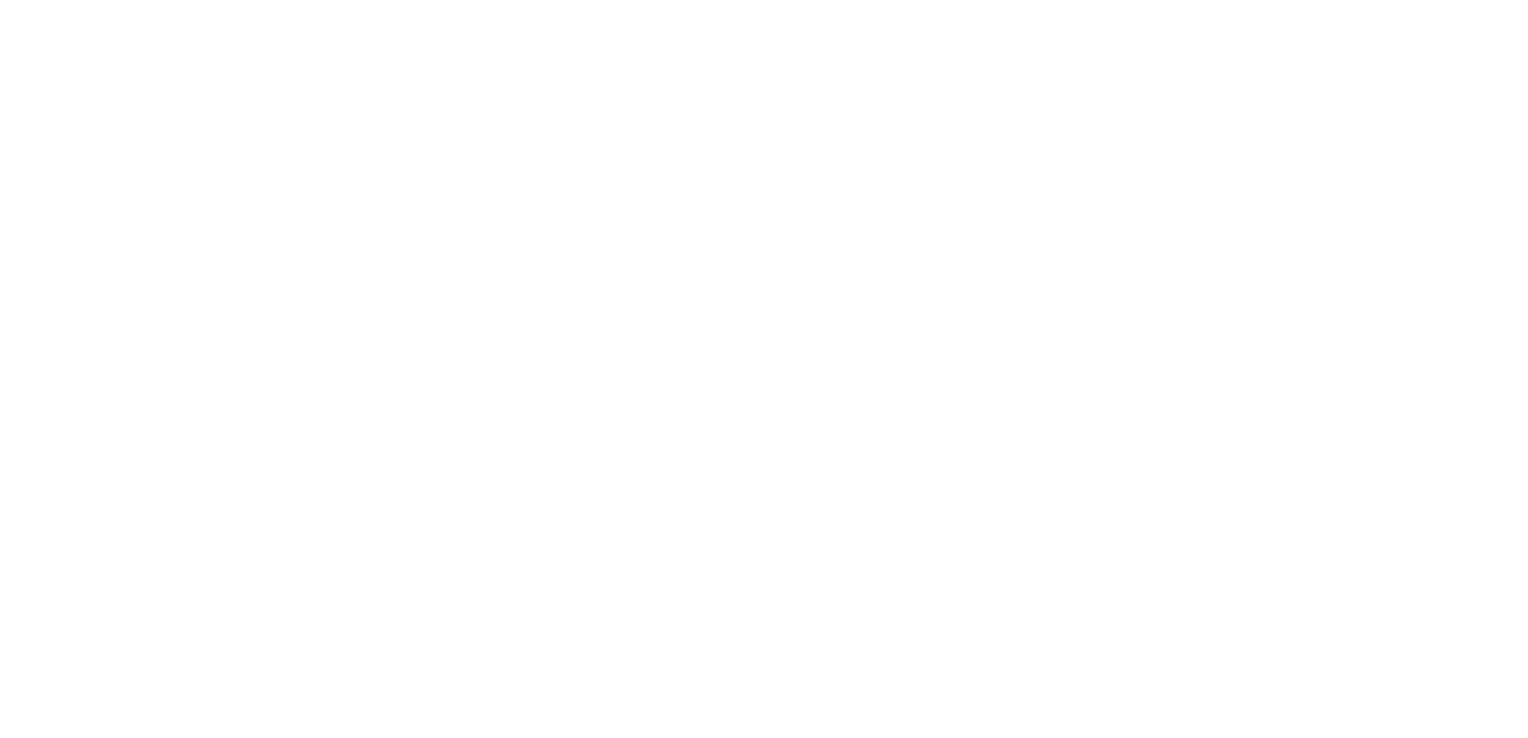 scroll, scrollTop: 0, scrollLeft: 0, axis: both 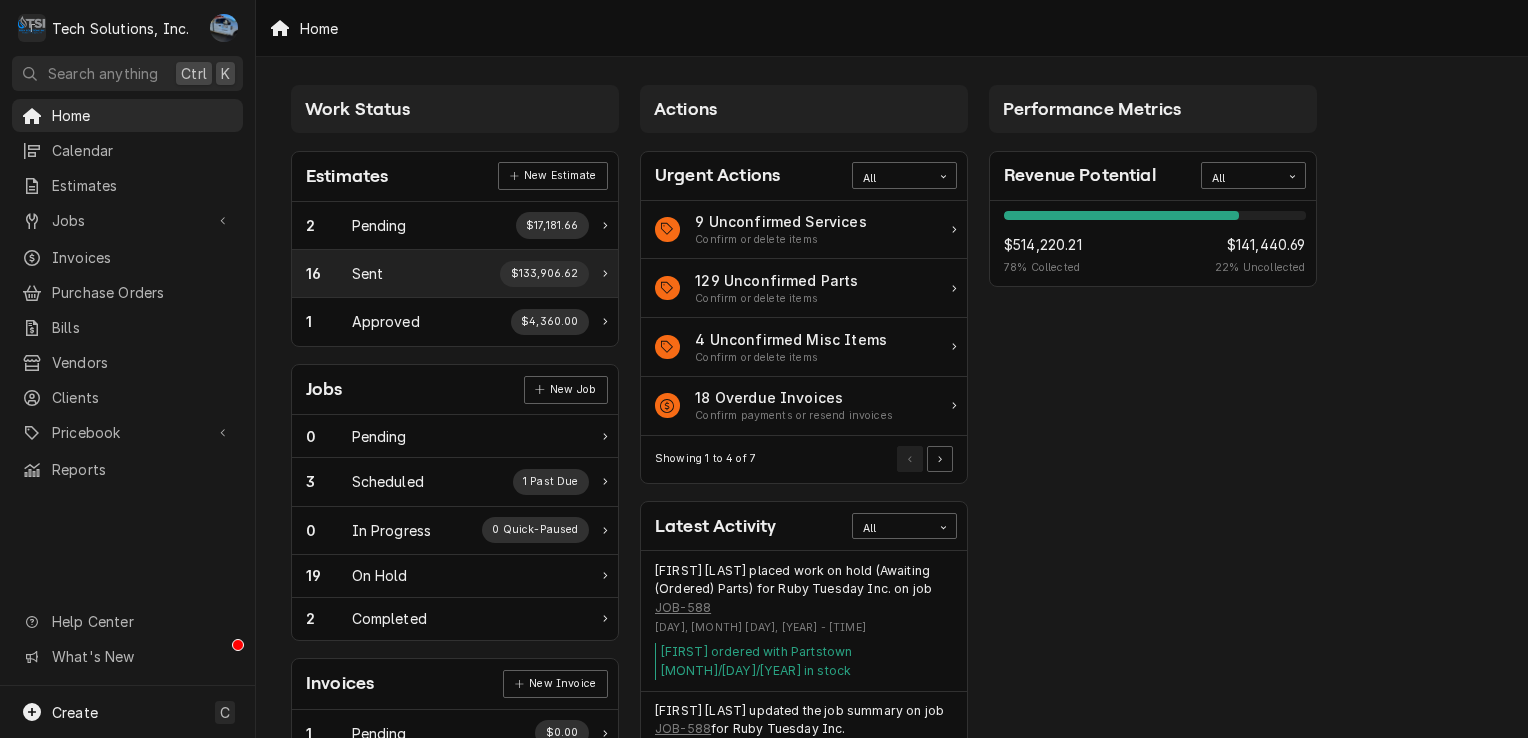 click on "[NUMBER] Sent [CURRENCY][AMOUNT]" at bounding box center (455, 274) 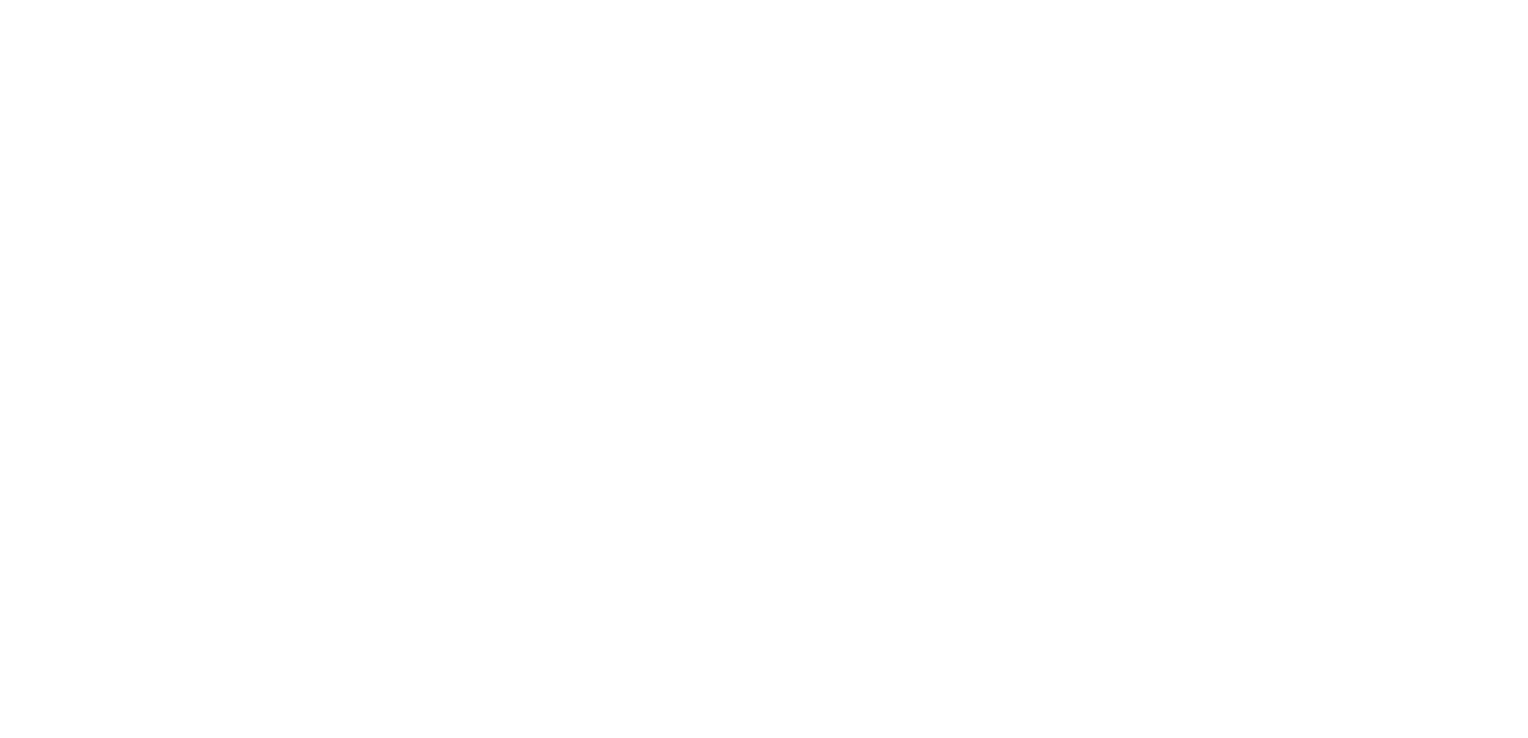 scroll, scrollTop: 0, scrollLeft: 0, axis: both 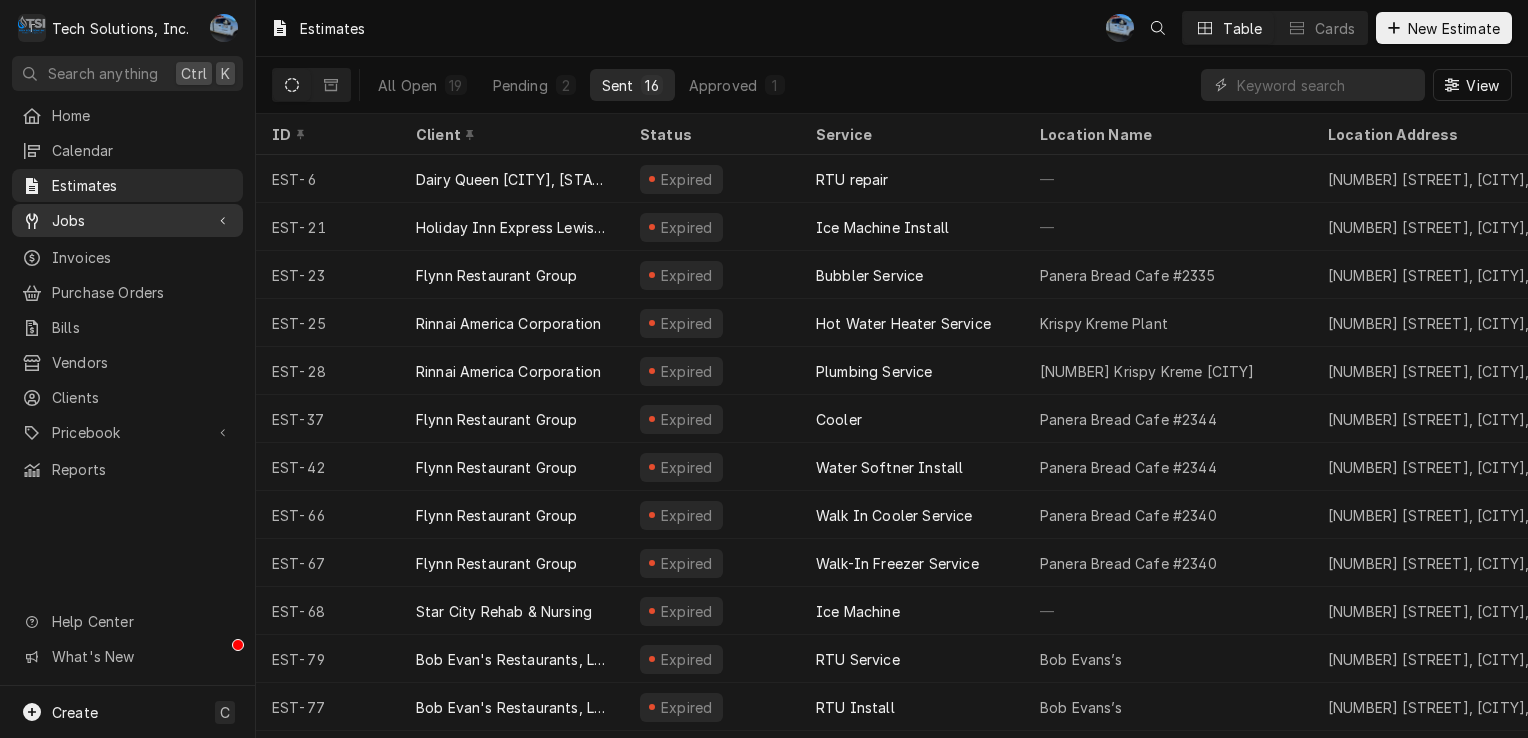 click on "Jobs" at bounding box center (127, 220) 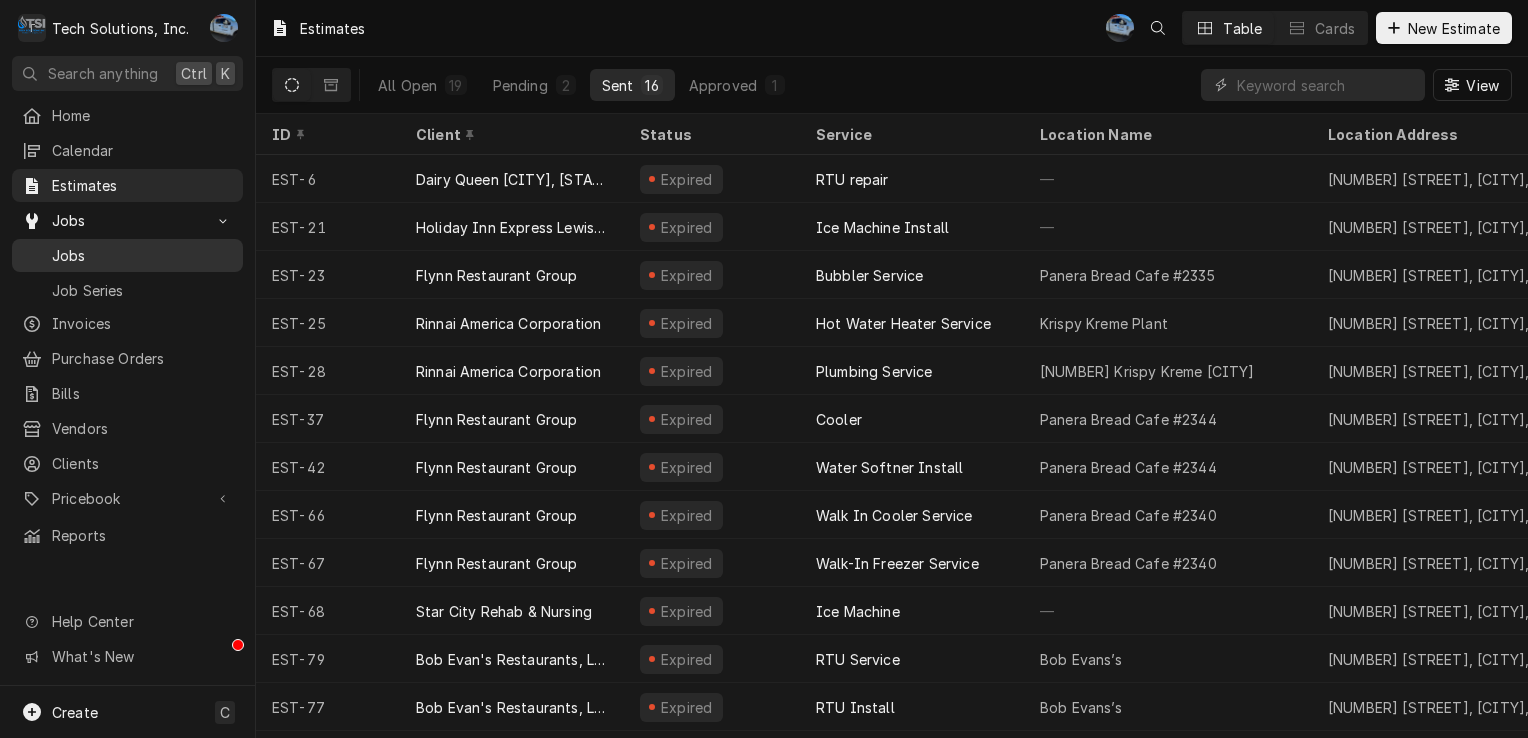 click on "Jobs" at bounding box center (127, 255) 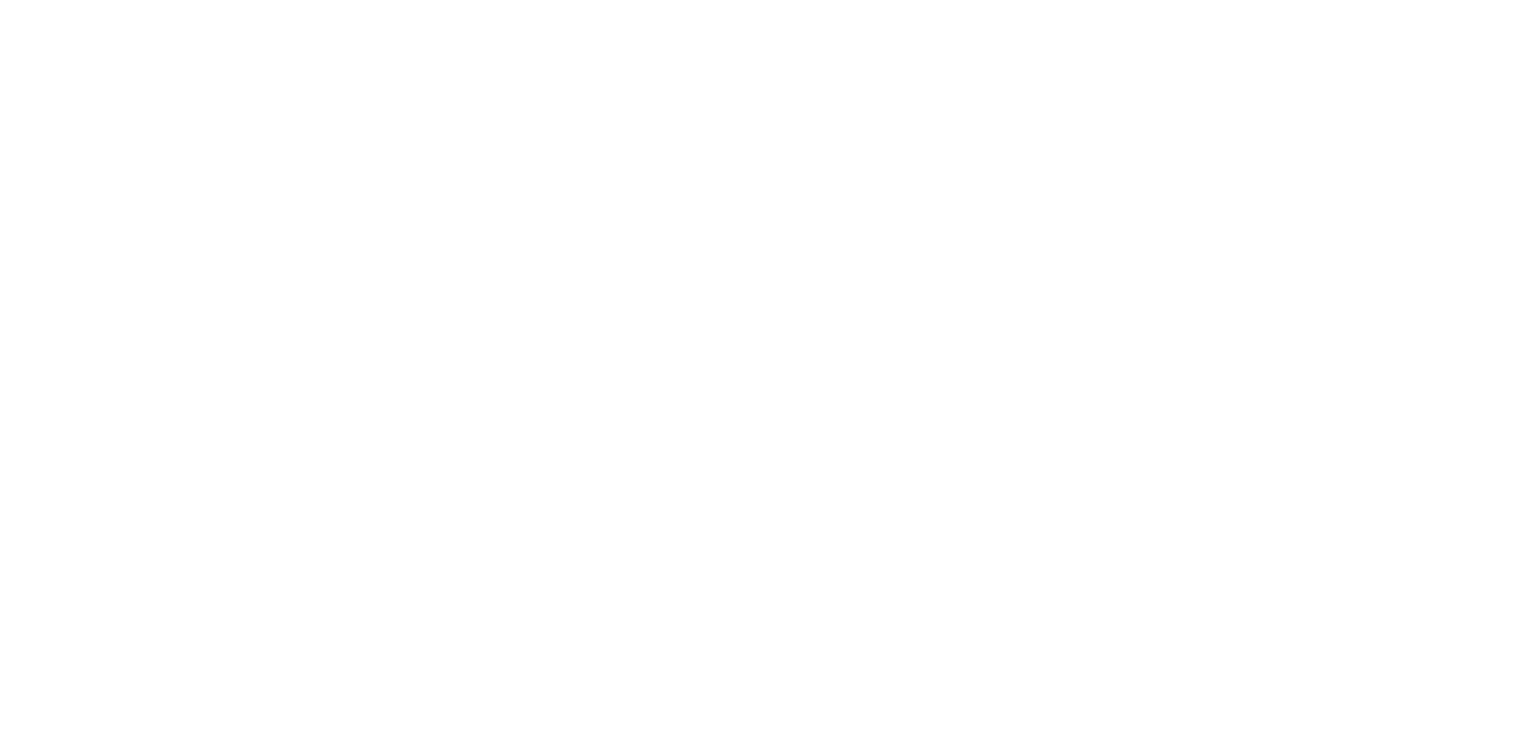 scroll, scrollTop: 0, scrollLeft: 0, axis: both 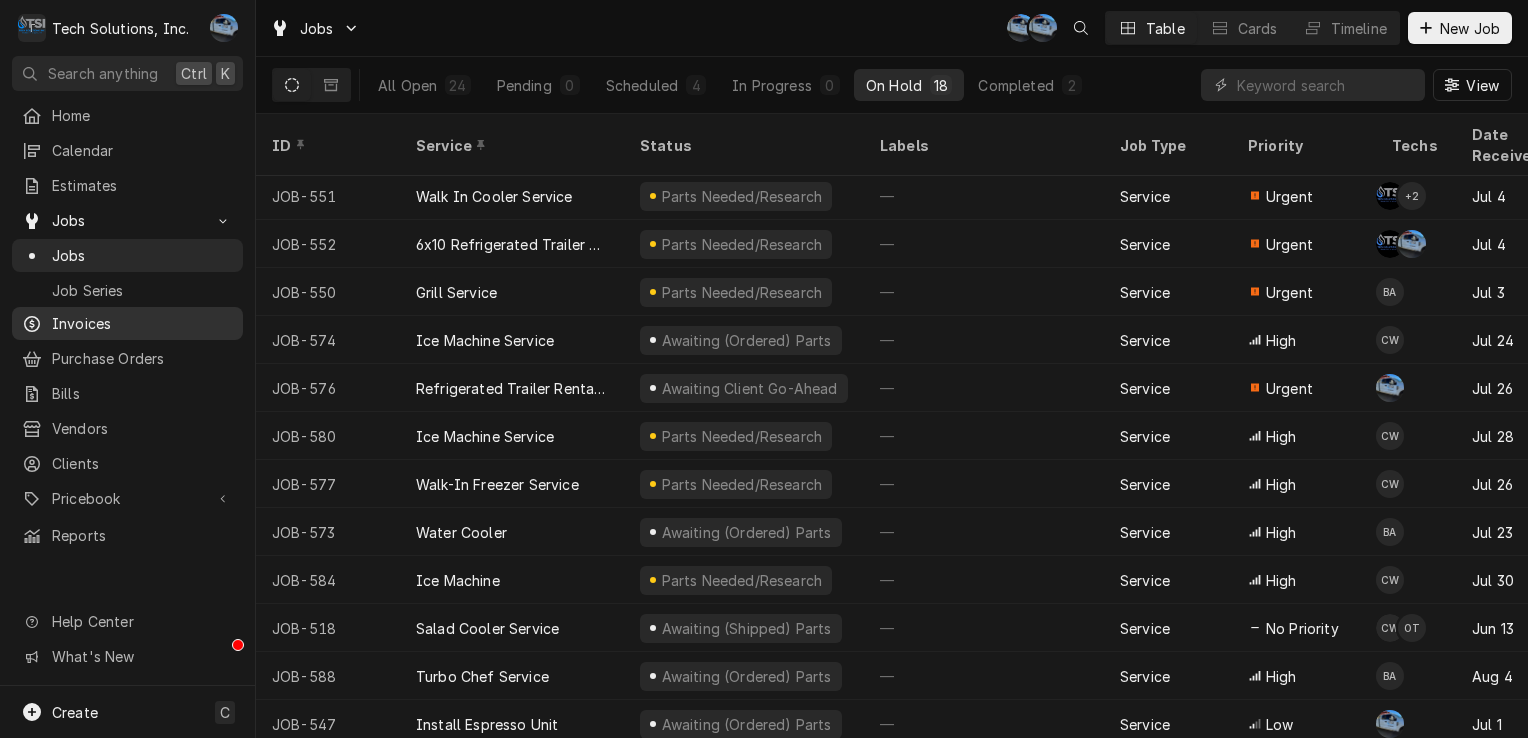 click on "Invoices" at bounding box center [142, 323] 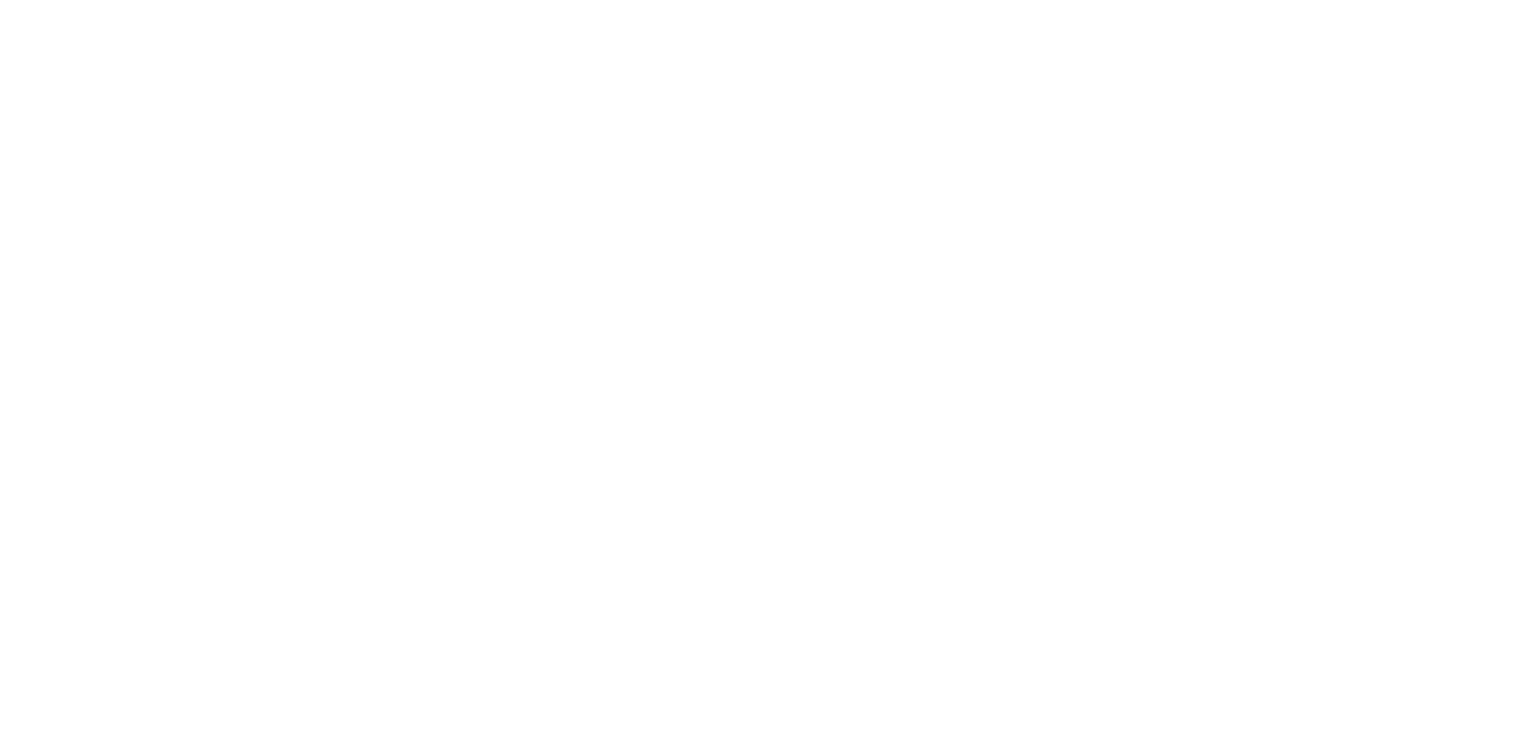 scroll, scrollTop: 0, scrollLeft: 0, axis: both 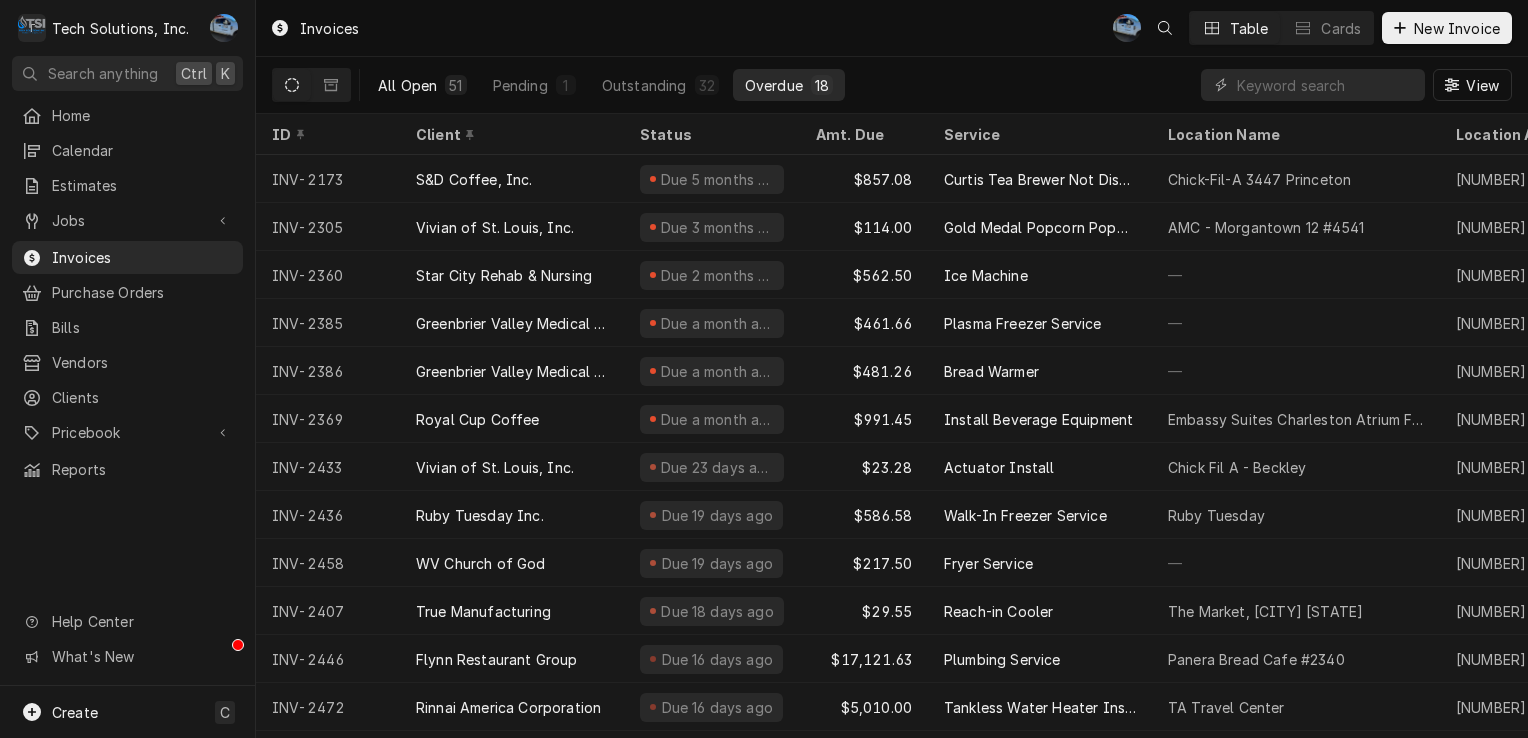 click on "All Open" at bounding box center (407, 85) 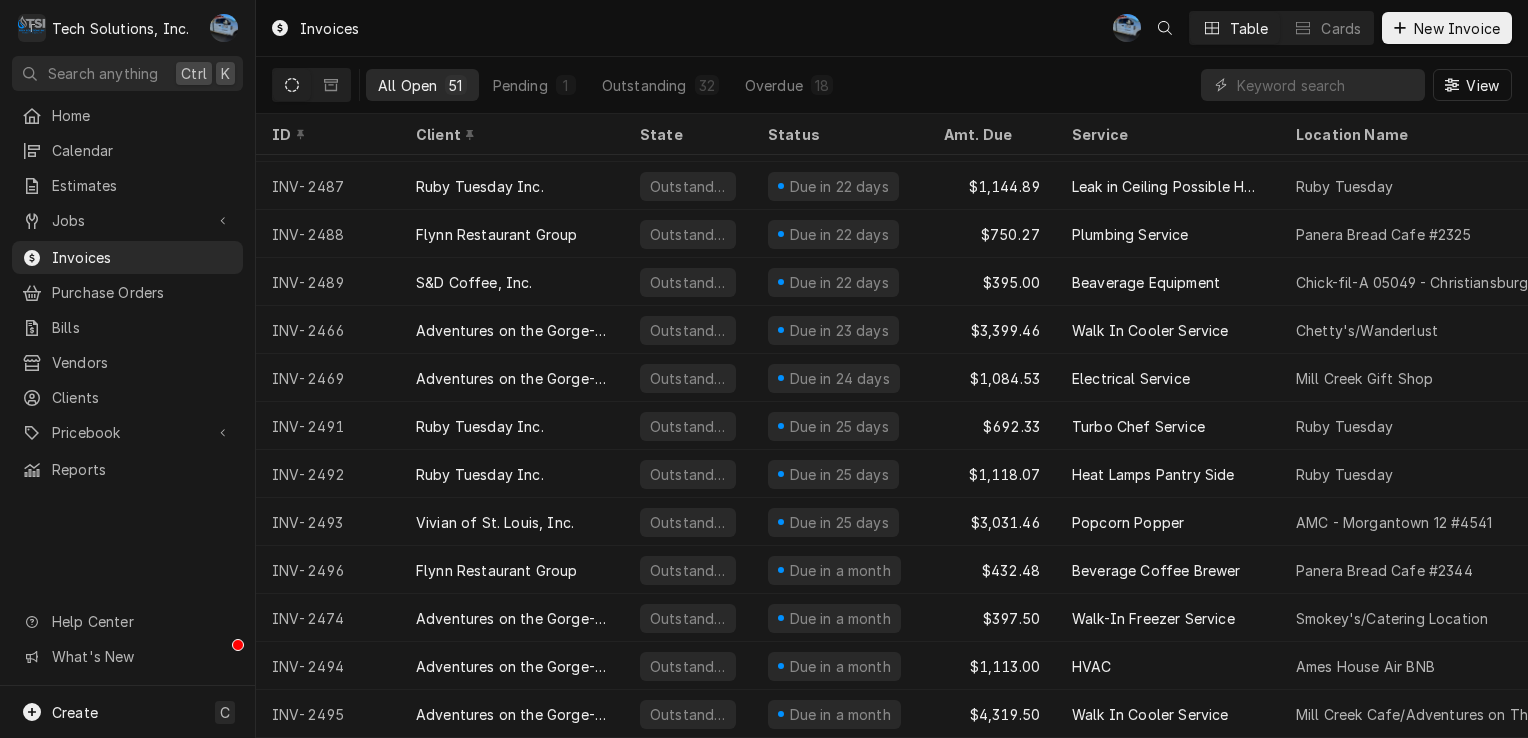 scroll, scrollTop: 1876, scrollLeft: 0, axis: vertical 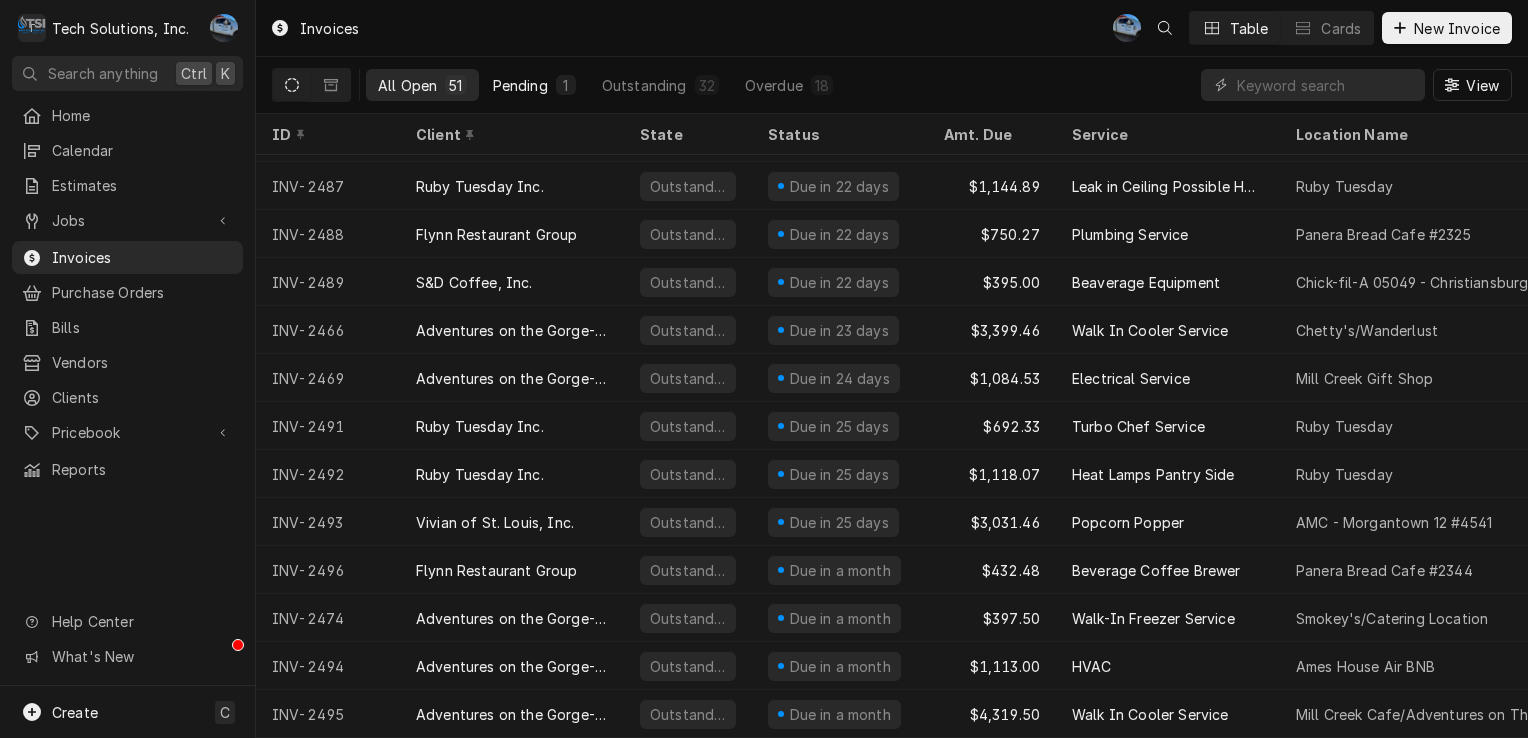 click on "Pending" at bounding box center [520, 85] 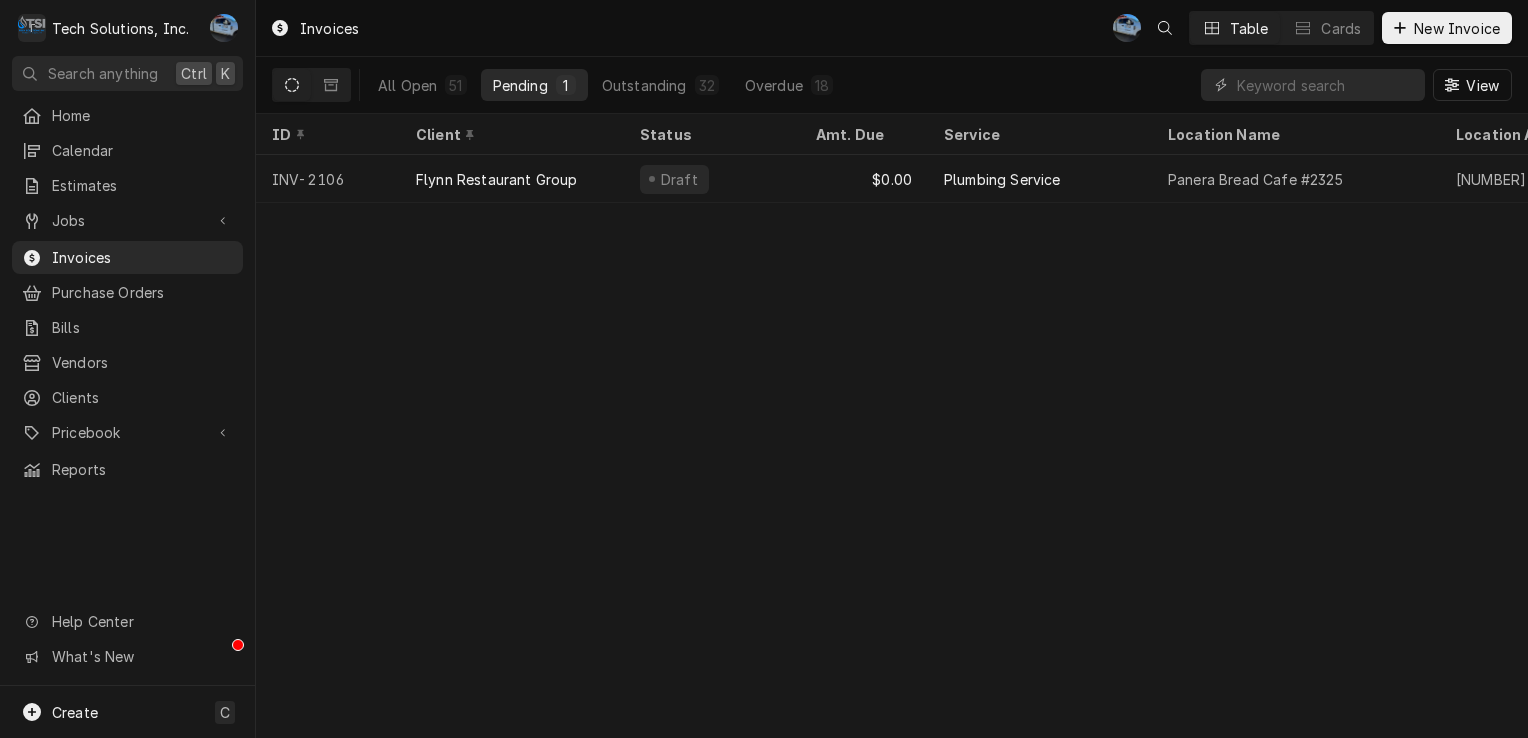 drag, startPoint x: 756, startPoint y: 218, endPoint x: 902, endPoint y: 218, distance: 146 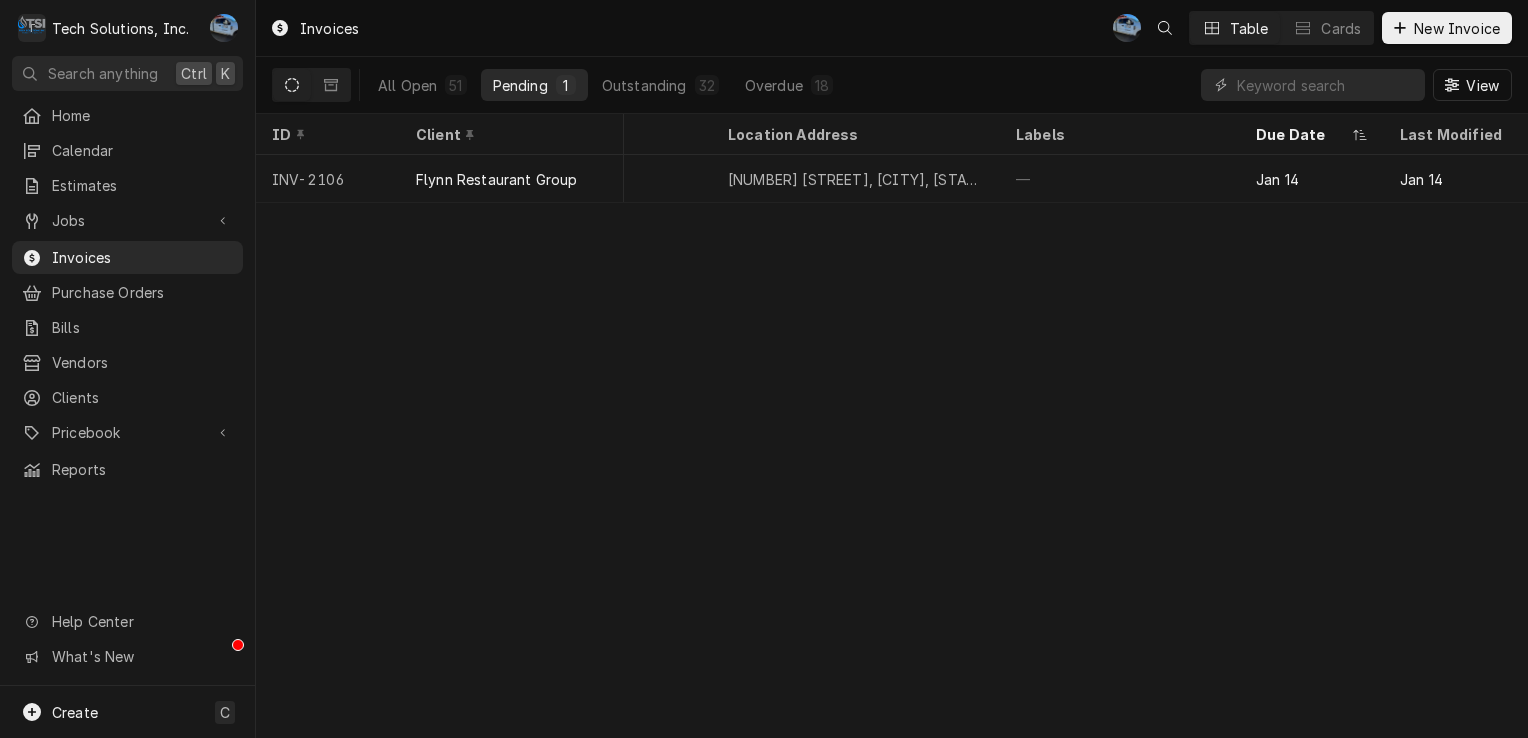 scroll, scrollTop: 0, scrollLeft: 0, axis: both 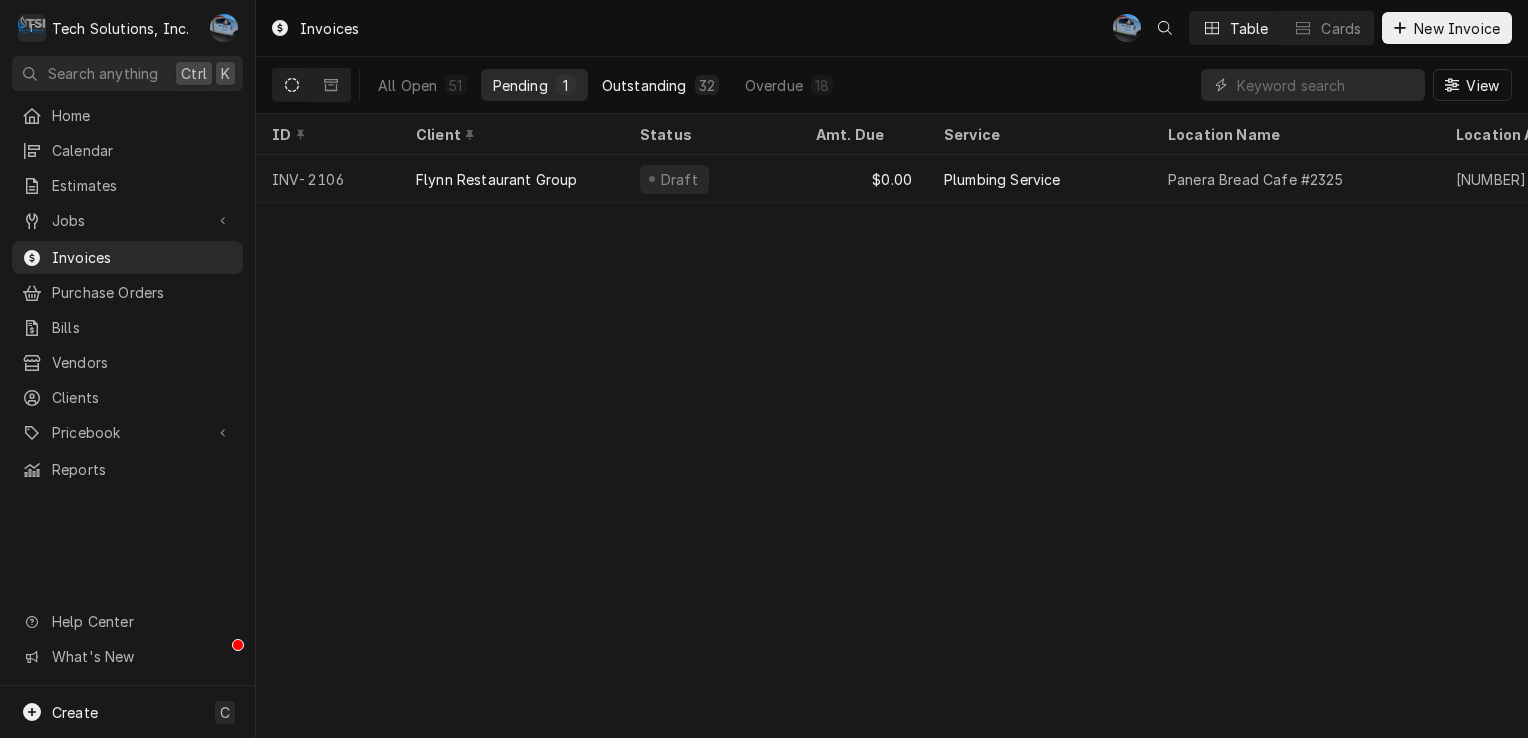 click on "32" at bounding box center (707, 85) 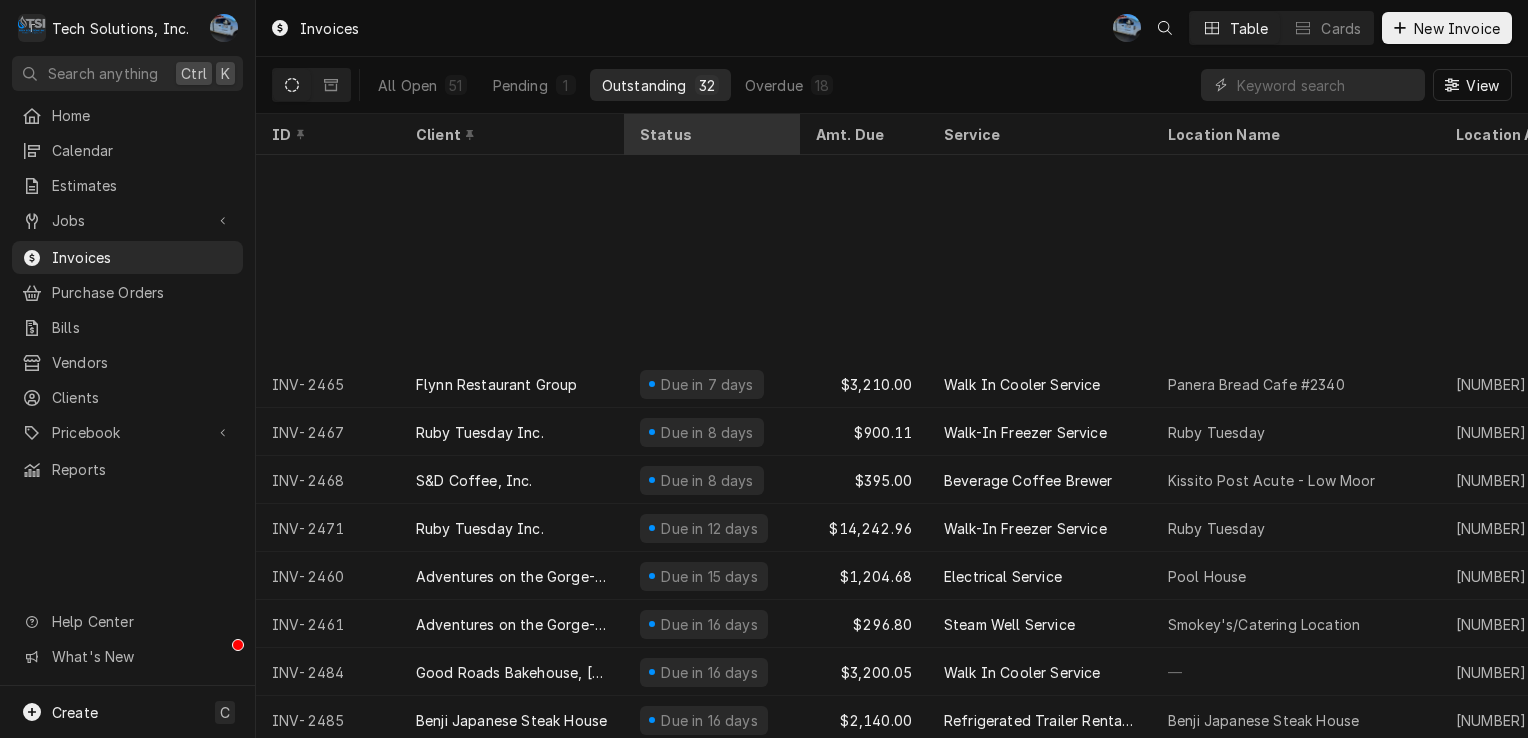 scroll, scrollTop: 0, scrollLeft: 0, axis: both 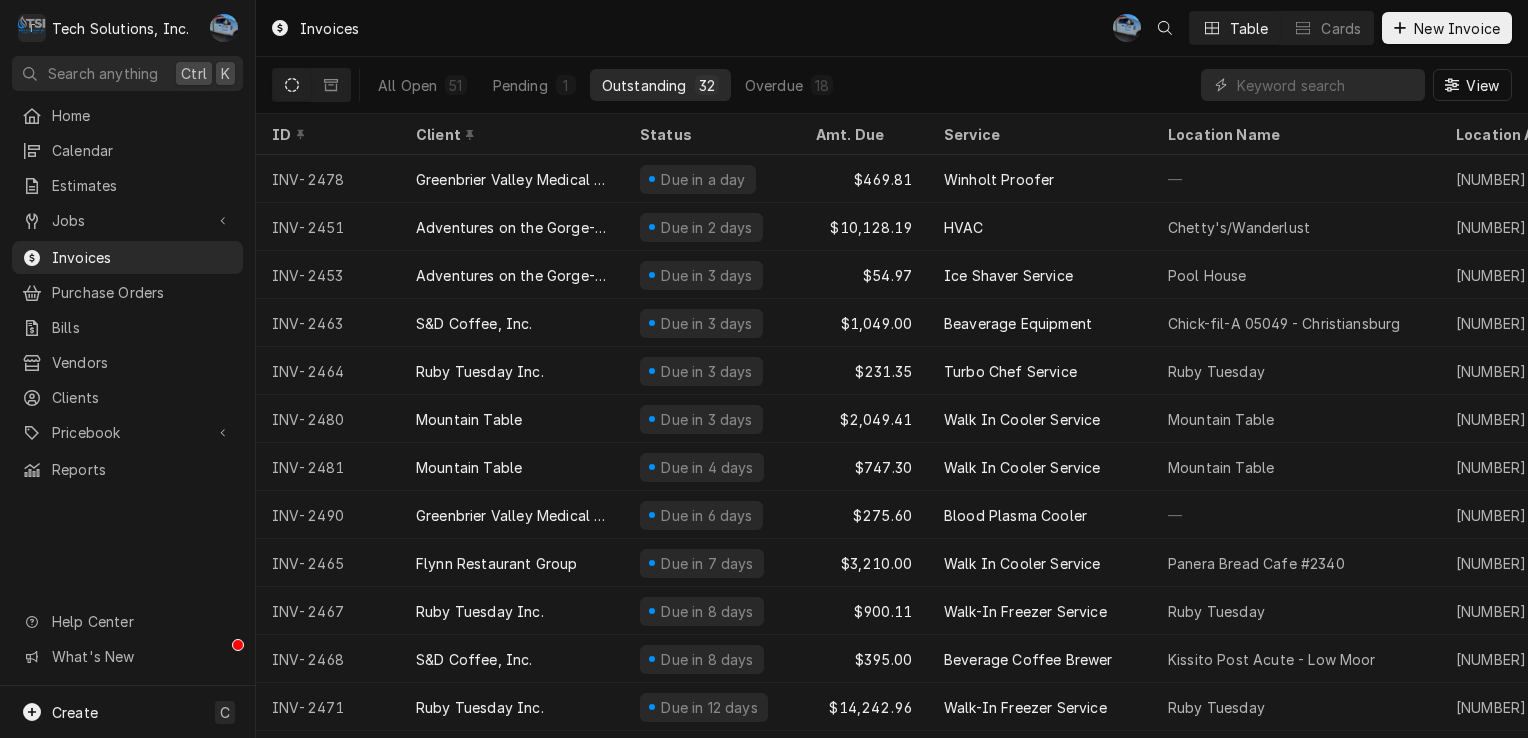 click on "All Open 51 Pending 1 Outstanding 32 Overdue 18" at bounding box center [605, 85] 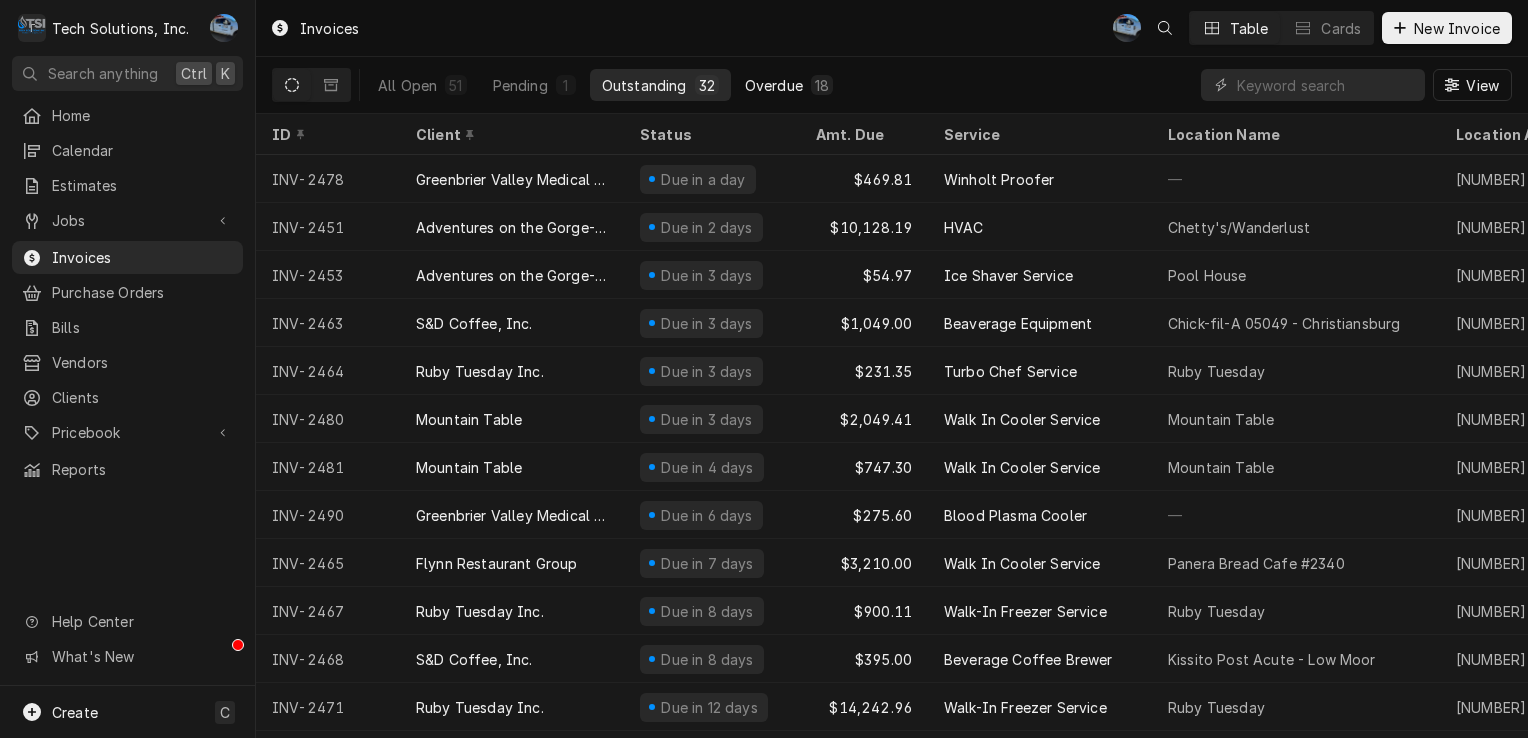 click on "Overdue" at bounding box center [774, 85] 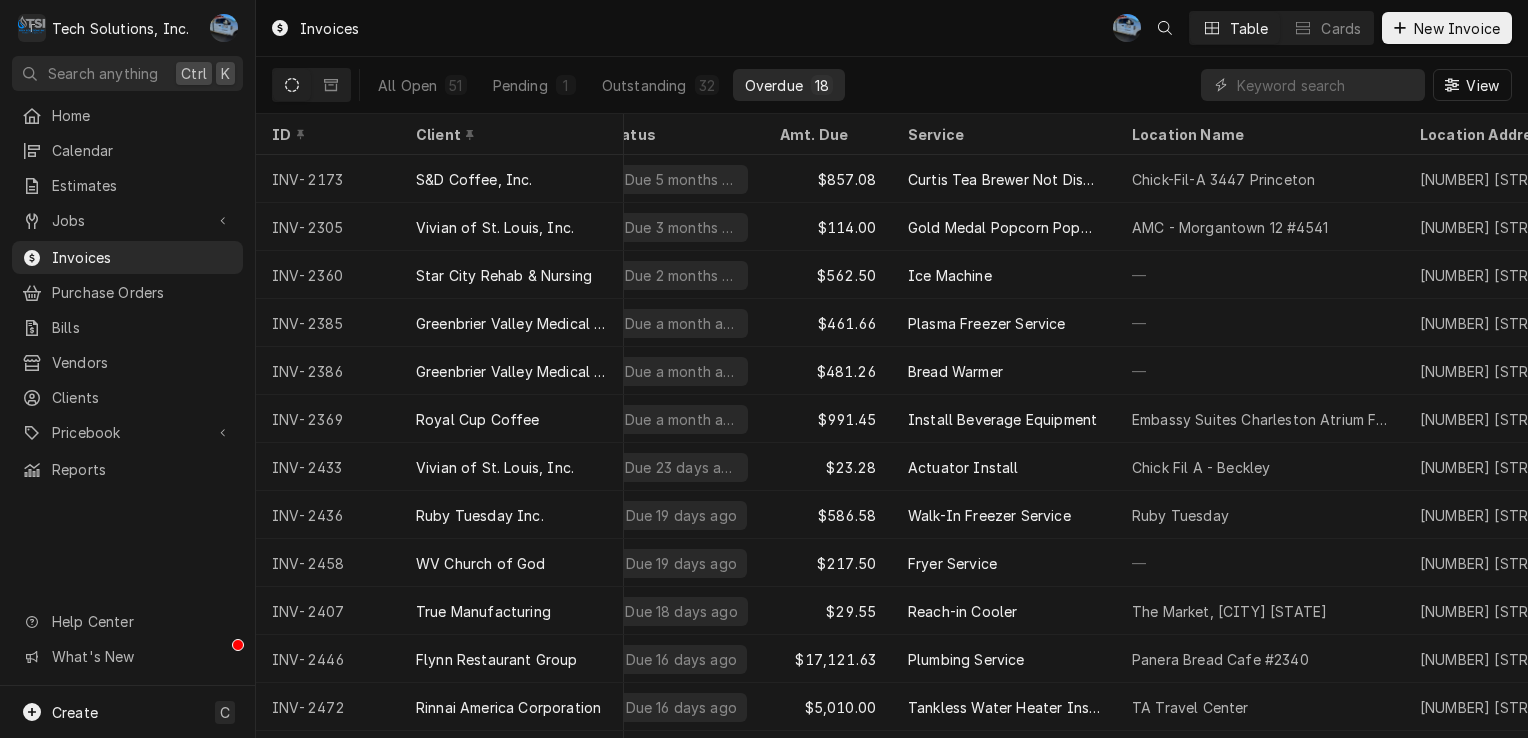 scroll, scrollTop: 0, scrollLeft: 0, axis: both 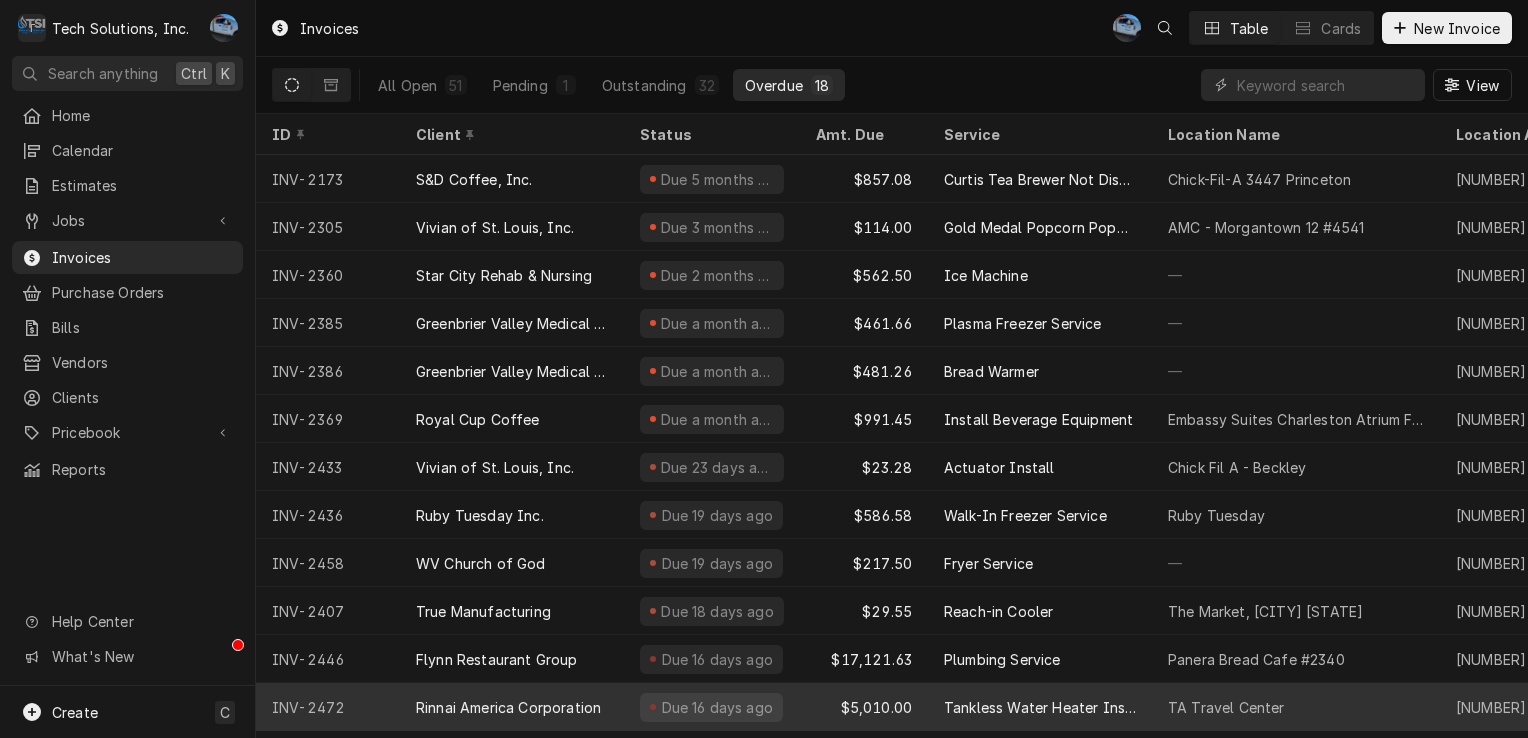 click on "Rinnai America Corporation" at bounding box center [508, 707] 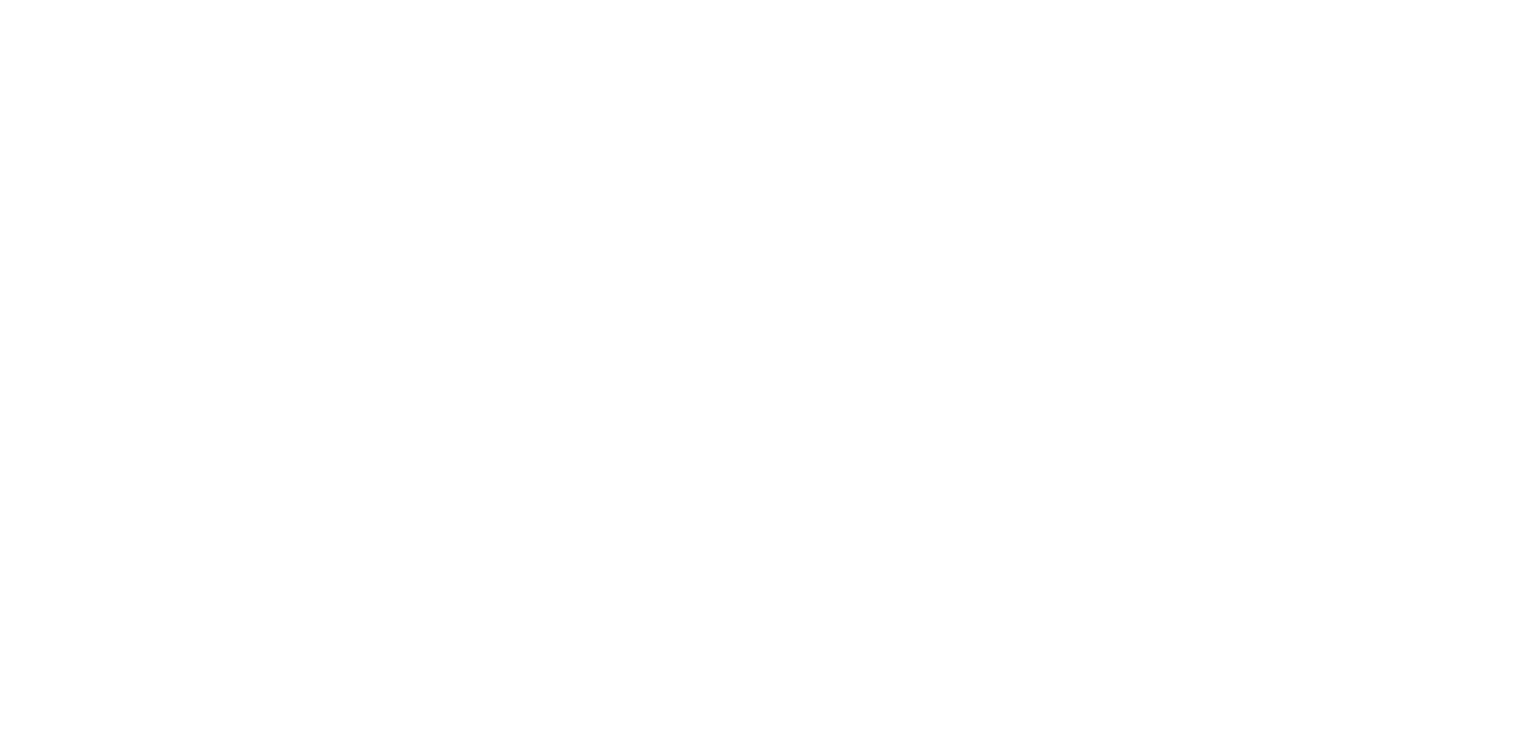 scroll, scrollTop: 0, scrollLeft: 0, axis: both 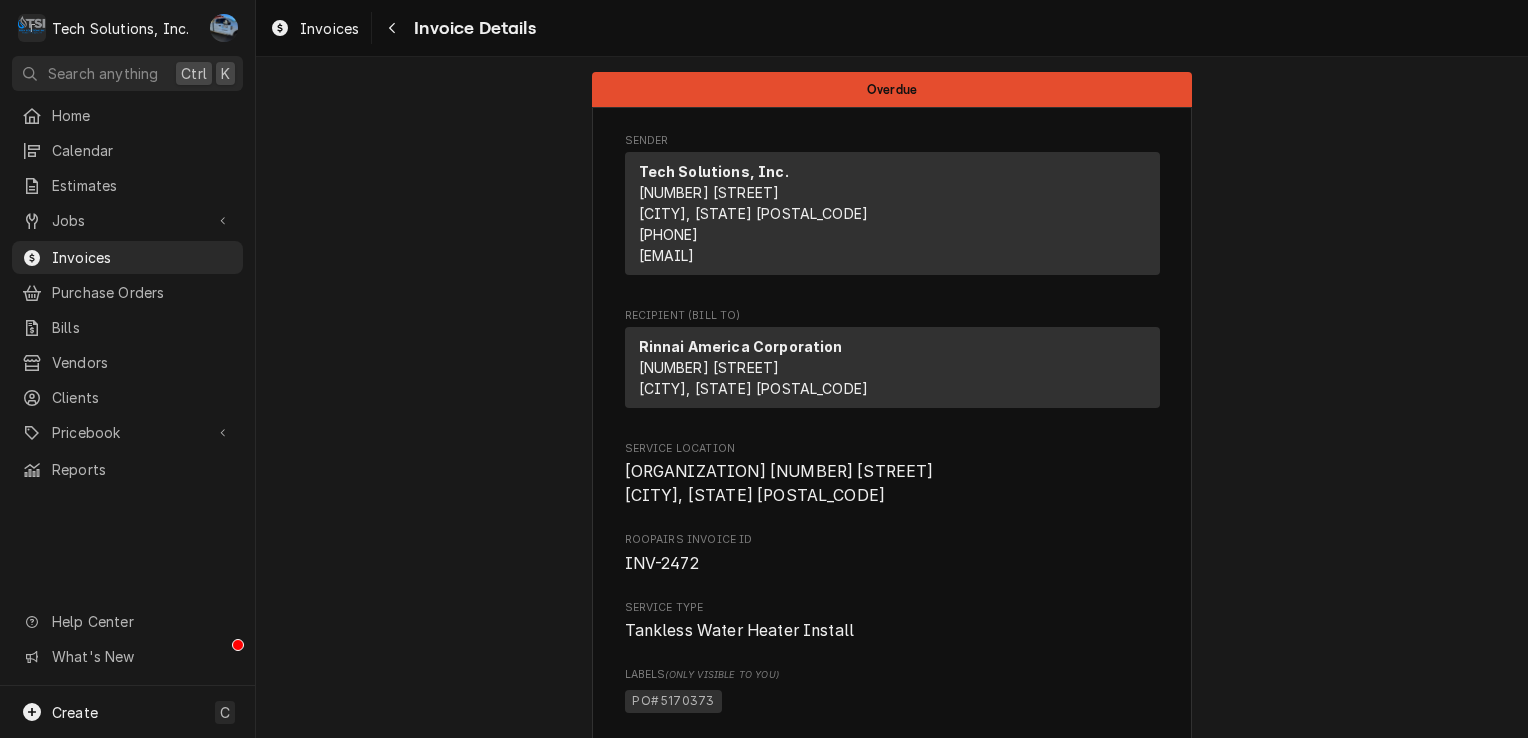 click on "Invoice Details" at bounding box center [471, 28] 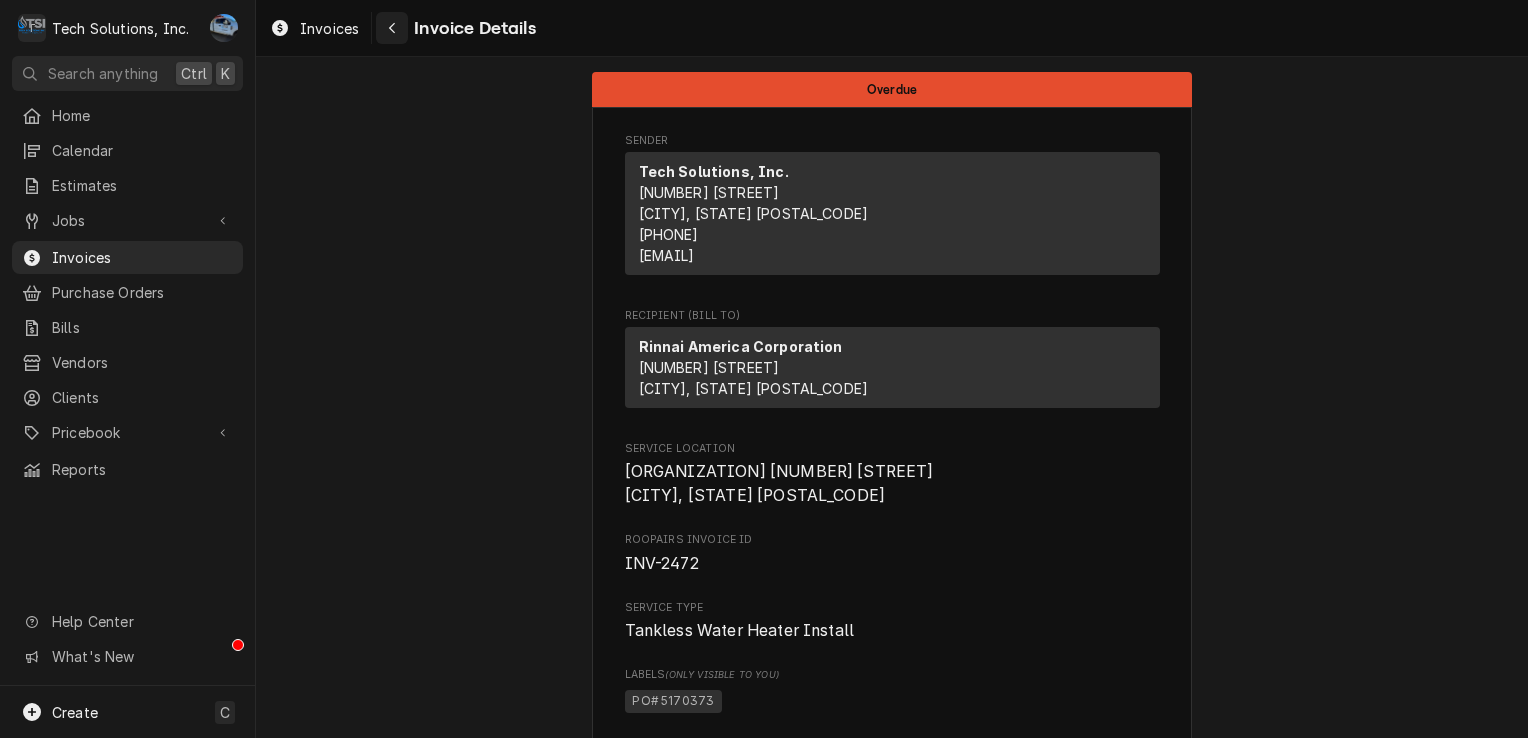 click at bounding box center [392, 28] 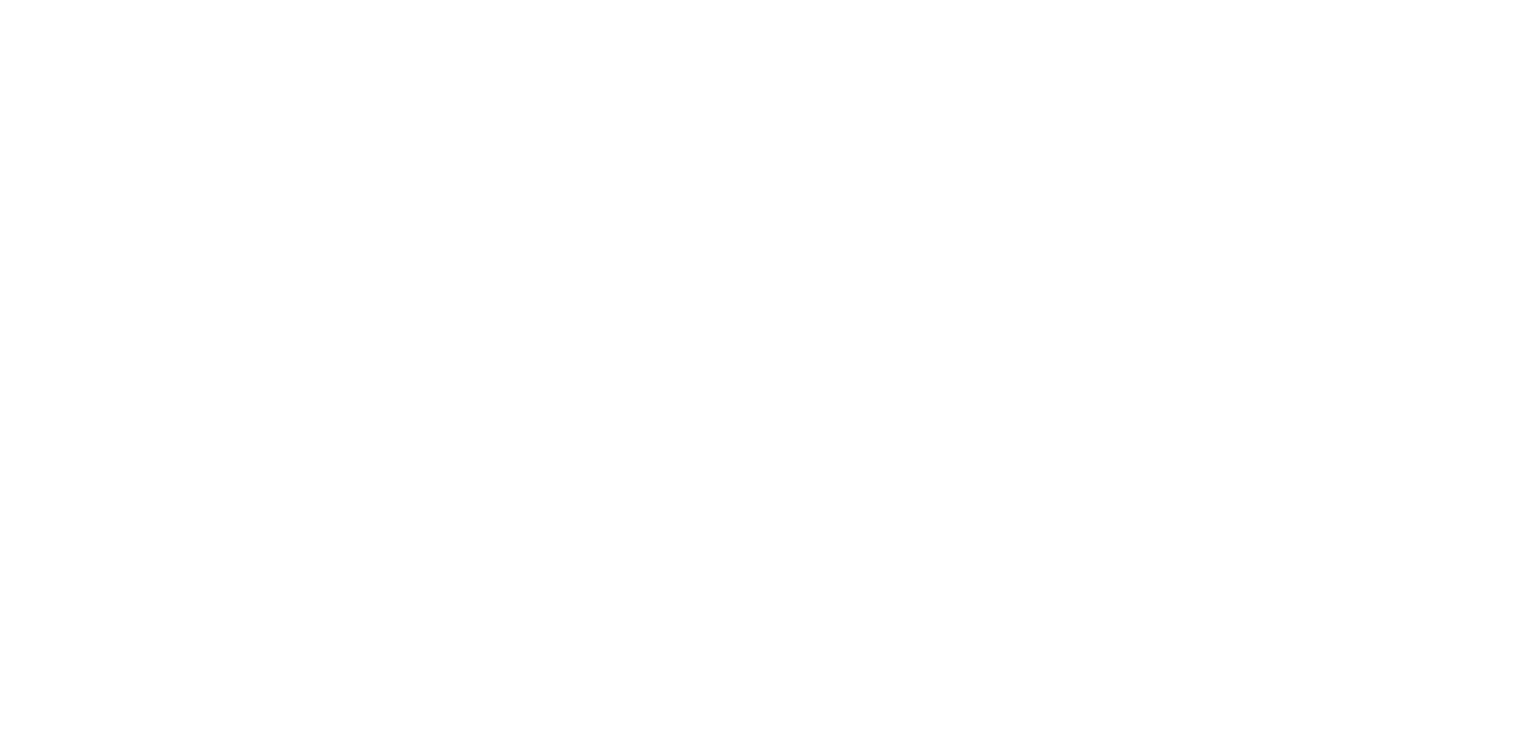 scroll, scrollTop: 0, scrollLeft: 0, axis: both 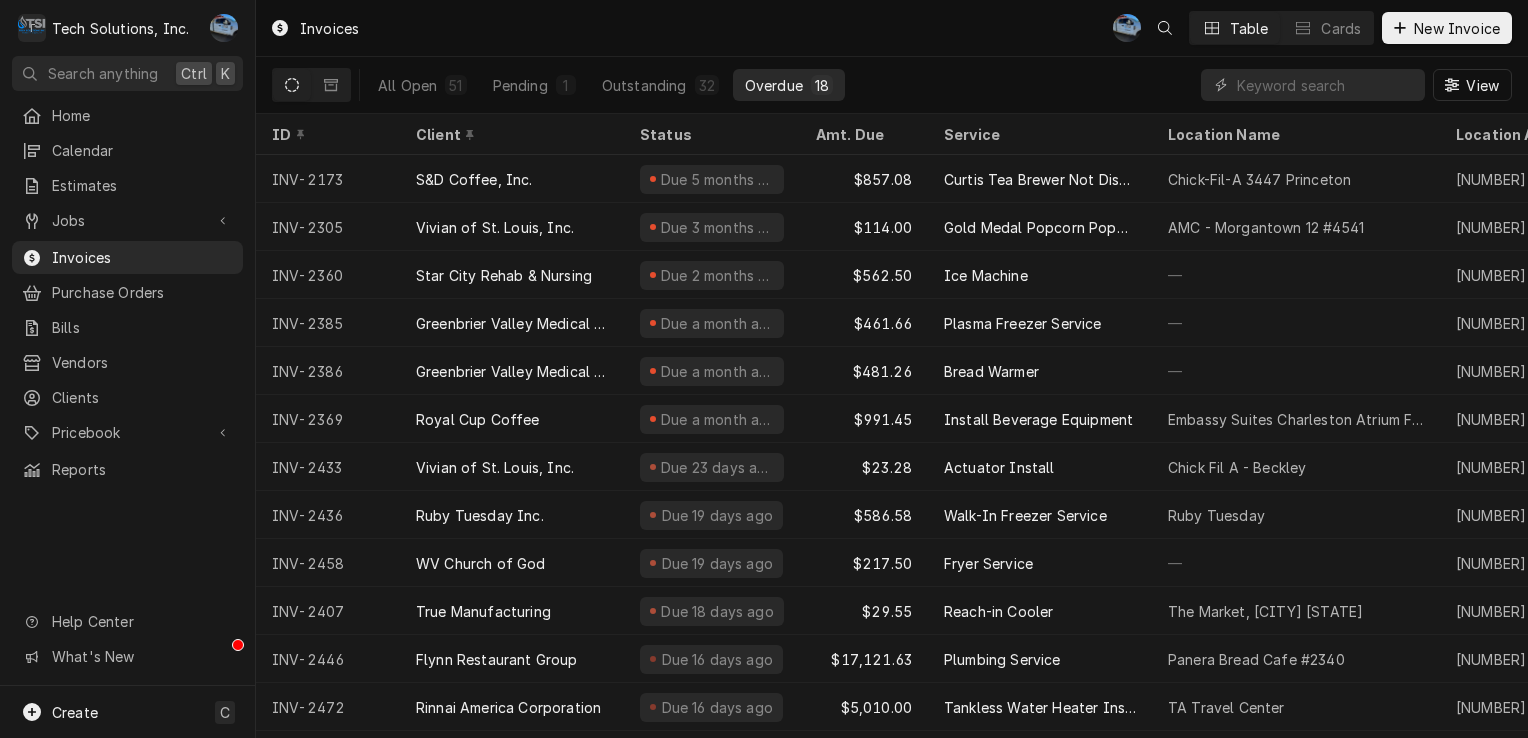 click on "Invoices   JP Table Cards New Invoice" at bounding box center [892, 28] 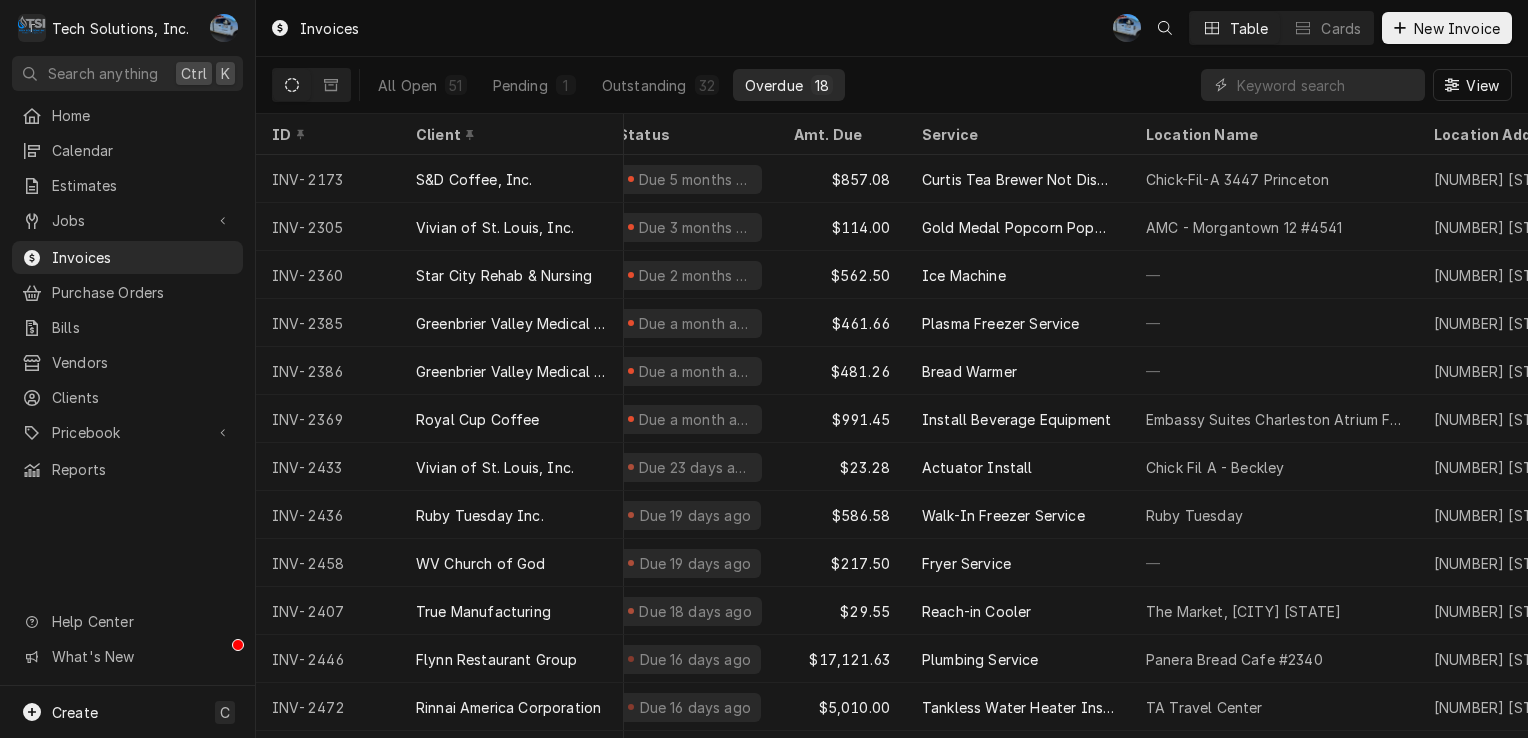 scroll, scrollTop: 0, scrollLeft: 0, axis: both 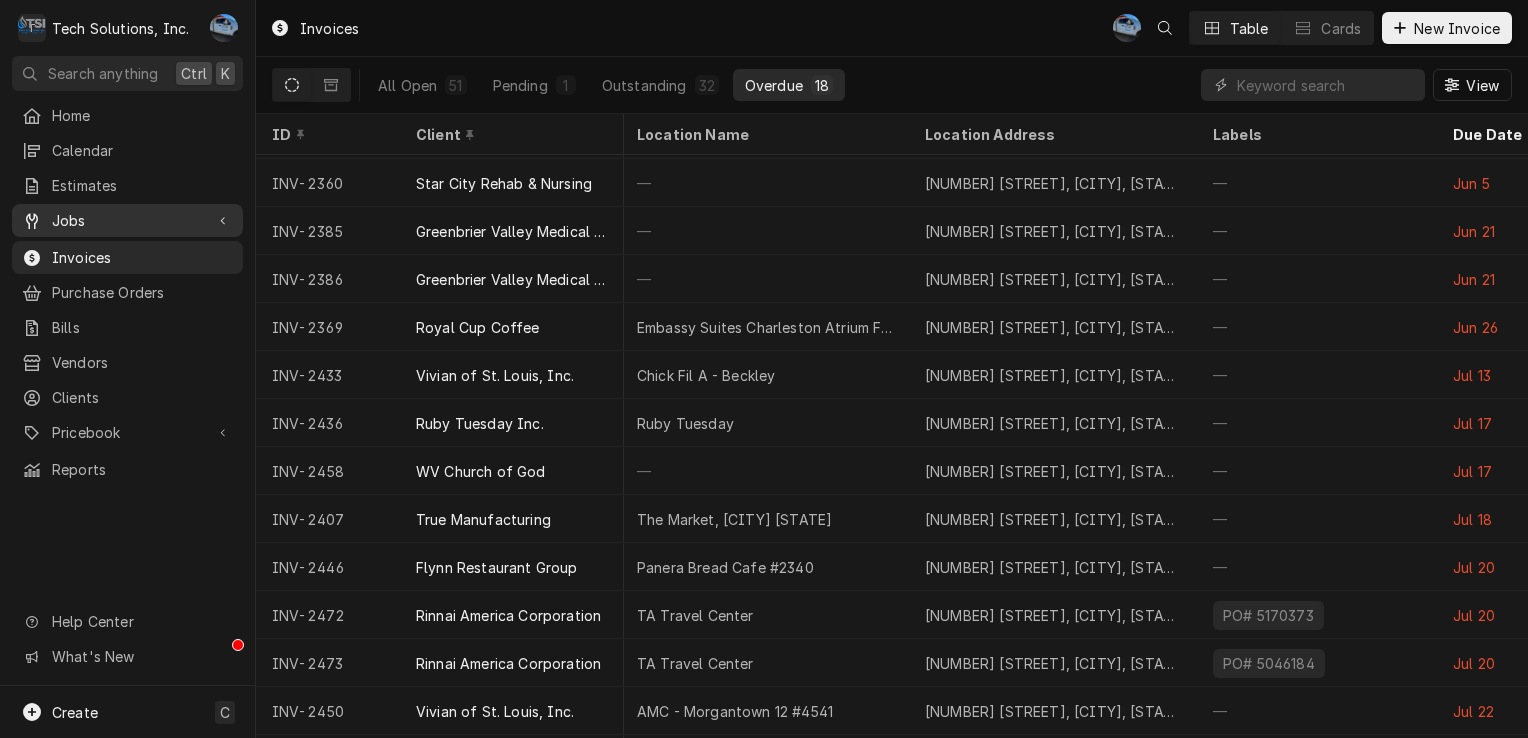 click on "Jobs" at bounding box center [127, 220] 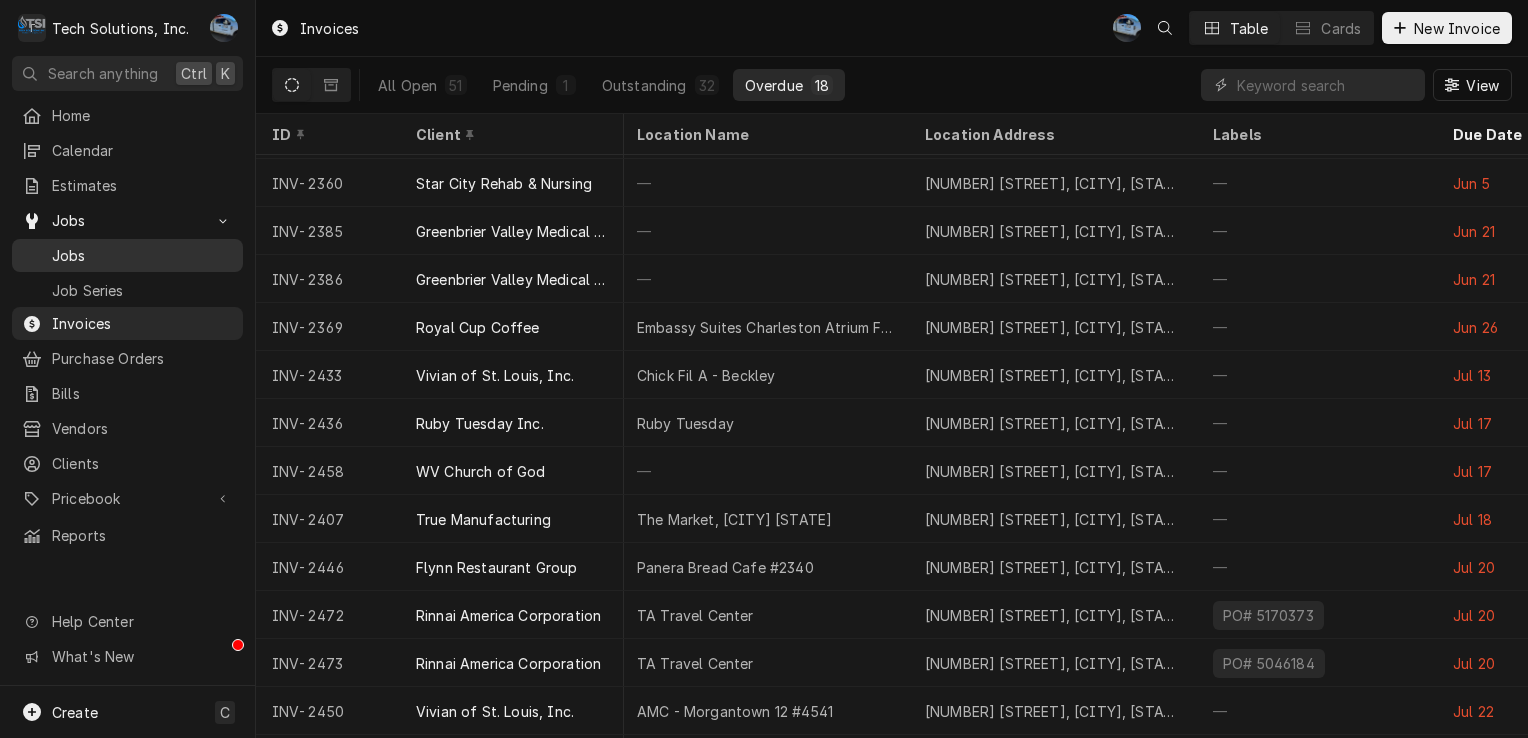 click on "Jobs" at bounding box center (142, 255) 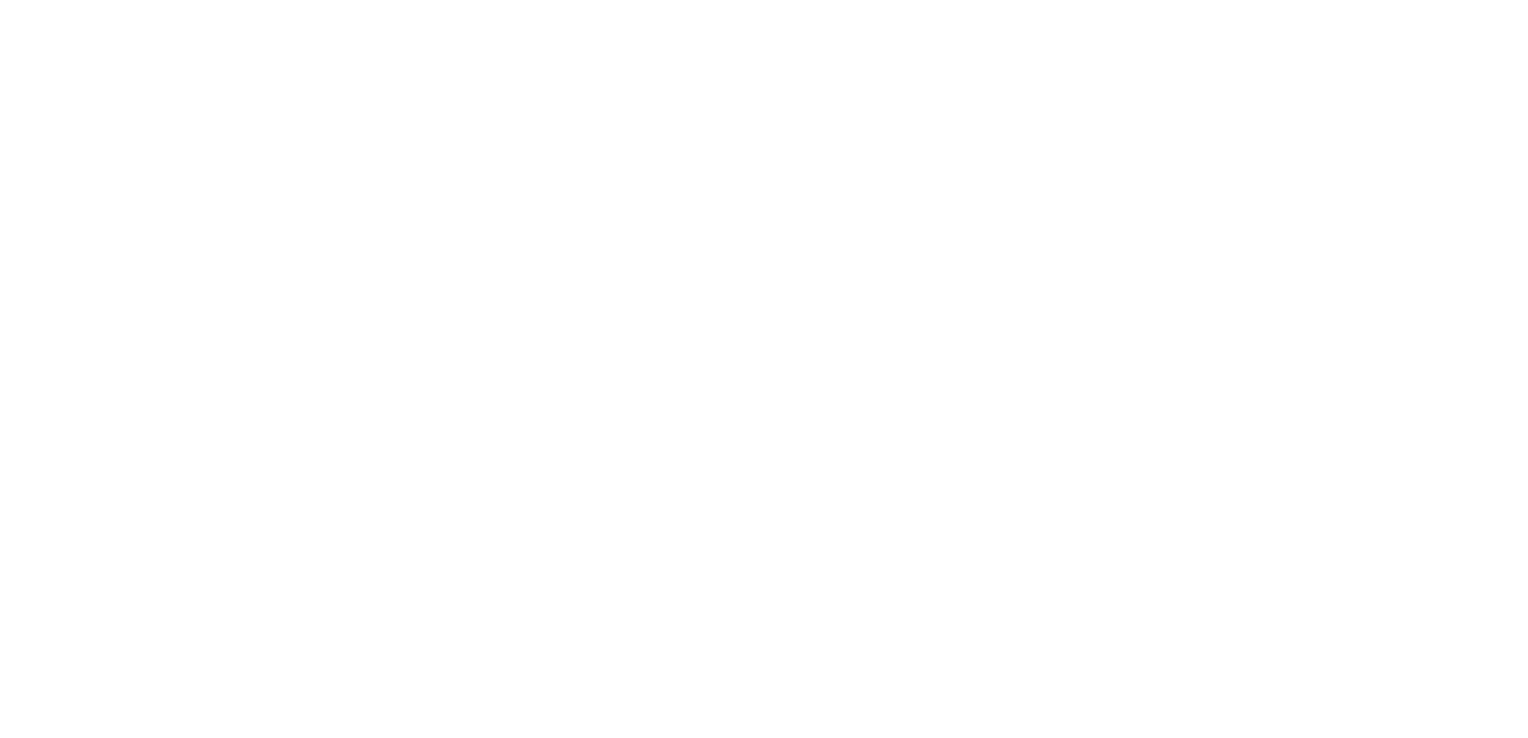 scroll, scrollTop: 0, scrollLeft: 0, axis: both 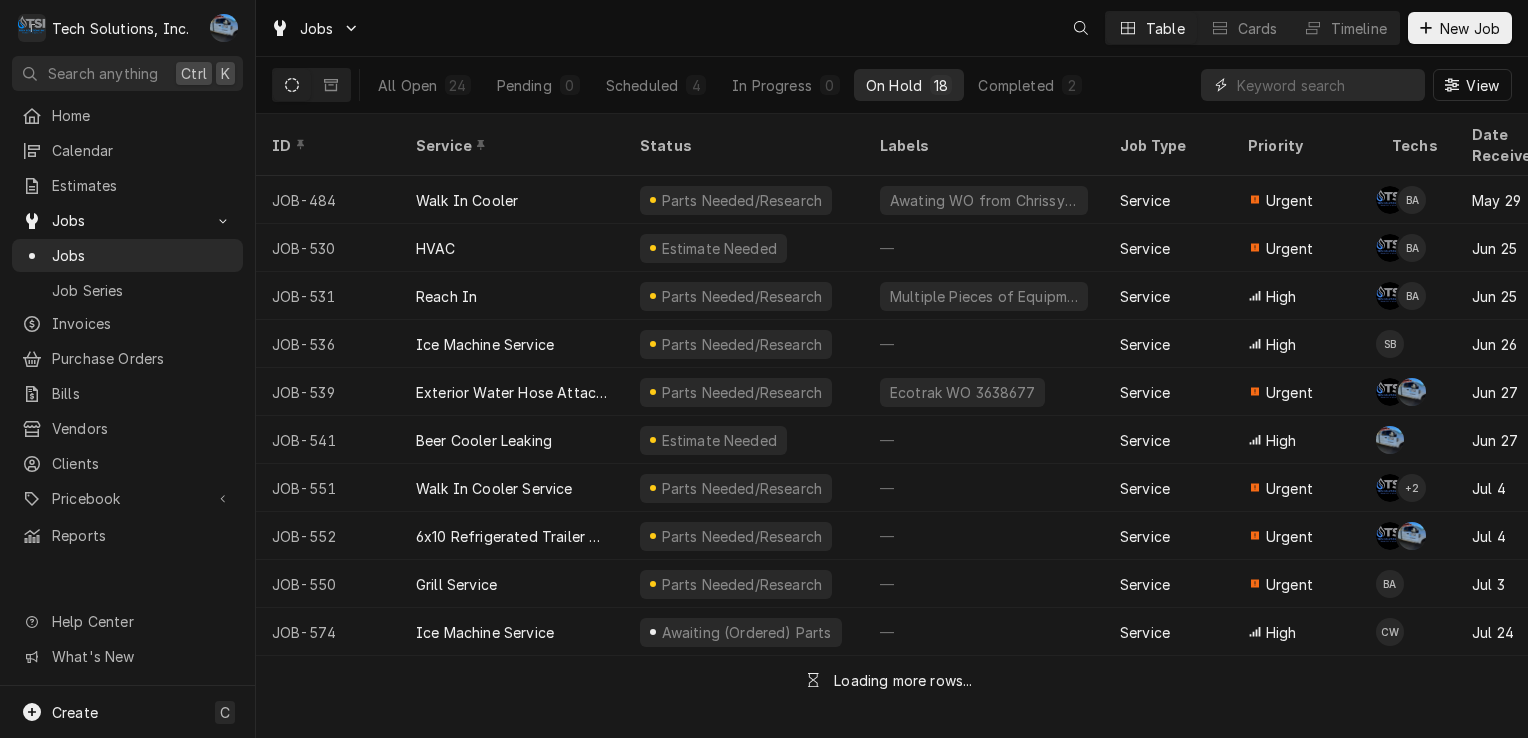 click at bounding box center (1326, 85) 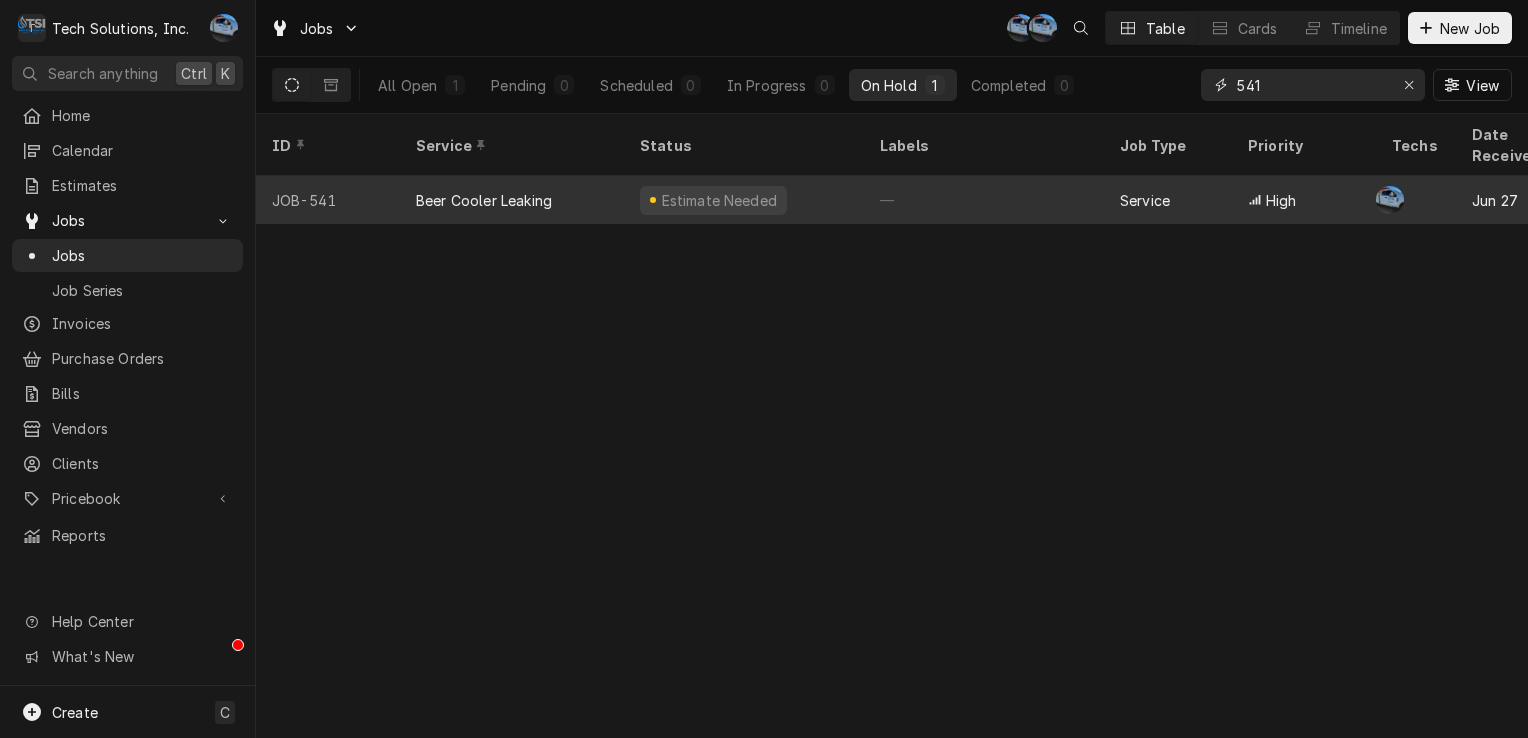 type on "541" 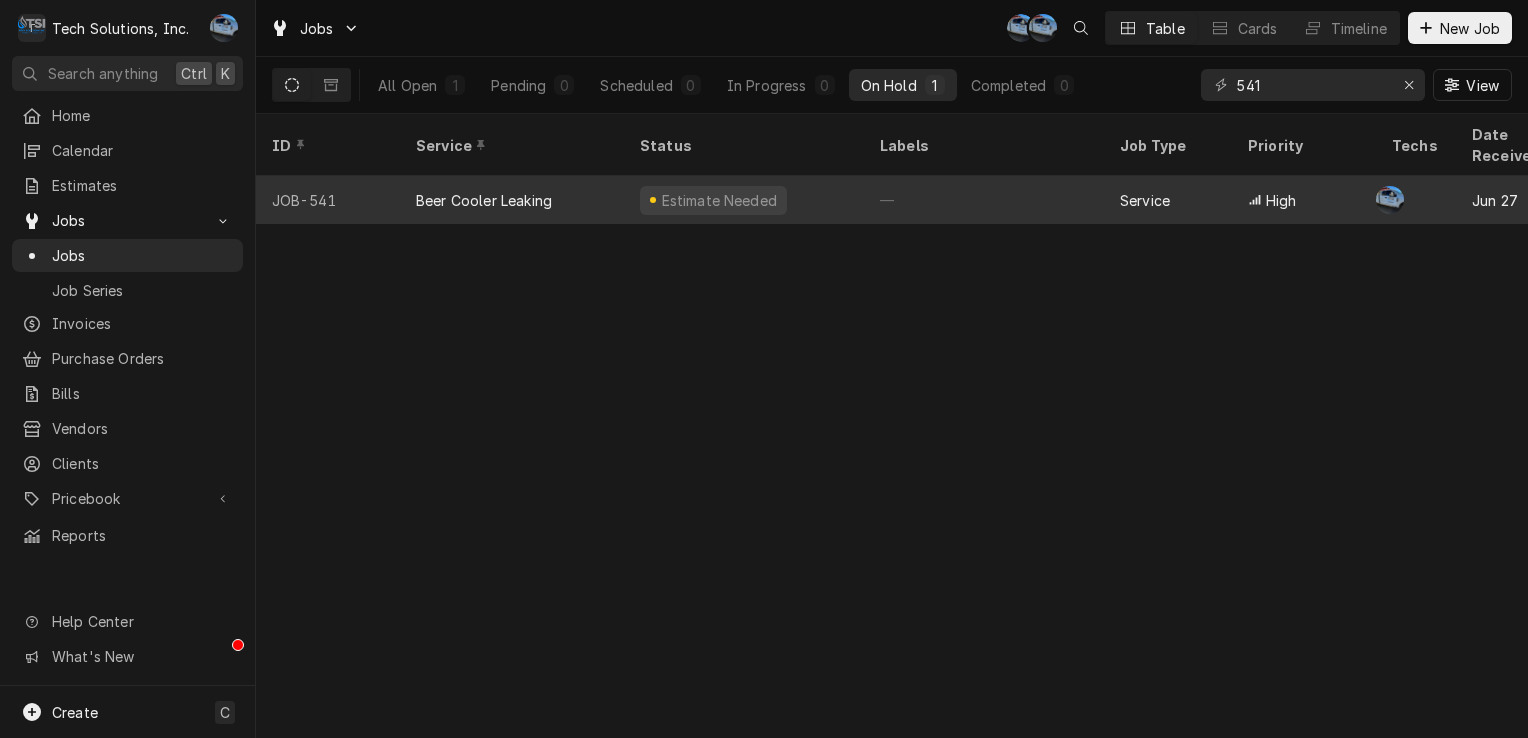 click on "—" at bounding box center [984, 200] 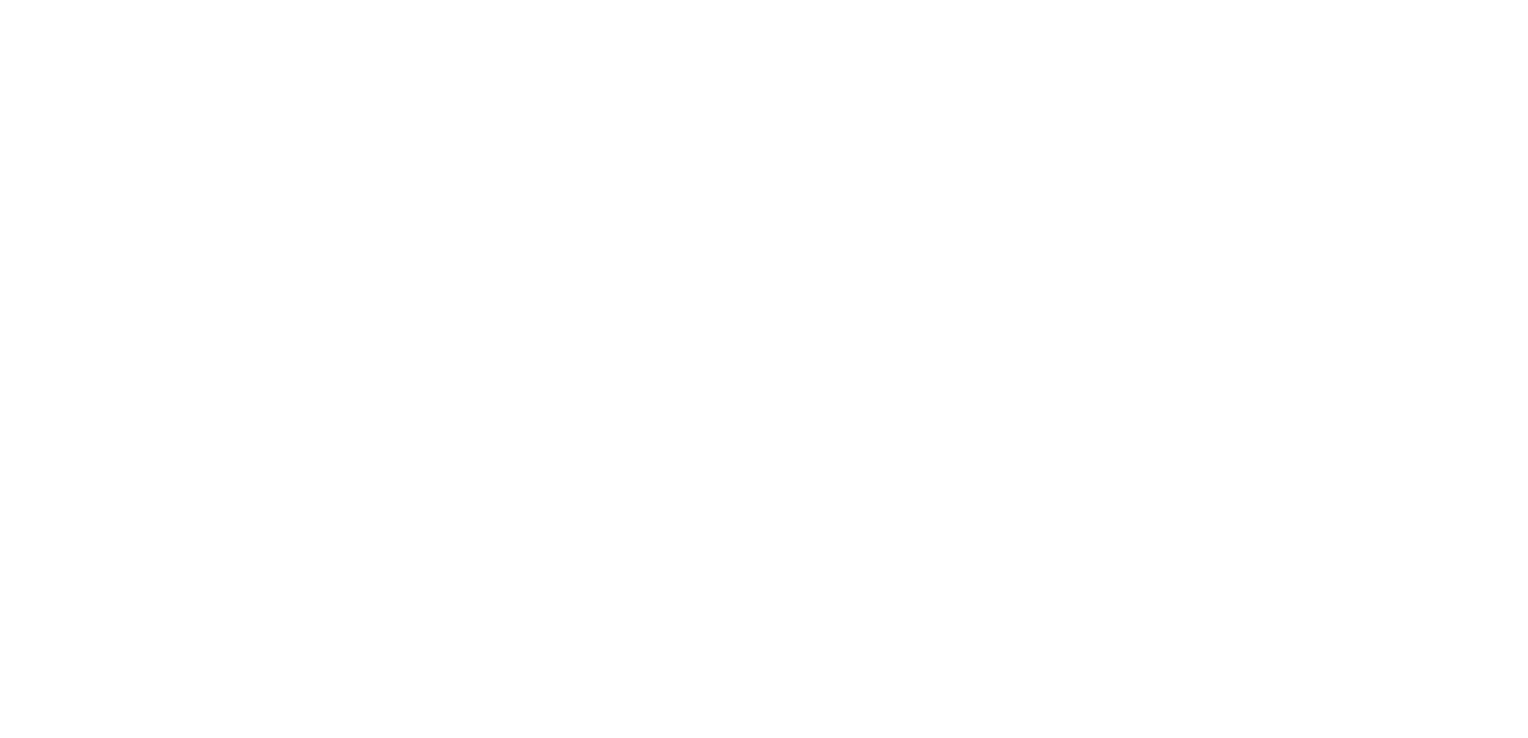 scroll, scrollTop: 0, scrollLeft: 0, axis: both 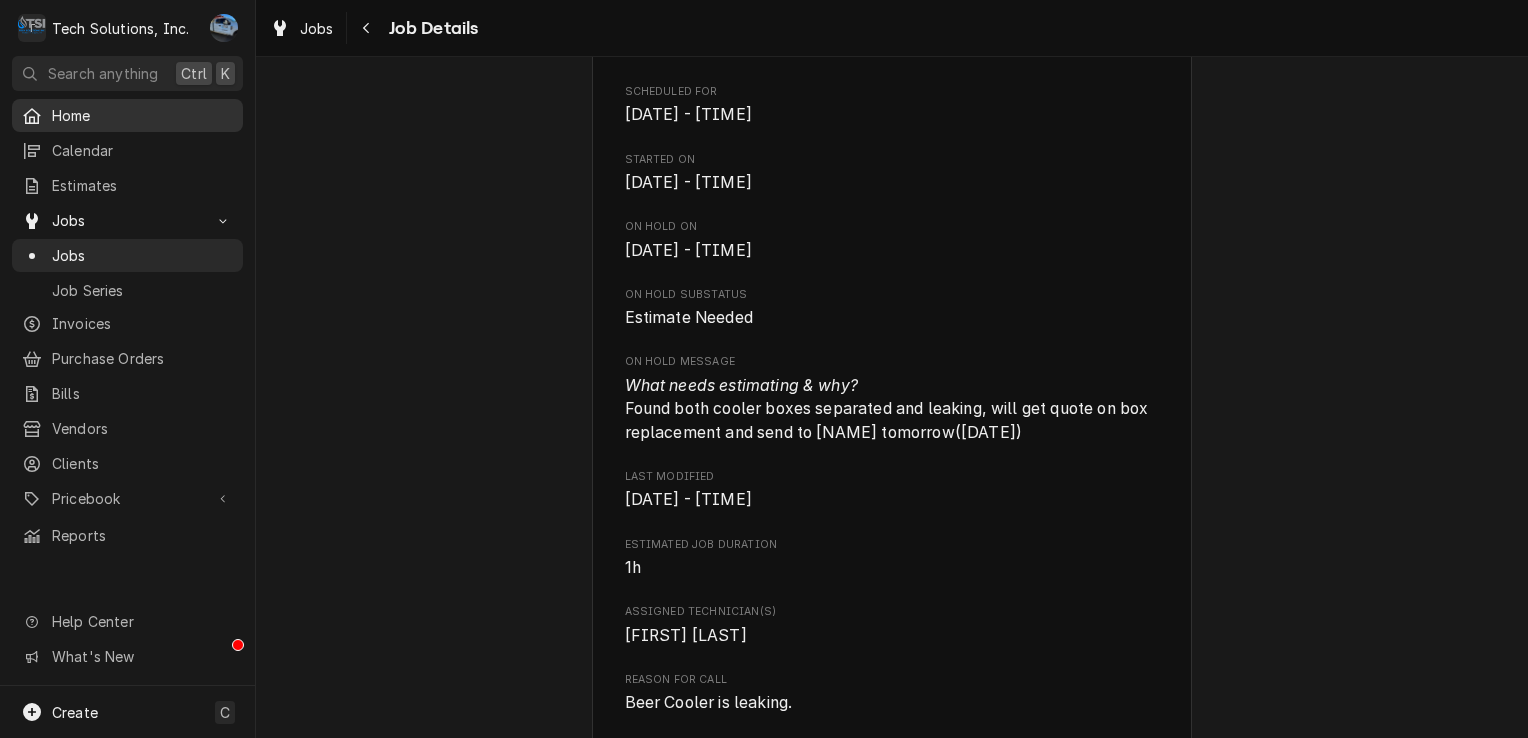 click on "Home" at bounding box center [142, 115] 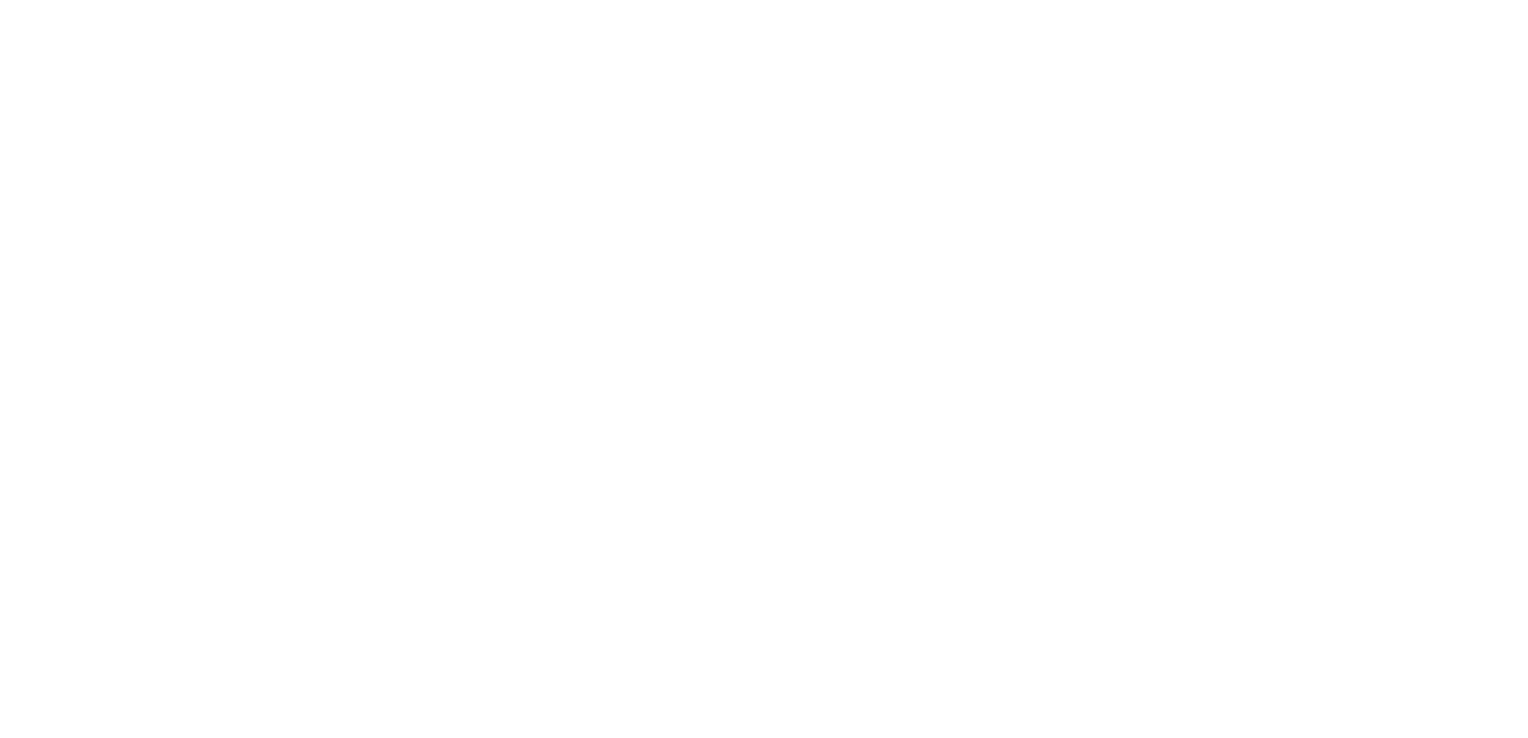 scroll, scrollTop: 0, scrollLeft: 0, axis: both 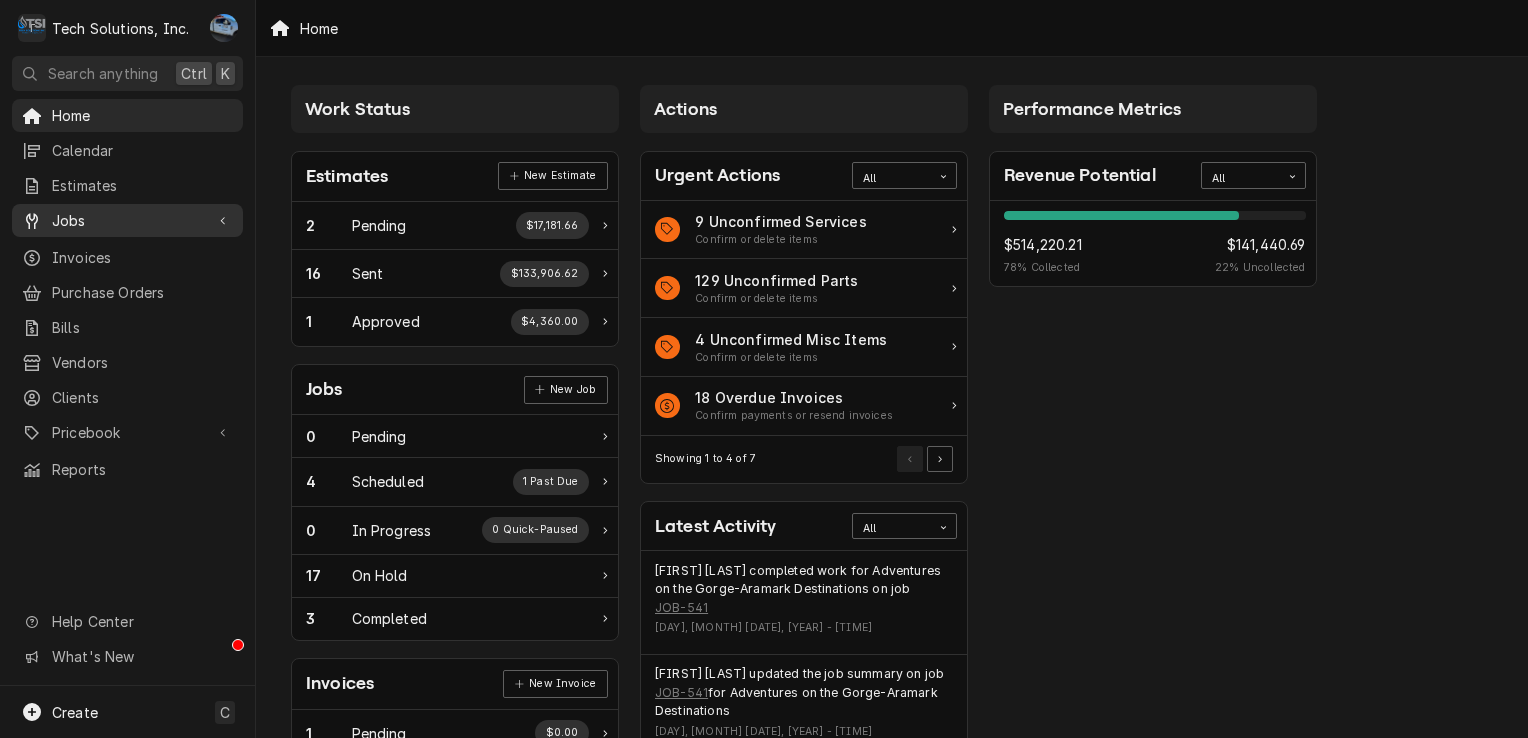 click on "Jobs" at bounding box center [127, 220] 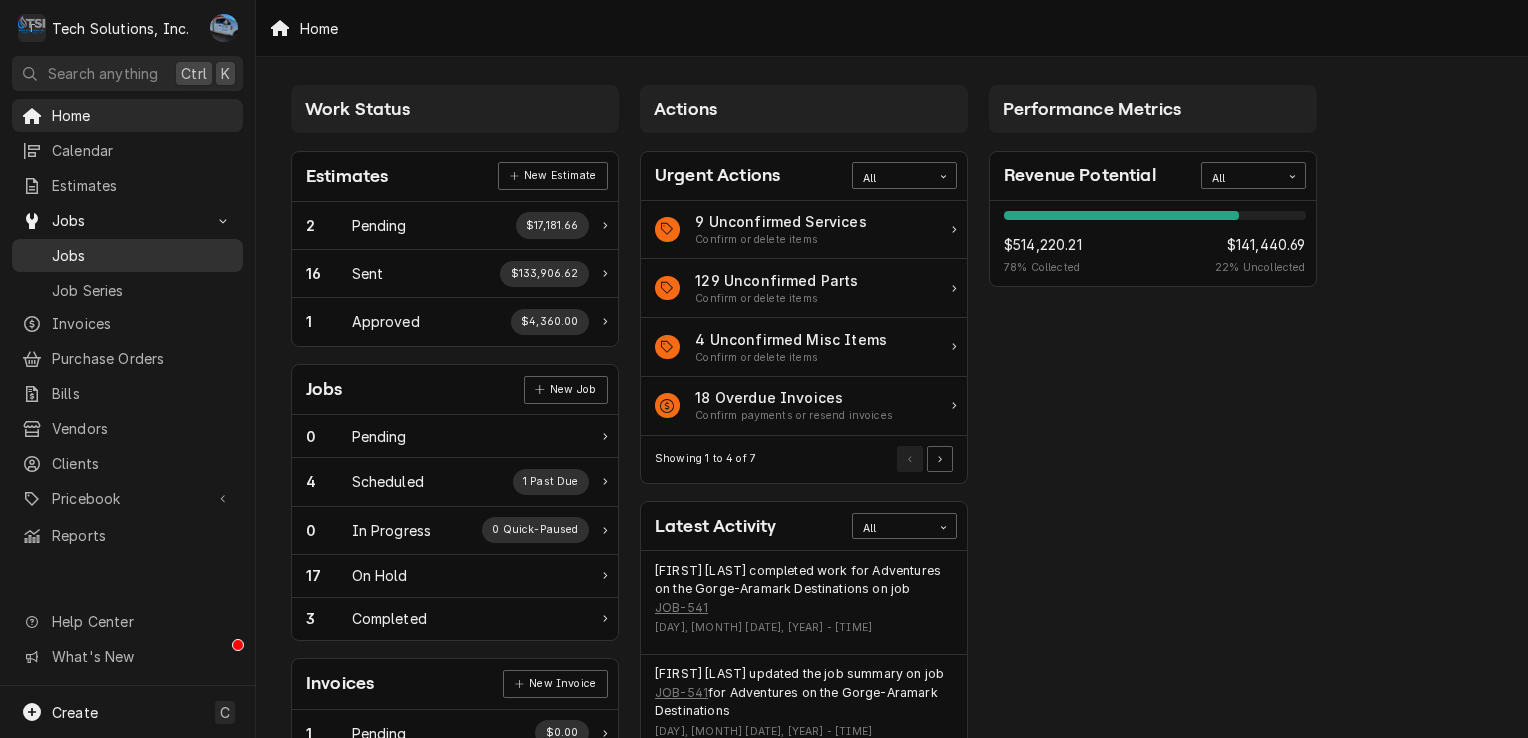 click on "Jobs" at bounding box center [142, 255] 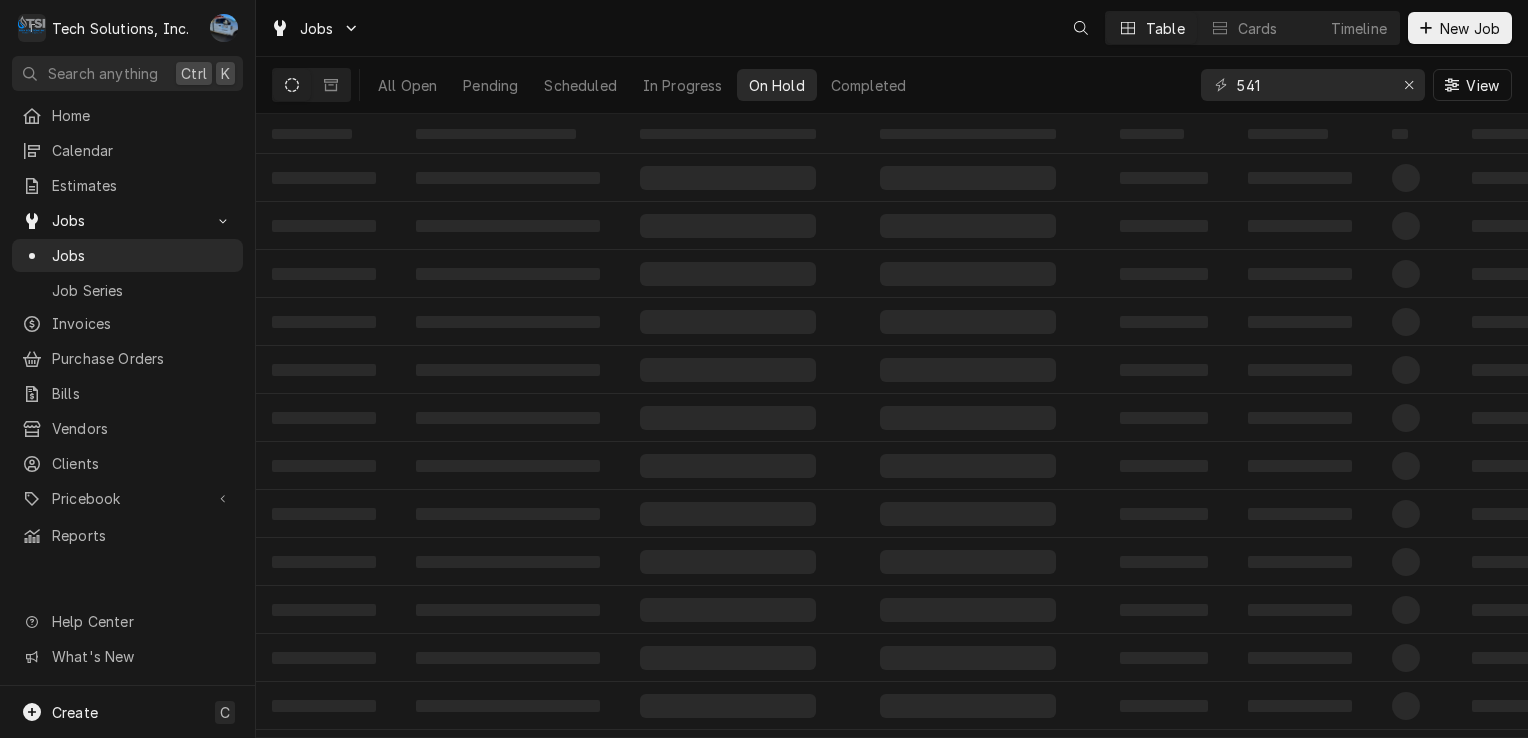 scroll, scrollTop: 0, scrollLeft: 0, axis: both 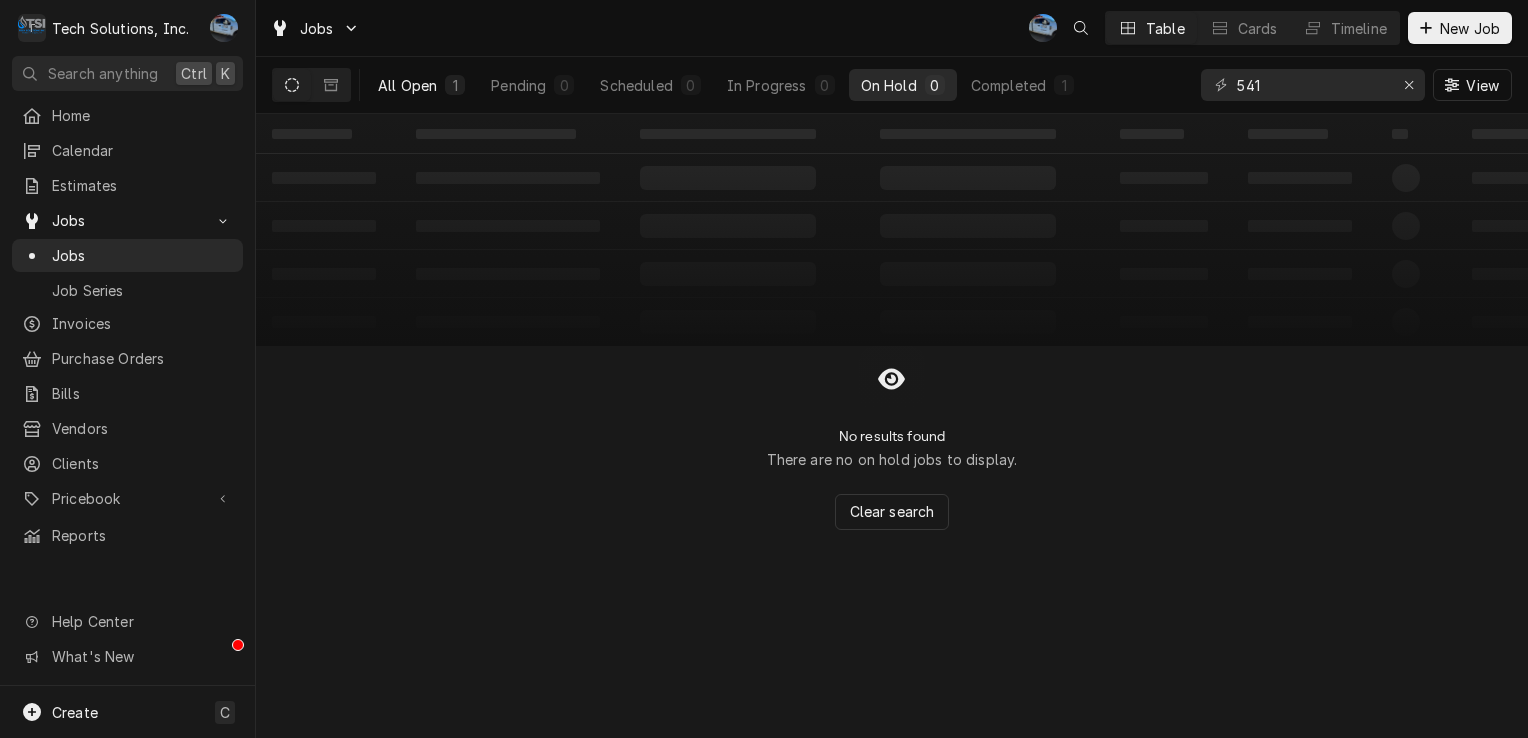 click on "All Open" at bounding box center (407, 85) 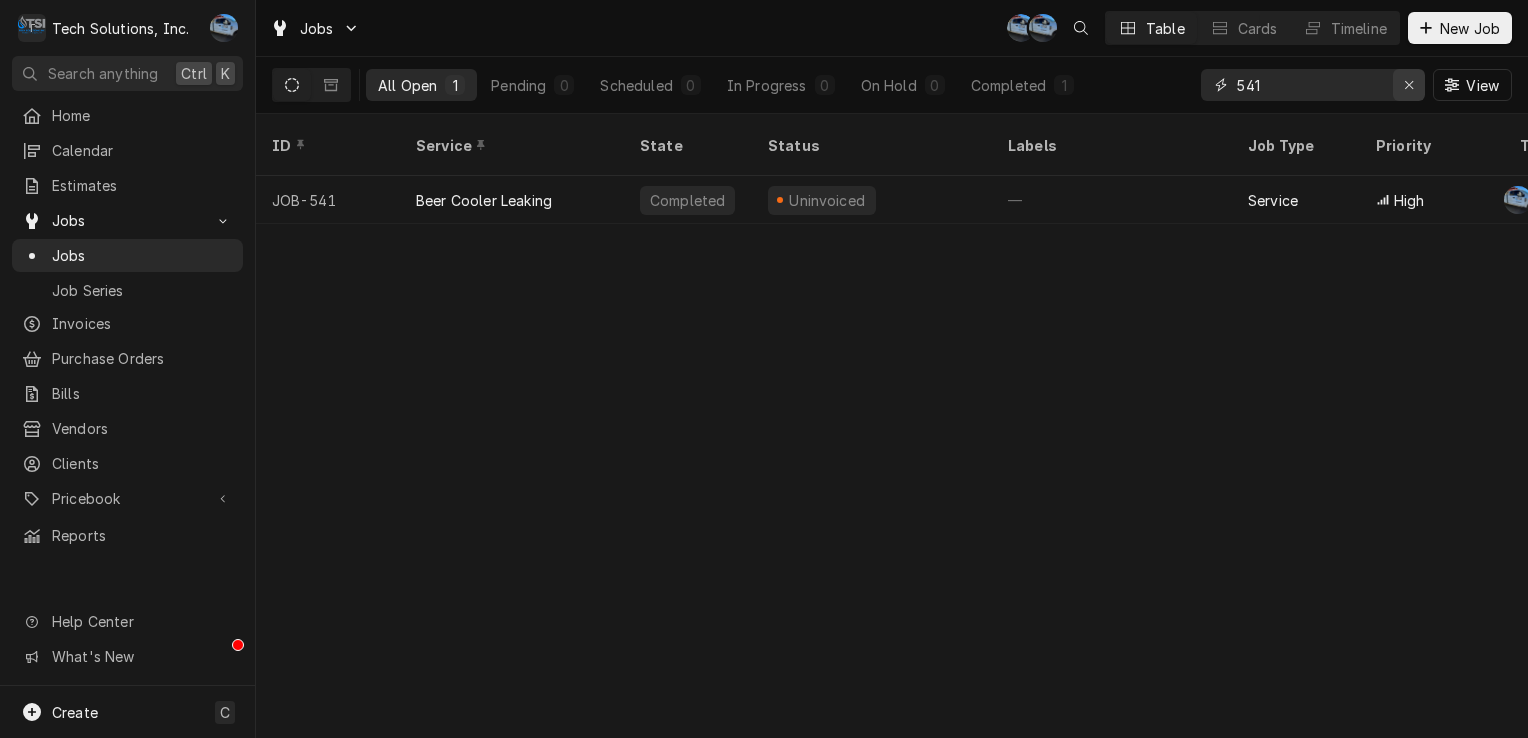 click 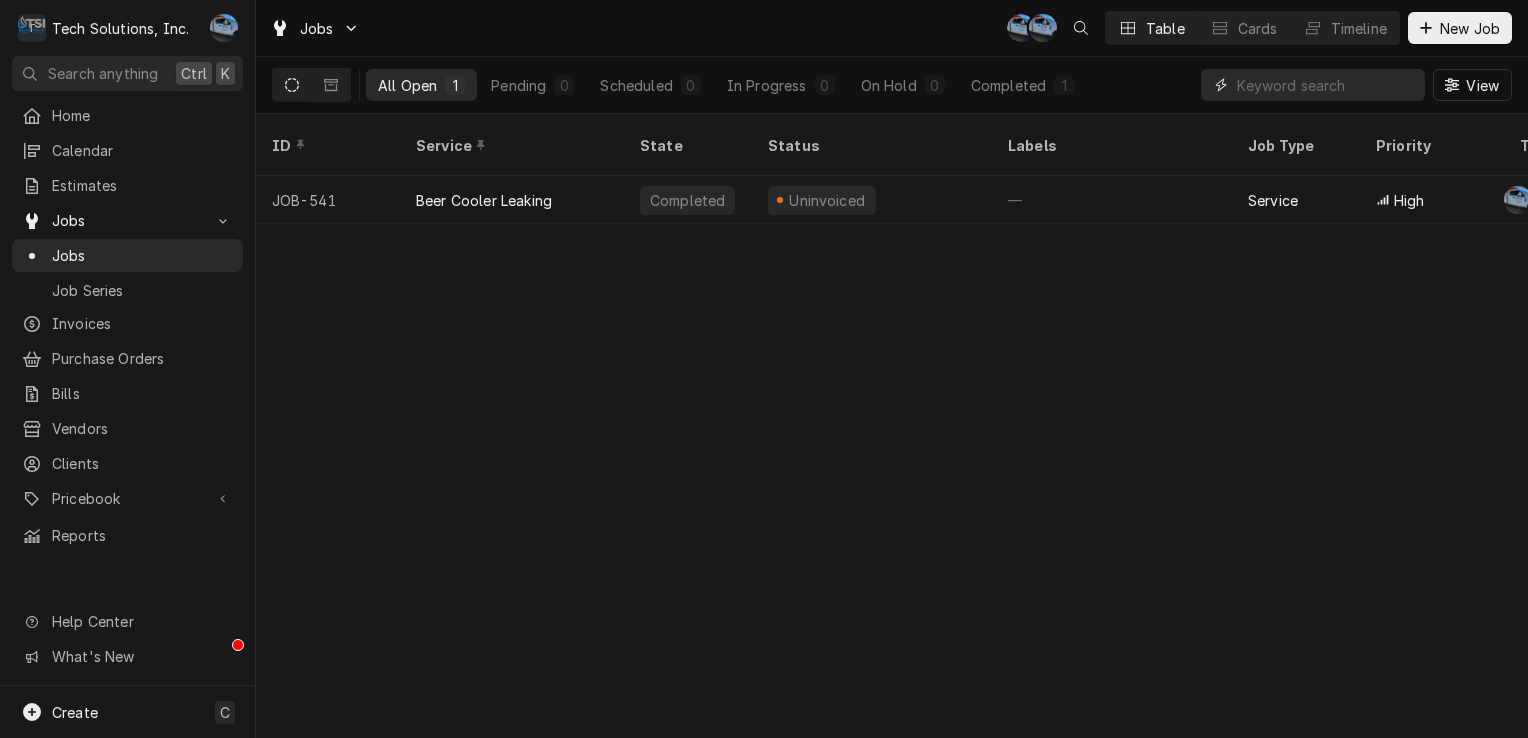 type 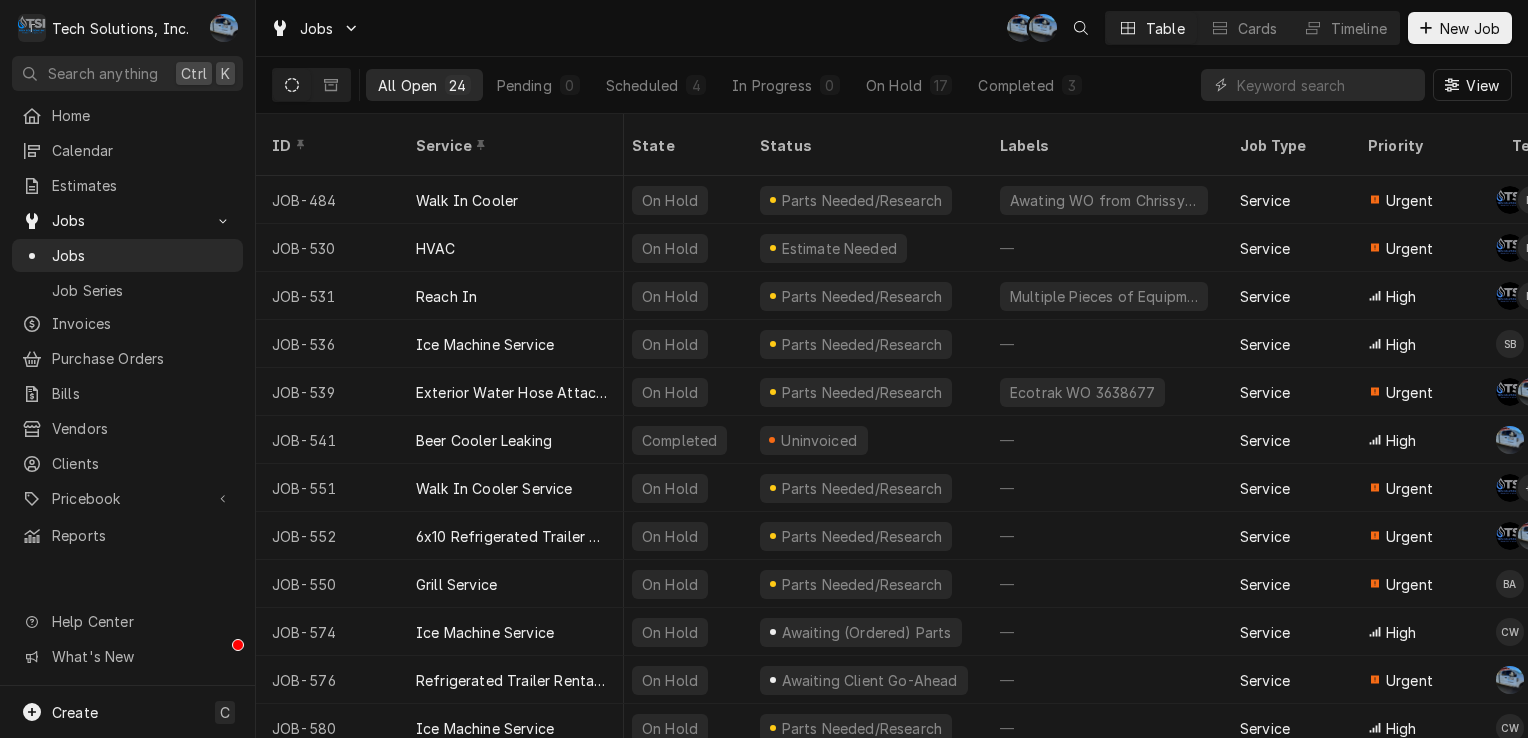 scroll, scrollTop: 0, scrollLeft: 0, axis: both 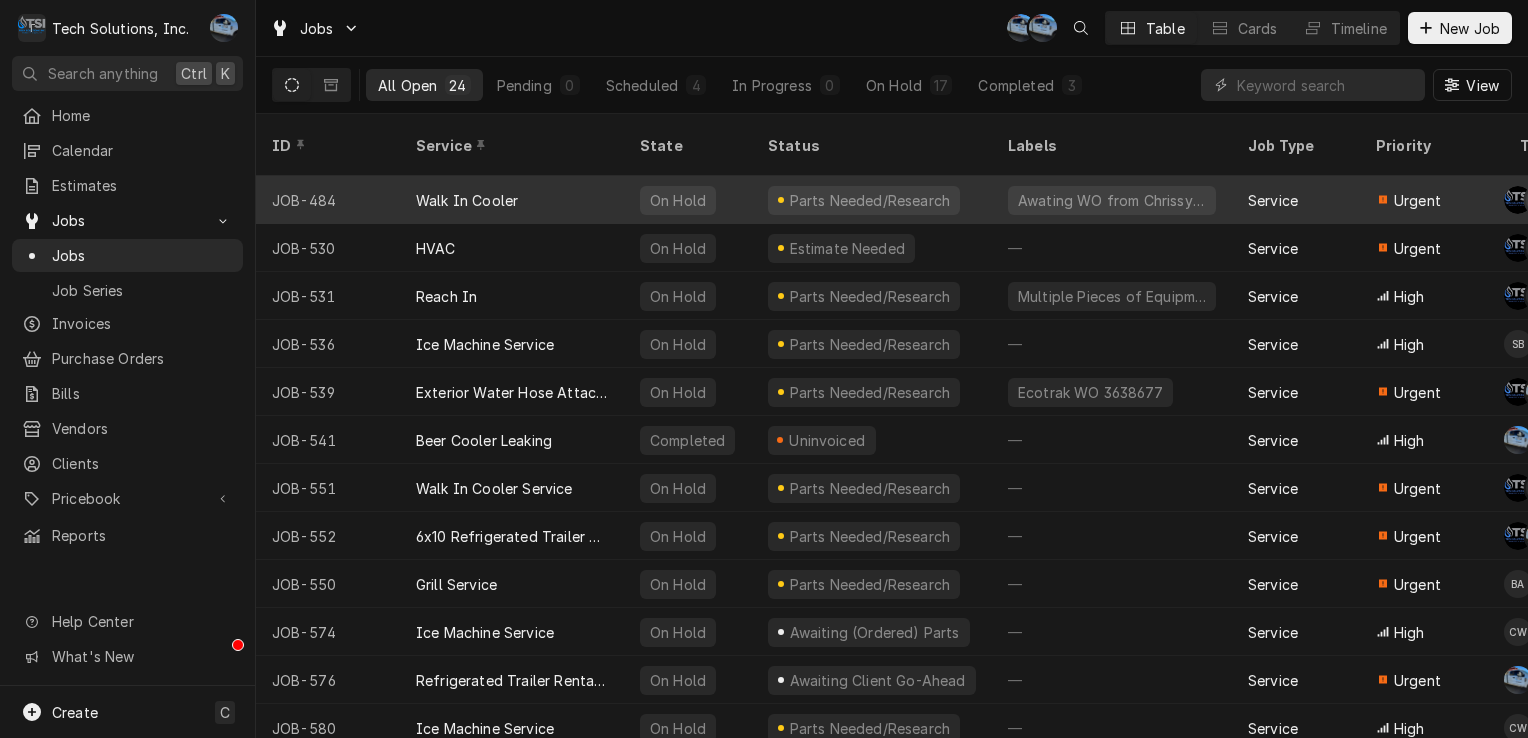 click on "Walk In Cooler" at bounding box center (512, 200) 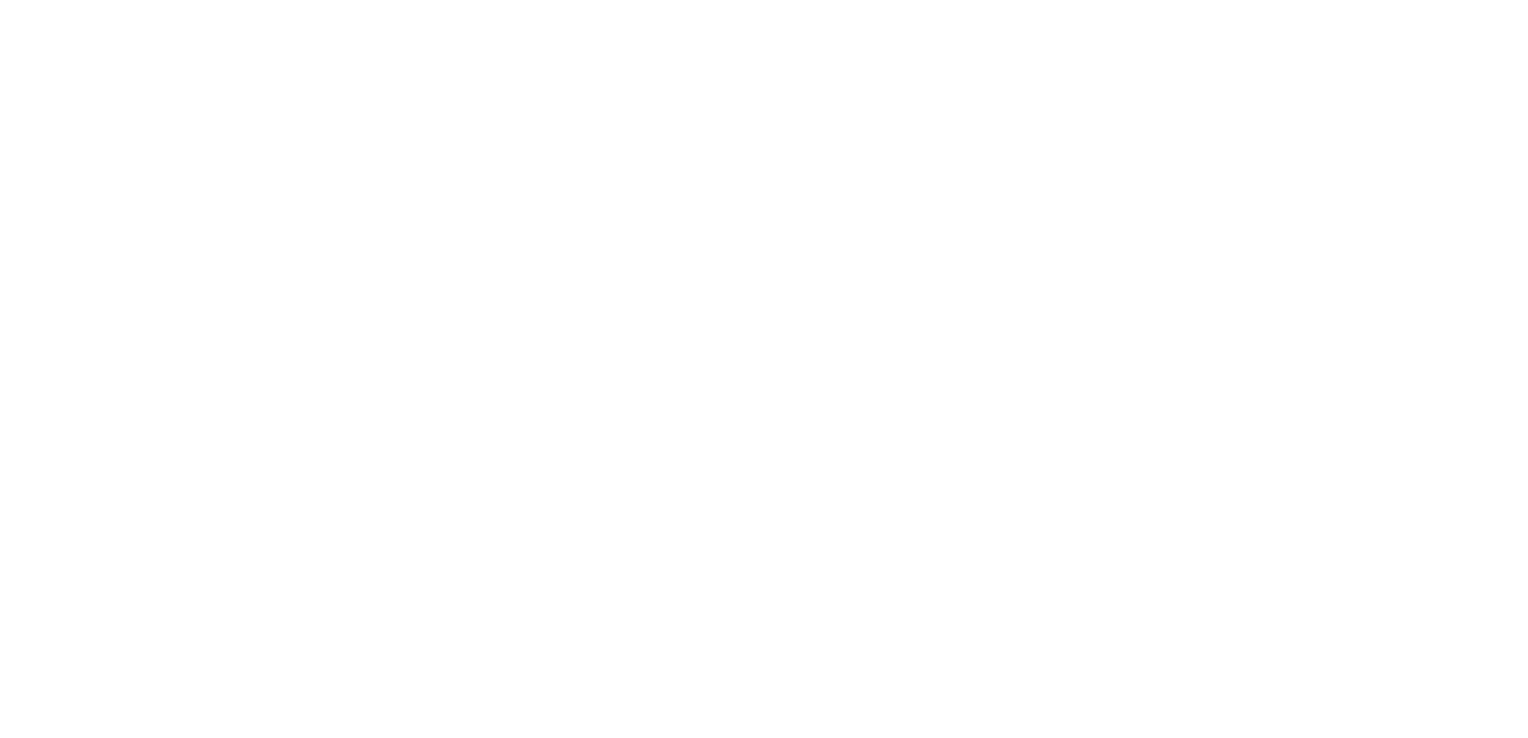 scroll, scrollTop: 0, scrollLeft: 0, axis: both 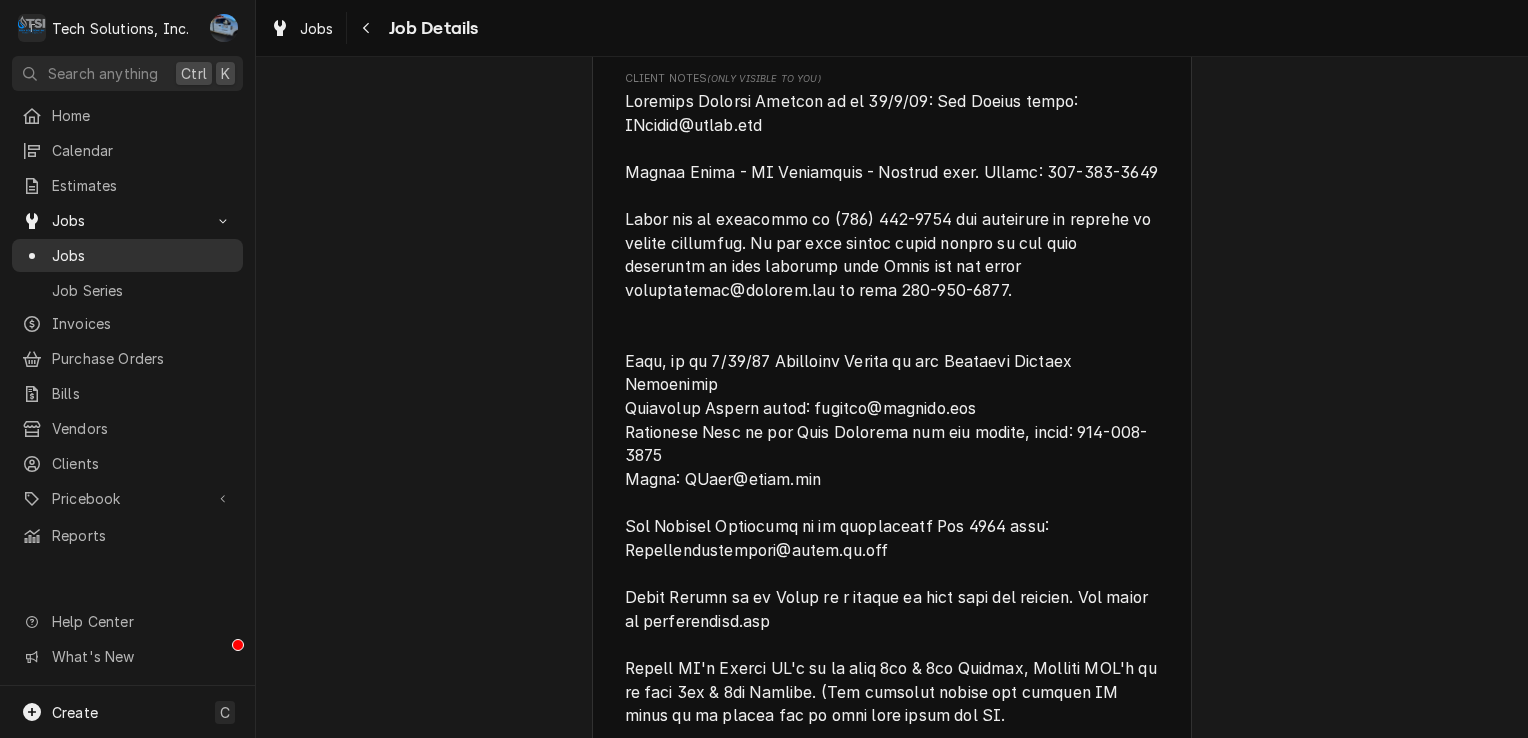 click on "Jobs" at bounding box center (127, 255) 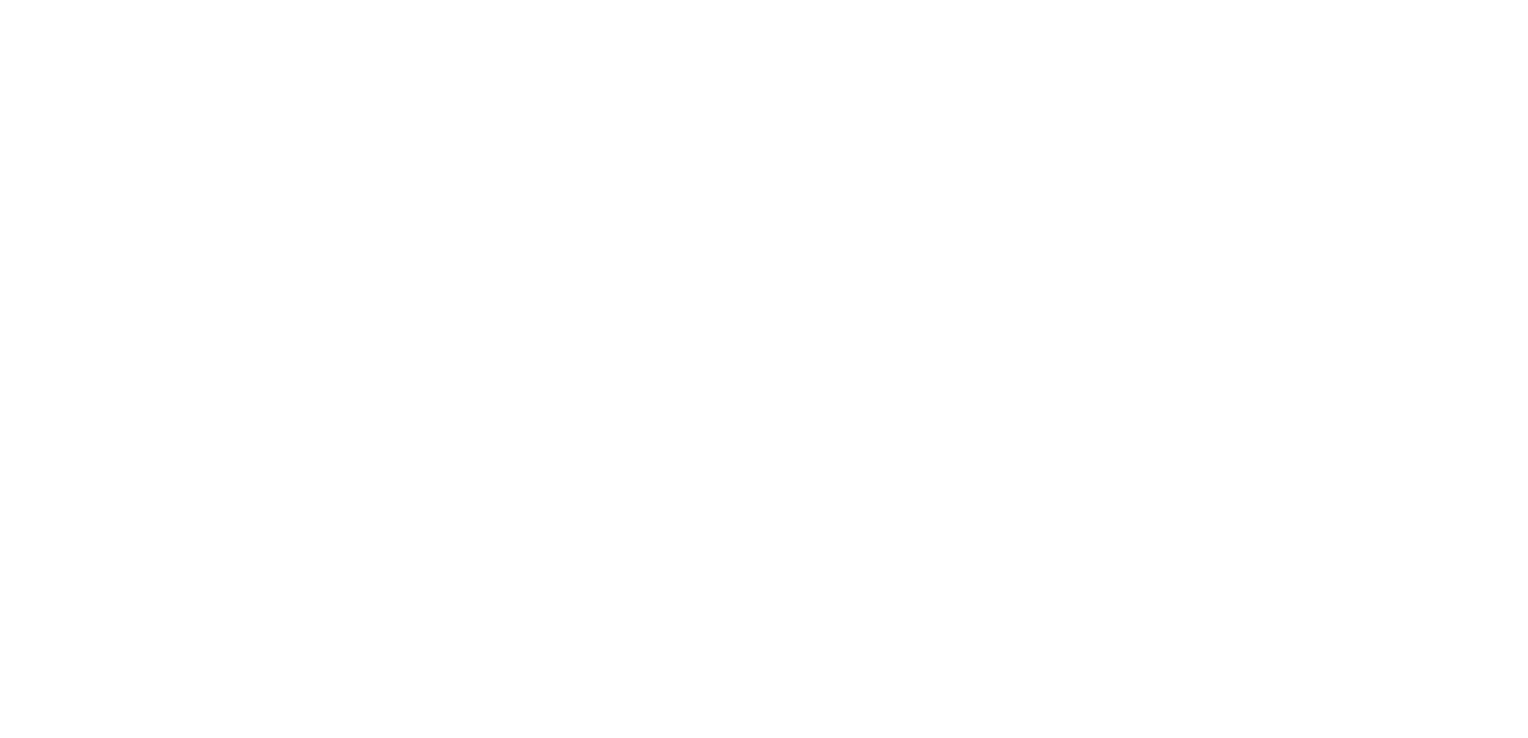 scroll, scrollTop: 0, scrollLeft: 0, axis: both 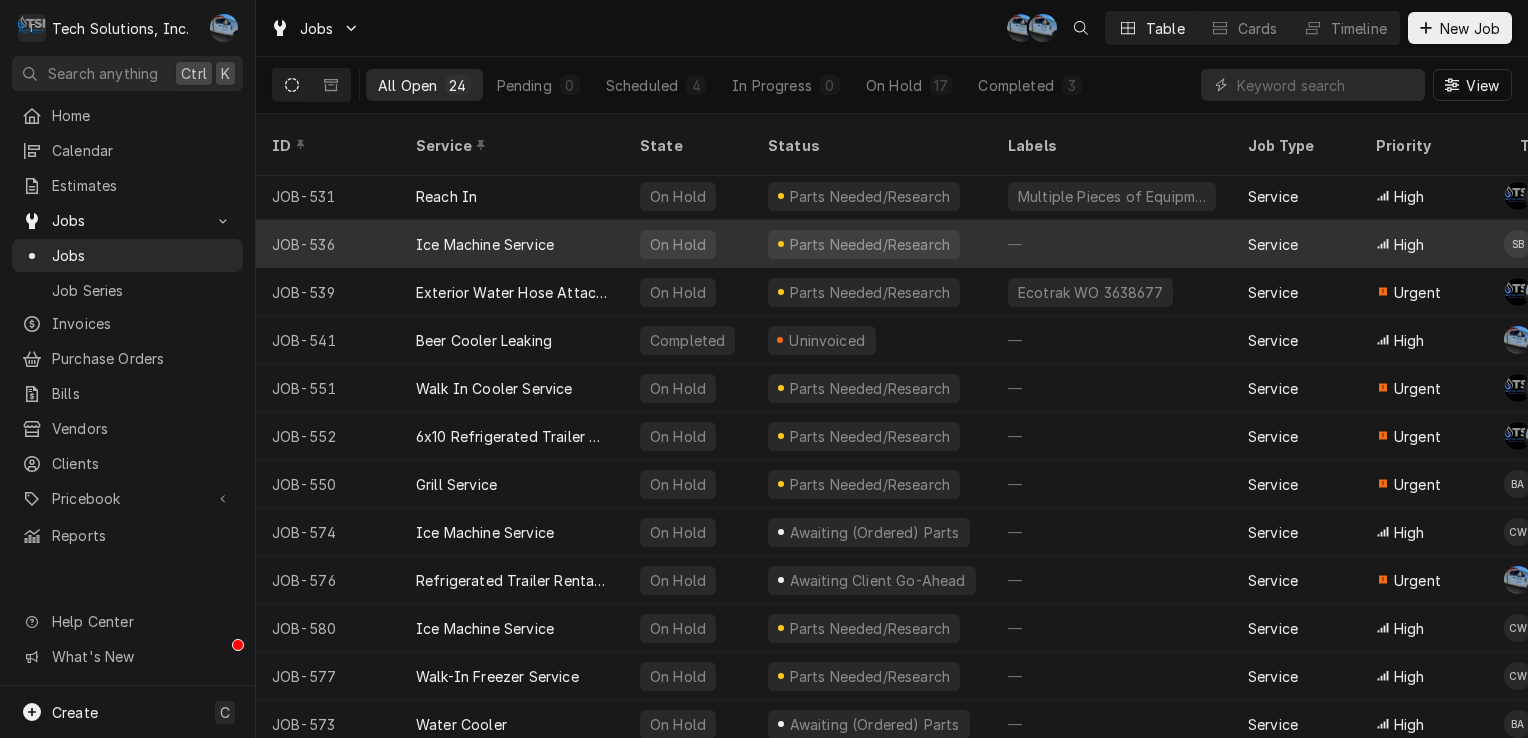 click on "Ice Machine Service" at bounding box center [485, 244] 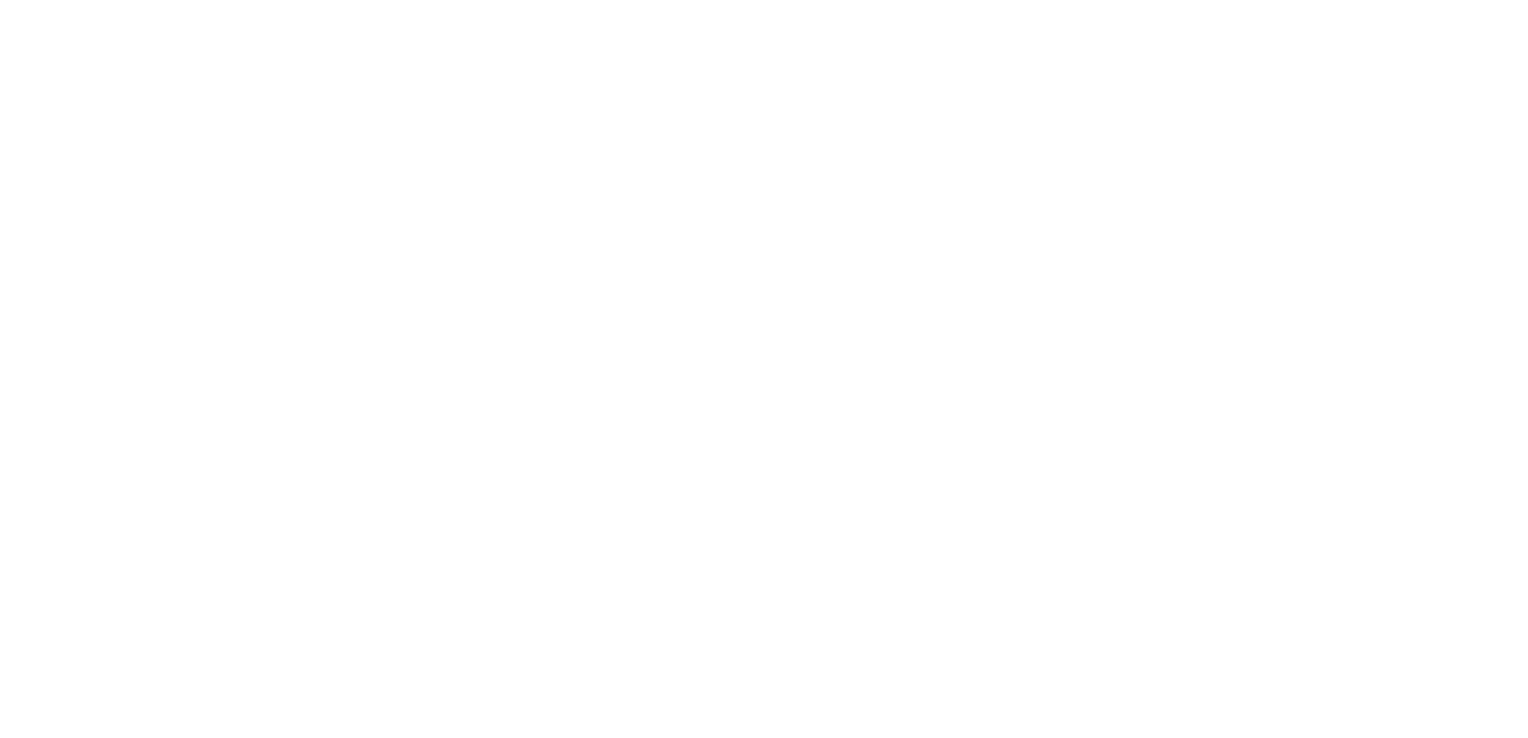 scroll, scrollTop: 0, scrollLeft: 0, axis: both 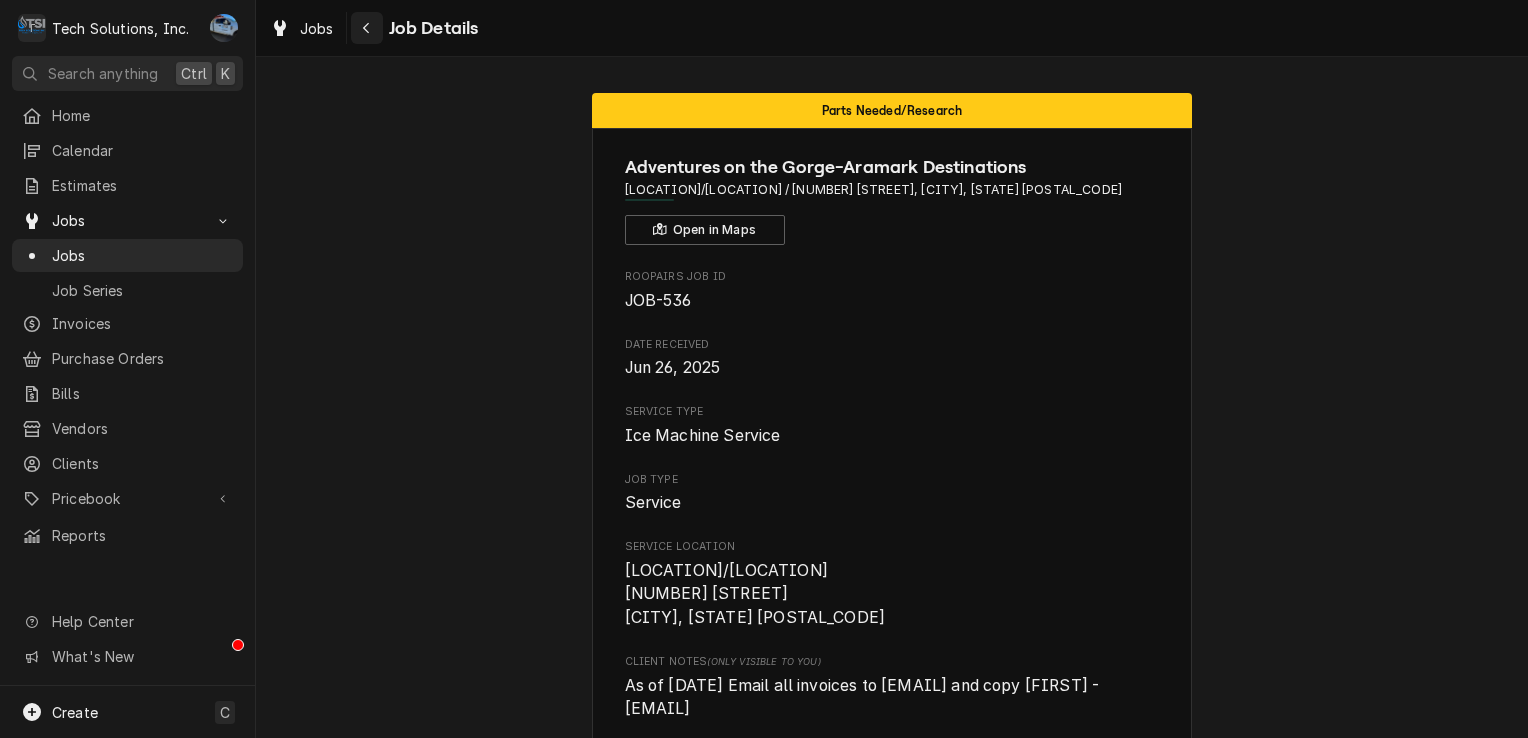 click at bounding box center (367, 28) 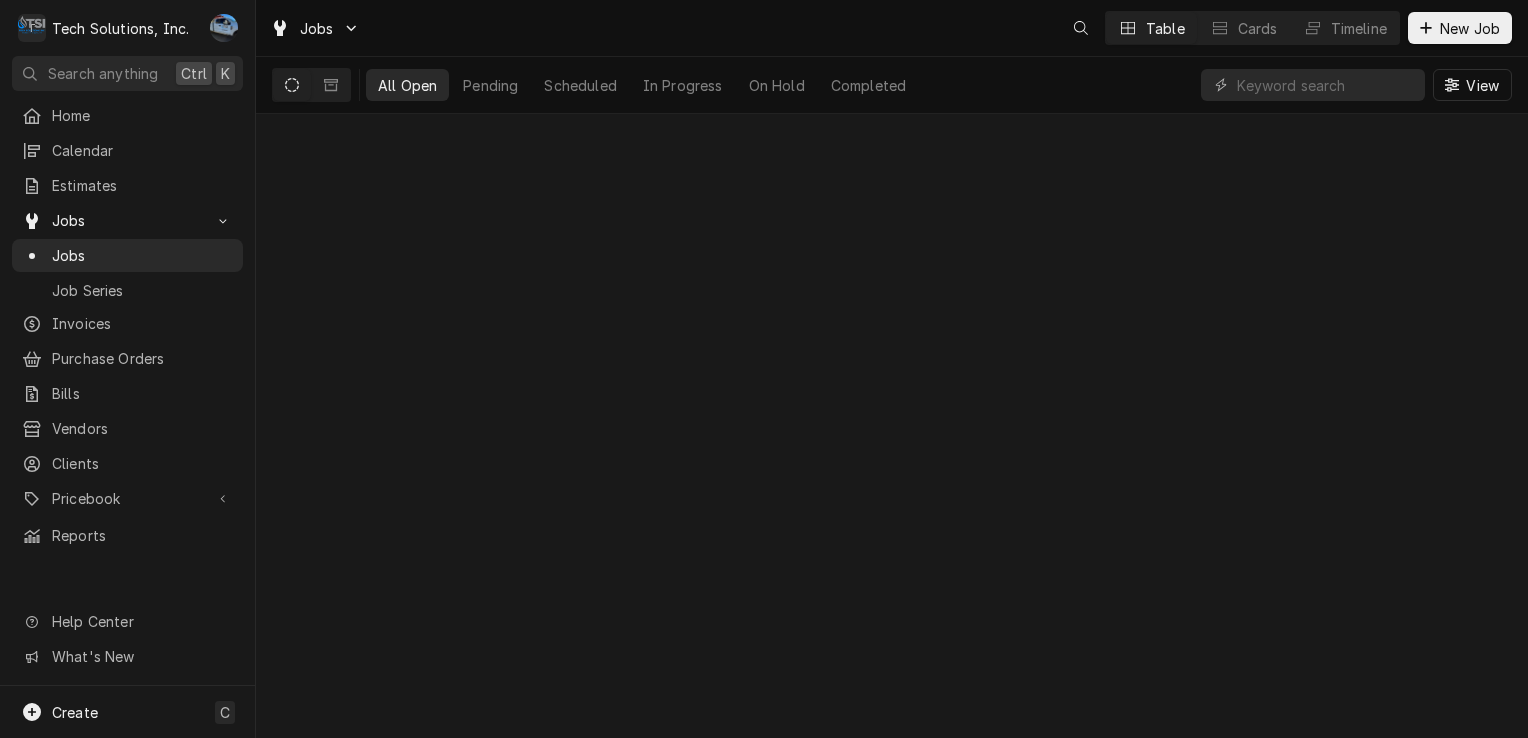 scroll, scrollTop: 0, scrollLeft: 0, axis: both 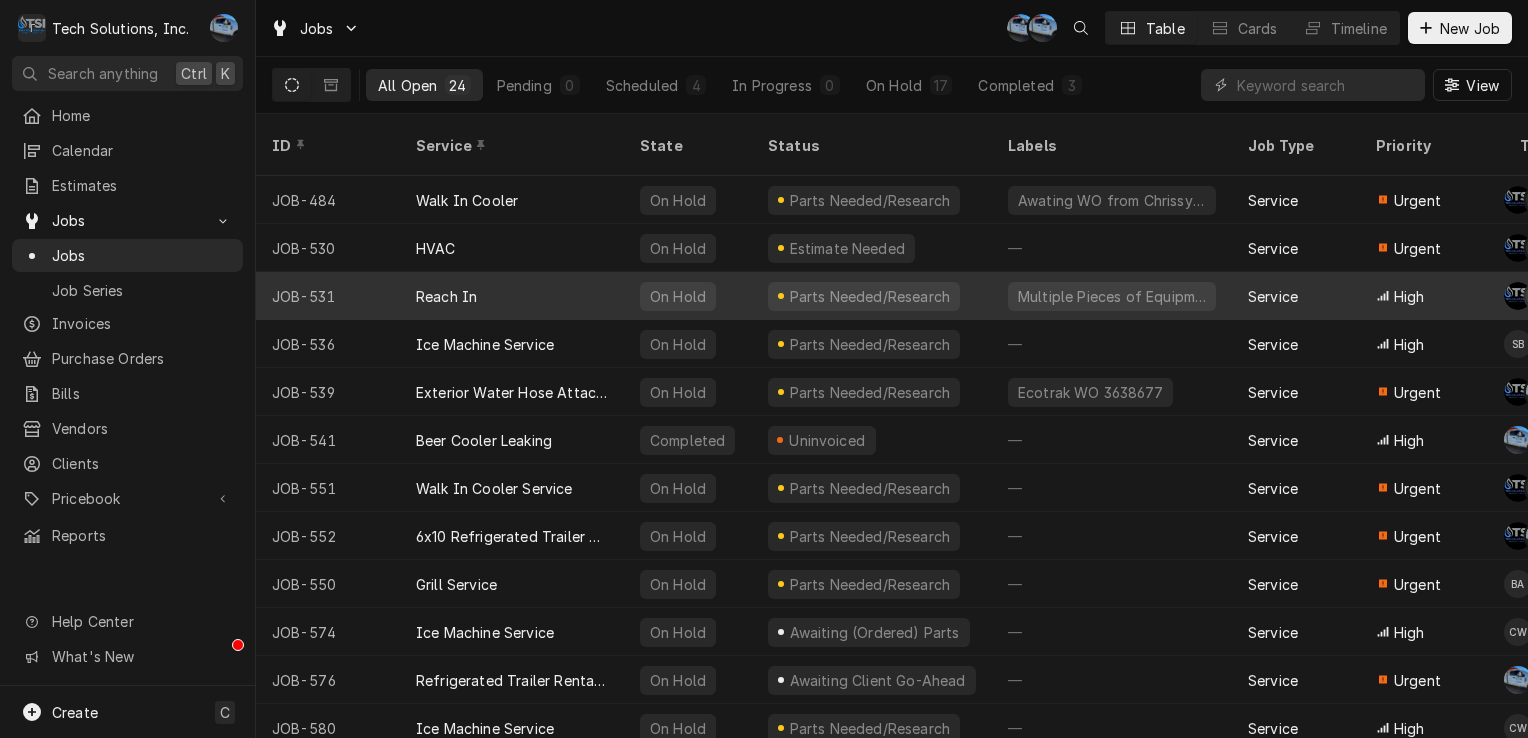 click on "Reach In" at bounding box center [512, 296] 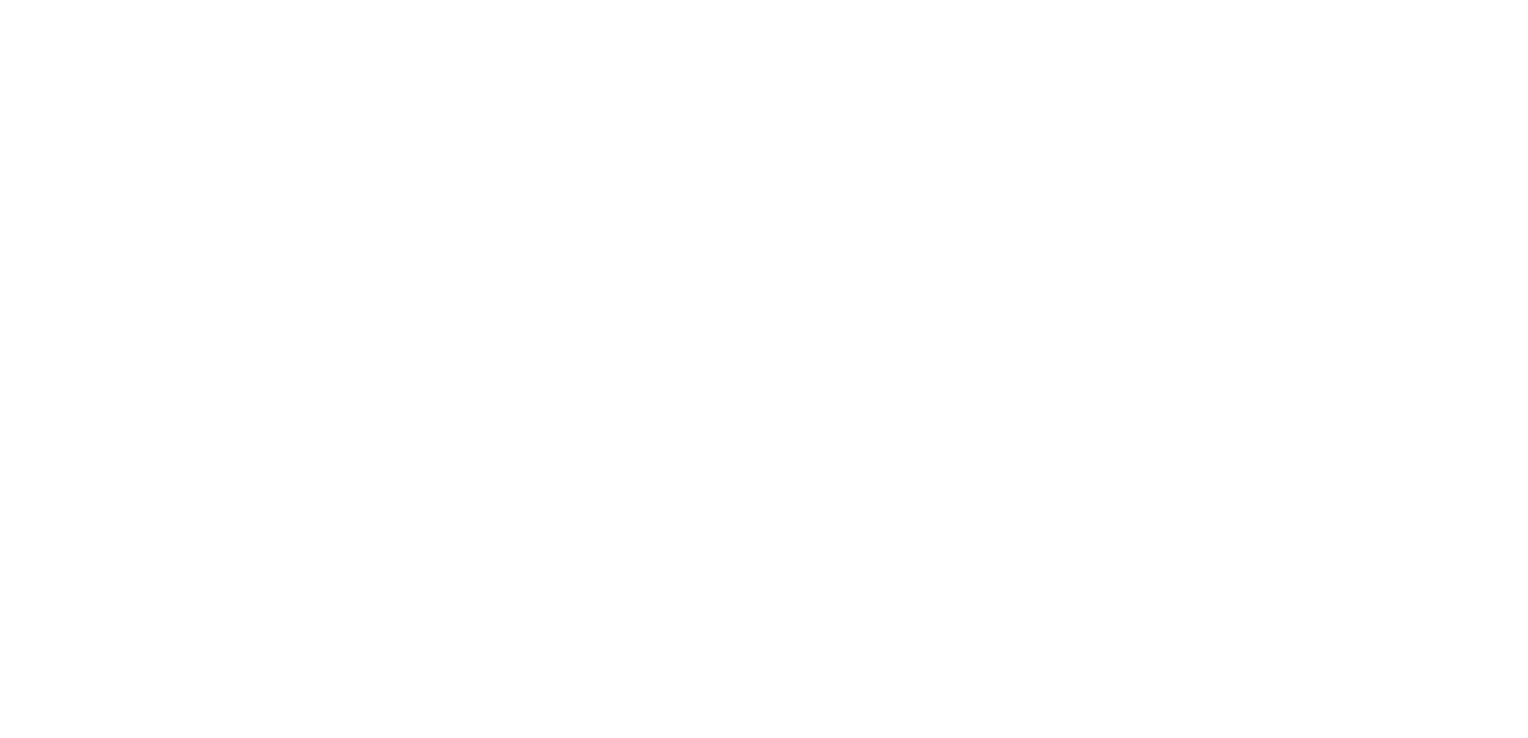 scroll, scrollTop: 0, scrollLeft: 0, axis: both 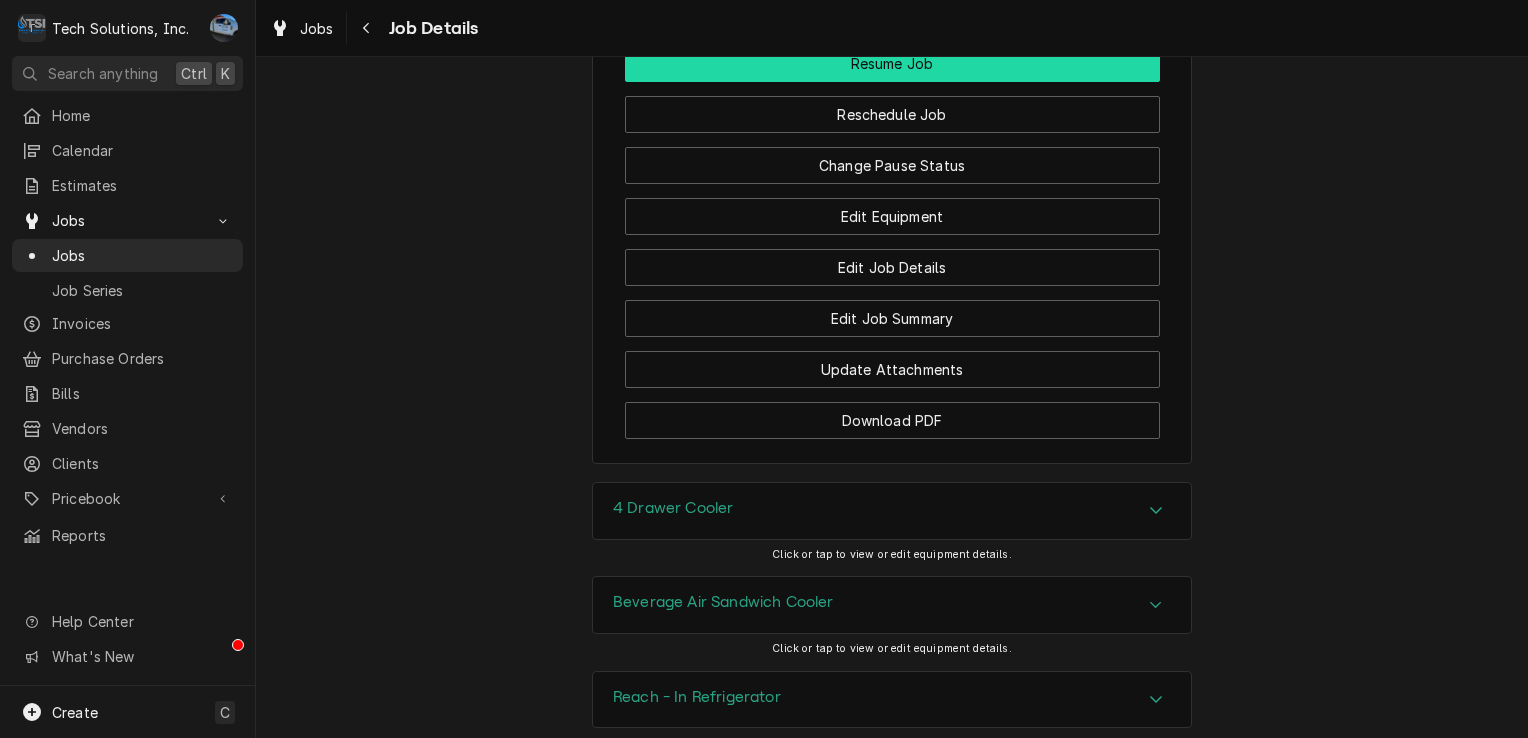 click on "Resume Job" at bounding box center [892, 63] 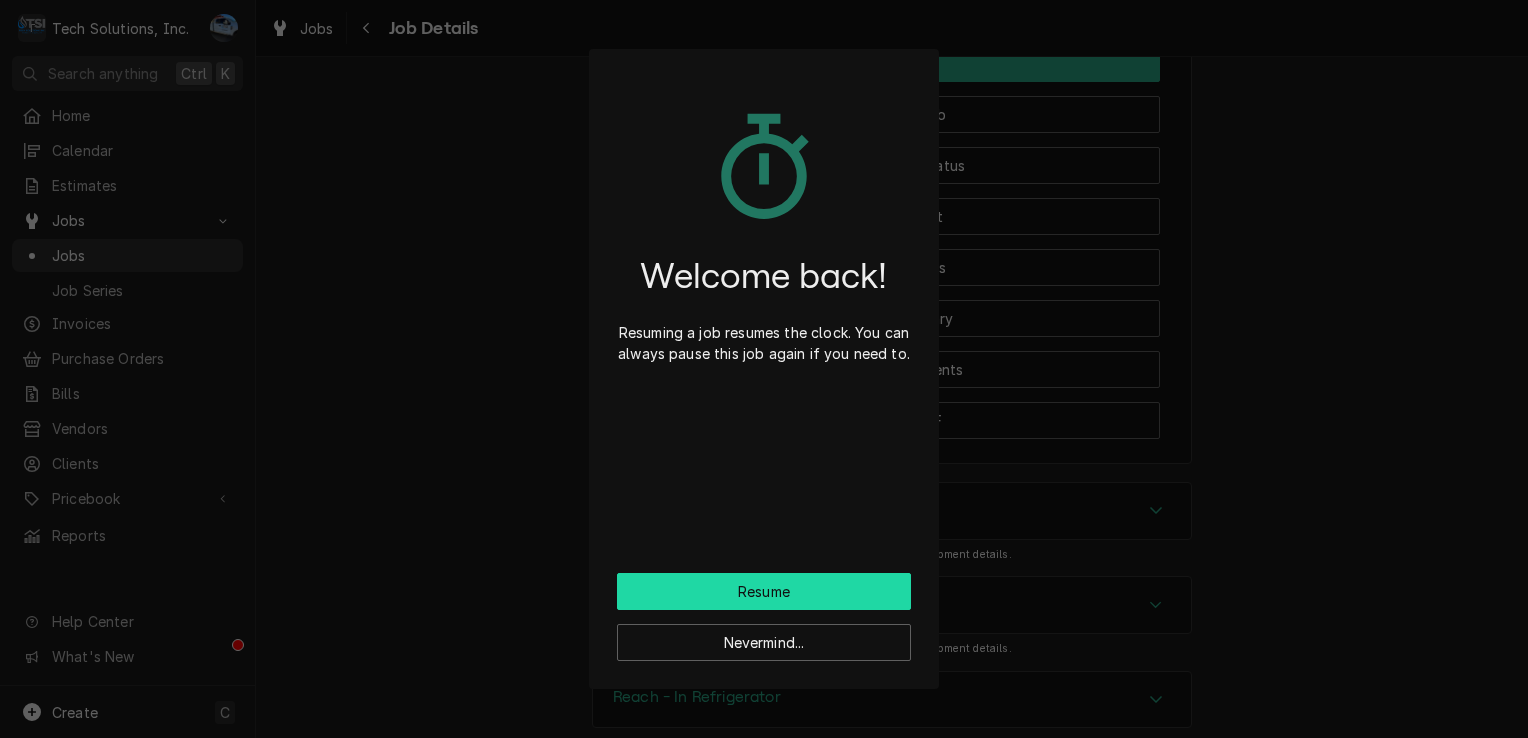 click on "Resume" at bounding box center [764, 591] 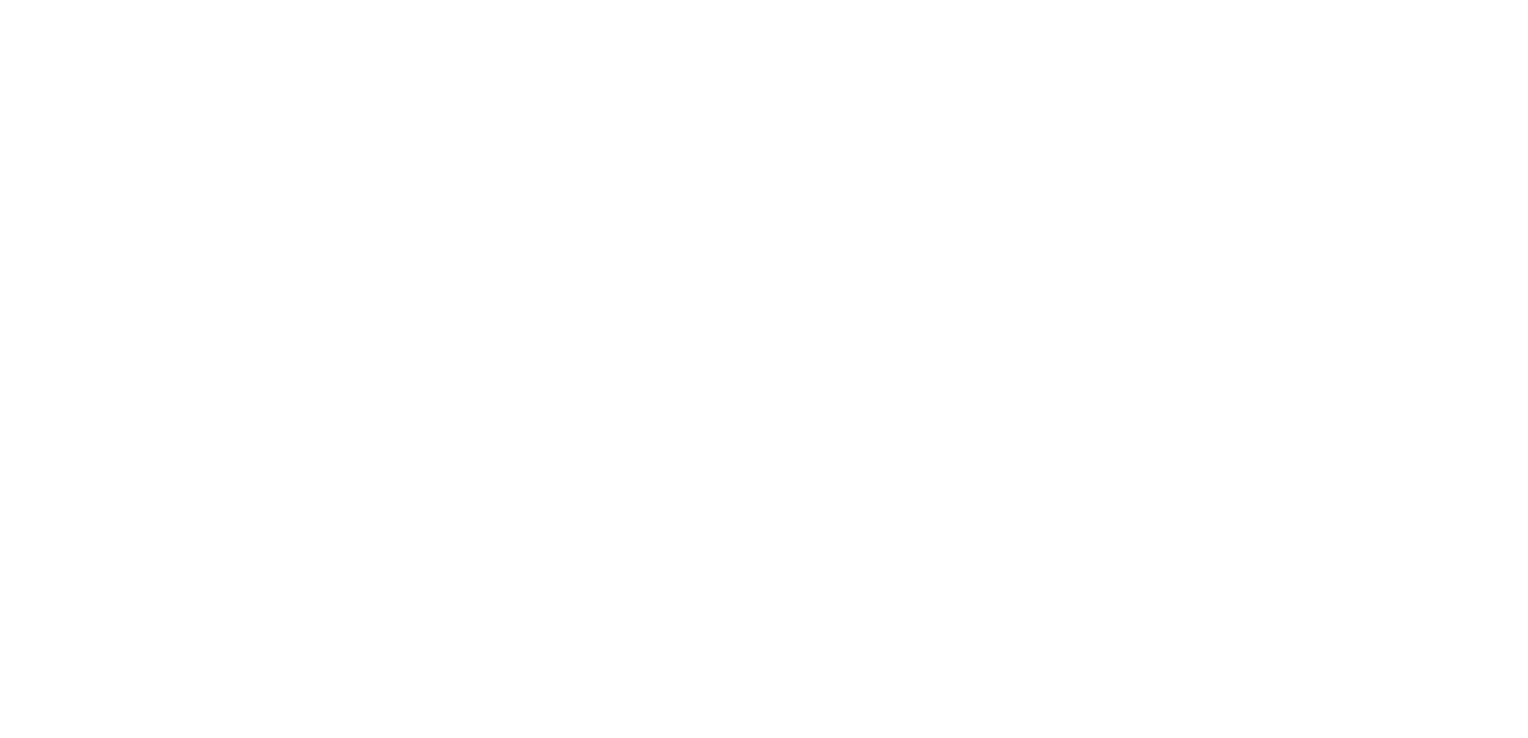 scroll, scrollTop: 0, scrollLeft: 0, axis: both 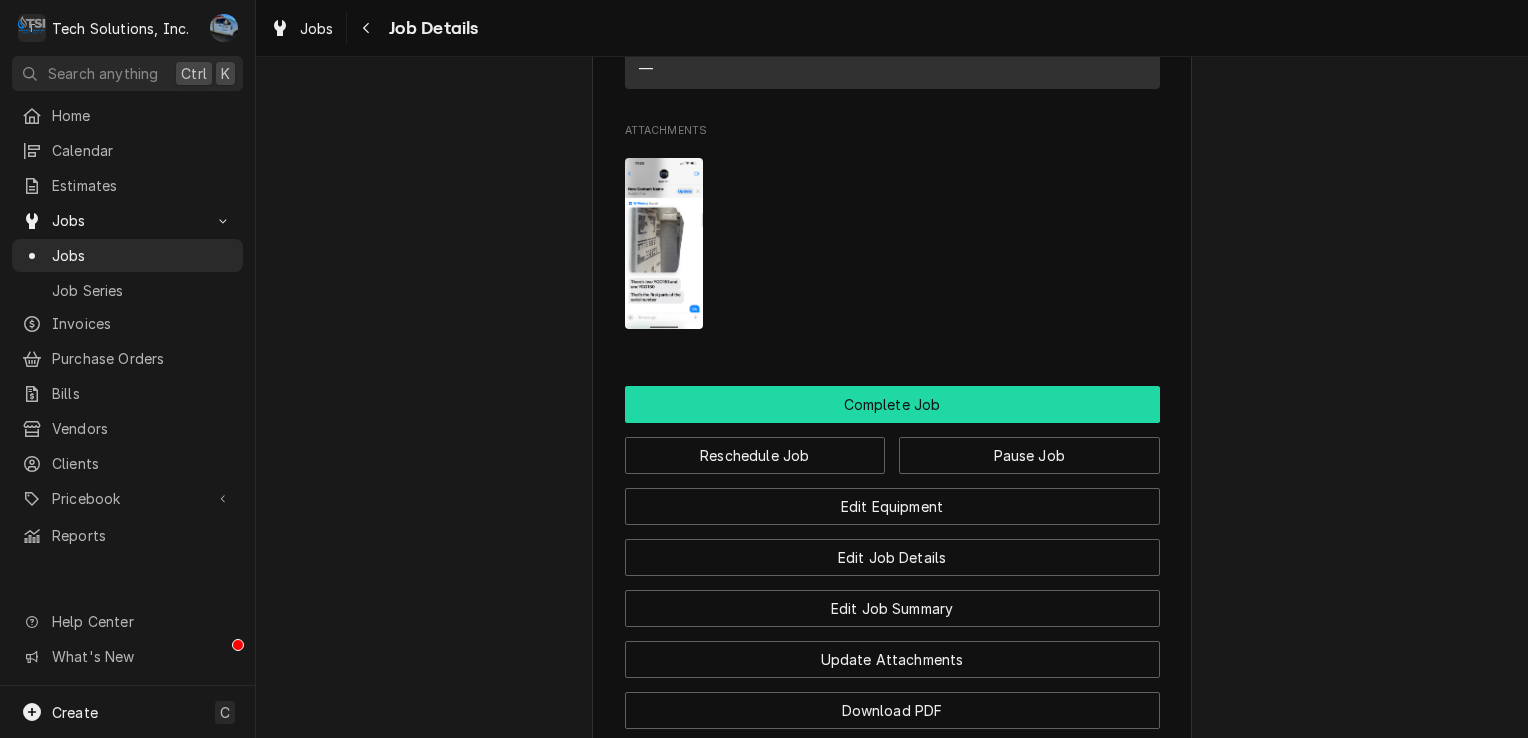 click on "Complete Job" at bounding box center [892, 404] 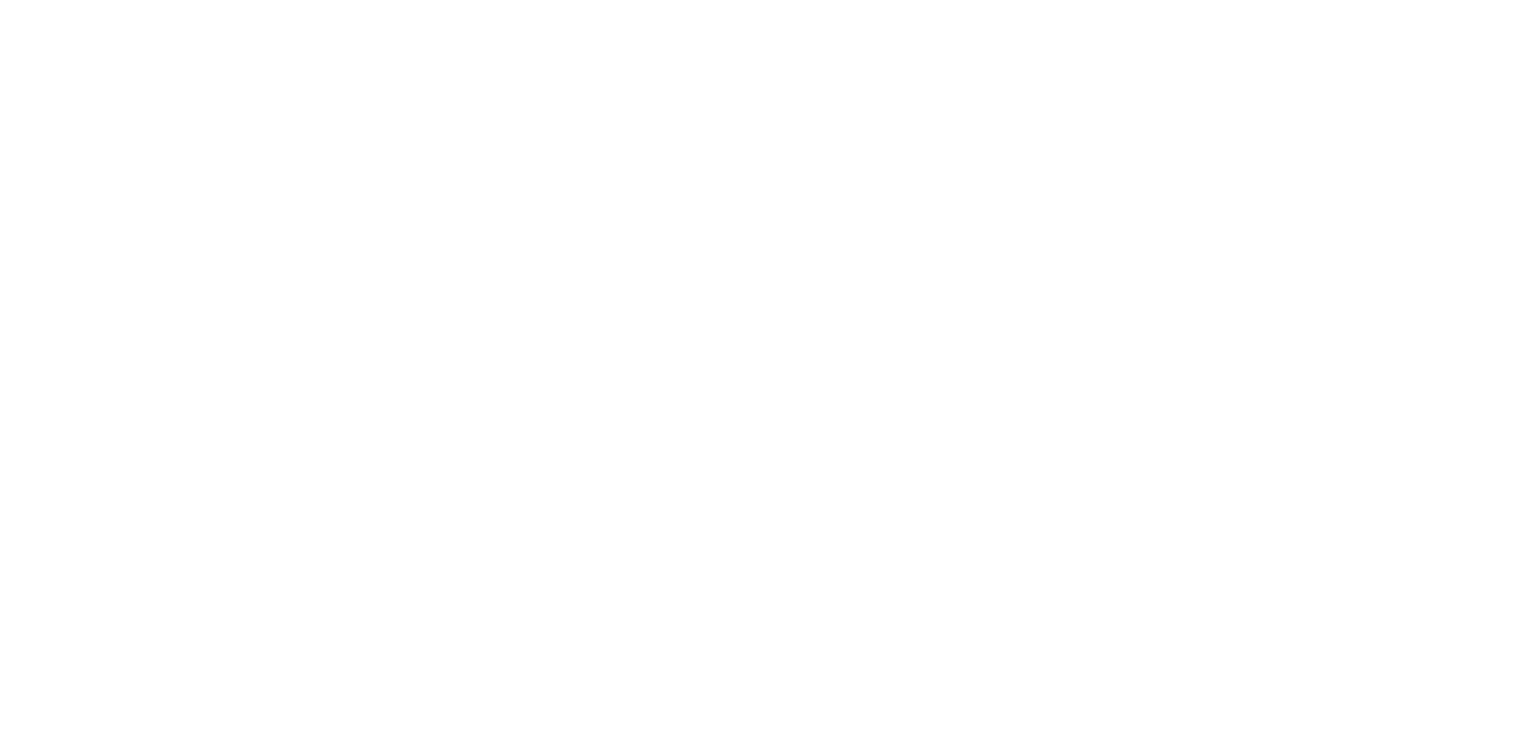 scroll, scrollTop: 0, scrollLeft: 0, axis: both 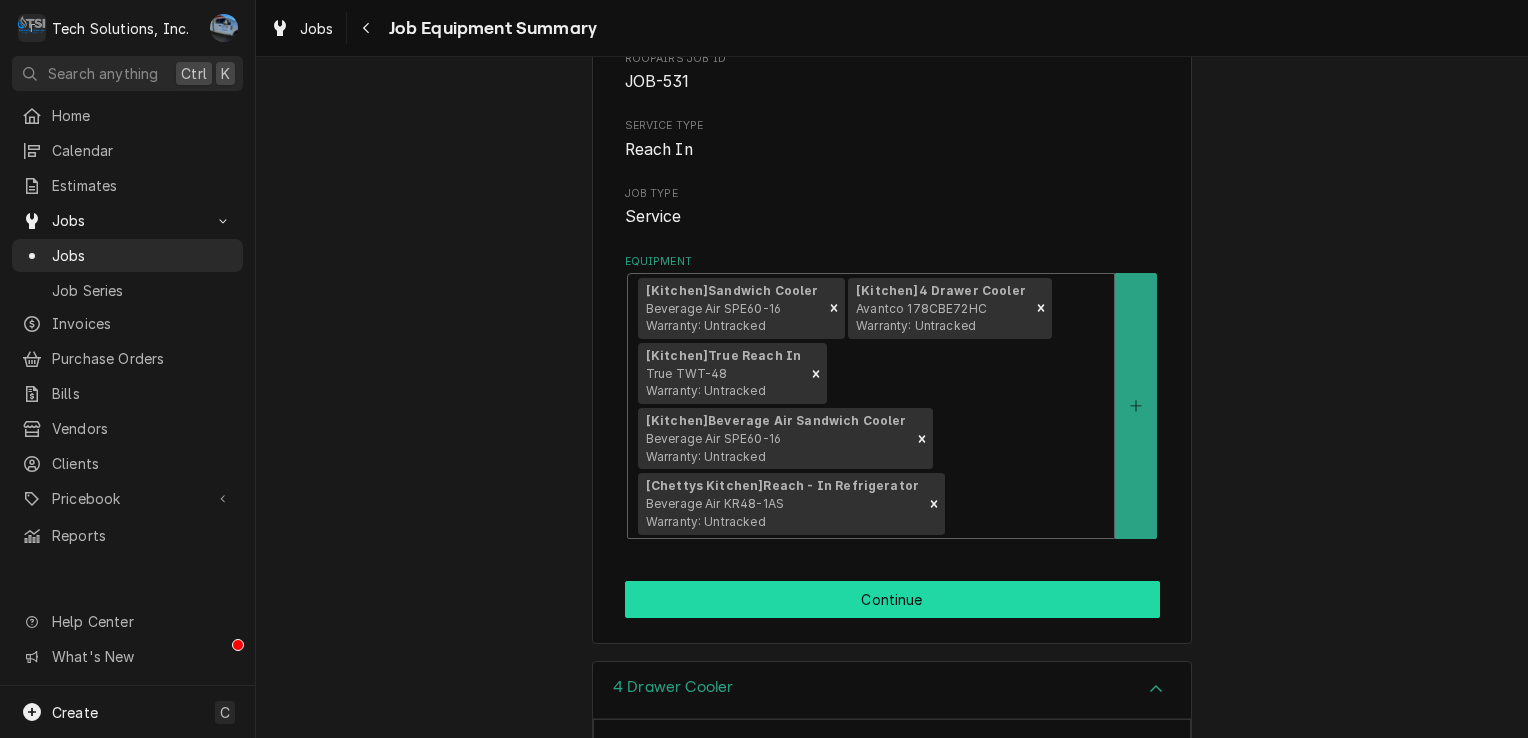 click on "Continue" at bounding box center (892, 599) 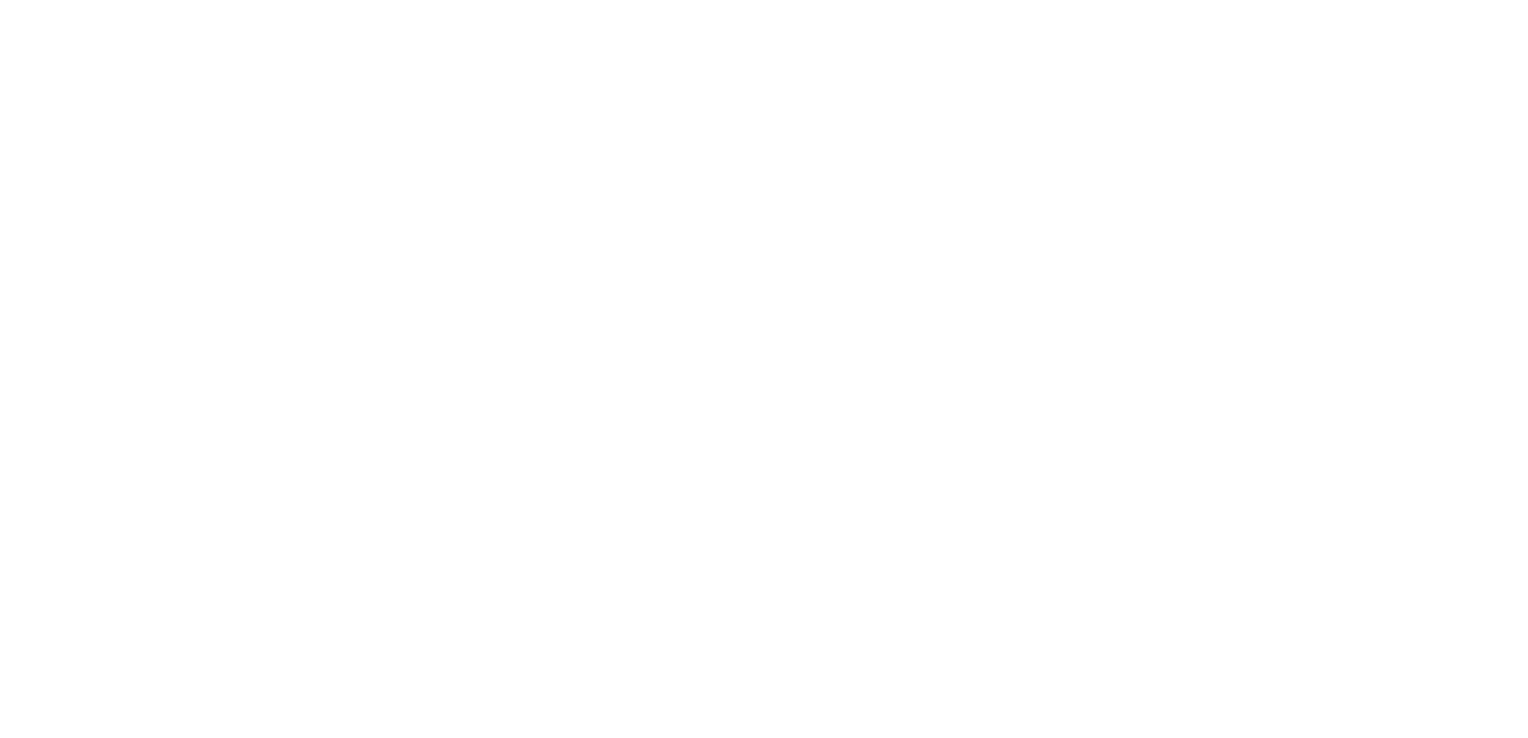 scroll, scrollTop: 0, scrollLeft: 0, axis: both 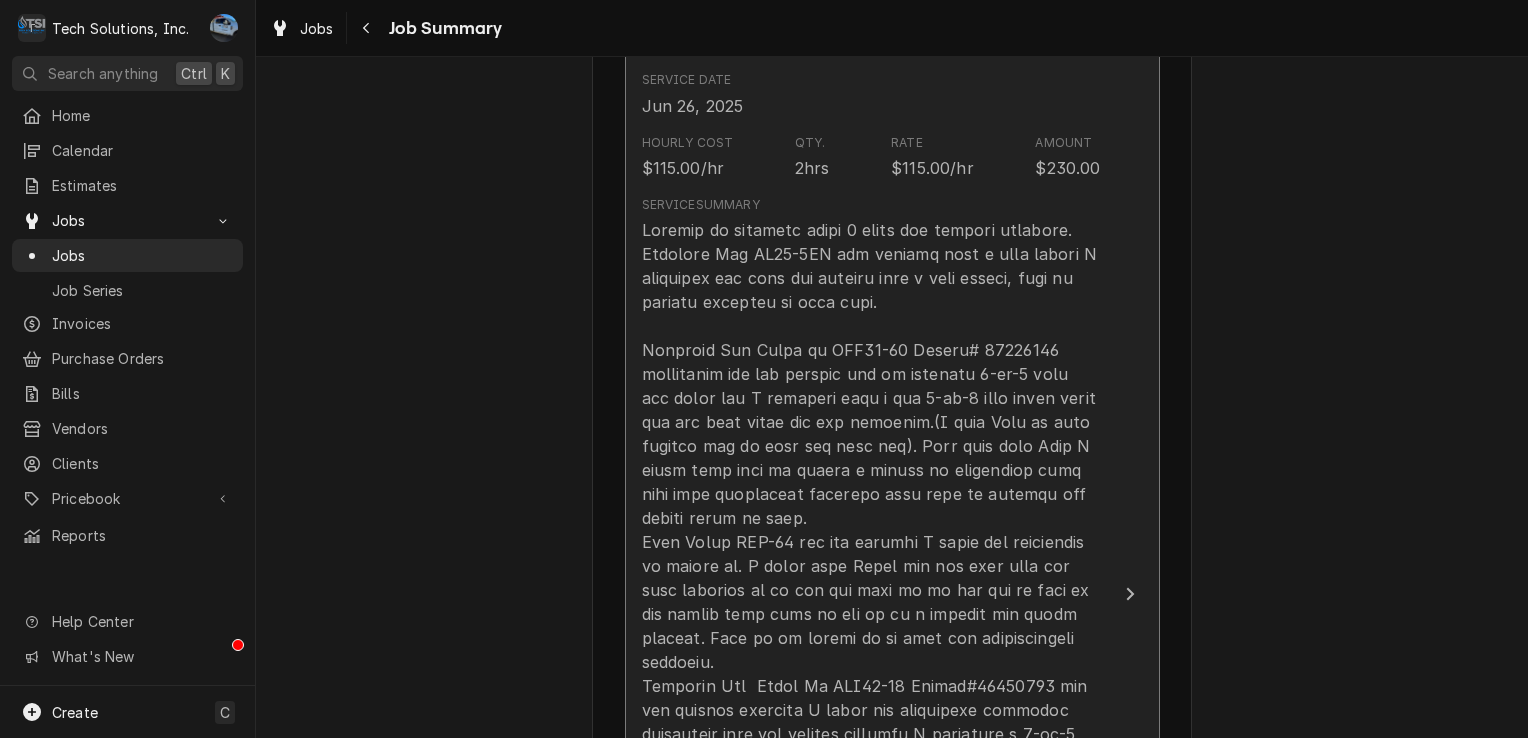 click at bounding box center (871, 698) 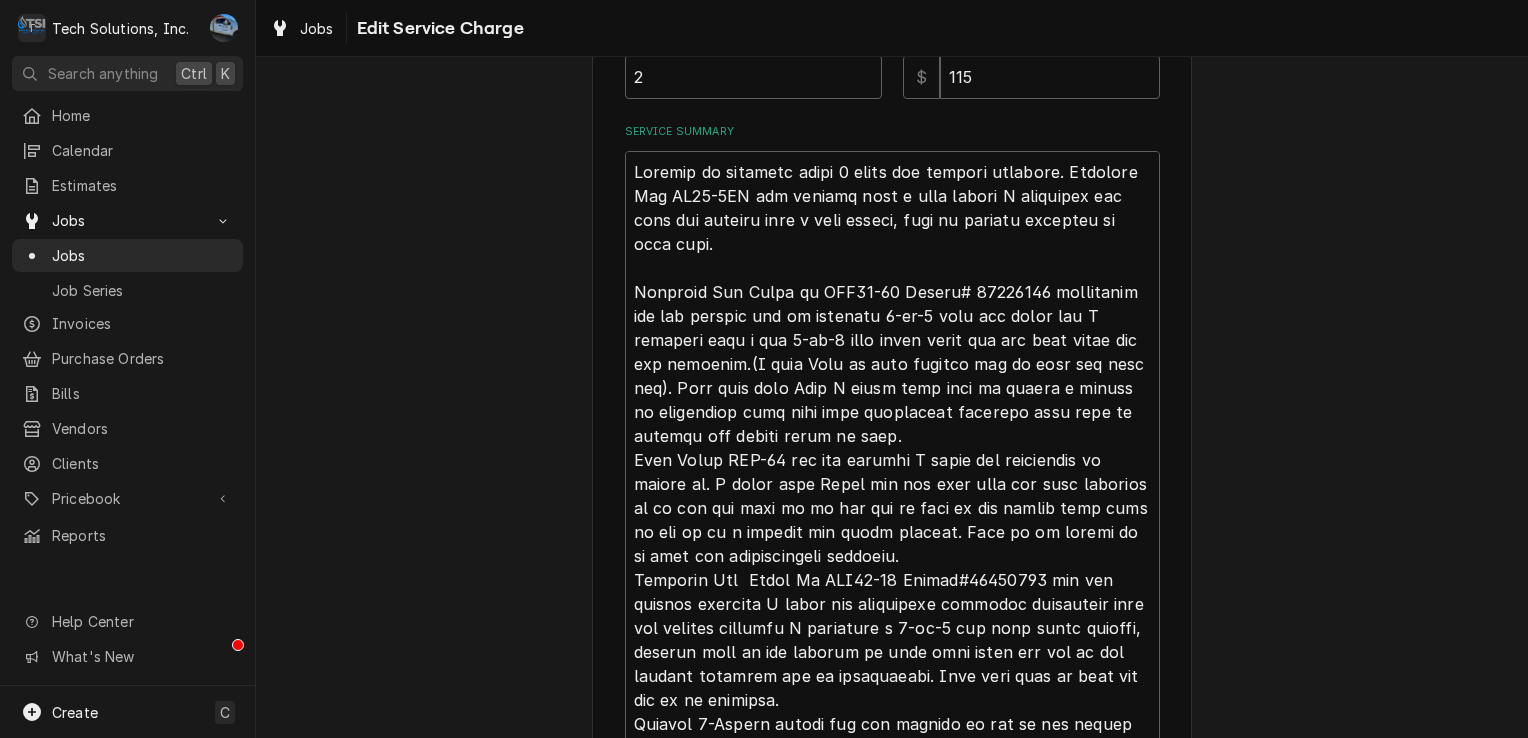 scroll, scrollTop: 700, scrollLeft: 0, axis: vertical 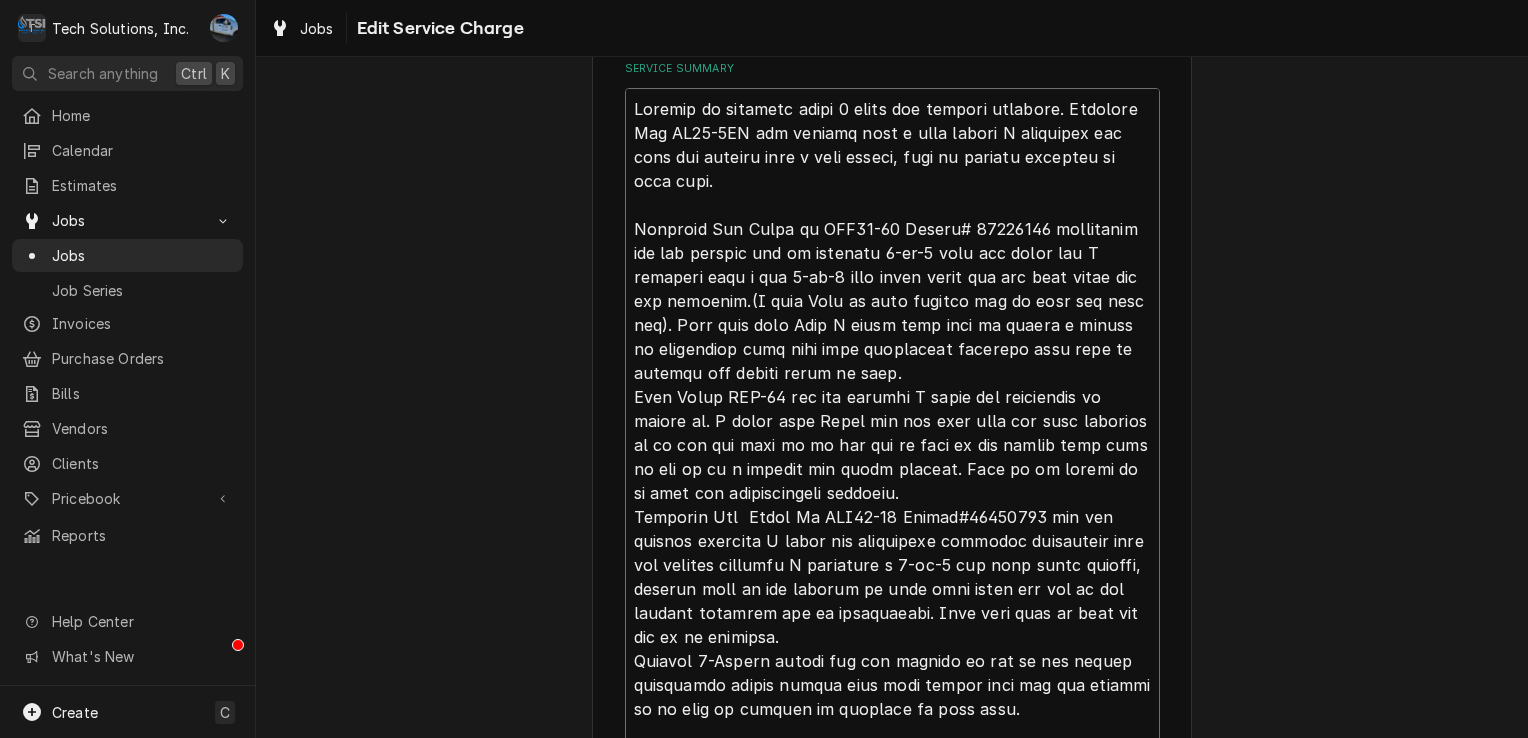 click on "Service Summary" at bounding box center (892, 517) 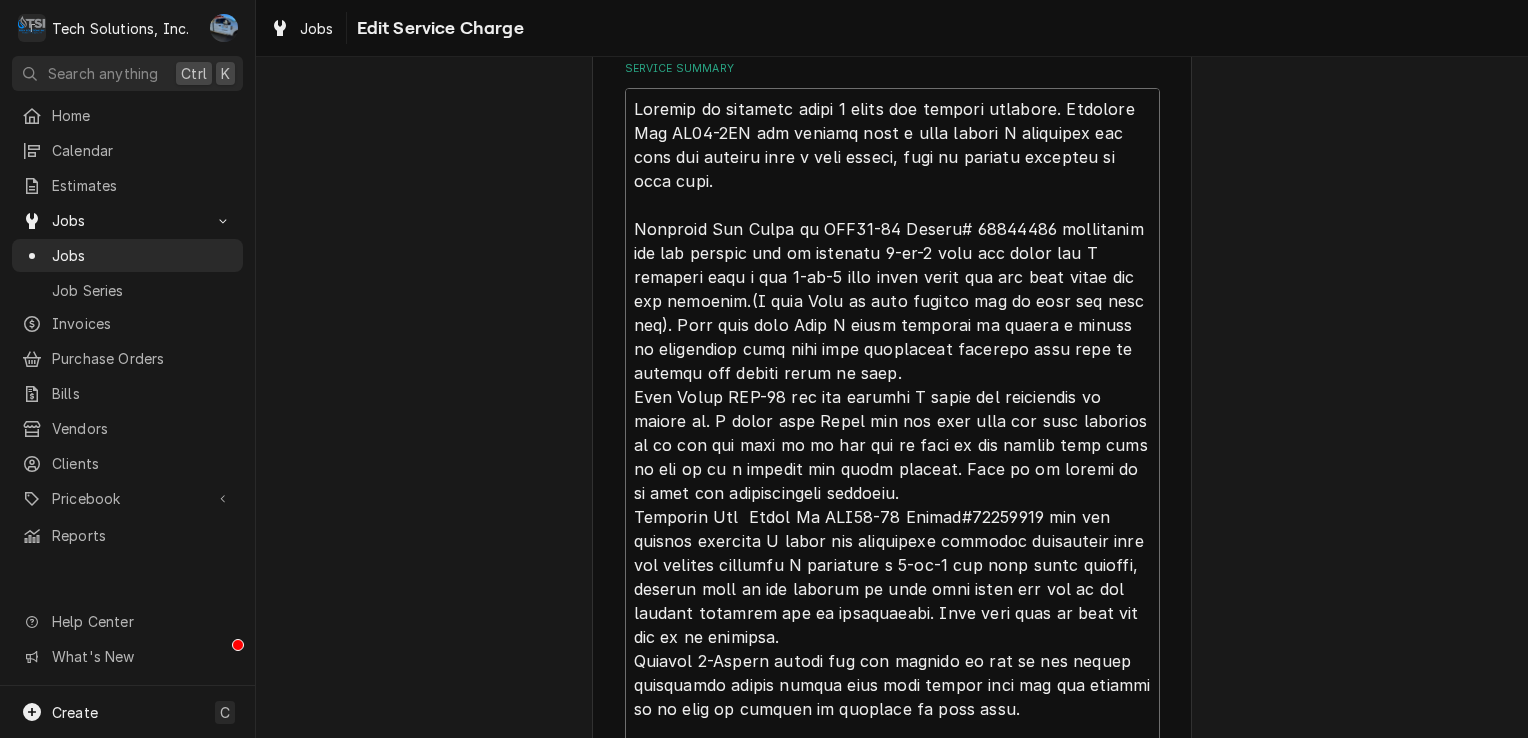 type on "x" 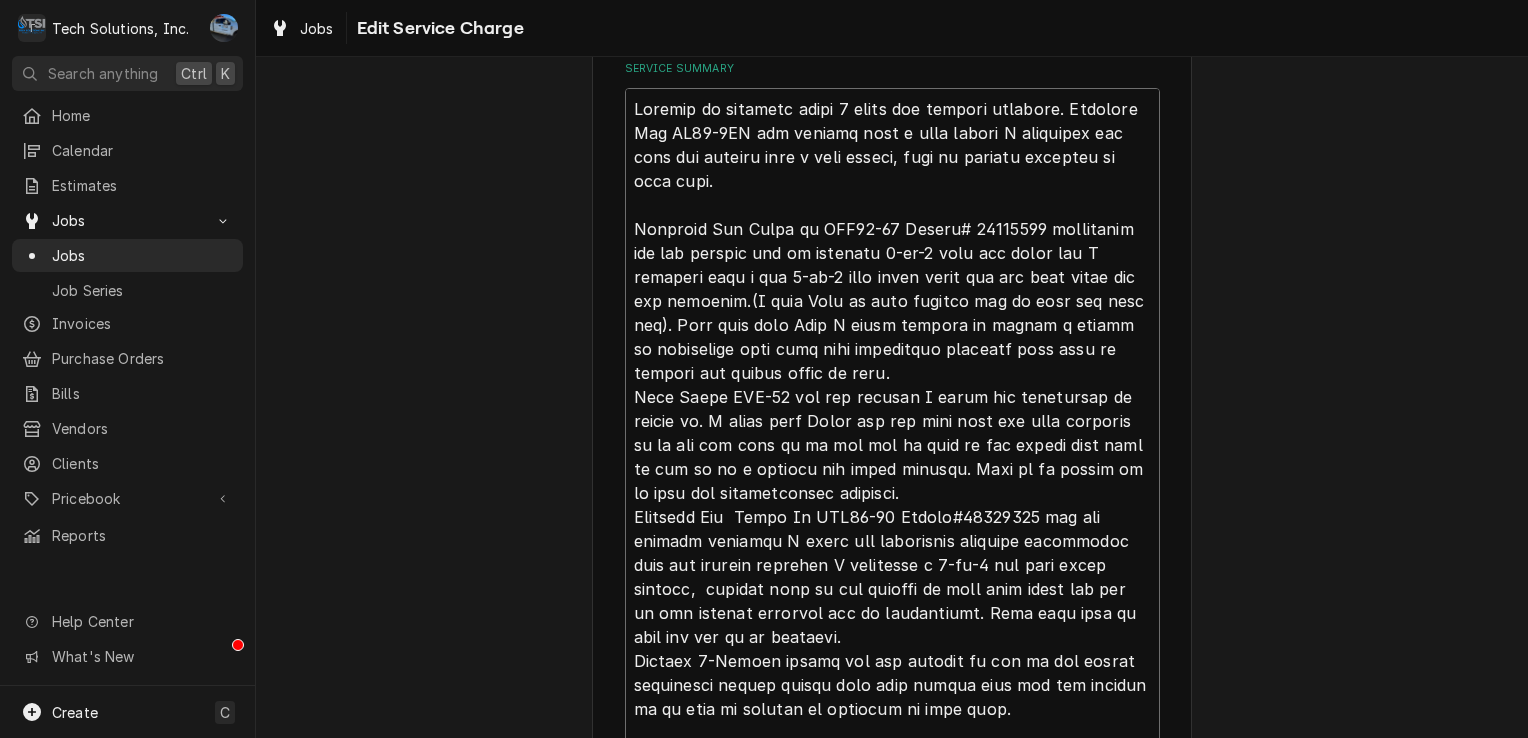 type on "x" 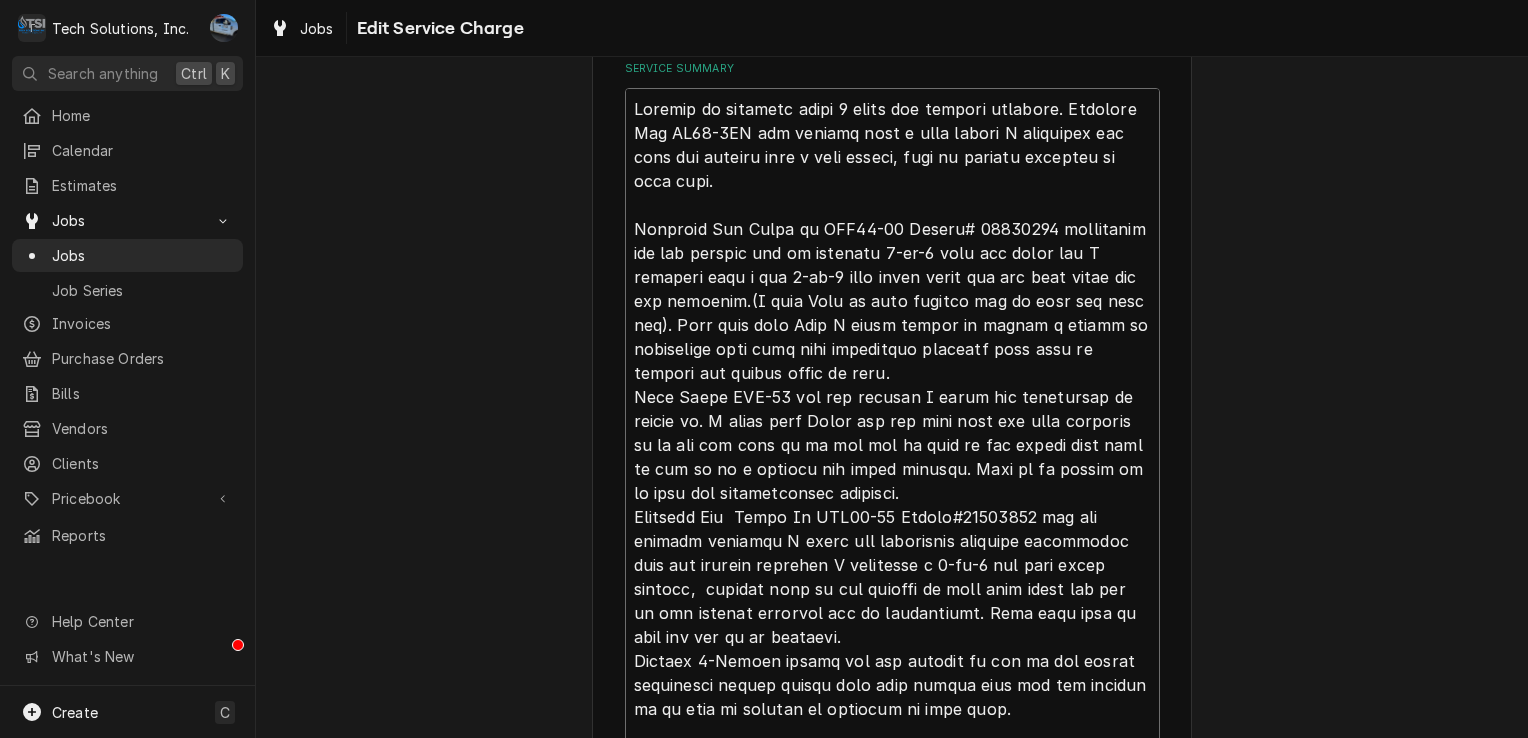 type on "x" 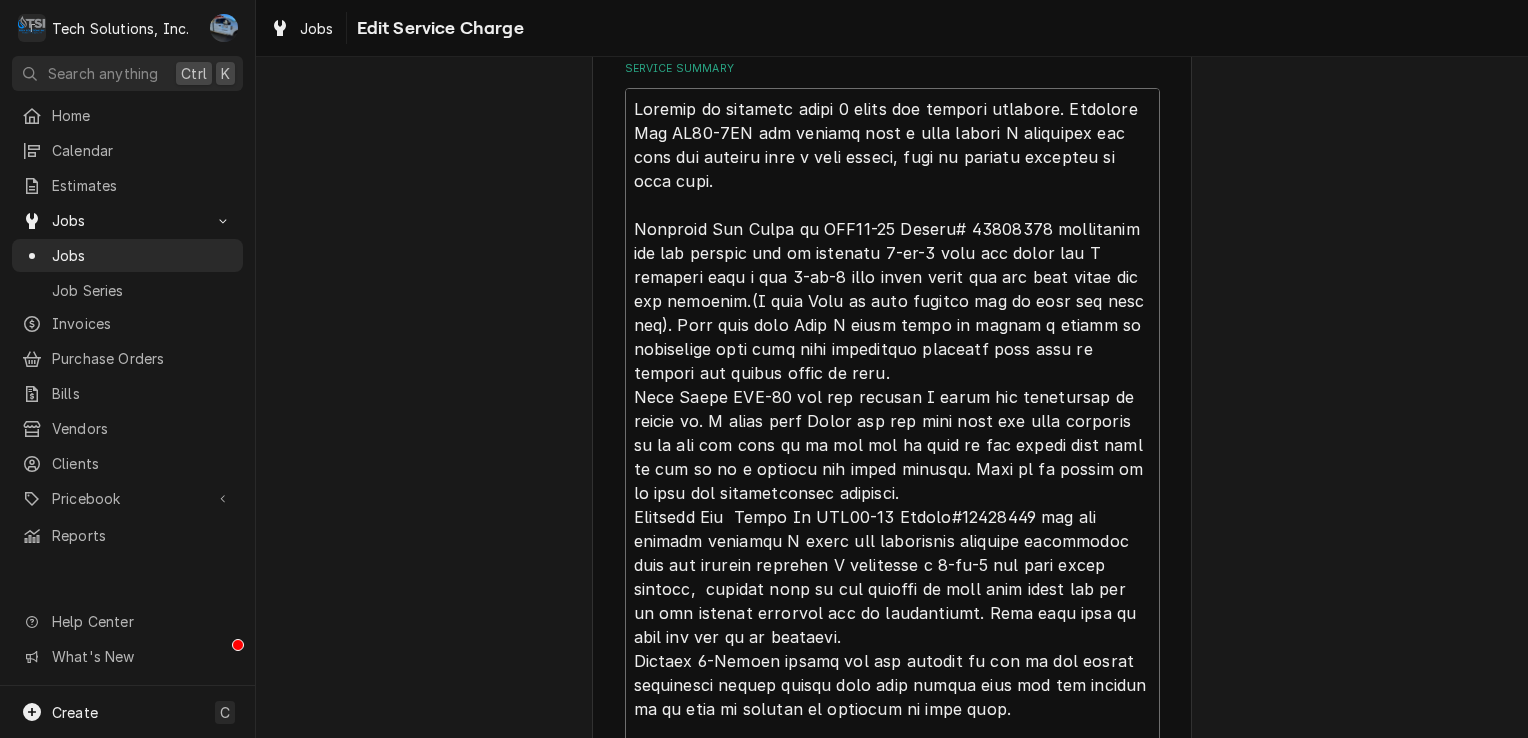 type on "x" 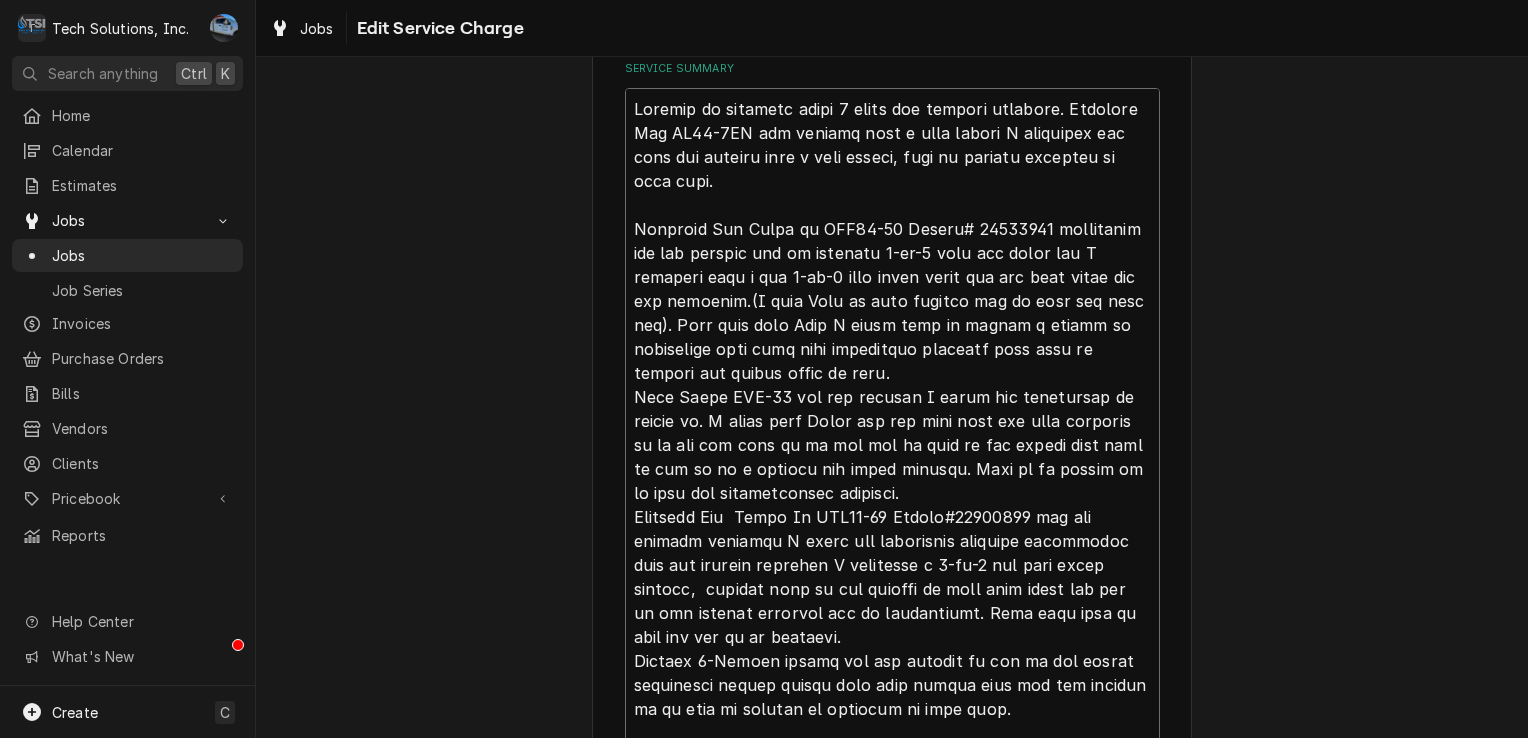 type on "x" 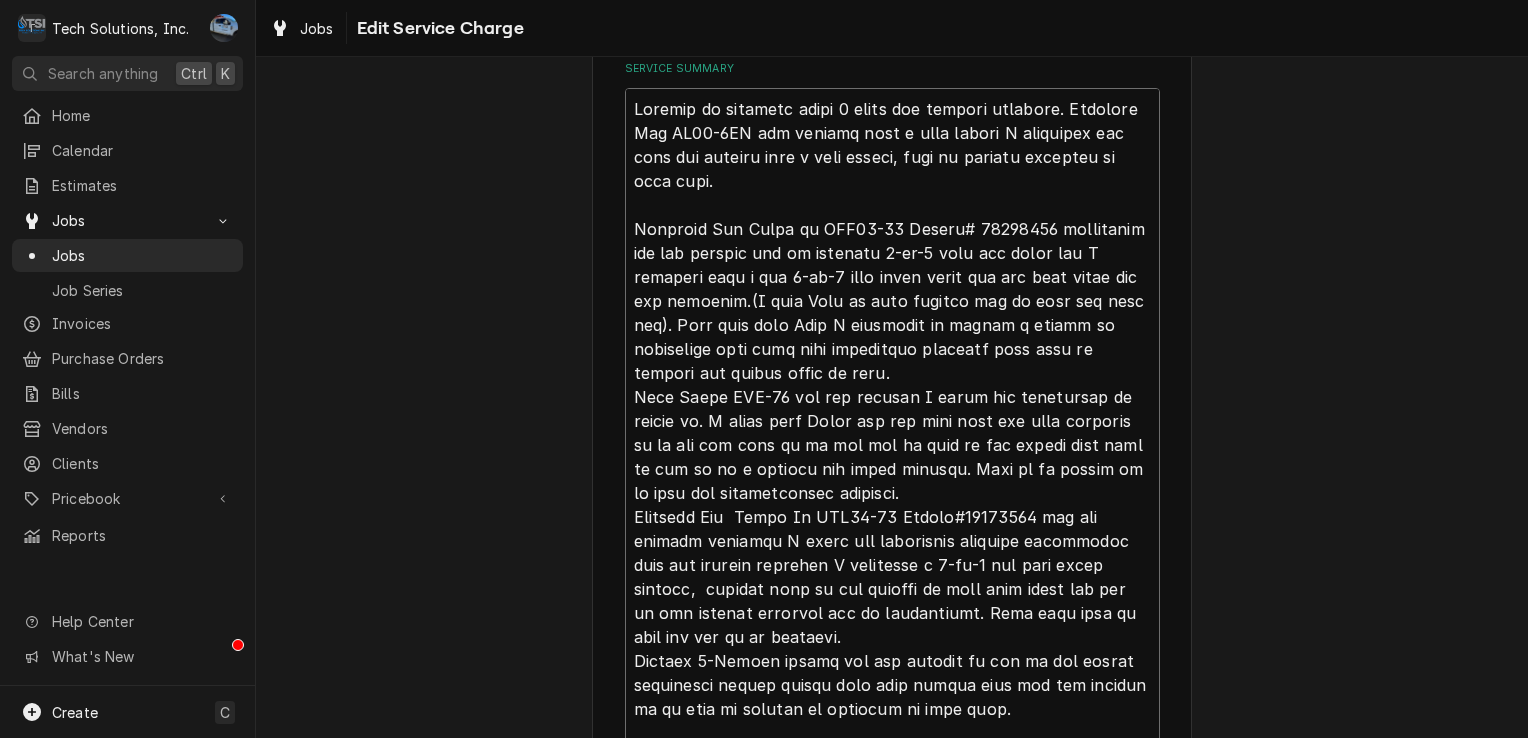 type on "x" 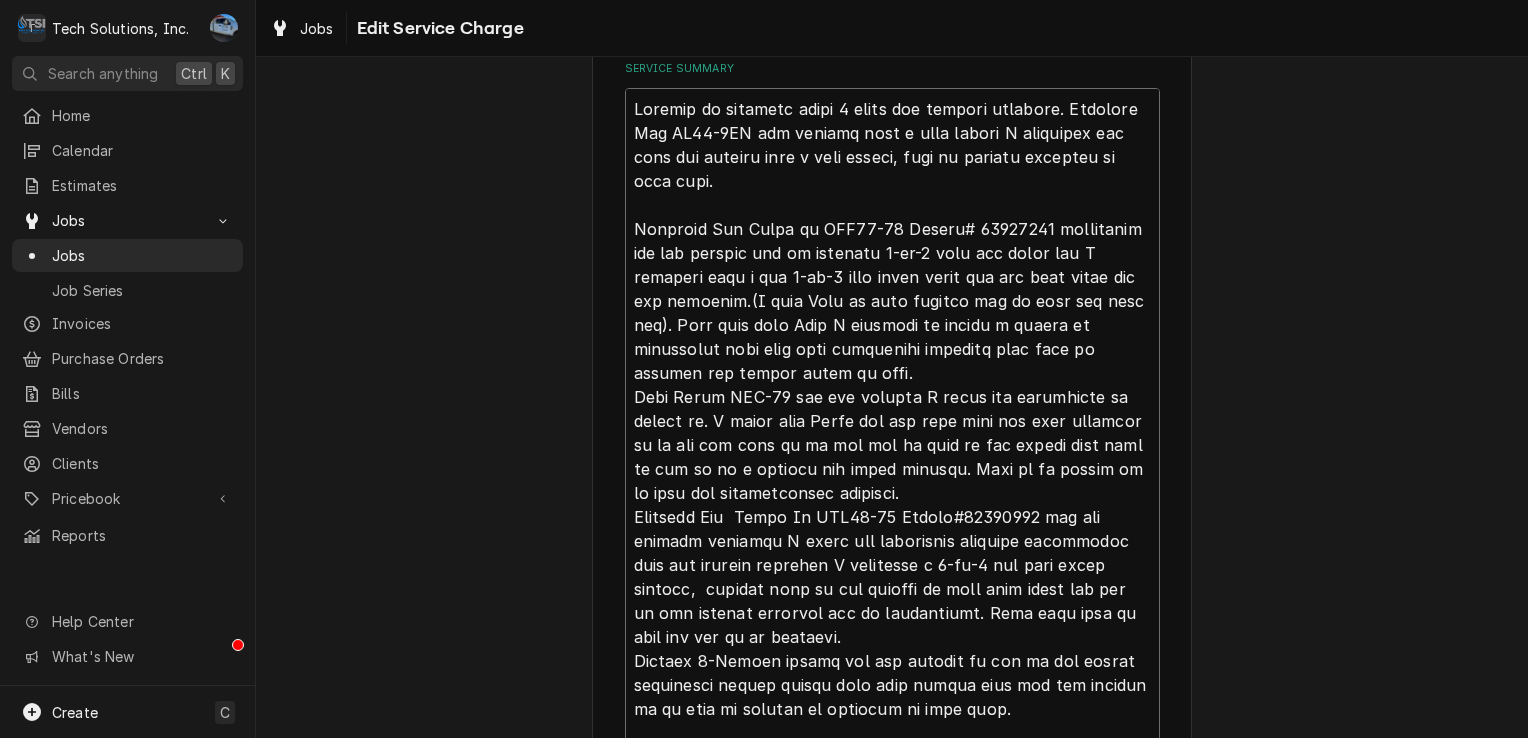 type on "x" 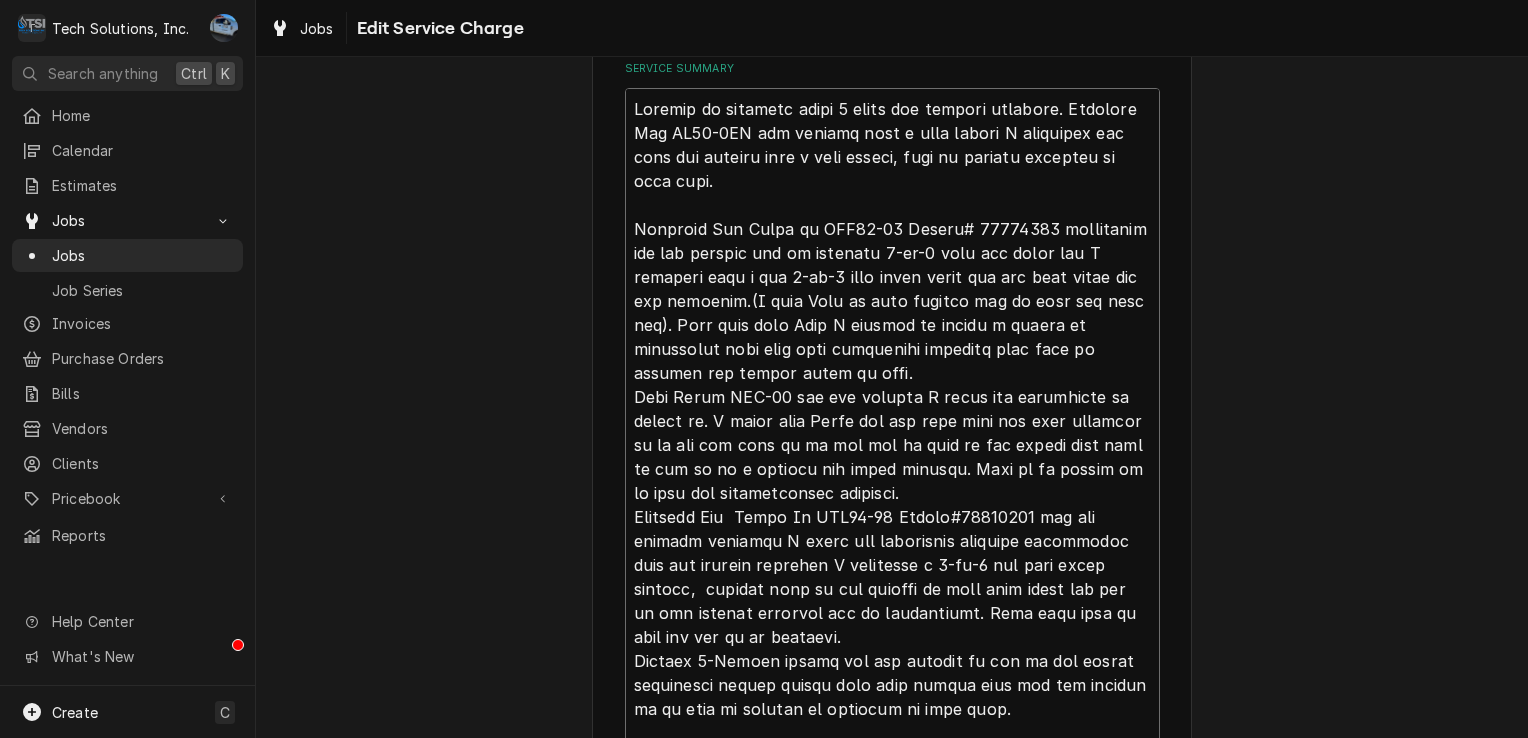 type on "x" 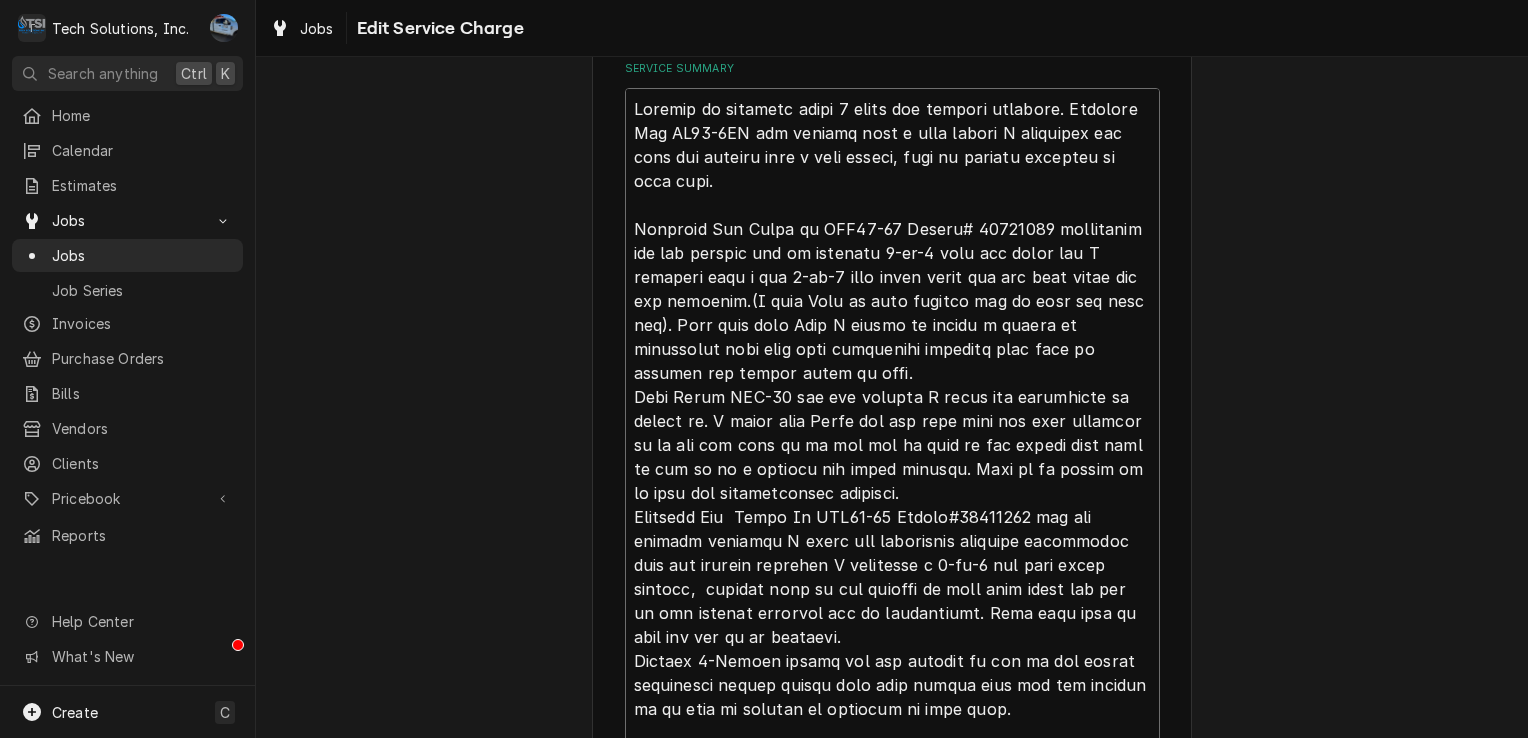 type on "Arrived on location found 5 units not running properly. Beverage Air KR48-1AS was plugged into a dead outlet I unplugged the unit and plugged into a live outlet, unit is running properly at this time.
Beverage Air Reach in SPE60-16 Serial# 10607774 compressor was not running had an existing 3-in-1 that had blown out I replaced with a new 3-in-1 from truck stock and the unit would not run properly.(I used Otis as tech support for an hour for this job). With help from Otis I dunit as having a locked up compressor unit will need compressor replaced also need to replace the filter dryer as well.
True Model TWT-48 was not running I found the compressor is locked up. I spoke with Shane and the head chef and they directed me to cut the cord so it can not be used in the future they want to use it as a counter top going forward. Unit is no longer to be used for refrigeration purposes.
Beverage Air  Reach In SPE60-16 Serial#10605552 was not running properly I found the compressor starting components were not wor..." 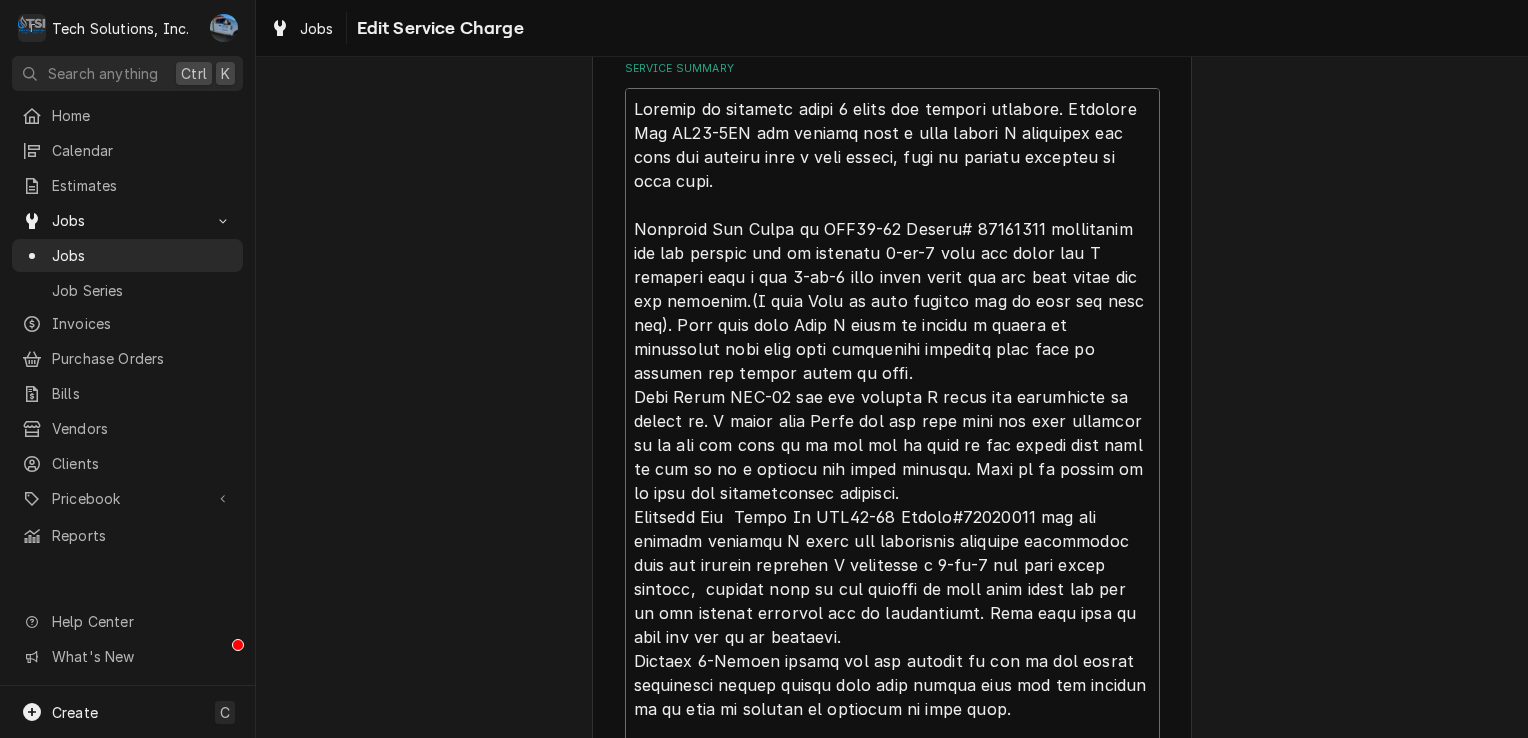 type on "x" 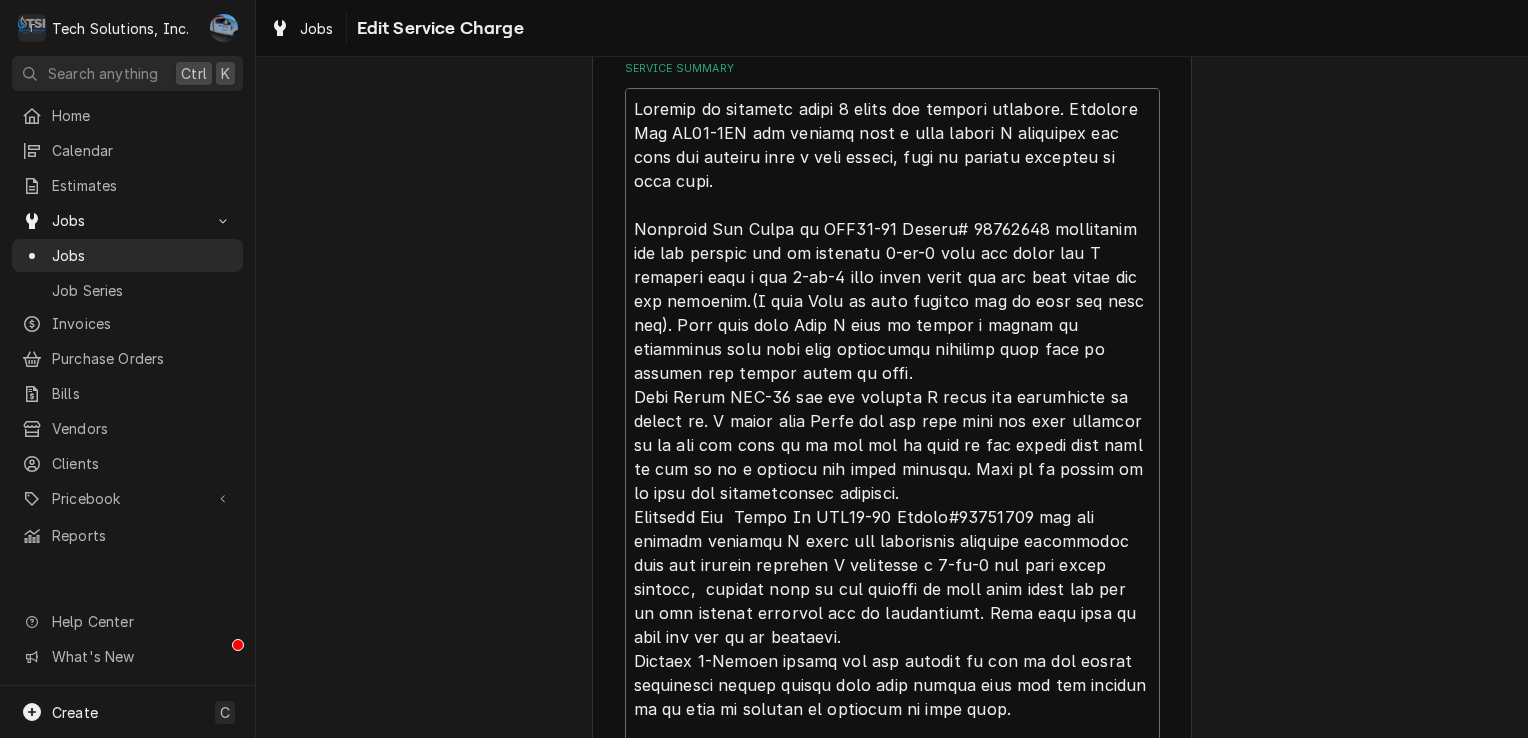 type on "x" 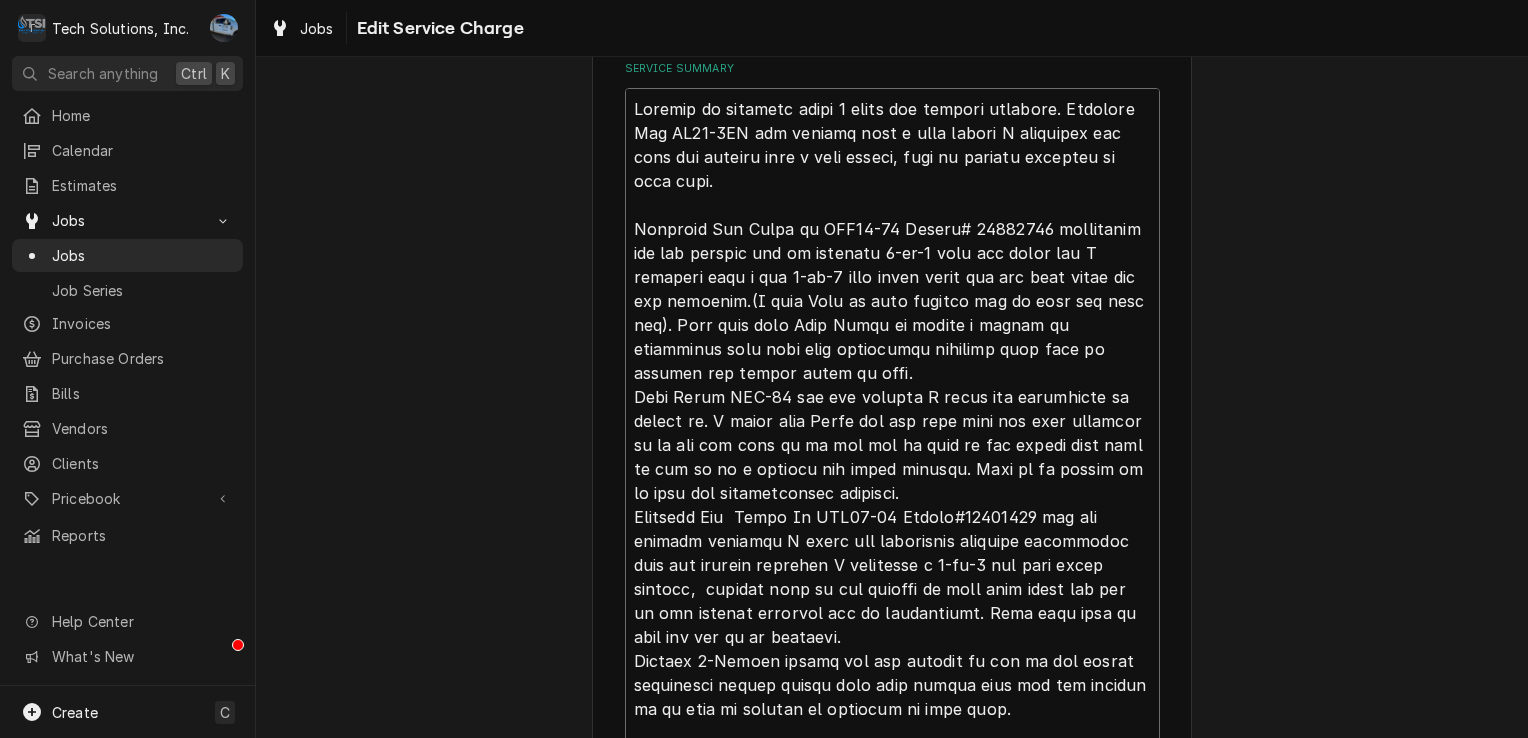 type on "x" 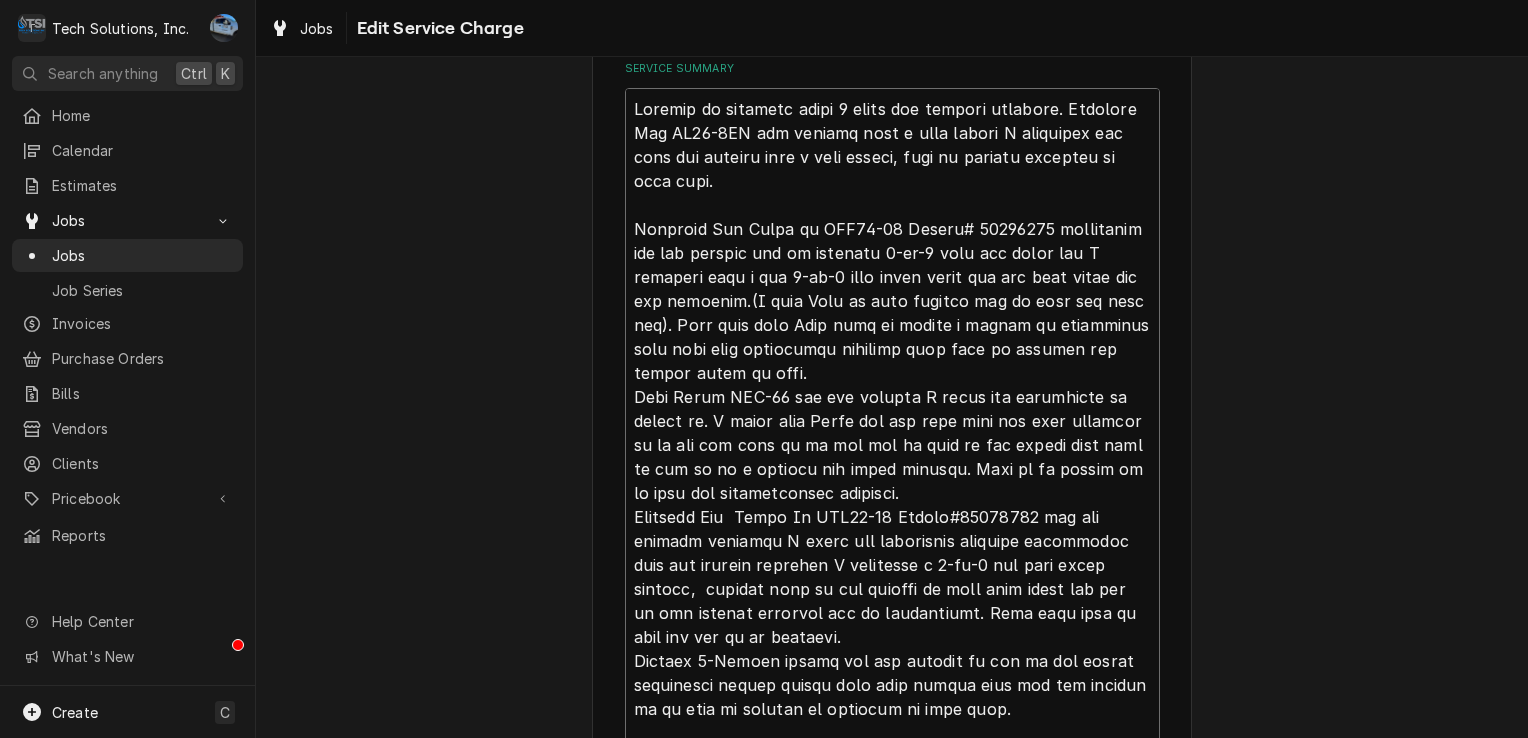 type on "x" 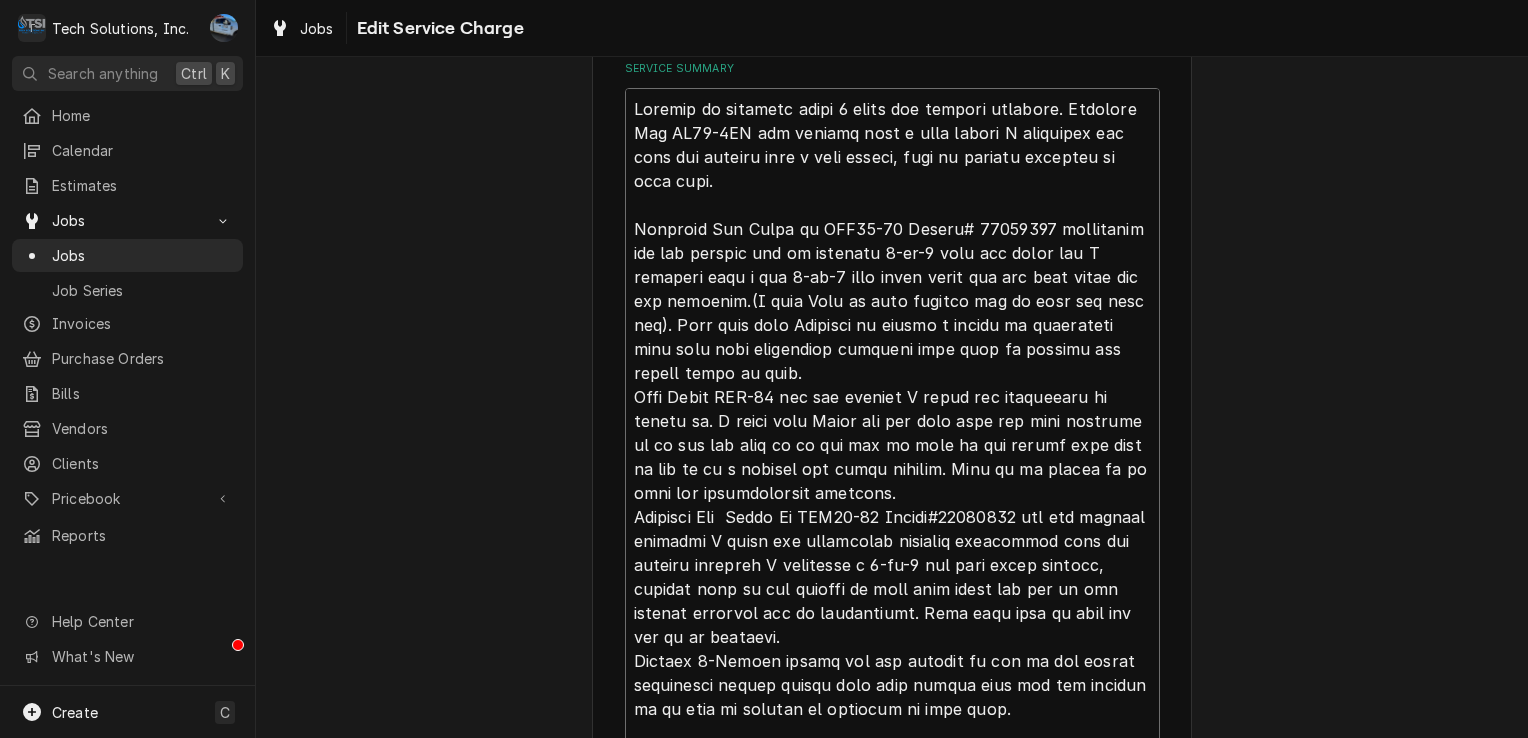 type on "x" 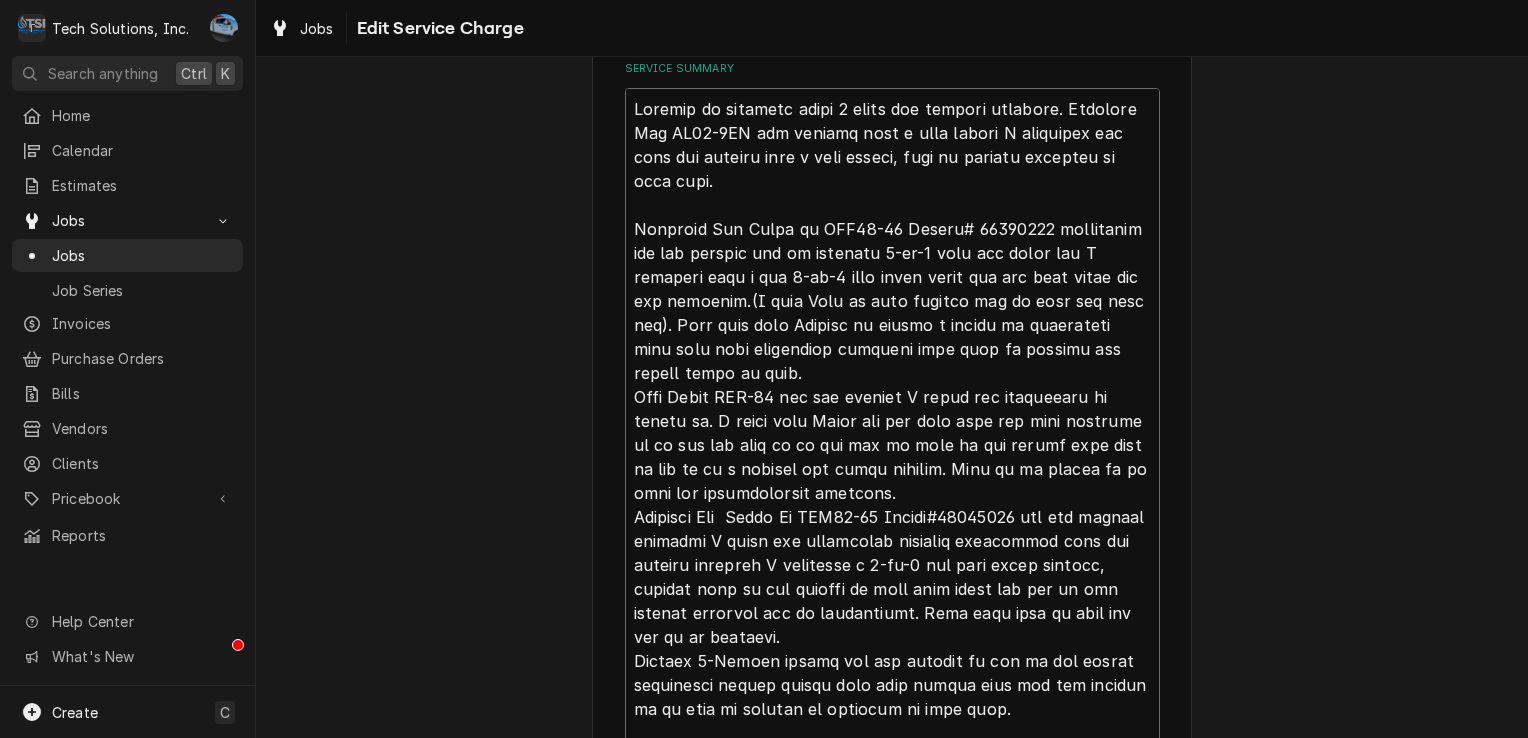 type on "x" 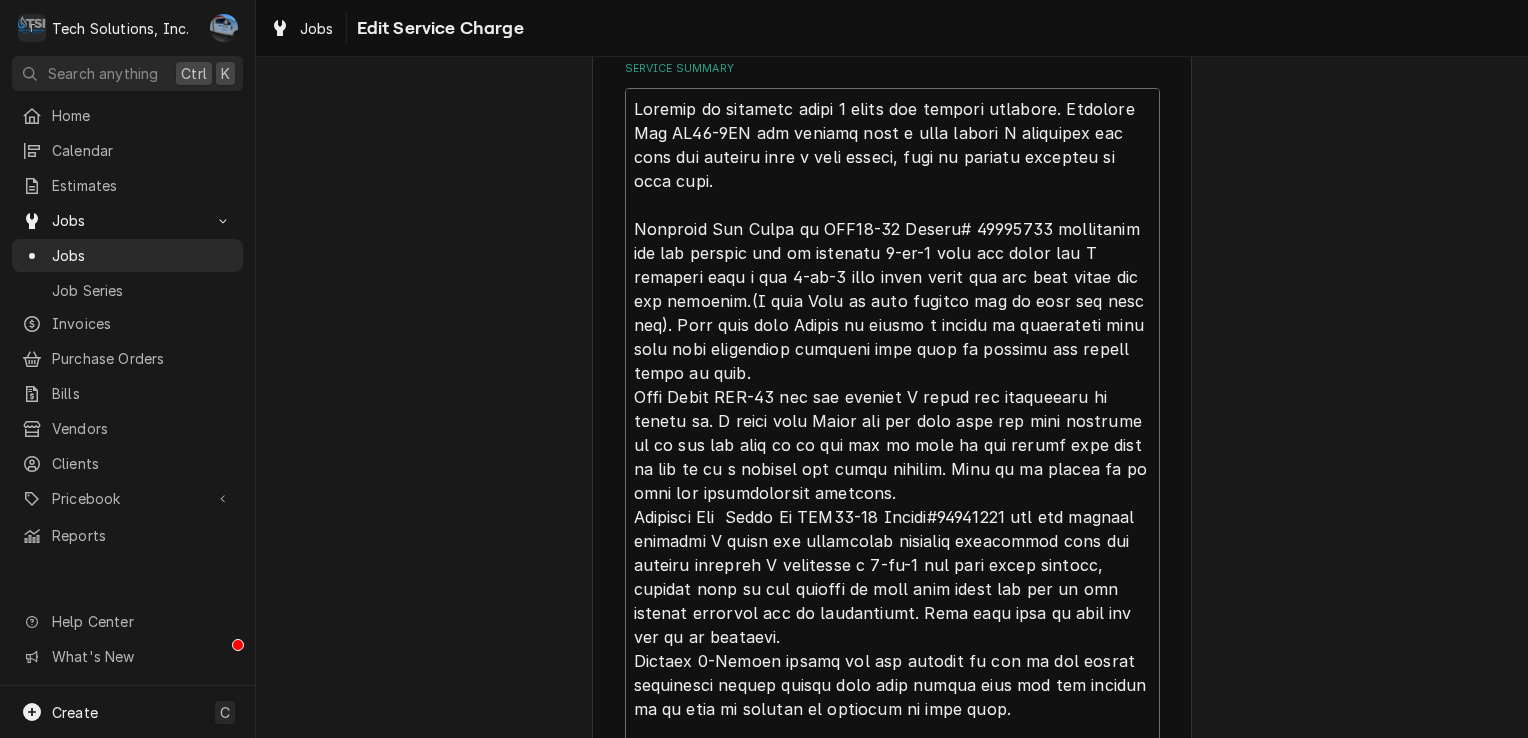 type on "x" 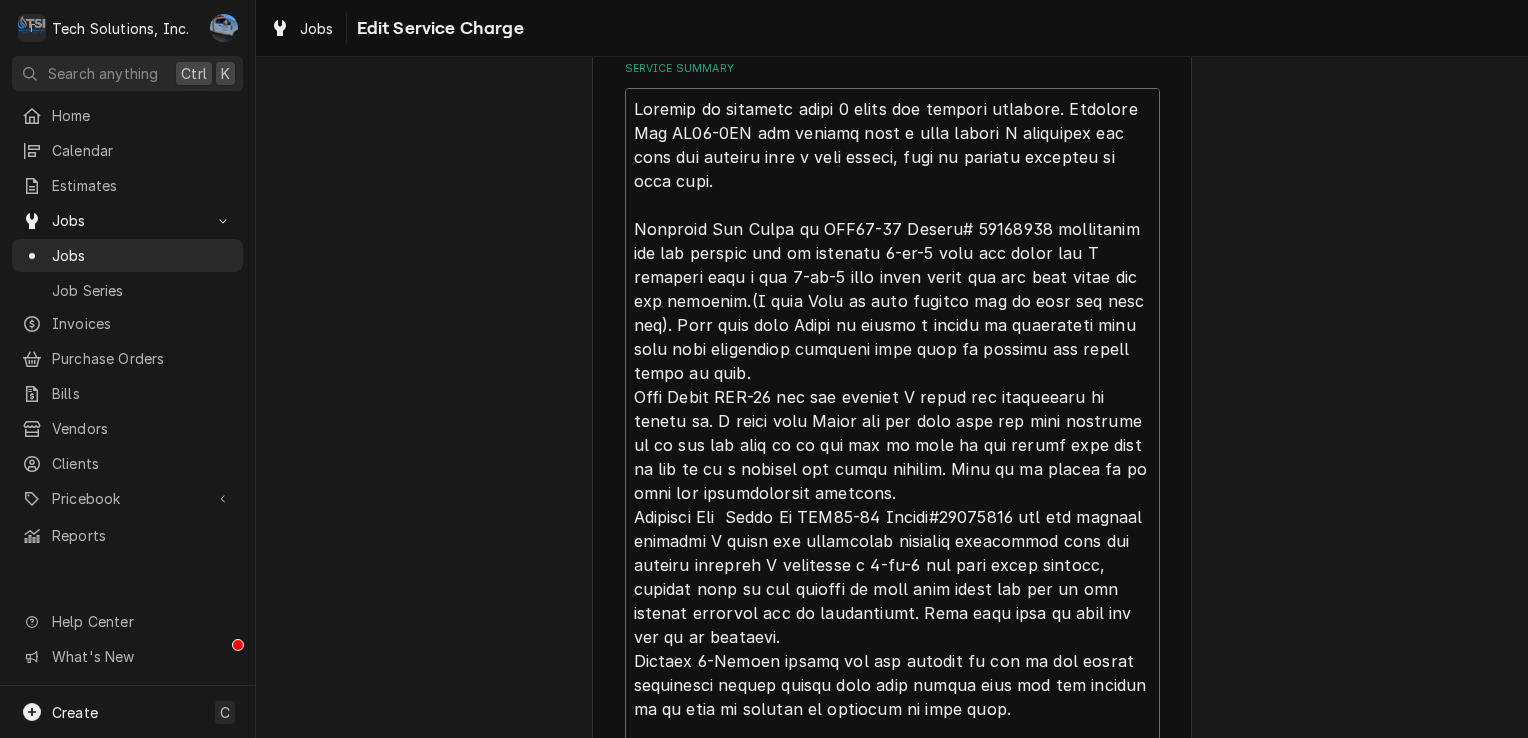 type on "x" 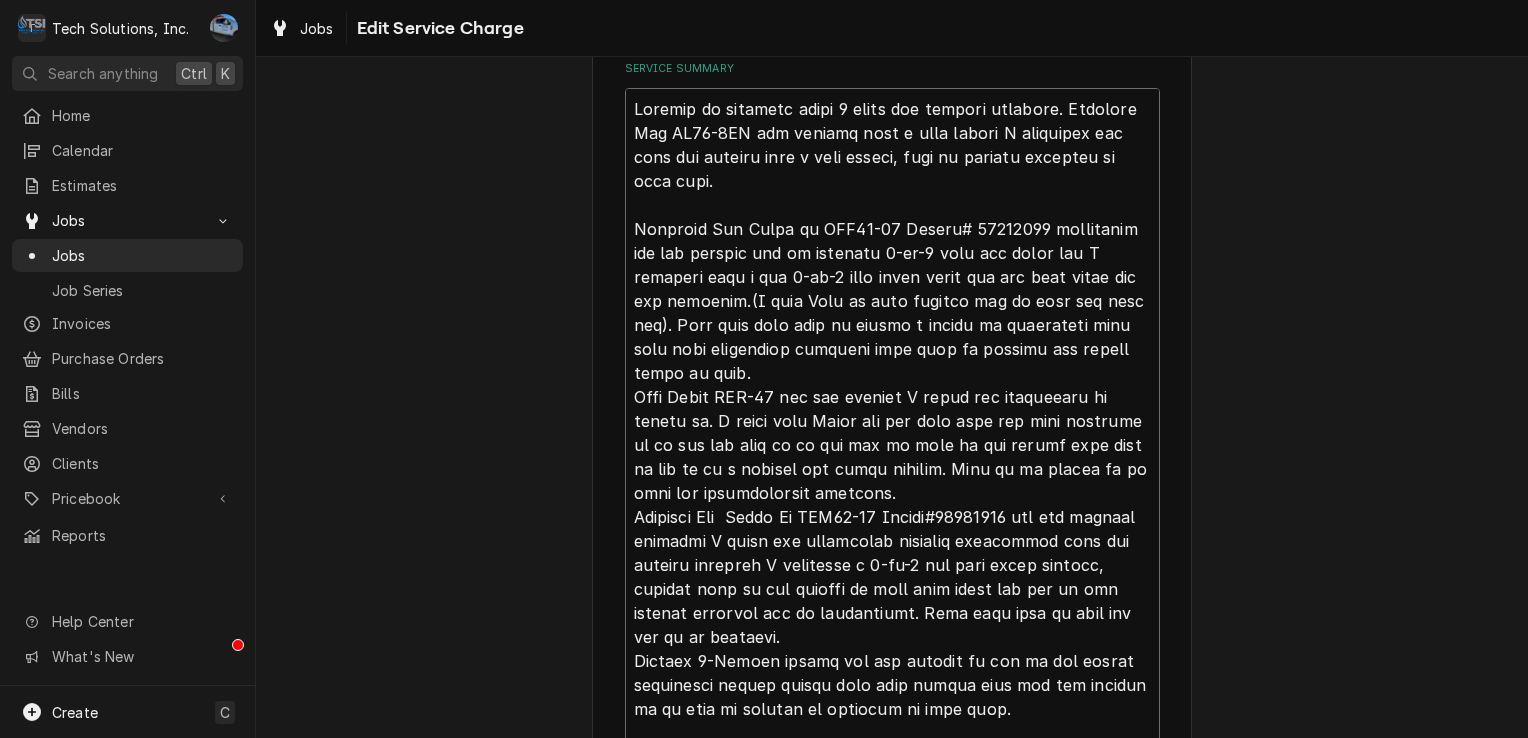 type on "x" 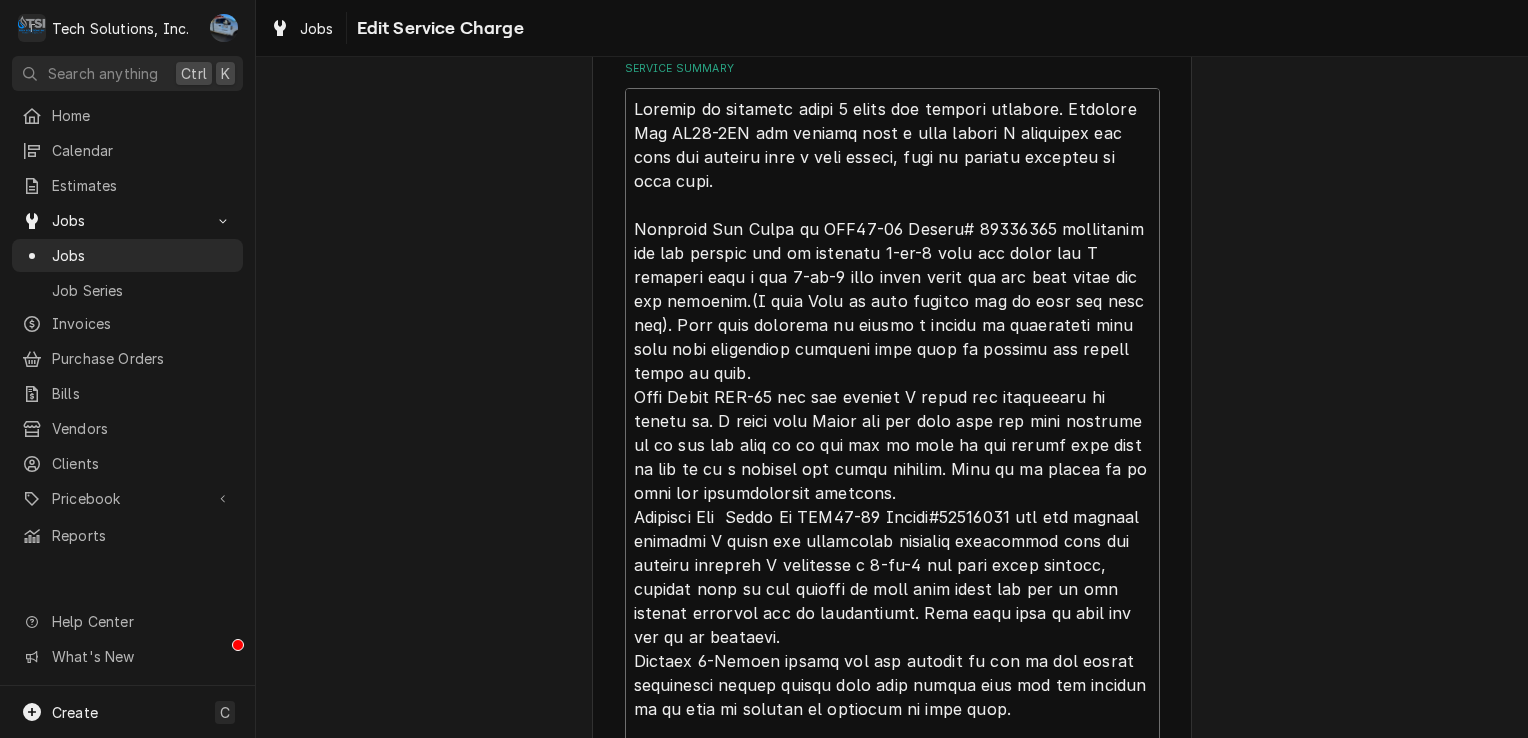 type on "x" 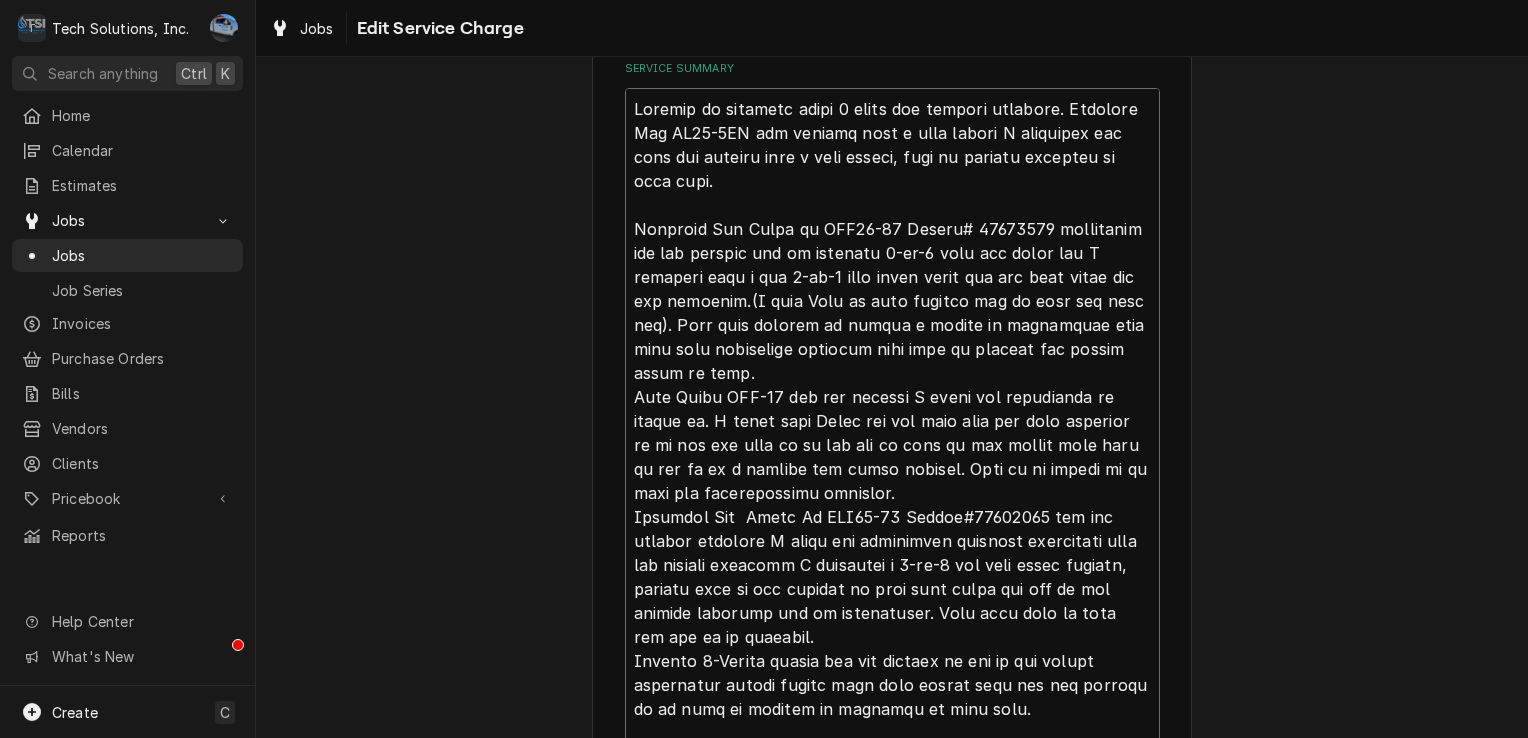 type on "x" 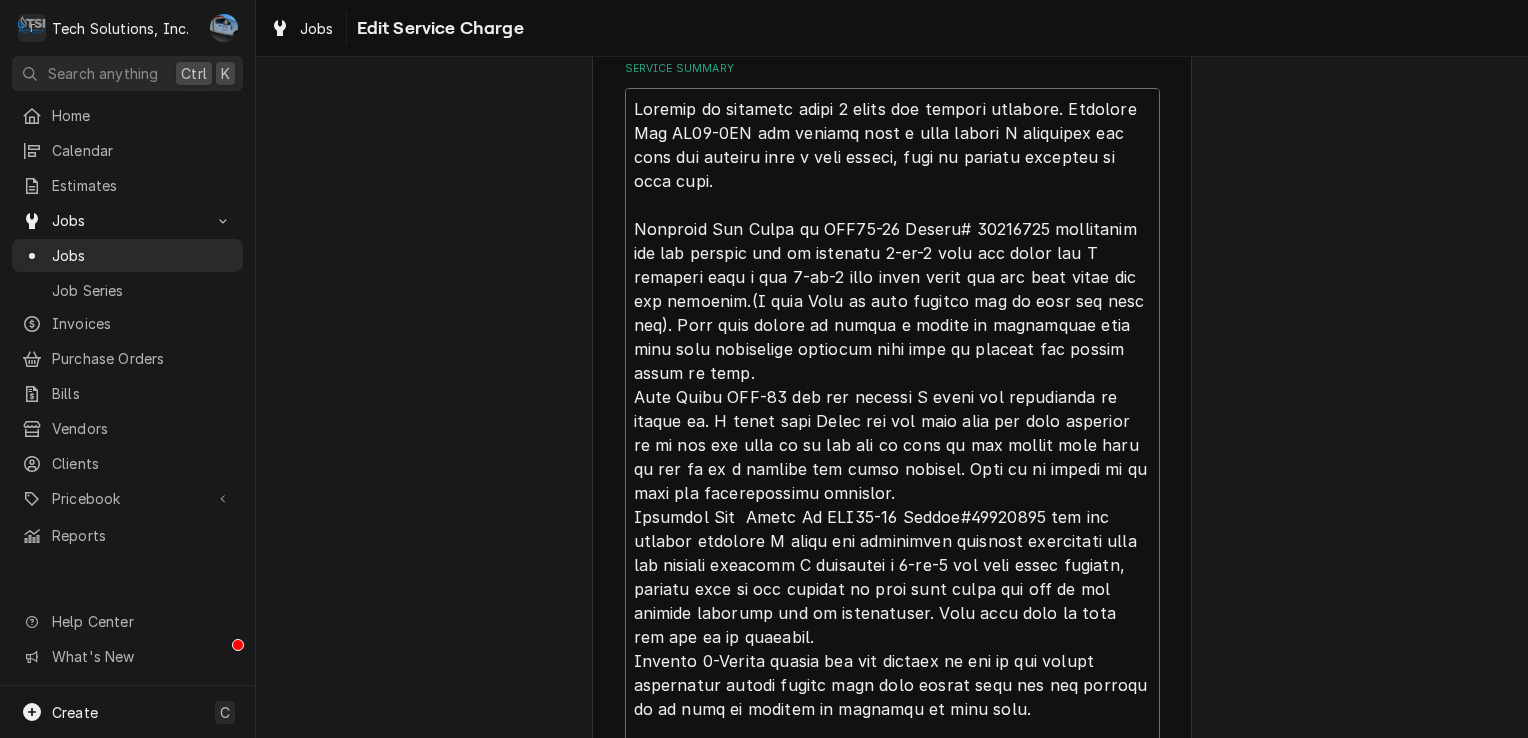type on "x" 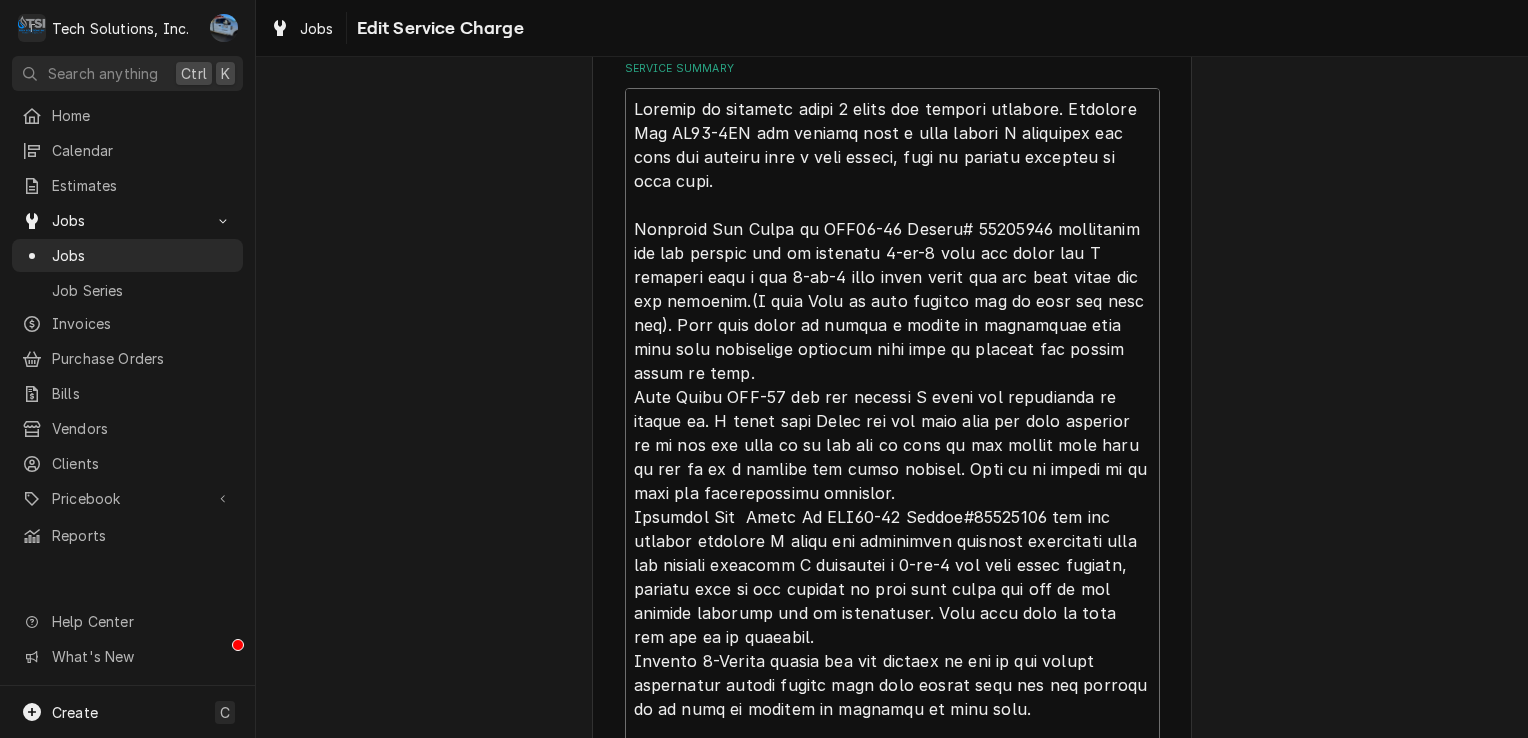type on "x" 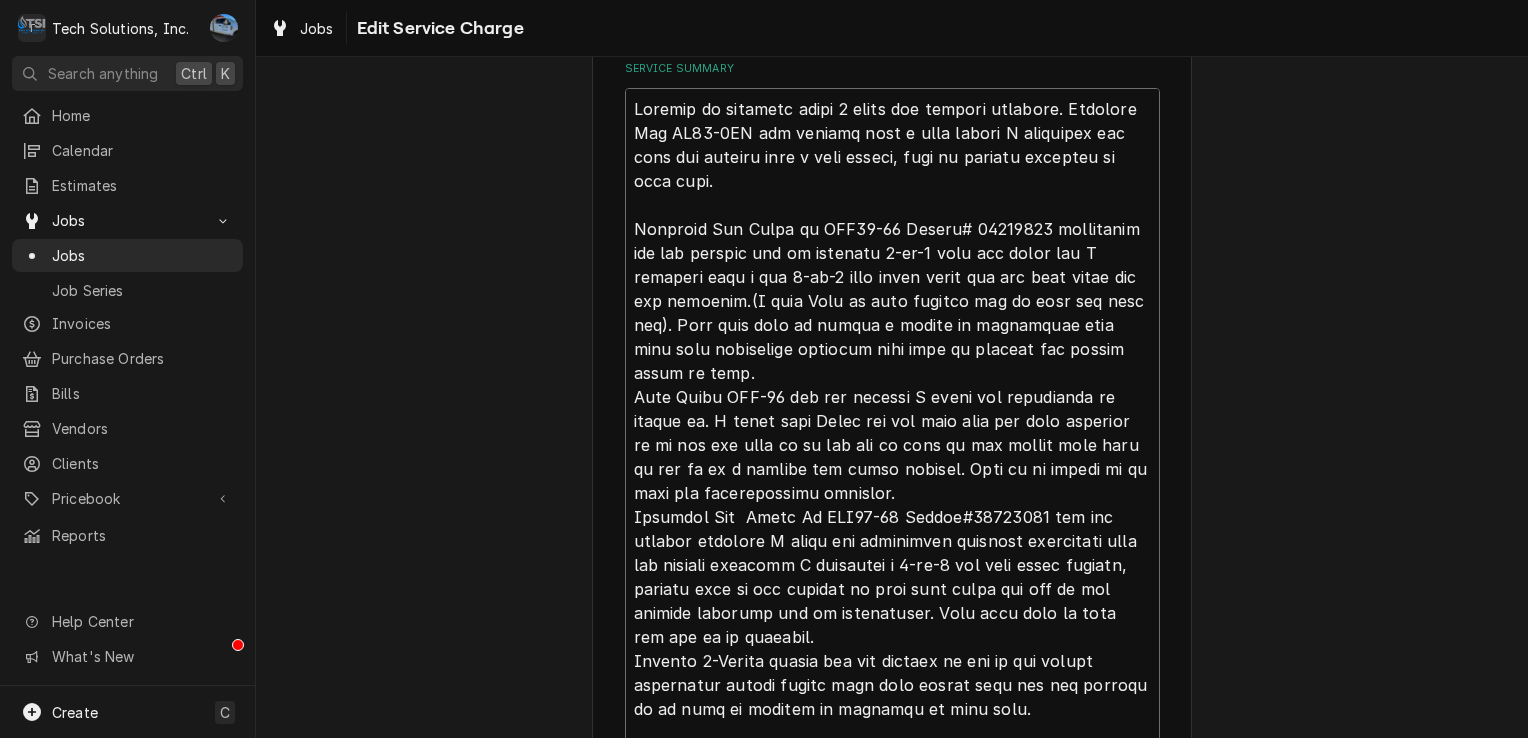 type on "x" 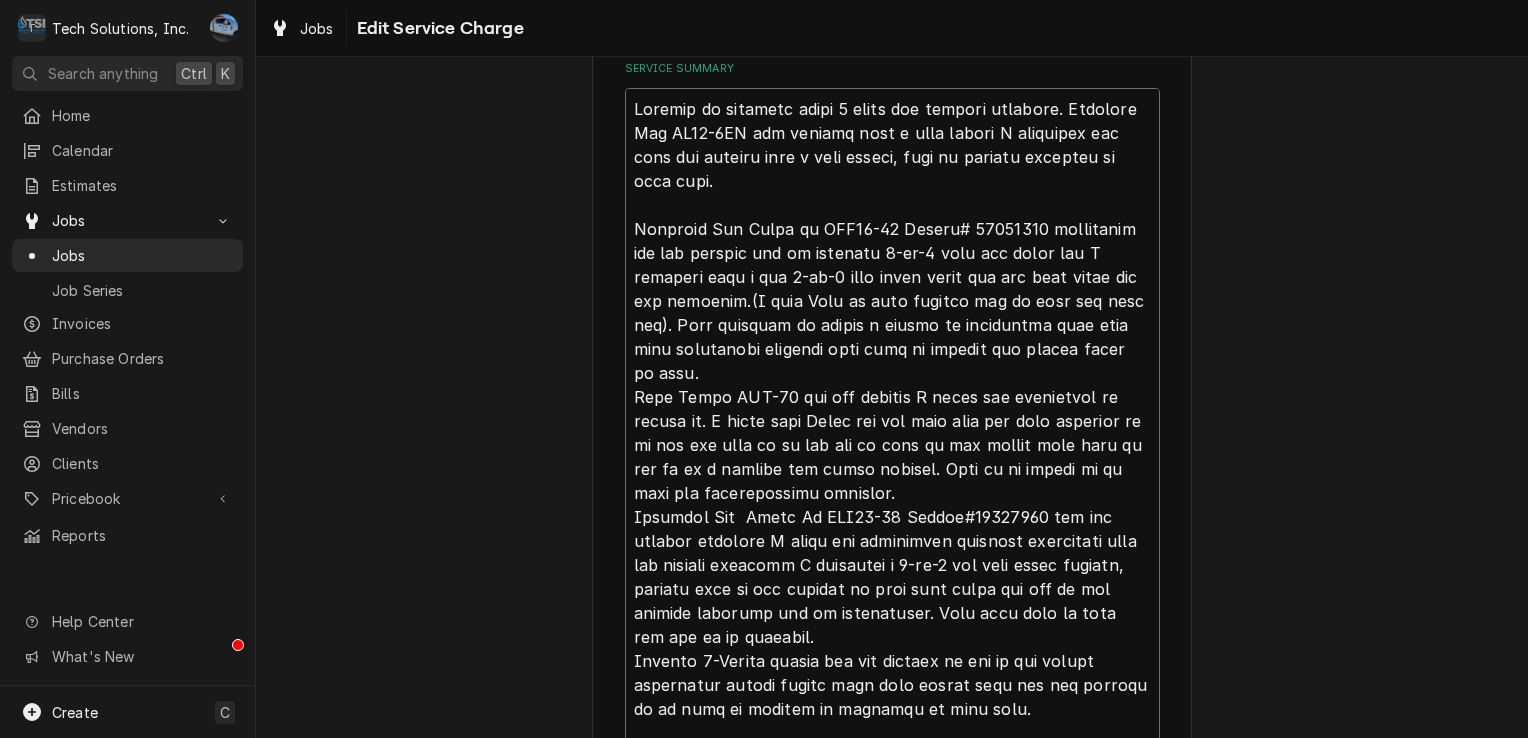 type on "x" 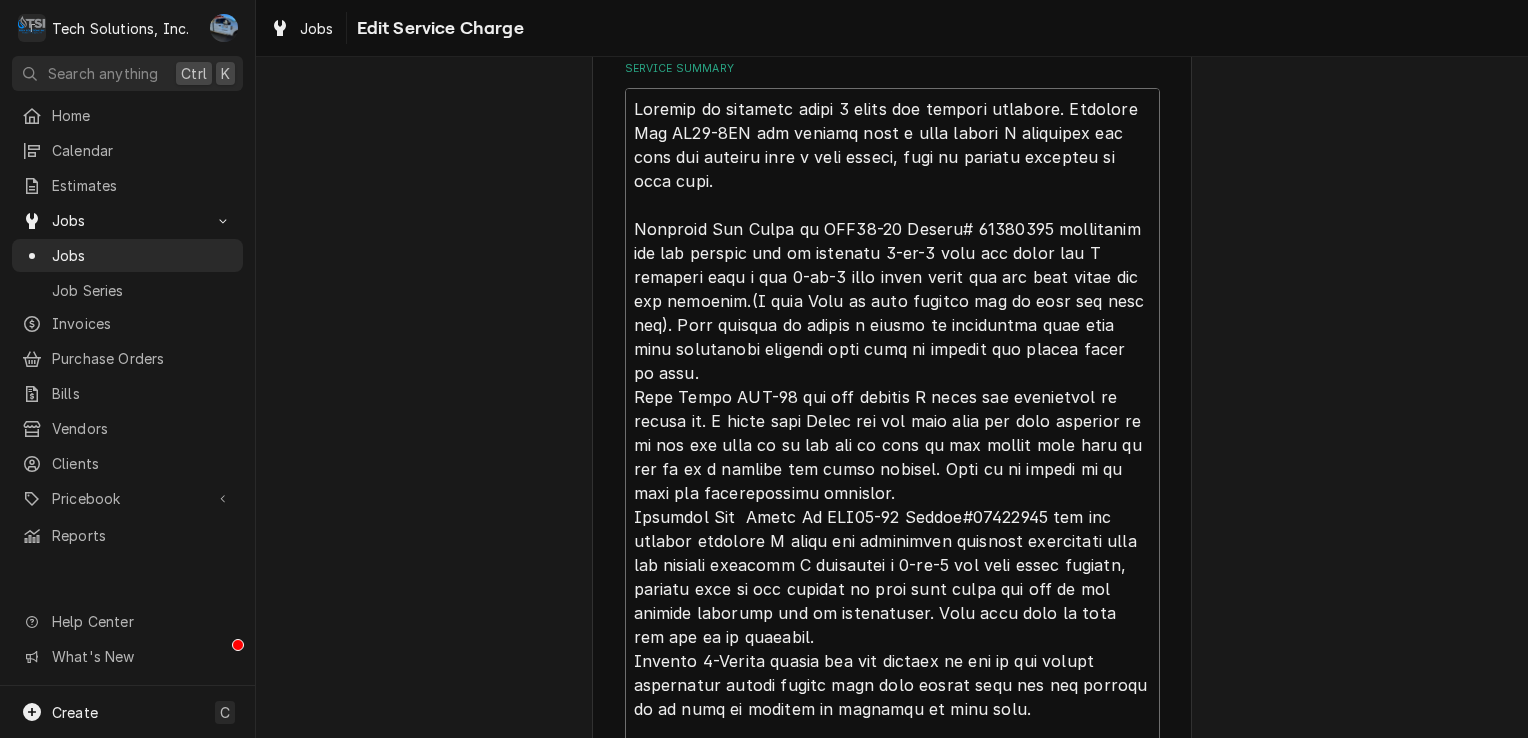 type on "x" 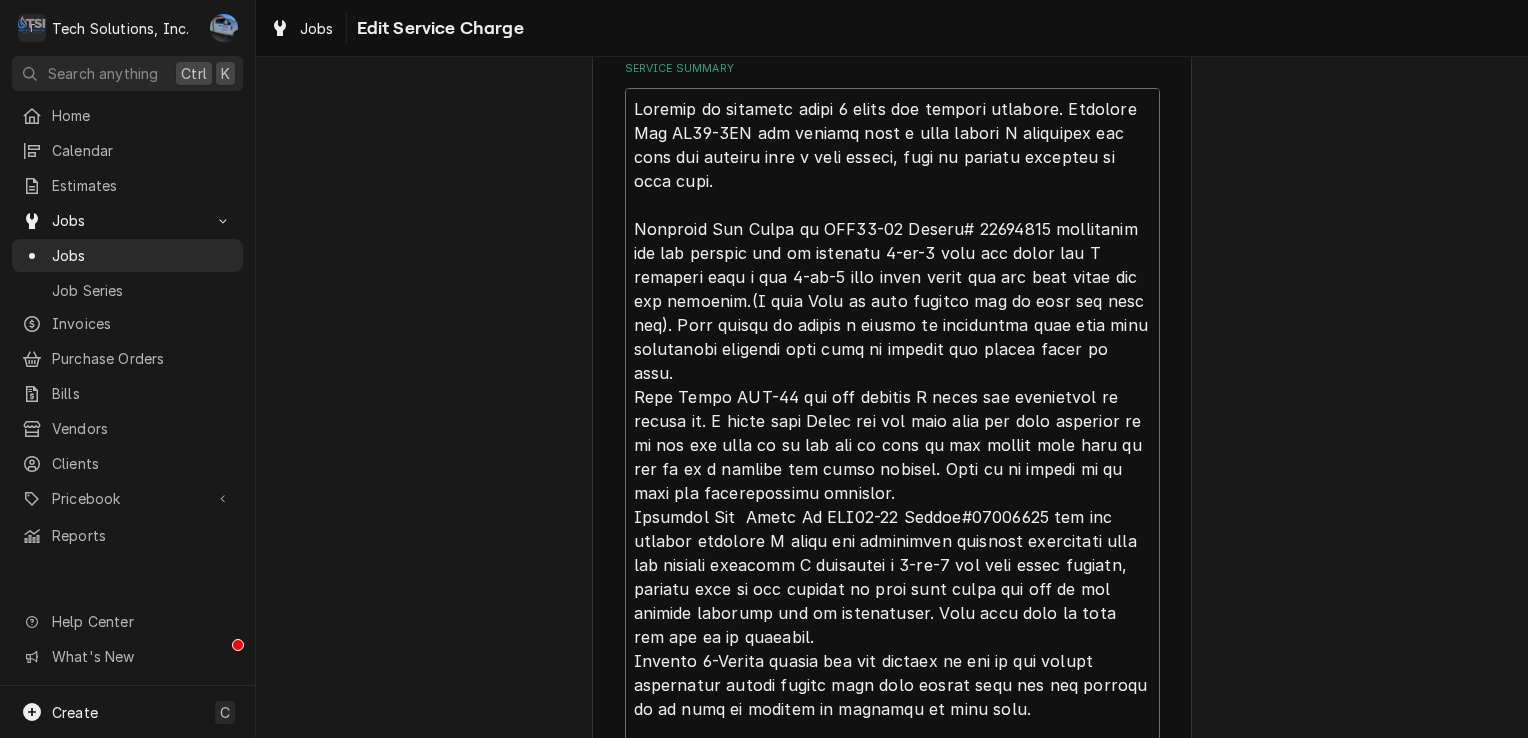 type on "x" 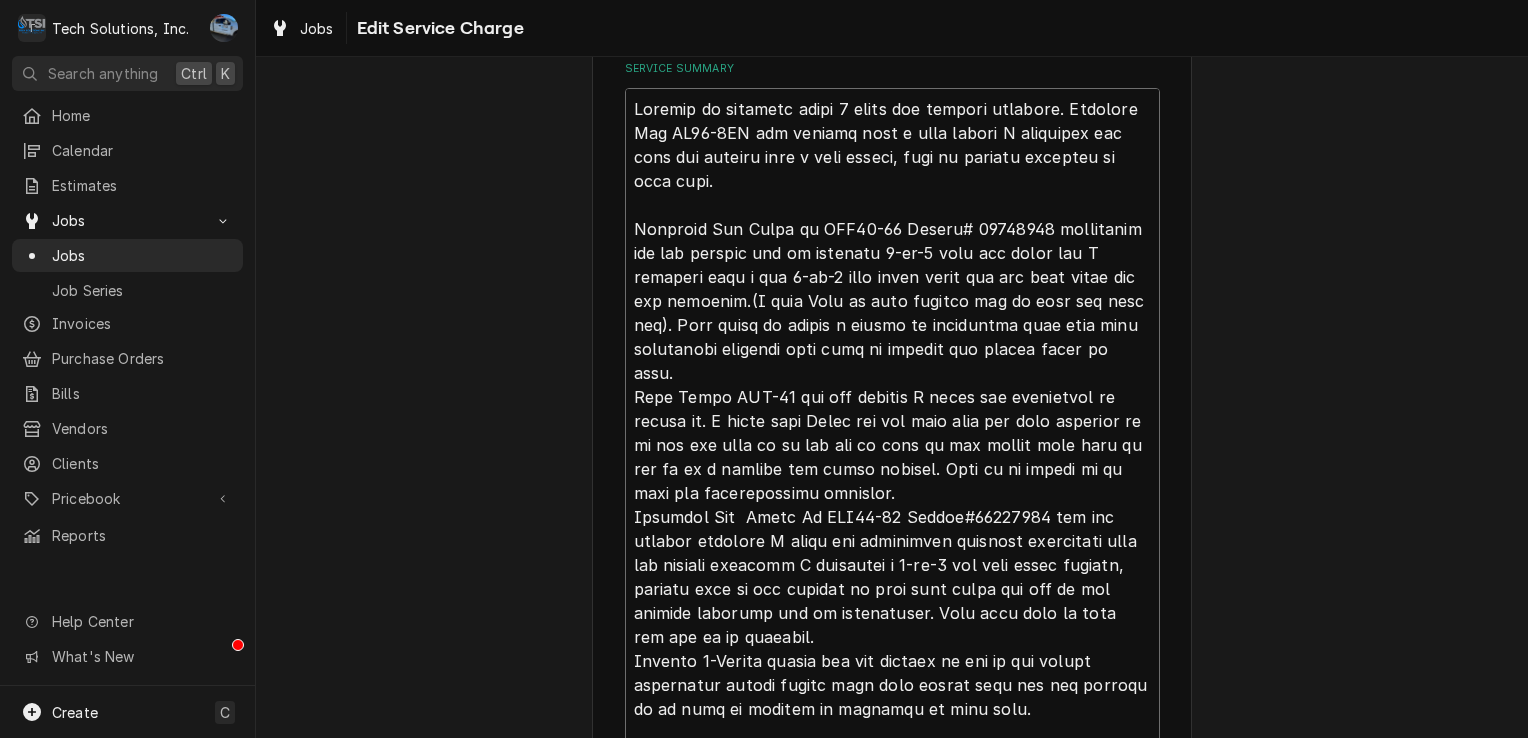 type on "x" 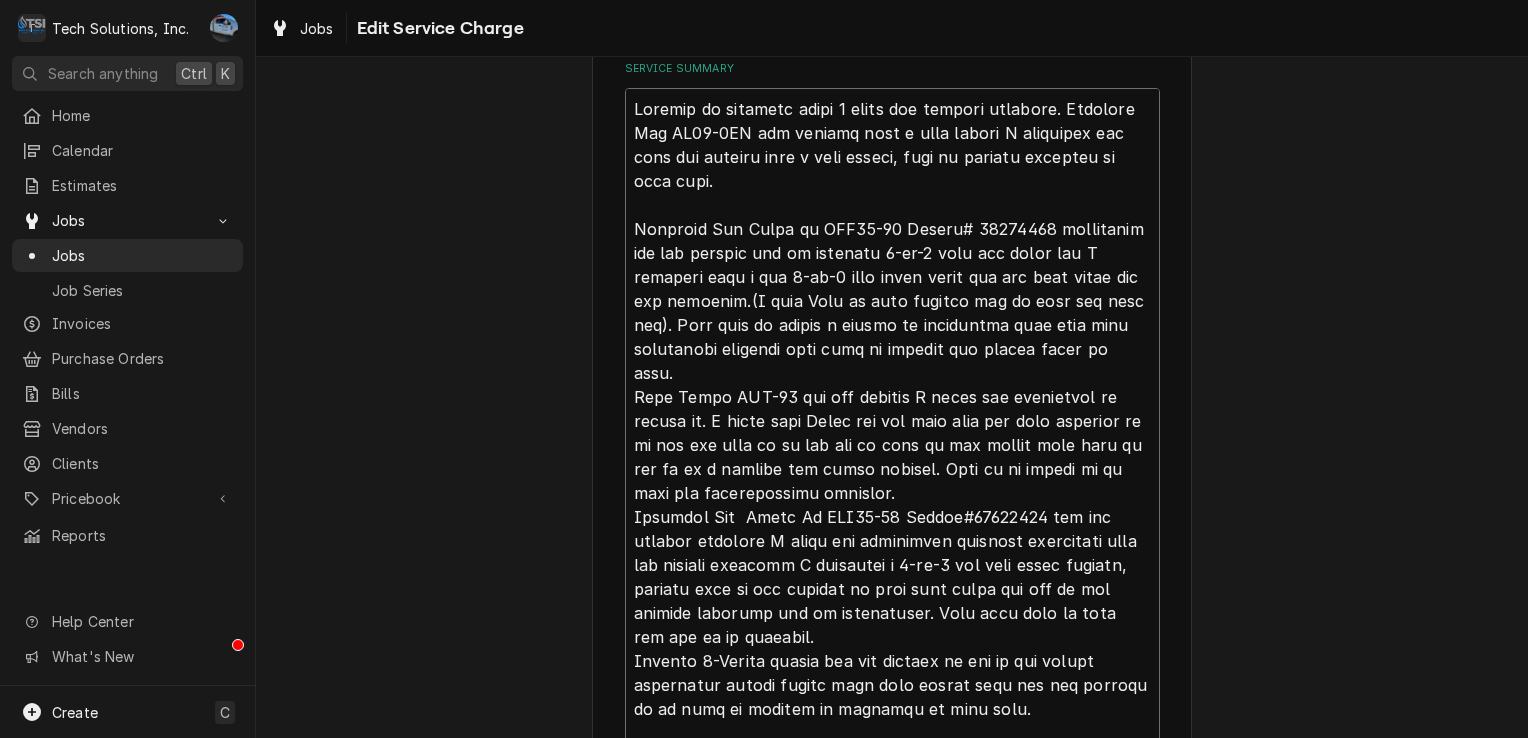 type on "x" 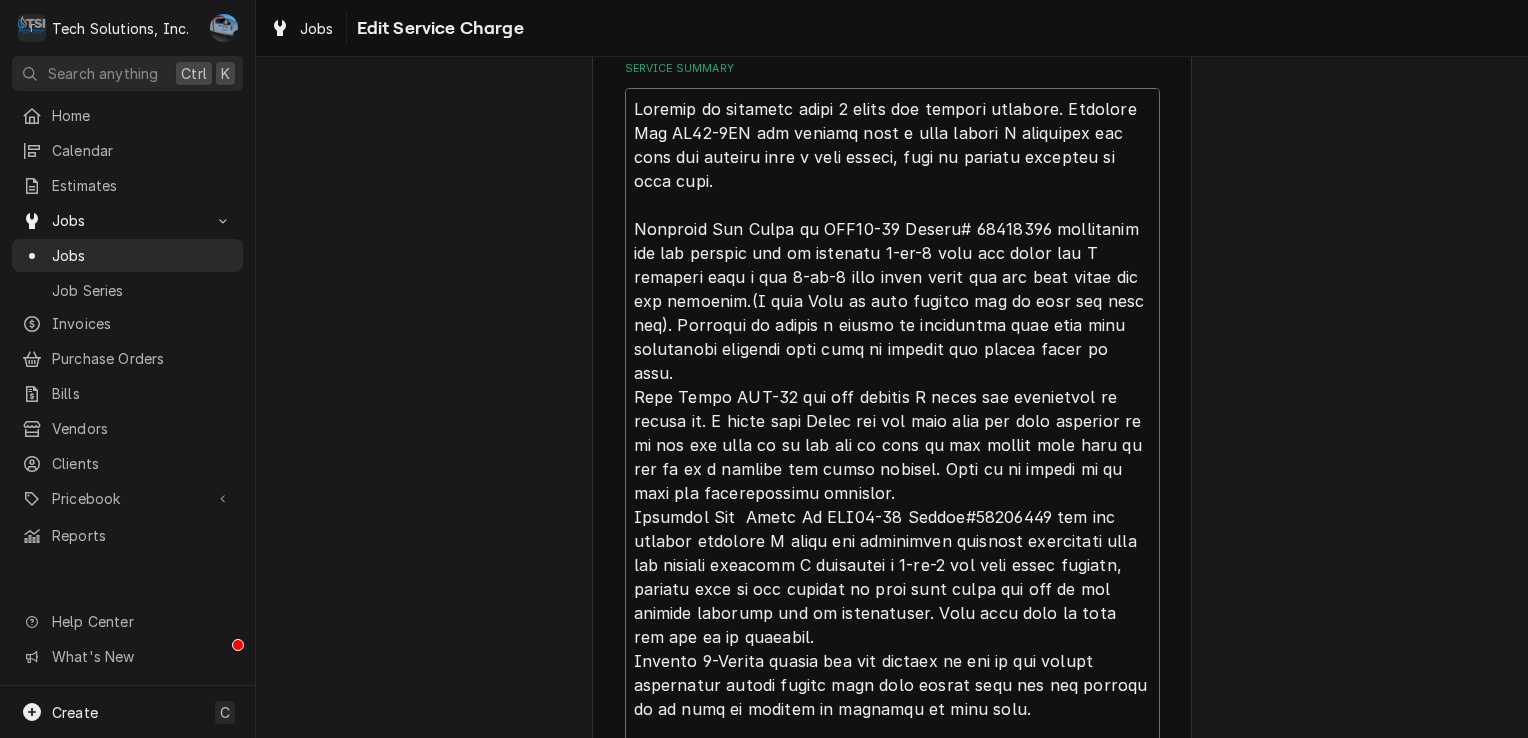 type on "x" 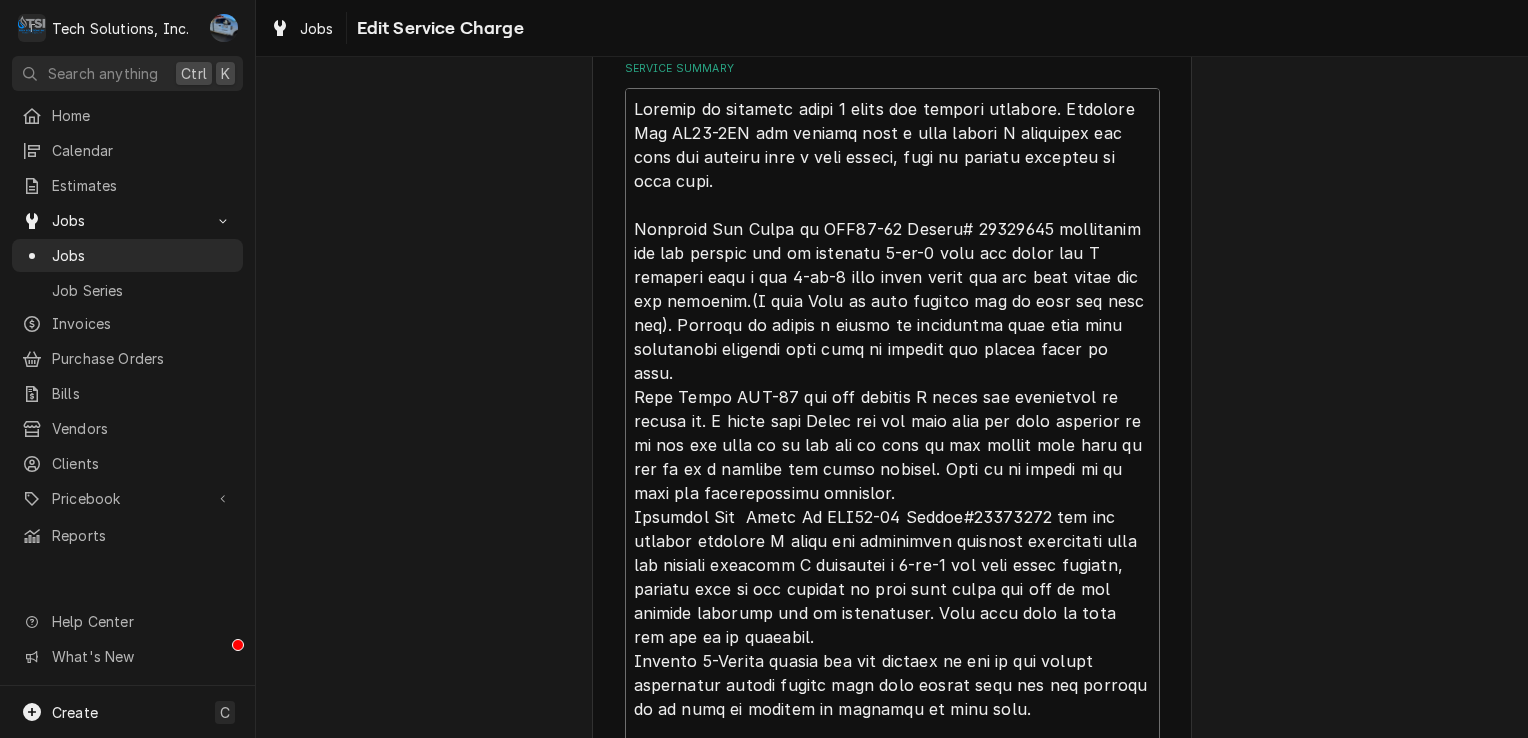 type on "x" 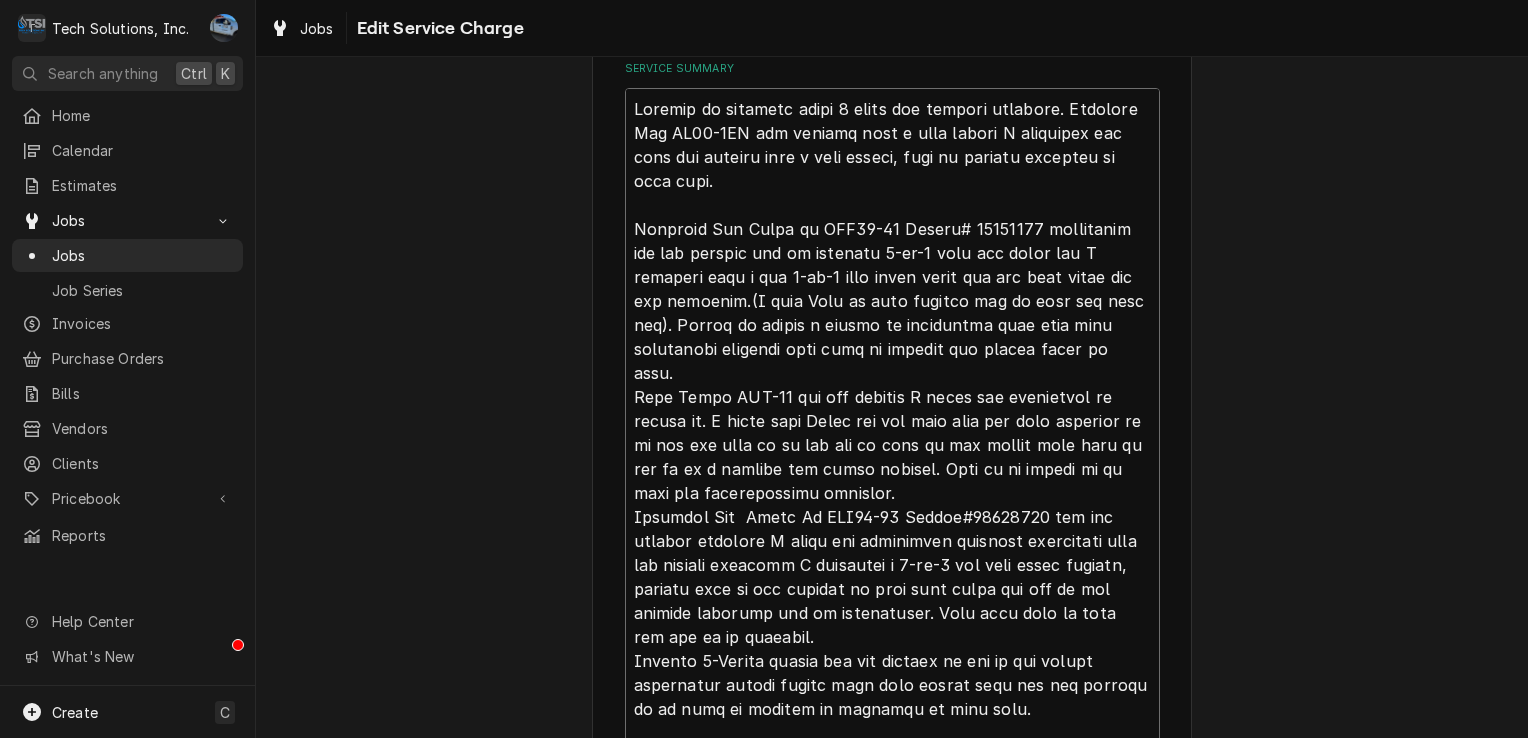 type on "x" 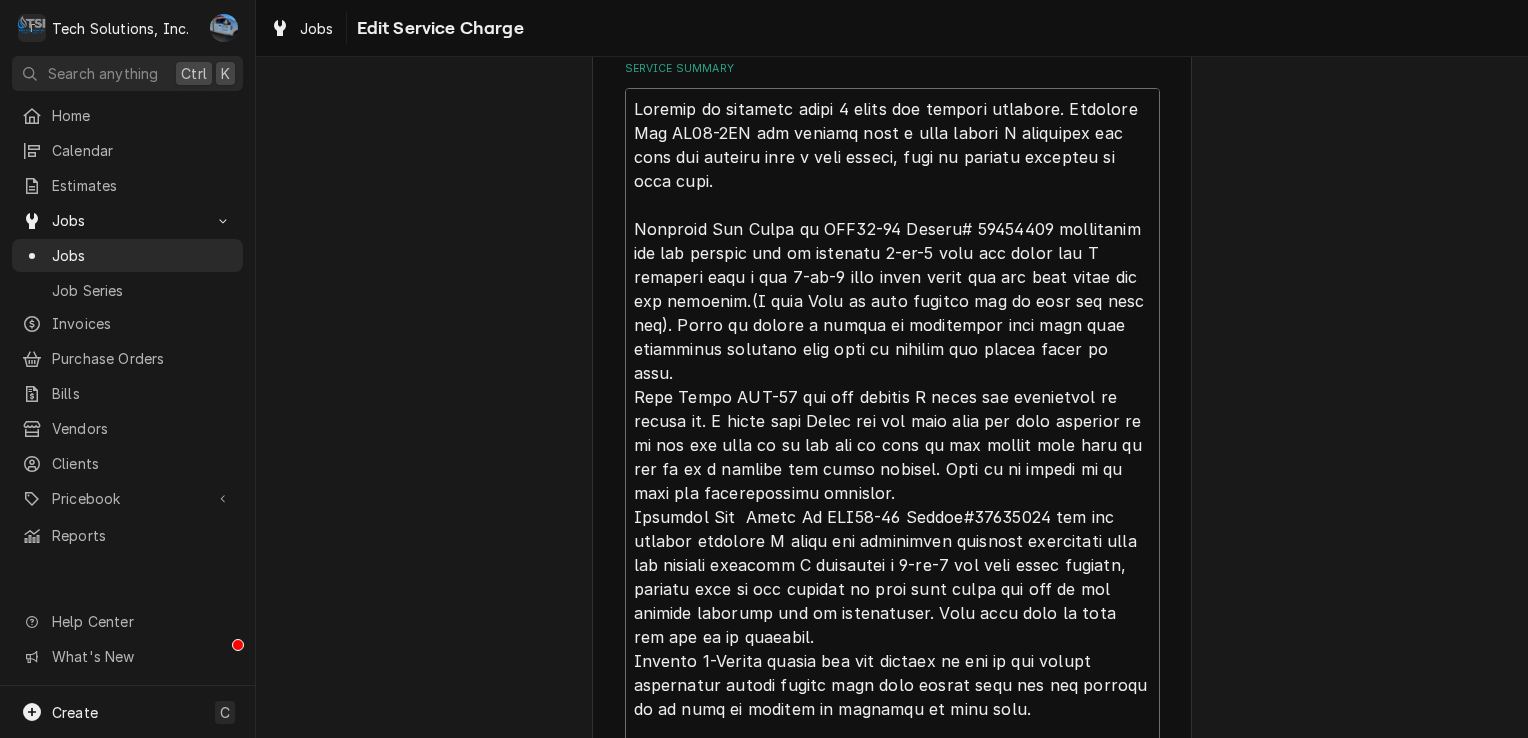 type on "x" 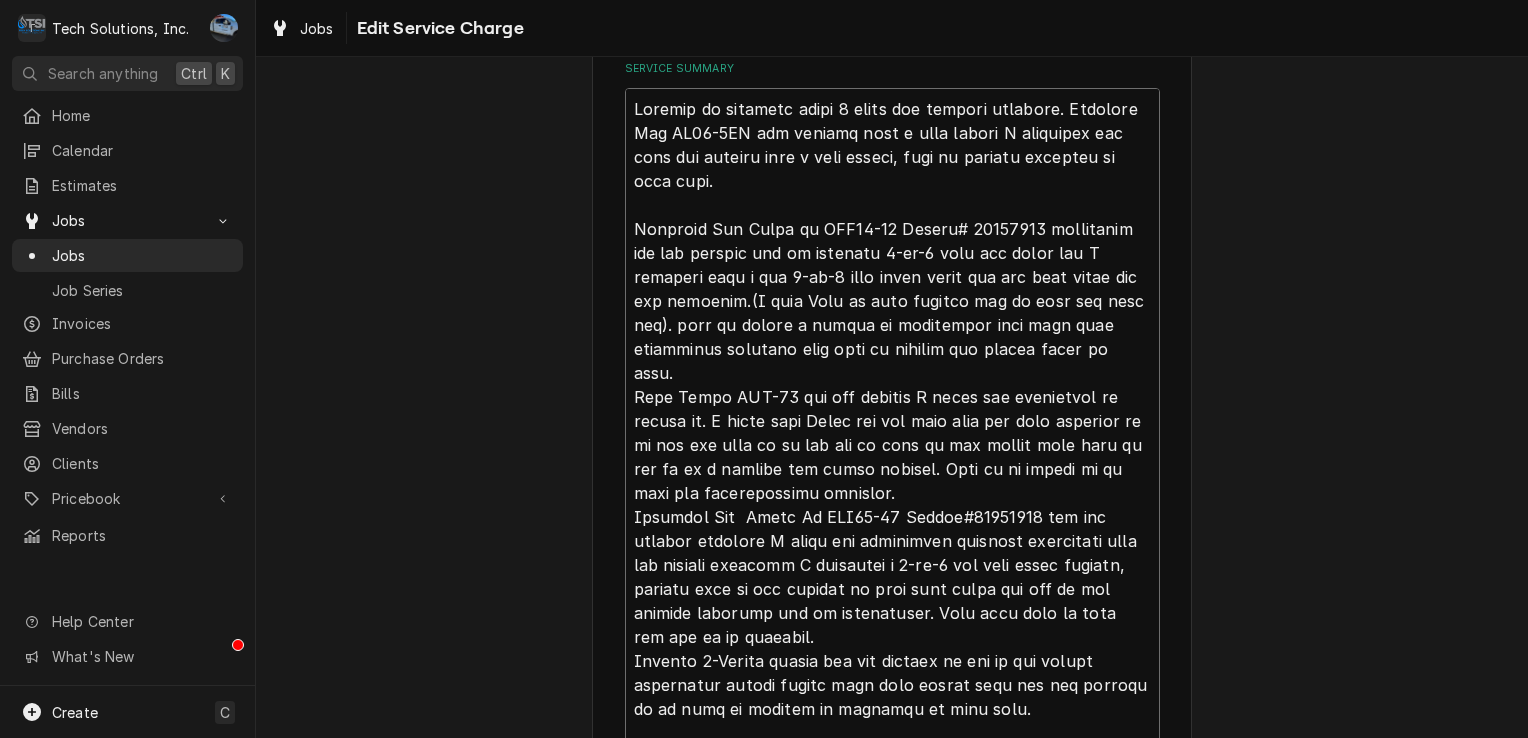 type on "x" 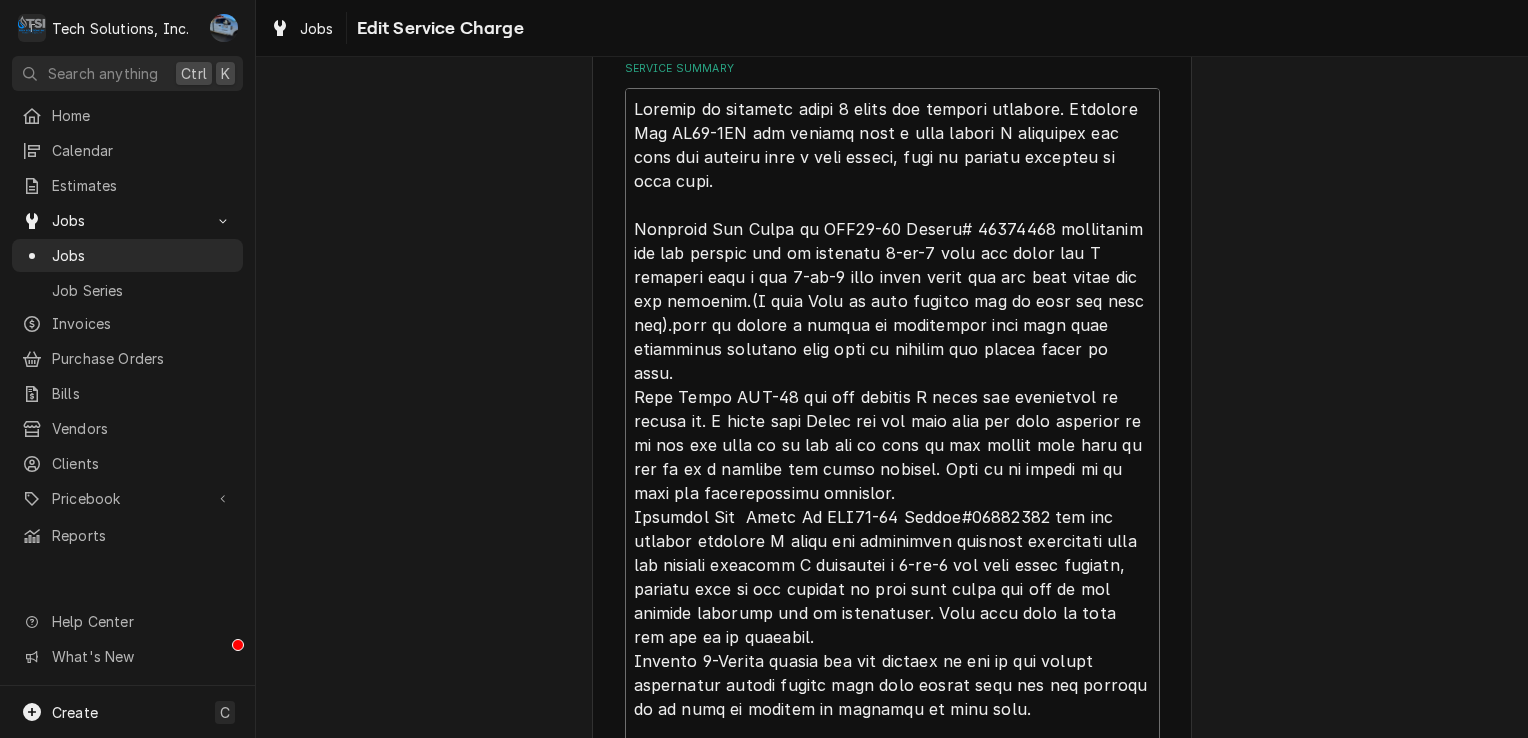type on "x" 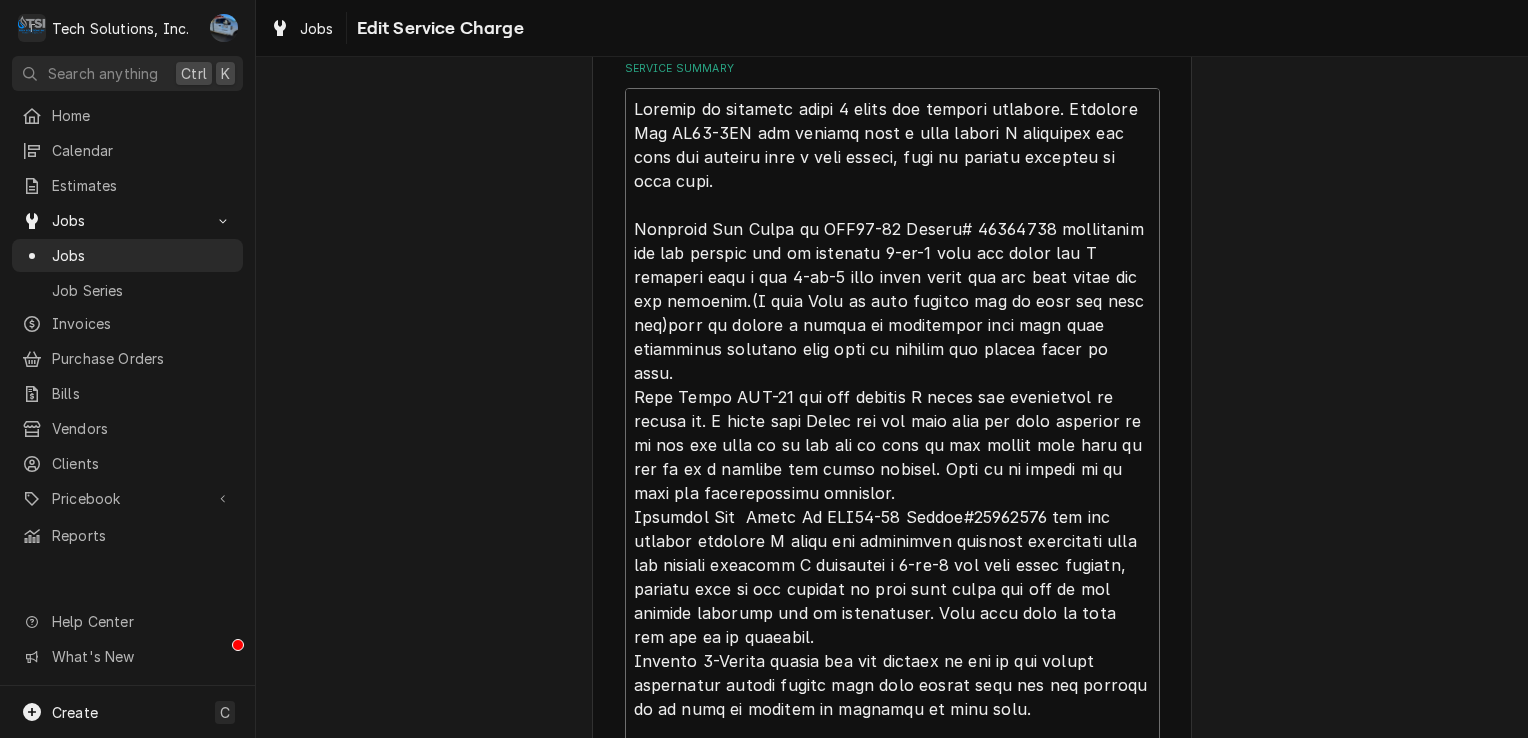 type on "x" 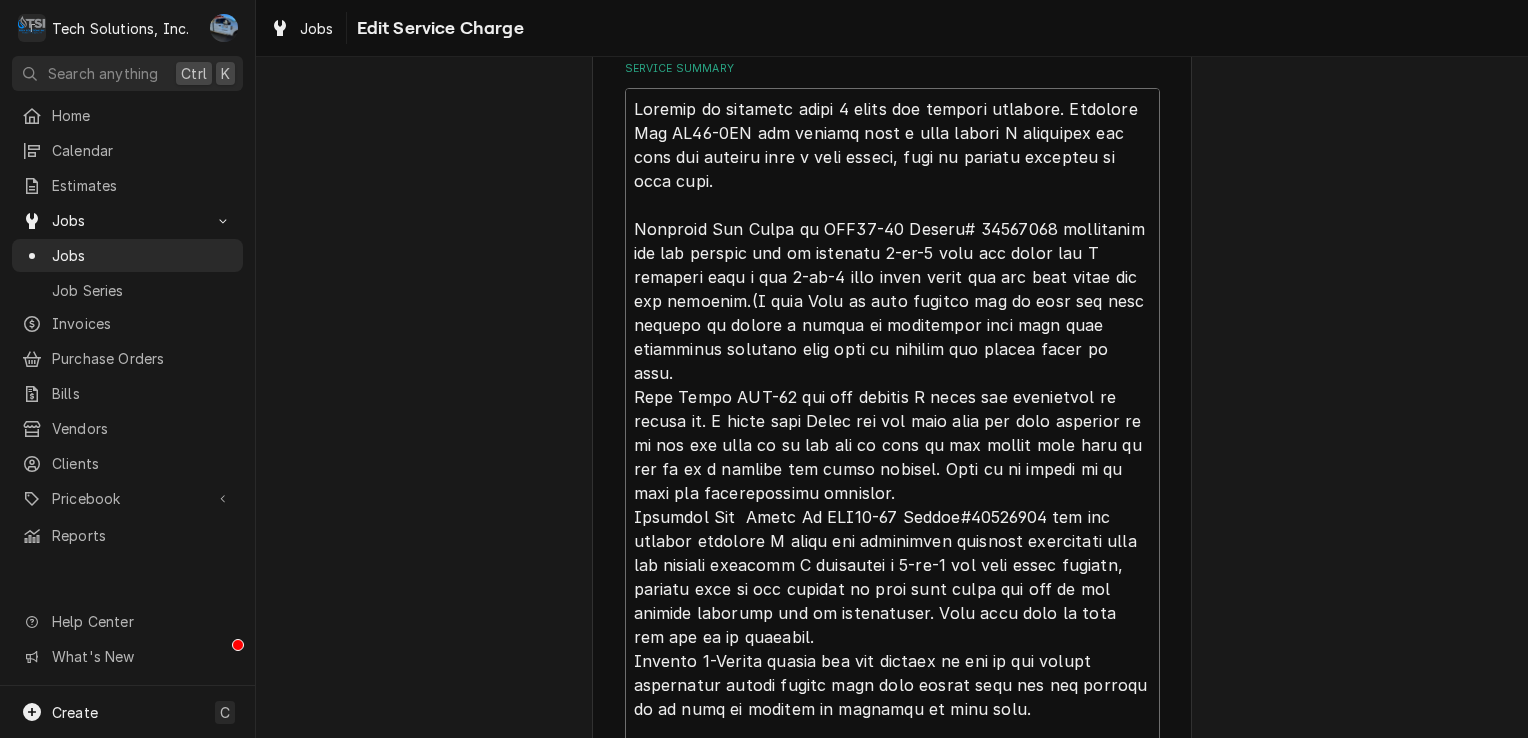 type on "x" 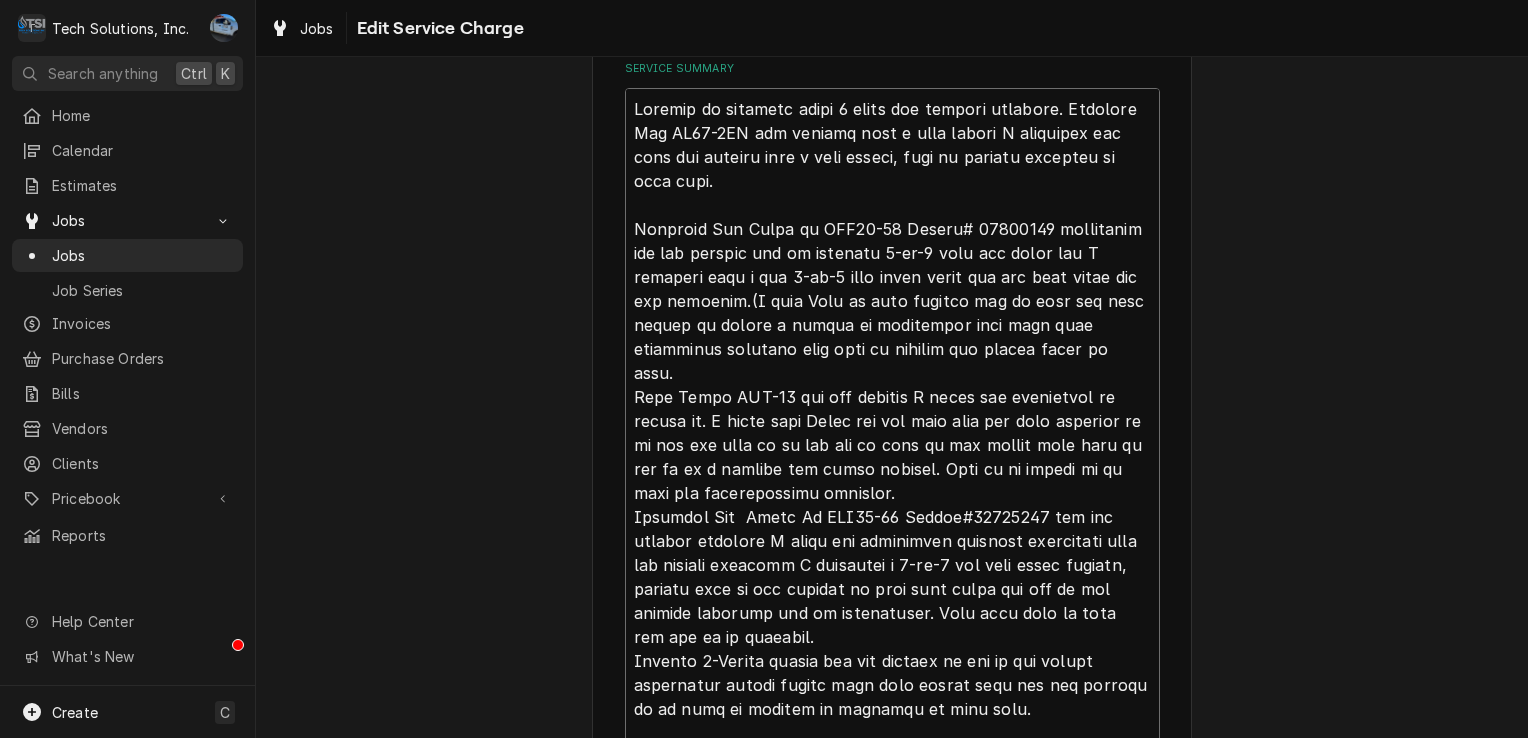 type on "x" 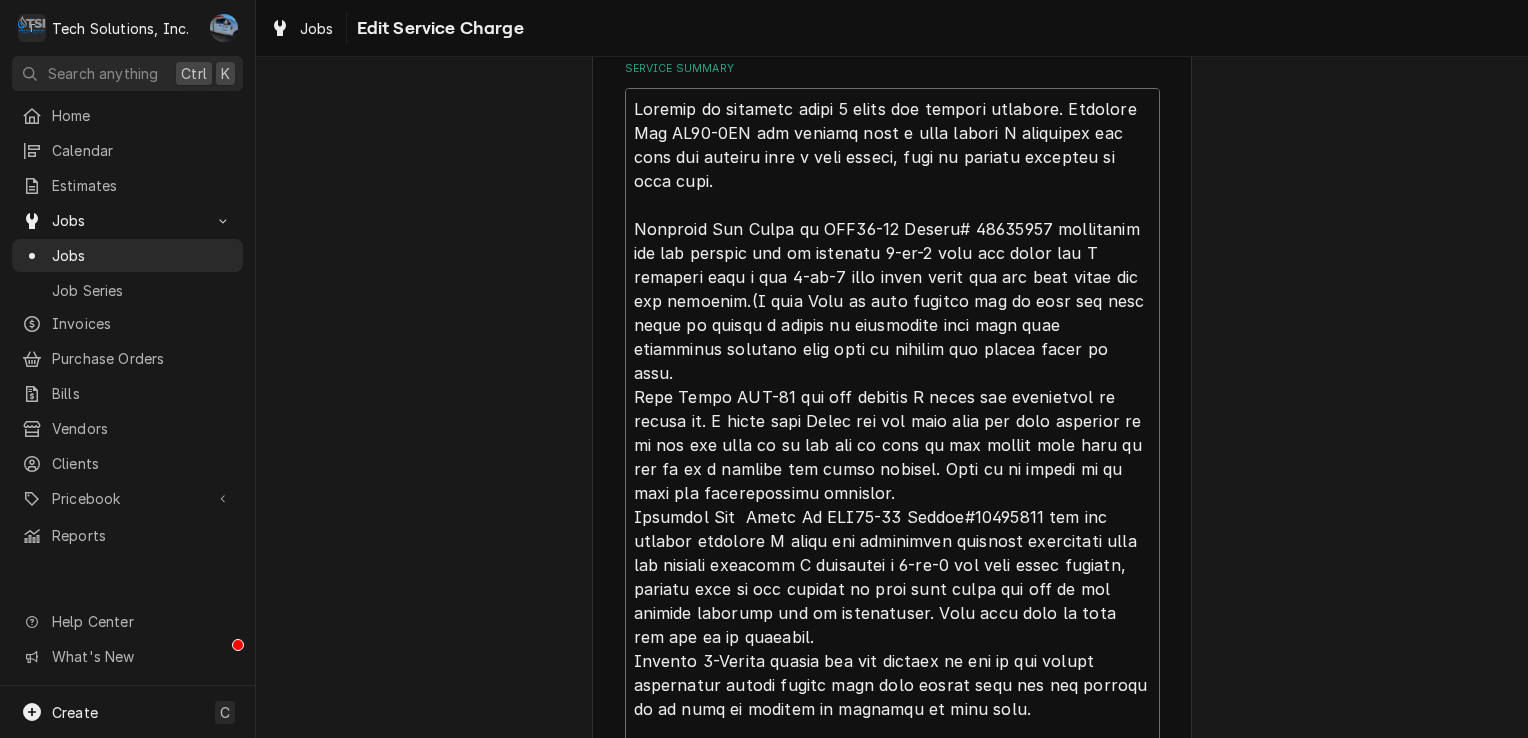 type on "x" 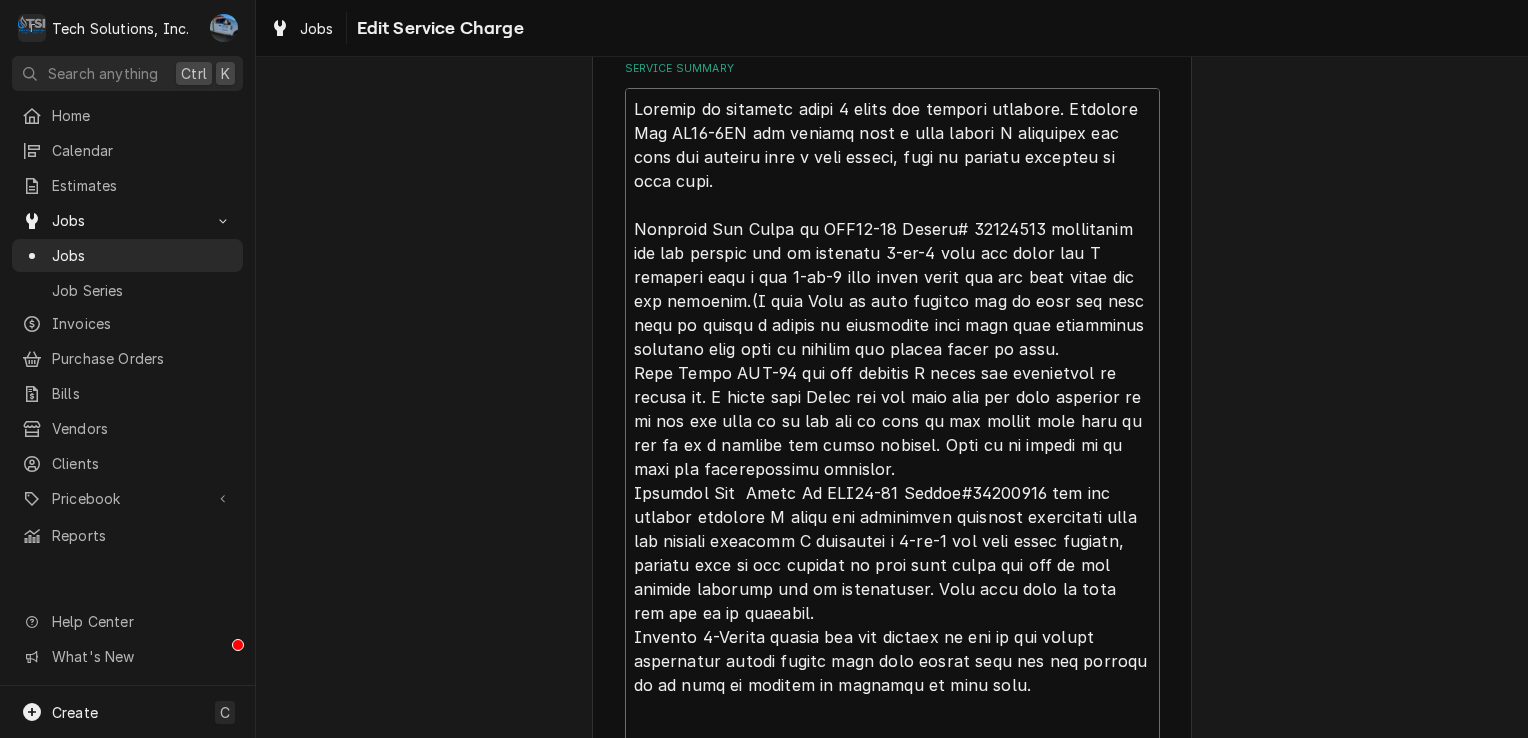 type on "x" 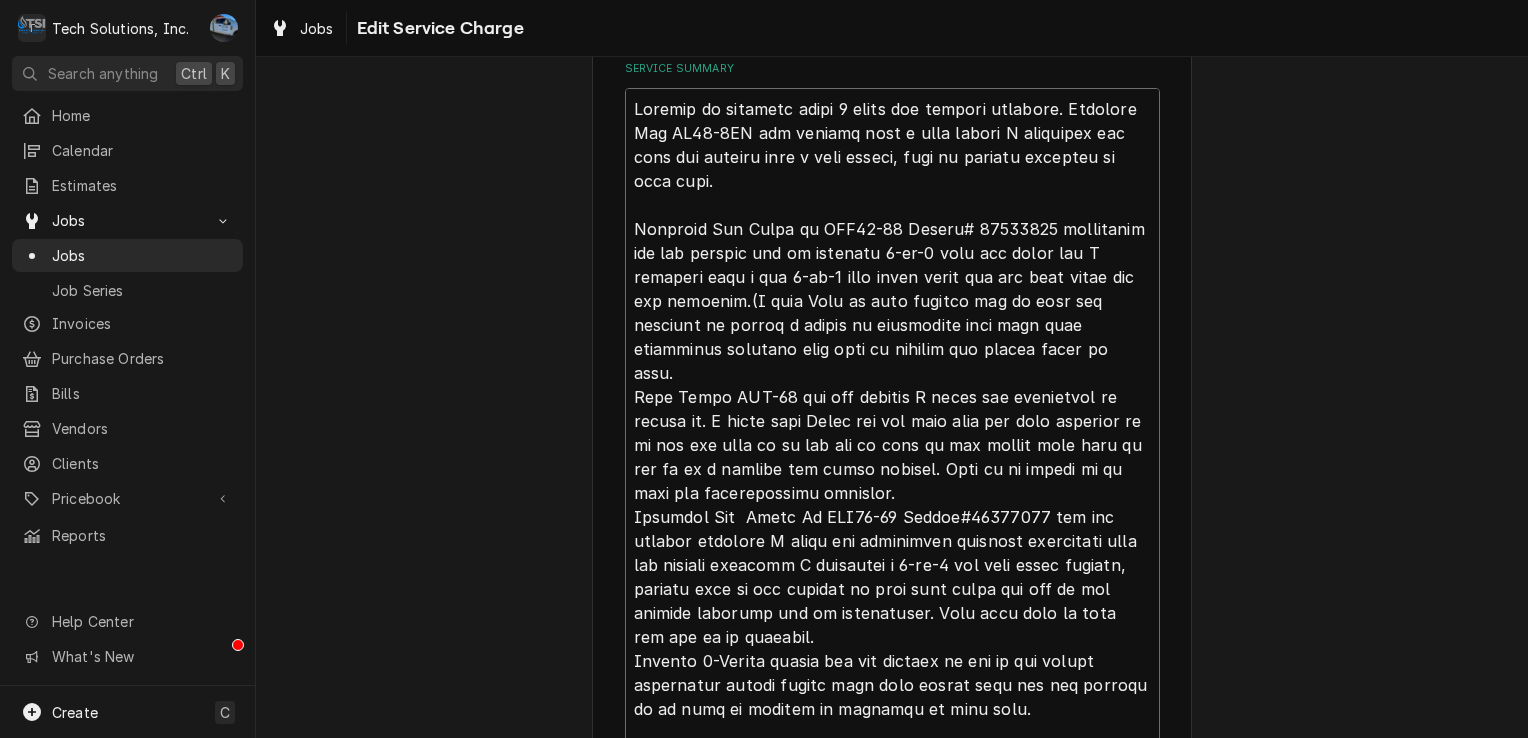 type on "x" 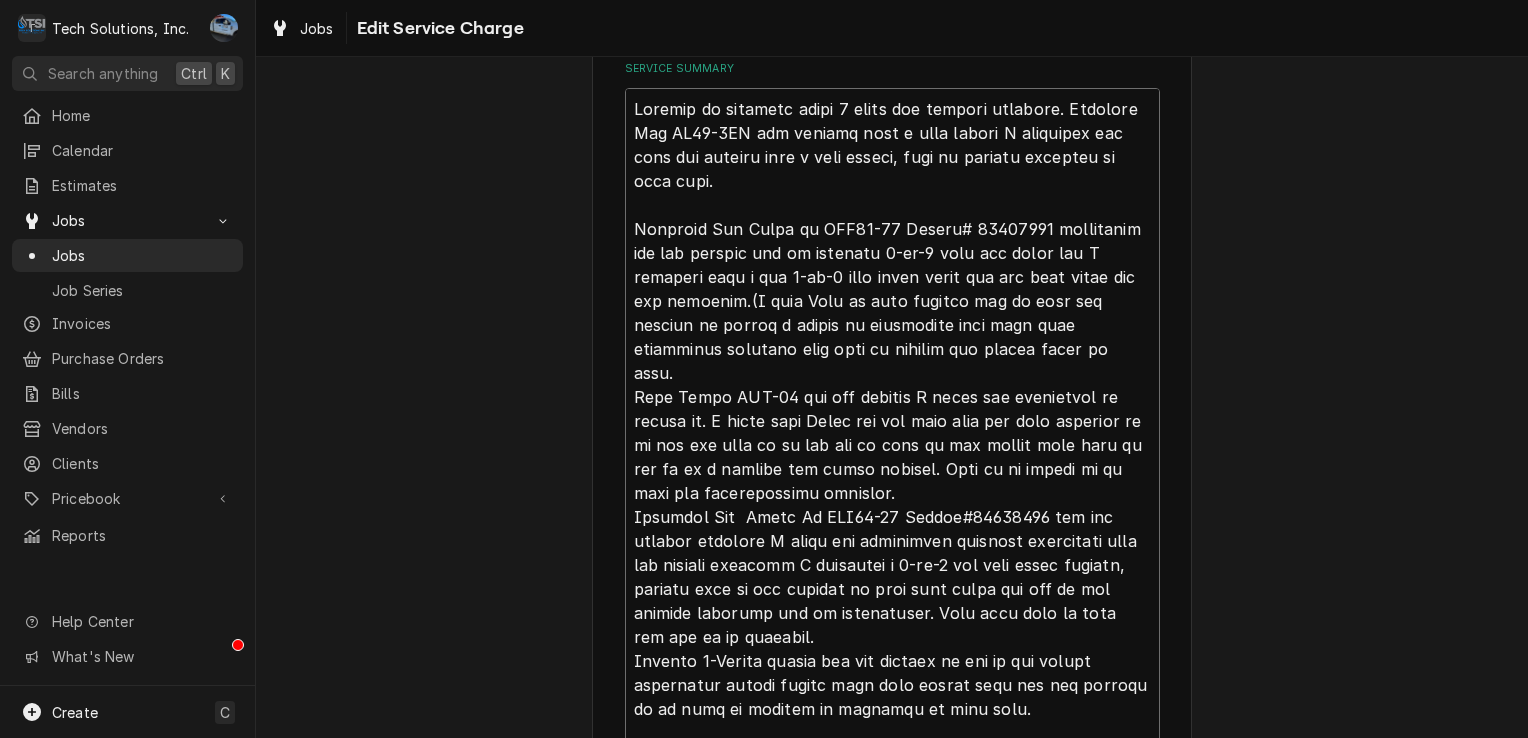 type on "x" 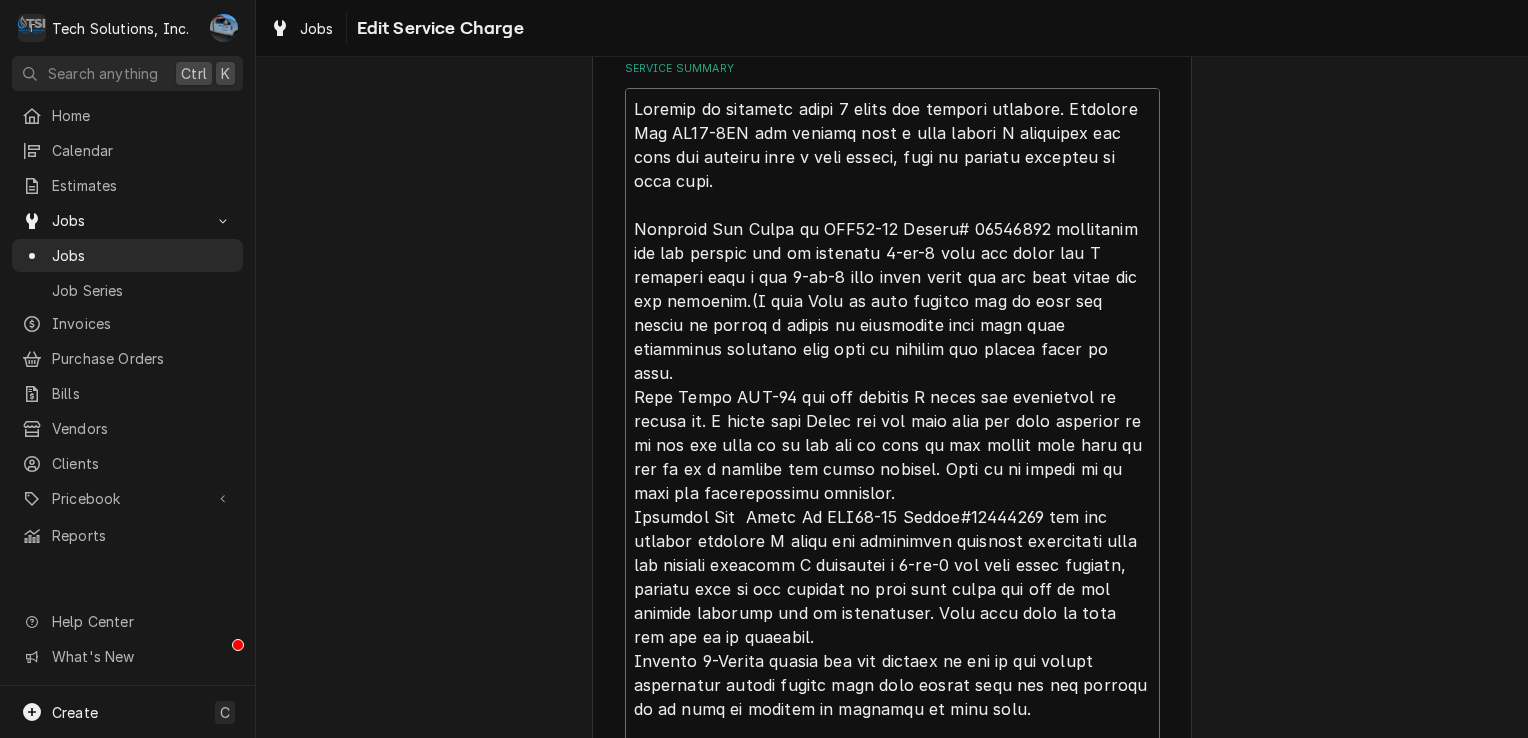 type on "x" 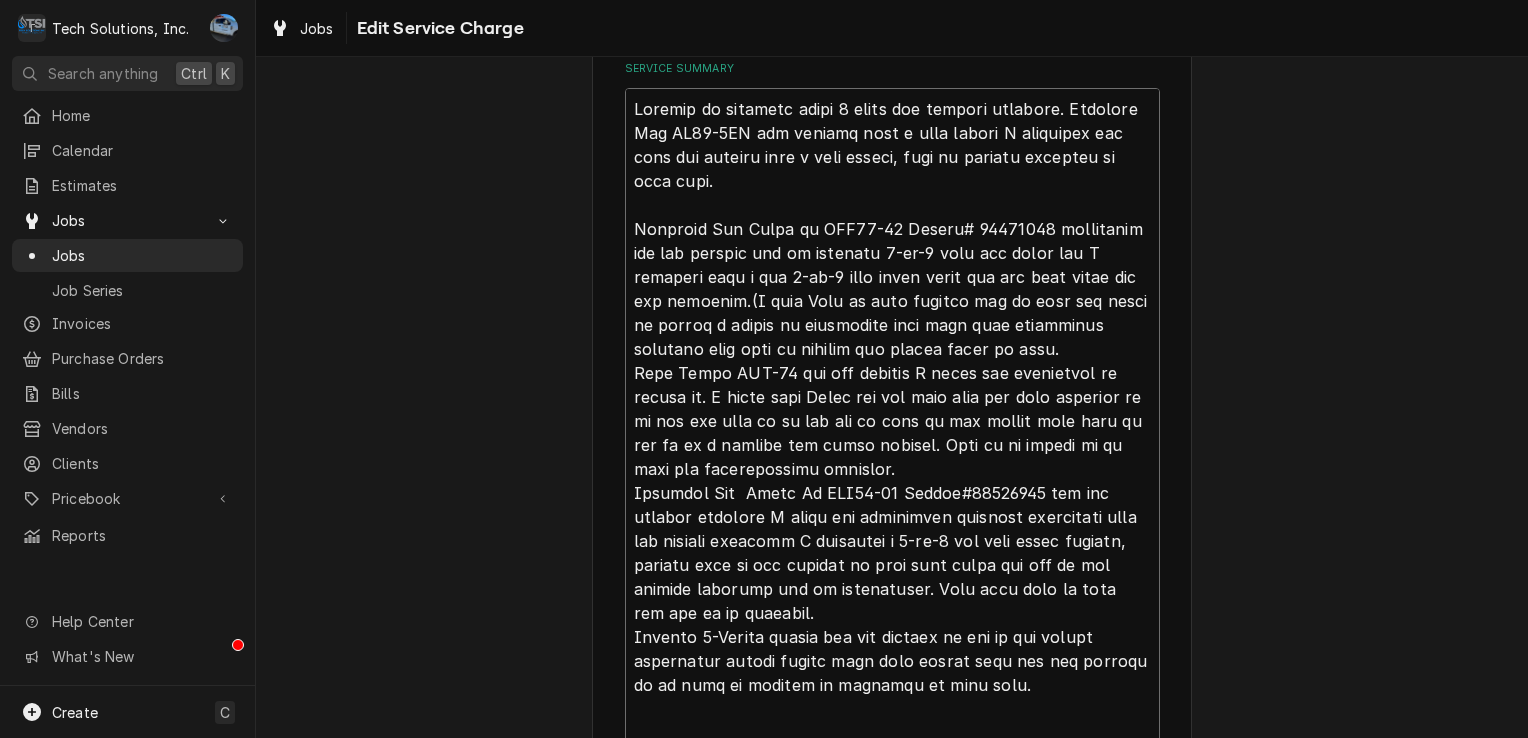 type on "x" 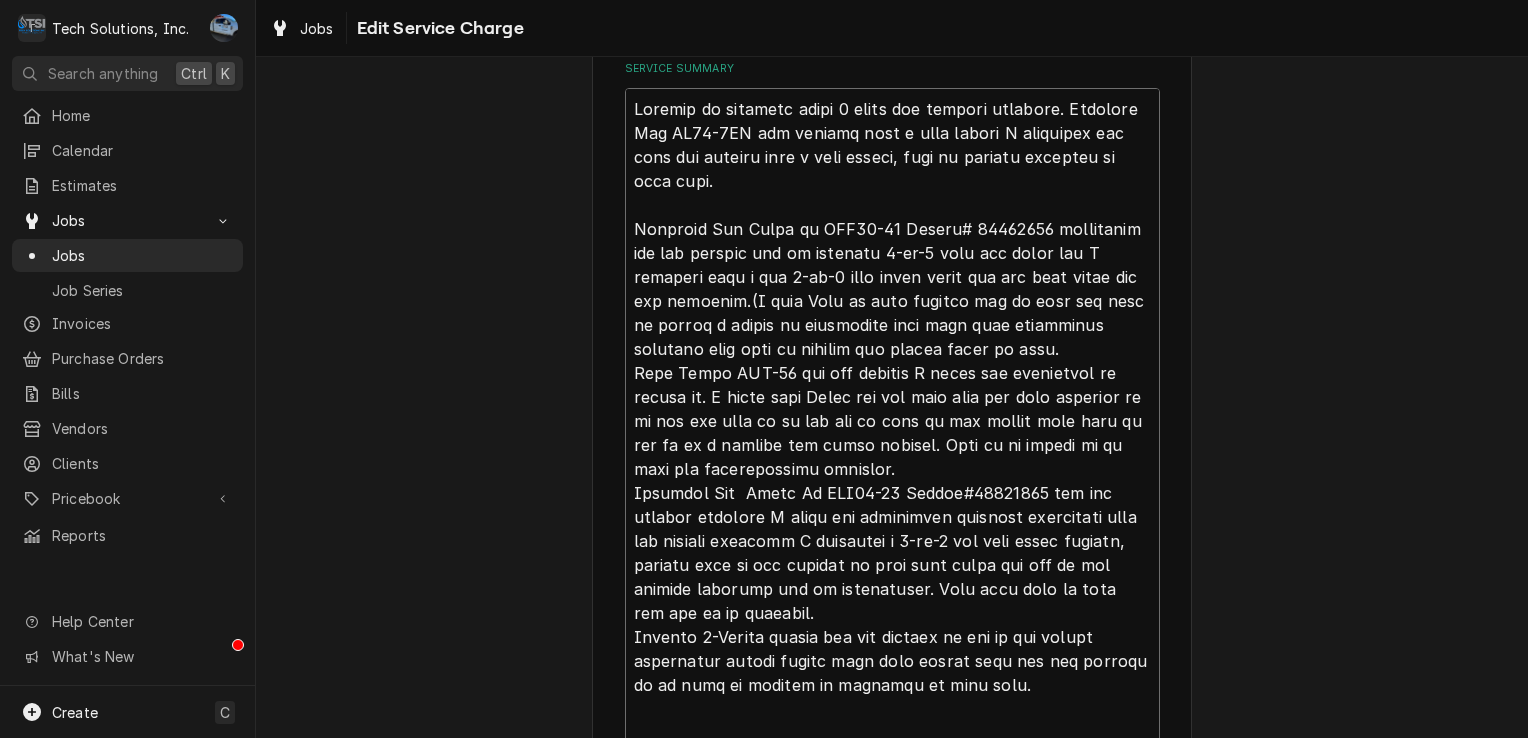type on "x" 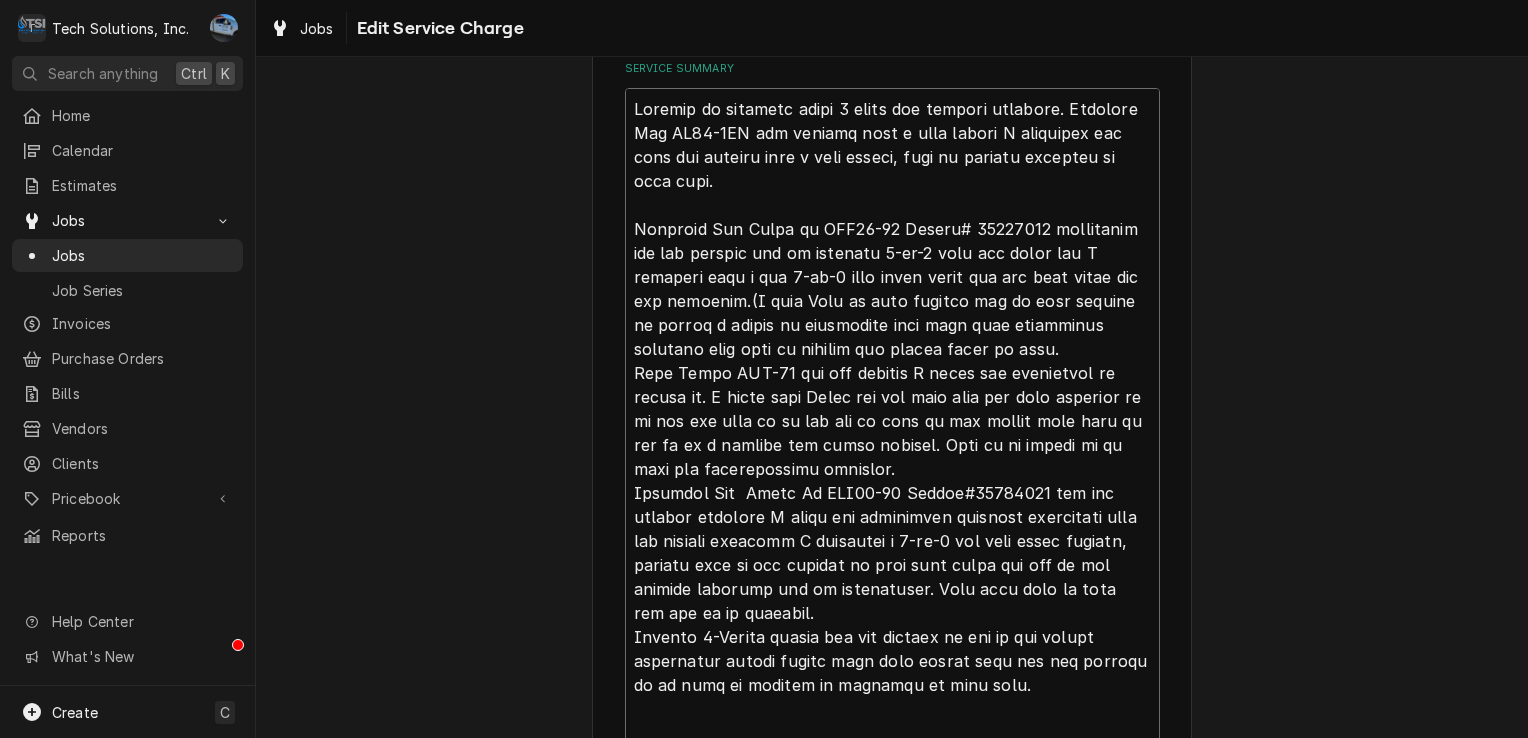 type on "Arrived on location found 5 units not running properly. Beverage Air KR48-1AS was plugged into a dead outlet I unplugged the unit and plugged into a live outlet, unit is running properly at this time.
Beverage Air Reach in SPE60-16 Serial# 10607774 compressor was not running had an existing 3-in-1 that had blown out I replaced with a new 3-in-1 from truck stock and the unit would not run properly.(I used Otis as tech support for an hour founit as having a locked up compressor unit will need compressor replaced also need to replace the filter dryer as well.
True Model TWT-48 was not running I found the compressor is locked up. I spoke with Shane and the head chef and they directed me to cut the cord so it can not be used in the future they want to use it as a counter top going forward. Unit is no longer to be used for refrigeration purposes.
Beverage Air  Reach In SPE60-16 Serial#10605552 was not running properly I found the compressor starting components were not working properly I installed a 3-in-1 a..." 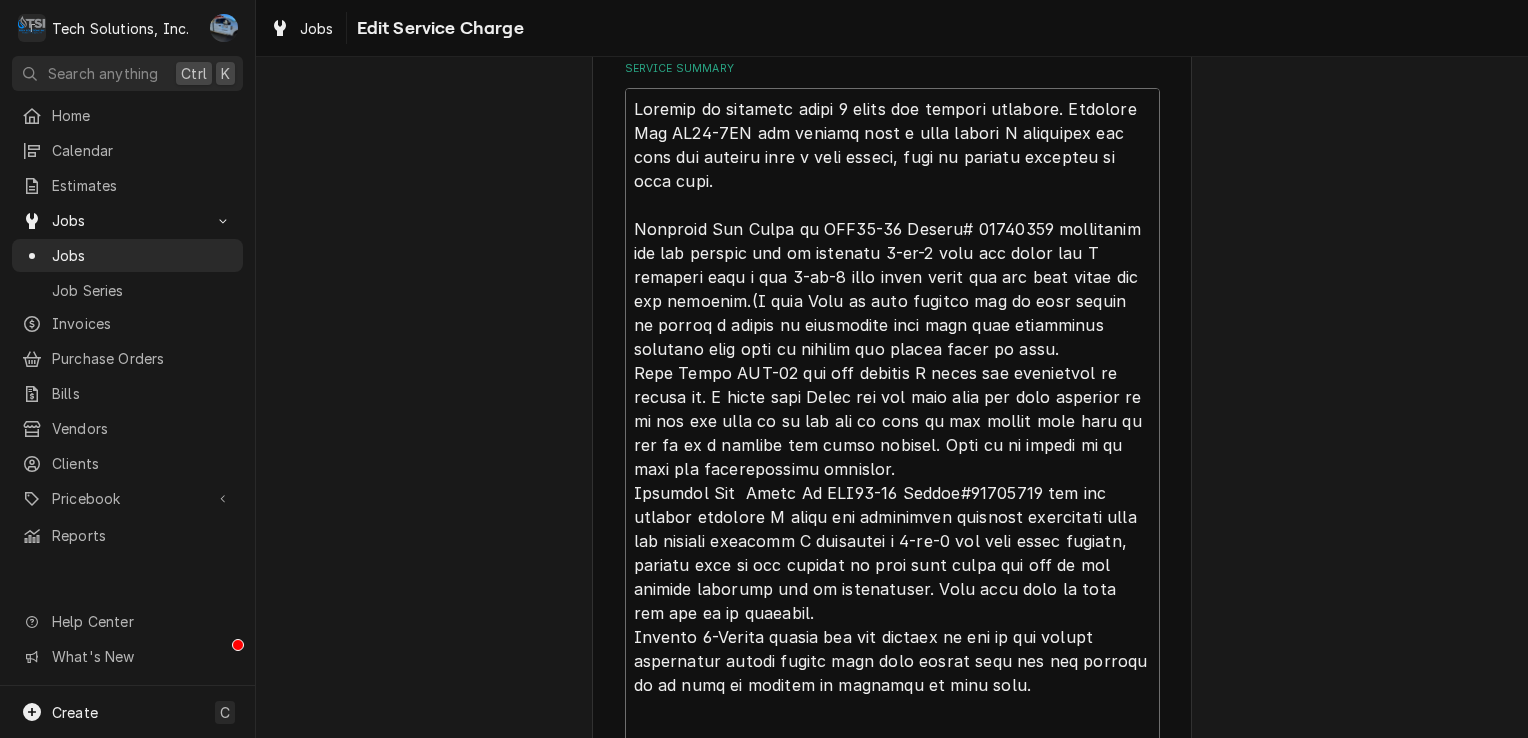 type on "x" 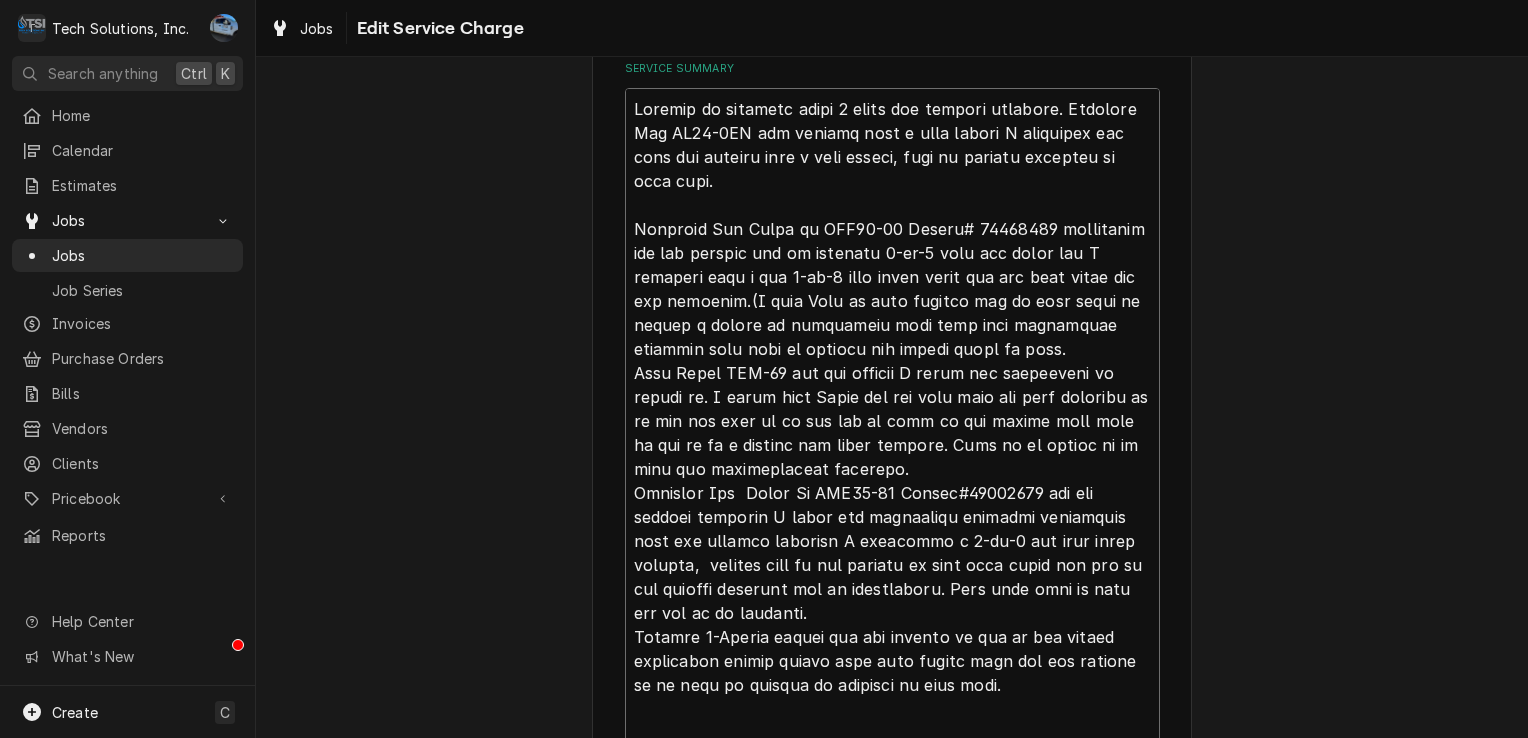 type on "x" 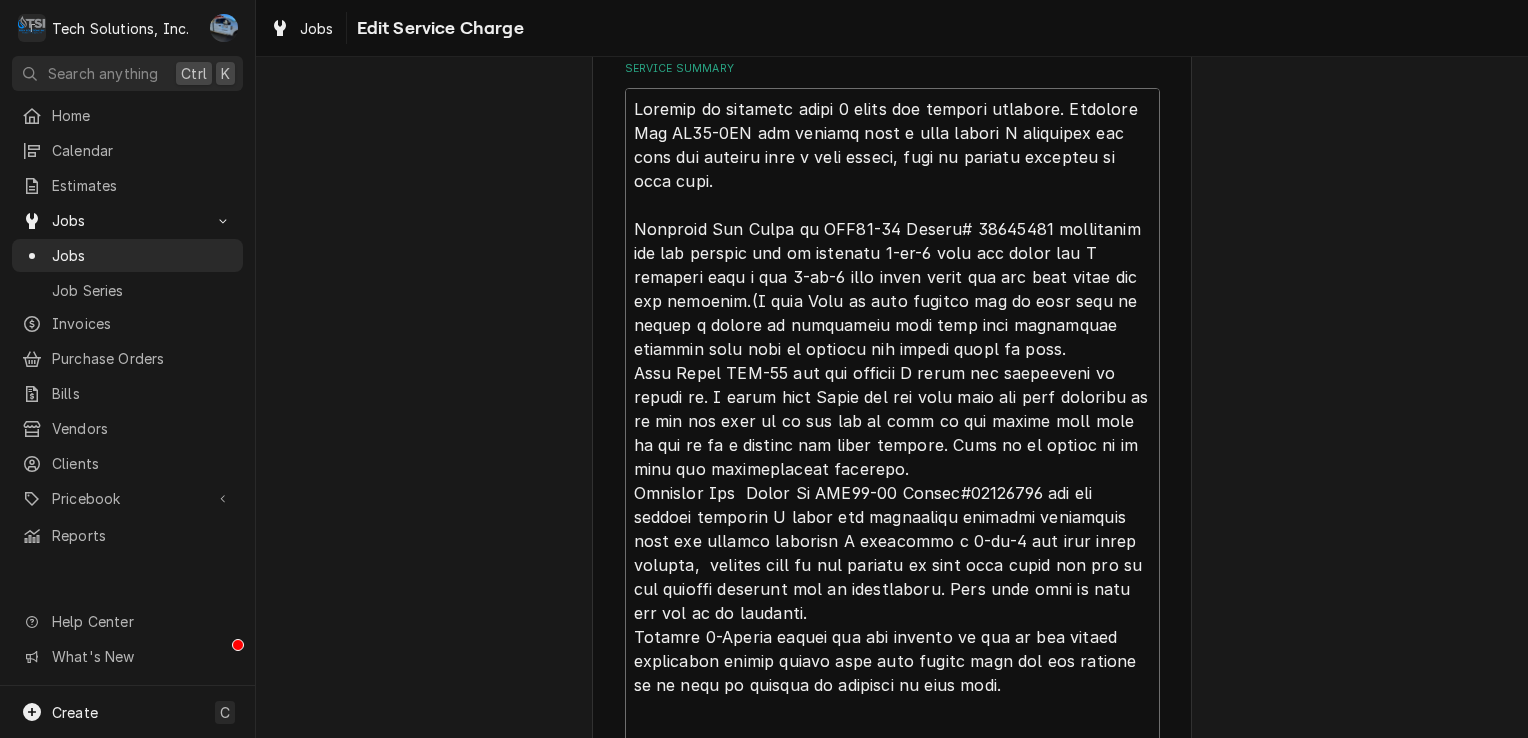 type on "x" 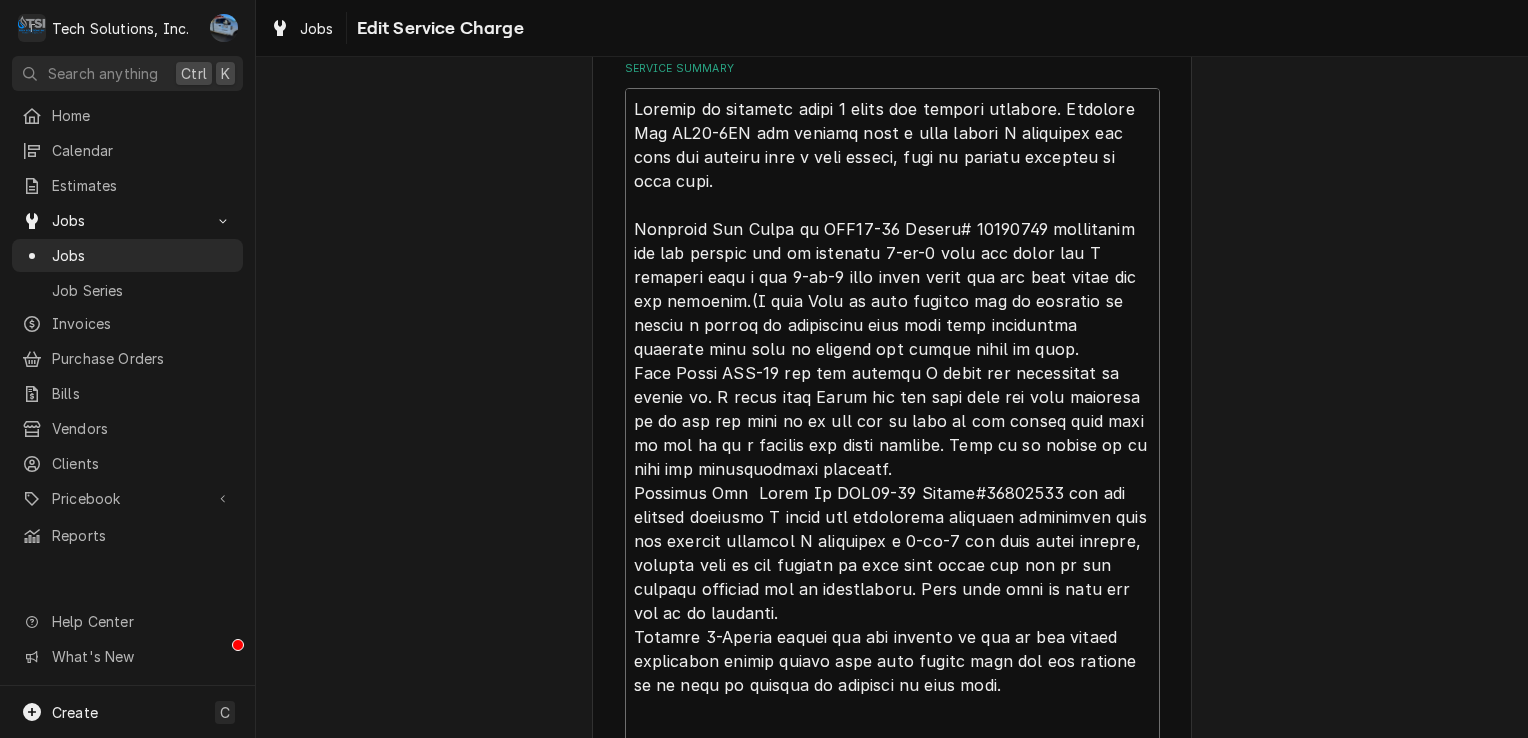type on "x" 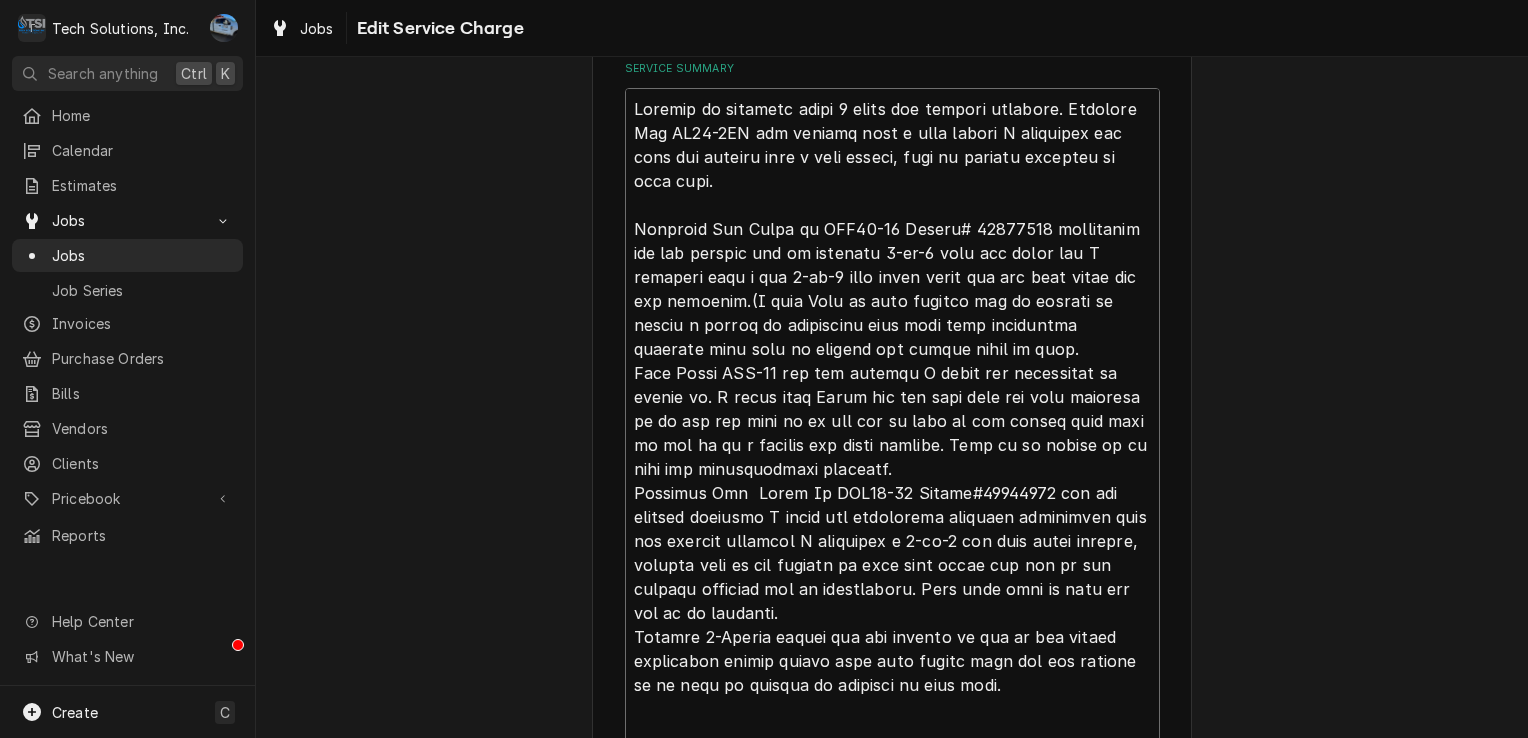 type on "x" 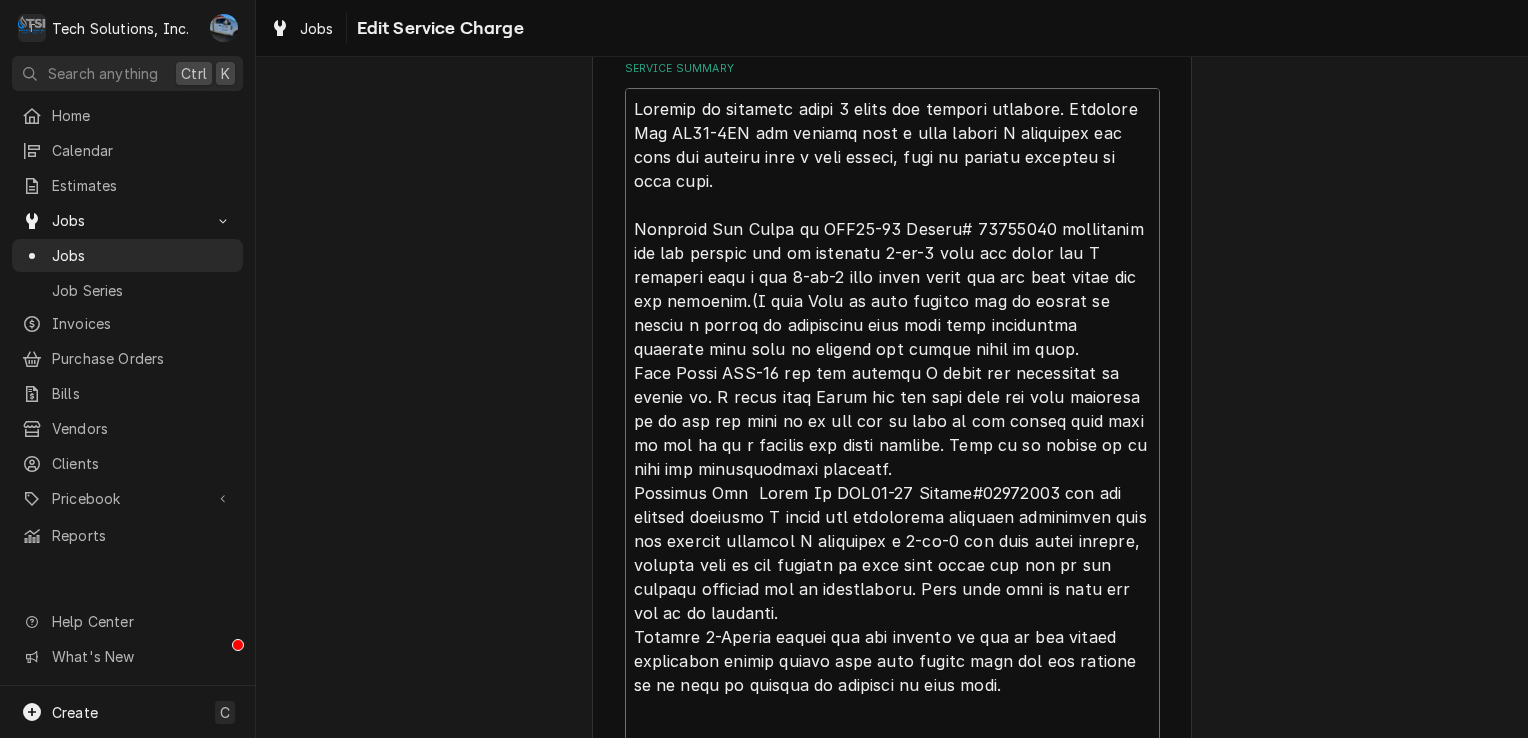 type on "x" 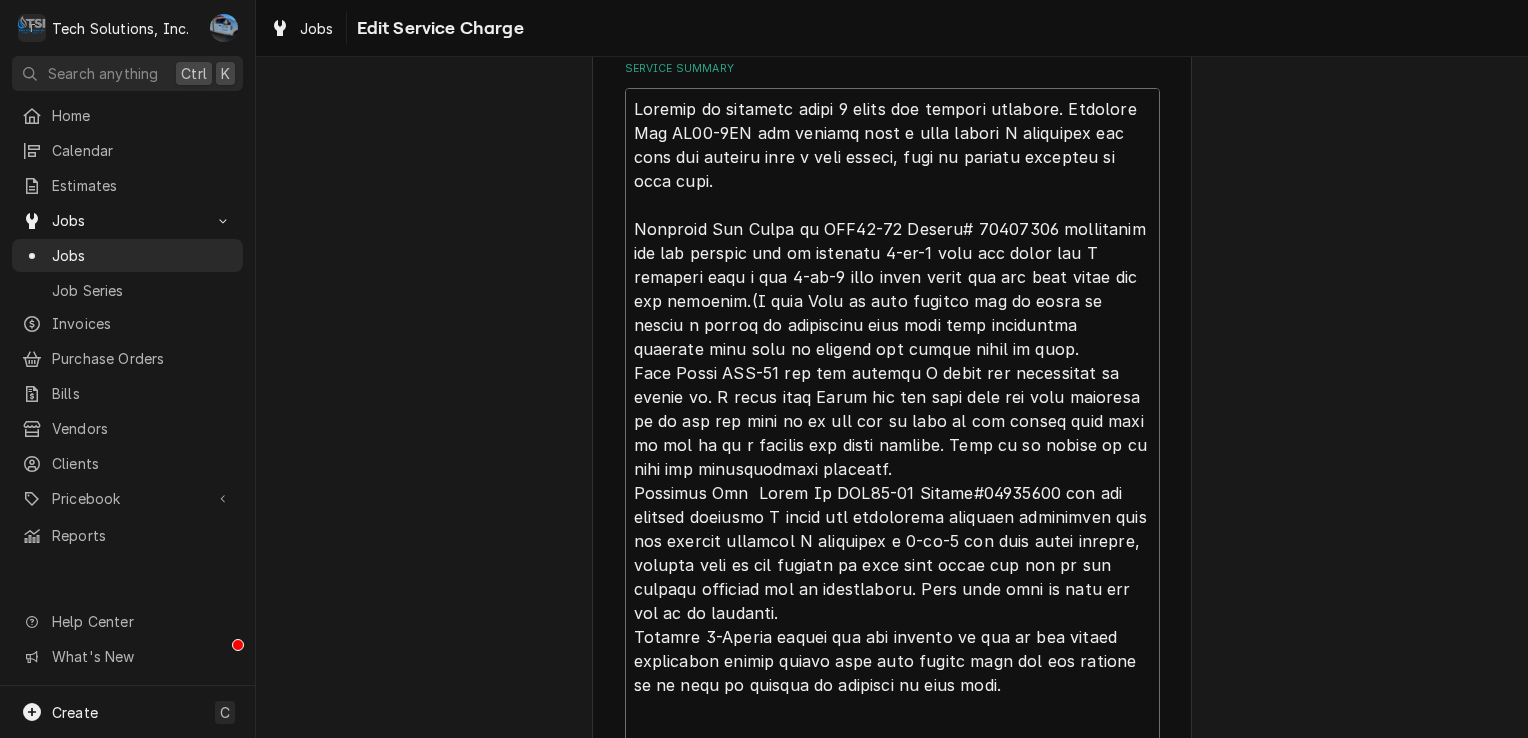 type on "x" 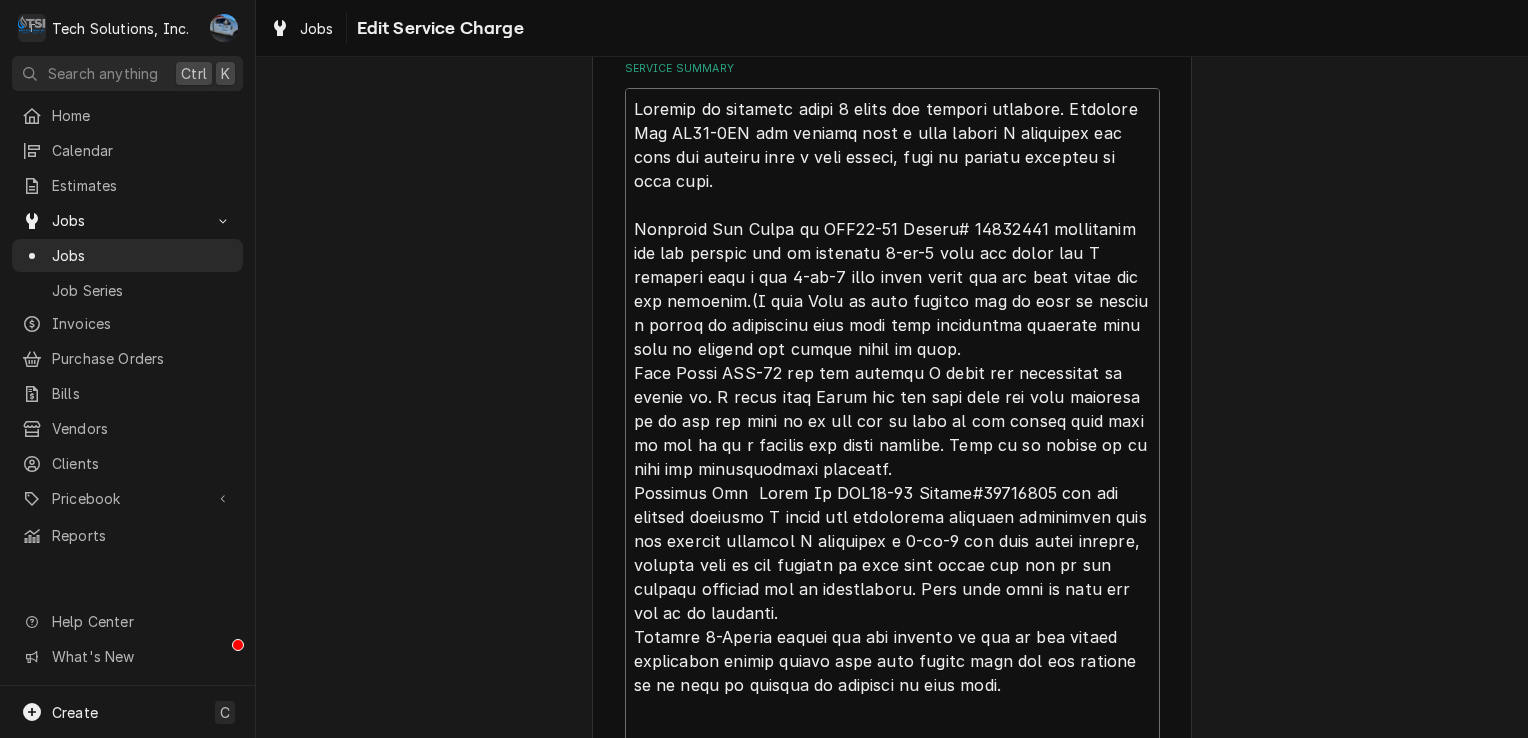 type on "x" 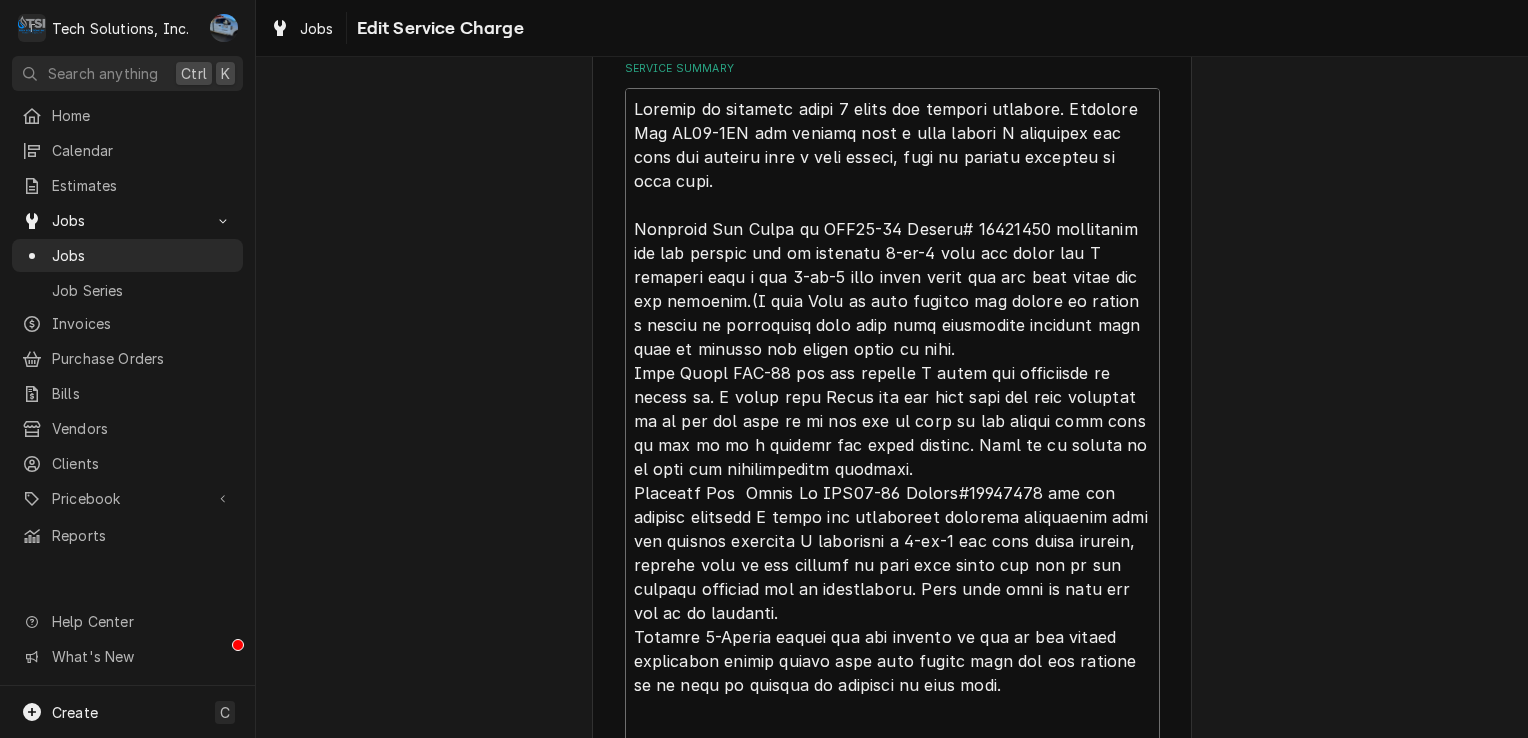 type on "x" 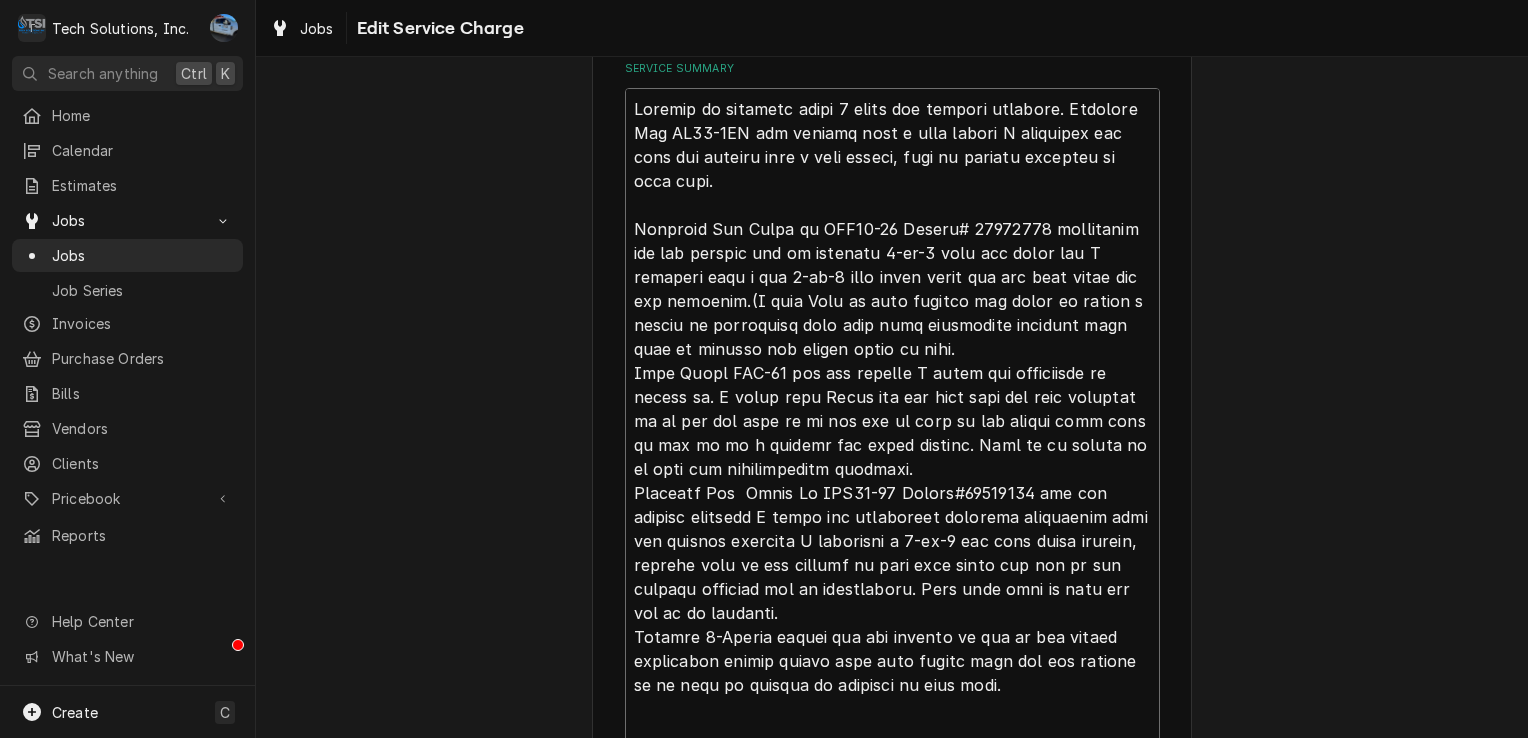type on "x" 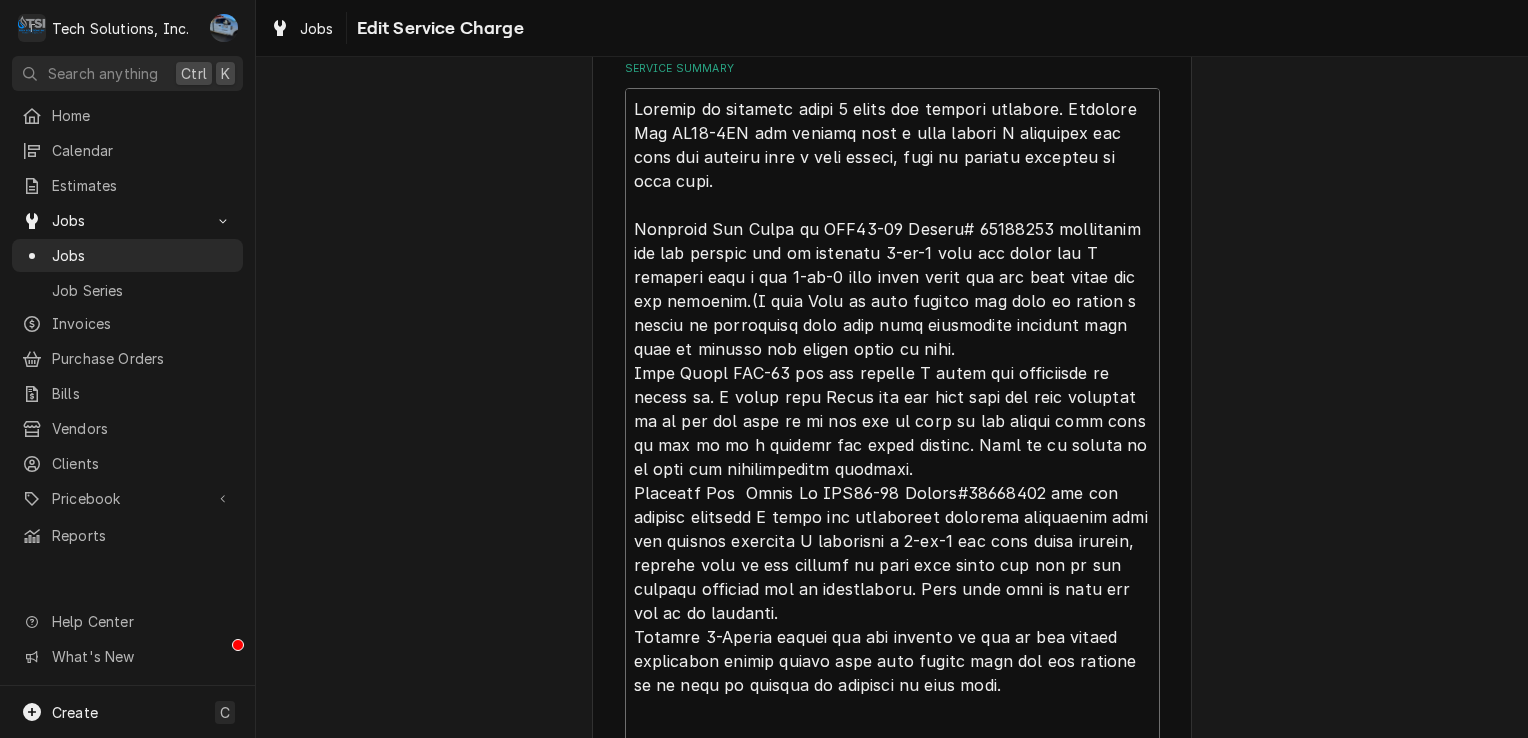 type on "x" 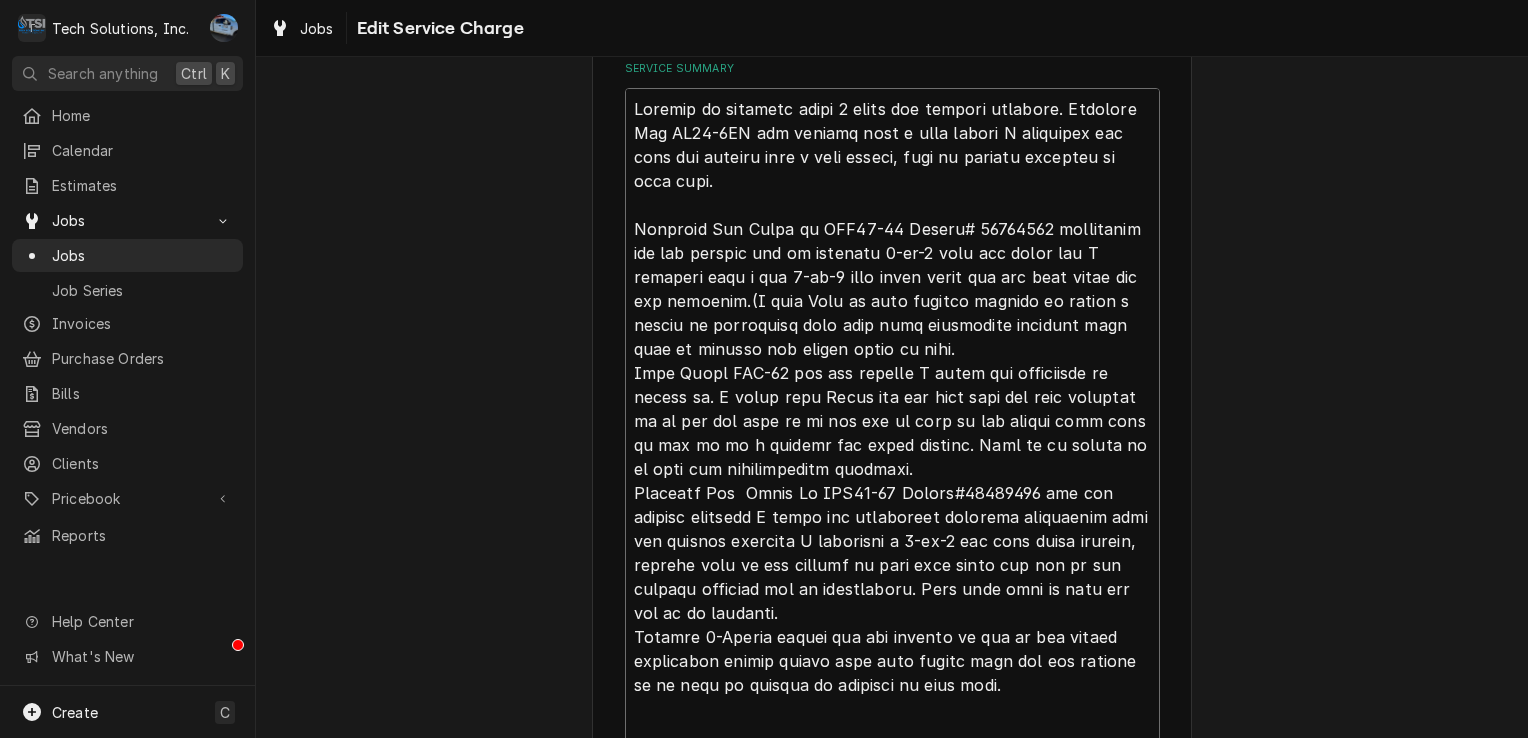 type on "x" 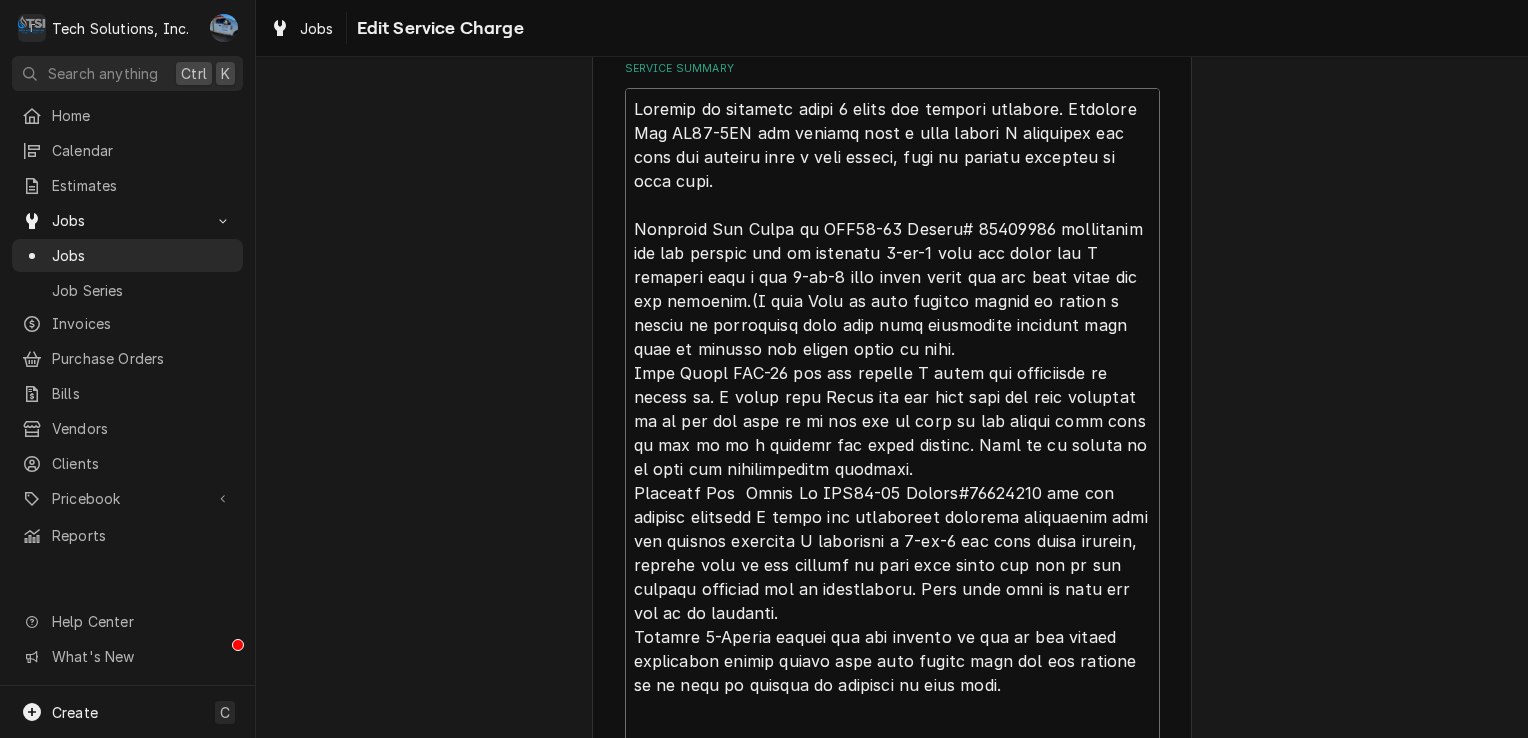 type on "x" 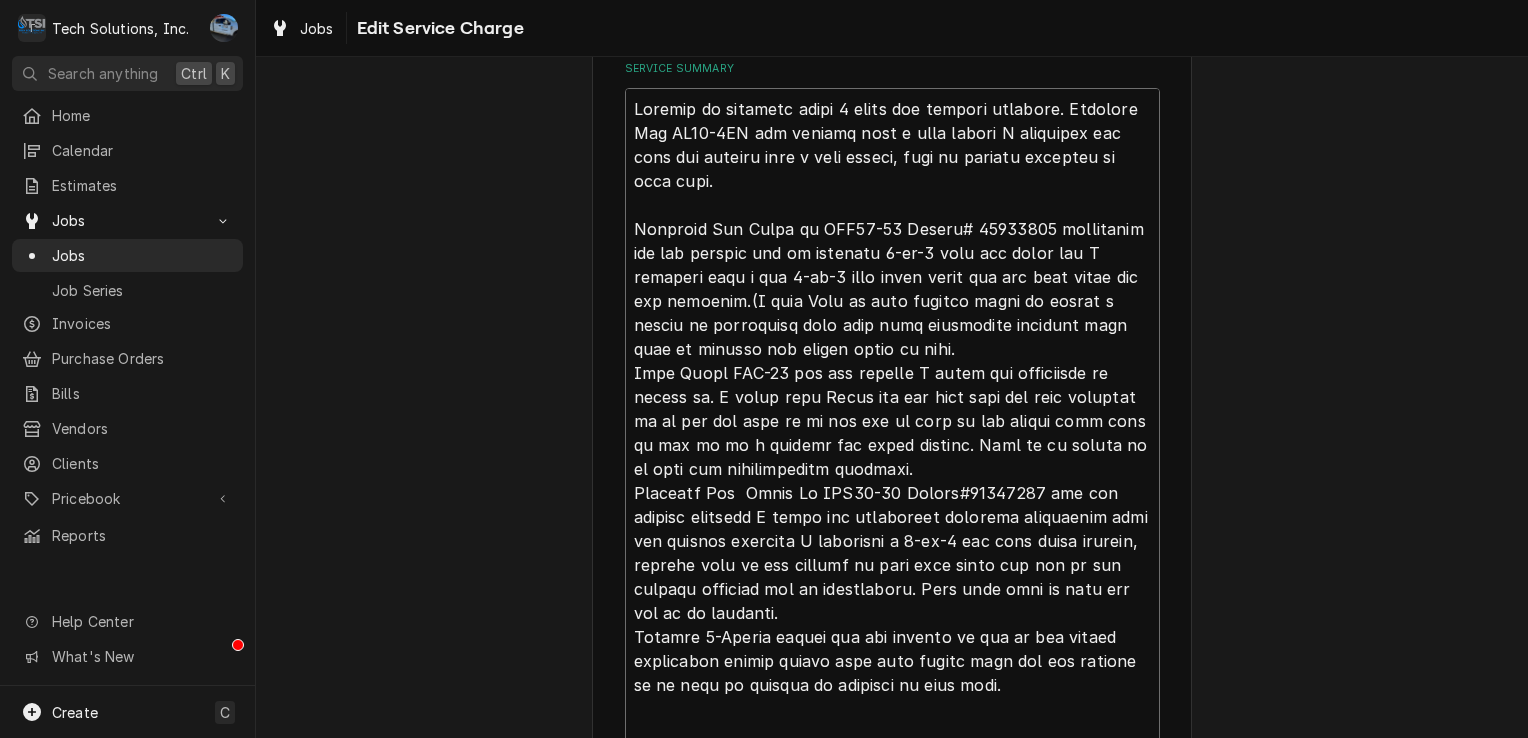 type on "x" 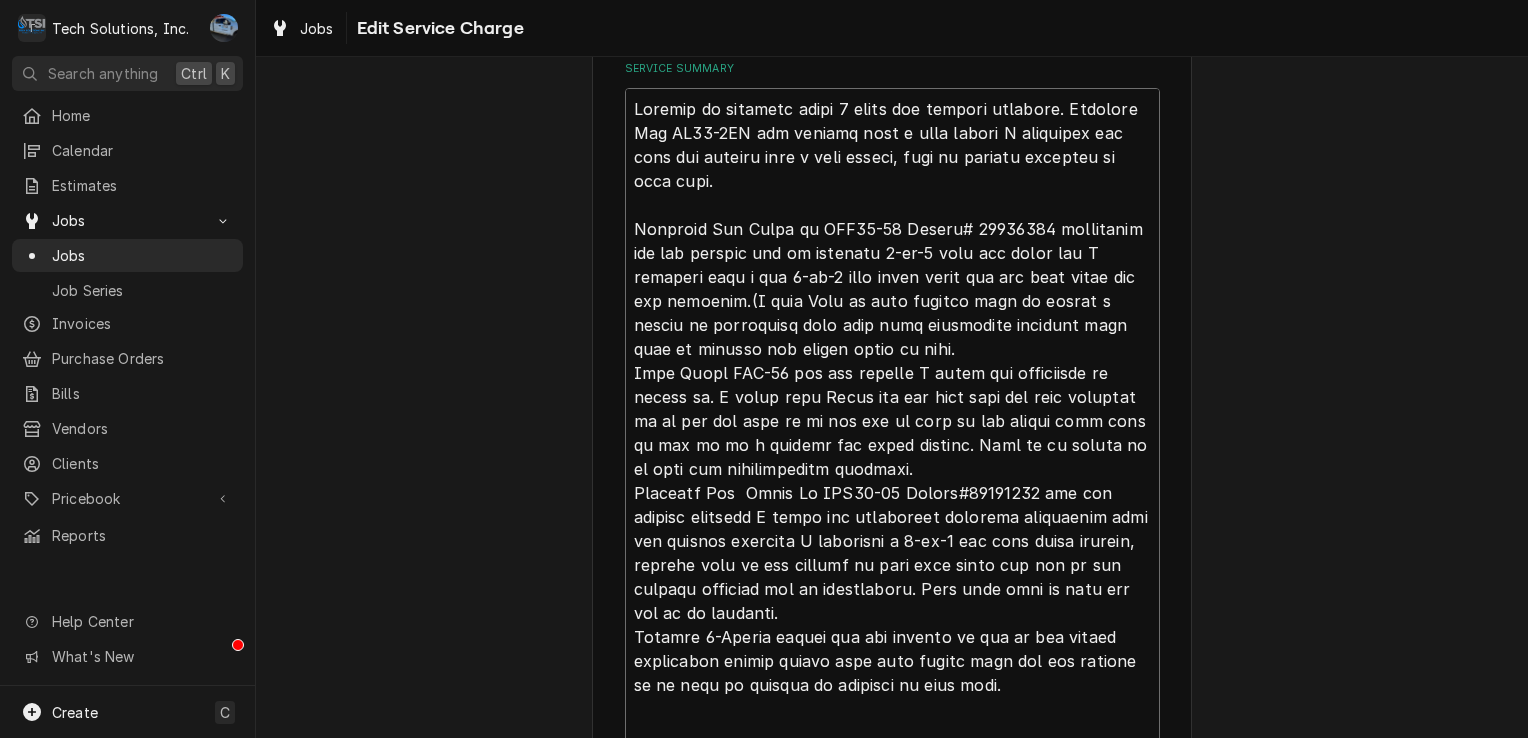 type on "x" 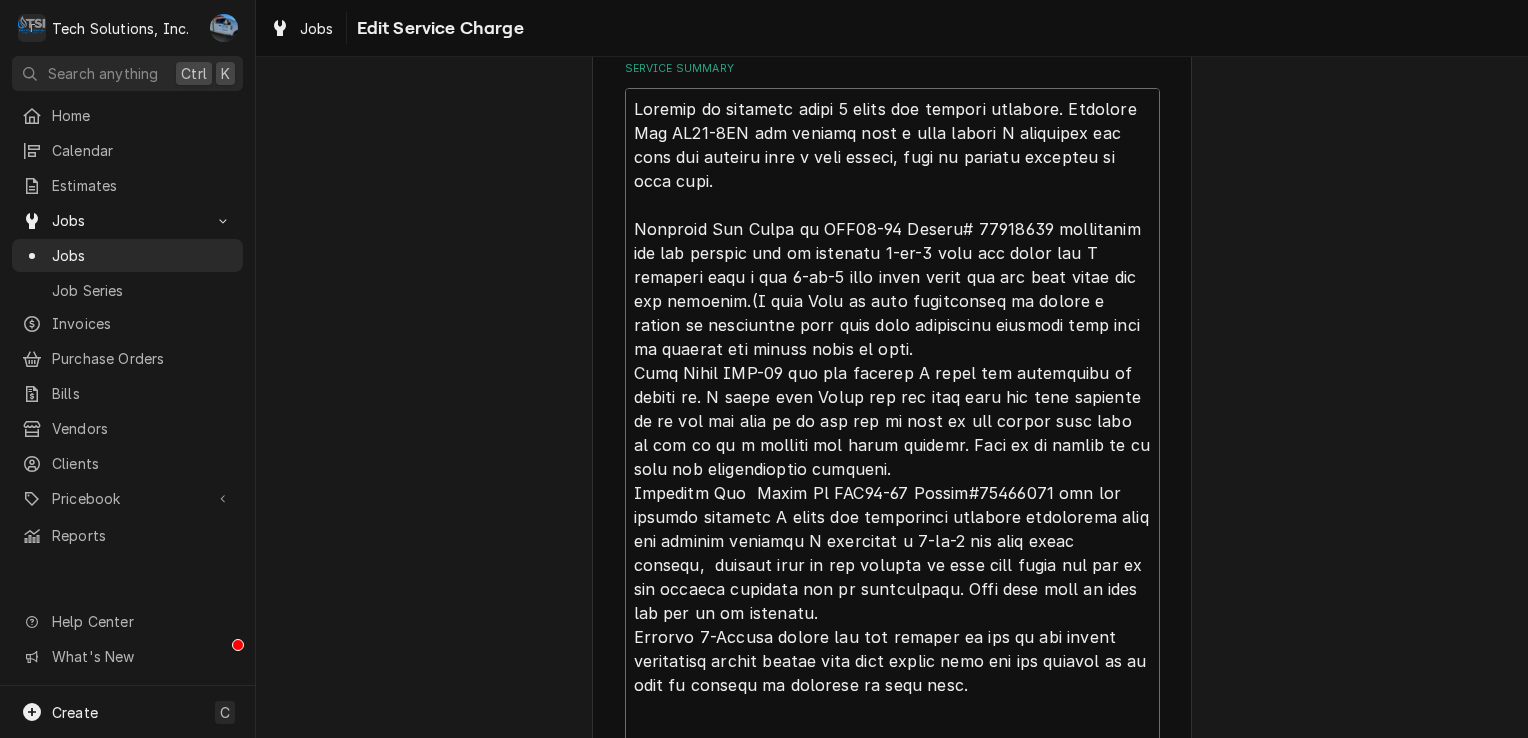 type on "x" 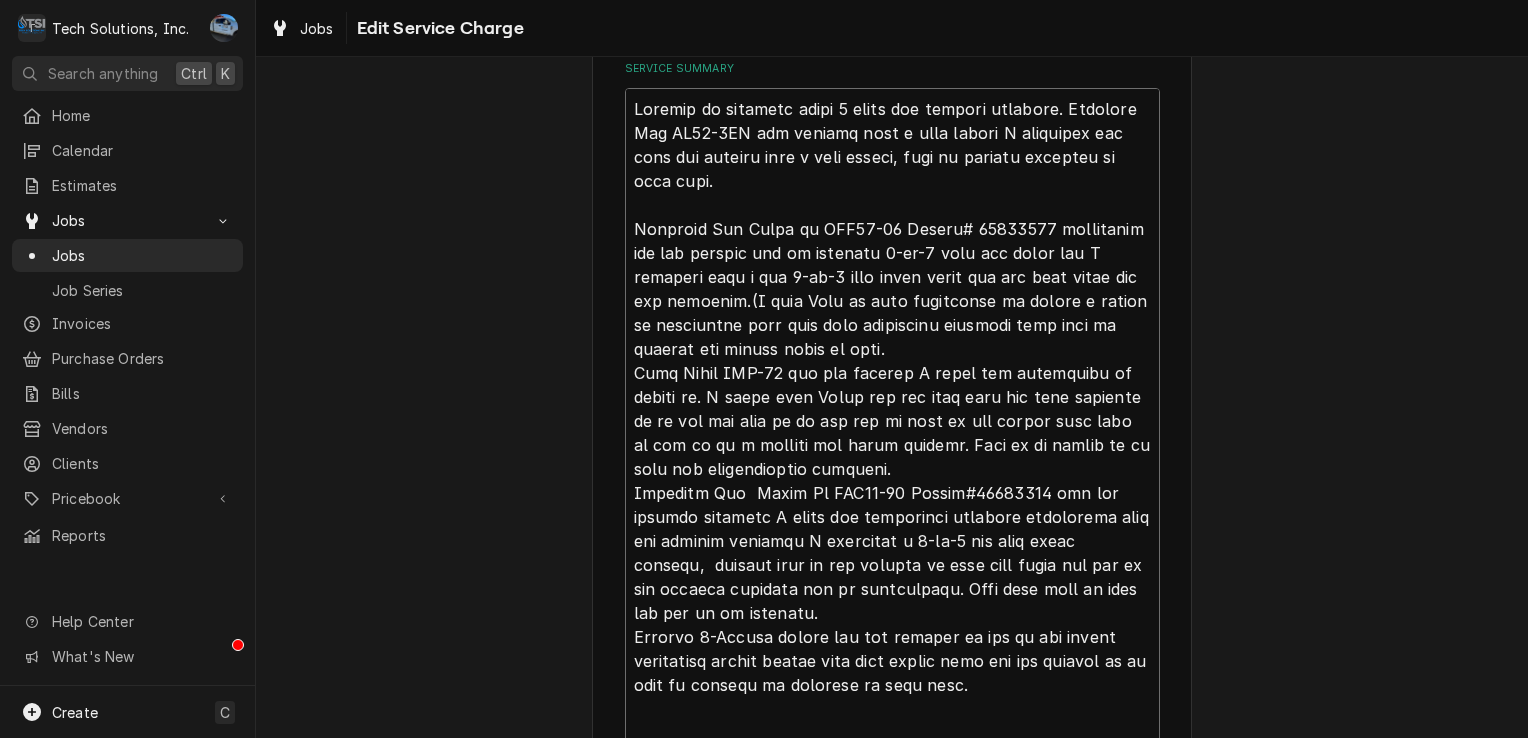 type on "x" 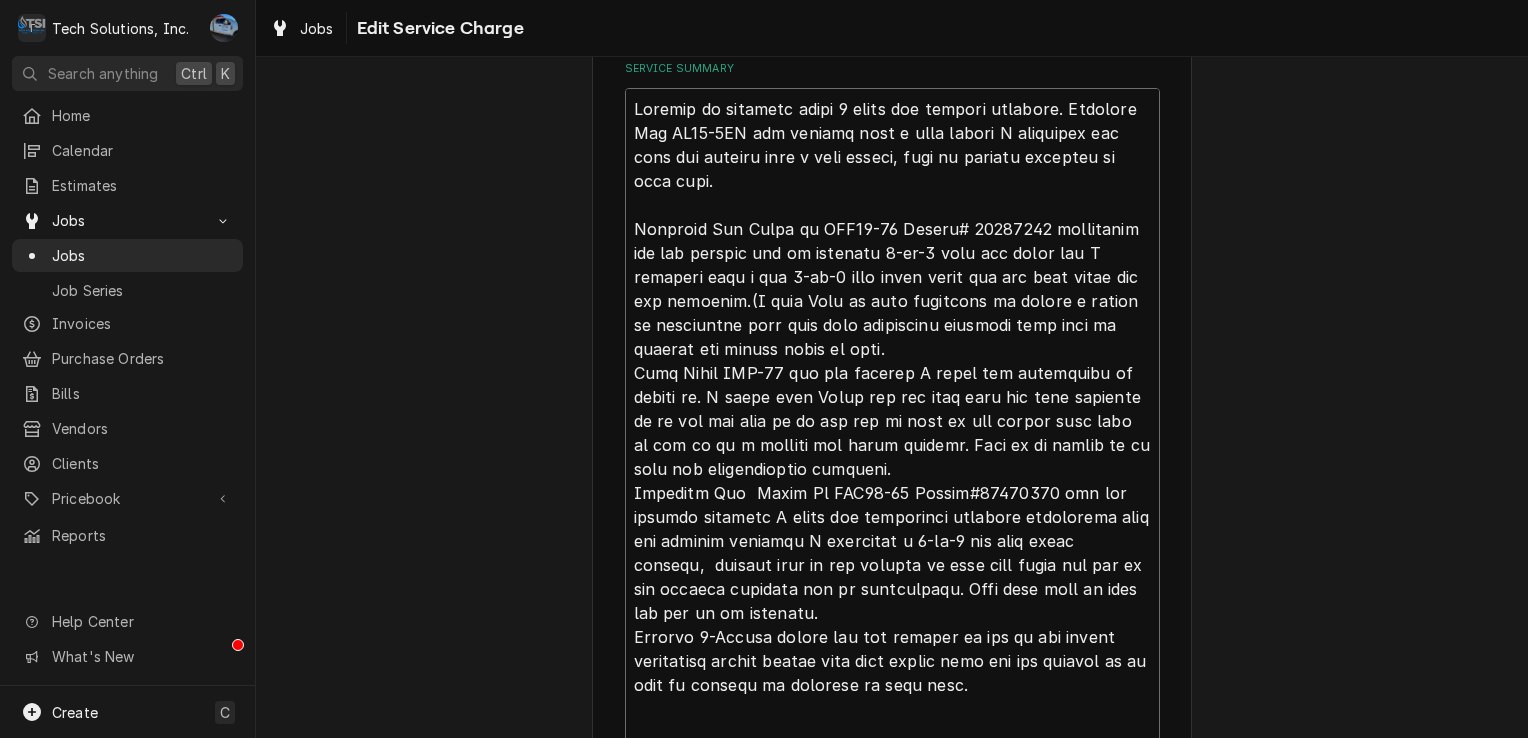 type on "x" 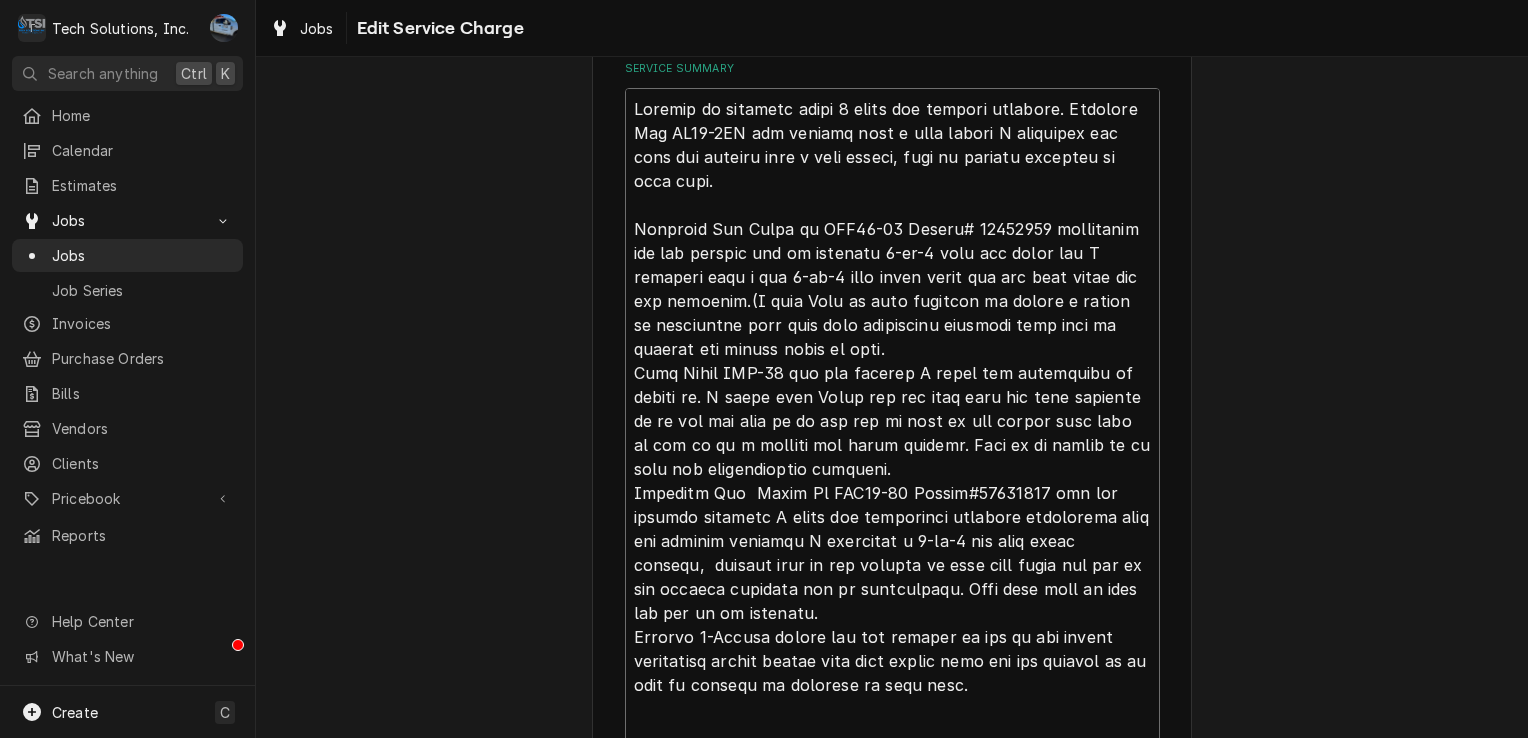 type on "x" 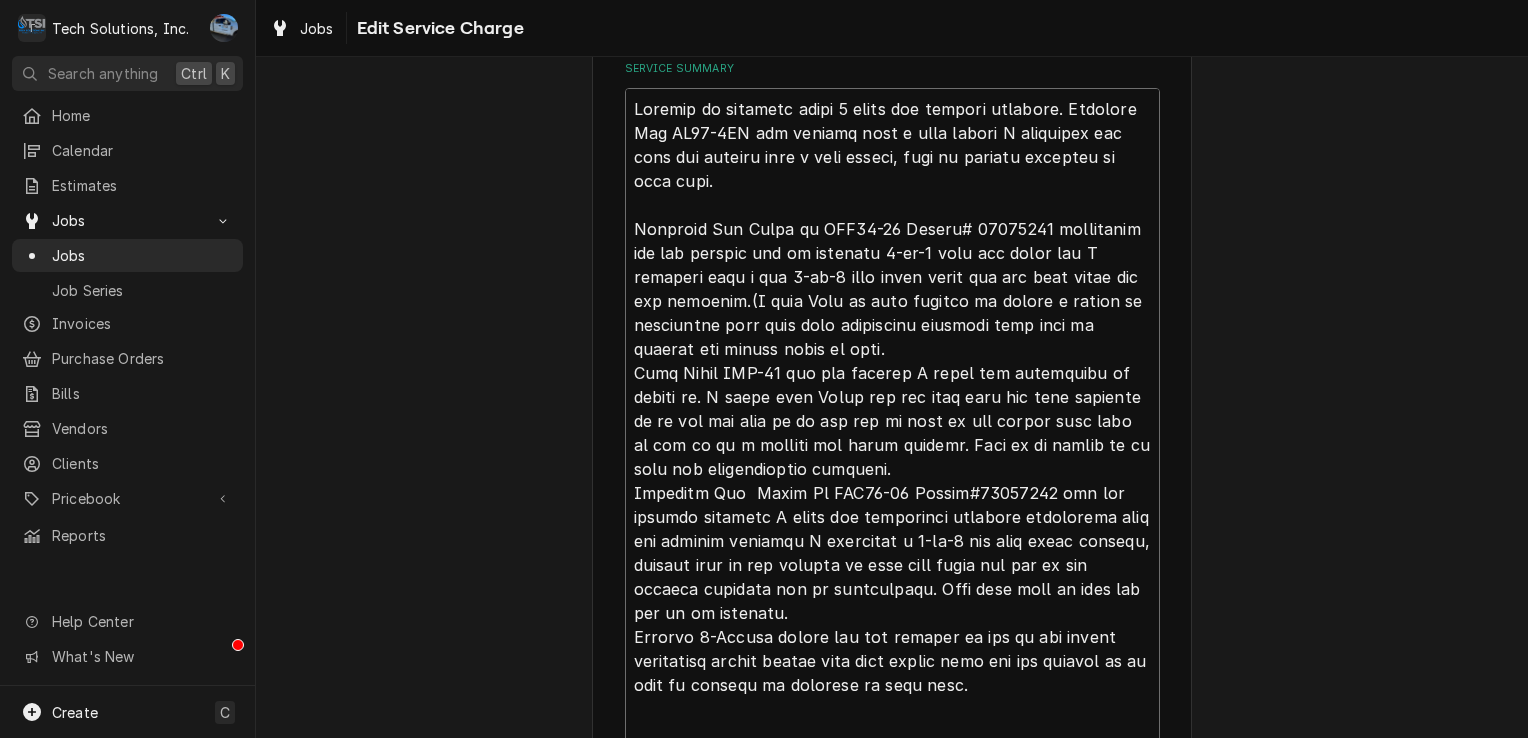 type on "x" 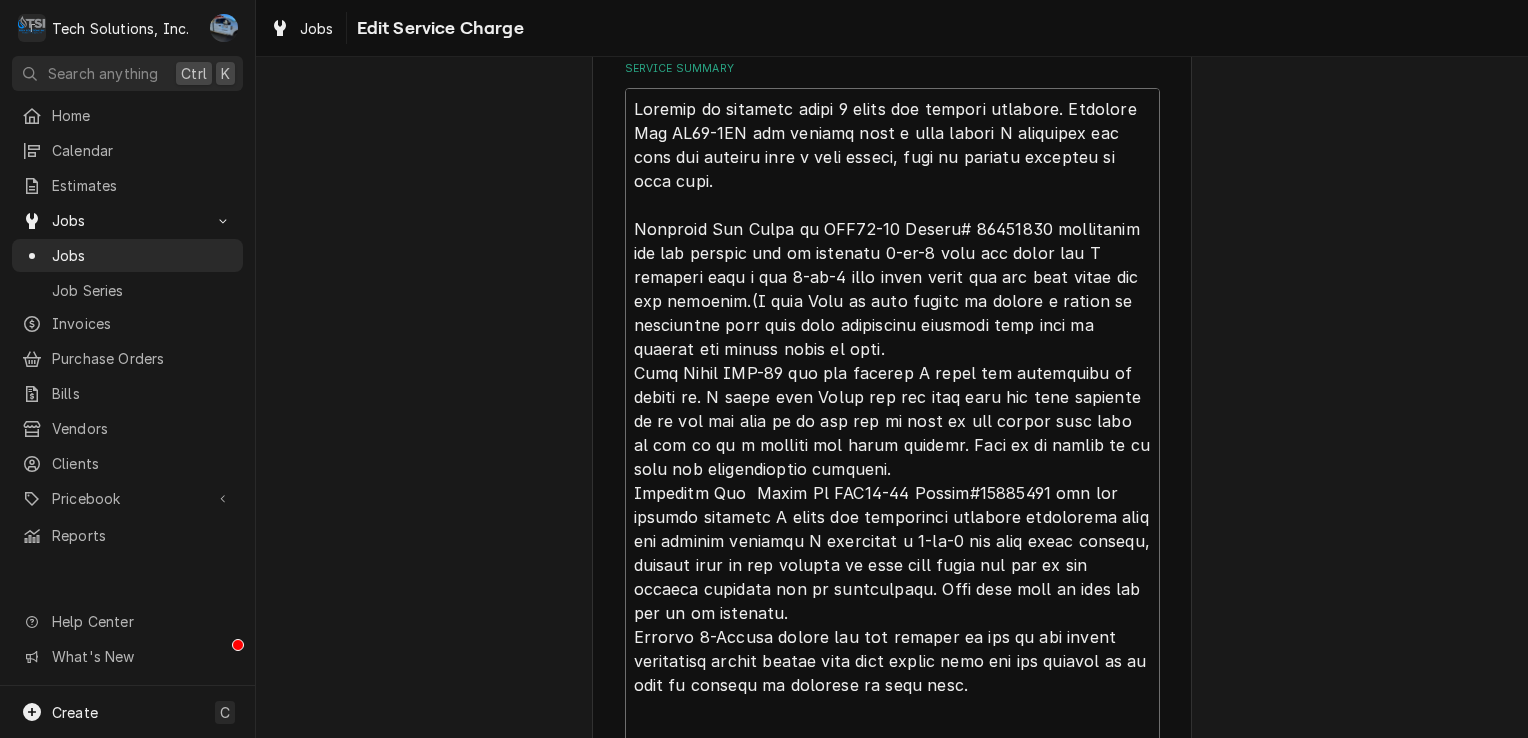 type on "x" 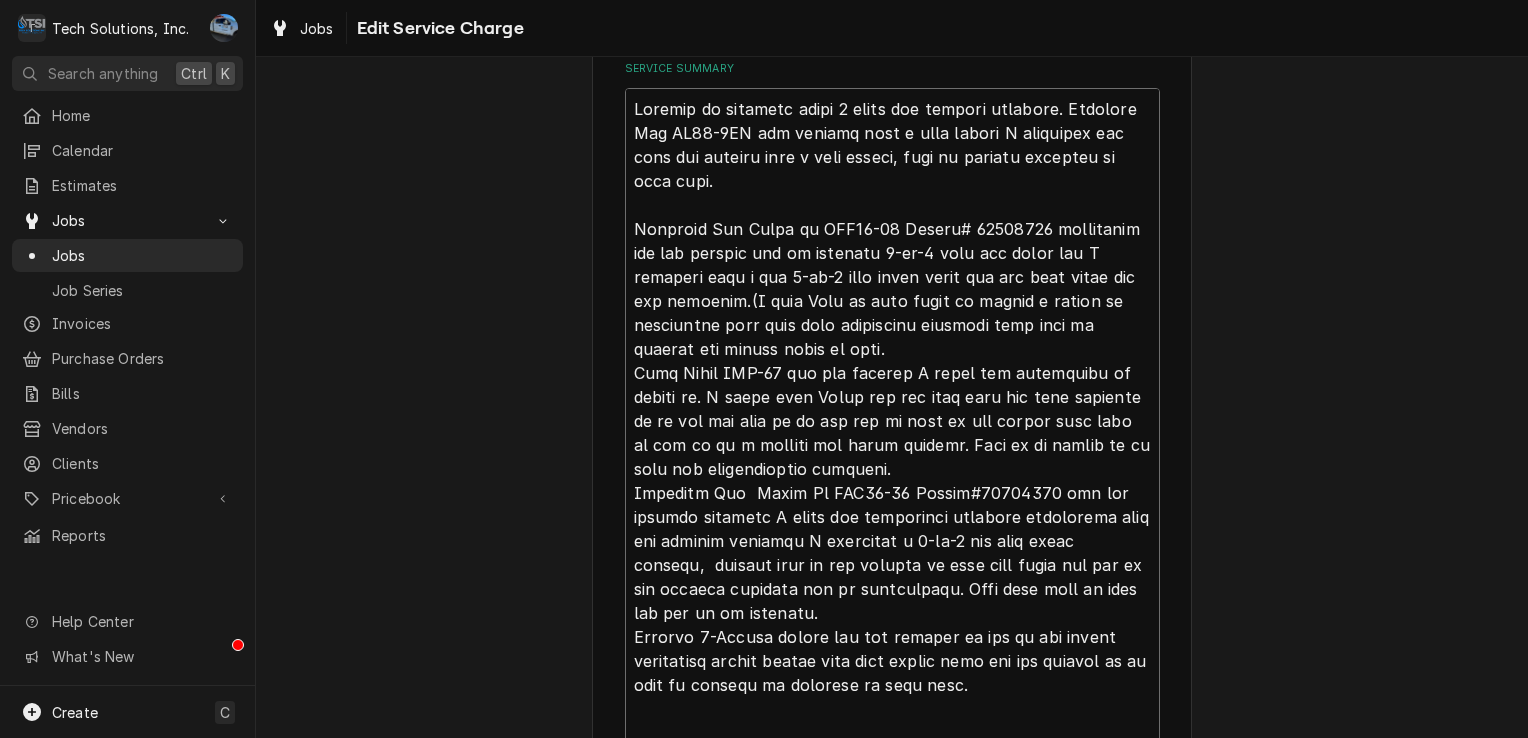 type on "x" 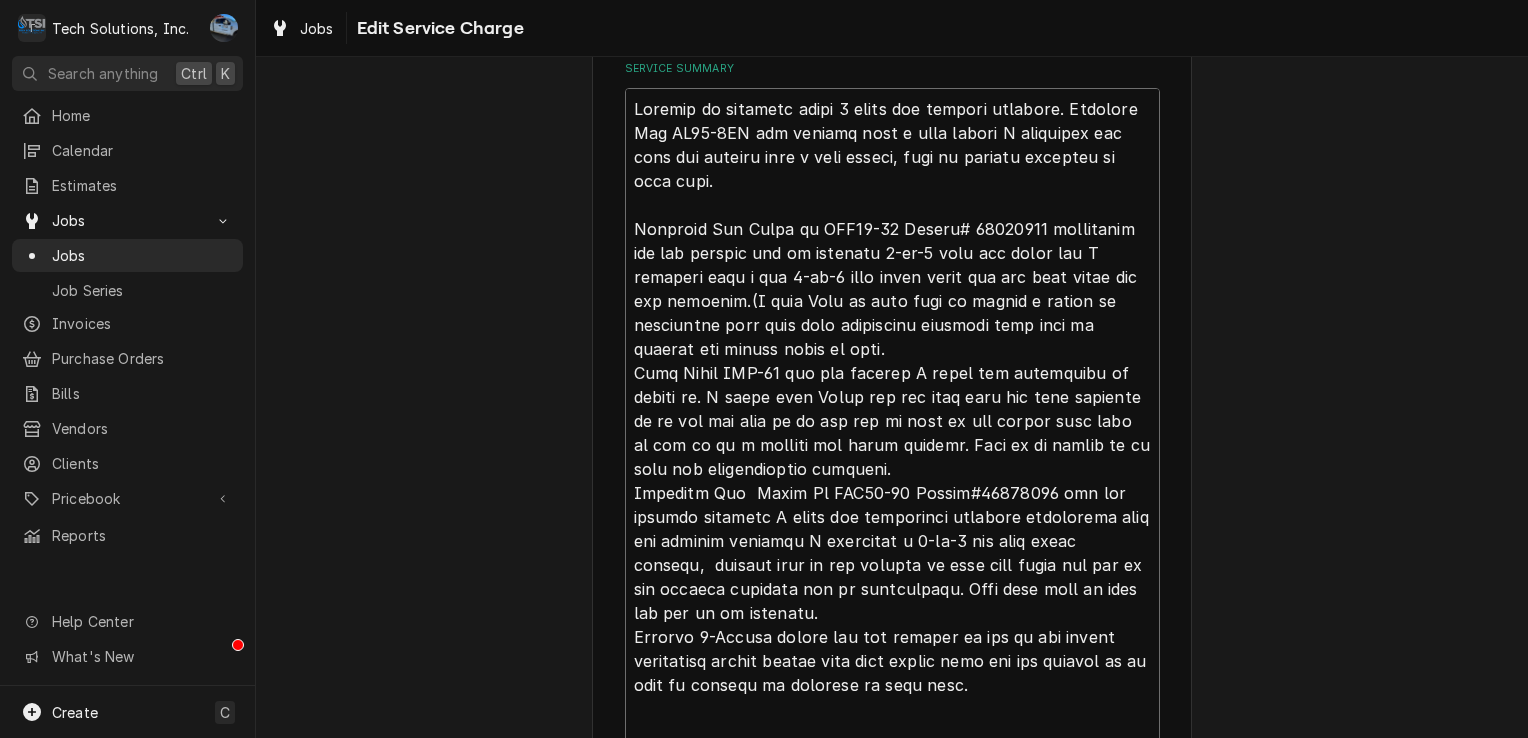type on "x" 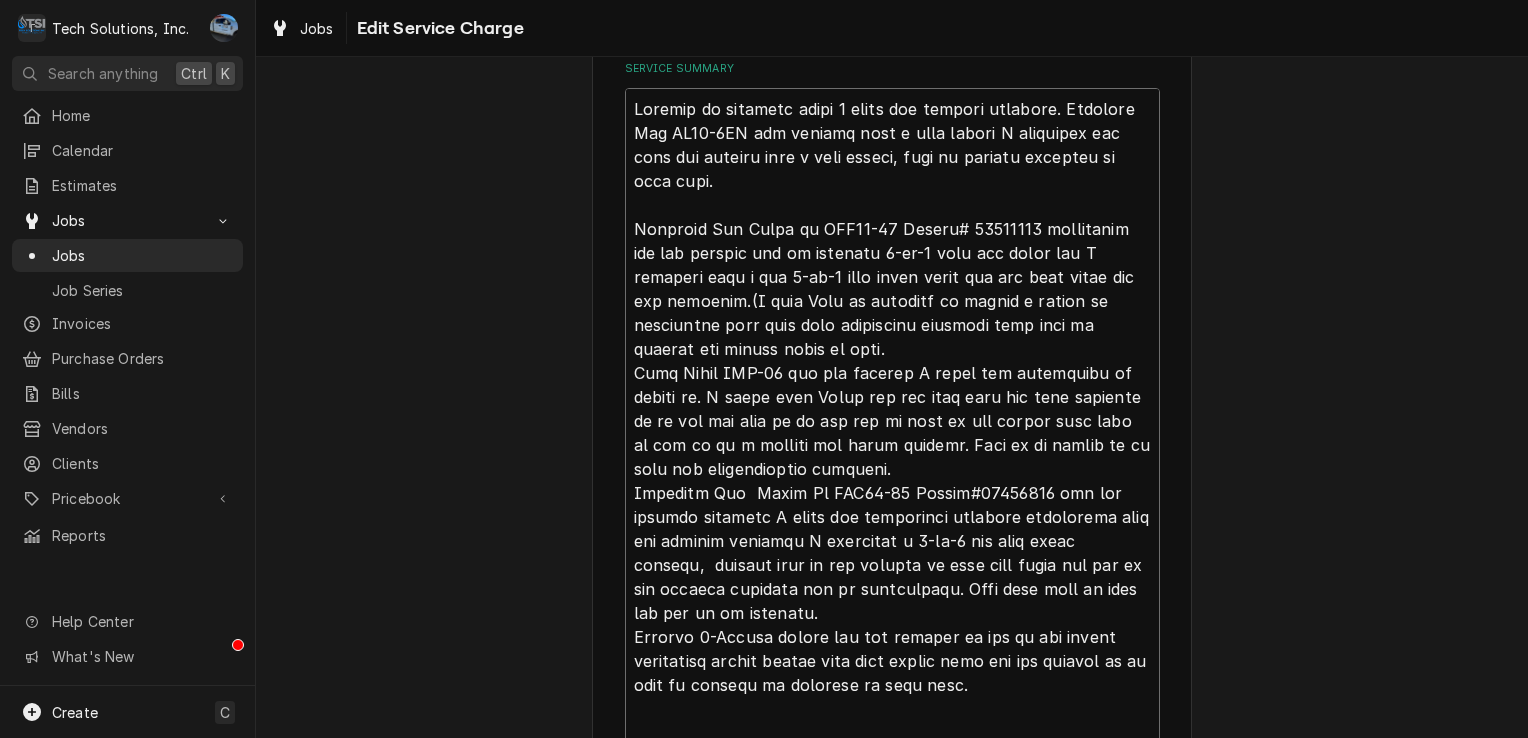 type on "x" 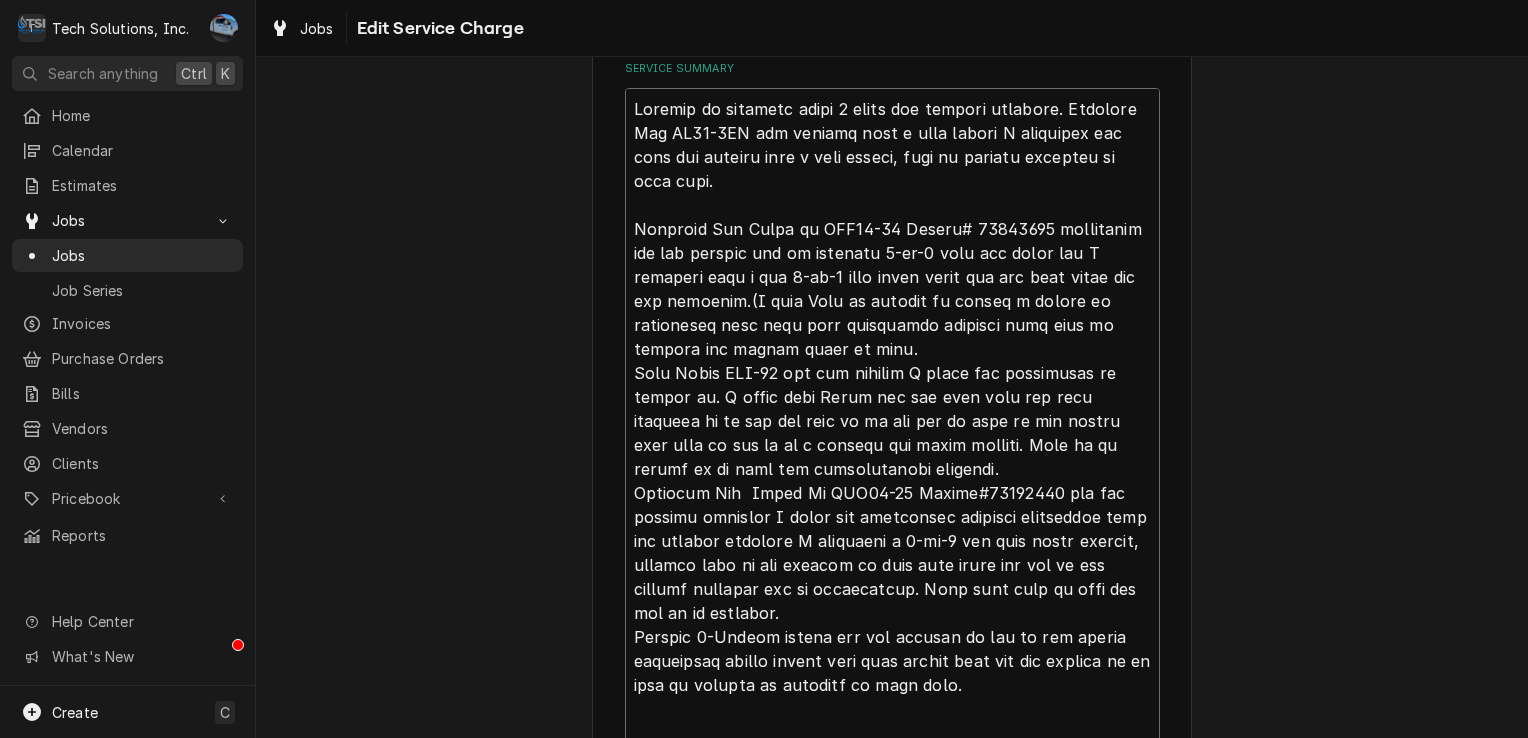 type on "x" 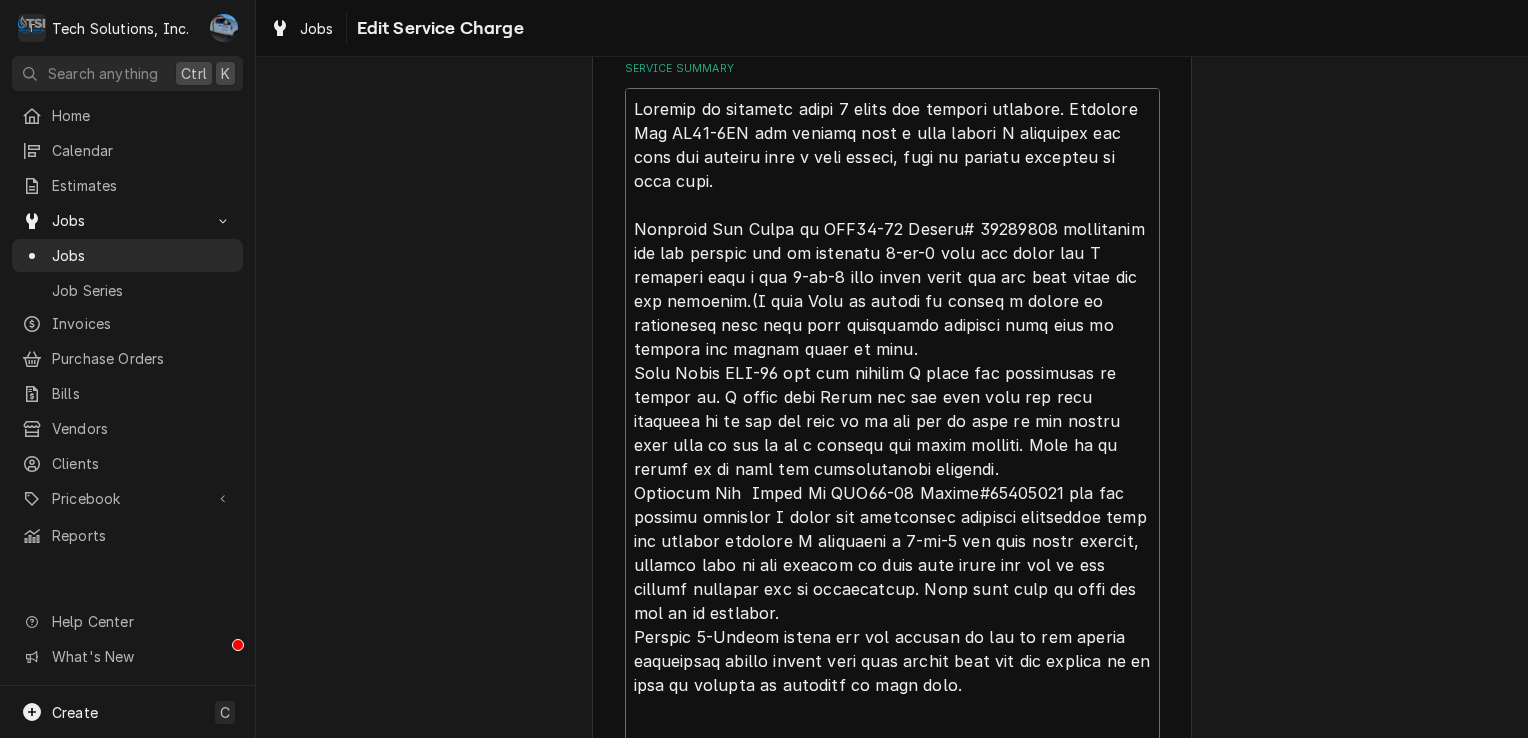 type on "x" 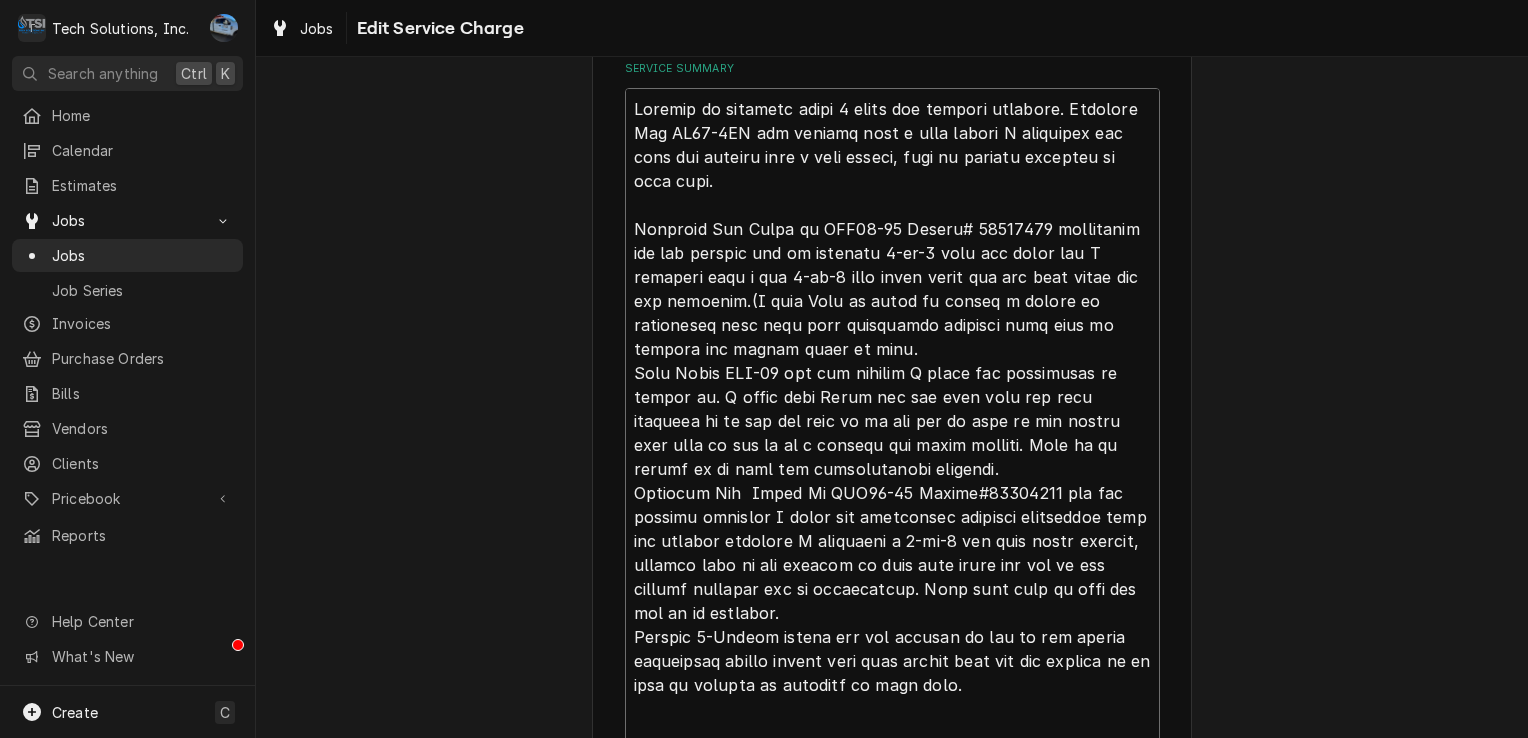 type on "x" 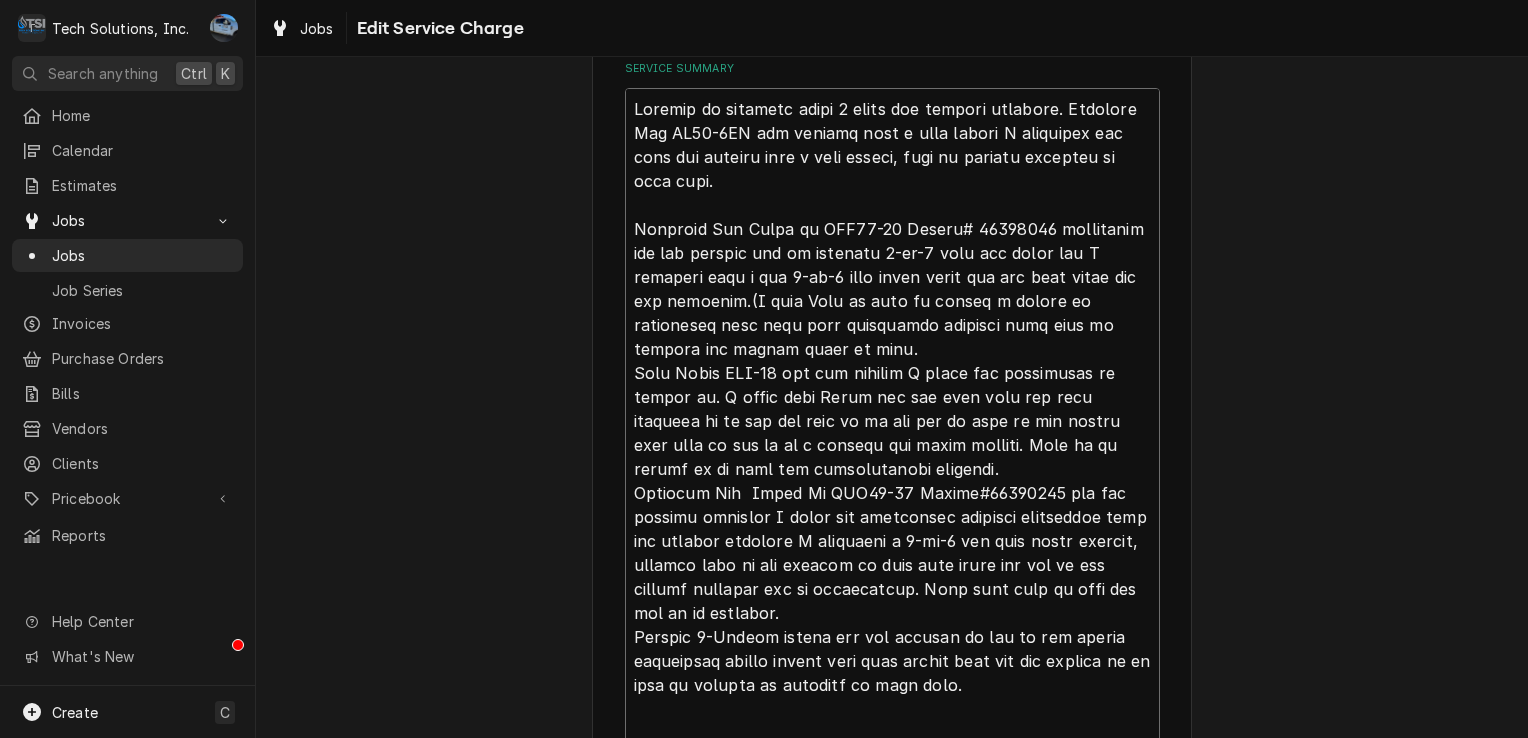 type on "x" 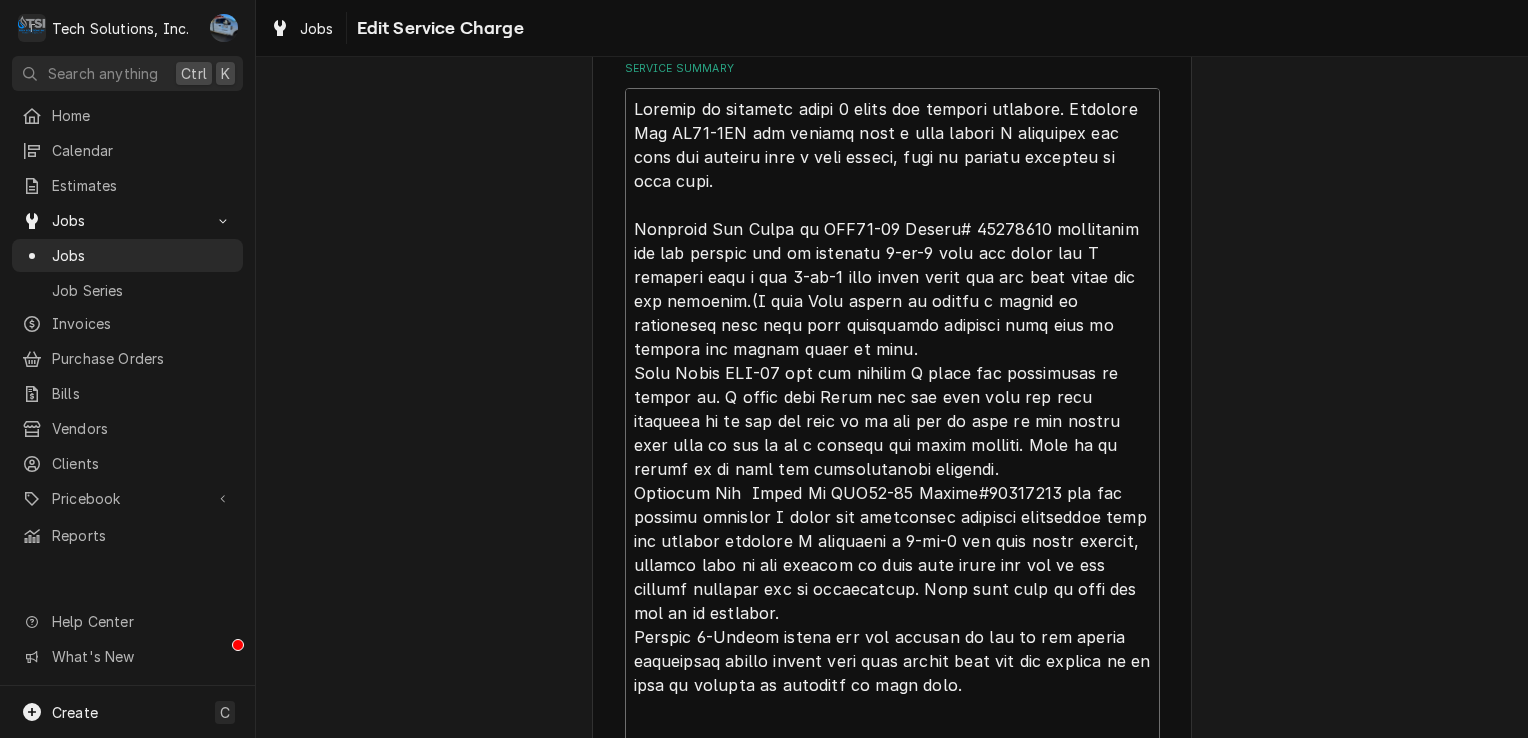 type on "x" 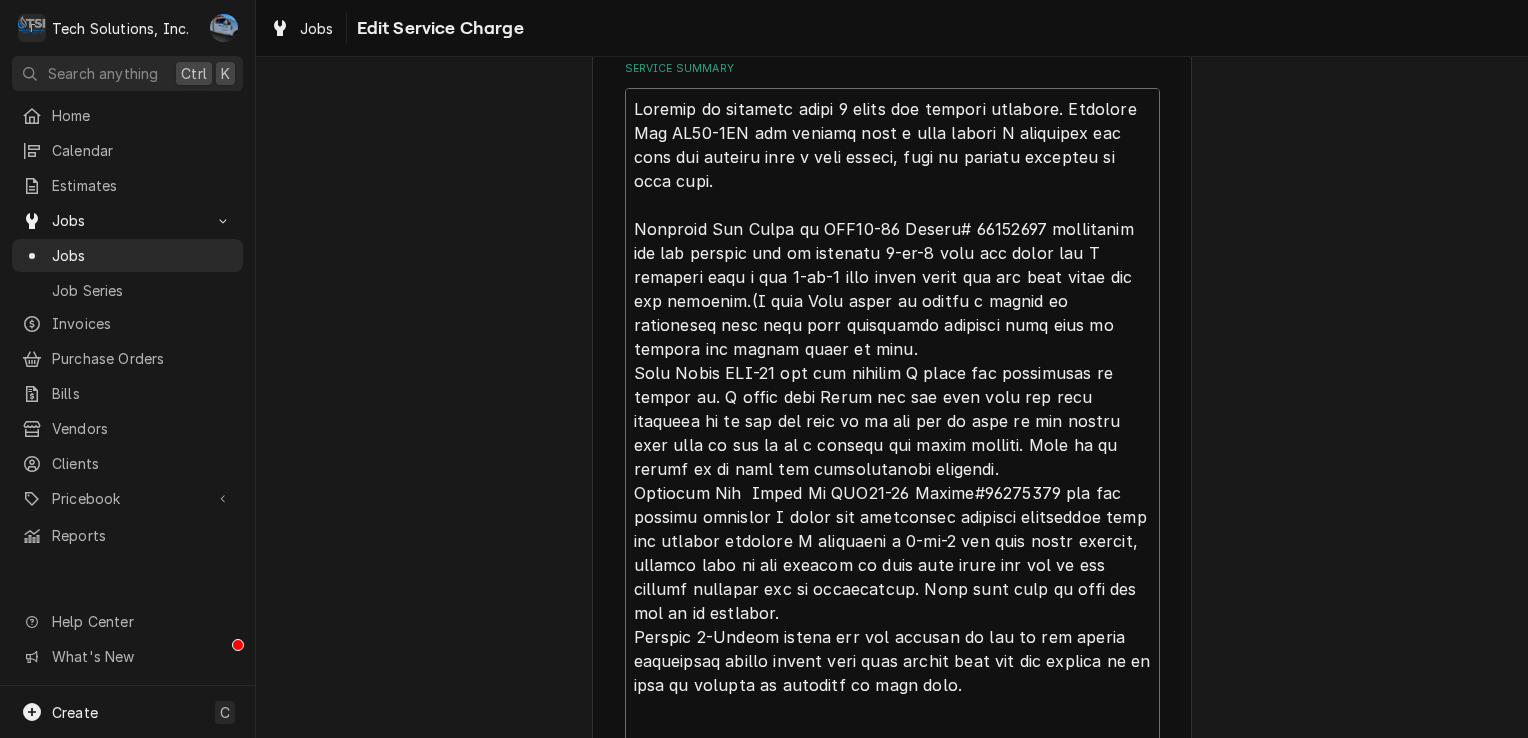 type on "x" 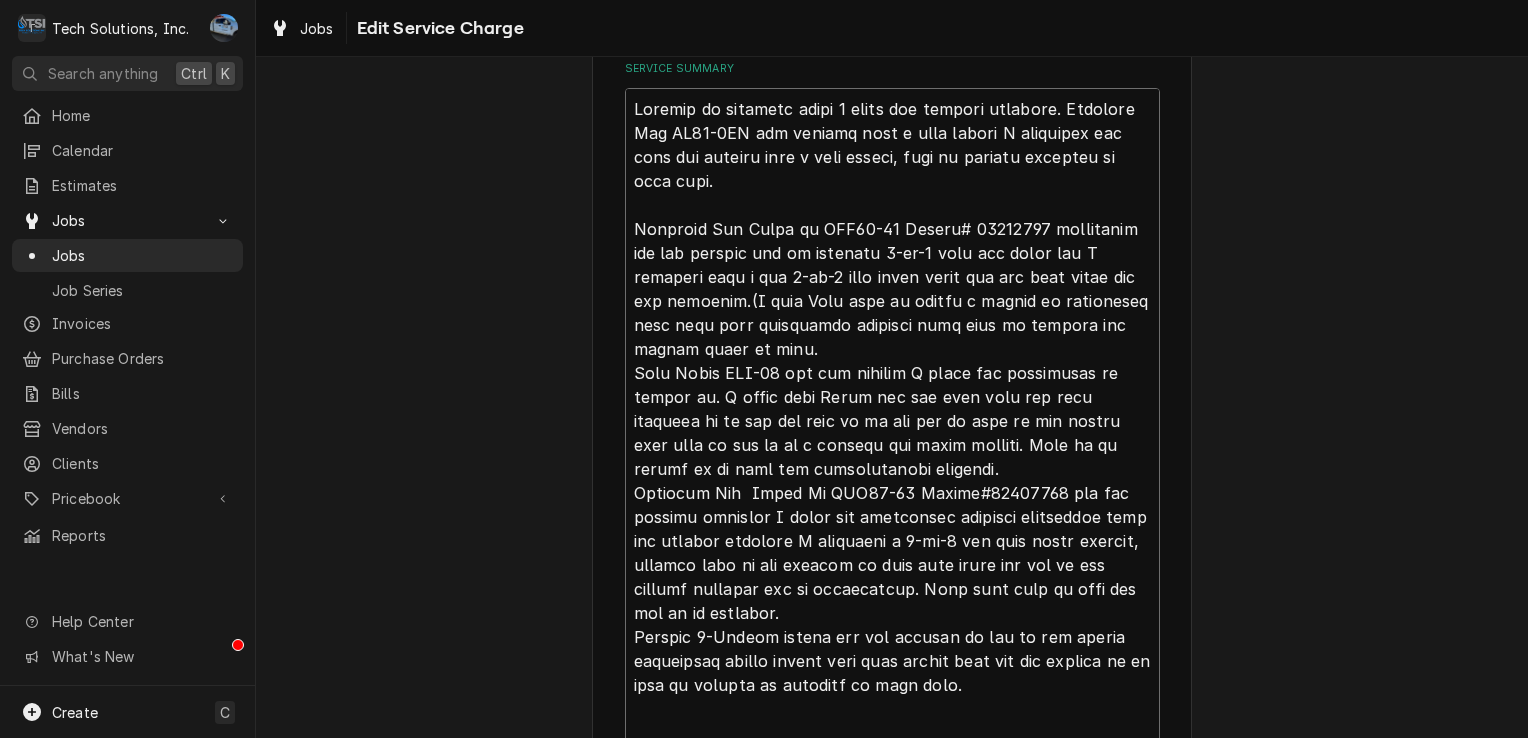 type on "x" 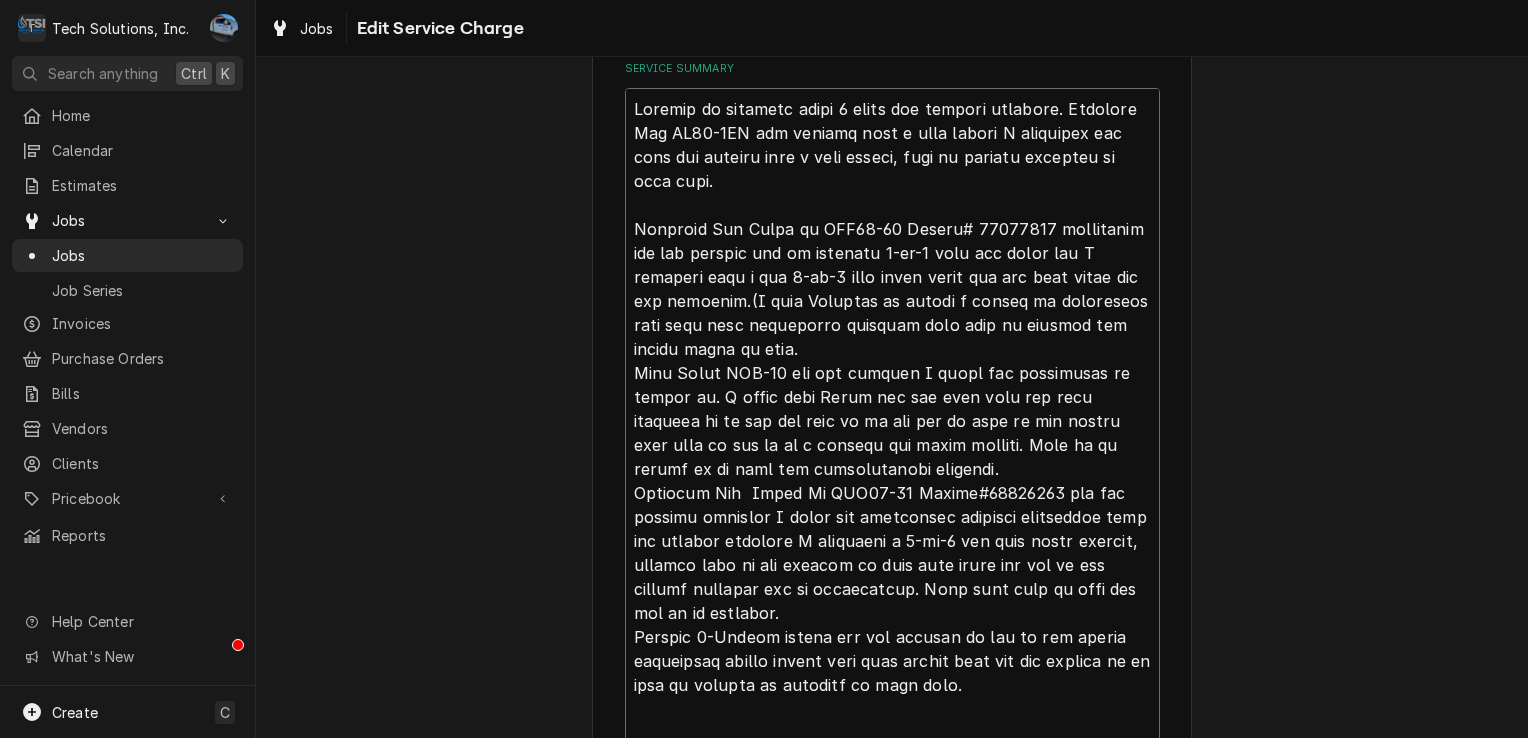 type on "x" 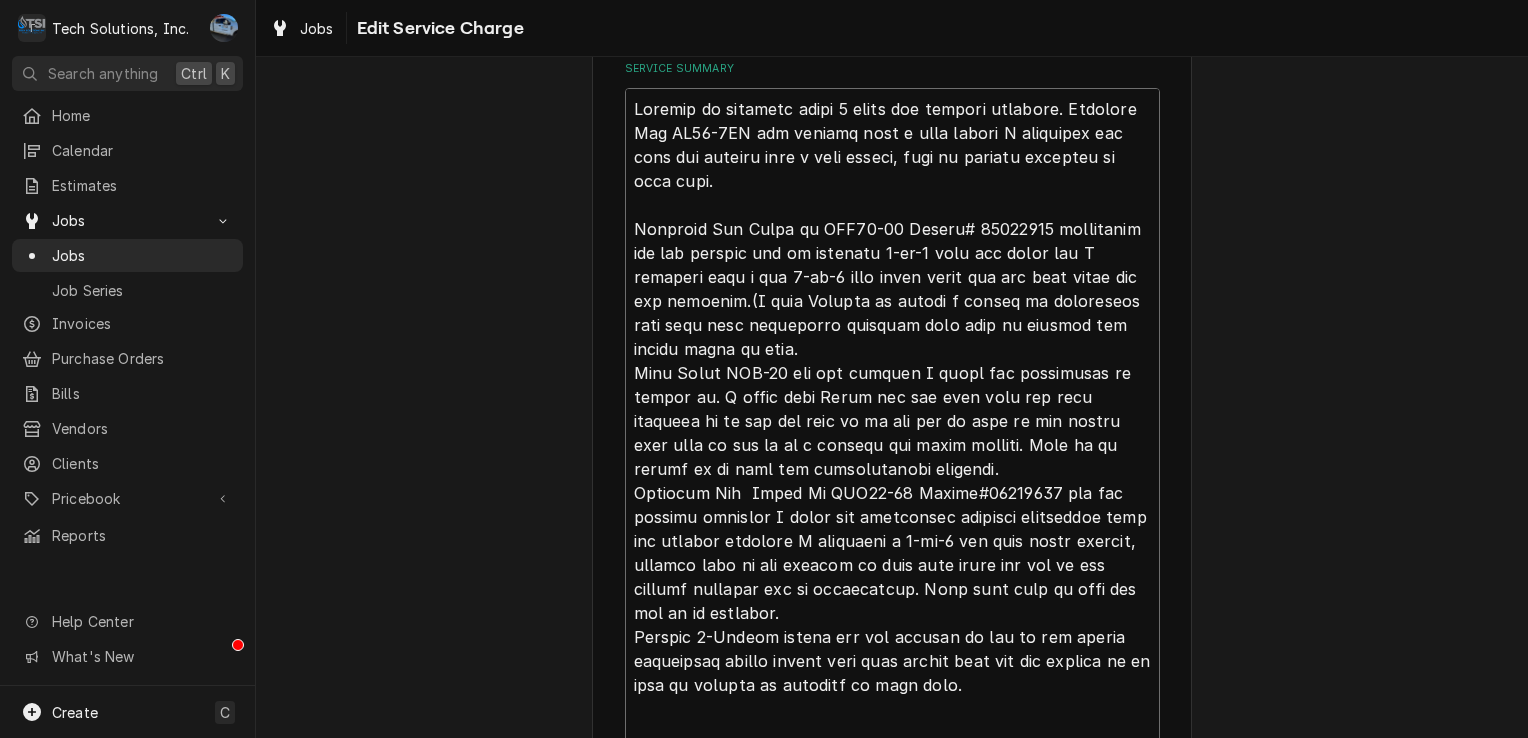 type on "x" 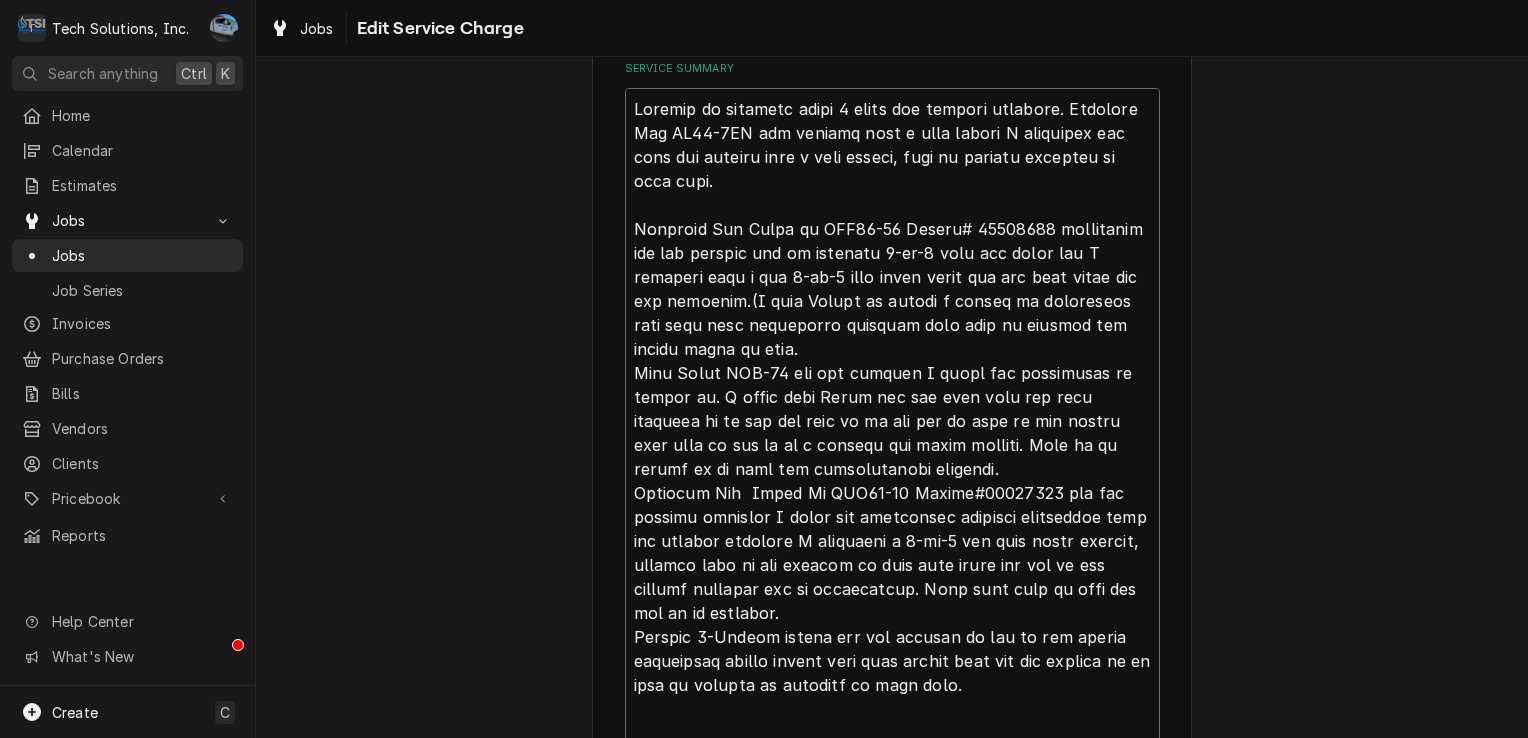 type on "x" 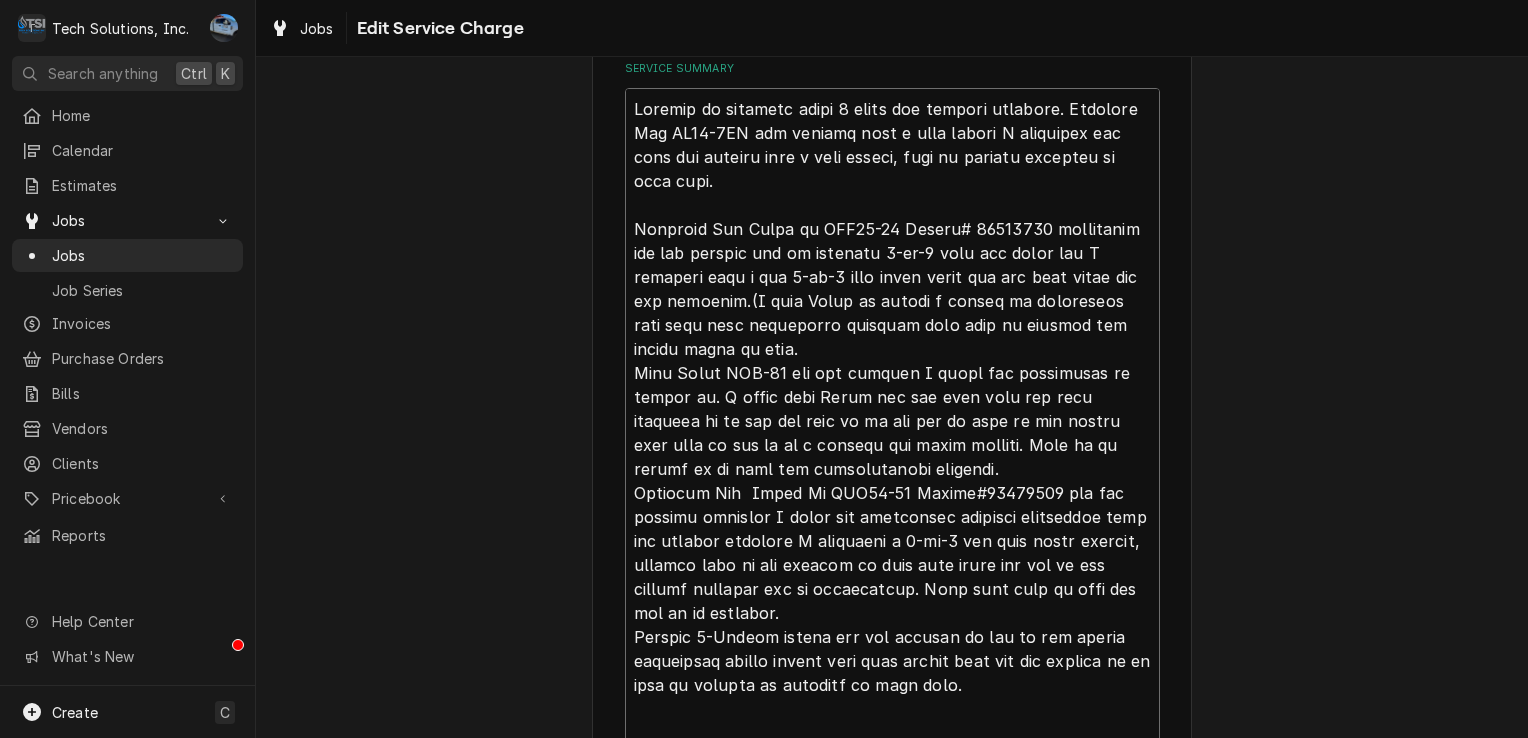 type on "x" 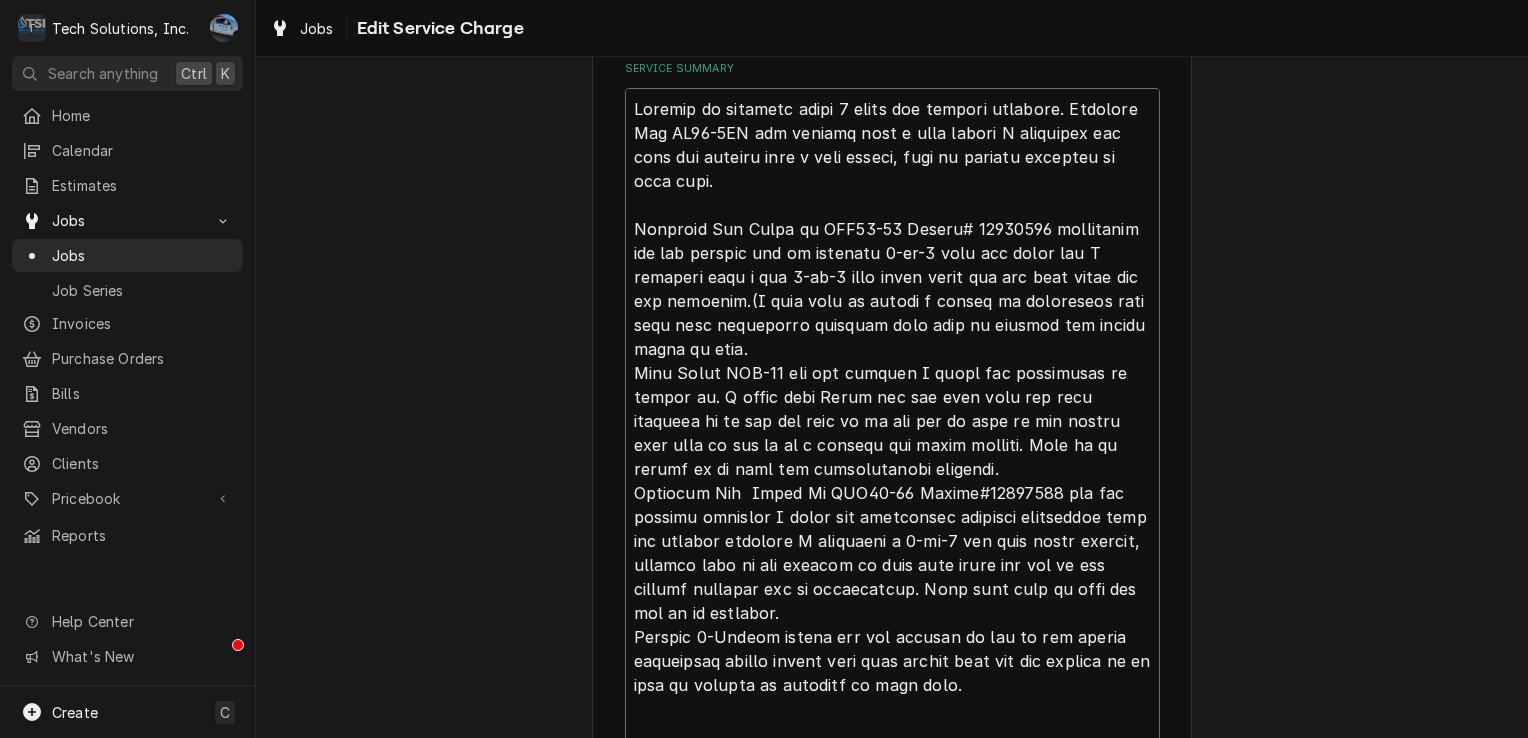 type on "x" 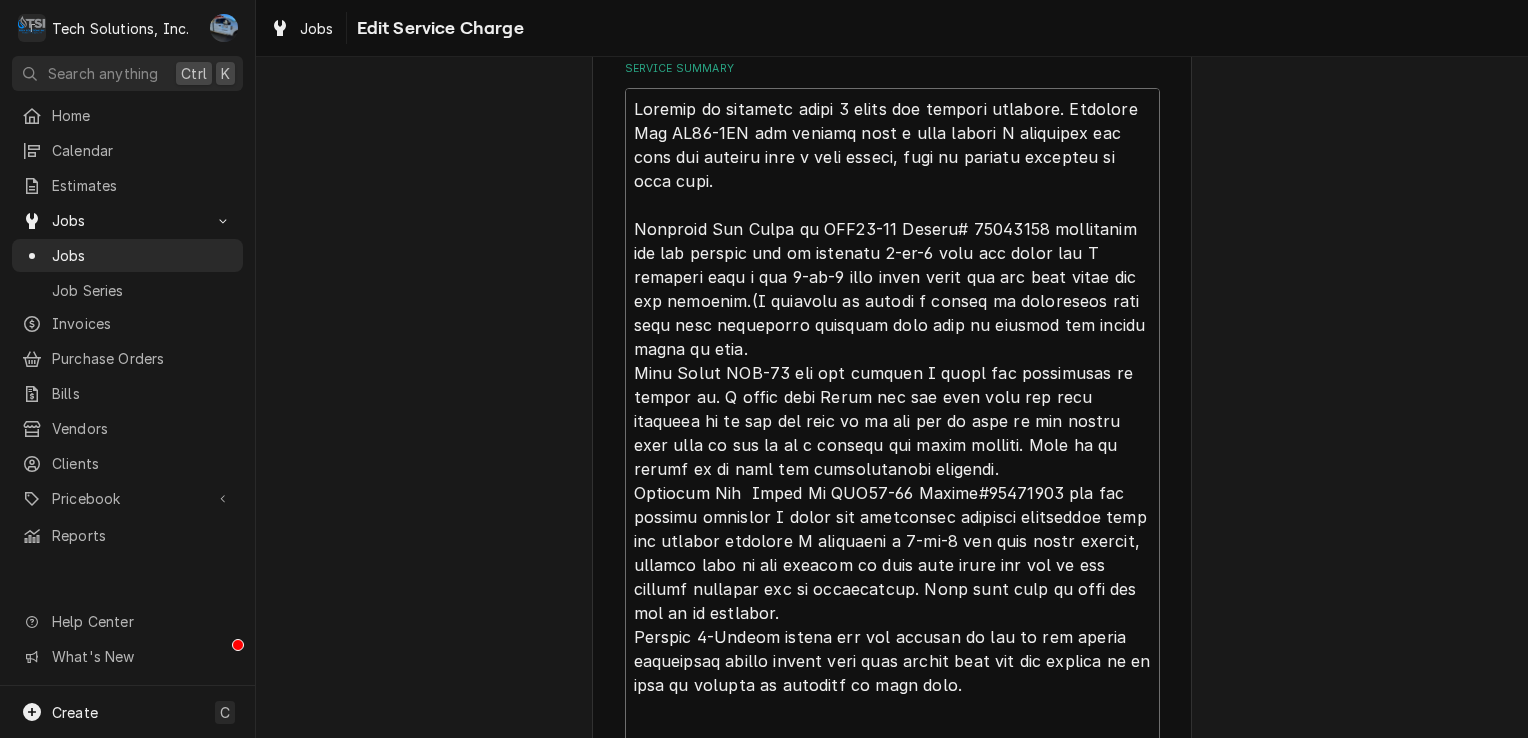 type on "x" 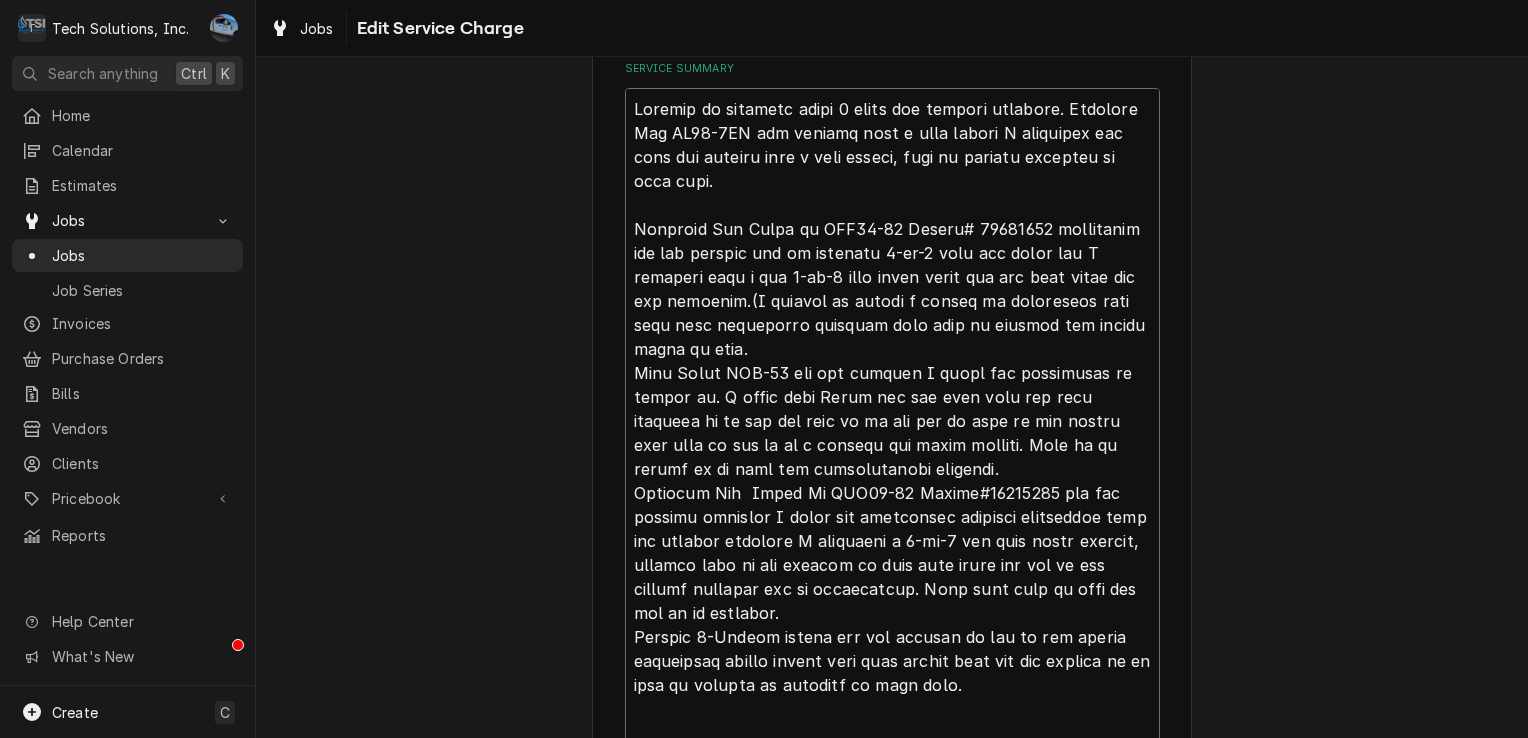 type on "x" 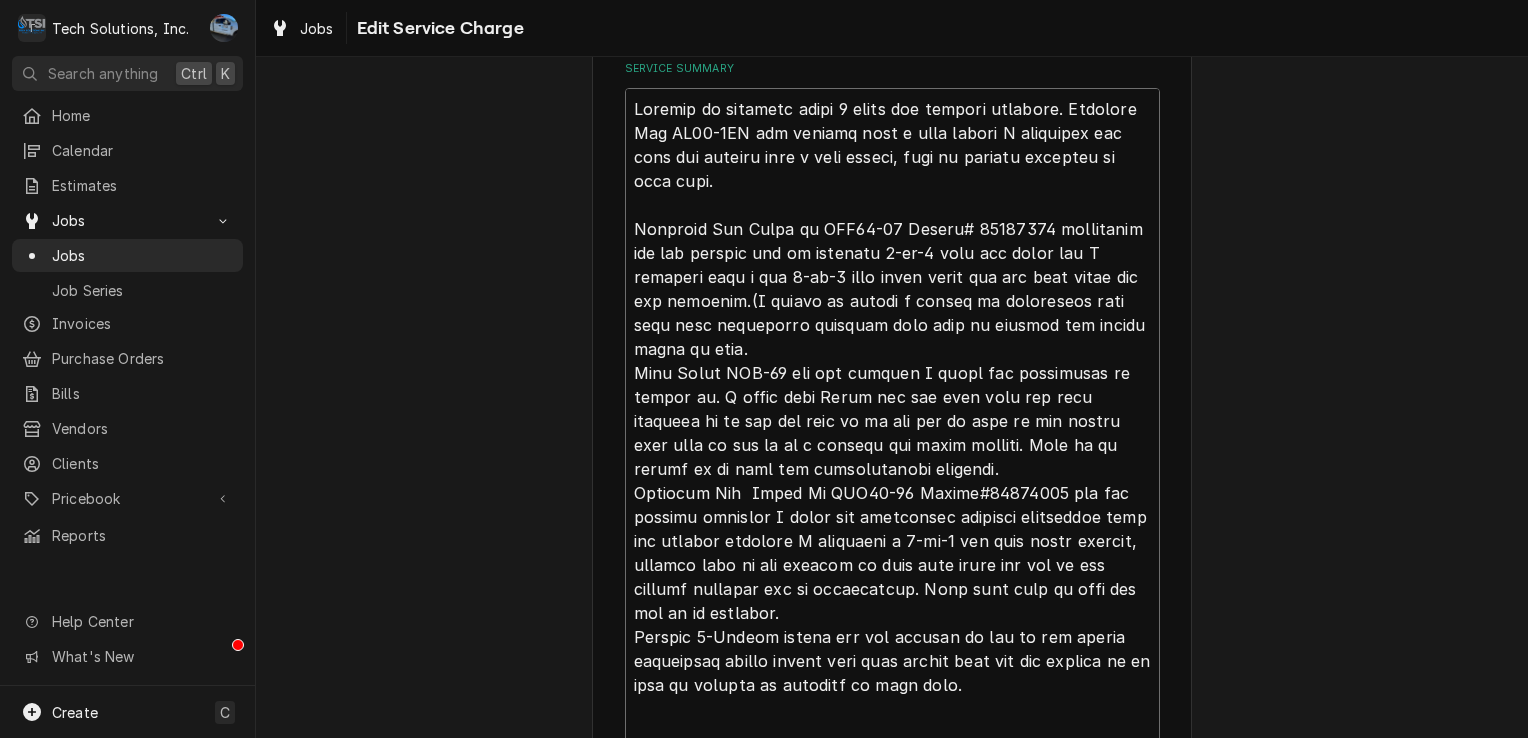 type on "x" 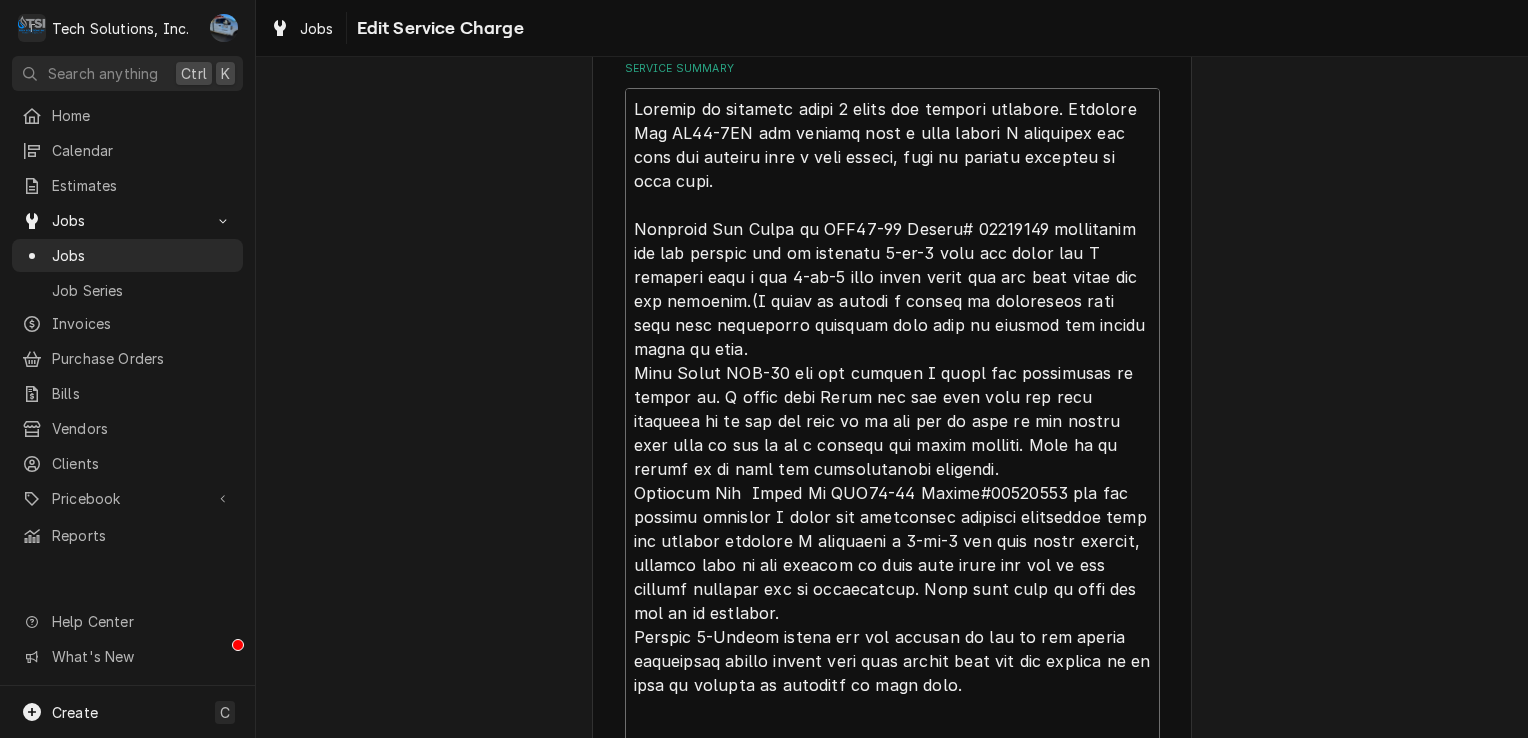 type on "x" 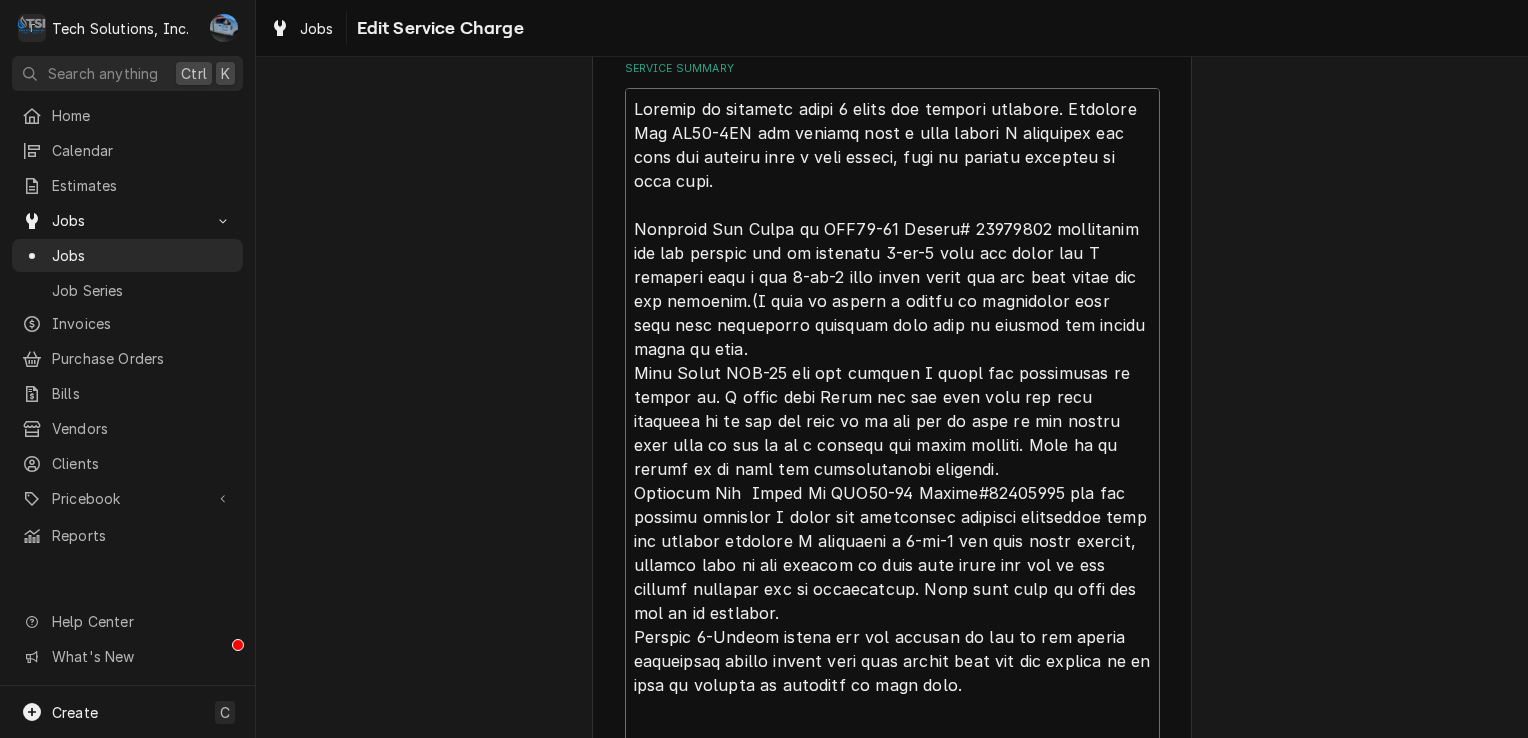 type on "Arrived on location found 5 units not running properly. Beverage Air KR48-1AS was plugged into a dead outlet I unplugged the unit and plugged into a live outlet, unit is running properly at this time.
Beverage Air Reach in SPE60-16 Serial# 10607774 compressor was not running had an existing 3-in-1 that had blown out I replaced with a new 3-in-1 from truck stock and the unit would not run properly.(Iunit as having a locked up compressor unit will need compressor replaced also need to replace the filter dryer as well.
True Model TWT-48 was not running I found the compressor is locked up. I spoke with Shane and the head chef and they directed me to cut the cord so it can not be used in the future they want to use it as a counter top going forward. Unit is no longer to be used for refrigeration purposes.
Beverage Air  Reach In SPE60-16 Serial#10605552 was not running properly I found the compressor starting components were not working properly I installed a 3-in-1 and unit began running,  however unit is n..." 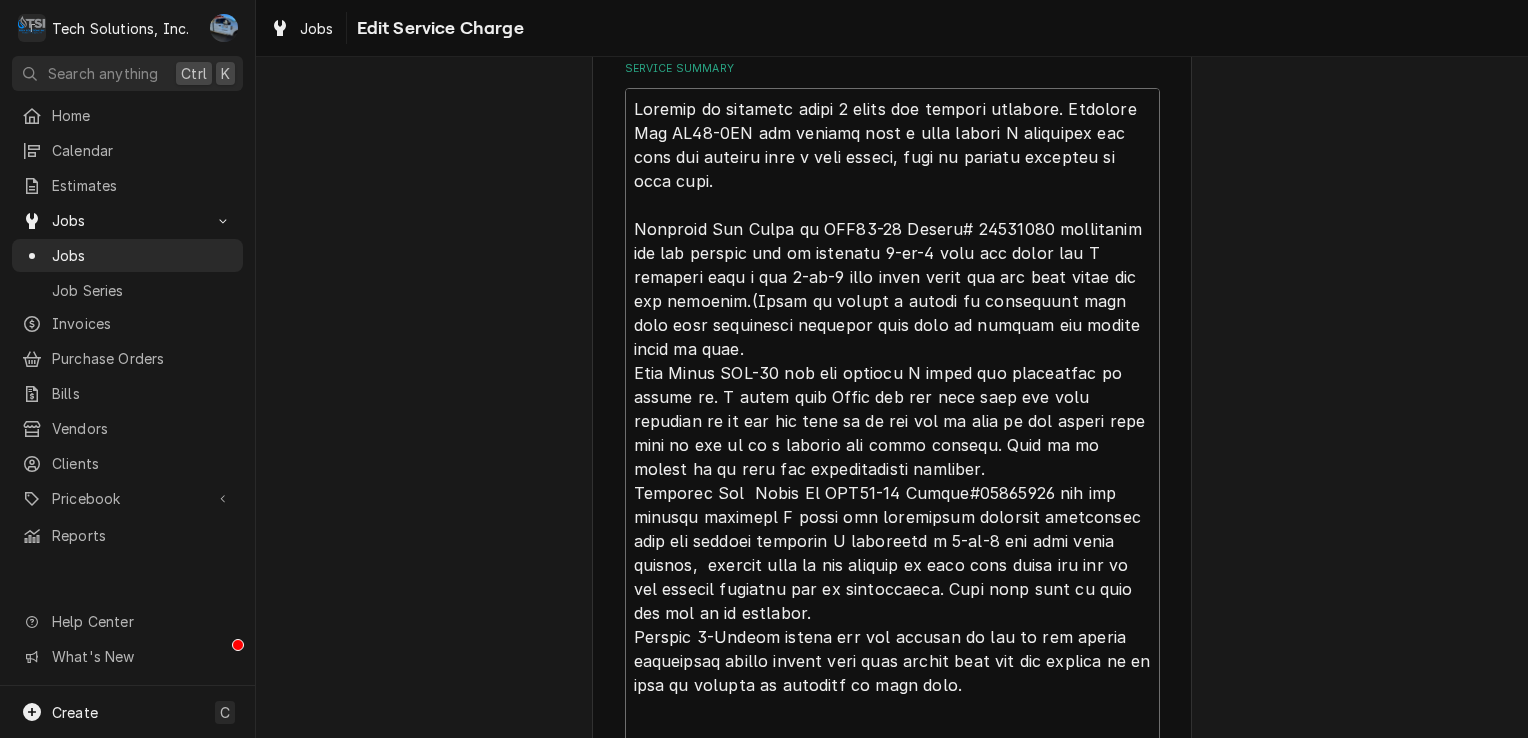type on "x" 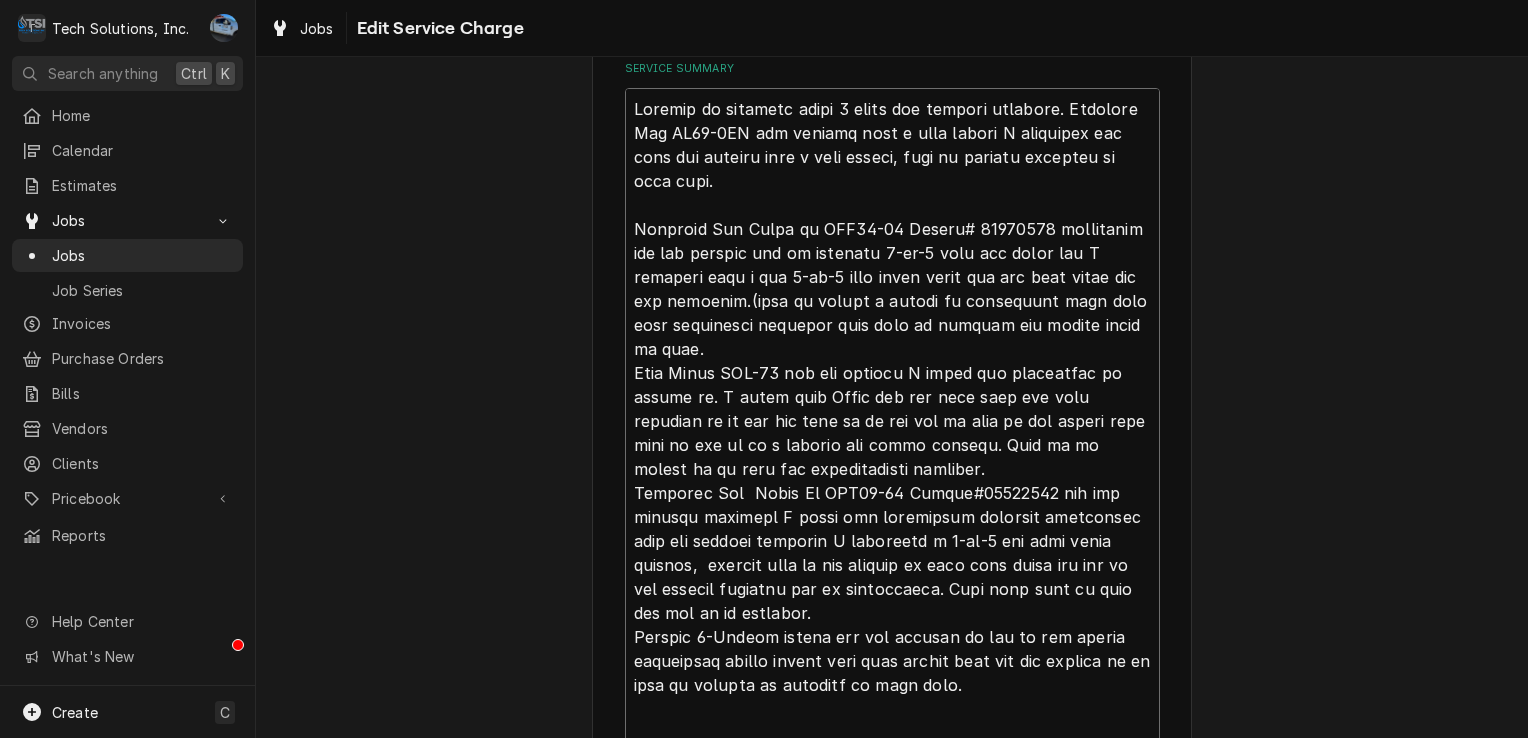 type on "x" 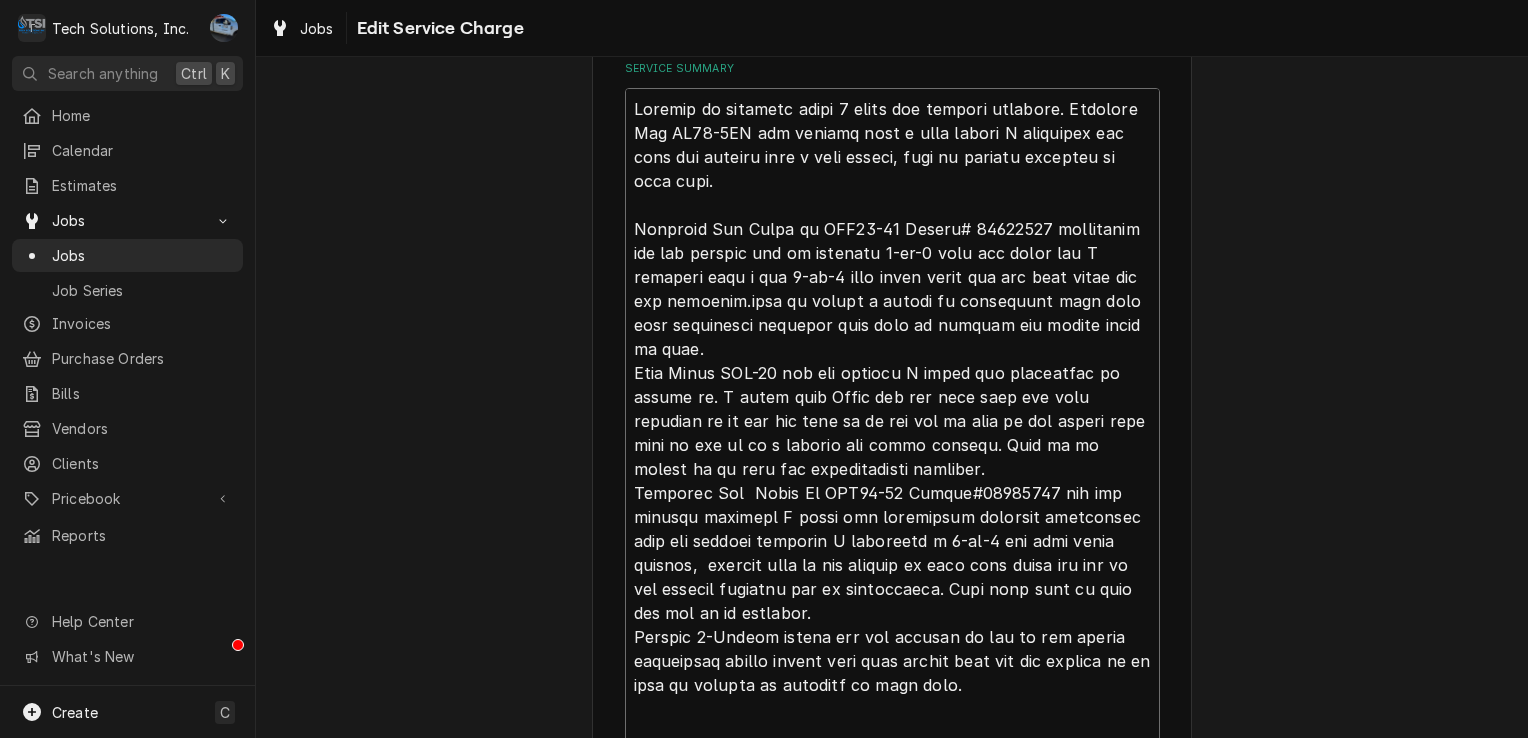 type on "x" 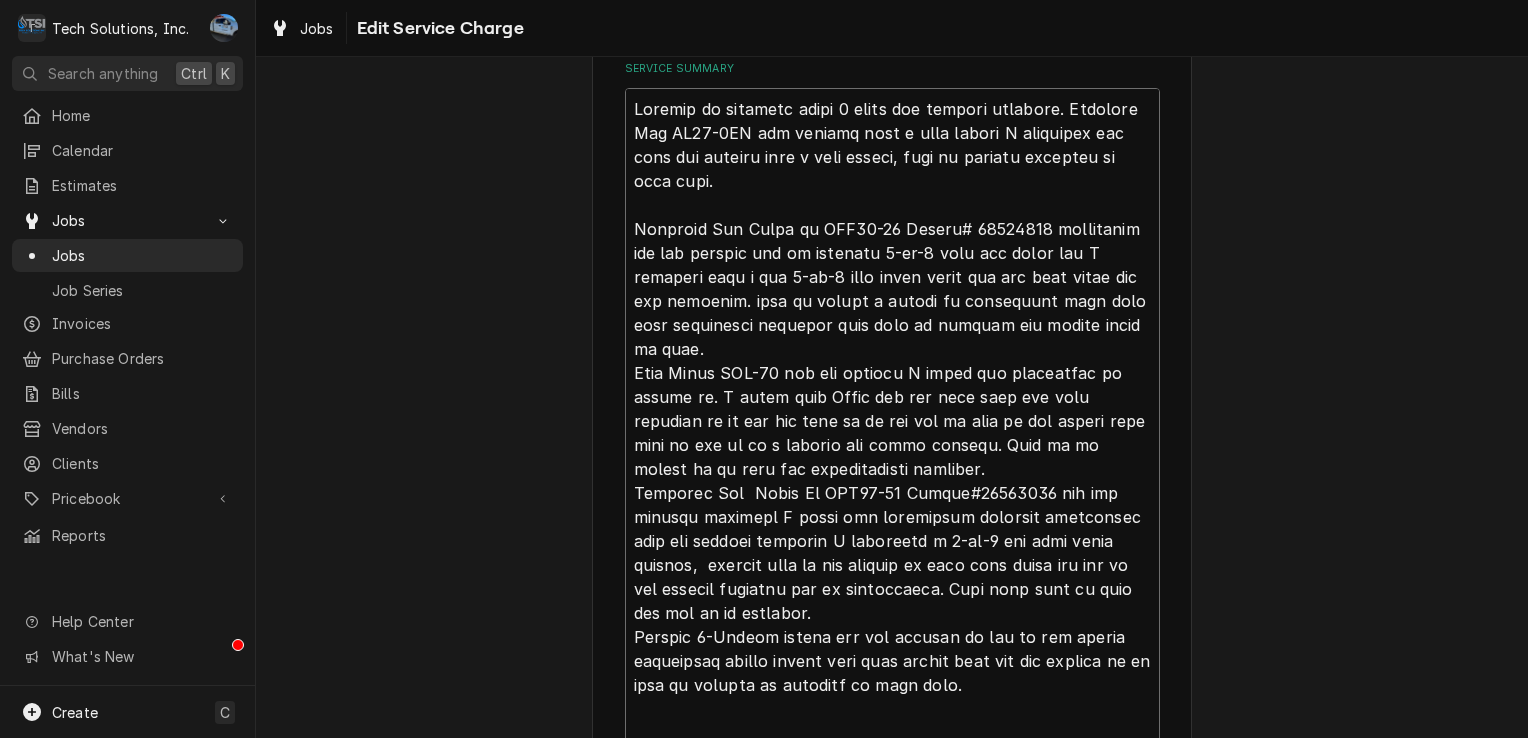 type on "x" 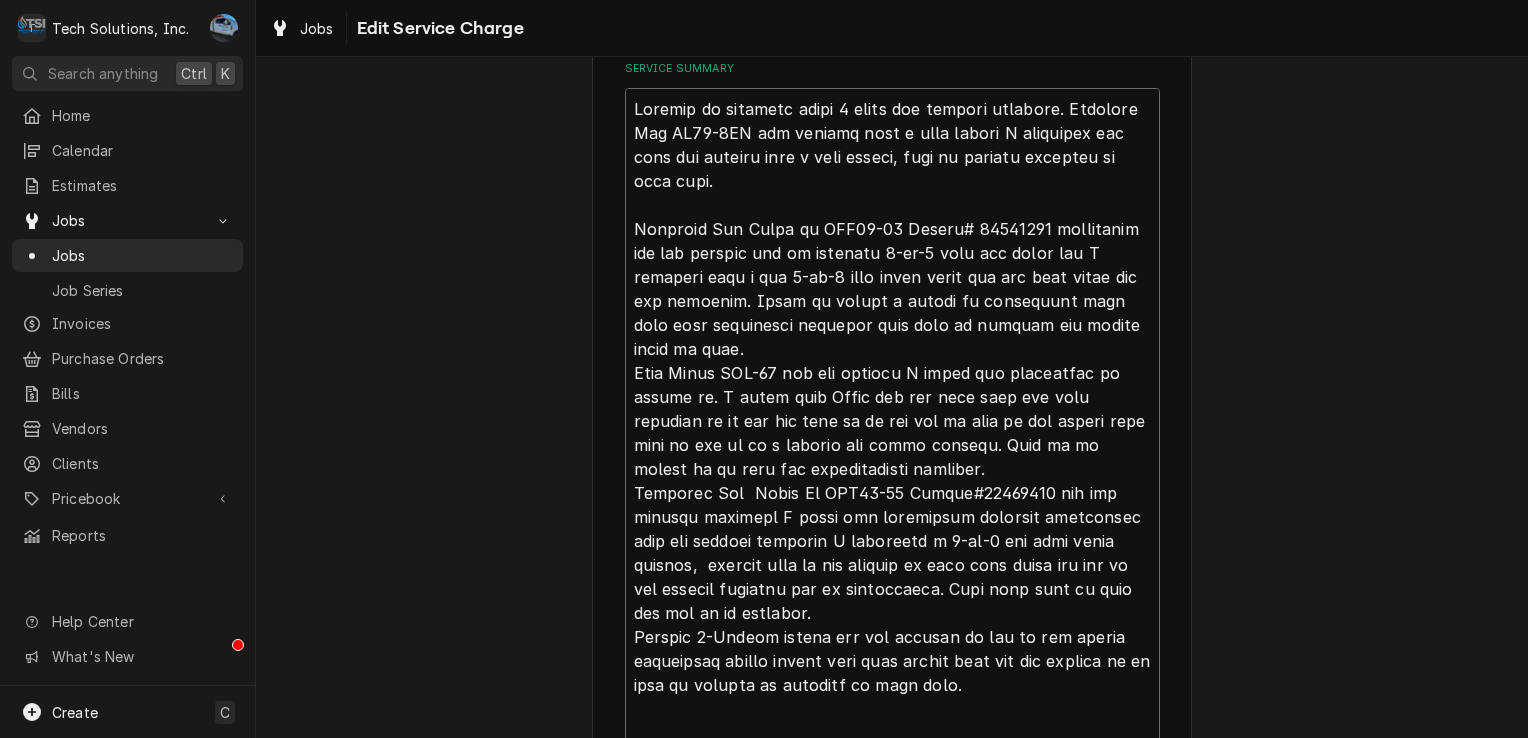 type on "x" 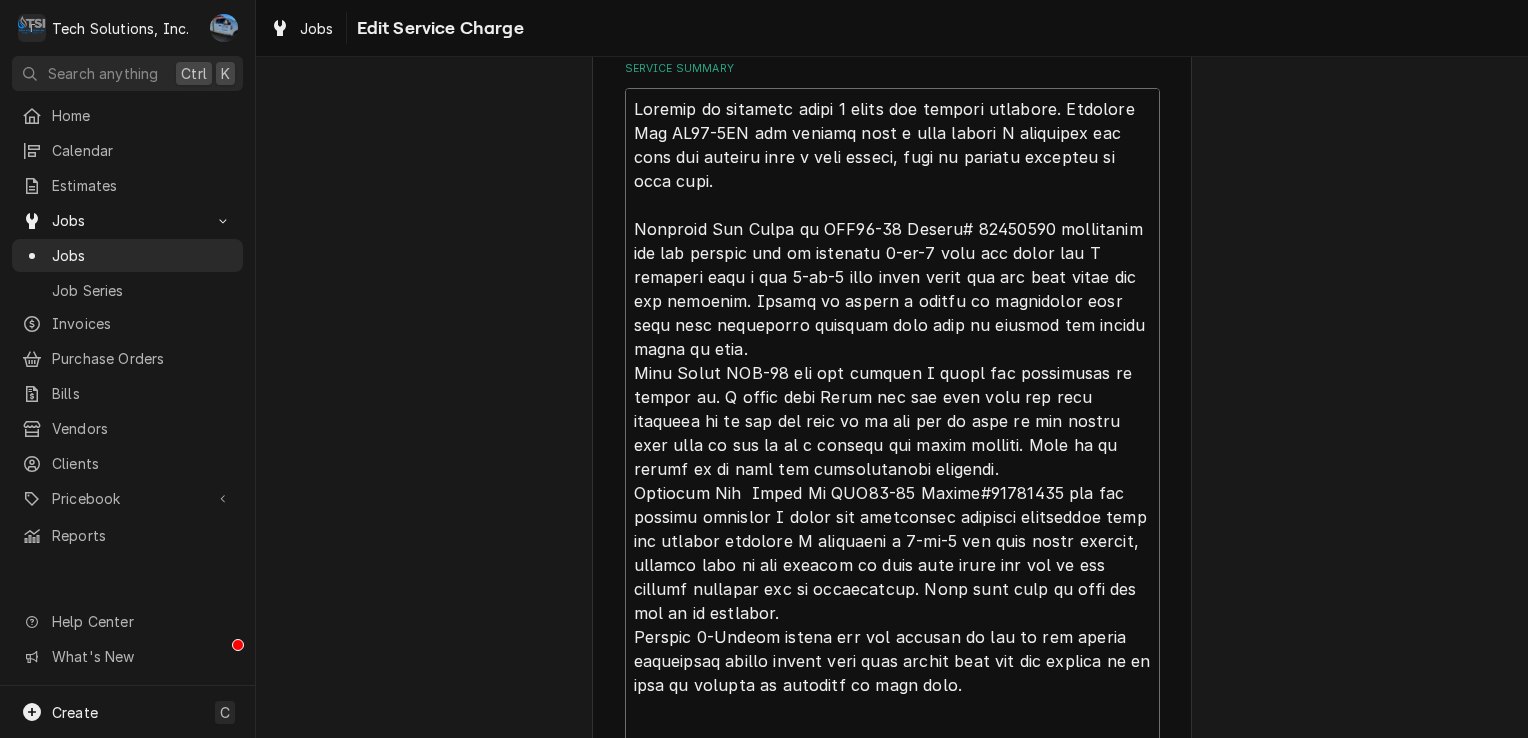 type on "x" 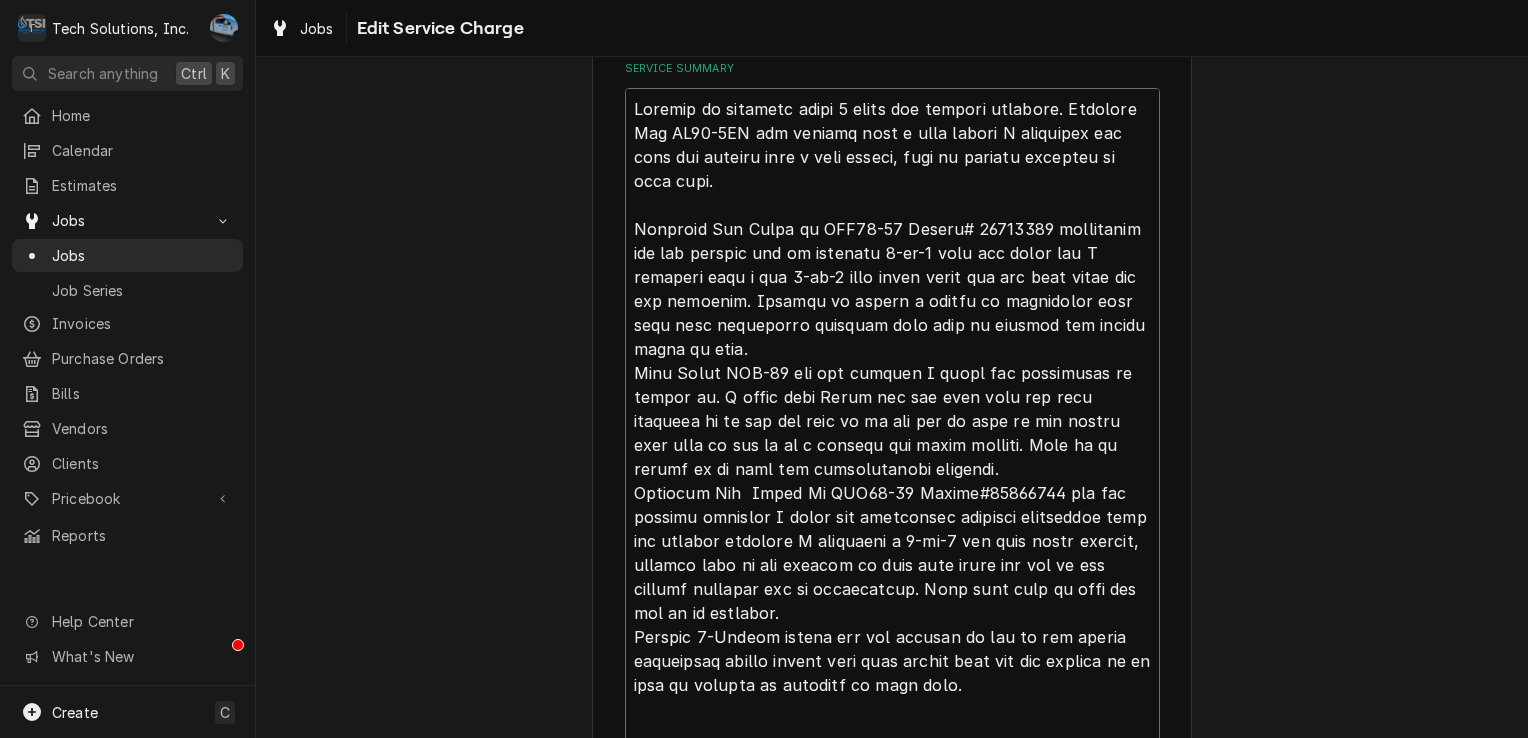 type on "x" 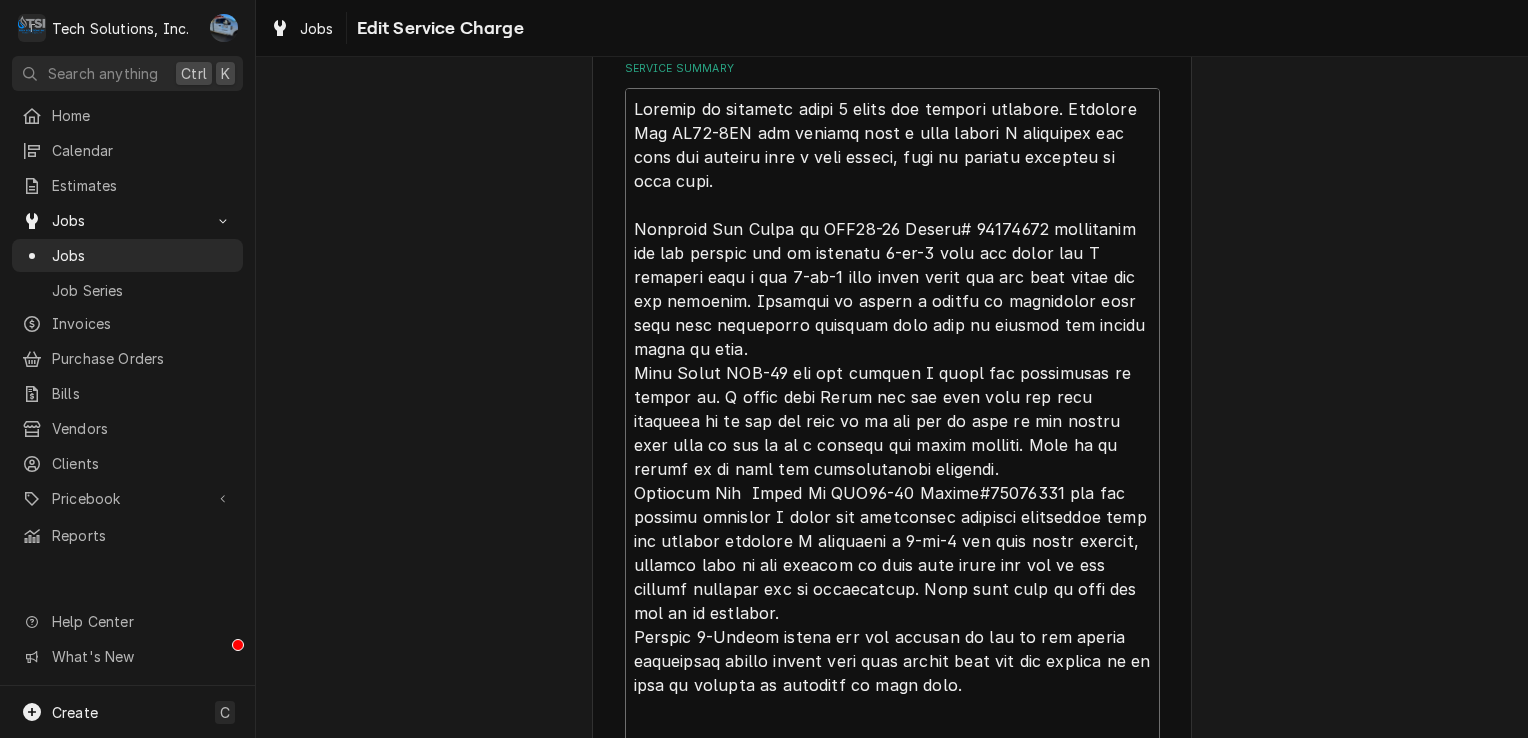 type on "x" 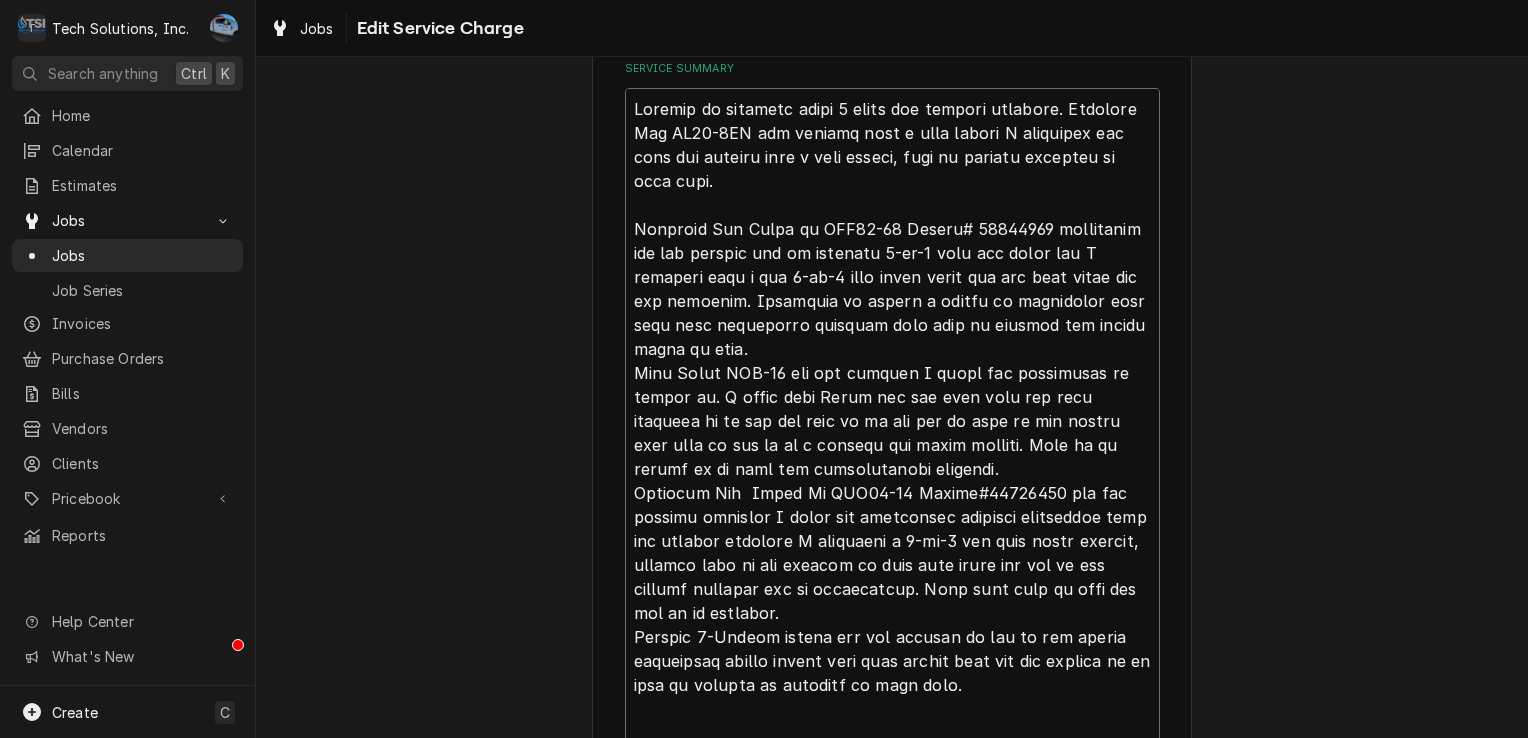 type on "x" 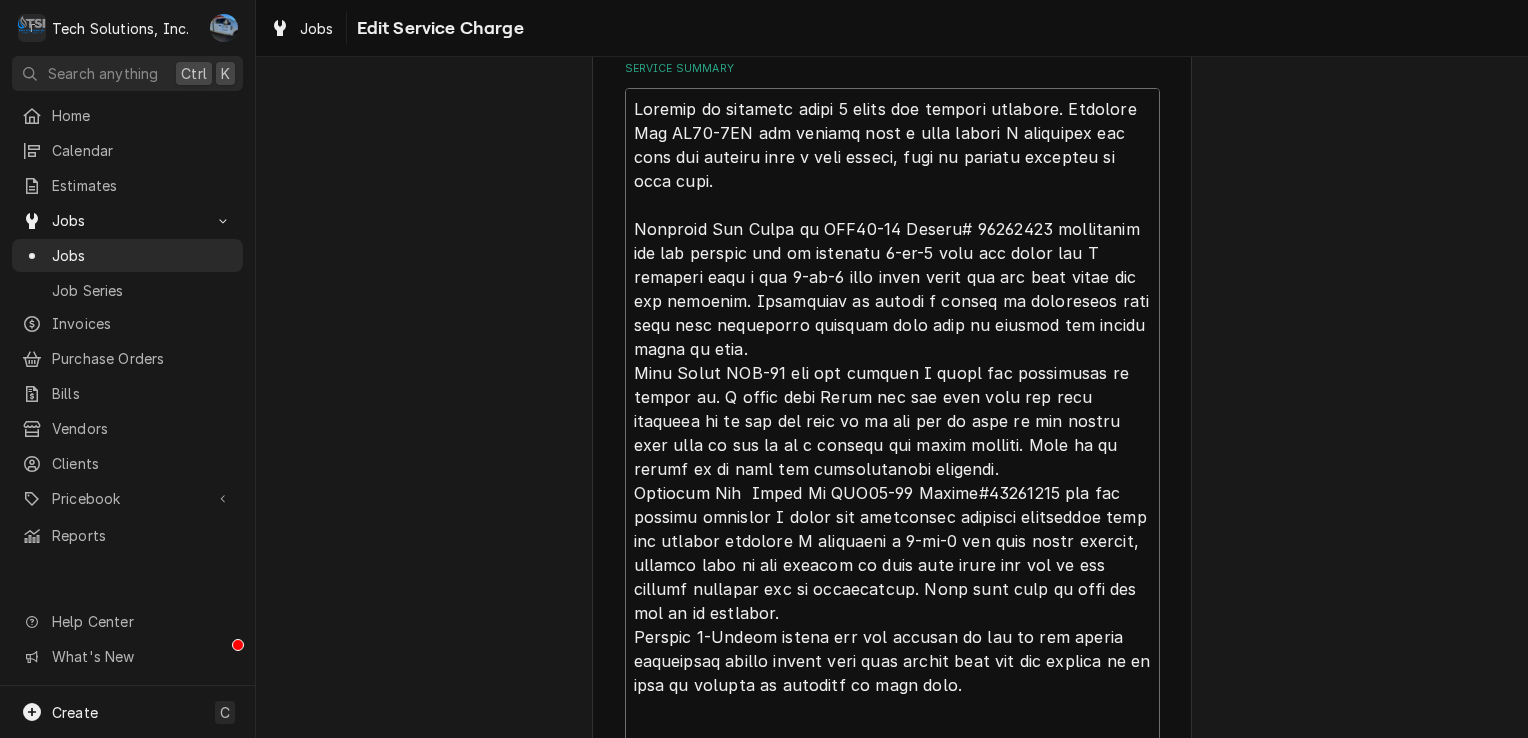 type on "x" 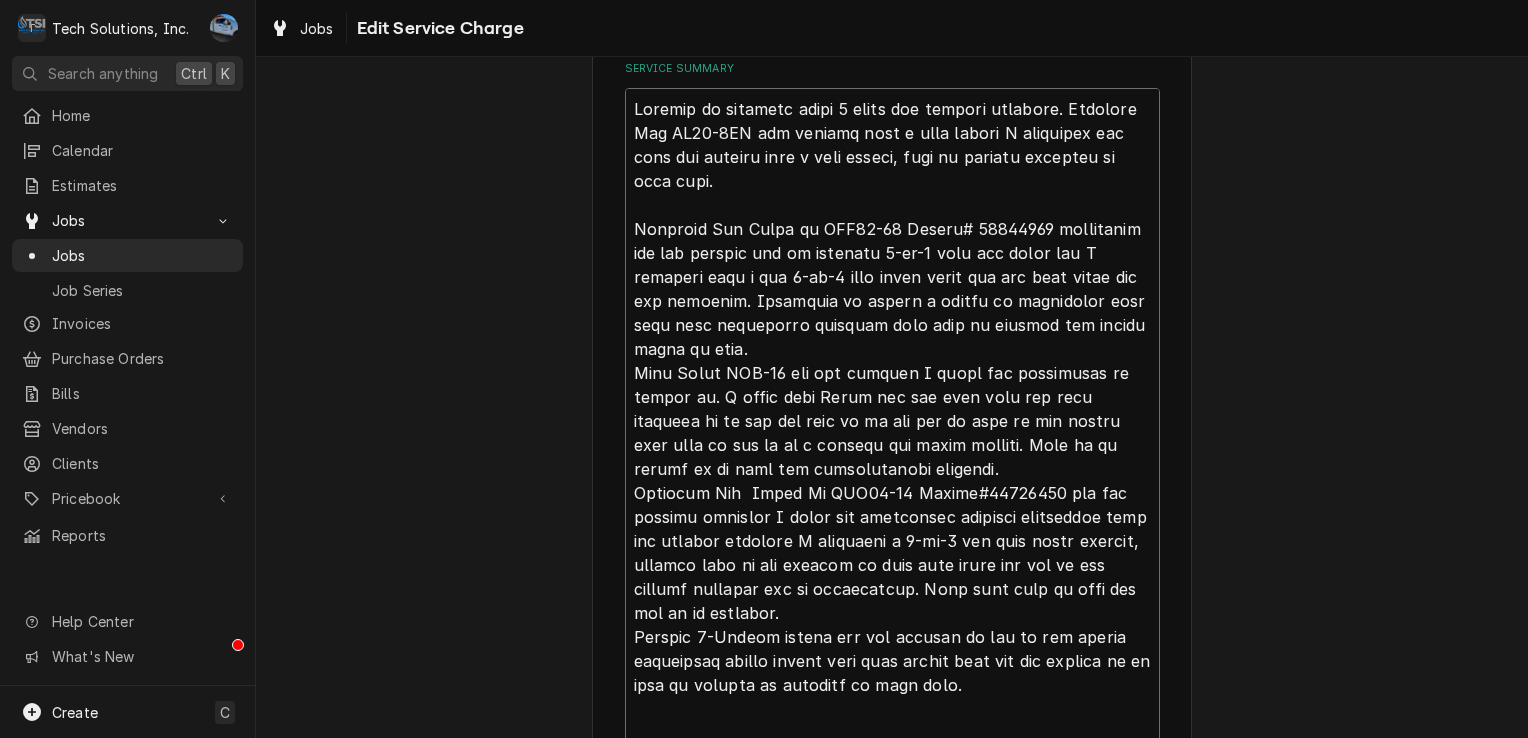 type on "x" 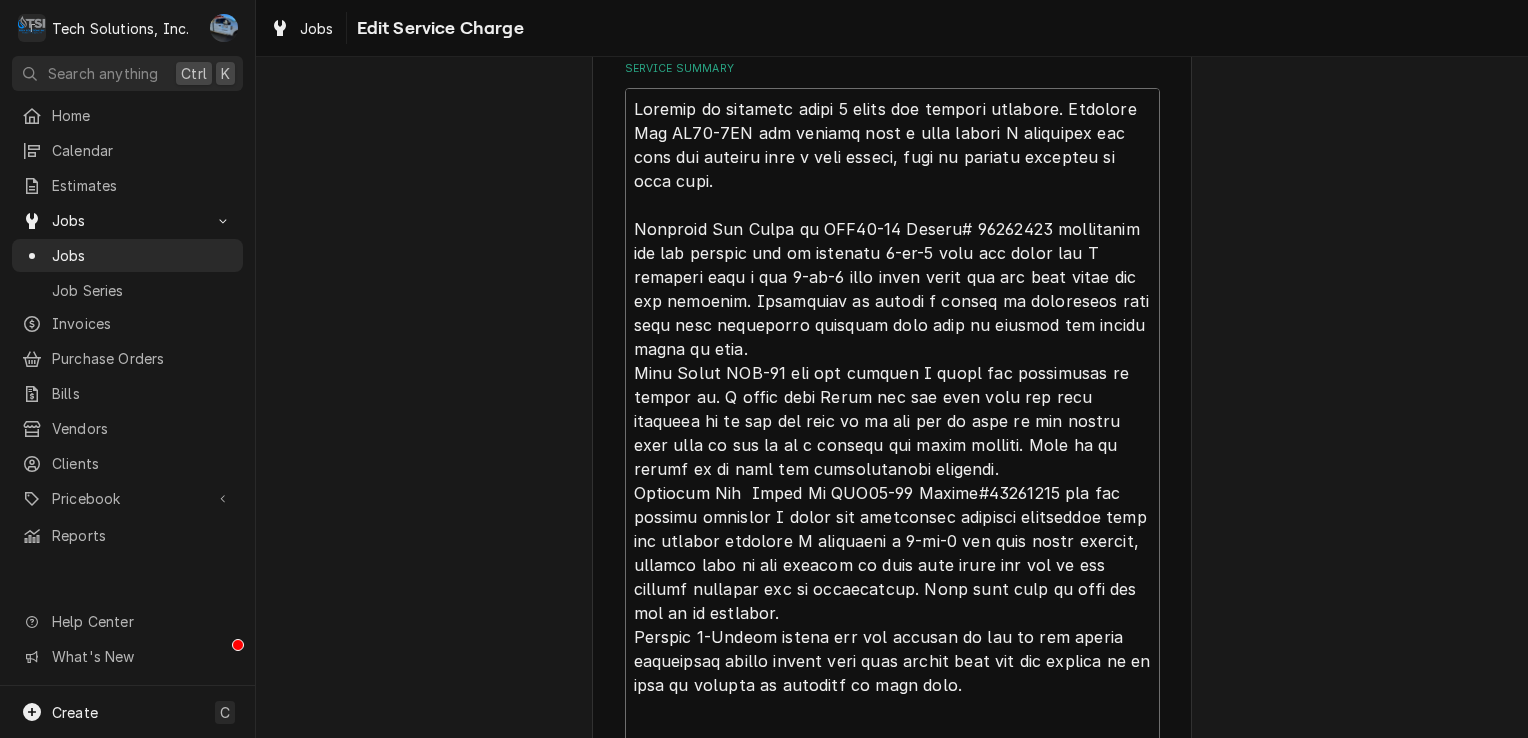 type on "x" 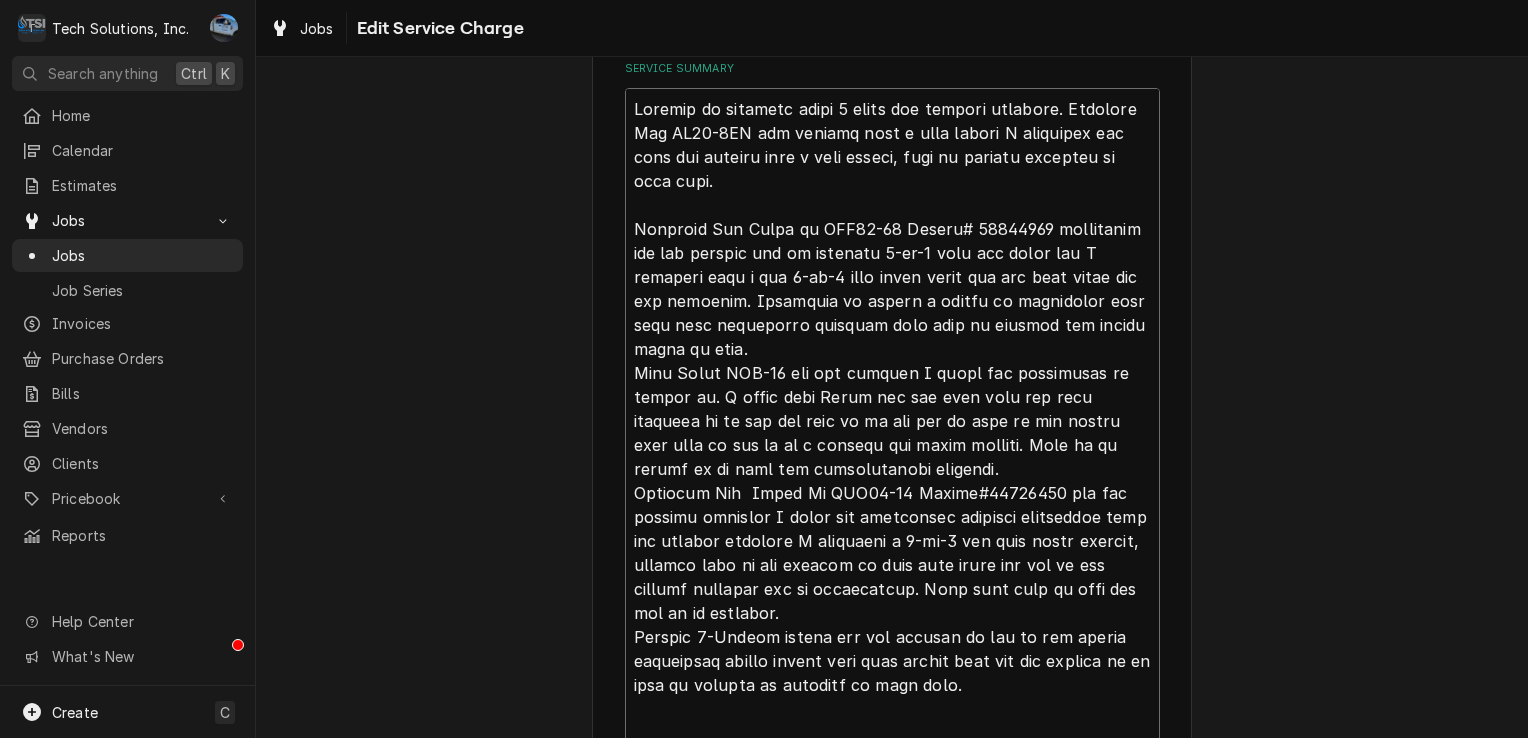 type on "x" 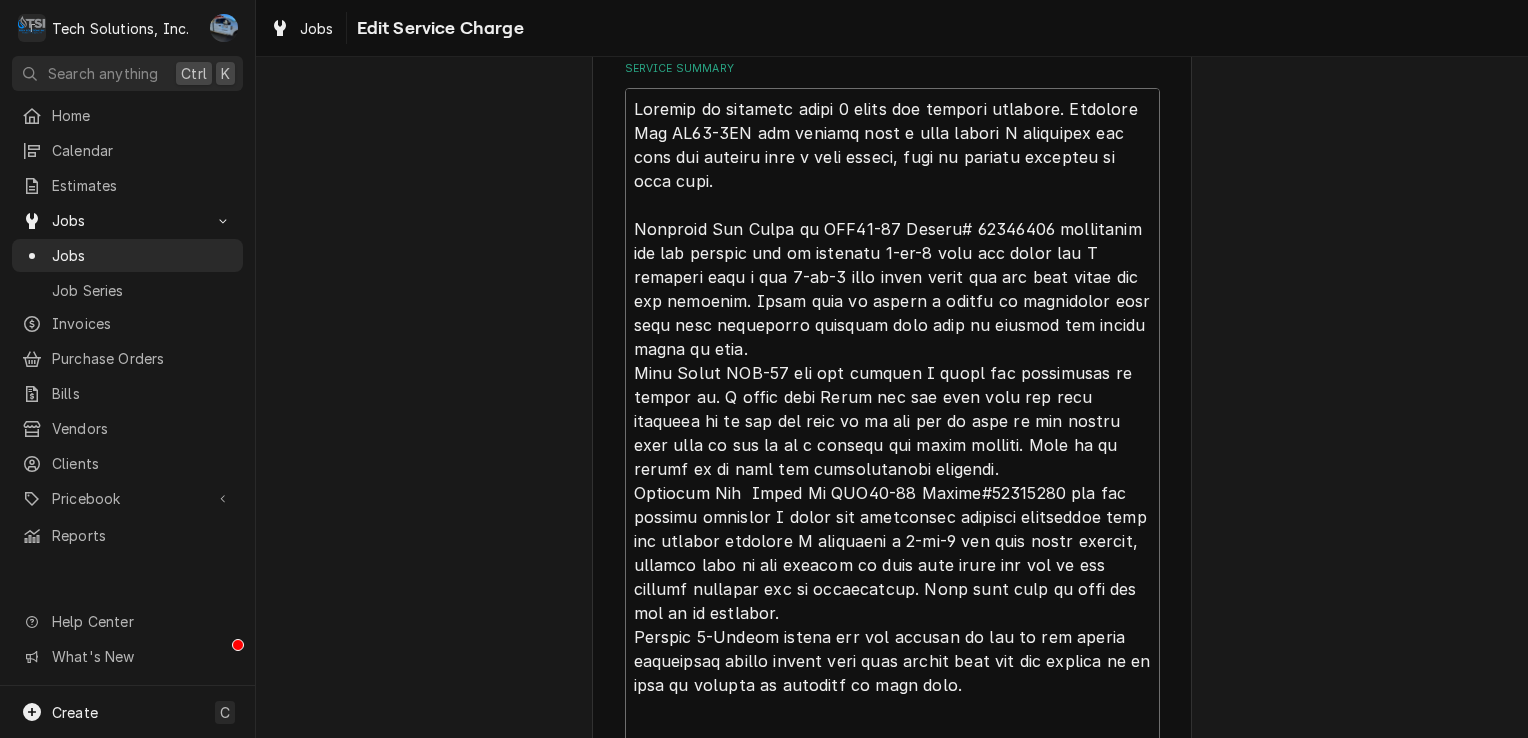 click on "Service Summary" at bounding box center (892, 505) 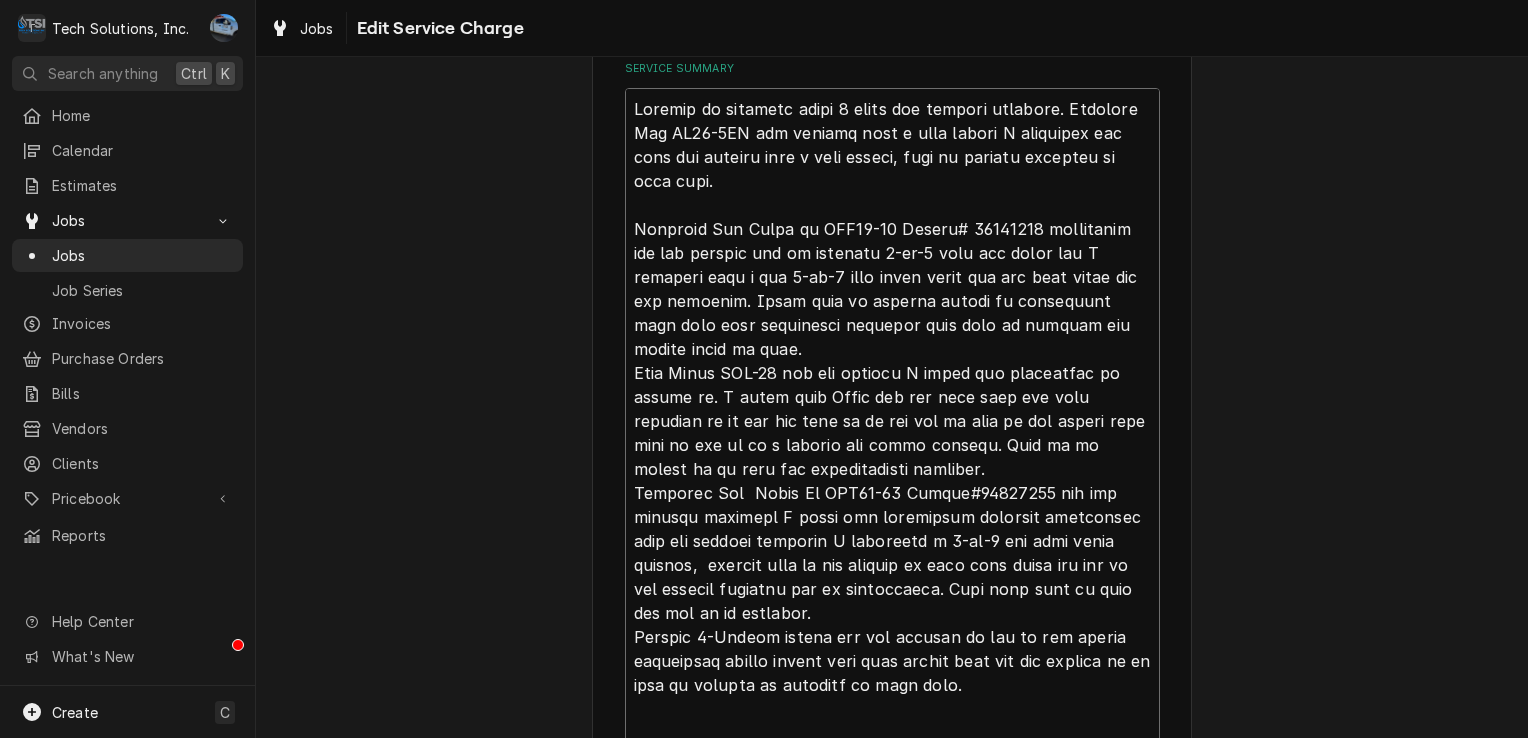 type on "x" 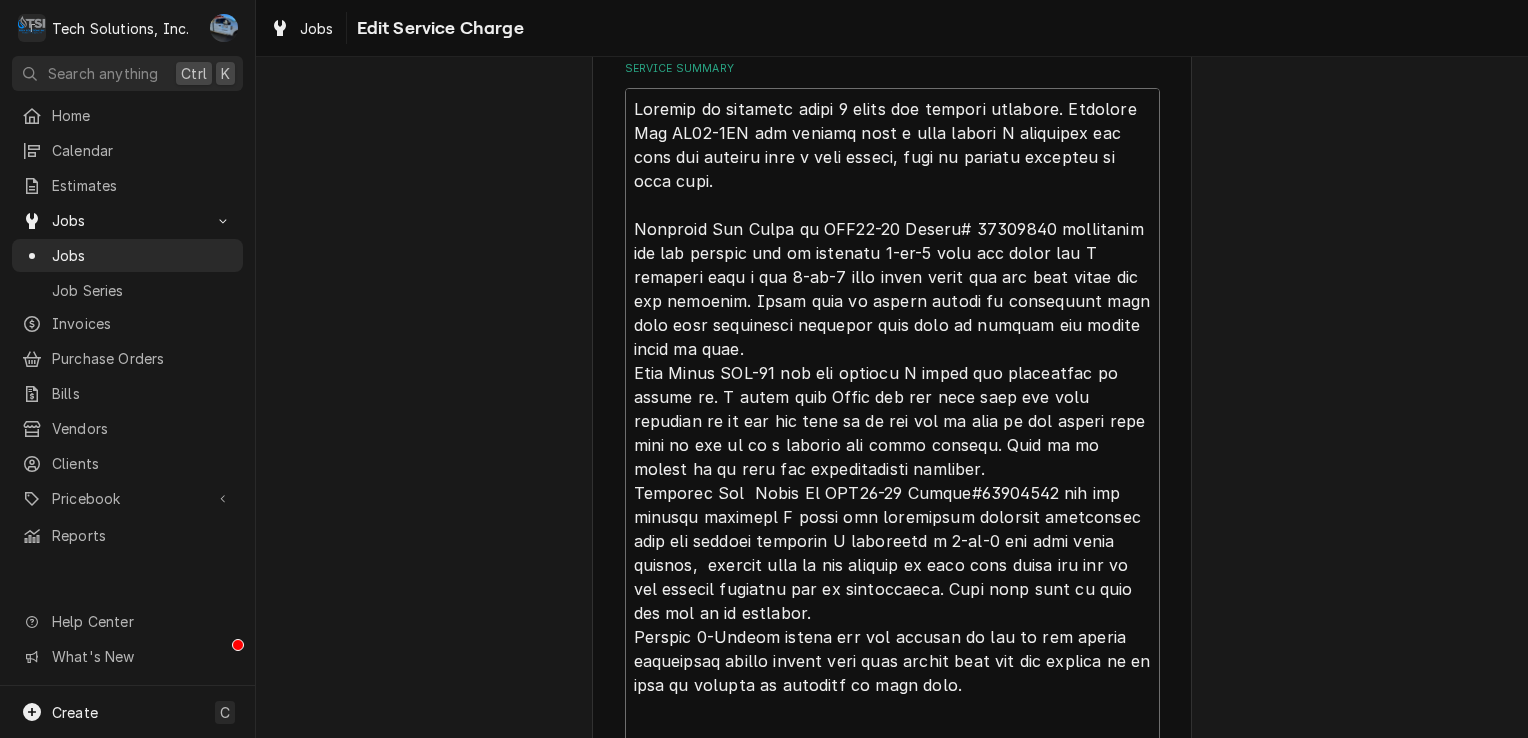 type on "x" 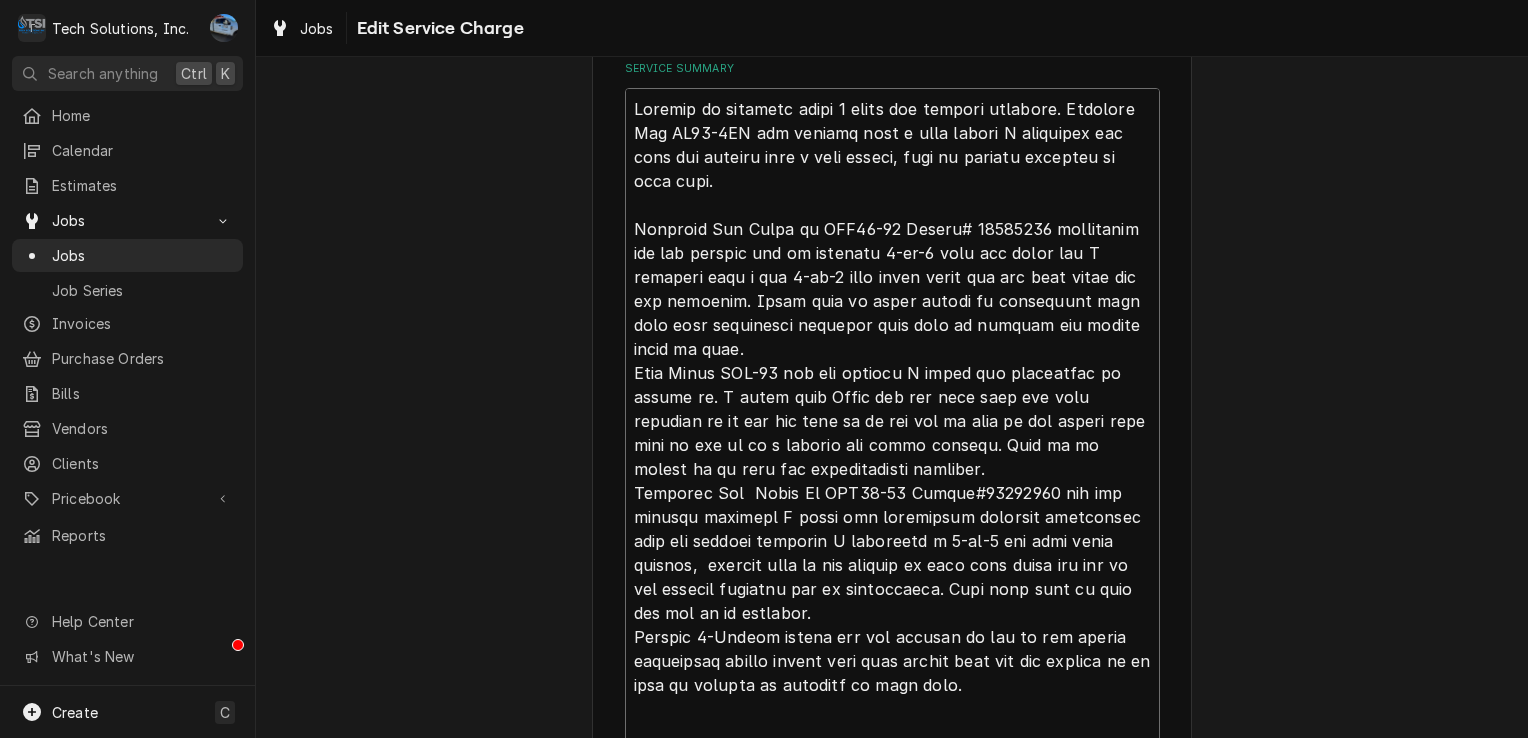type 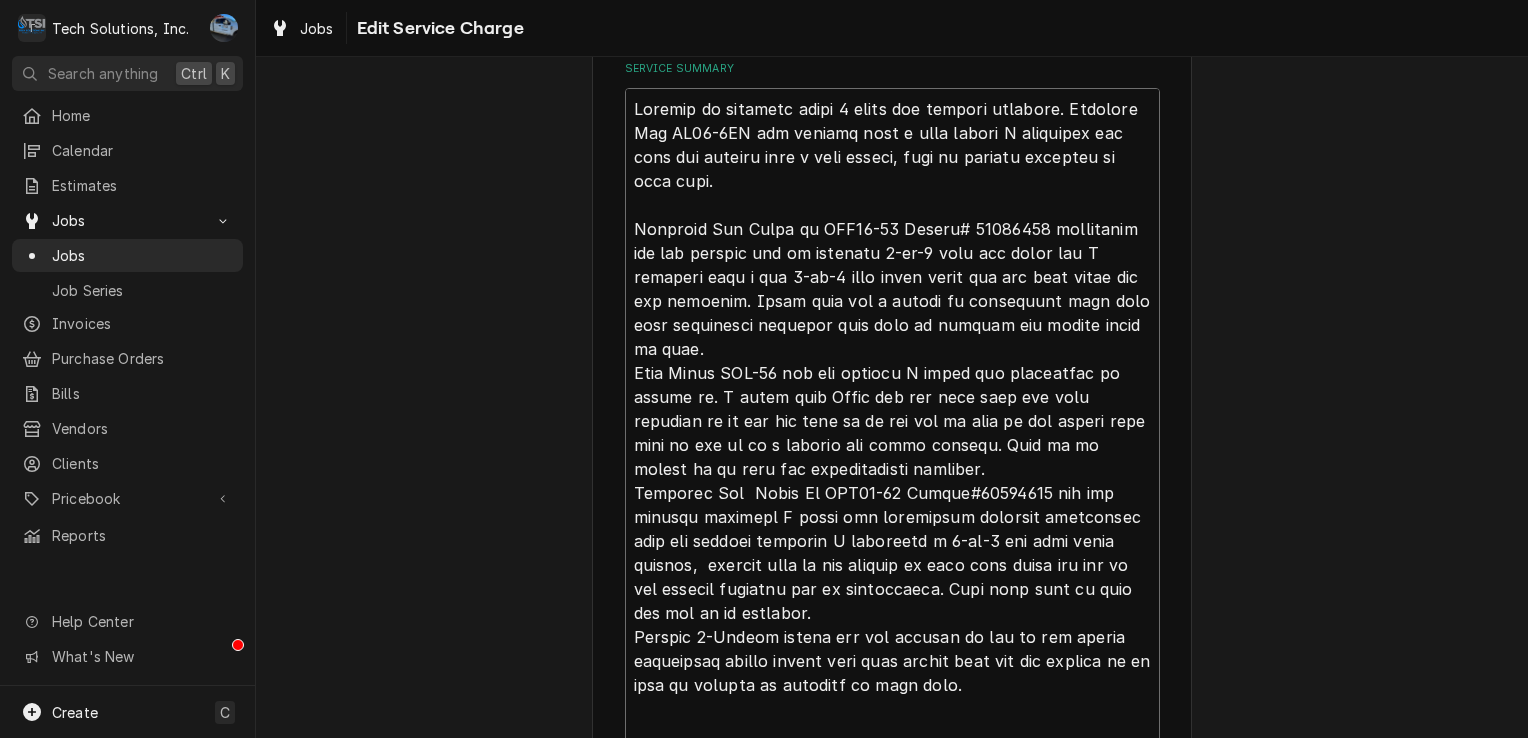click on "Service Summary" at bounding box center (892, 493) 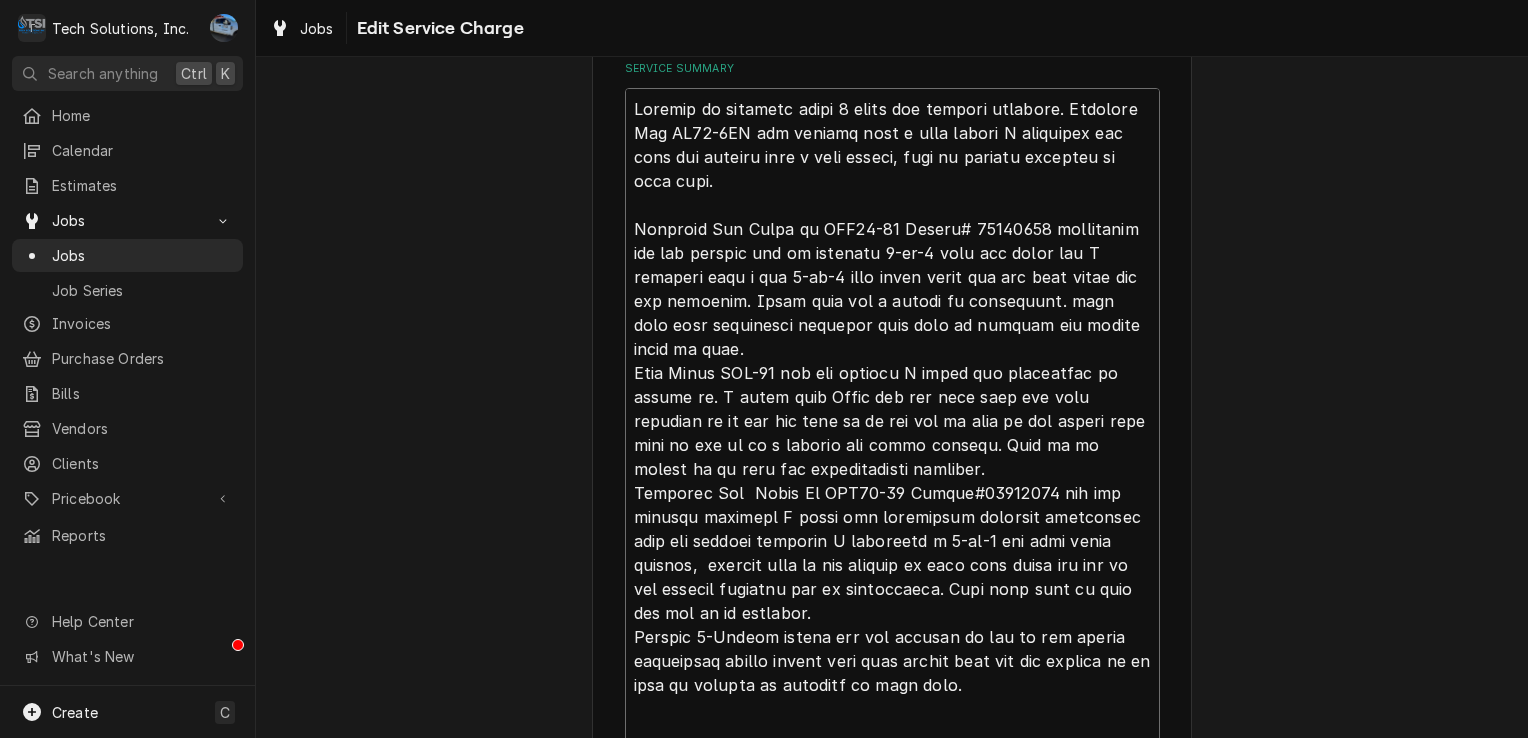 click on "Service Summary" at bounding box center [892, 505] 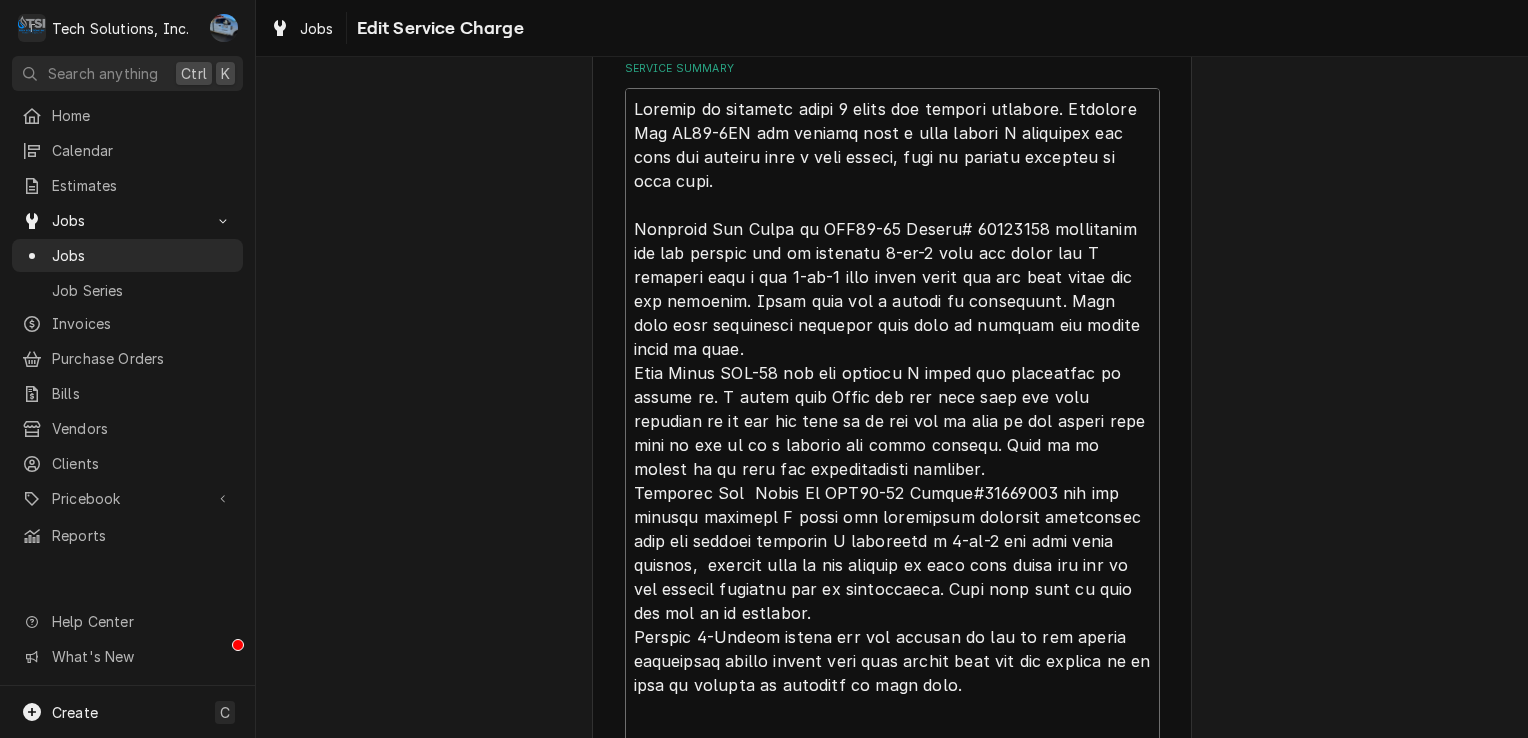 click on "Service Summary" at bounding box center (892, 505) 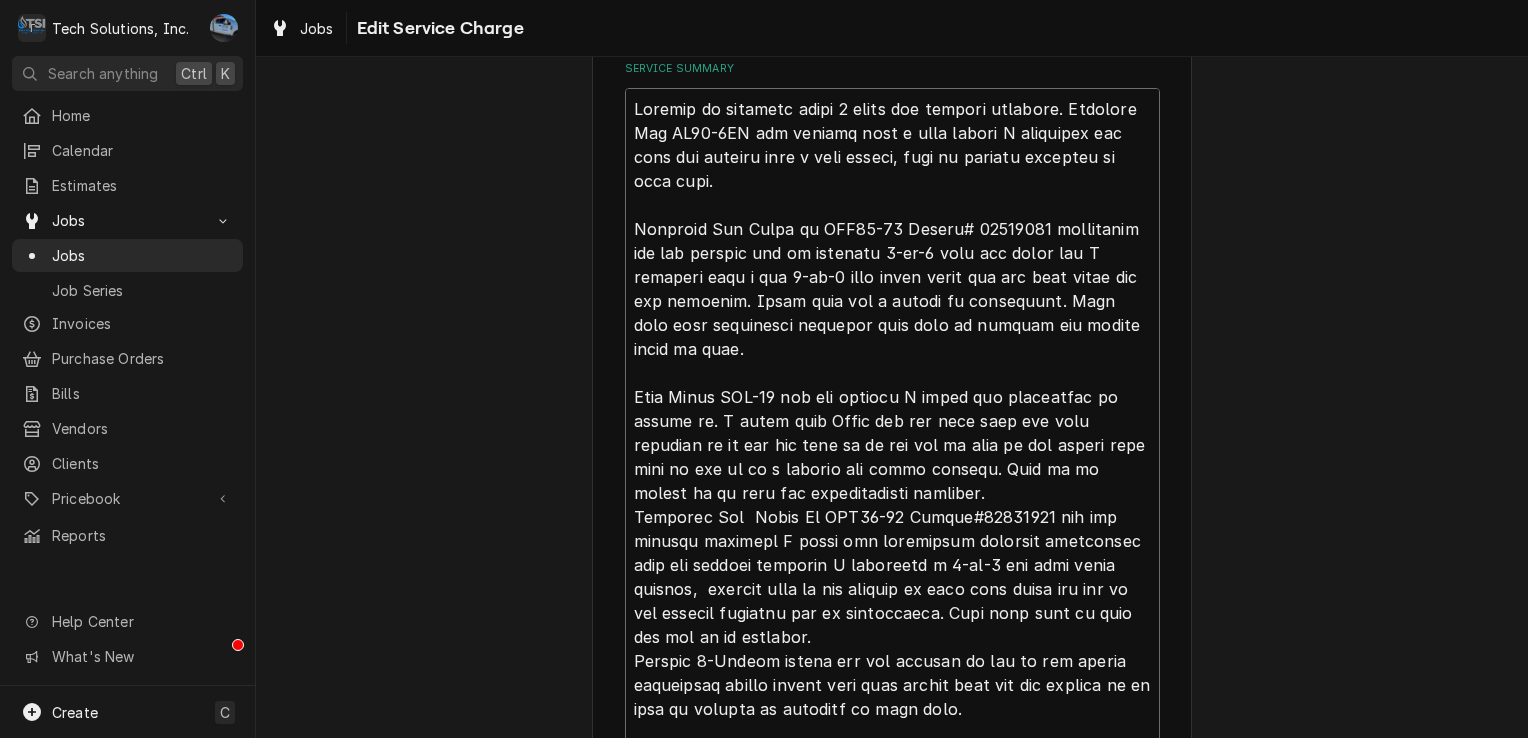 click on "Service Summary" at bounding box center [892, 517] 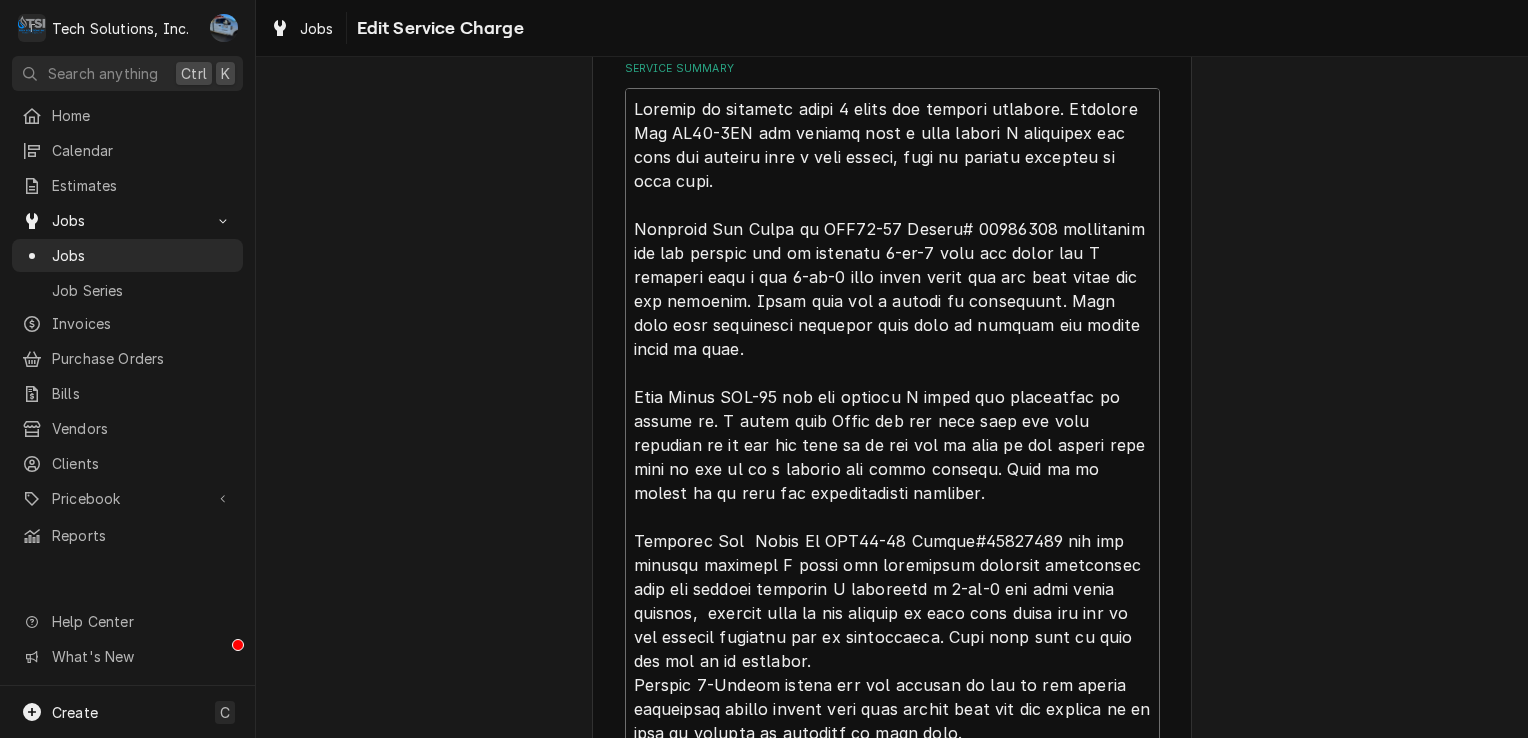 scroll, scrollTop: 24, scrollLeft: 0, axis: vertical 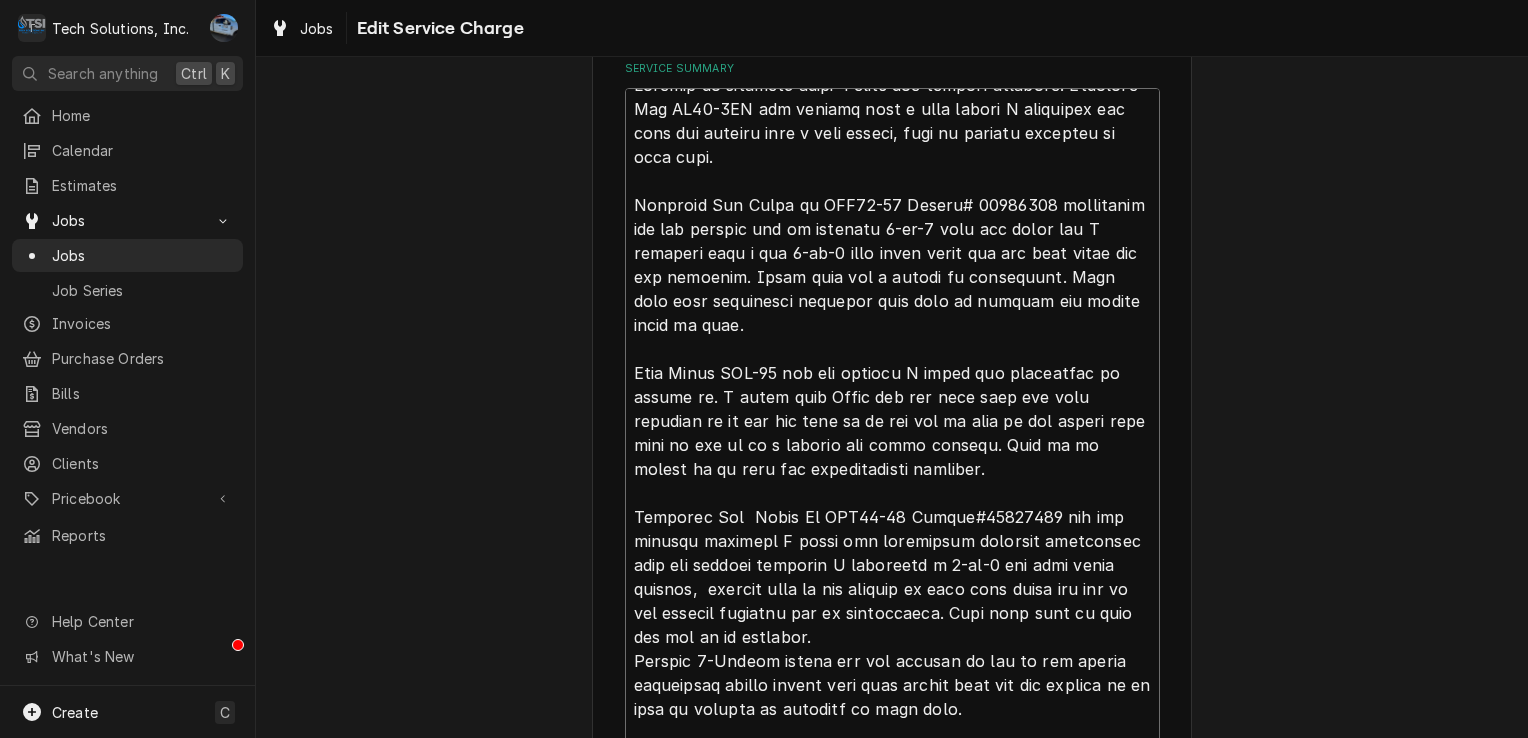 click on "Service Summary" at bounding box center (892, 529) 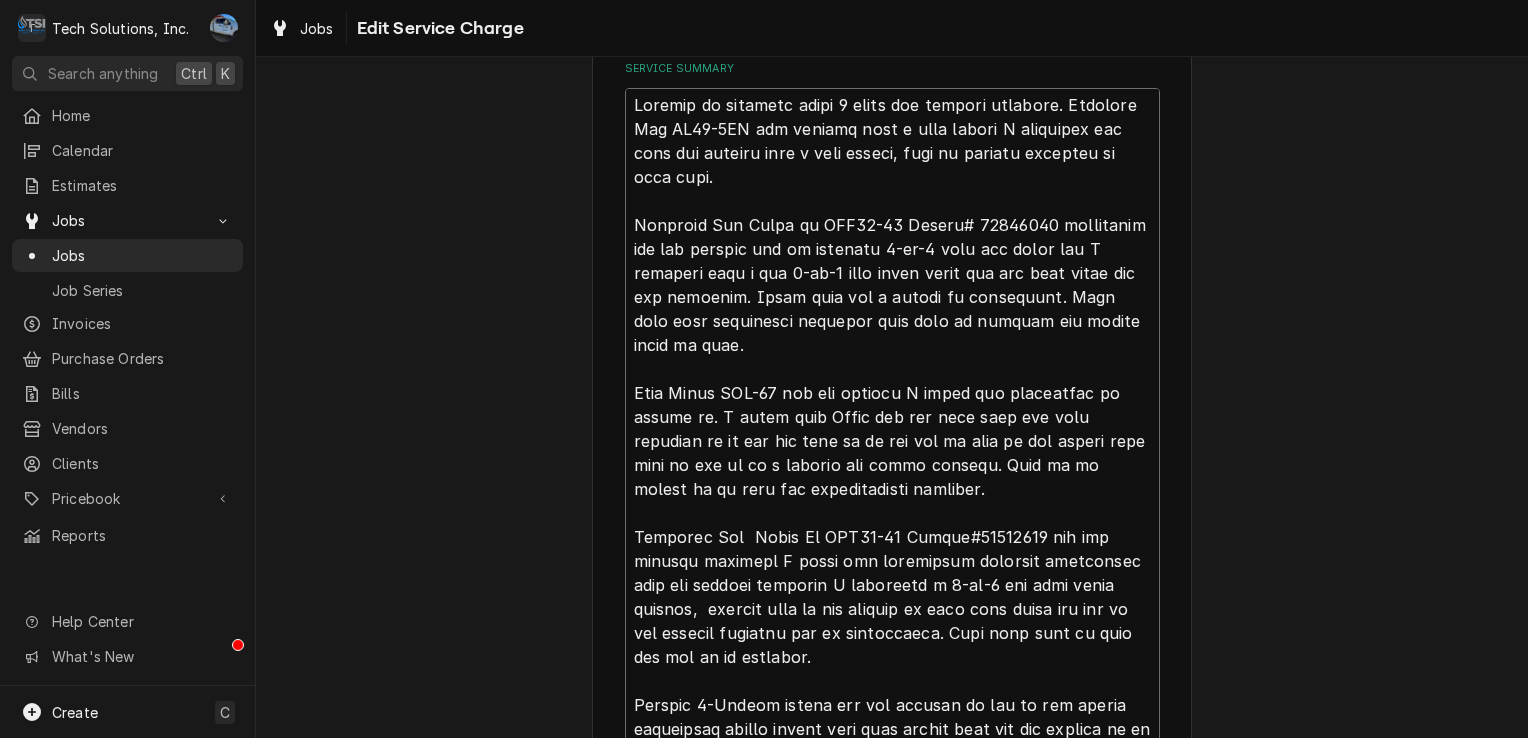 scroll, scrollTop: 0, scrollLeft: 0, axis: both 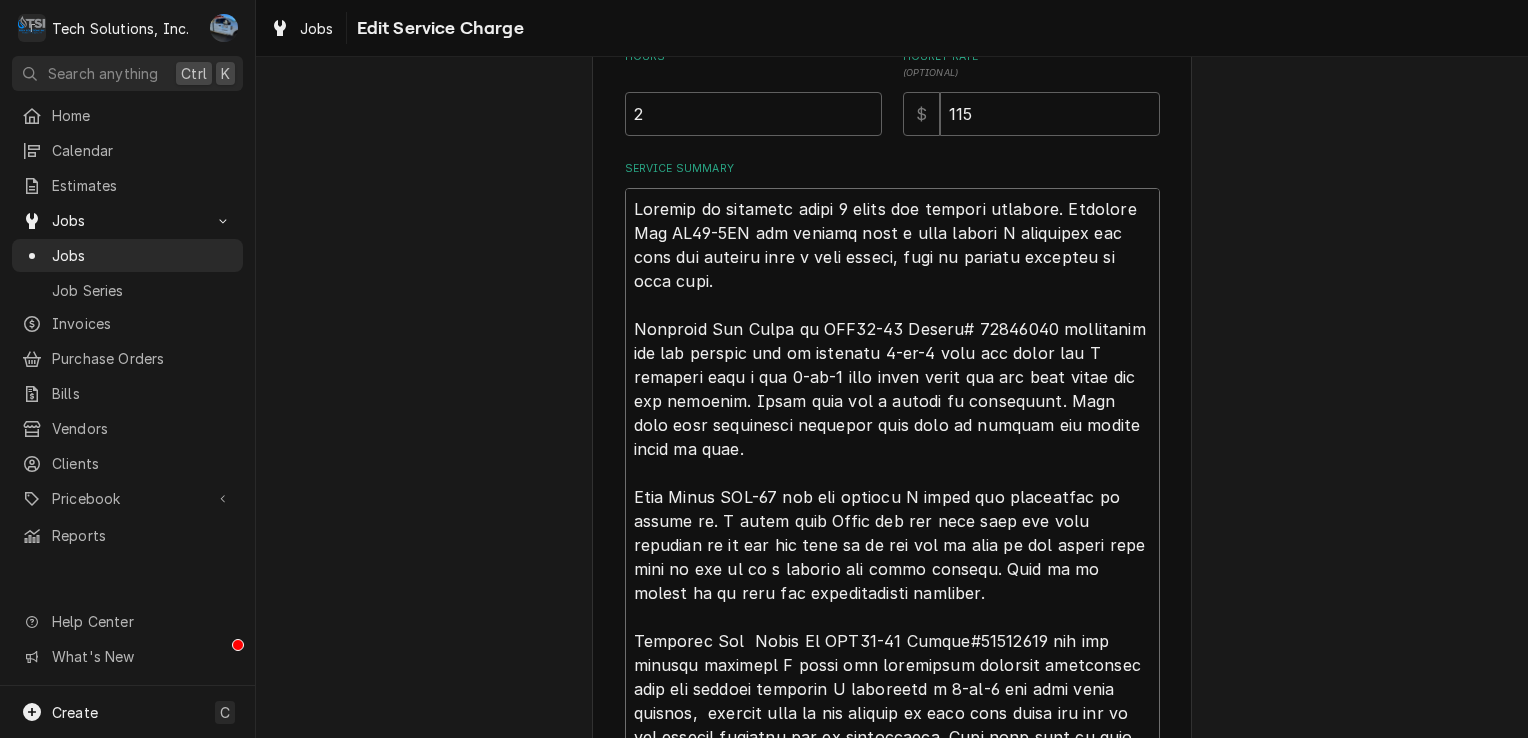 click on "Service Summary" at bounding box center (892, 641) 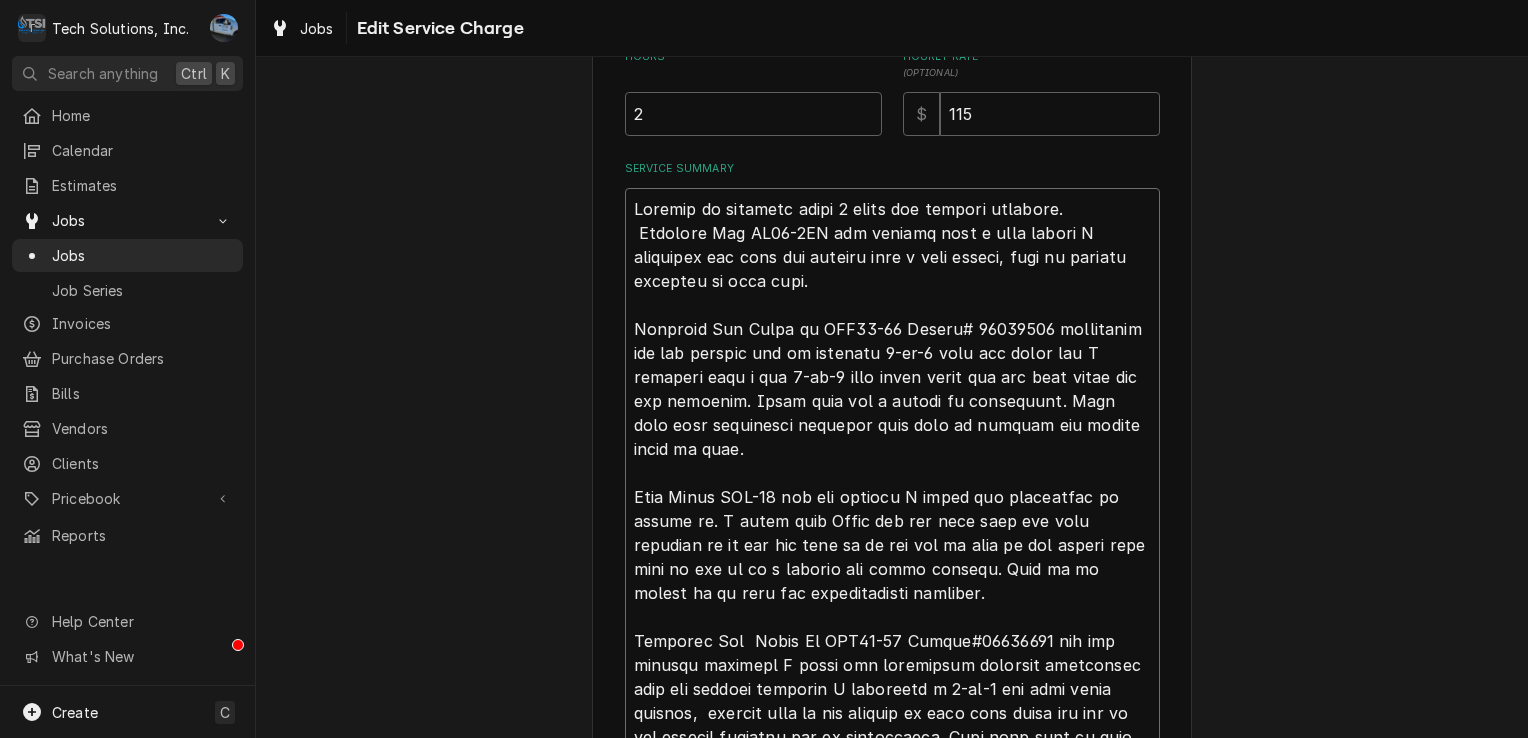 click on "Service Summary" at bounding box center [892, 653] 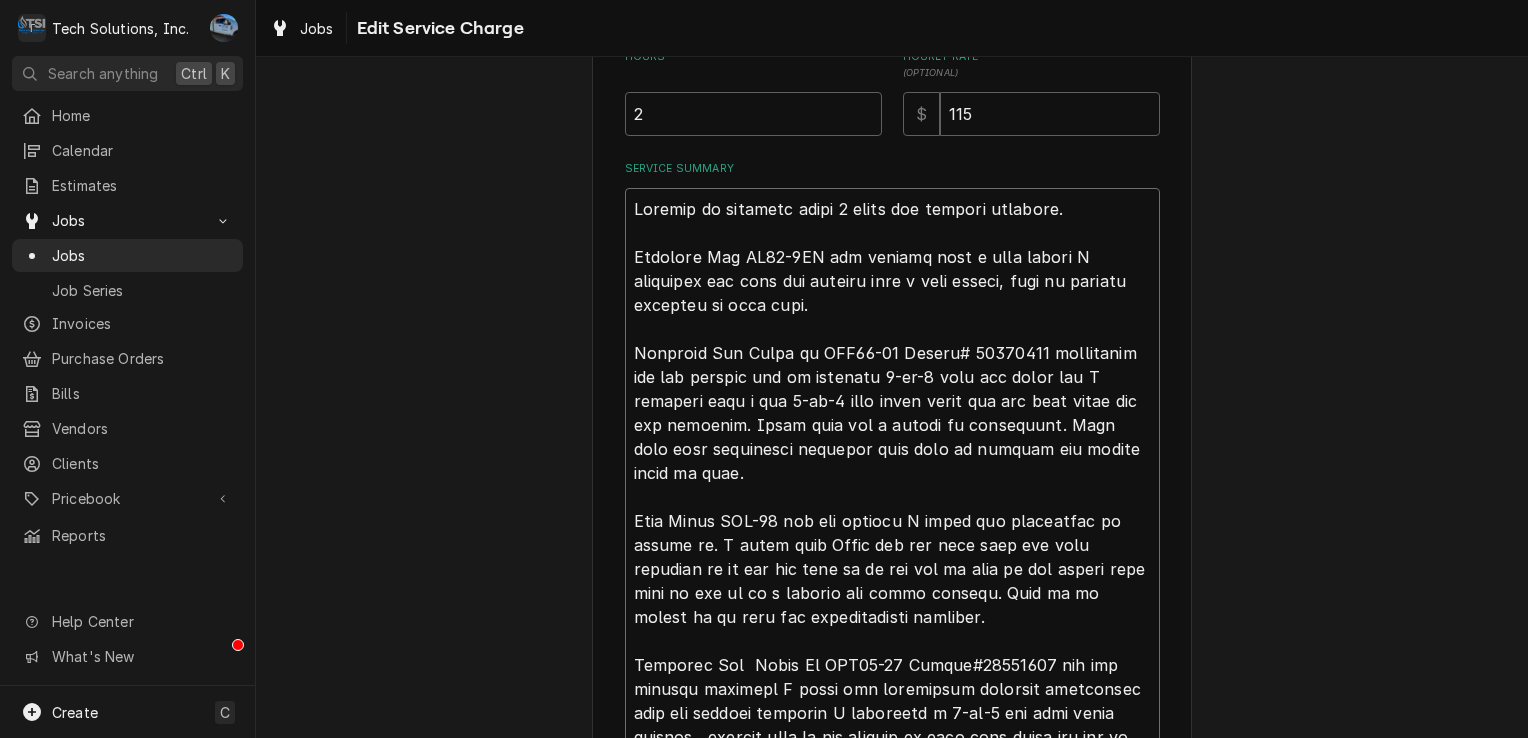 click on "Service Summary" at bounding box center (892, 665) 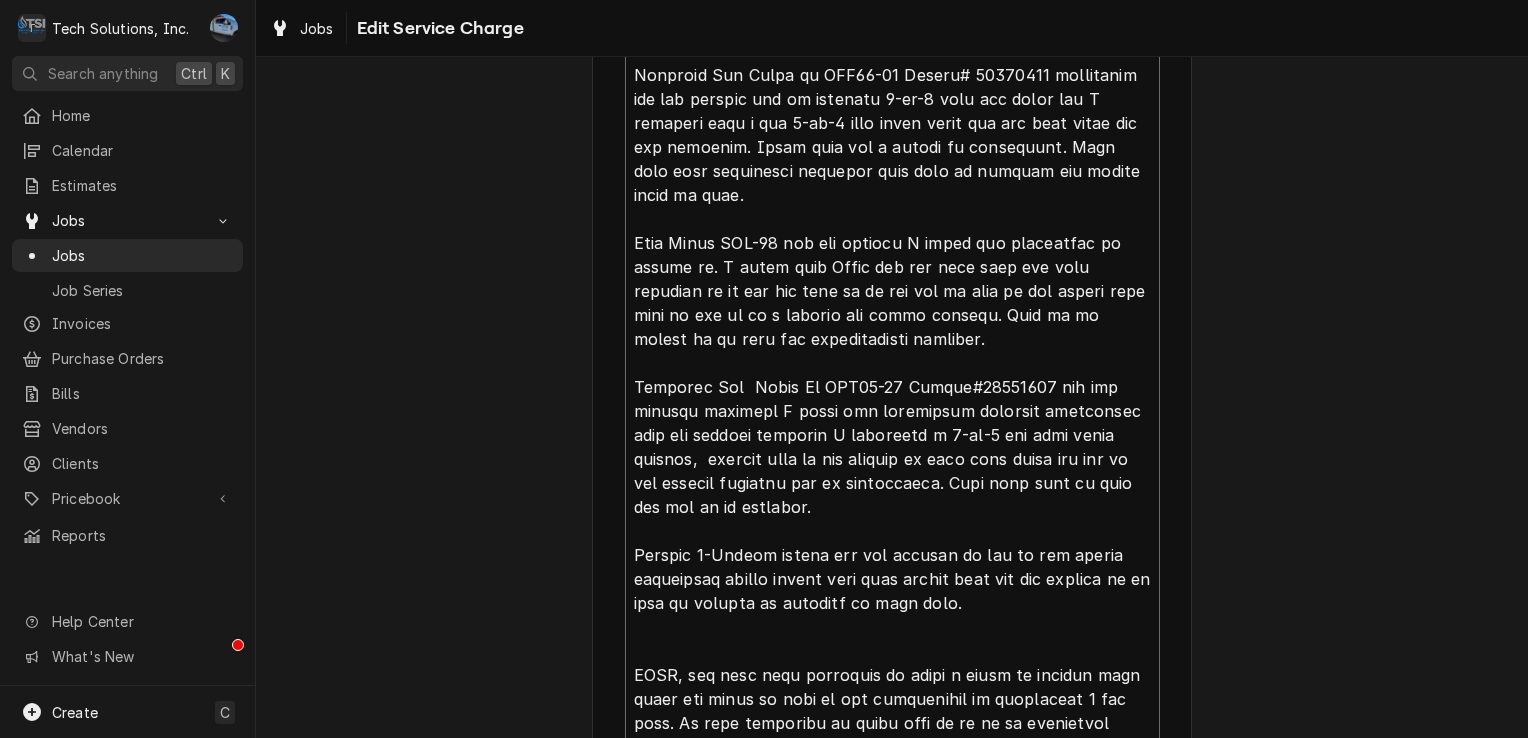 scroll, scrollTop: 900, scrollLeft: 0, axis: vertical 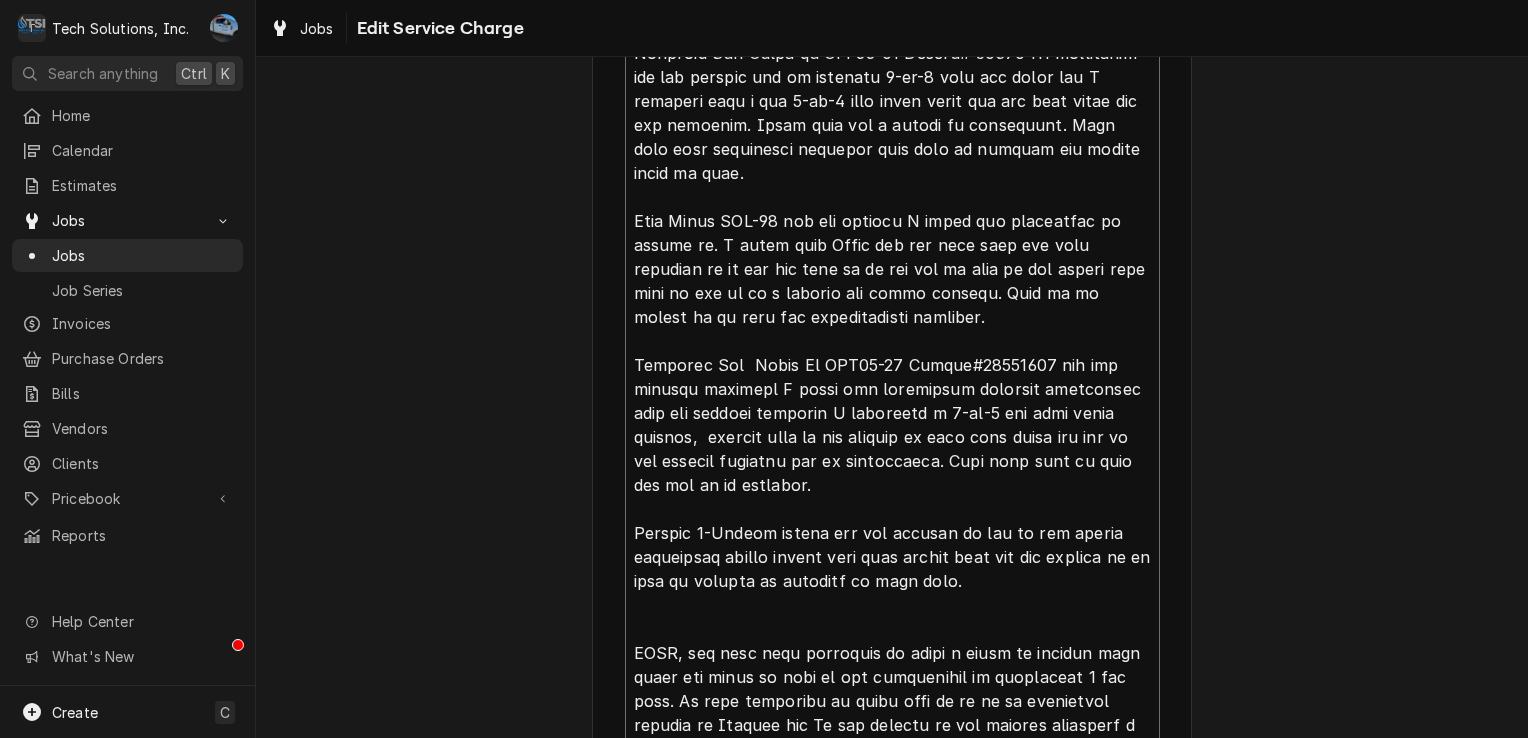 click on "Service Summary" at bounding box center [892, 365] 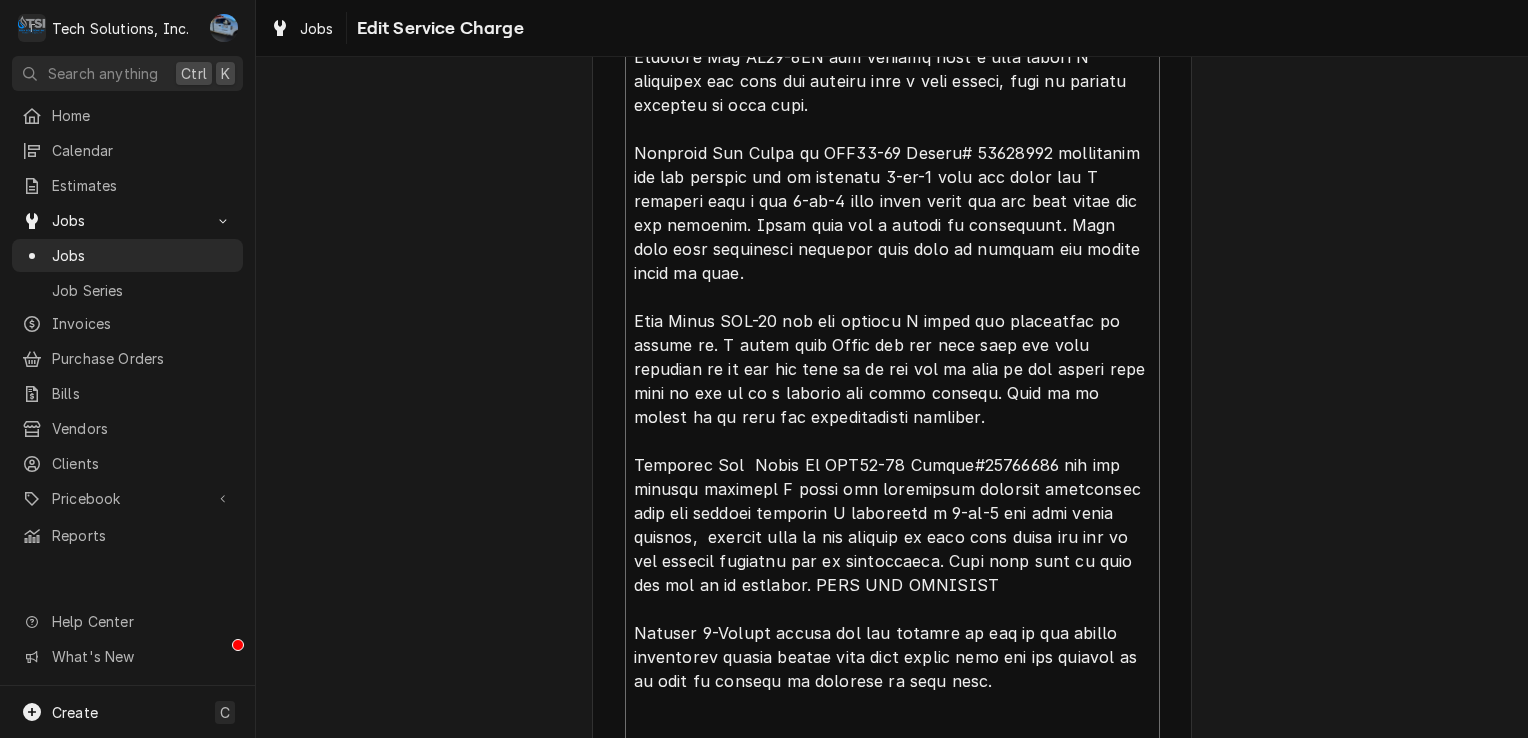 scroll, scrollTop: 800, scrollLeft: 0, axis: vertical 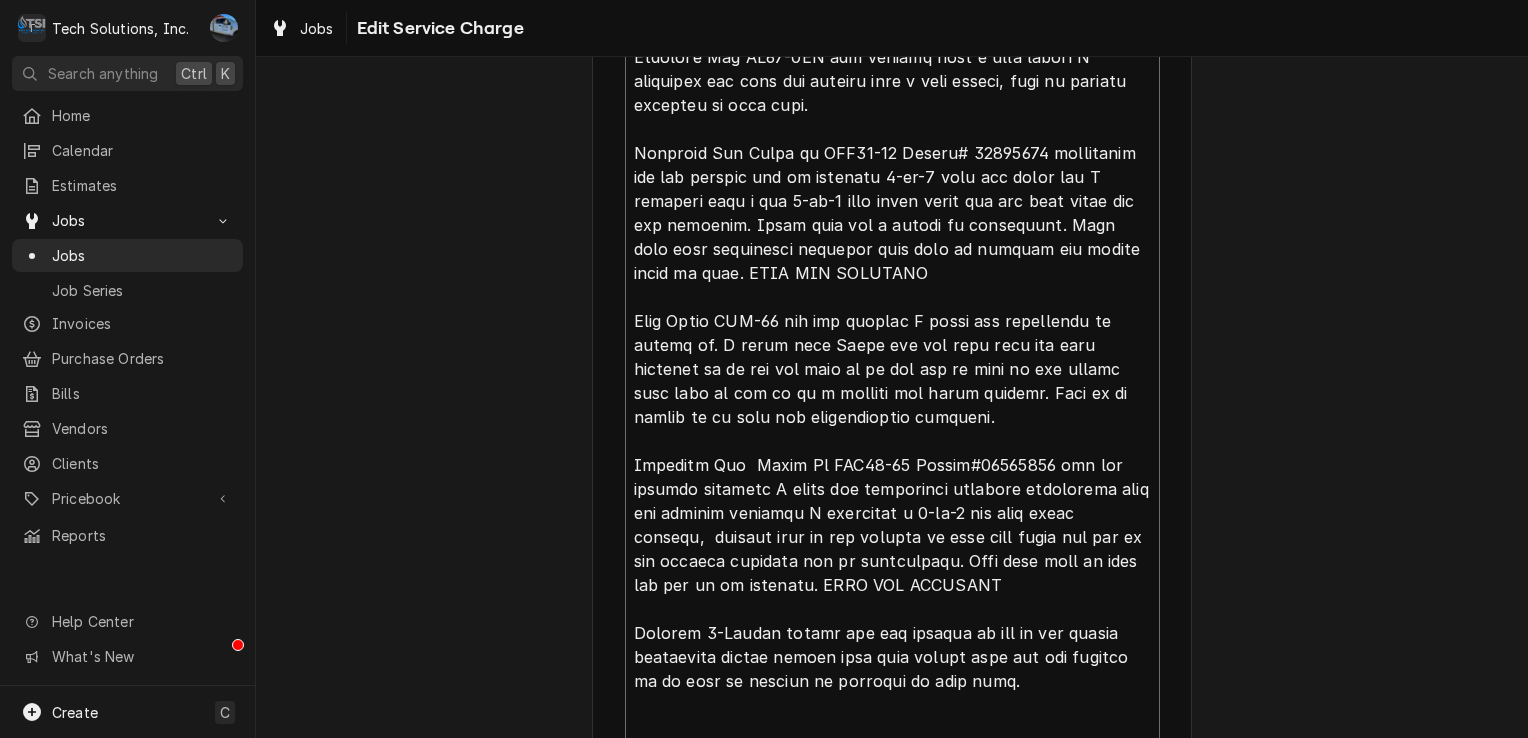 click on "Service Summary" at bounding box center [892, 465] 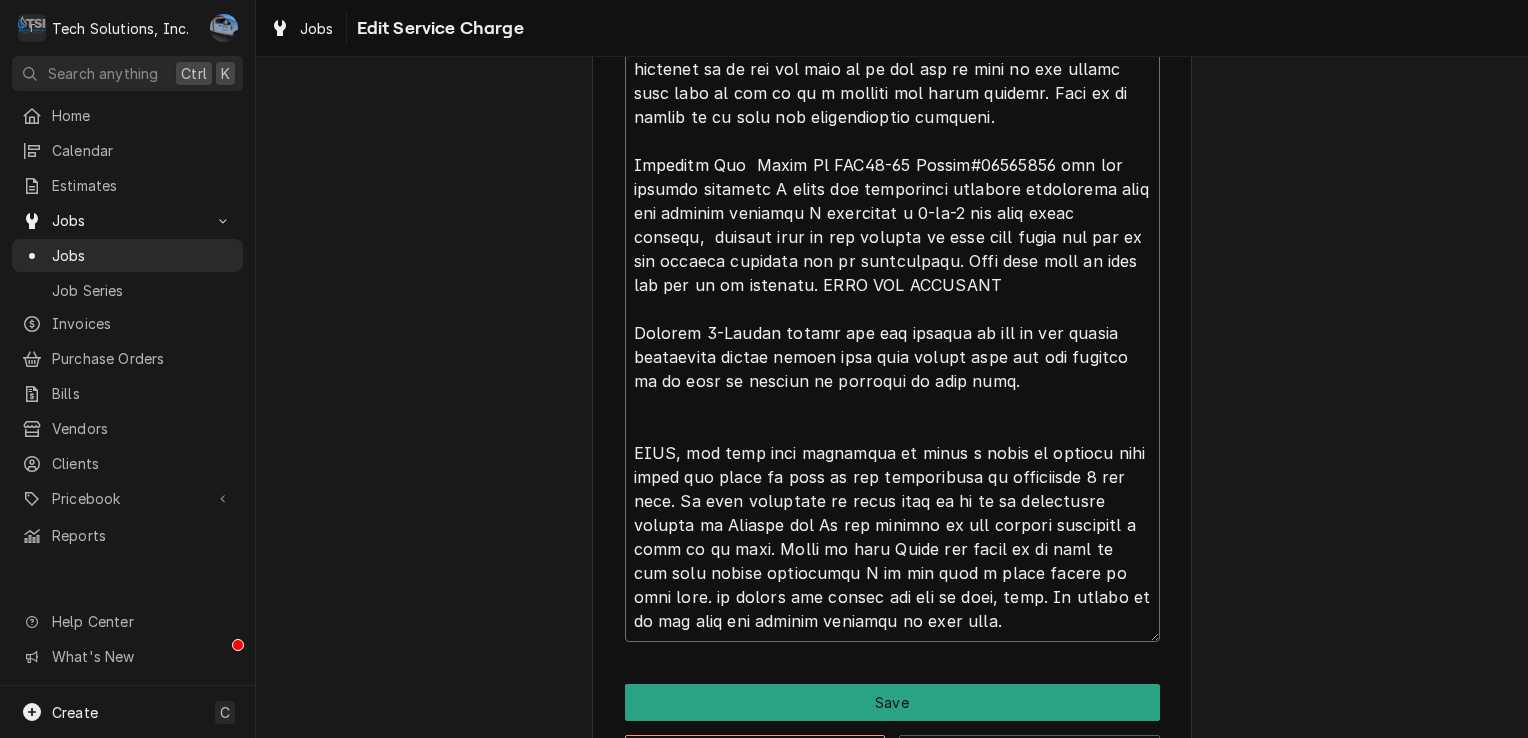 scroll, scrollTop: 1174, scrollLeft: 0, axis: vertical 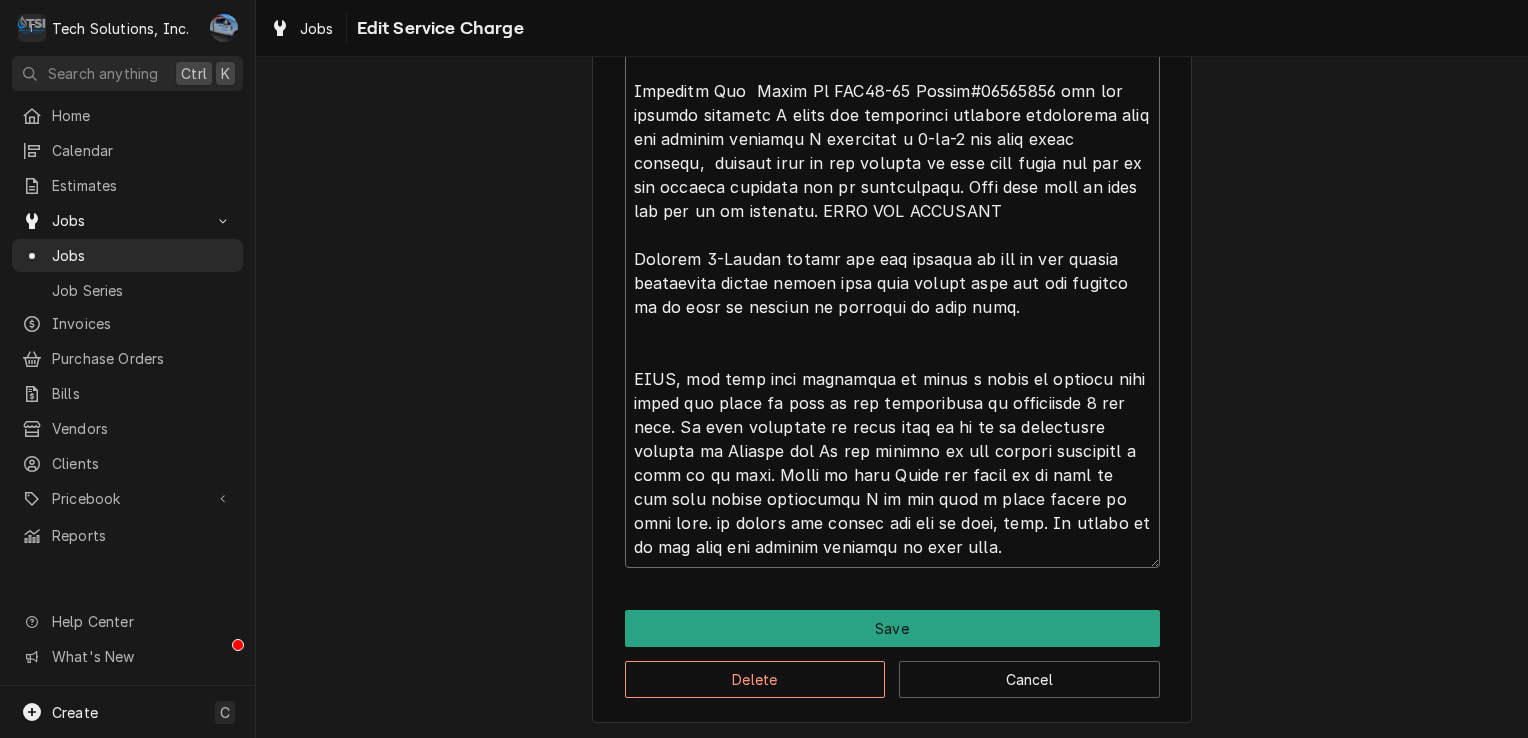 click on "Service Summary" at bounding box center (892, 91) 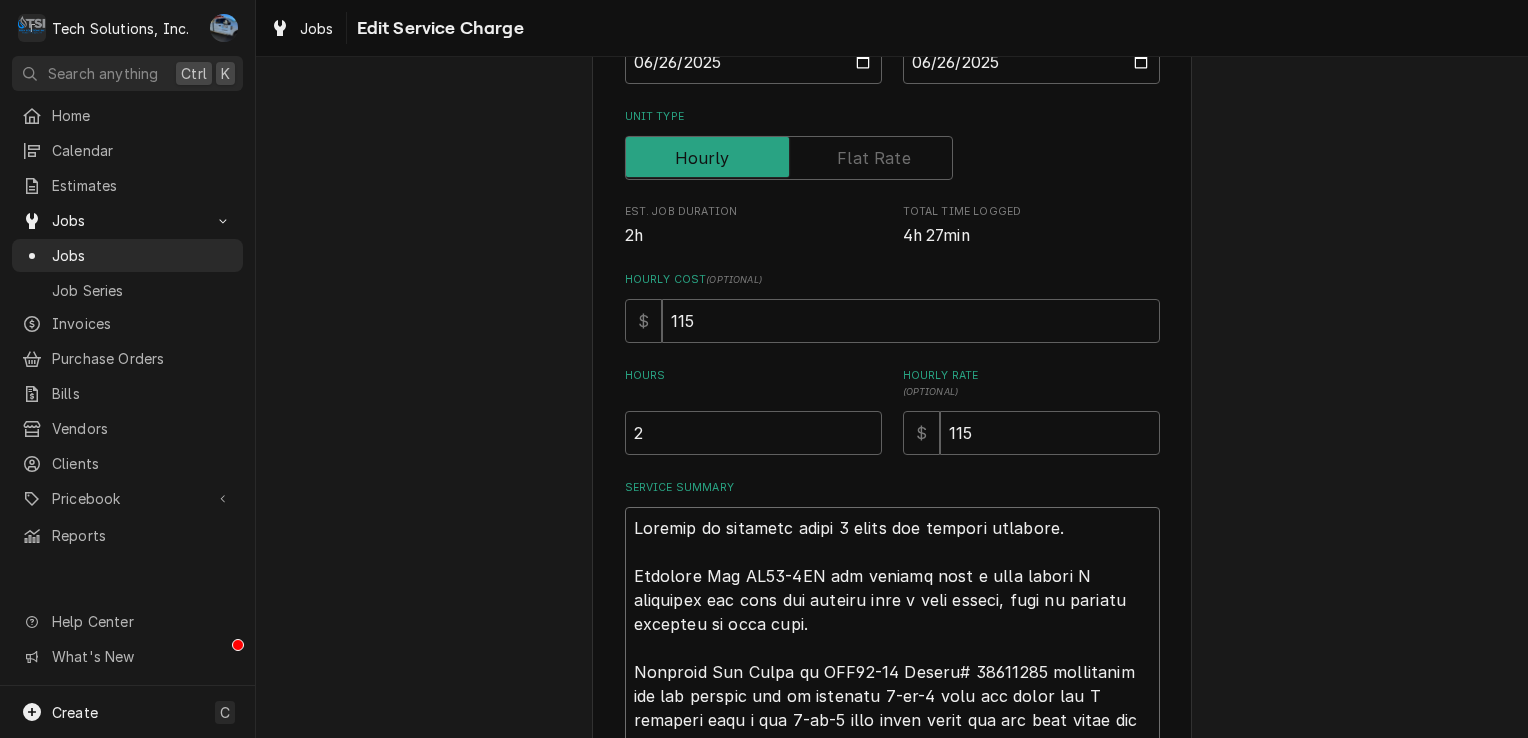 scroll, scrollTop: 234, scrollLeft: 0, axis: vertical 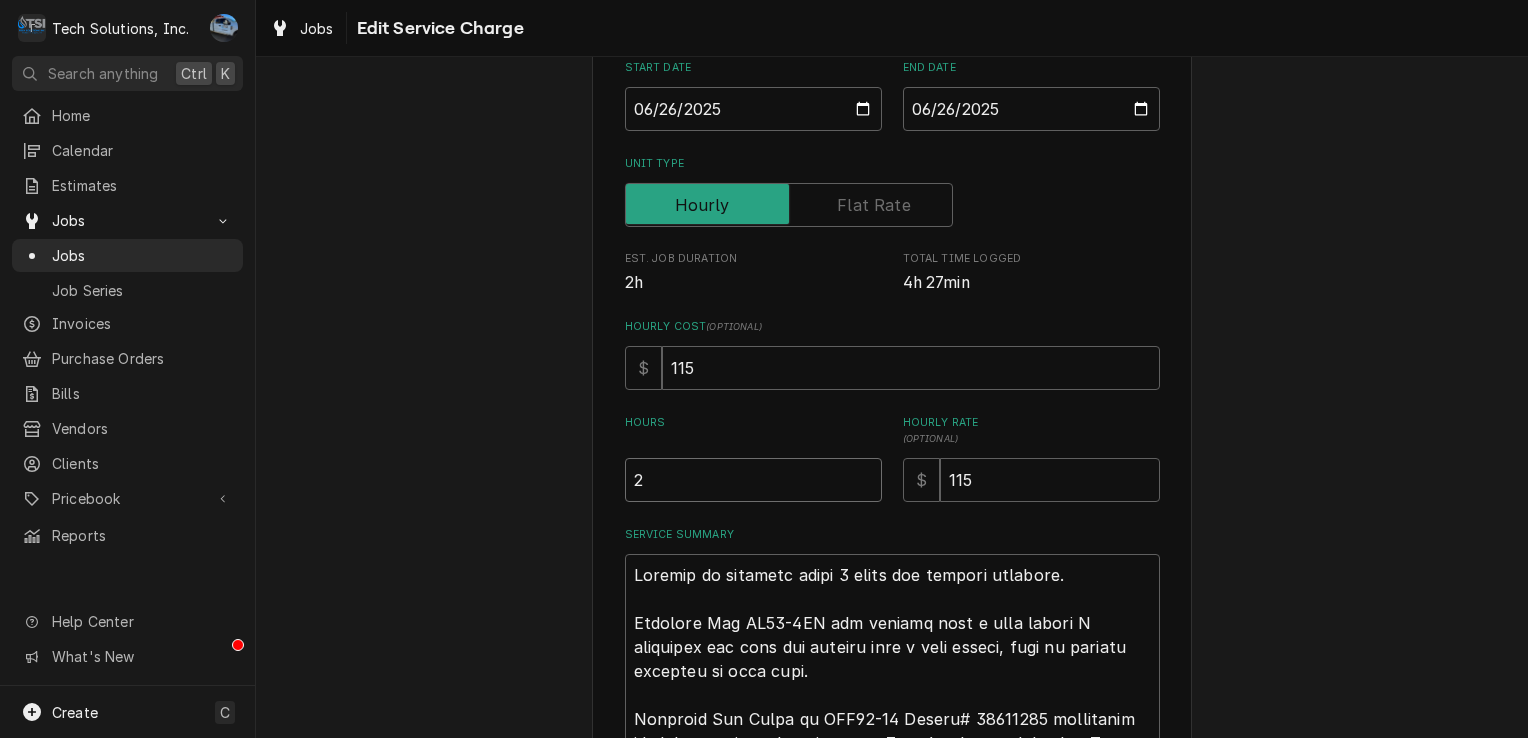 click on "2" at bounding box center [753, 480] 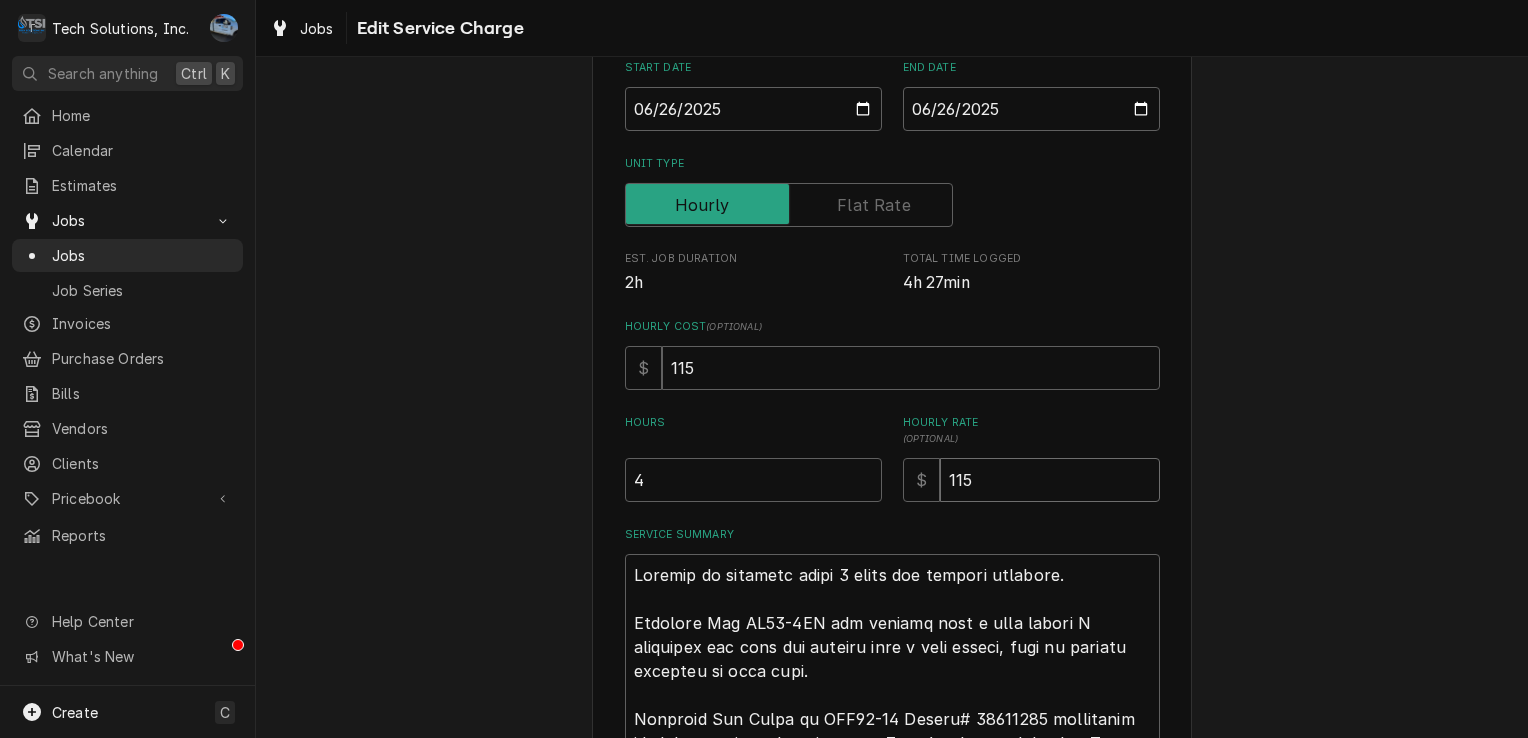 click on "115" at bounding box center (1050, 480) 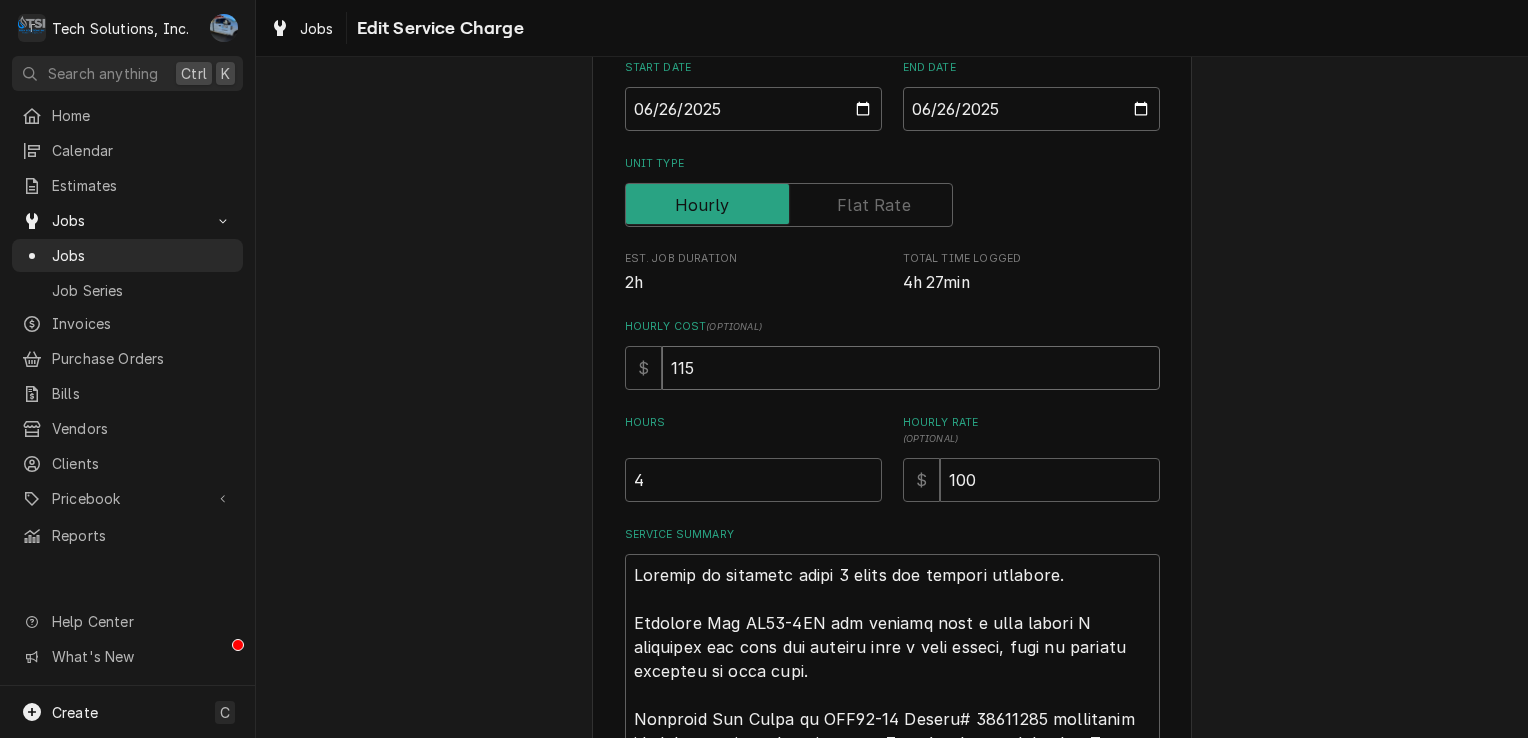 click on "115" at bounding box center [911, 368] 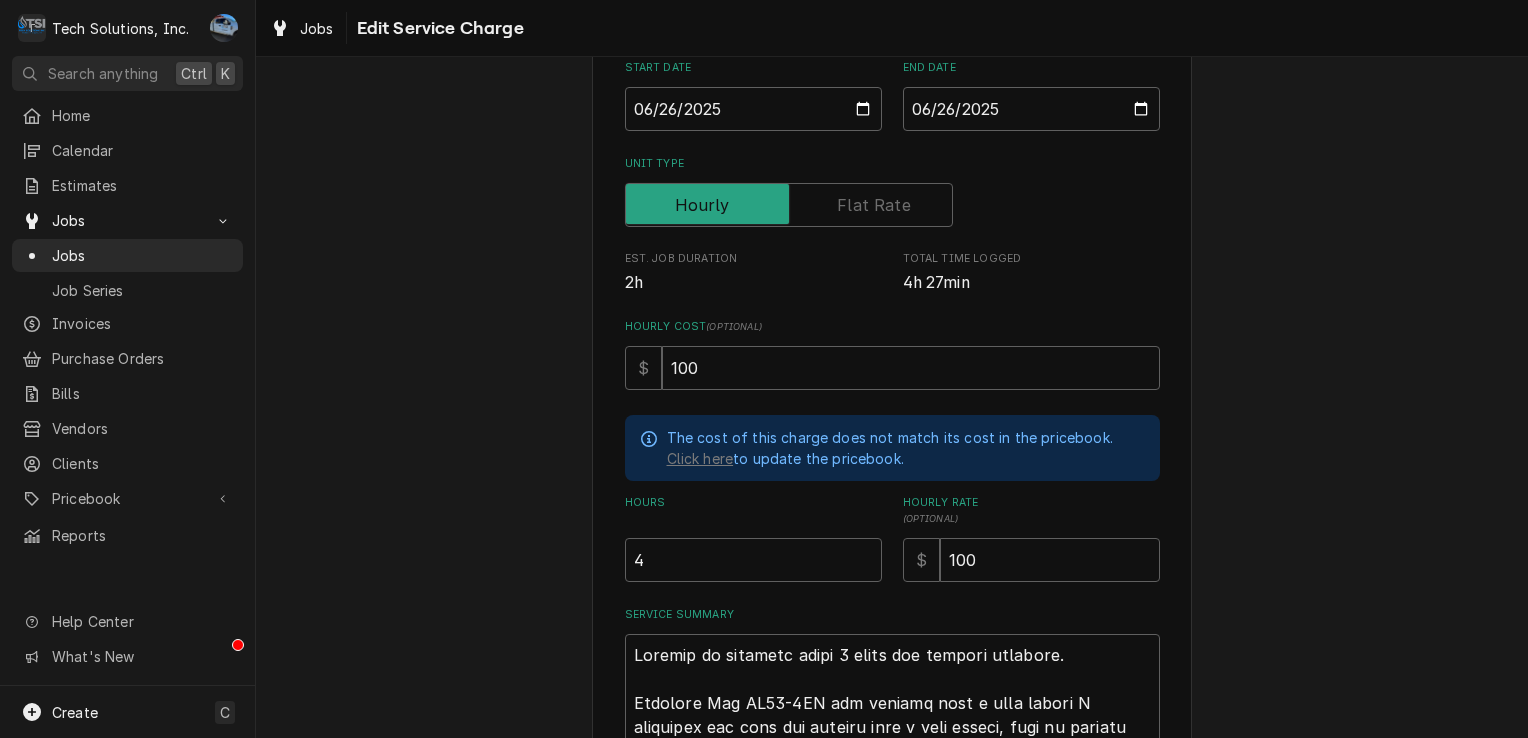 click on "Use the fields below to edit this service charge Short Description Reach In Edit Pricebook Item    Start Date 2025-06-26 End Date 2025-06-26 Unit Type Est. Job Duration 2h Total Time Logged 4h 27min Hourly Cost  ( optional ) $ 100 The cost of this charge does not match its cost in the pricebook. Click here  to update the pricebook. Hours 4 Hourly Rate  ( optional ) $ 100 Service Summary Save Delete Cancel" at bounding box center (892, 682) 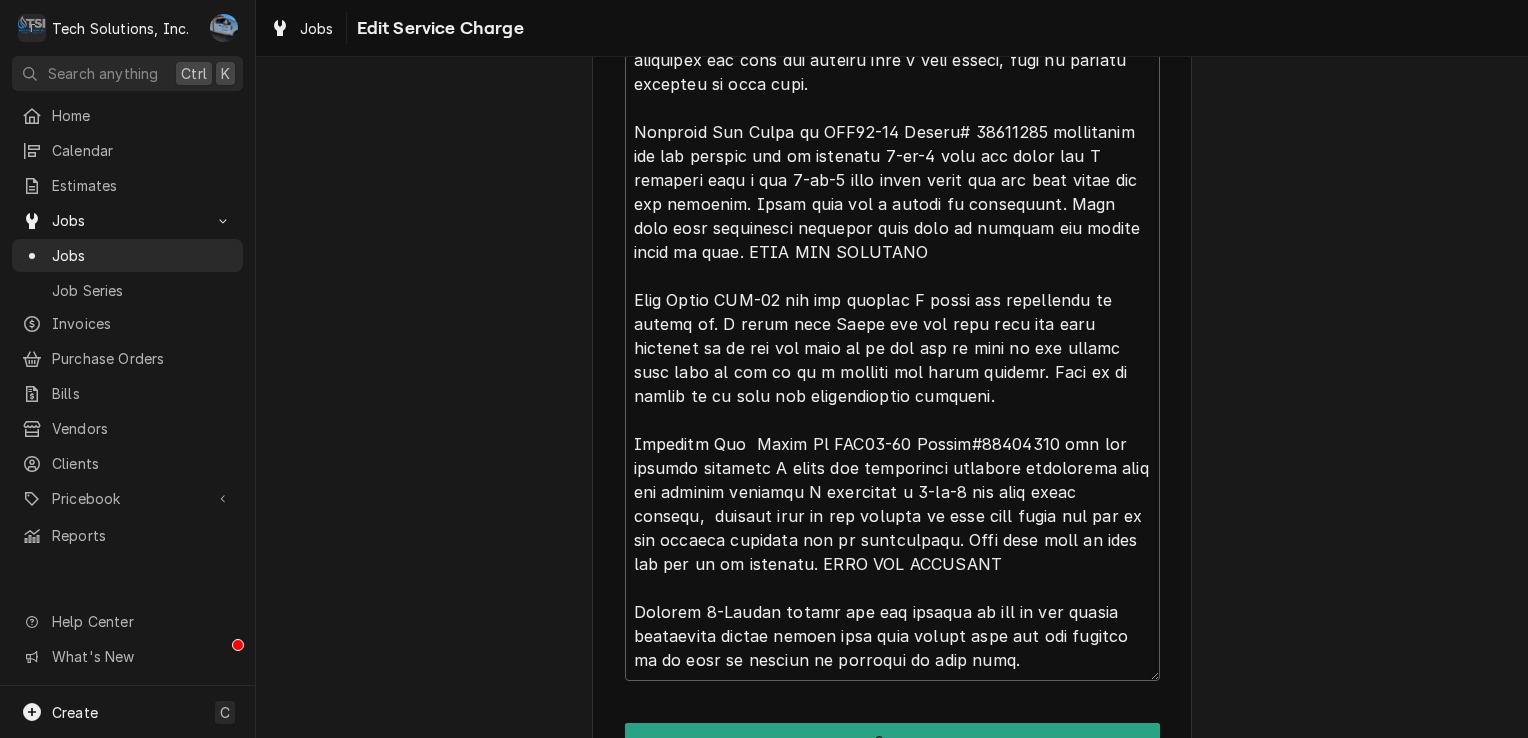 scroll, scrollTop: 1012, scrollLeft: 0, axis: vertical 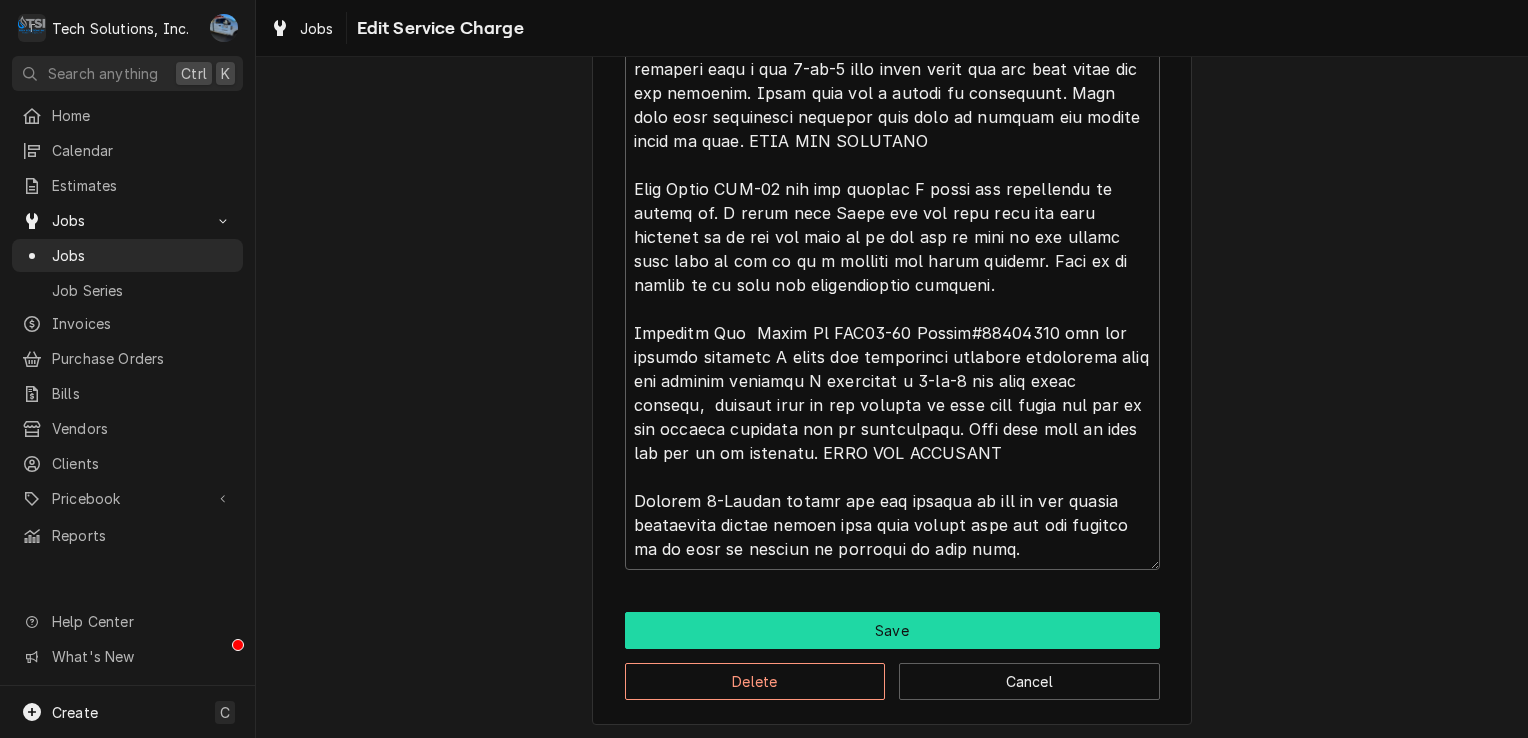 click on "Save" at bounding box center (892, 630) 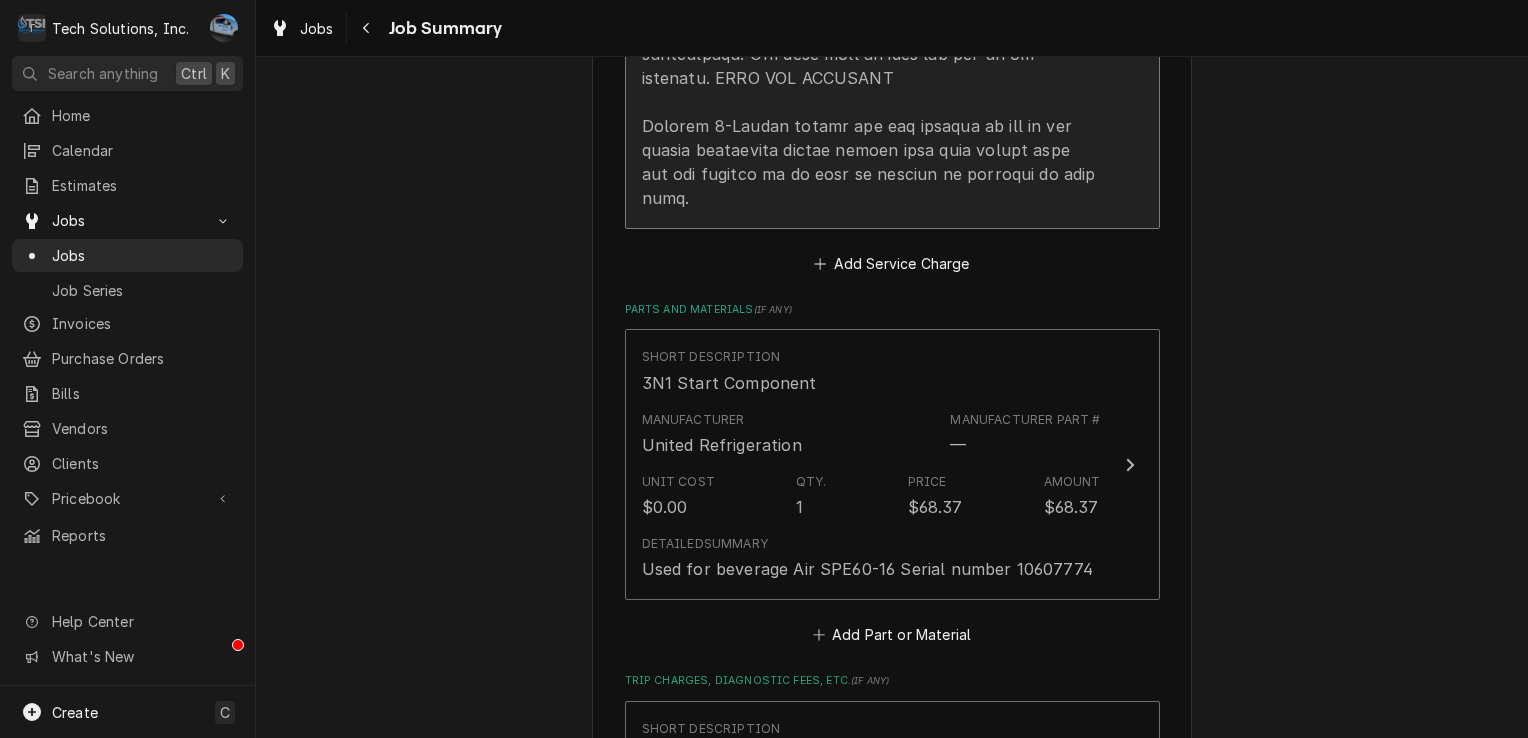 scroll, scrollTop: 1500, scrollLeft: 0, axis: vertical 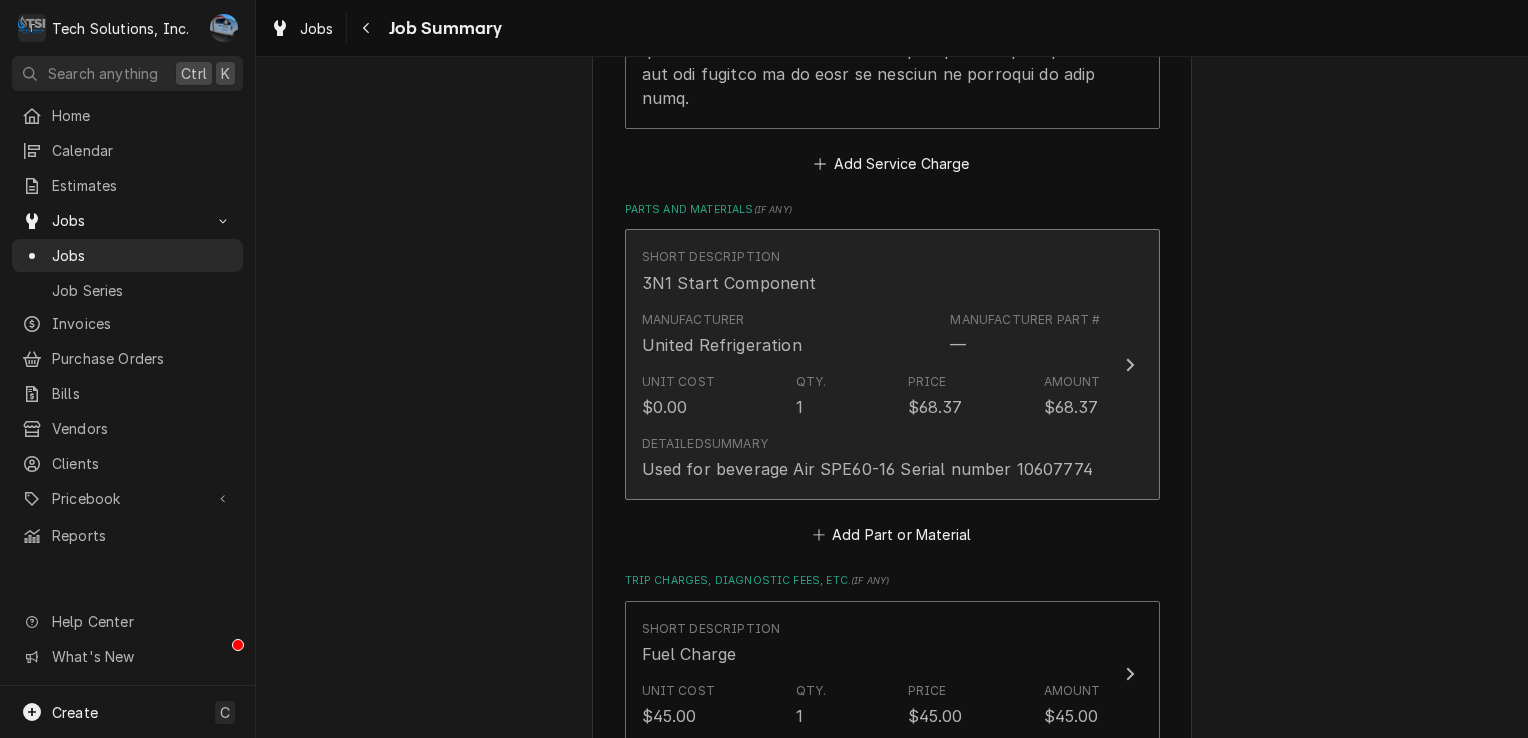 click on "Short Description 3N1 Start Component Manufacturer United Refrigeration Manufacturer Part # — Unit Cost $0.00 Qty. 1 Price $68.37 Amount $68.37 Detailed  Summary Used for beverage Air SPE60-16 Serial number 10607774" at bounding box center [892, 364] 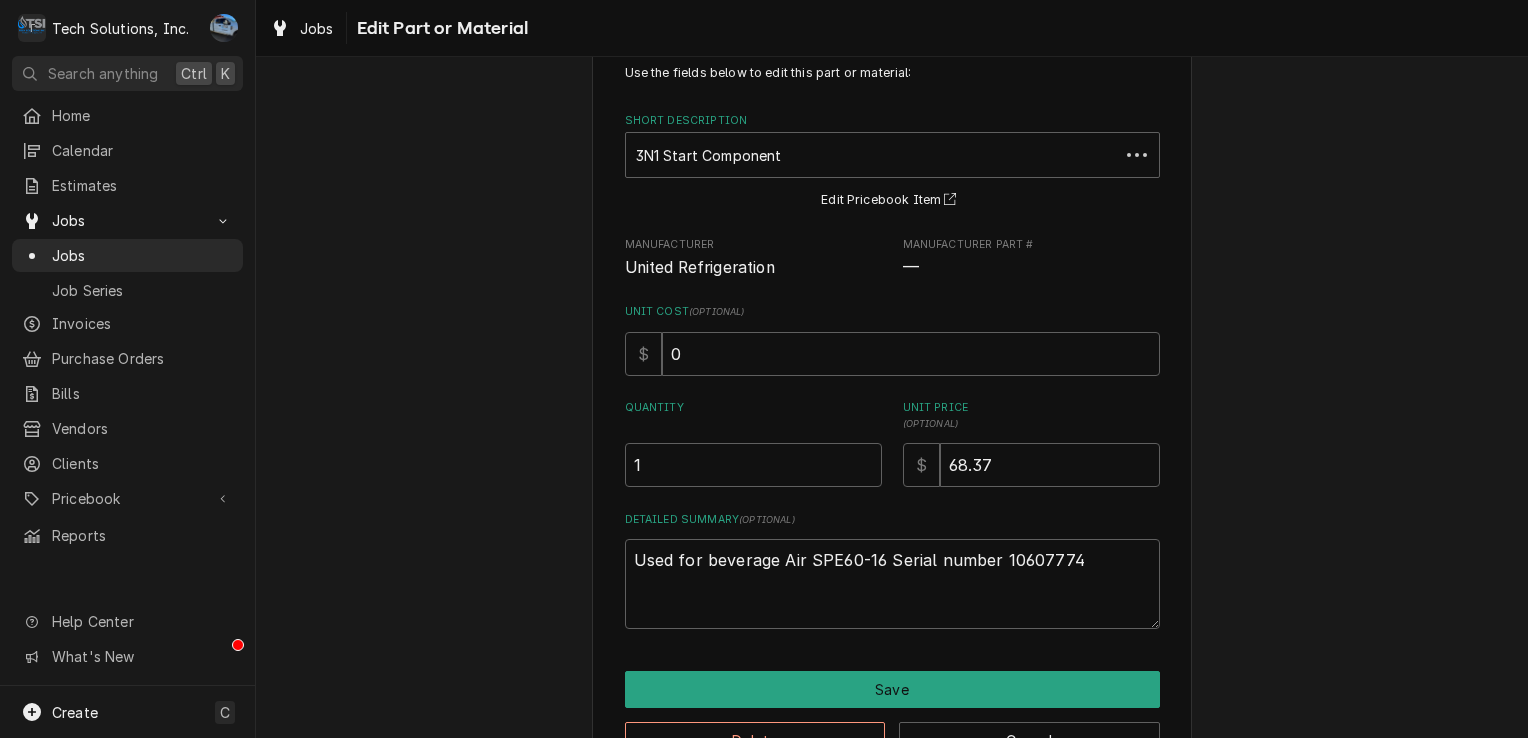 scroll, scrollTop: 0, scrollLeft: 0, axis: both 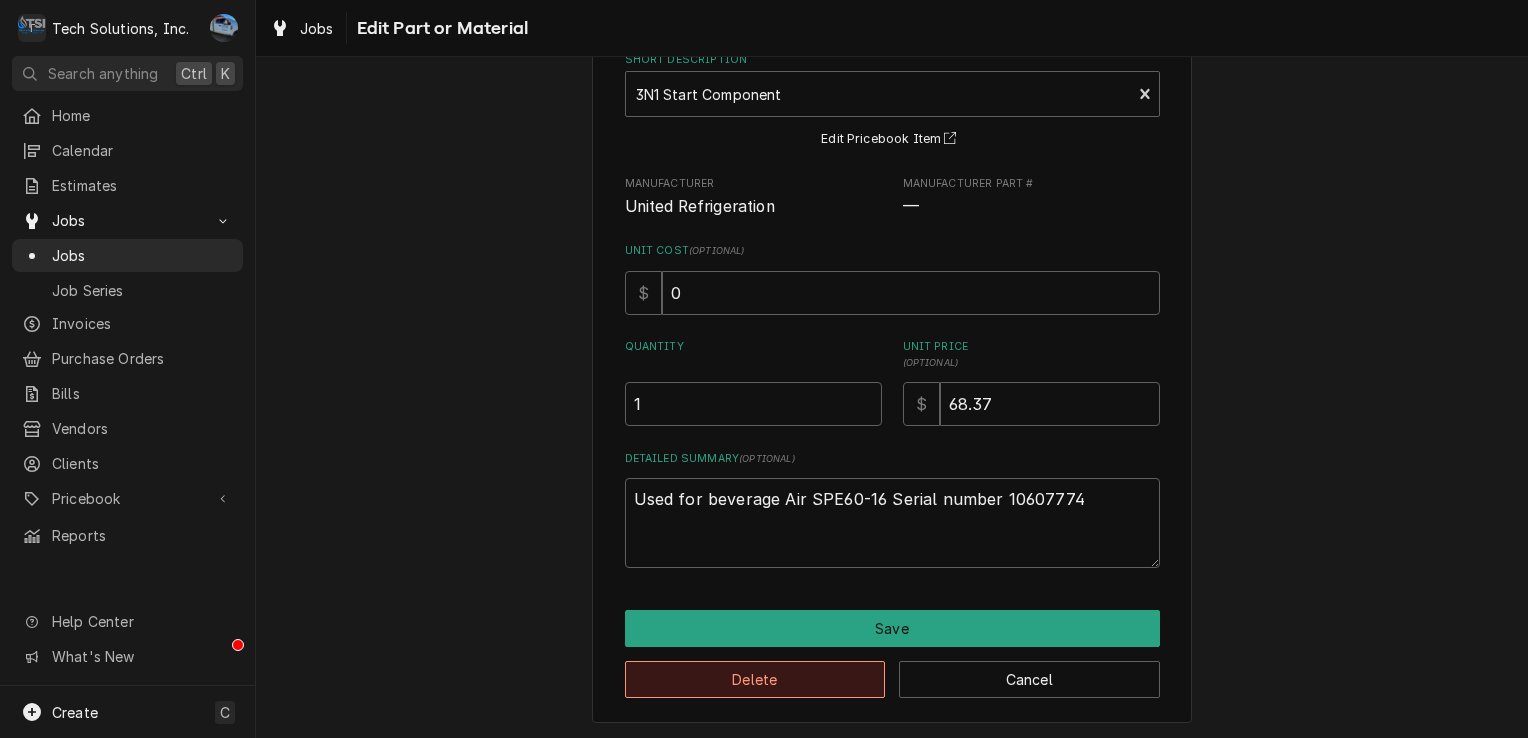 click on "Delete" at bounding box center [755, 679] 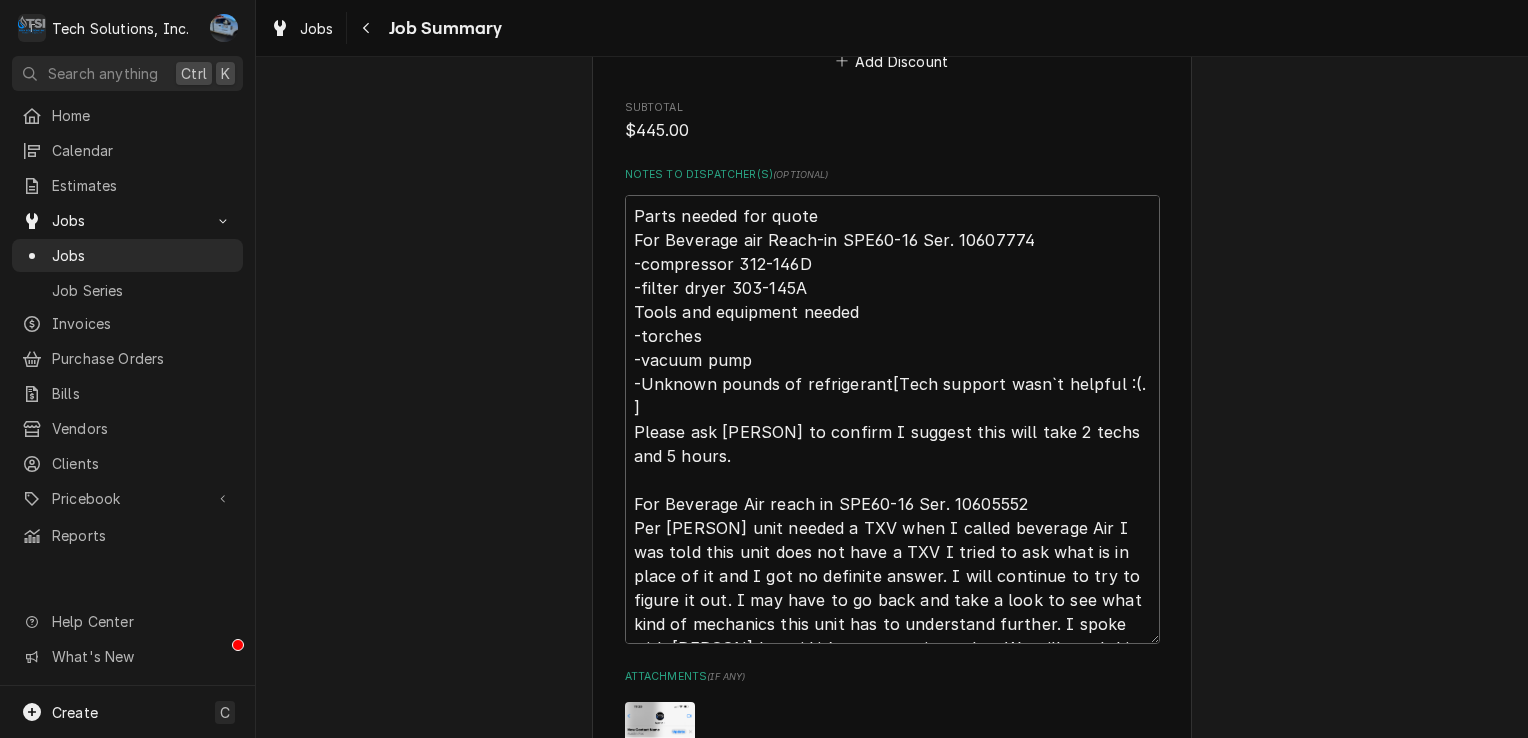 scroll, scrollTop: 2048, scrollLeft: 0, axis: vertical 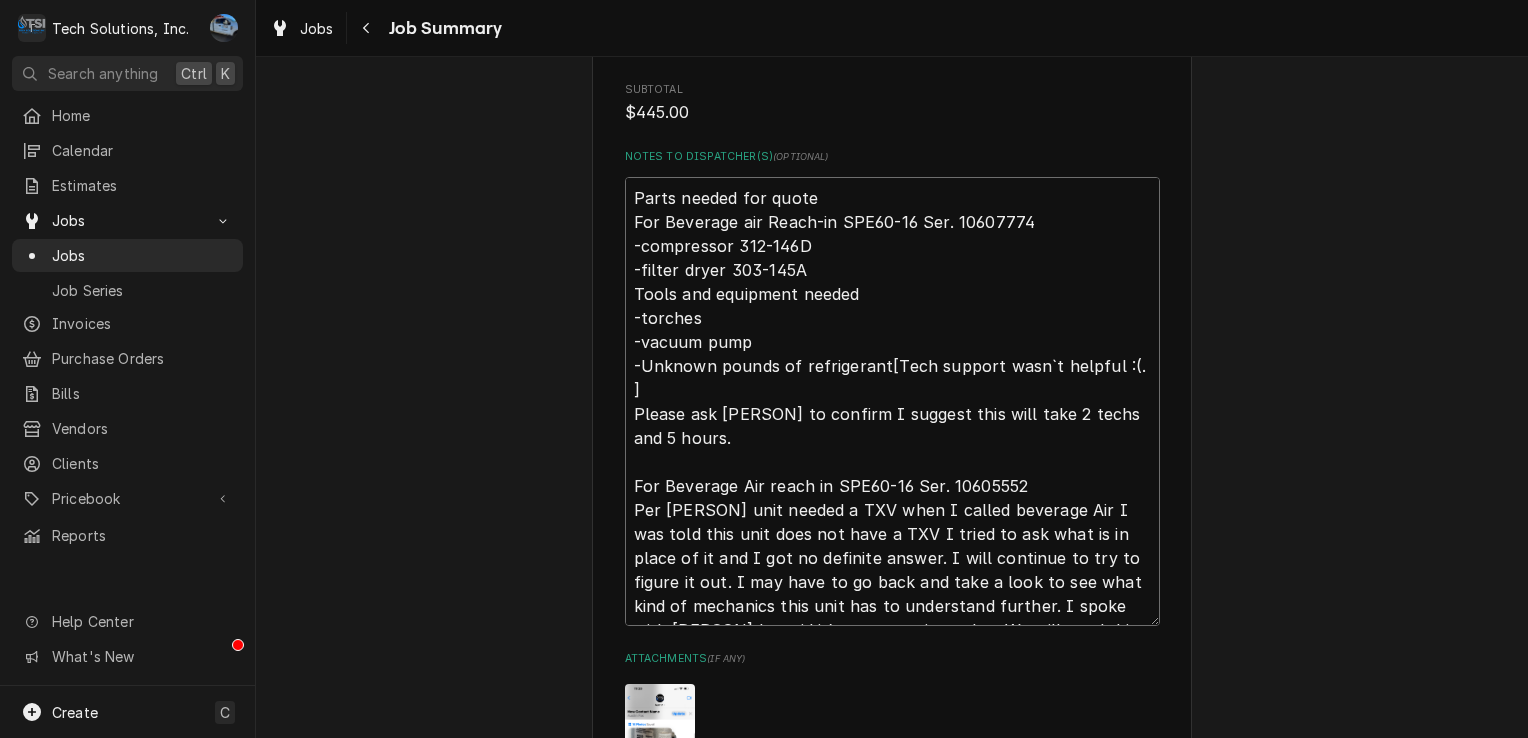 click on "Parts needed for quote
For Beverage air Reach-in SPE60-16 Ser. 10607774
-compressor 312-146D
-filter dryer 303-145A
Tools and equipment needed
-torches
-vacuum pump
-Unknown pounds of refrigerant[Tech support wasn`t helpful :(. ]
Please ask joe to confirm I suggest this will take 2 techs and 5 hours.
For Beverage Air reach in SPE60-16 Ser. 10605552
Per Jo unit needed a TXV when I called beverage Air I was told this unit does not have a TXV I tried to ask what is in place of it and I got no definite answer. I will continue to try to figure it out. I may have to go back and take a look to see what kind of mechanics this unit has to understand further. I spoke with Jo he said it’s an expansion valve. We will need this part for this unit." at bounding box center [892, 402] 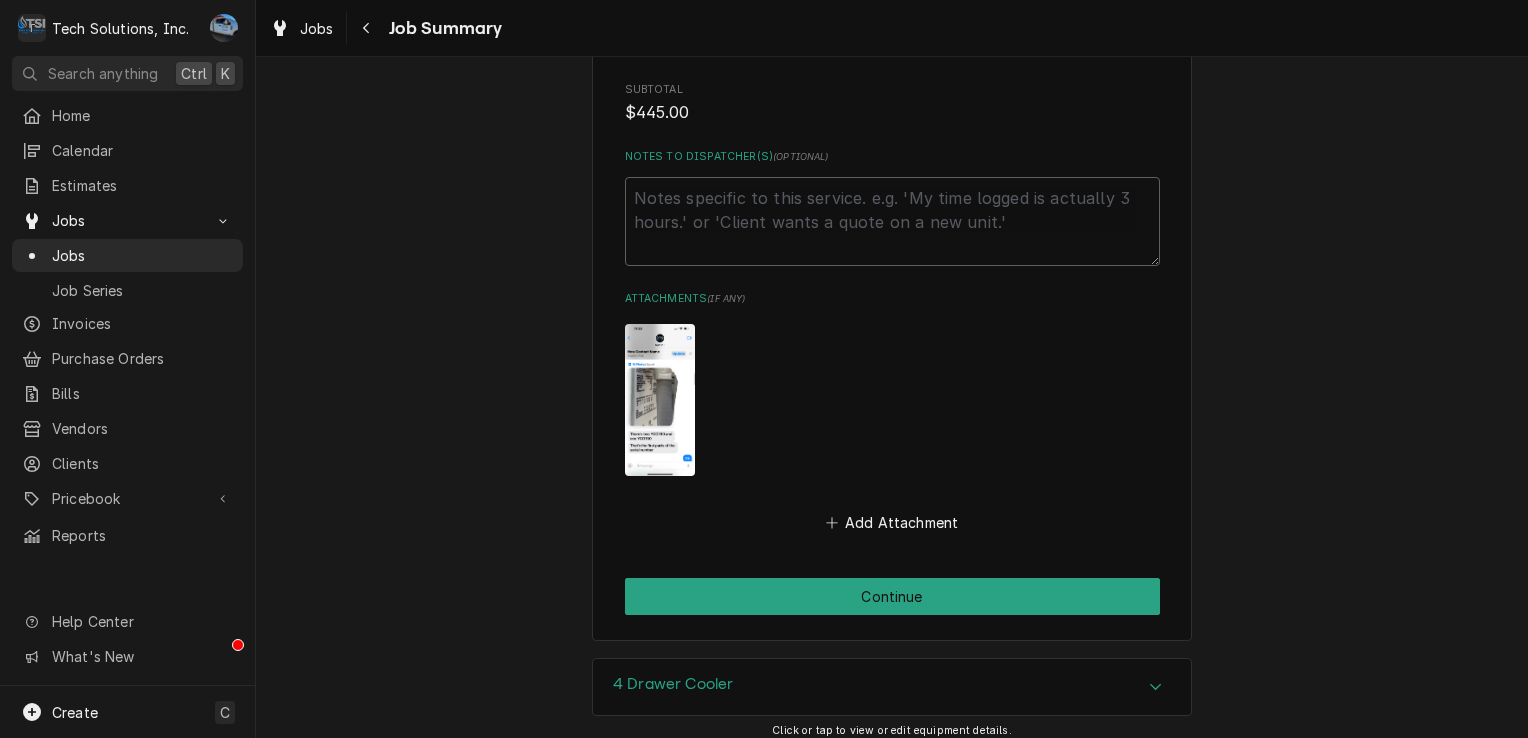 click on "Adventures on the Gorge-Aramark Destinations Chetty's/Wanderlust / 90 Canyon Rim Campus Road, Lansing, WV 25862 Please provide a summary of the work you've done, the parts and materials you used, and any other charges or discounts that should be applied to this service: Roopairs Job ID JOB-531 Service Type Reach In Job Type Service Total Time Logged 4h 27min Service Charges Short Description Reach In Service Date Jun 26, 2025 Hourly Cost $100.00/hr Qty. 4hrs Rate $100.00/hr Amount $400.00 Service  Summary Add Service Charge Parts and Materials  ( if any ) Add Part or Material Trip Charges, Diagnostic Fees, etc.  ( if any ) Short Description Fuel Charge Unit Cost $45.00 Qty. 1 Price $45.00 Amount $45.00 Add Miscellaneous Charge Discounts  ( if any ) Add Discount Subtotal $445.00 Notes to Dispatcher(s)  ( optional ) Attachments  ( if any ) Add Attachment Continue" at bounding box center [892, -656] 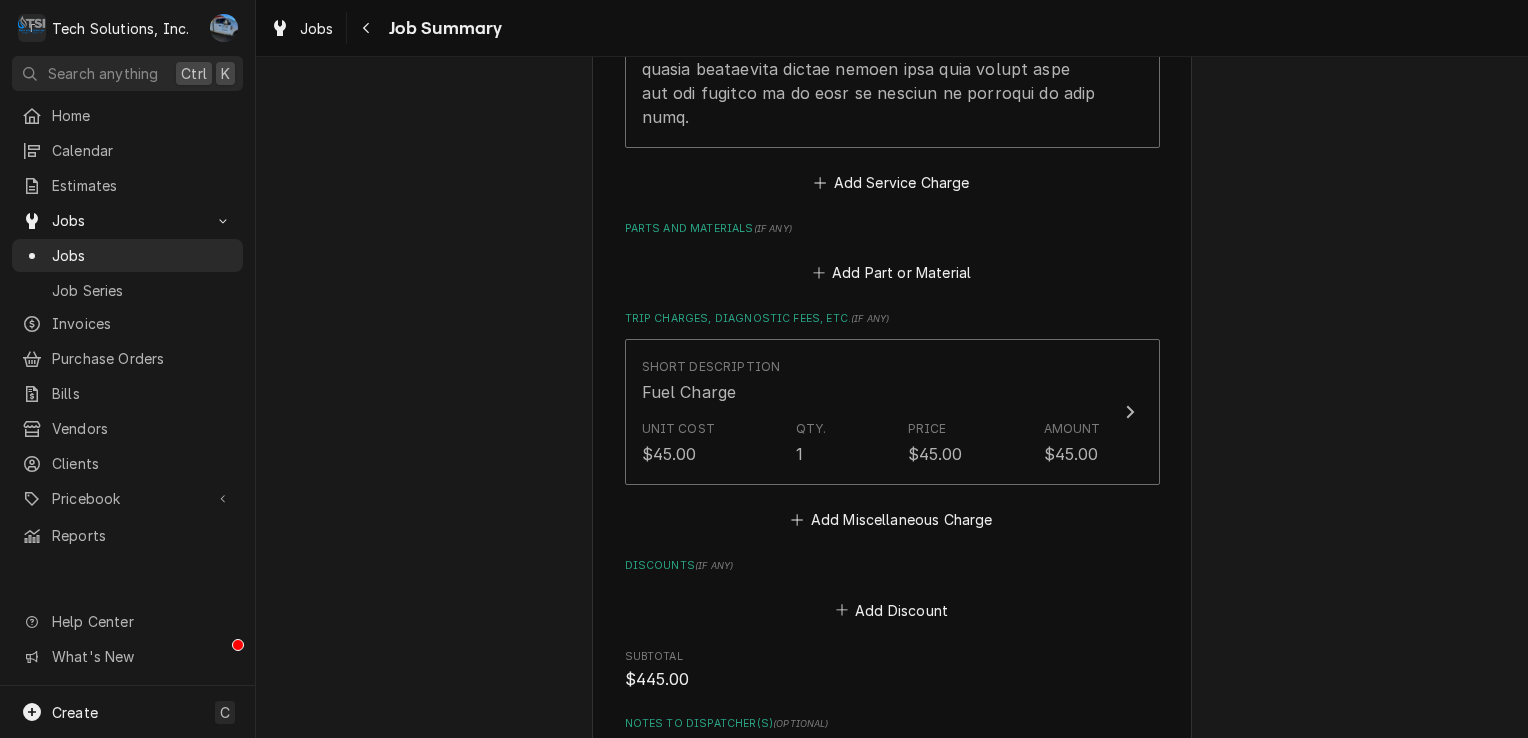 scroll, scrollTop: 1448, scrollLeft: 0, axis: vertical 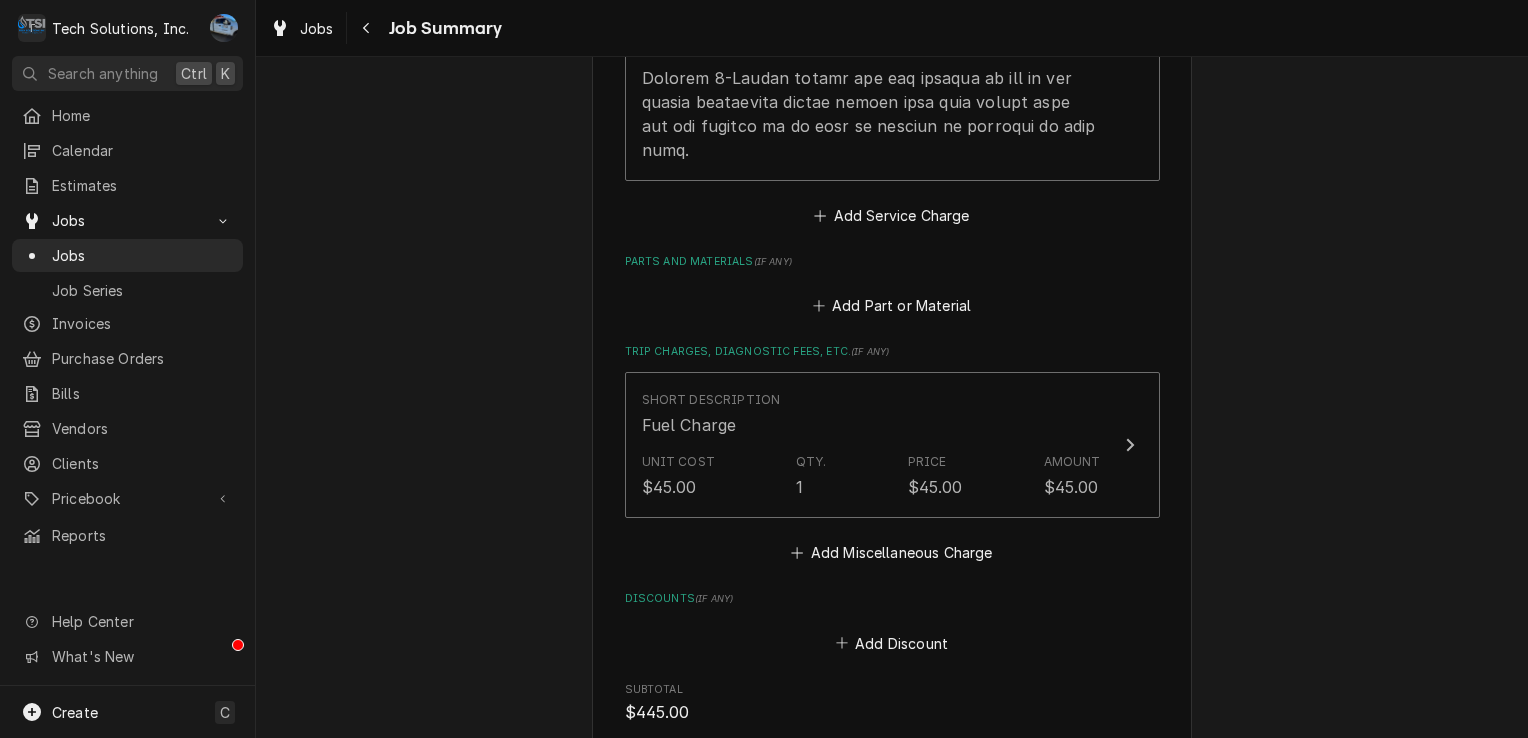 click on "Adventures on the Gorge-Aramark Destinations Chetty's/Wanderlust / 90 Canyon Rim Campus Road, Lansing, WV 25862 Please provide a summary of the work you've done, the parts and materials you used, and any other charges or discounts that should be applied to this service: Roopairs Job ID JOB-531 Service Type Reach In Job Type Service Total Time Logged 4h 27min Service Charges Short Description Reach In Service Date Jun 26, 2025 Hourly Cost $100.00/hr Qty. 4hrs Rate $100.00/hr Amount $400.00 Service  Summary Add Service Charge Parts and Materials  ( if any ) Add Part or Material Trip Charges, Diagnostic Fees, etc.  ( if any ) Short Description Fuel Charge Unit Cost $45.00 Qty. 1 Price $45.00 Amount $45.00 Add Miscellaneous Charge Discounts  ( if any ) Add Discount Subtotal $445.00 Notes to Dispatcher(s)  ( optional ) Attachments  ( if any ) Add Attachment Continue" at bounding box center (892, -56) 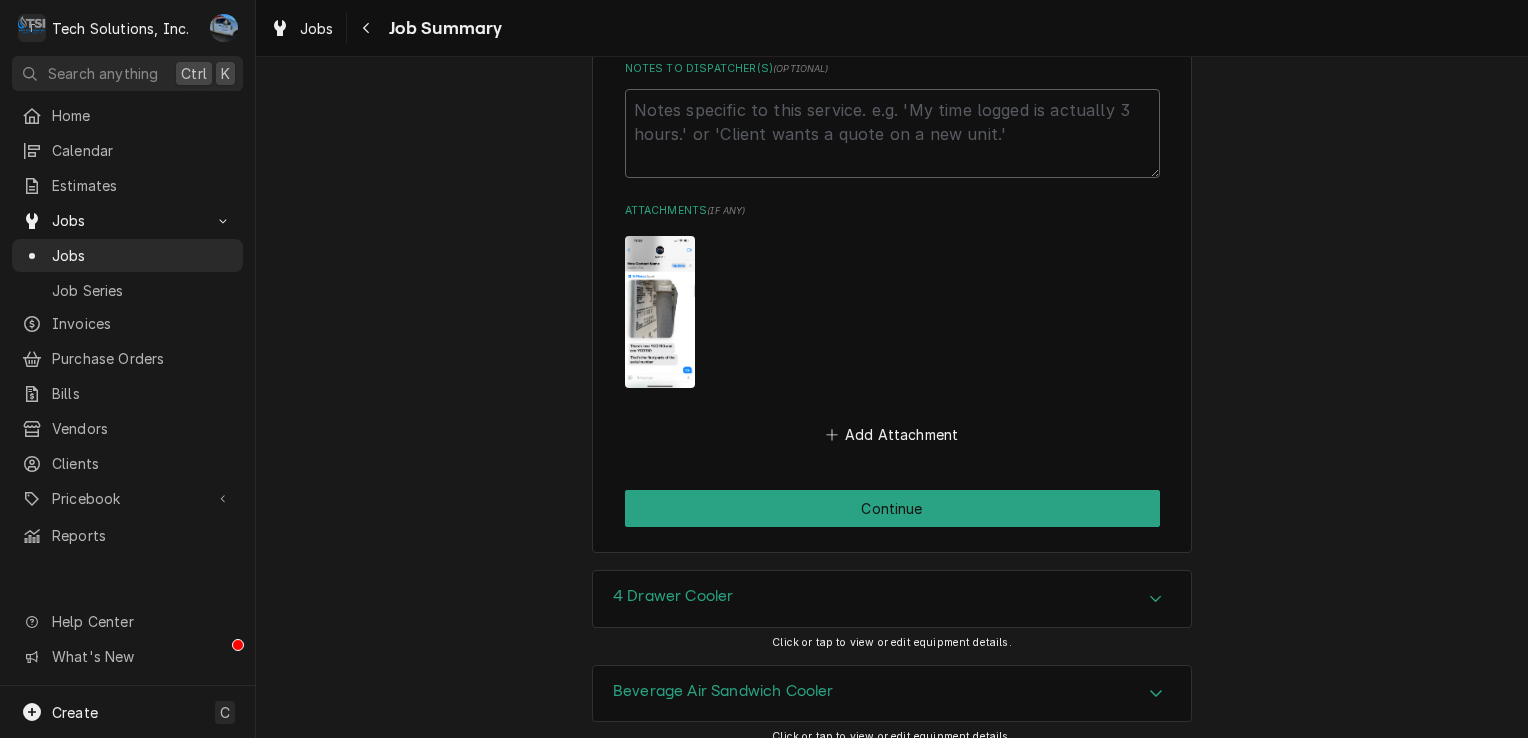 scroll, scrollTop: 2088, scrollLeft: 0, axis: vertical 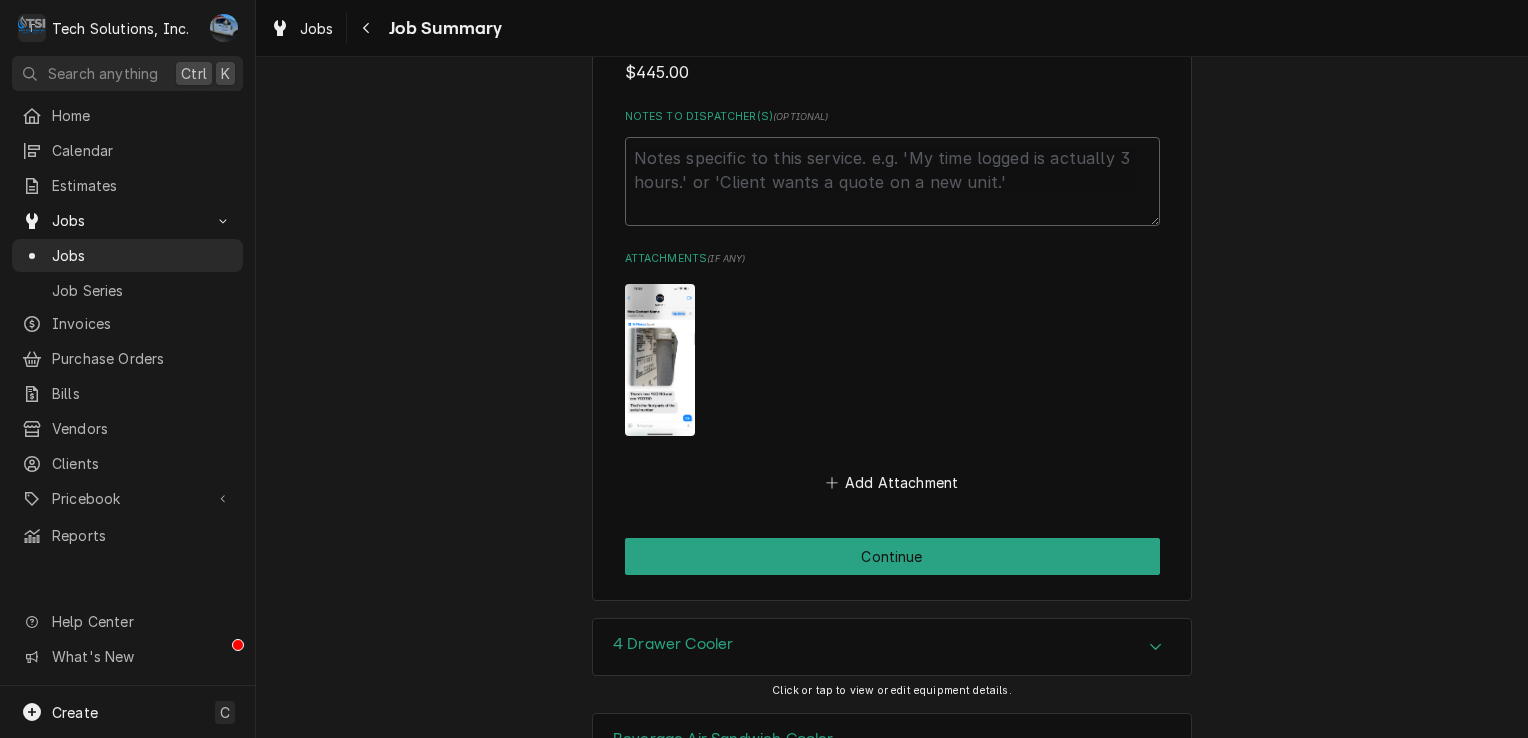 click at bounding box center (660, 360) 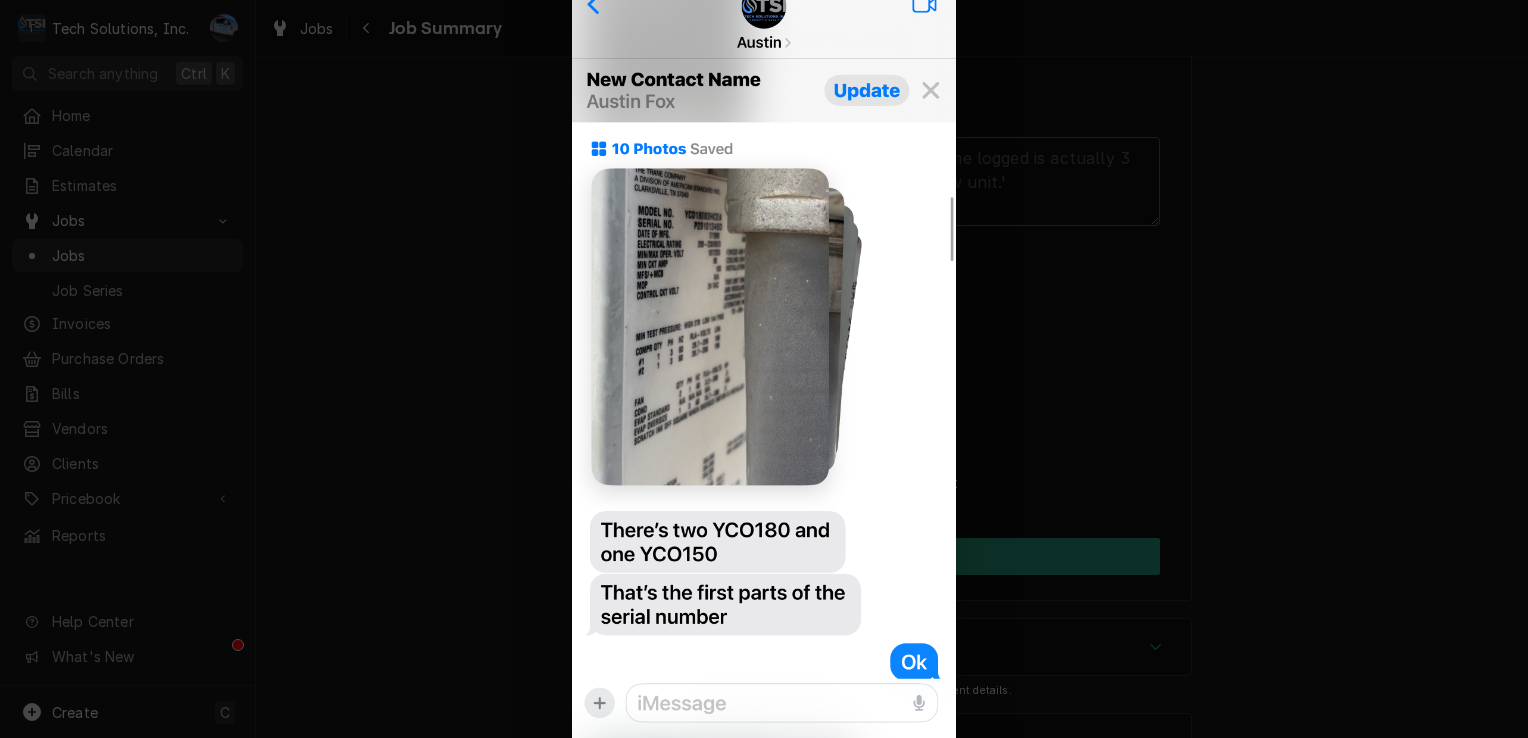 click at bounding box center [764, 369] 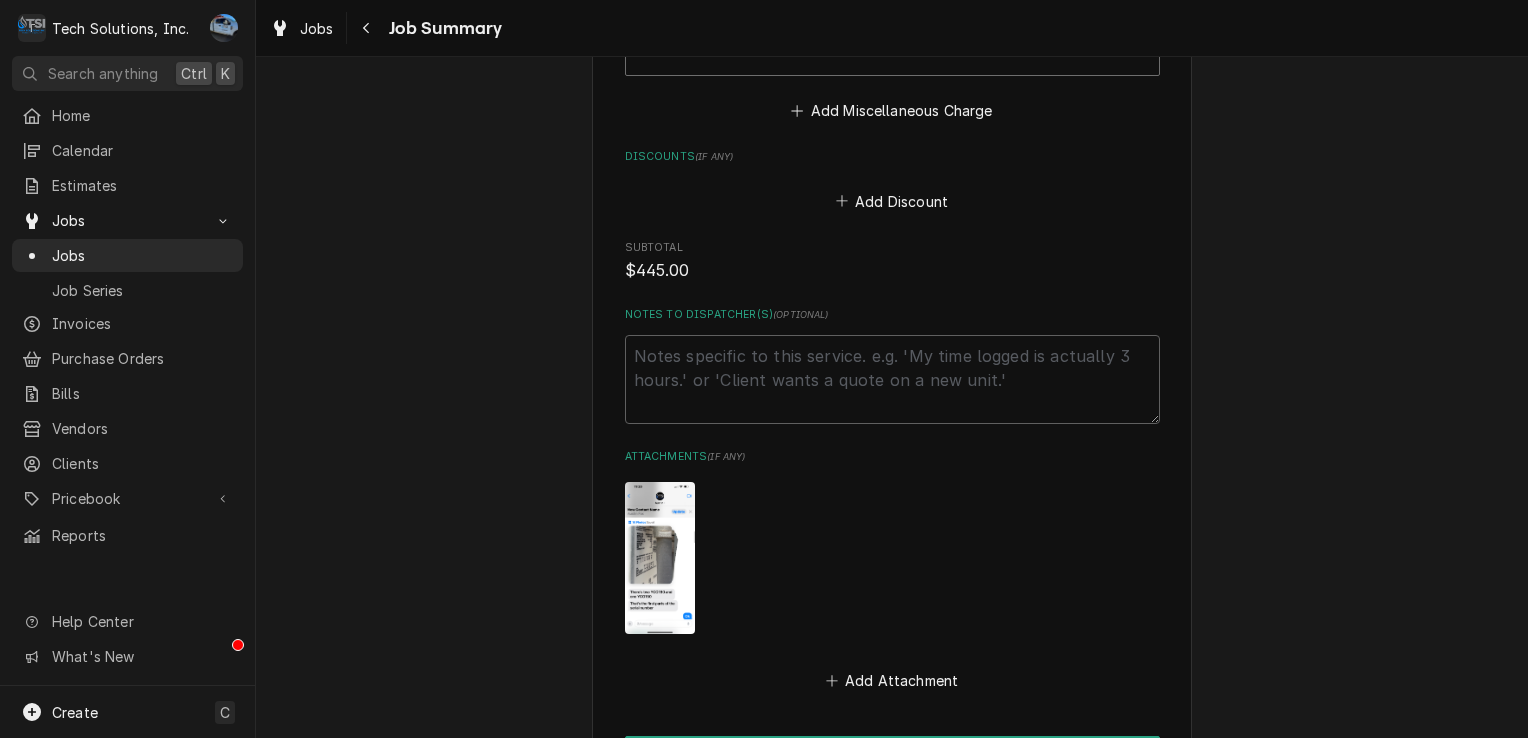 scroll, scrollTop: 2000, scrollLeft: 0, axis: vertical 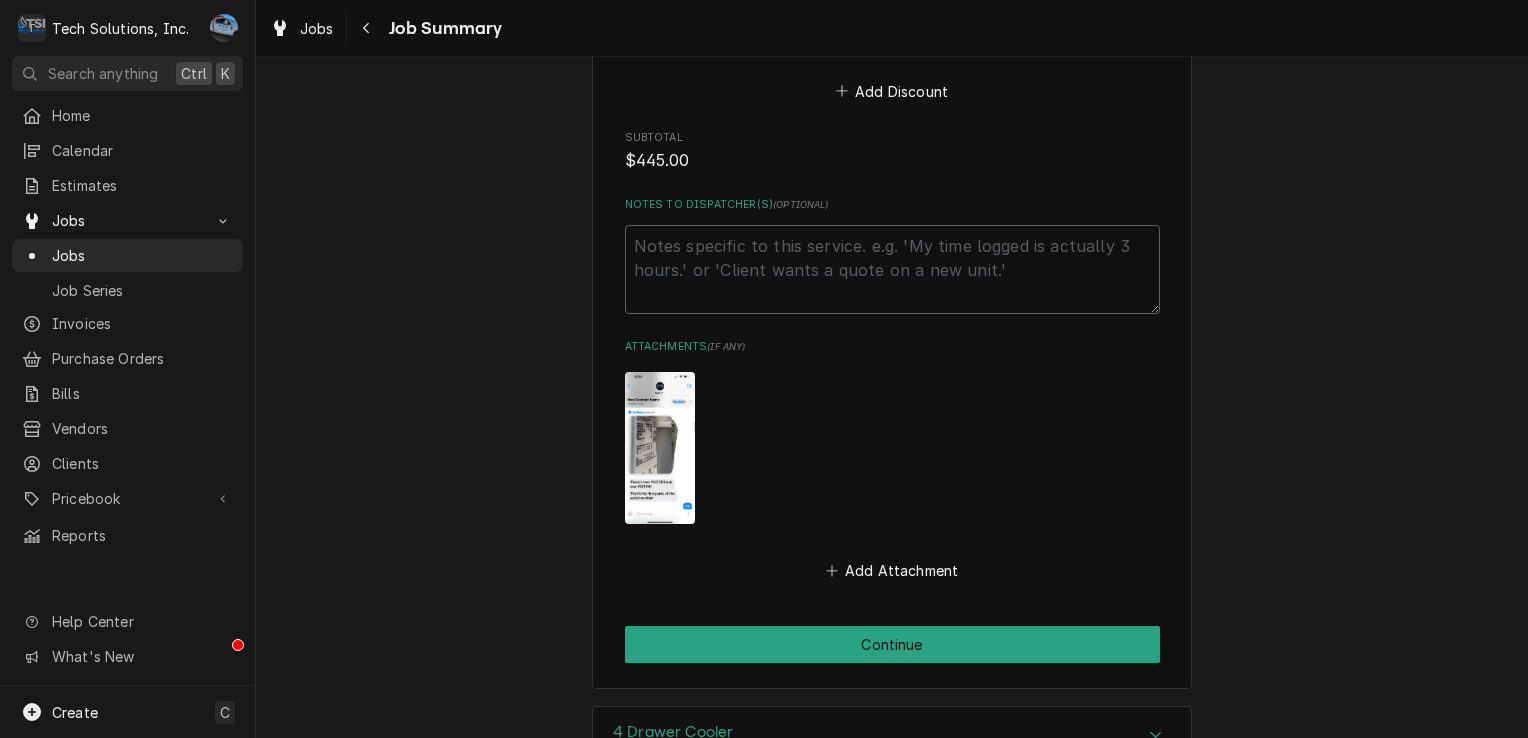 click at bounding box center (660, 448) 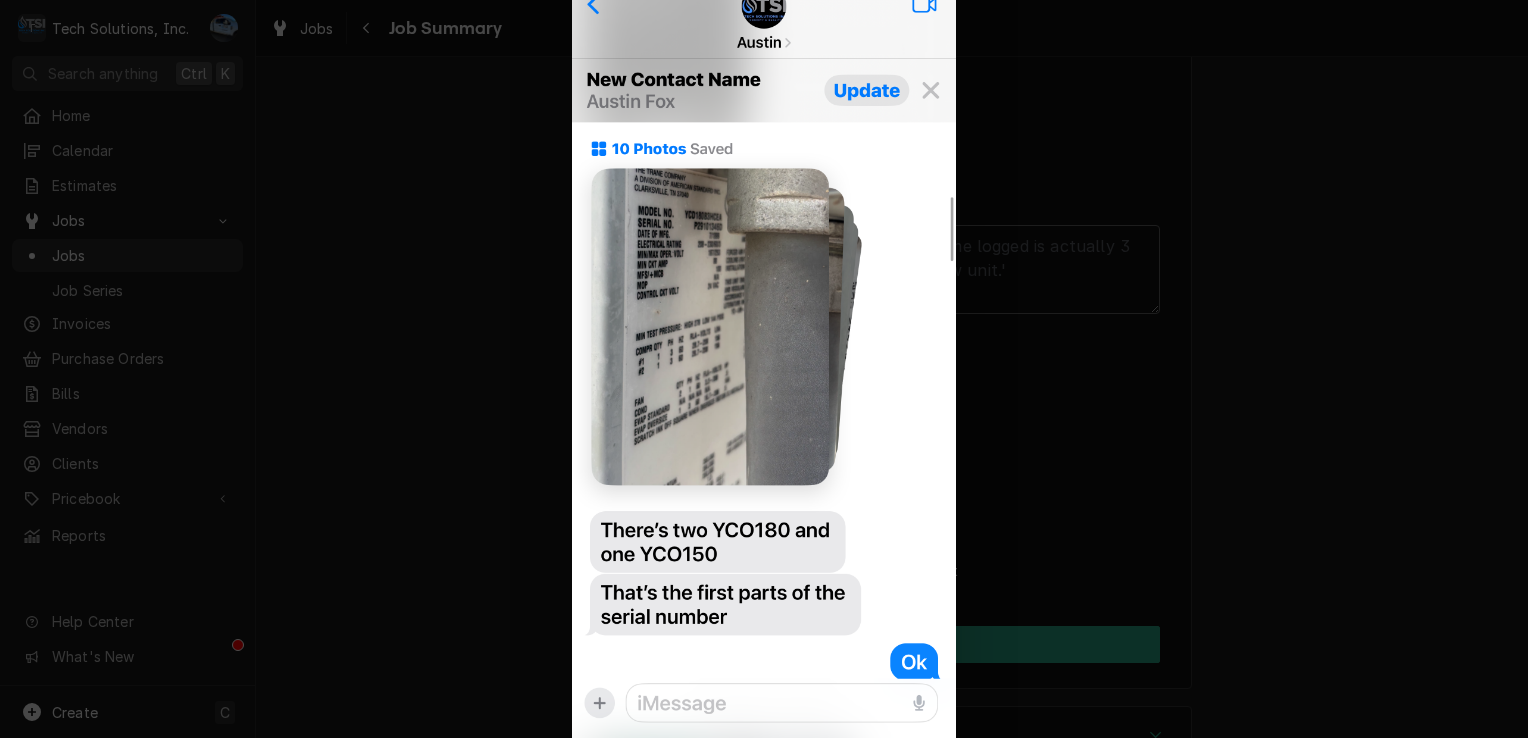 click at bounding box center [764, 369] 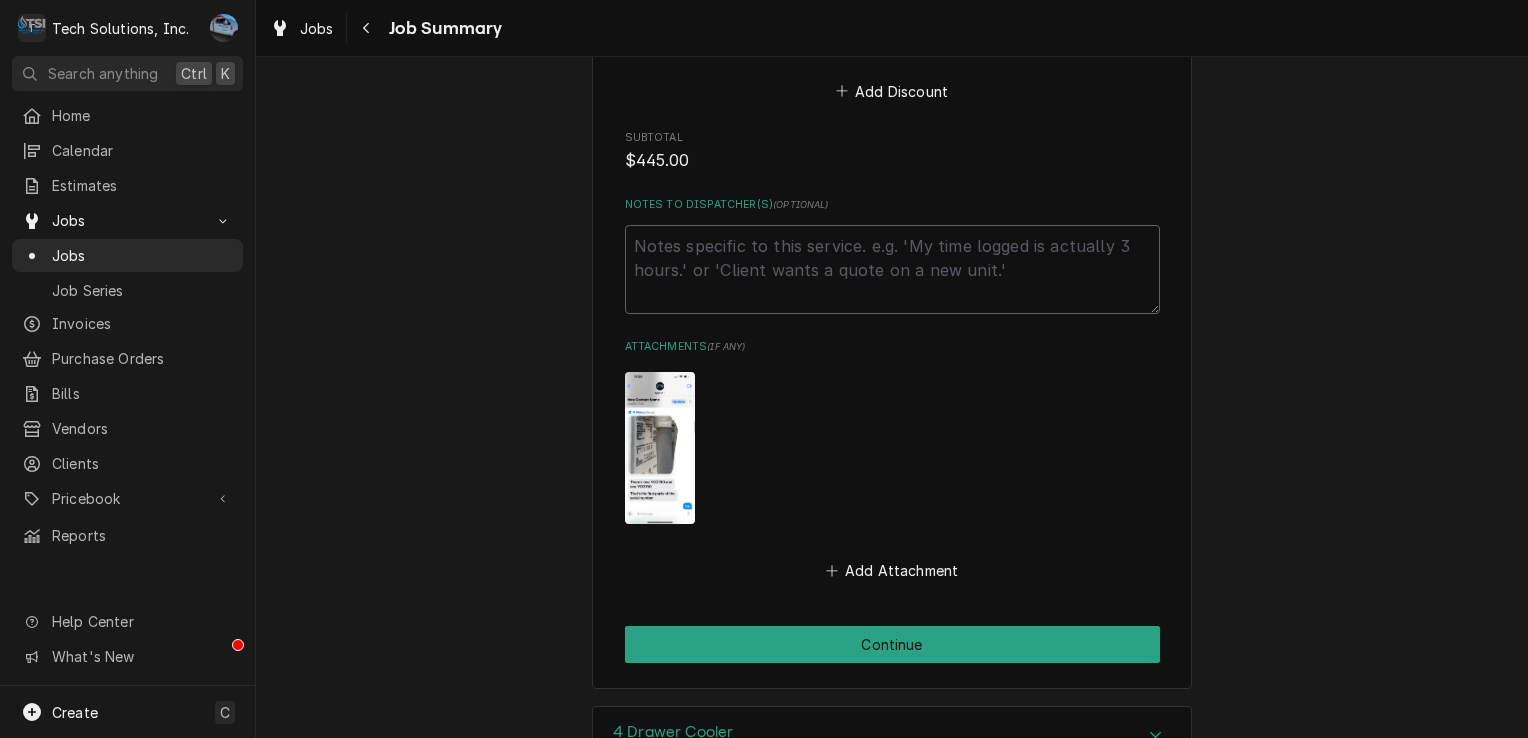 click at bounding box center [660, 448] 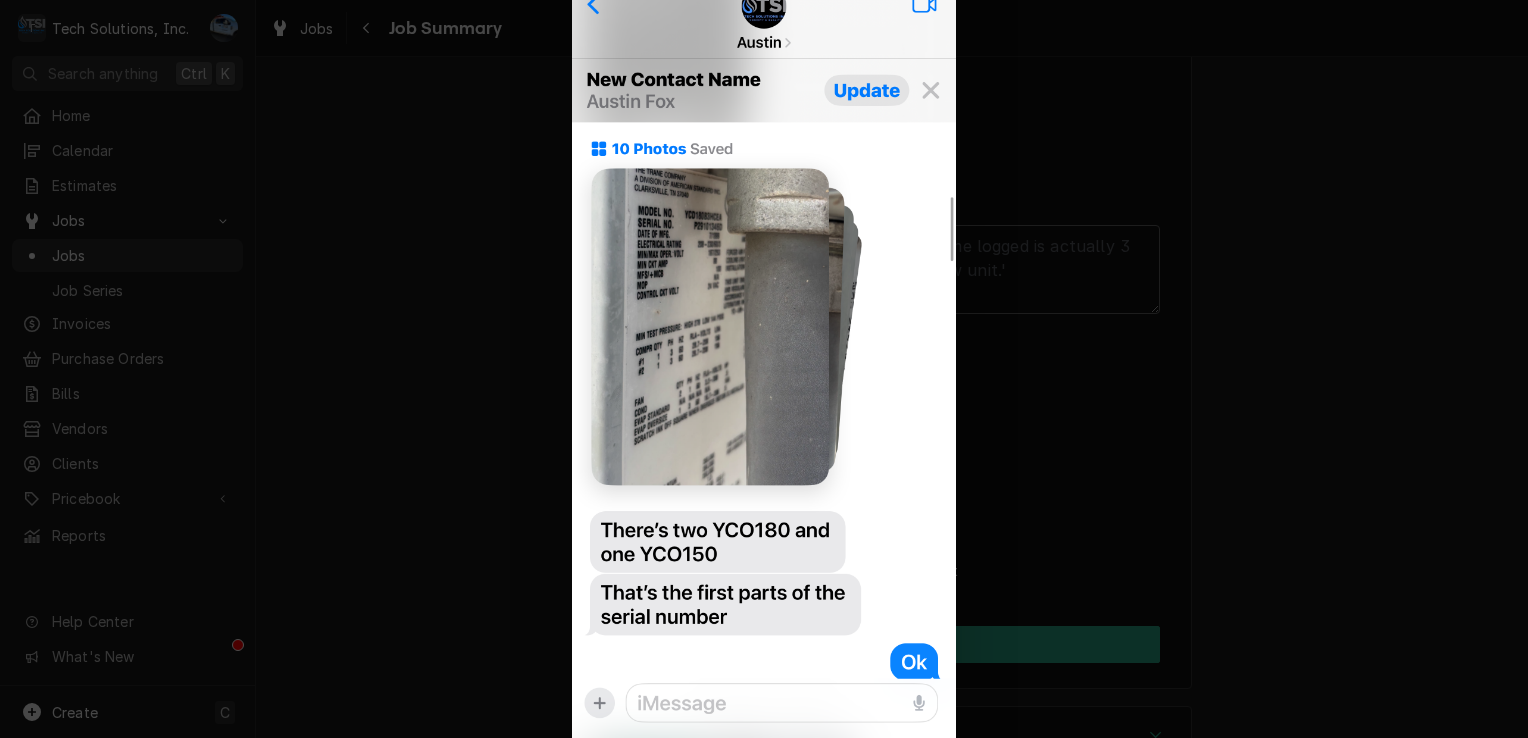click at bounding box center [764, 369] 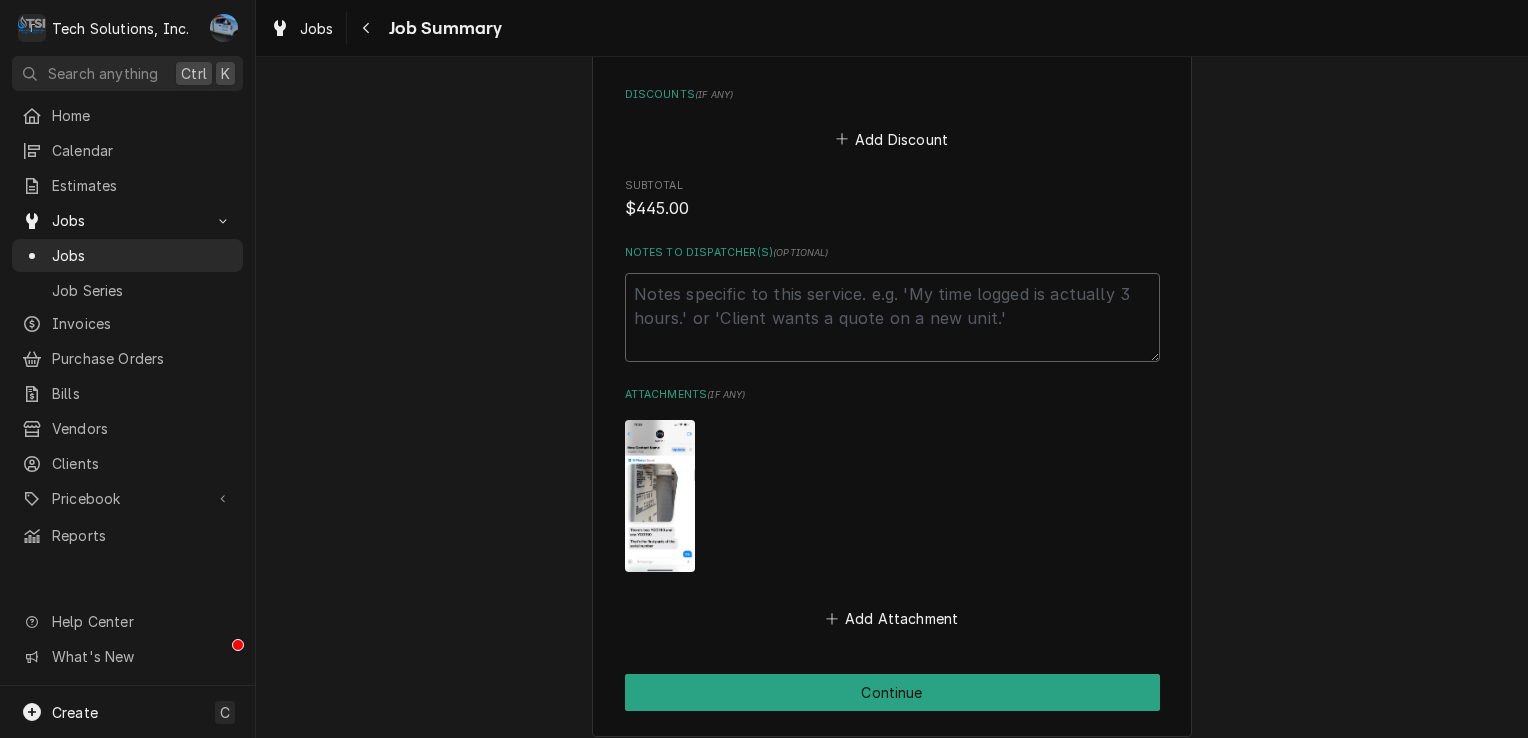 scroll, scrollTop: 2000, scrollLeft: 0, axis: vertical 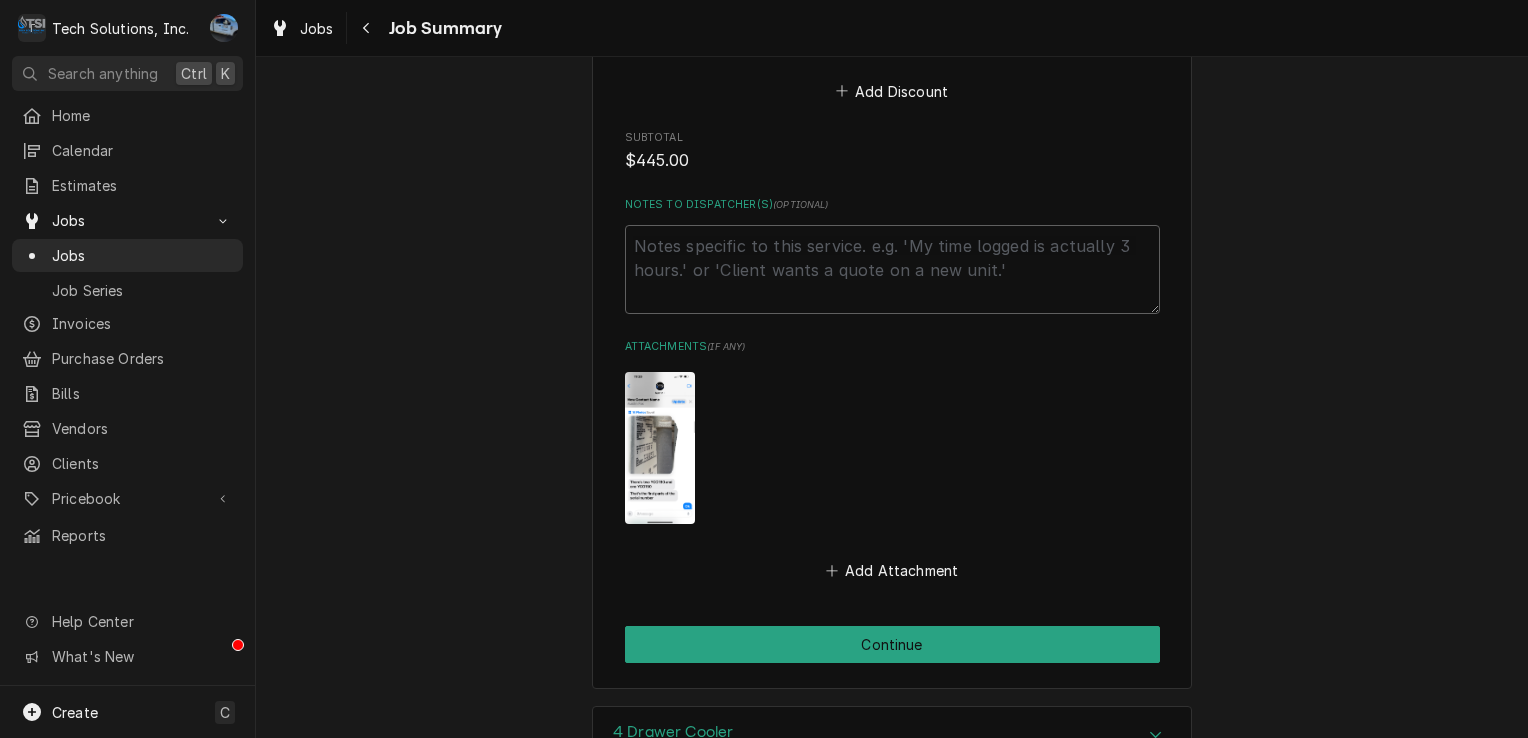 click at bounding box center [660, 448] 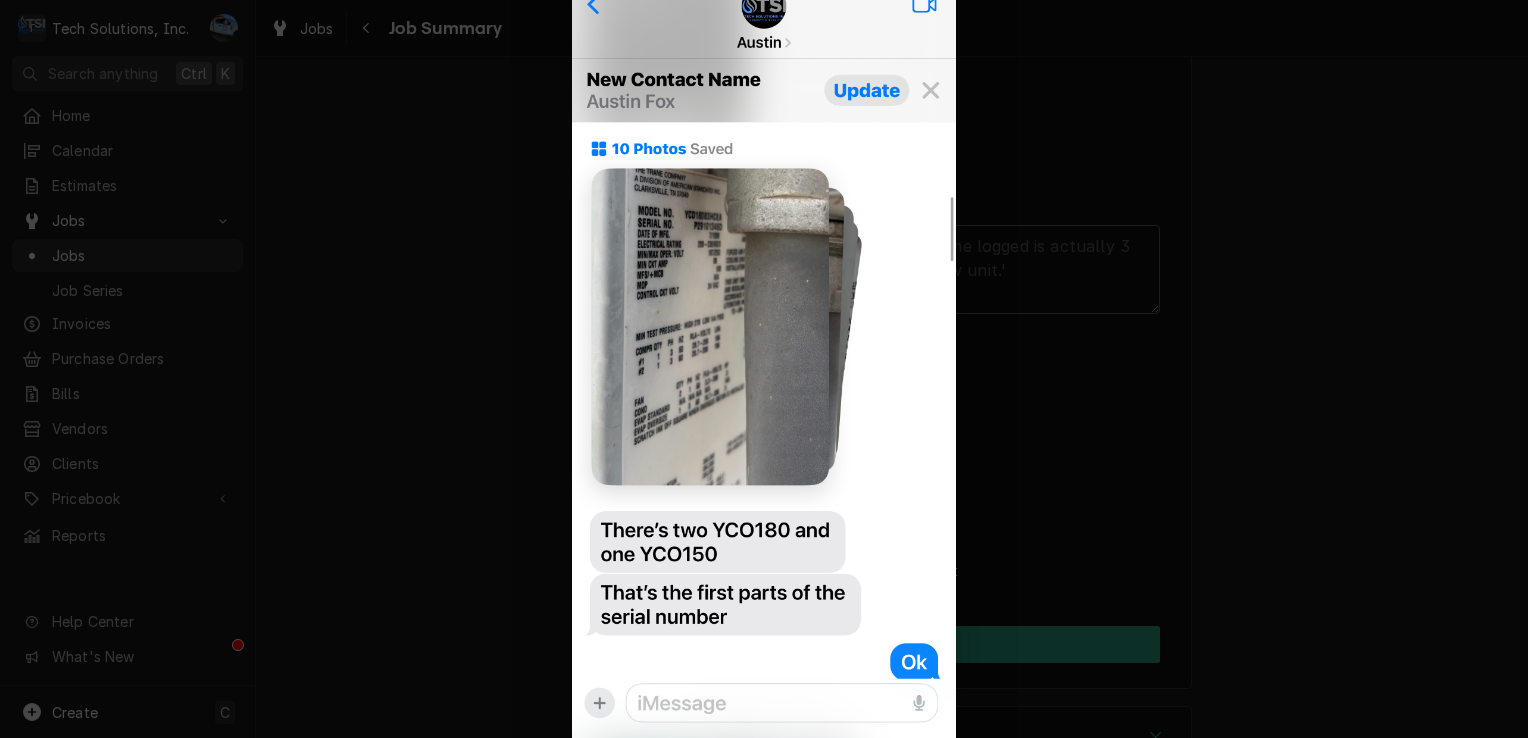 click at bounding box center (764, 369) 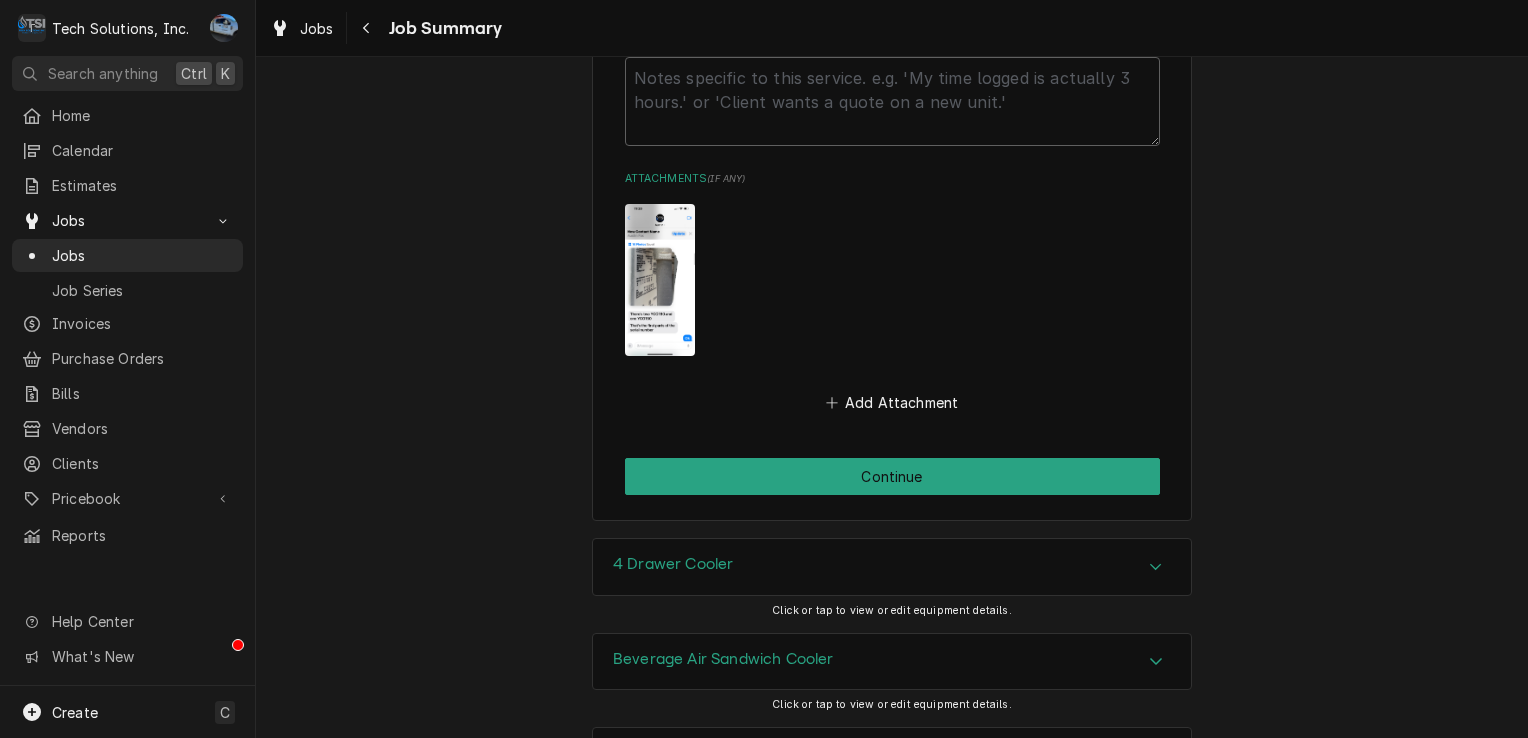 scroll, scrollTop: 2200, scrollLeft: 0, axis: vertical 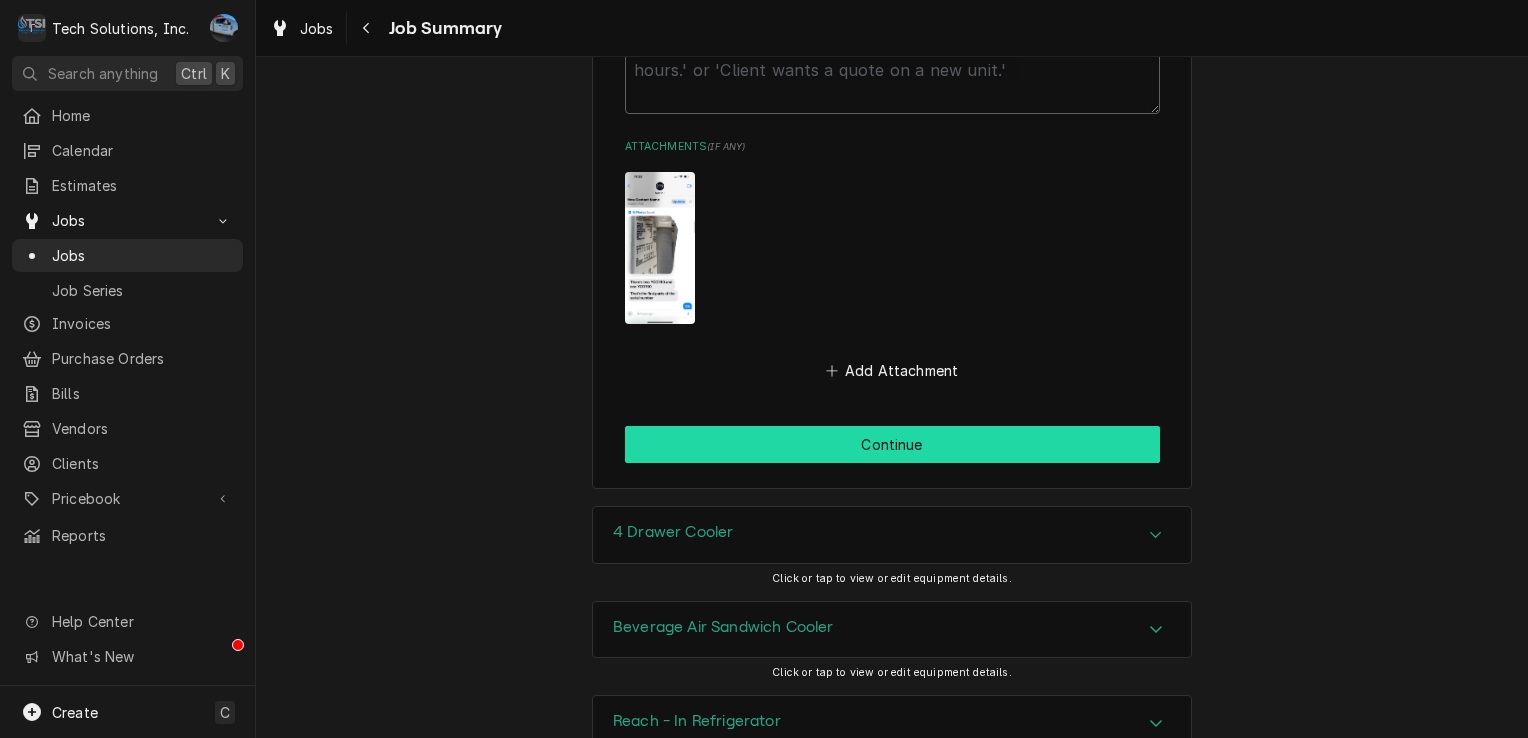 click on "Continue" at bounding box center [892, 444] 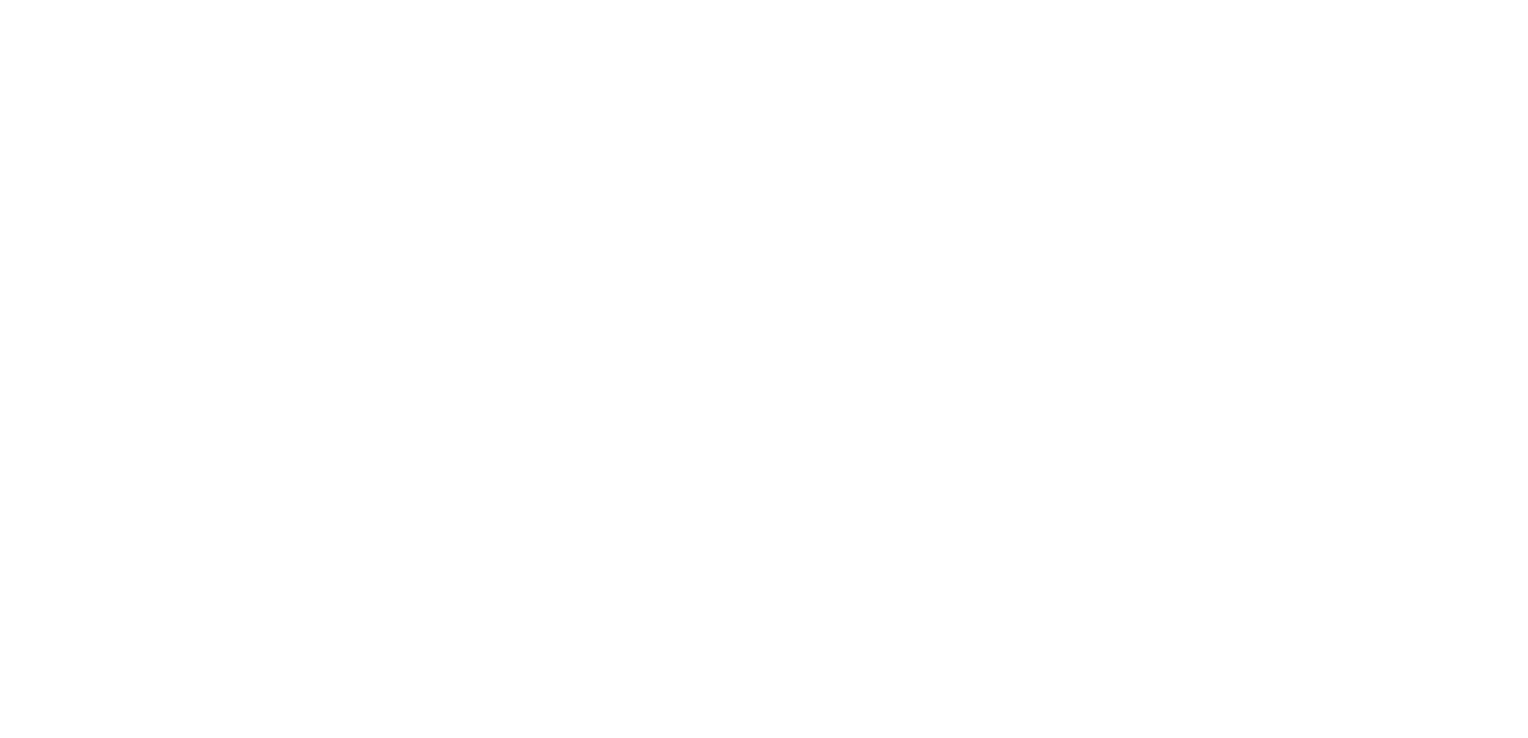 scroll, scrollTop: 0, scrollLeft: 0, axis: both 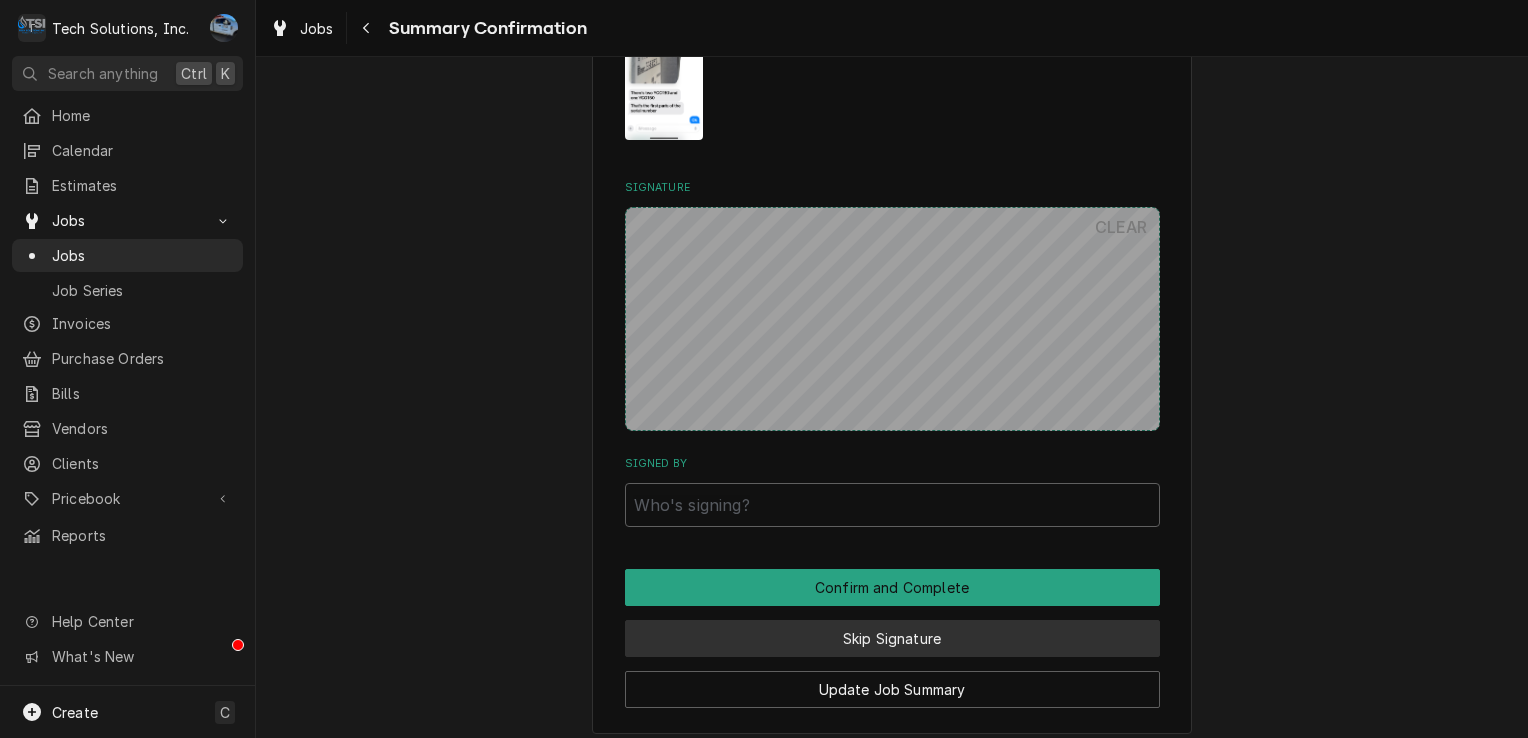 click on "Skip Signature" at bounding box center [892, 638] 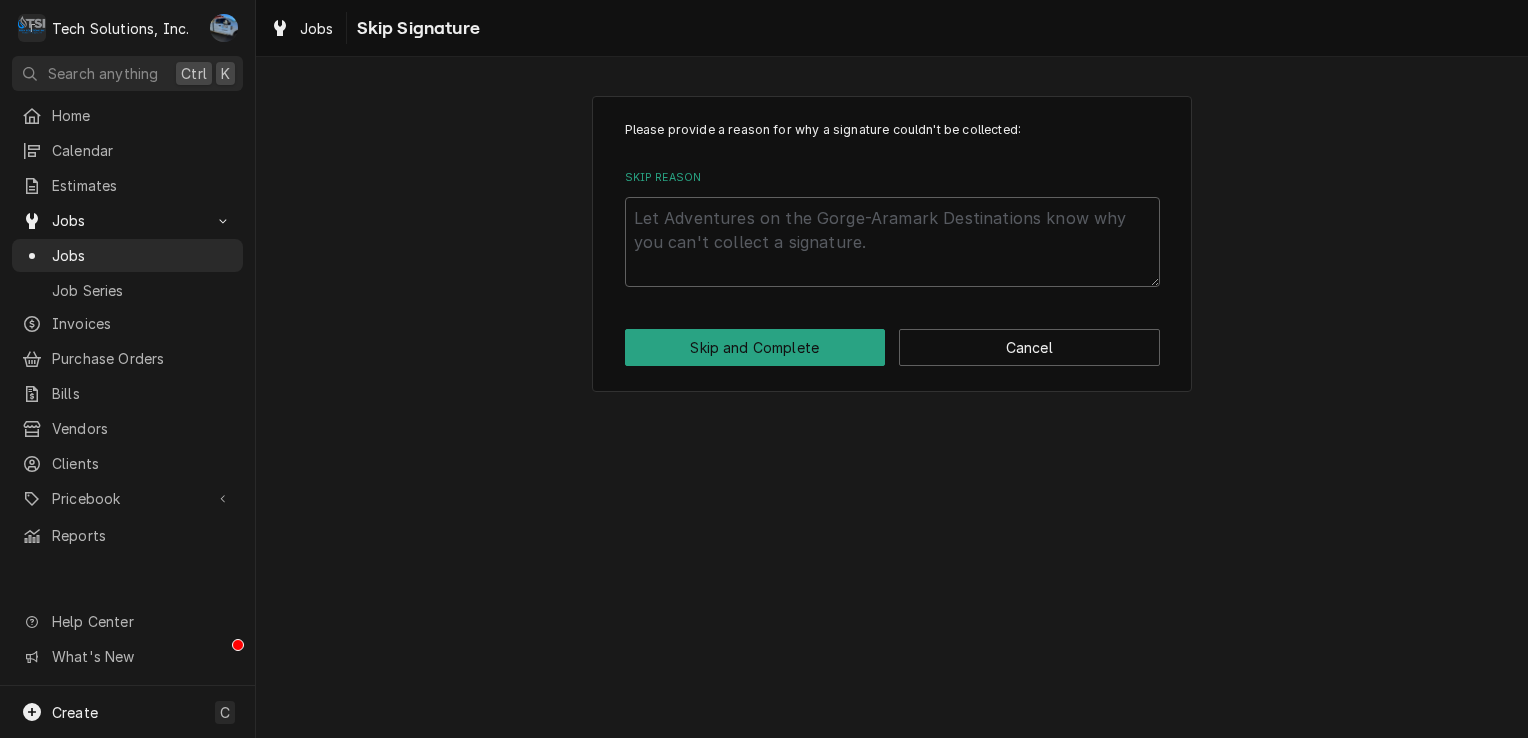 scroll, scrollTop: 0, scrollLeft: 0, axis: both 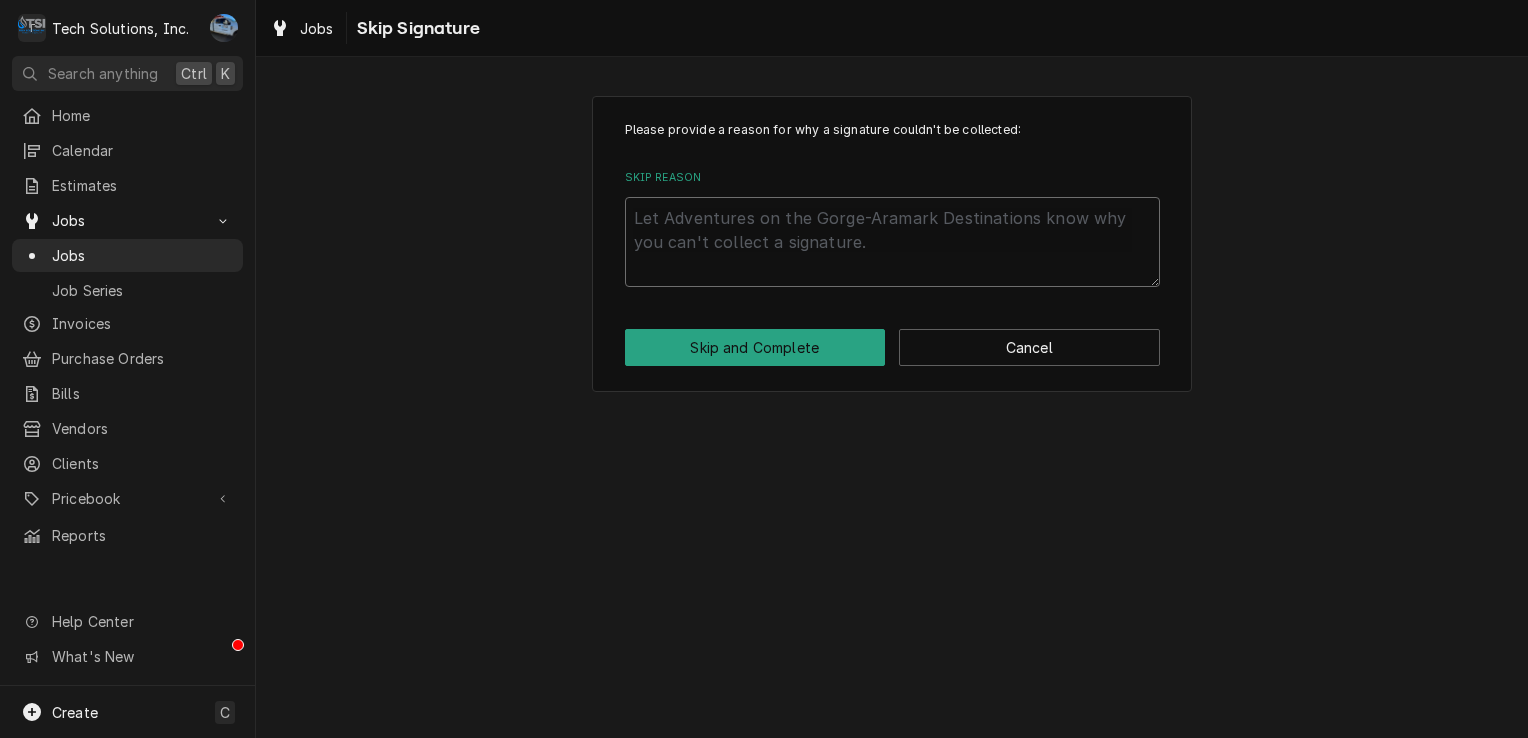 click on "Skip Reason" at bounding box center (892, 242) 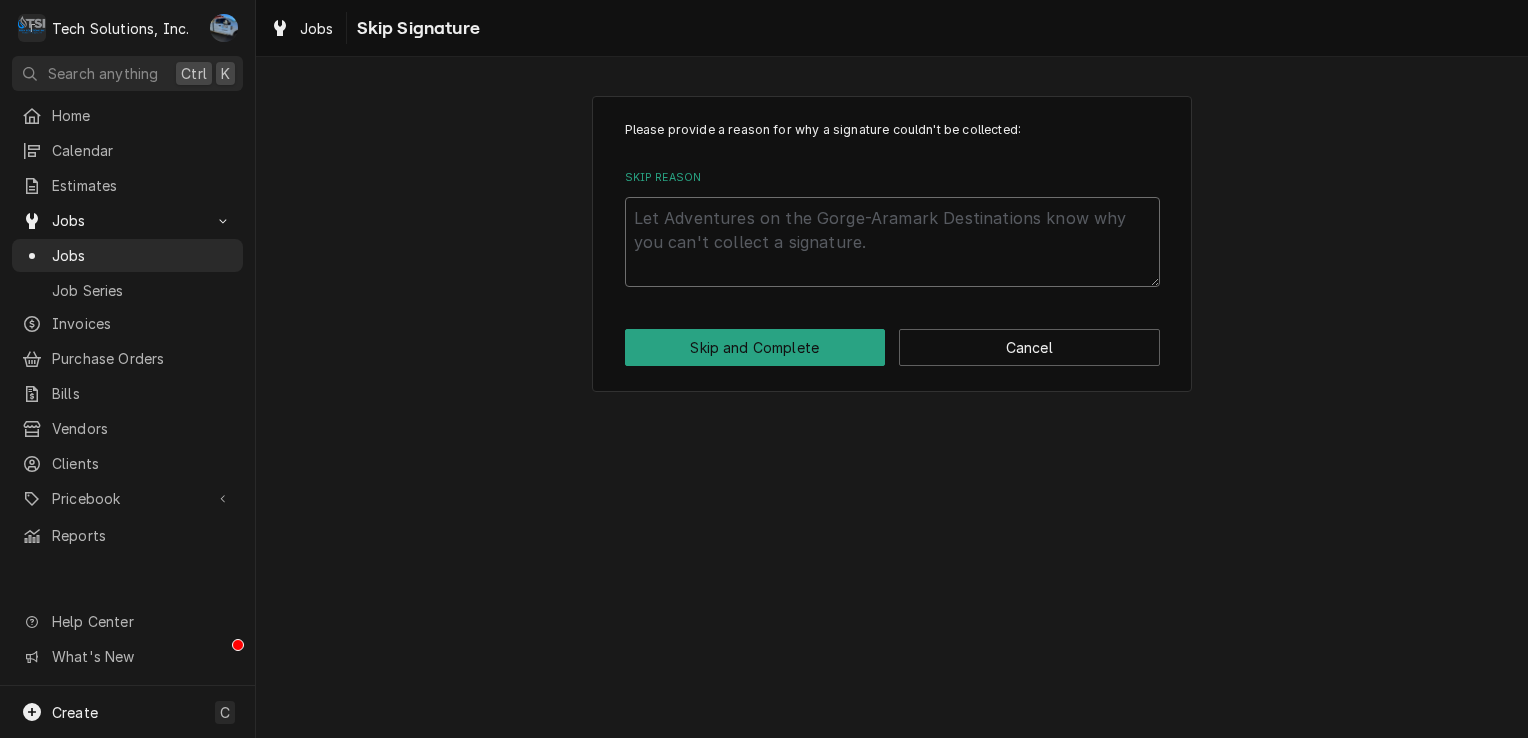 type on "x" 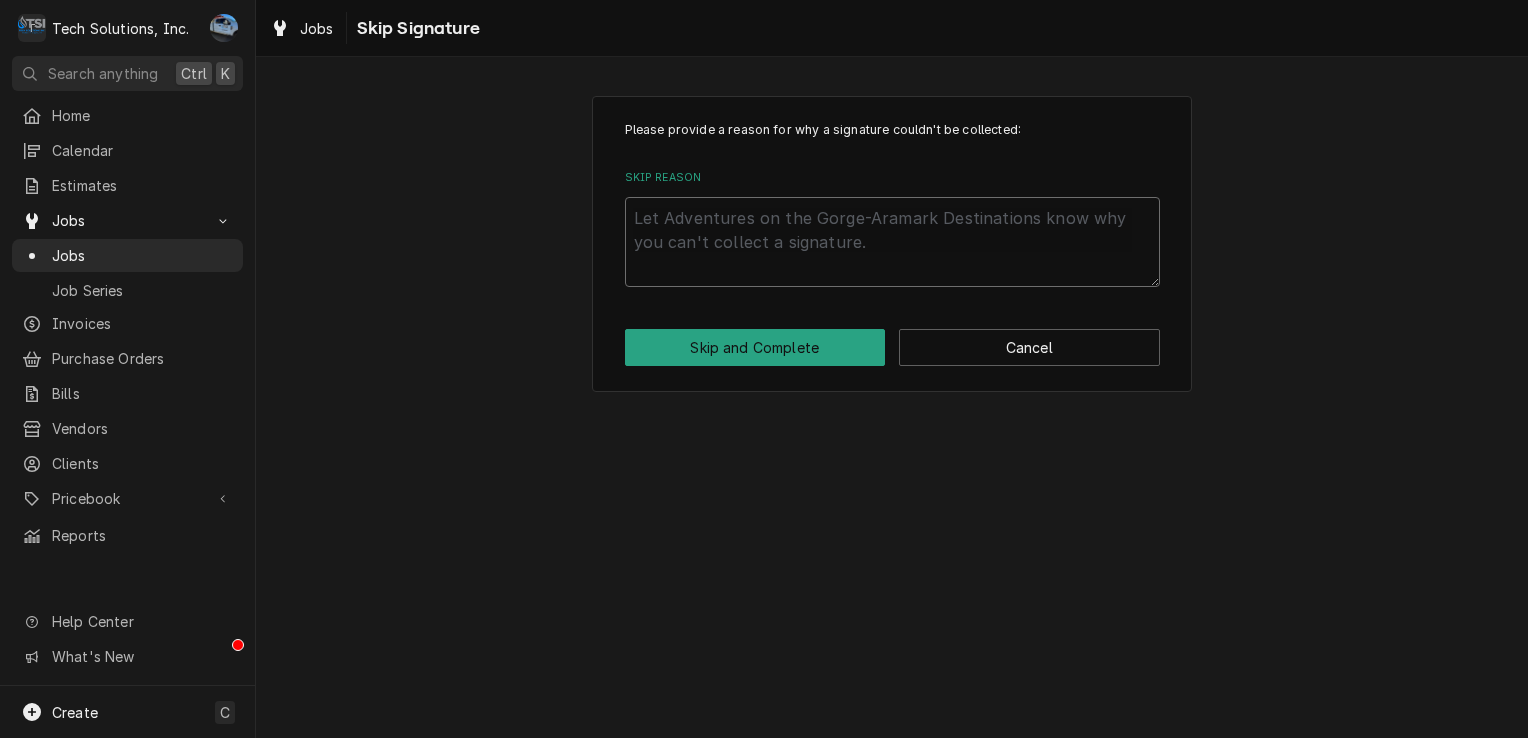 type on "j" 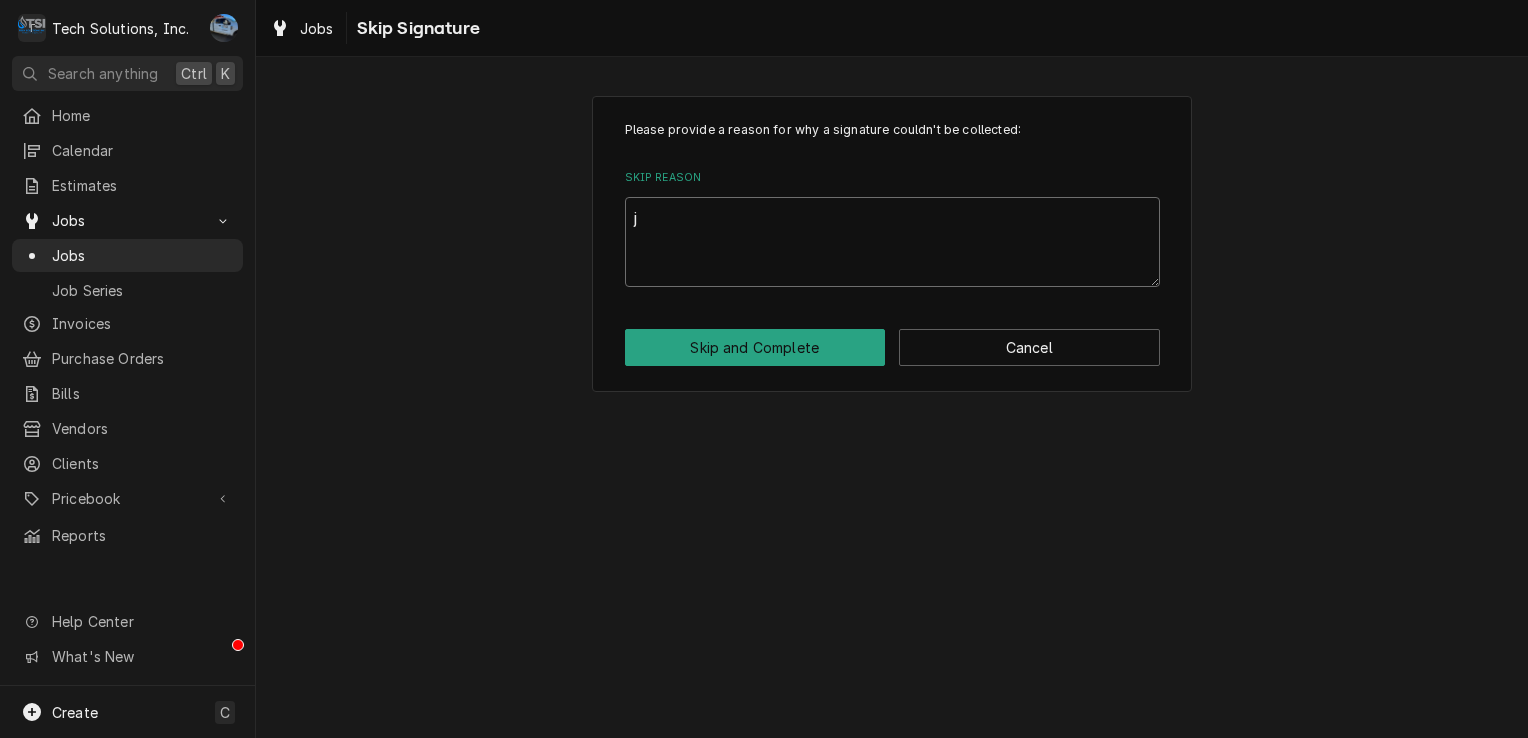 type on "x" 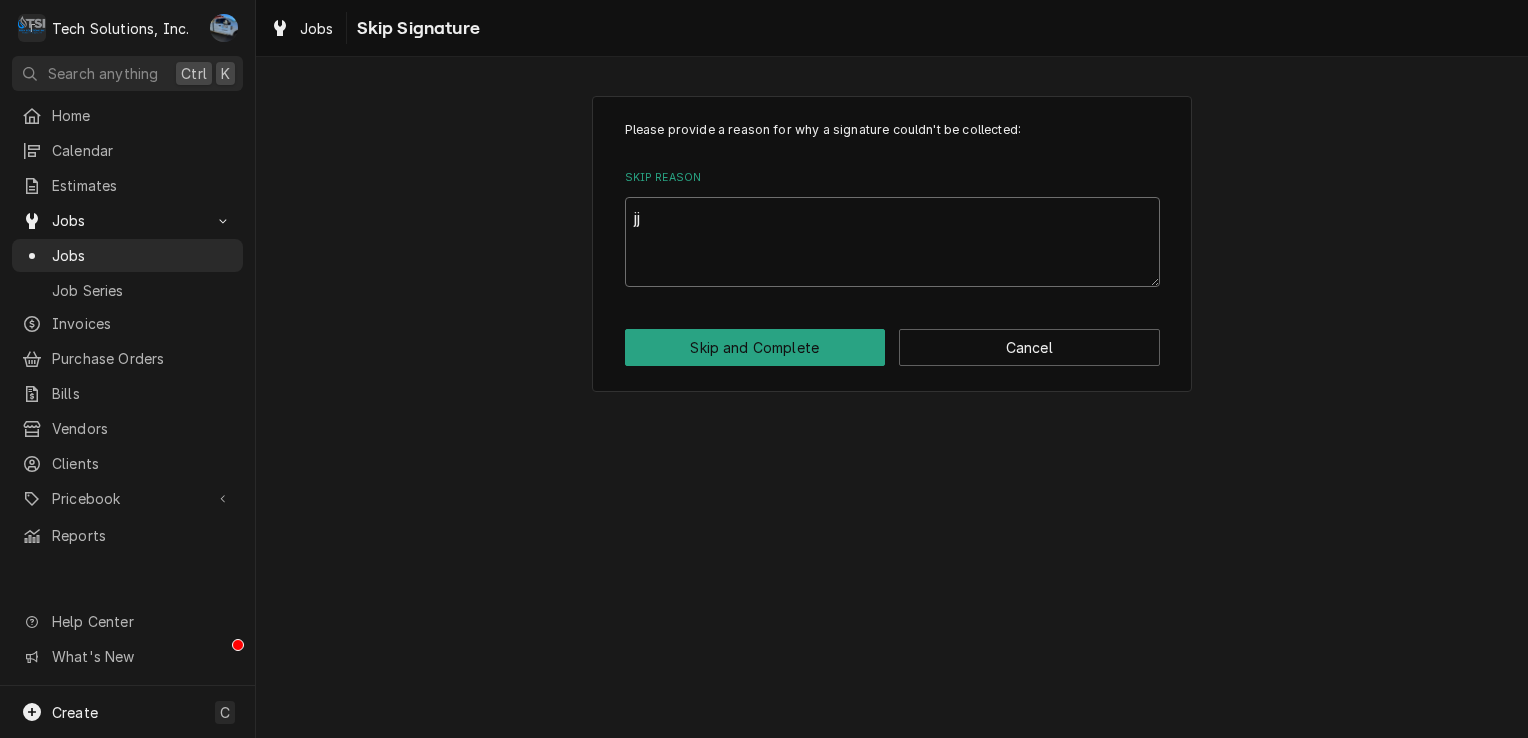type on "x" 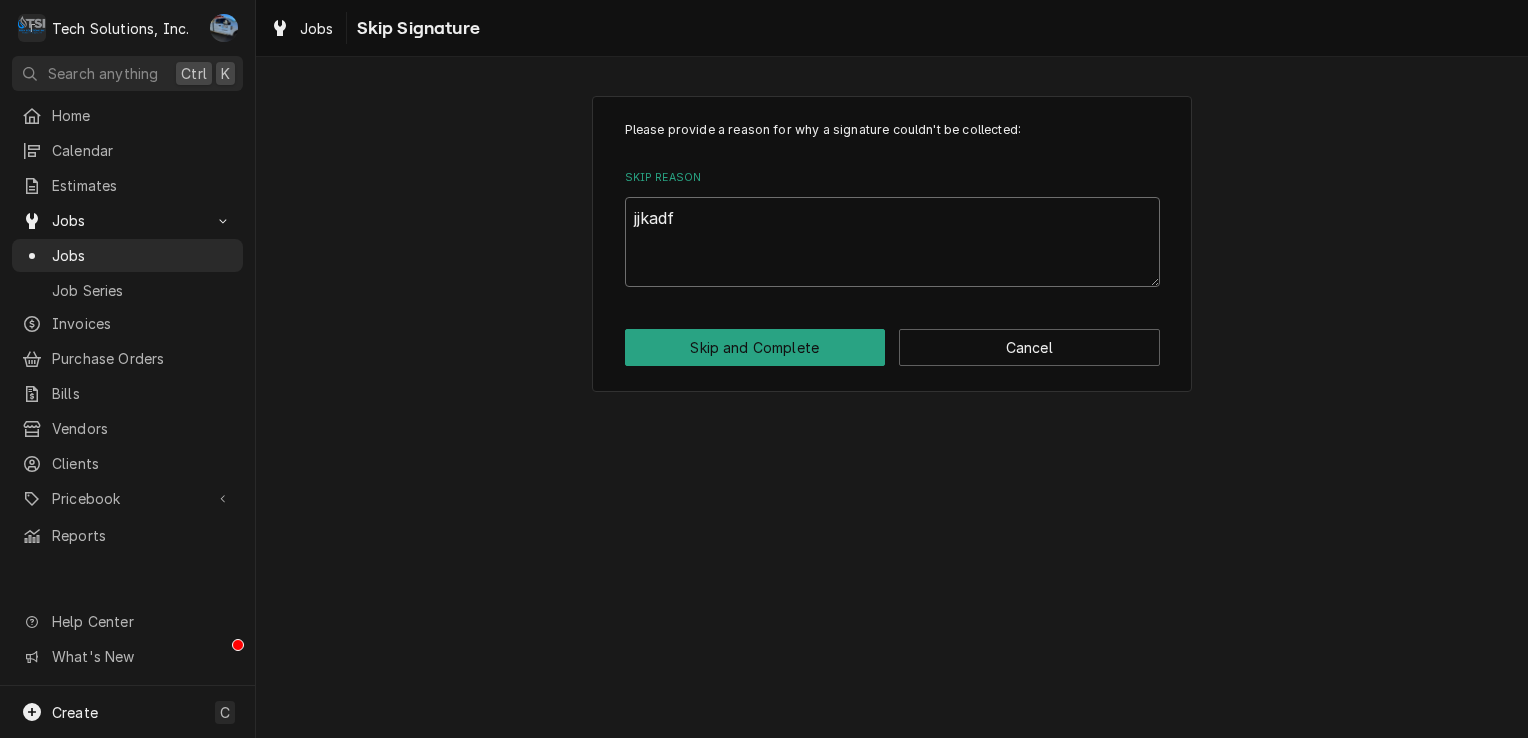 type on "jjkadfs" 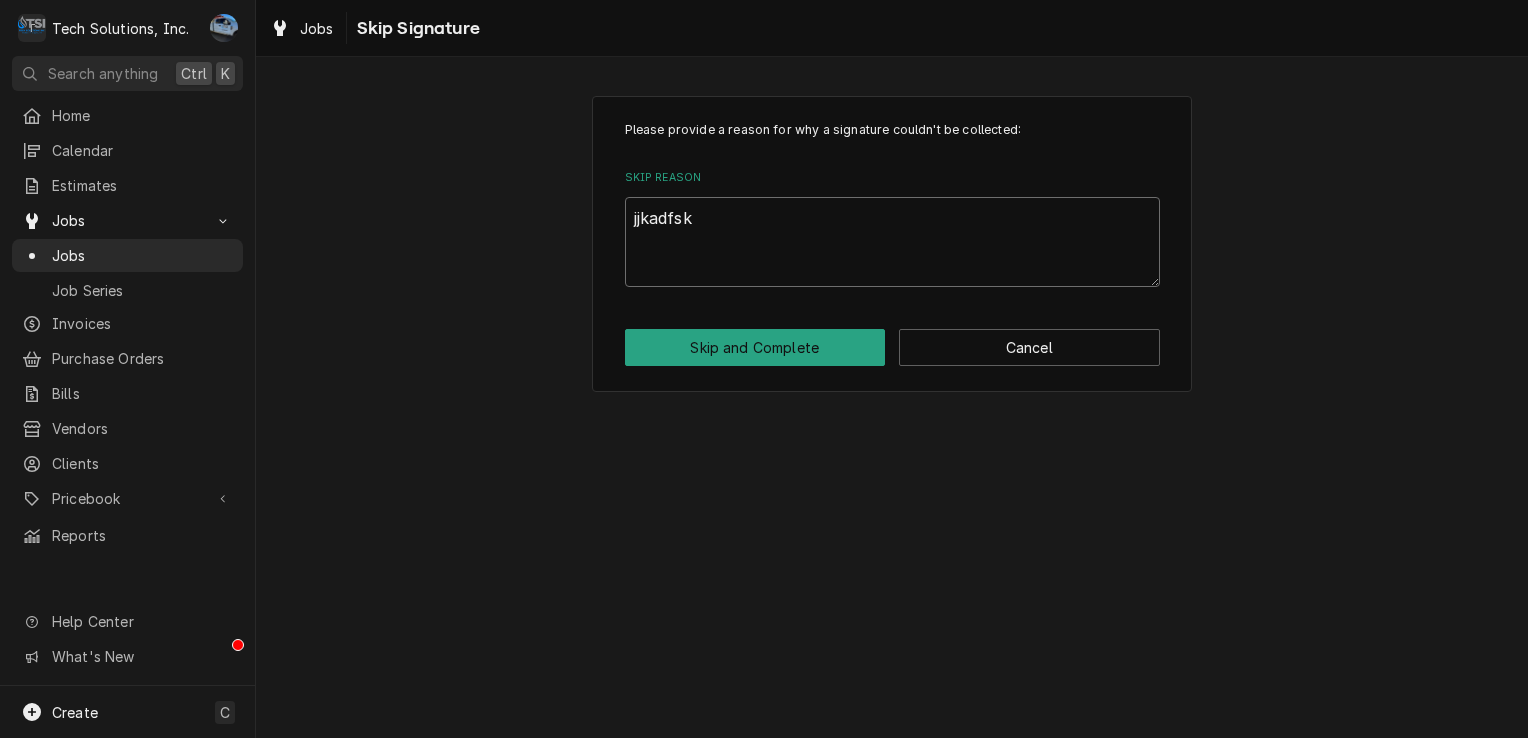 type on "jjkadfskj" 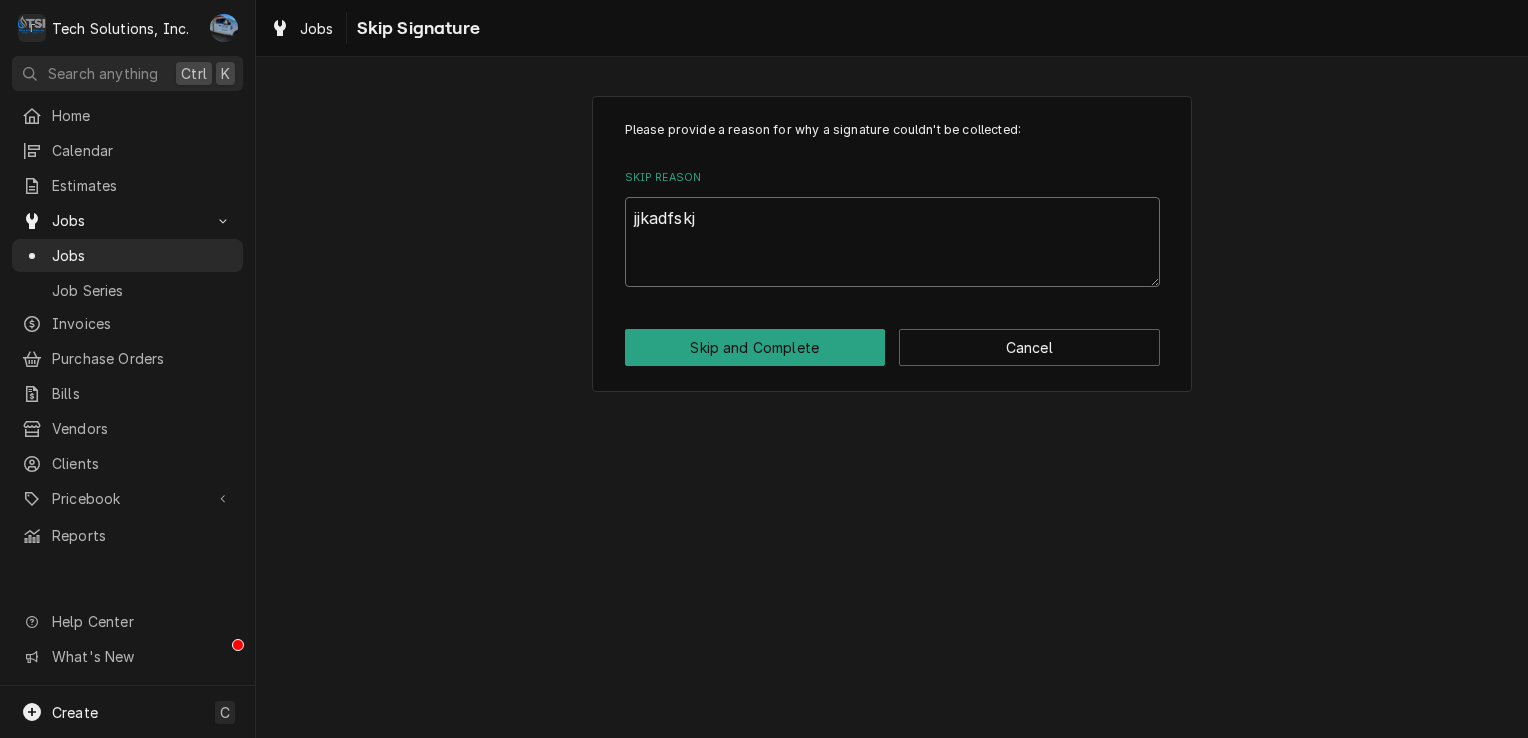 type on "x" 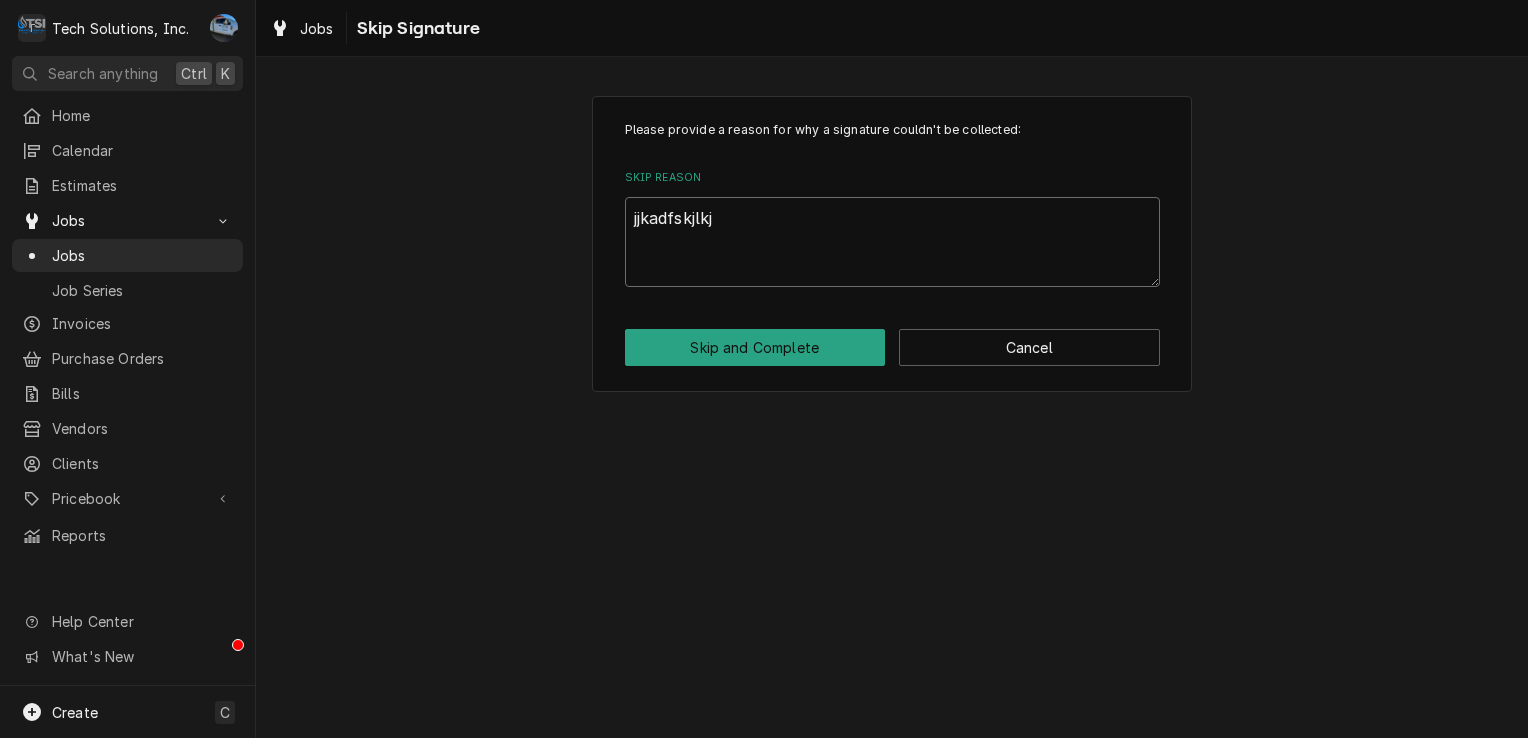 type on "jjkadfskjlkjl" 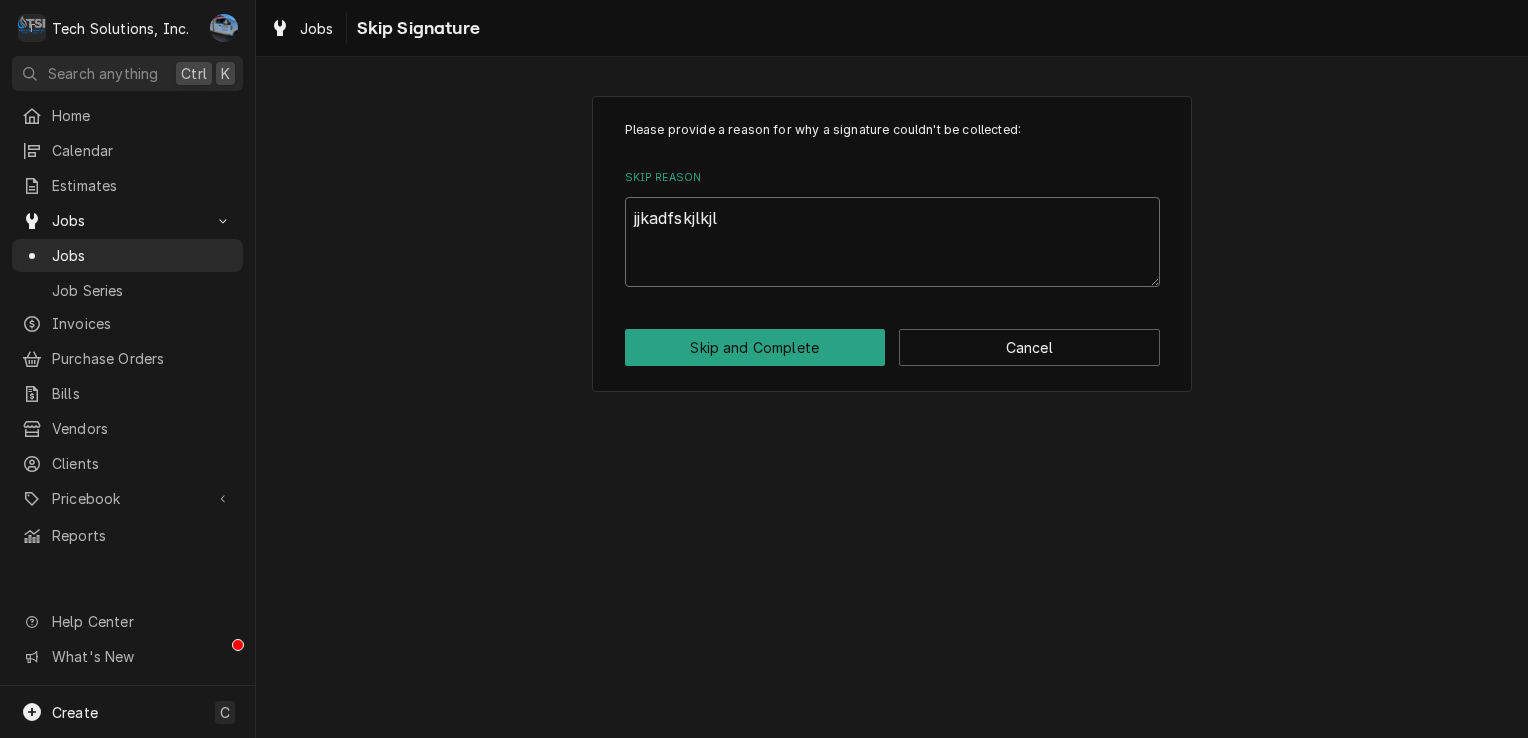 type on "x" 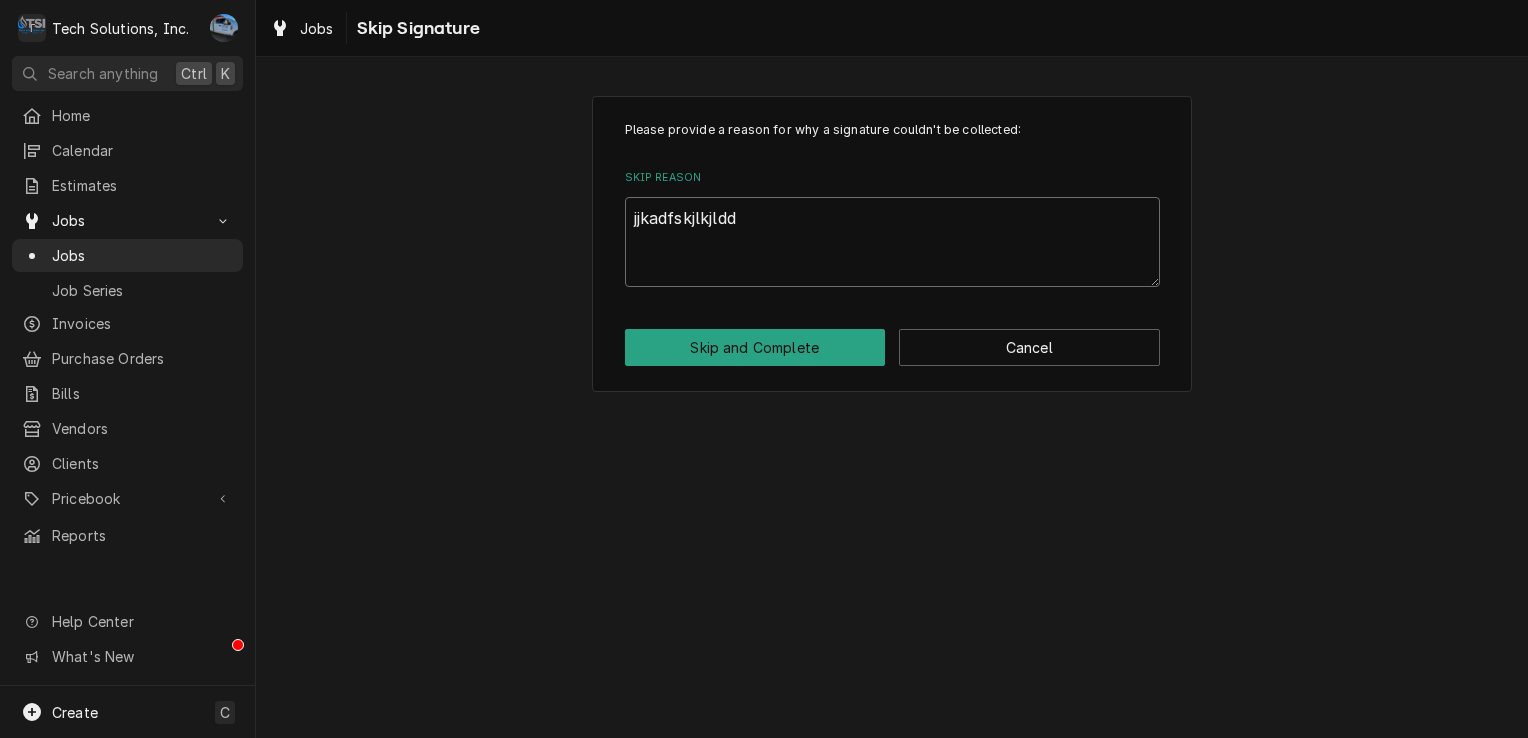 type on "jjkadfskjlkjlddk" 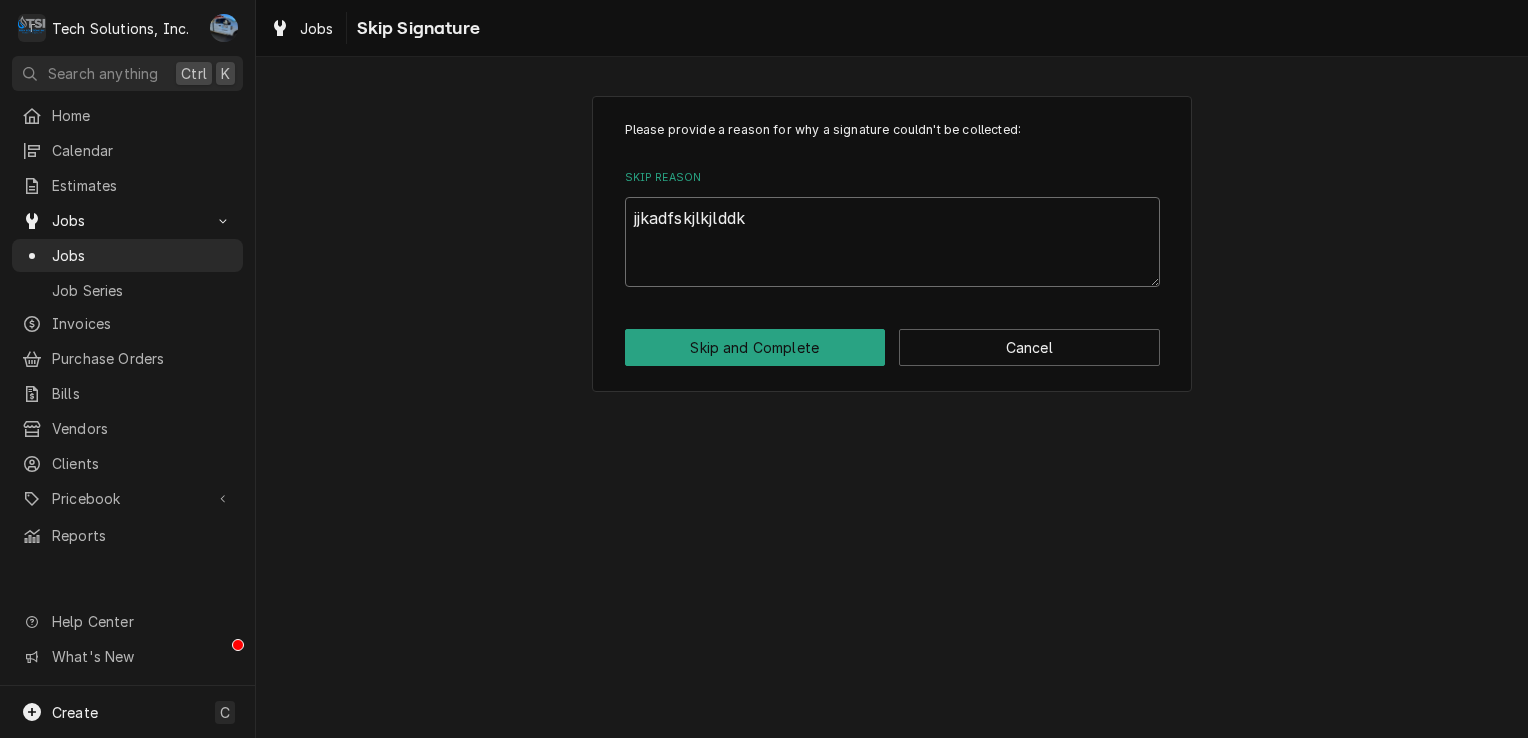 type on "x" 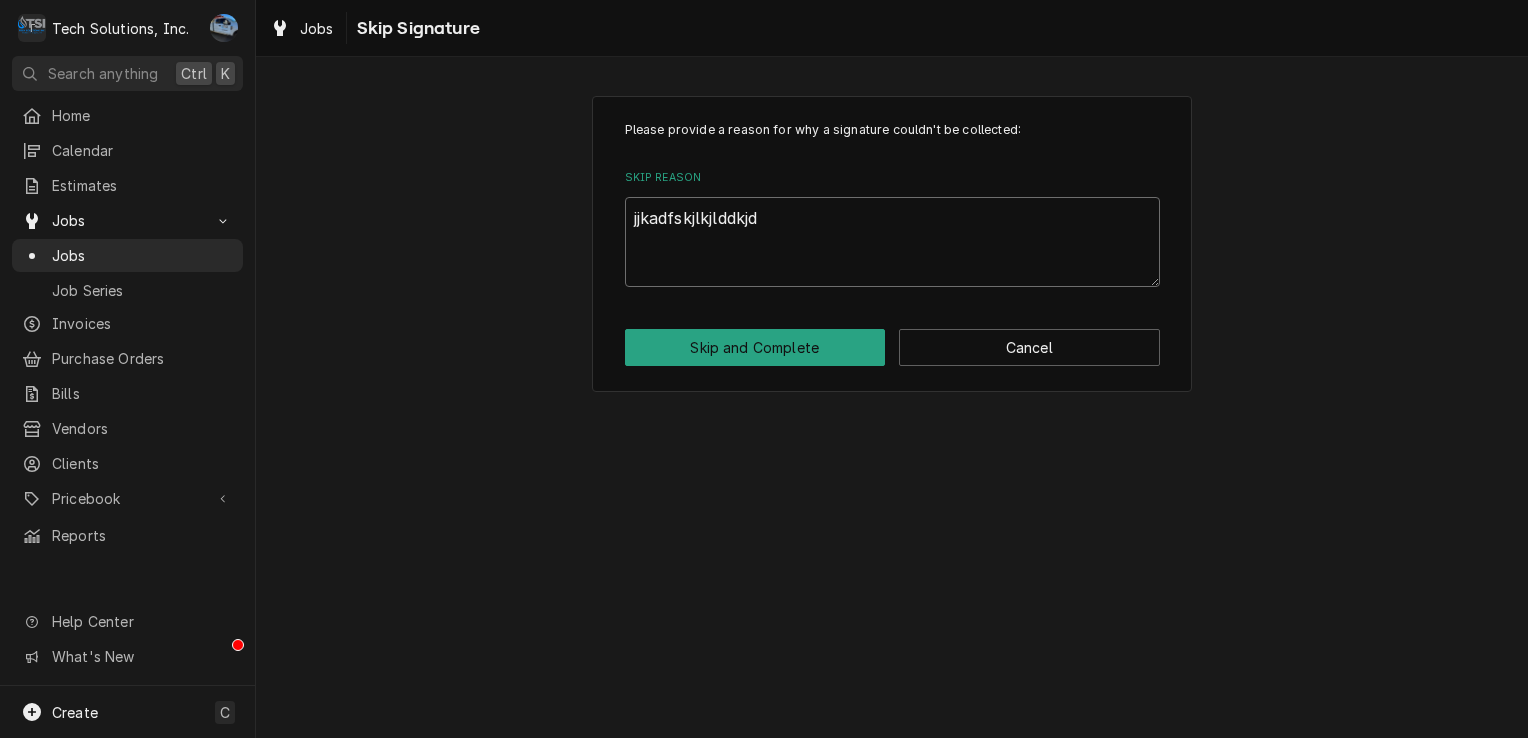 type on "jjkadfskjlkjlddkjdj" 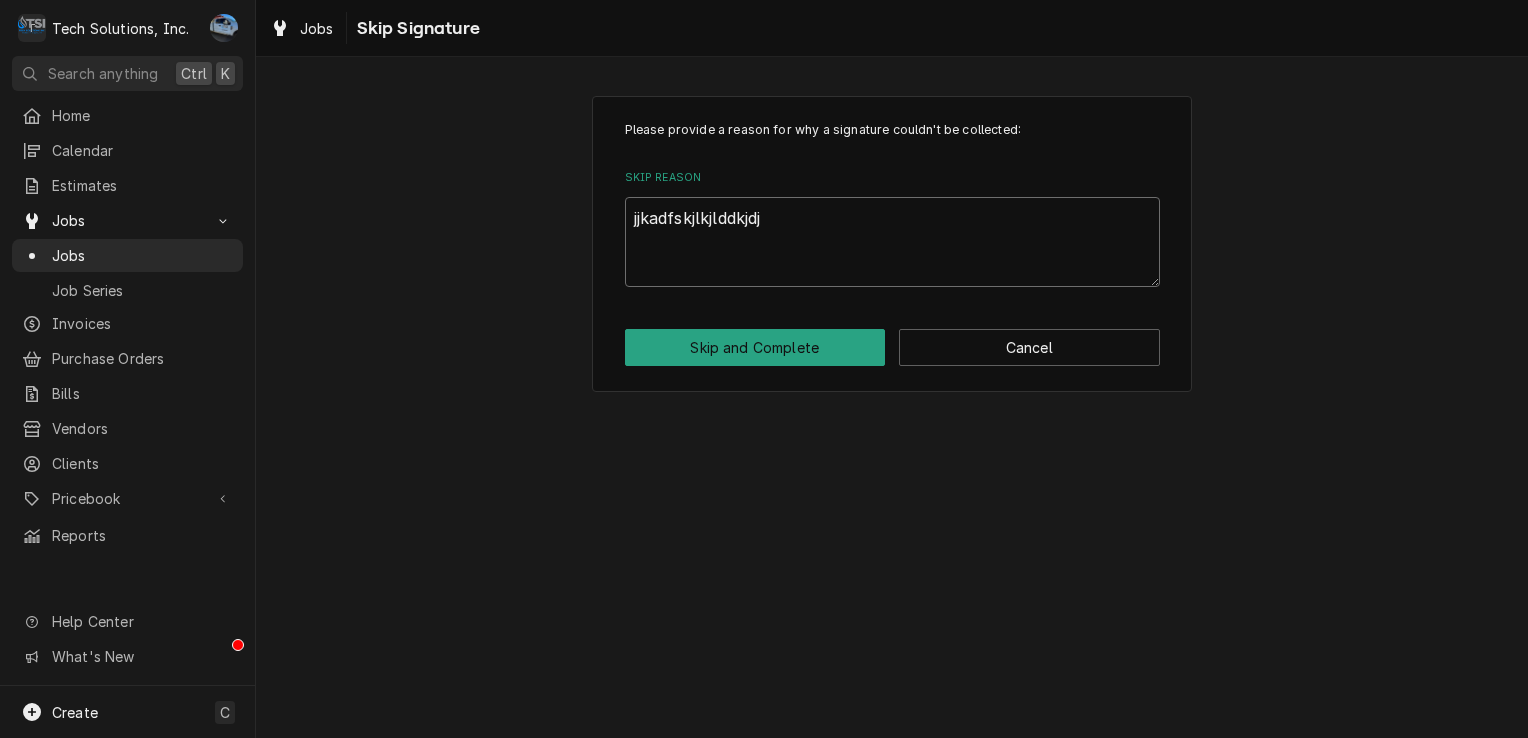 type on "x" 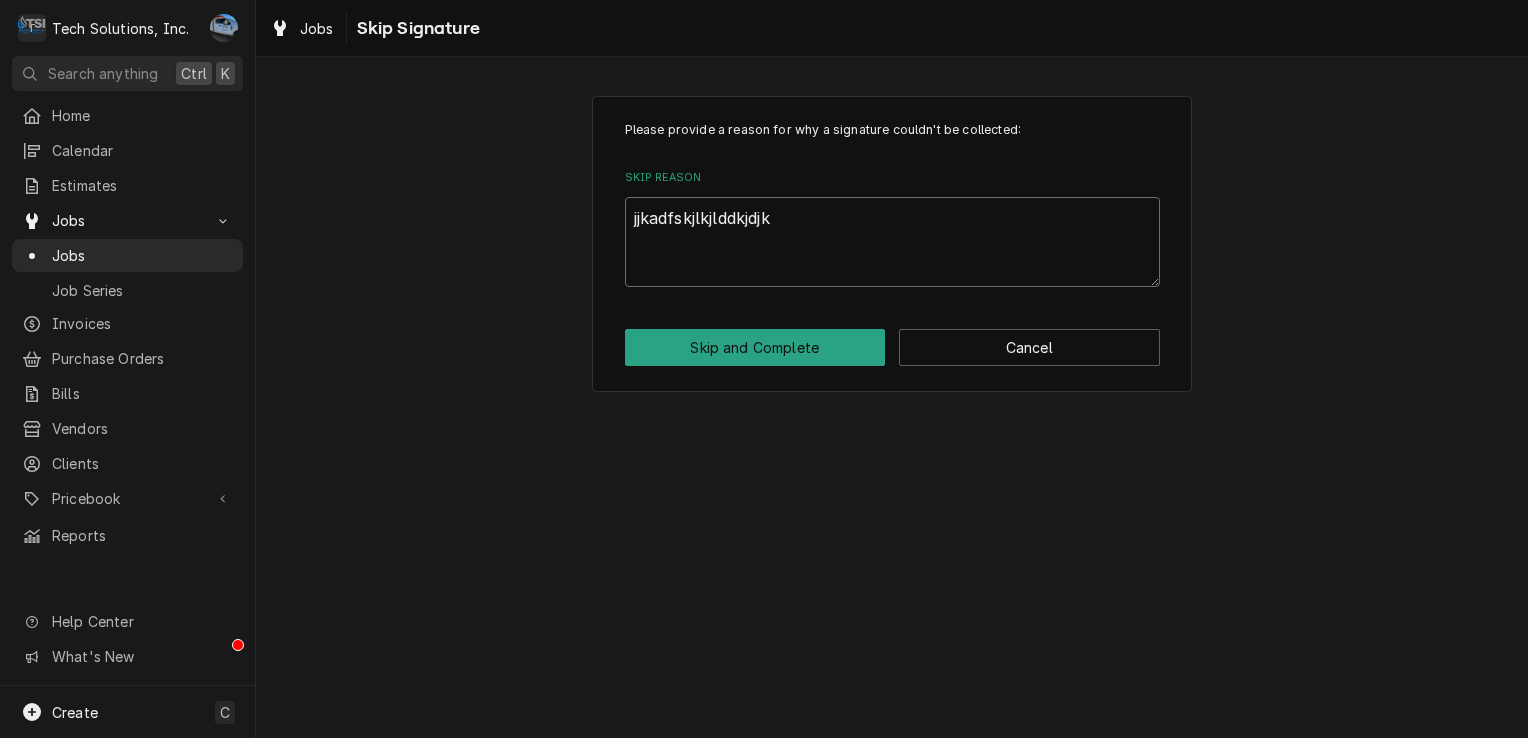 type on "x" 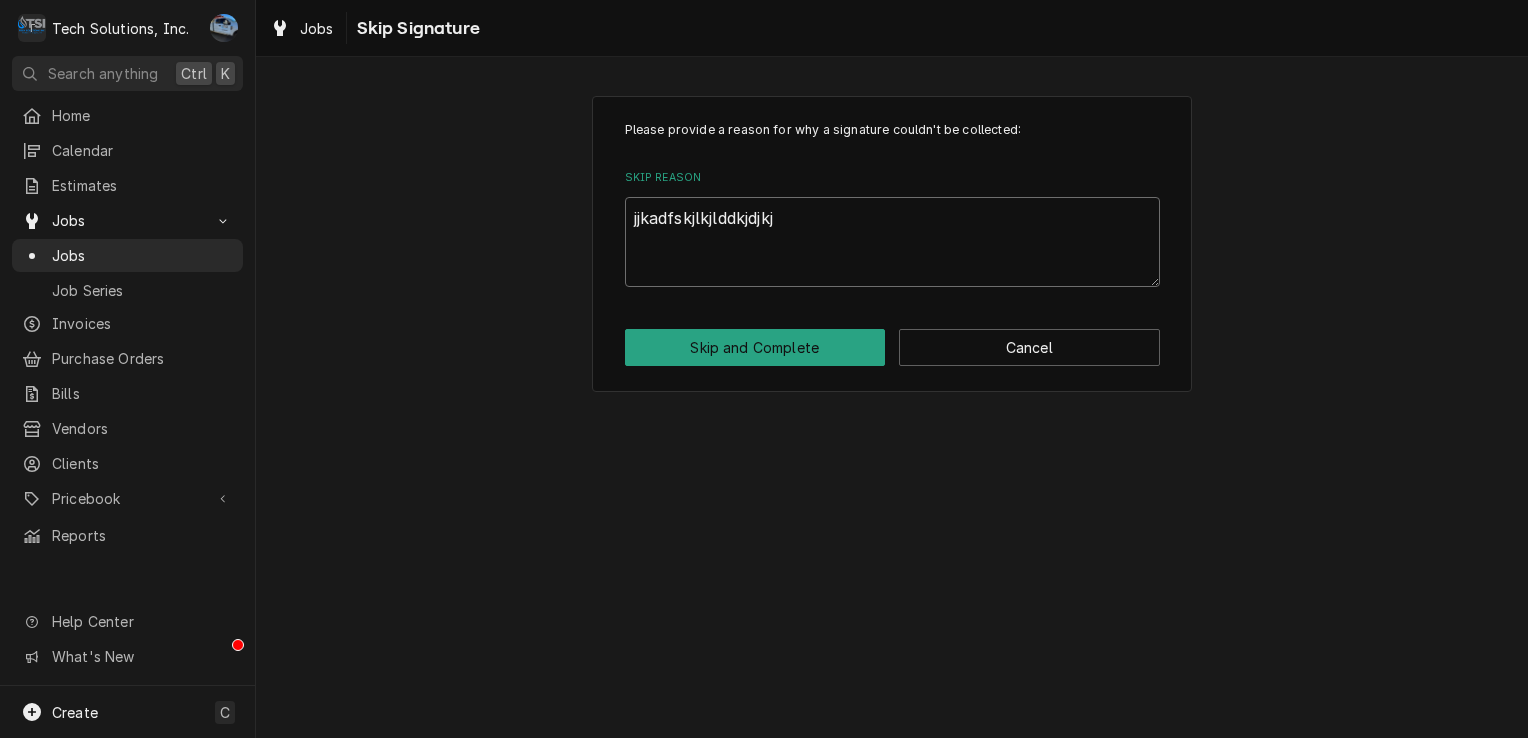 type on "x" 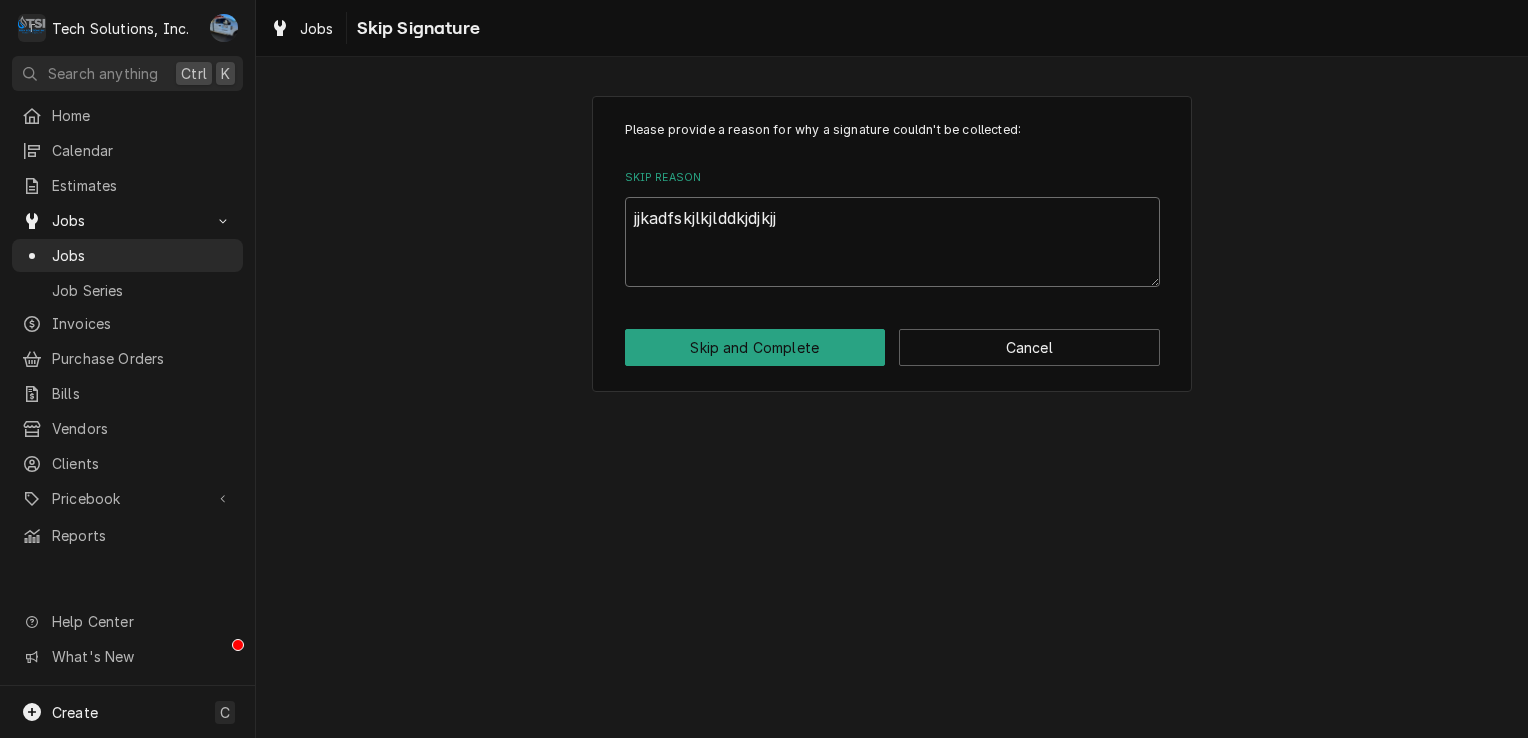 type on "x" 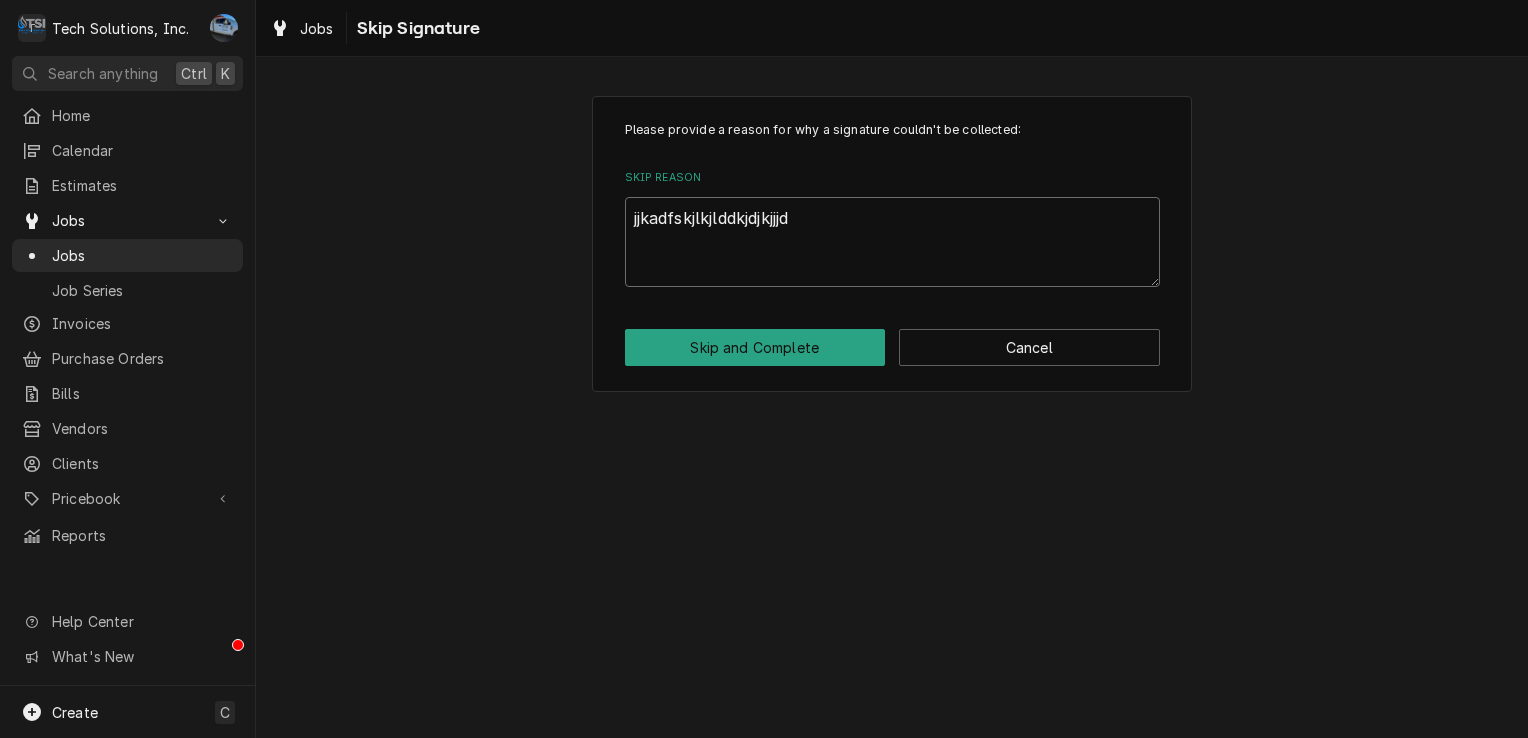 type on "jjkadfskjlkjlddkjdjkjjjdf" 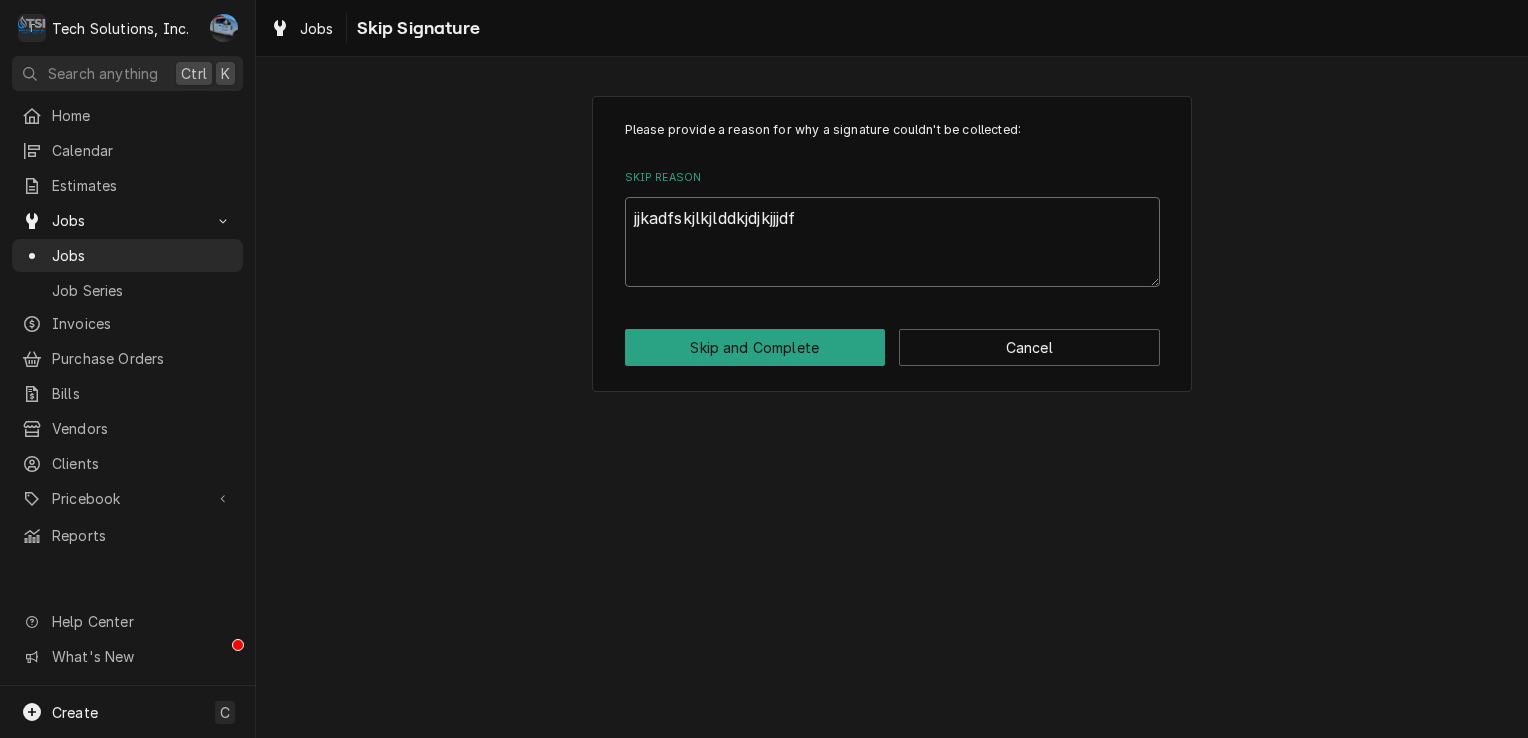 type on "x" 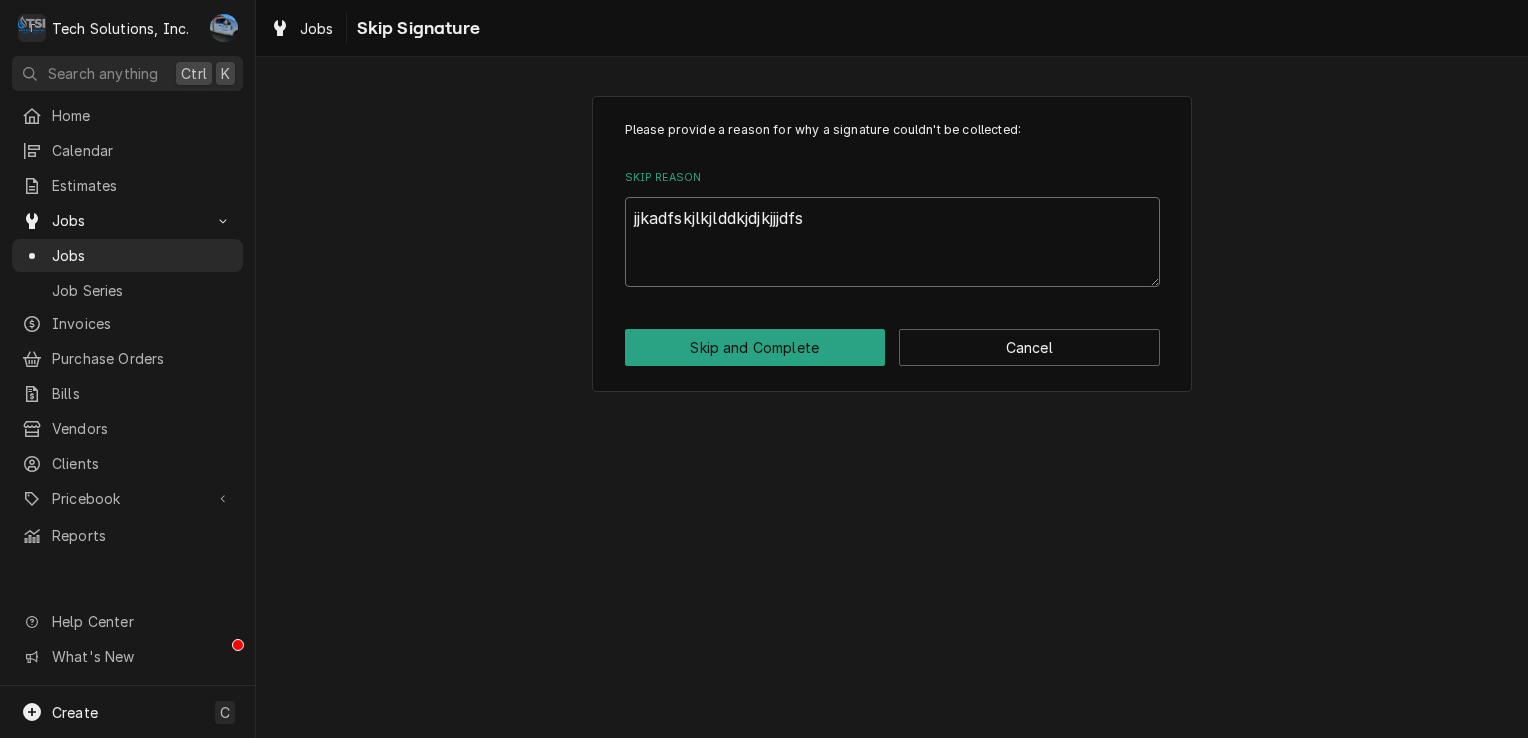 type on "x" 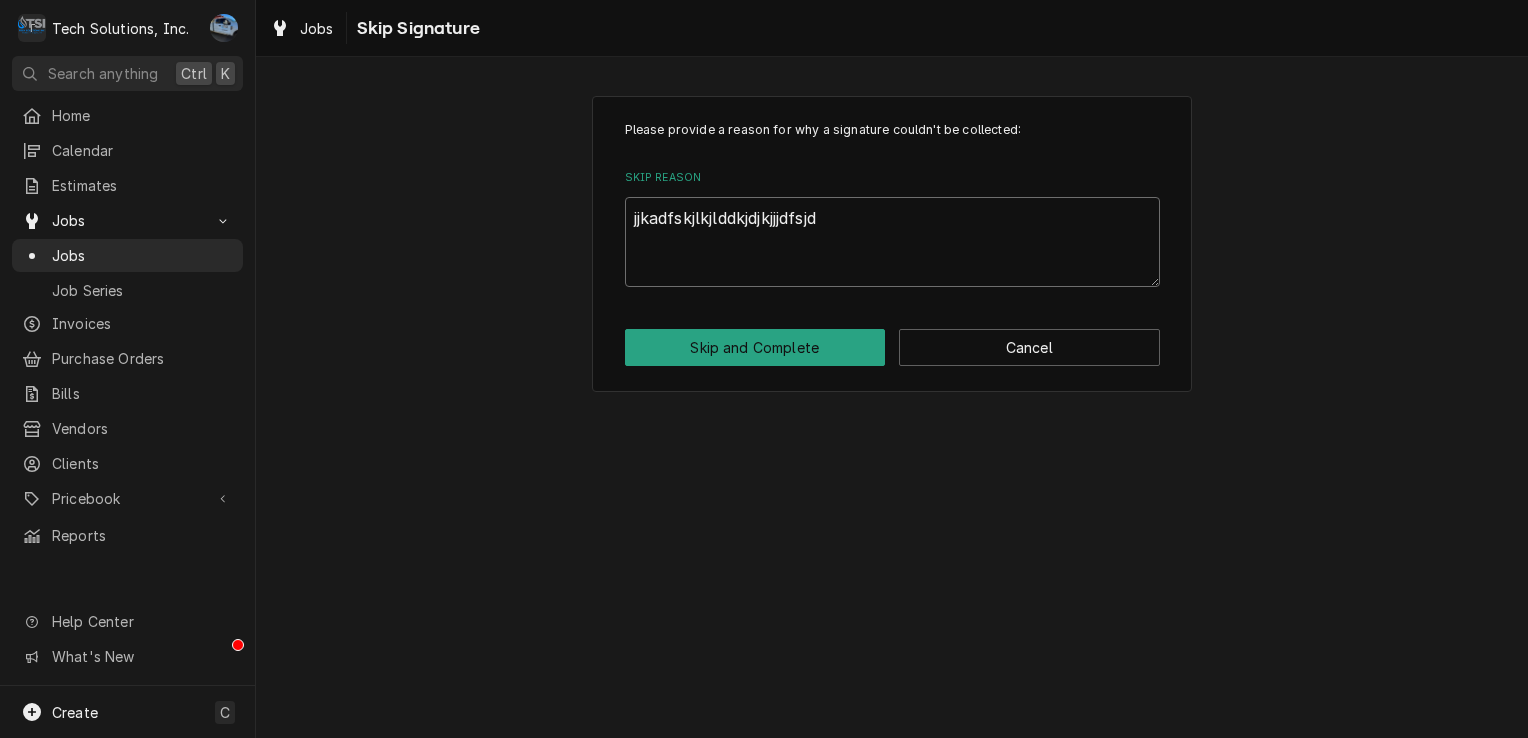type on "jjkadfskjlkjlddkjdjkjjjdfsjdf" 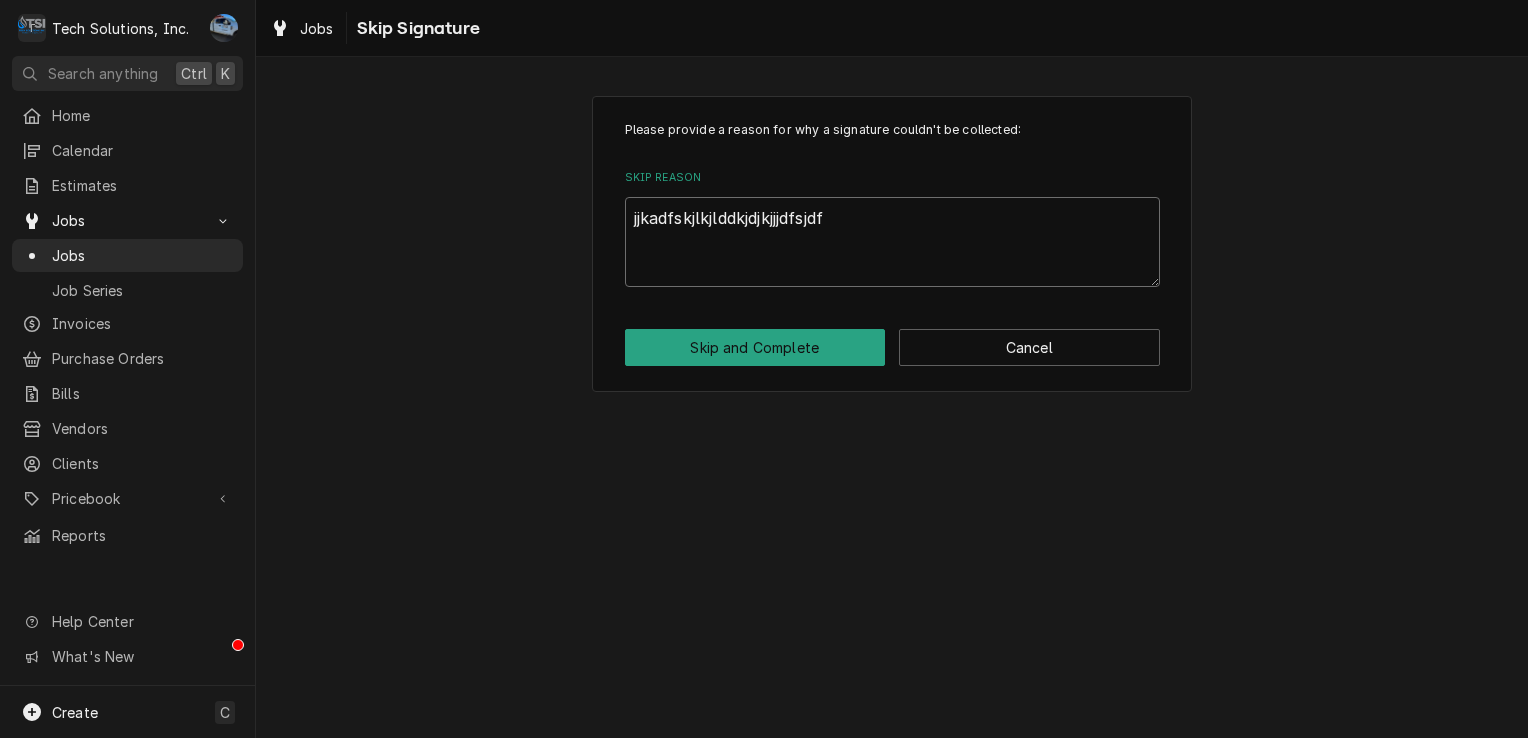 type on "x" 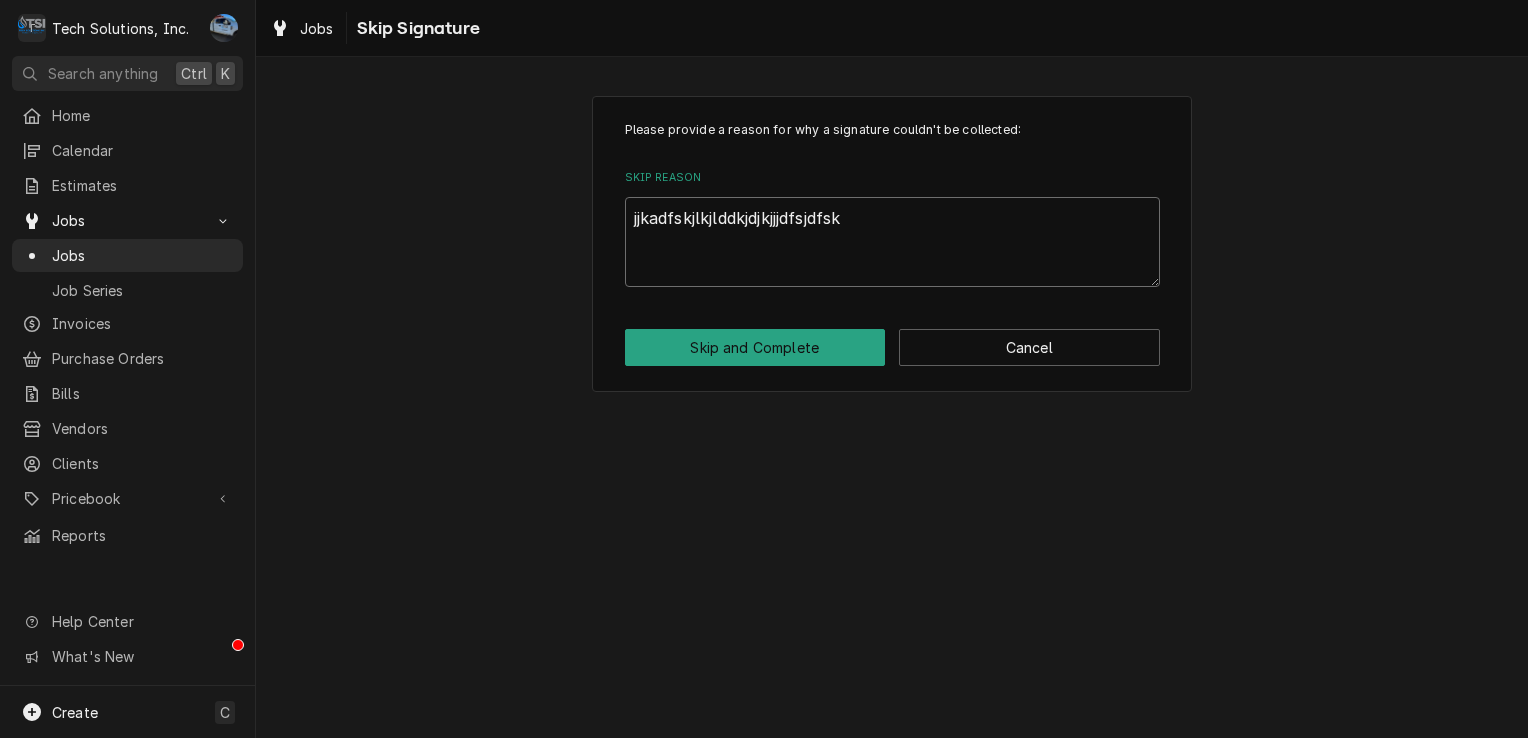 type on "jjkadfskjlkjlddkjdjkjjjdfsjdfskj" 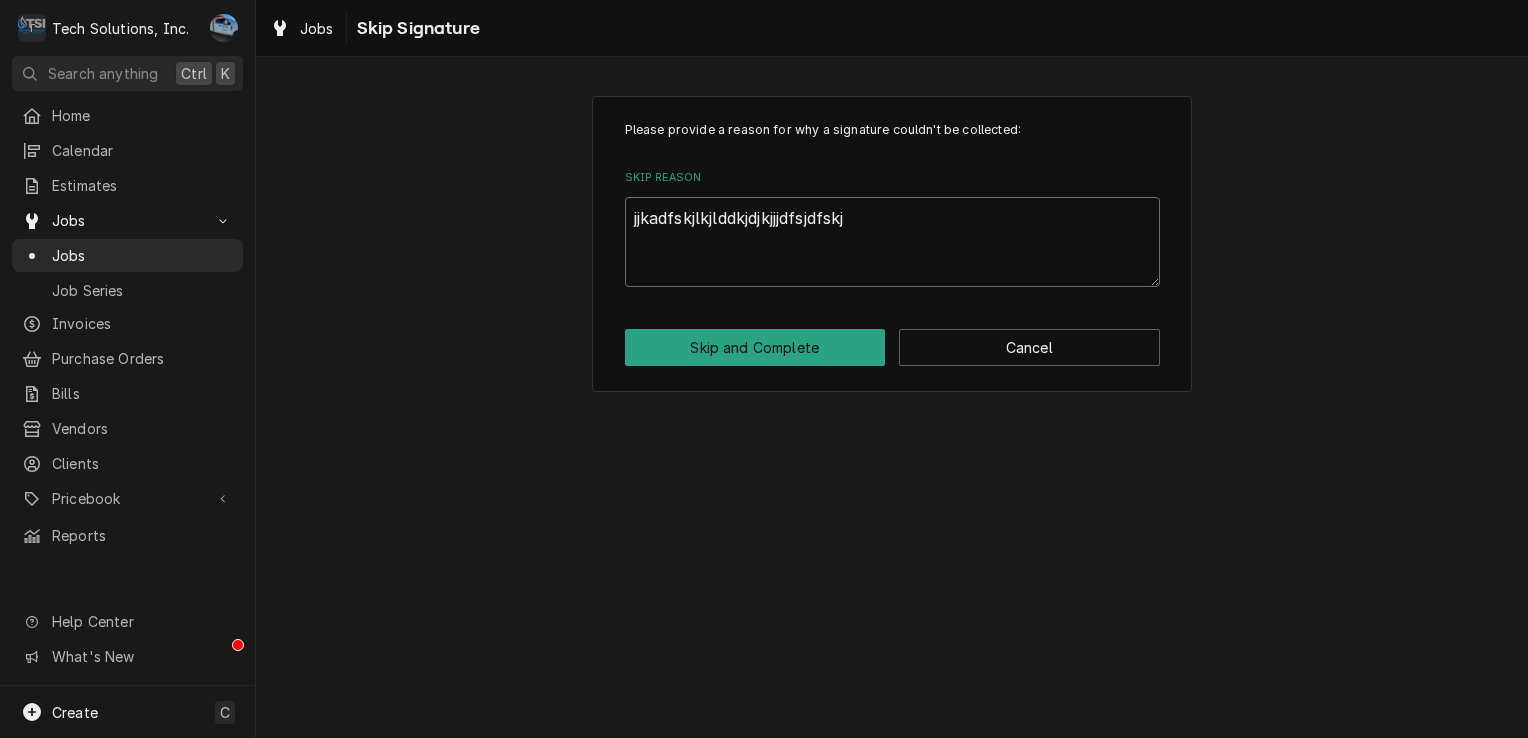 type on "x" 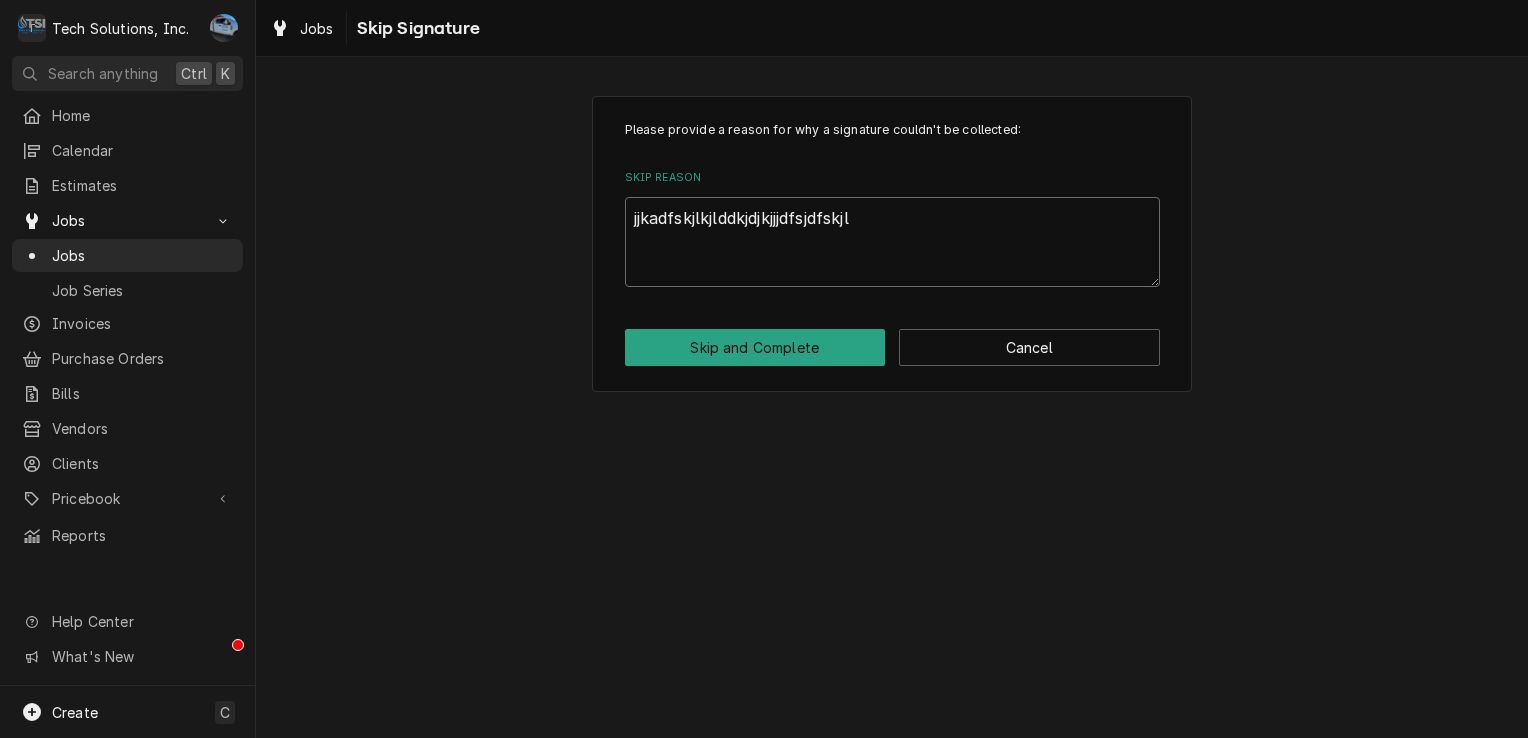 type on "jjkadfskjlkjlddkjdjkjjjdfsjdfskjld" 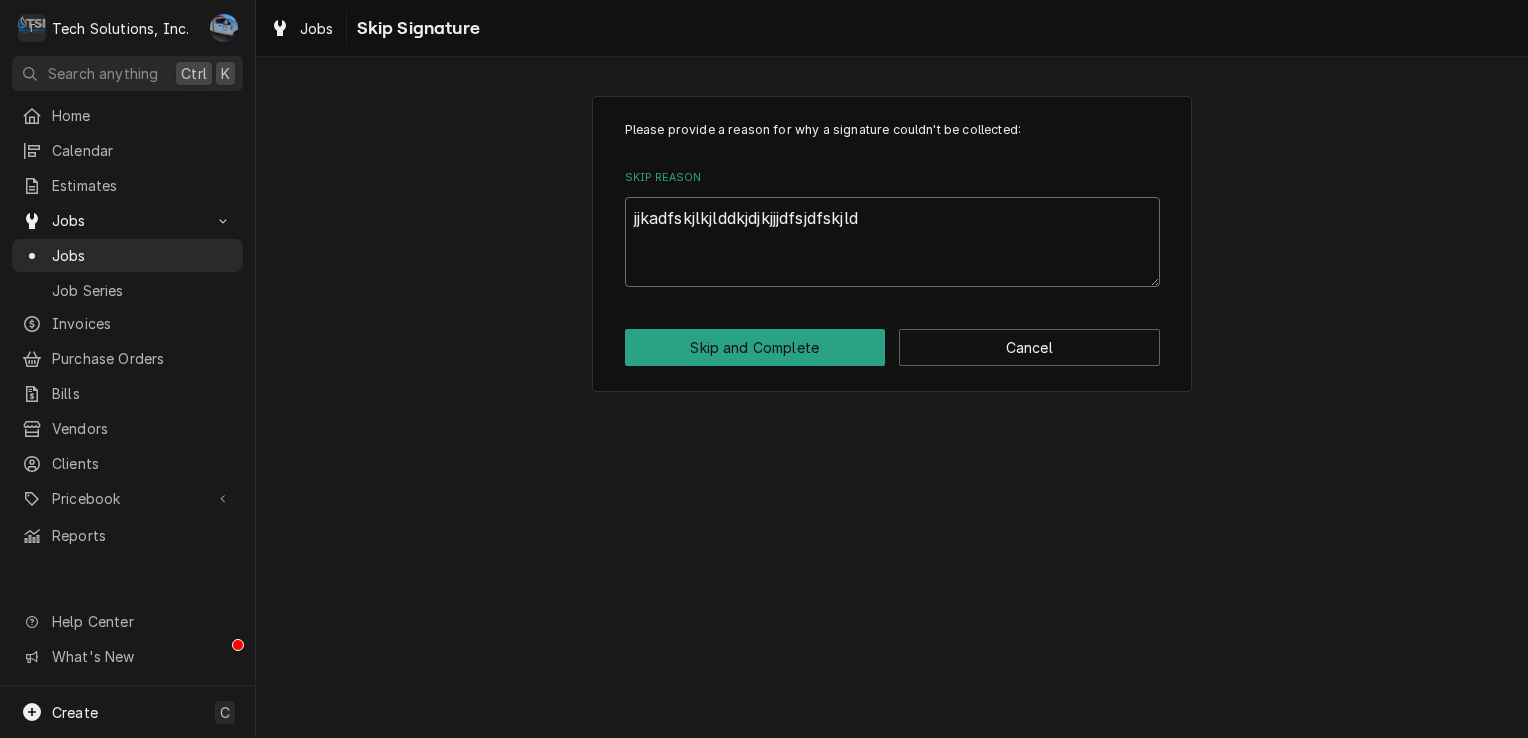 type on "x" 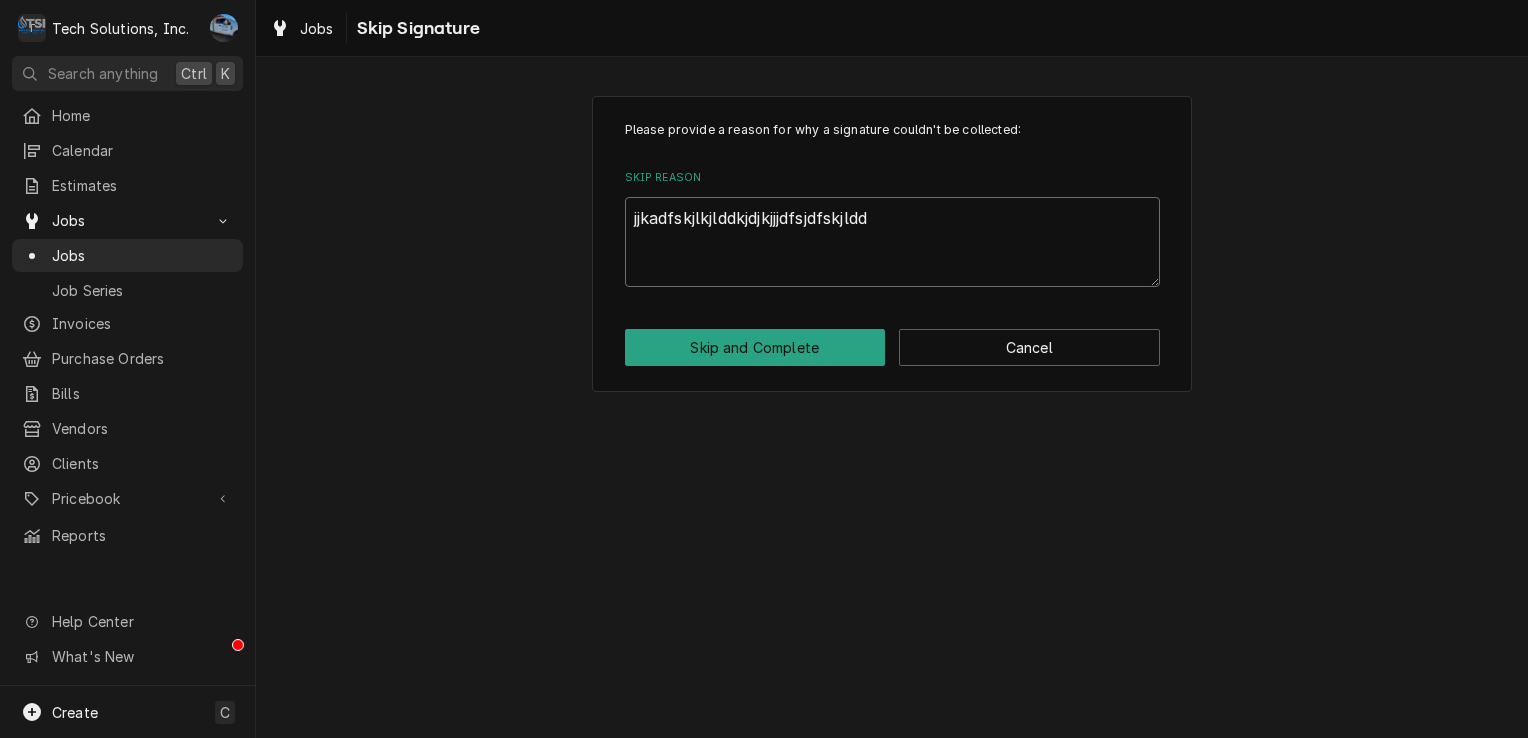 type on "x" 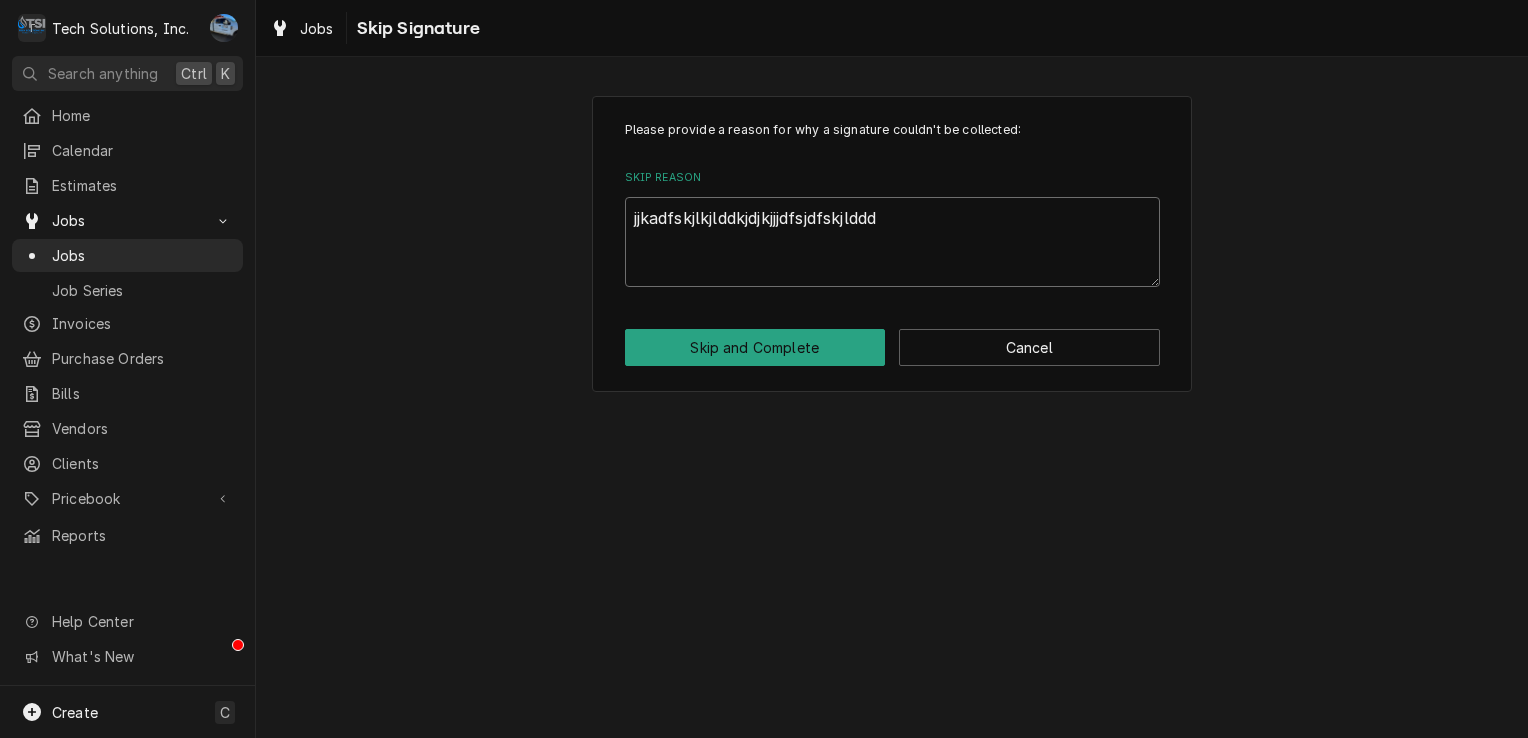 type on "jjkadfskjlkjlddkjdjkjjjdfsjdfskjldddn" 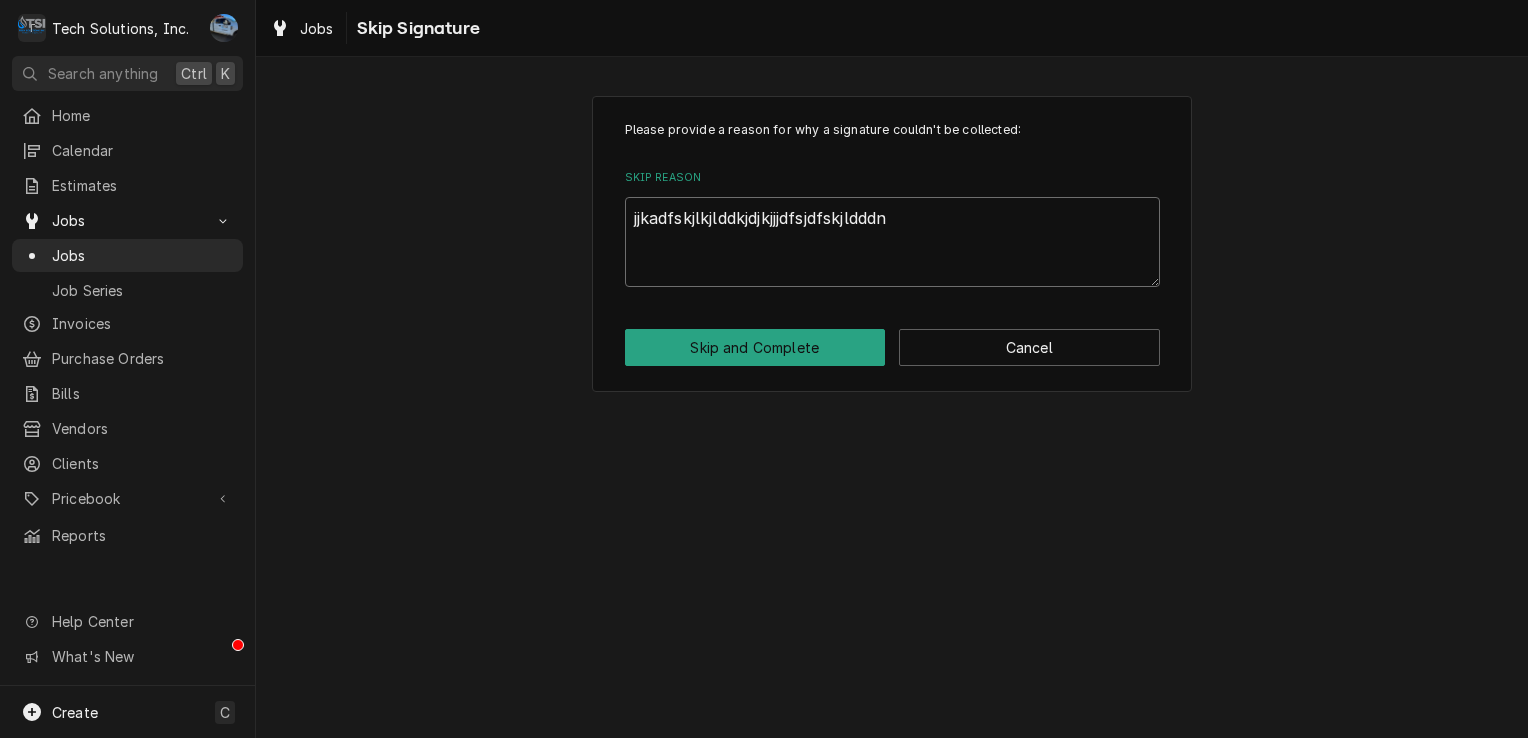 type on "x" 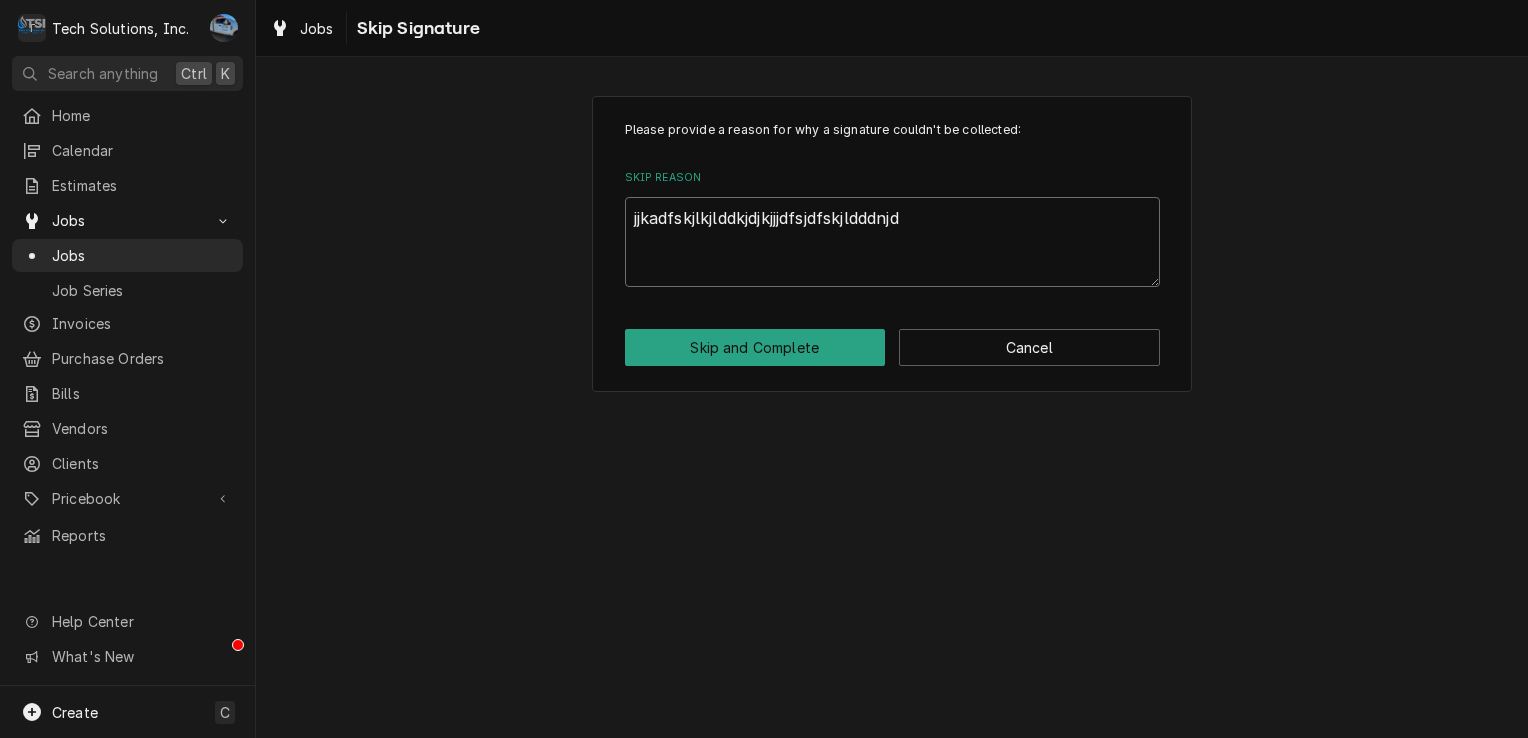 type on "jjkadfskjlkjlddkjdjkjjjdfsjdfskjldddnjdf" 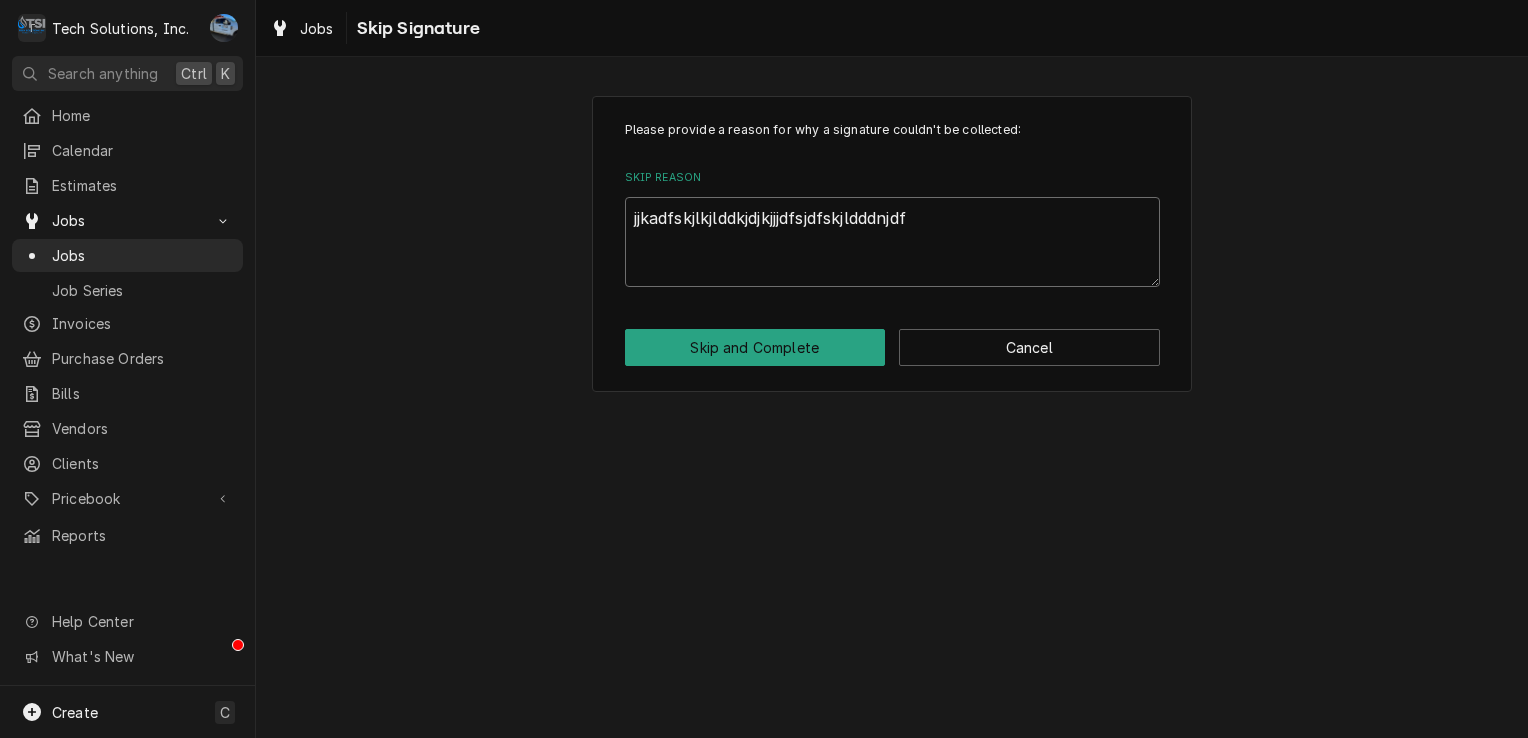 type on "x" 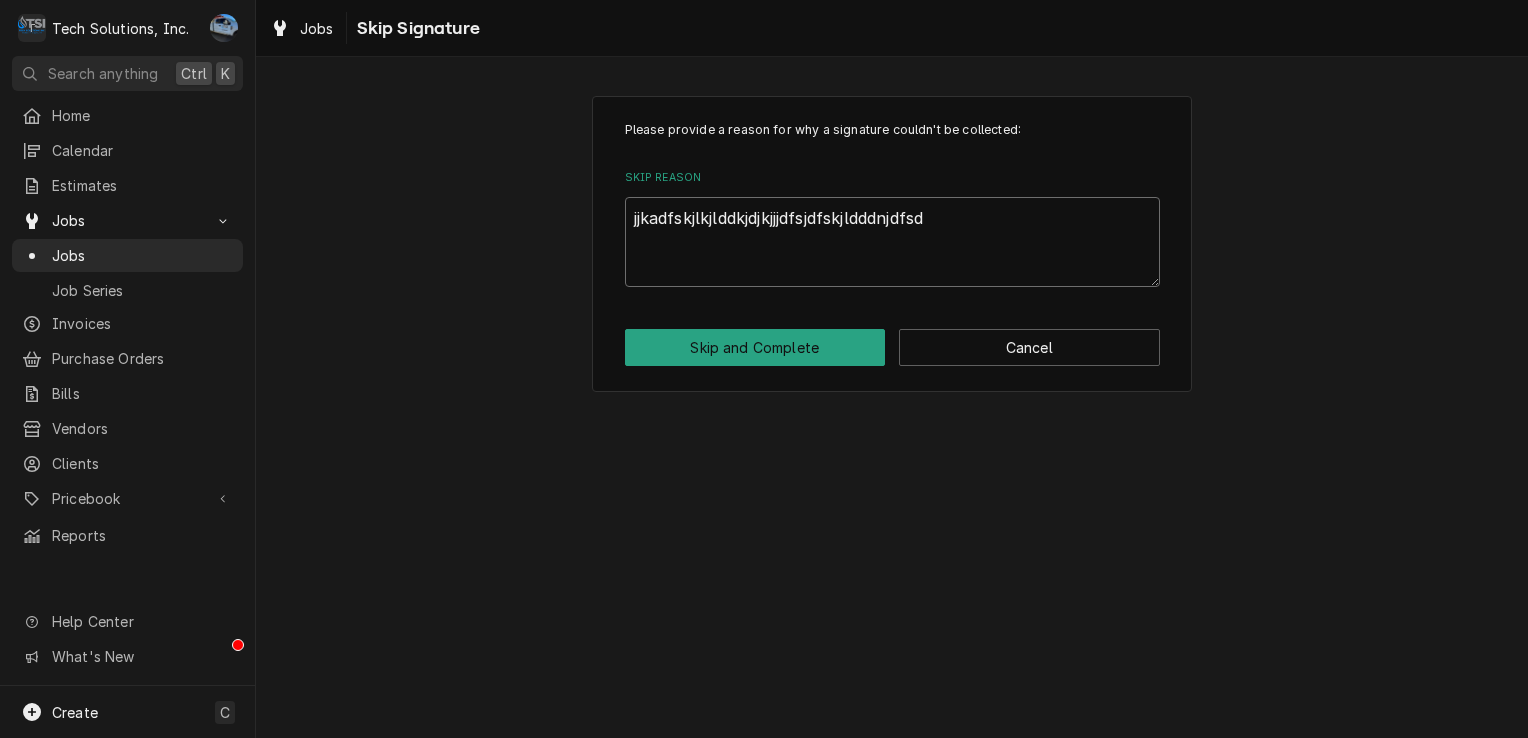 type on "jjkadfskjlkjlddkjdjkjjjdfsjdfskjldddnjdfsdf" 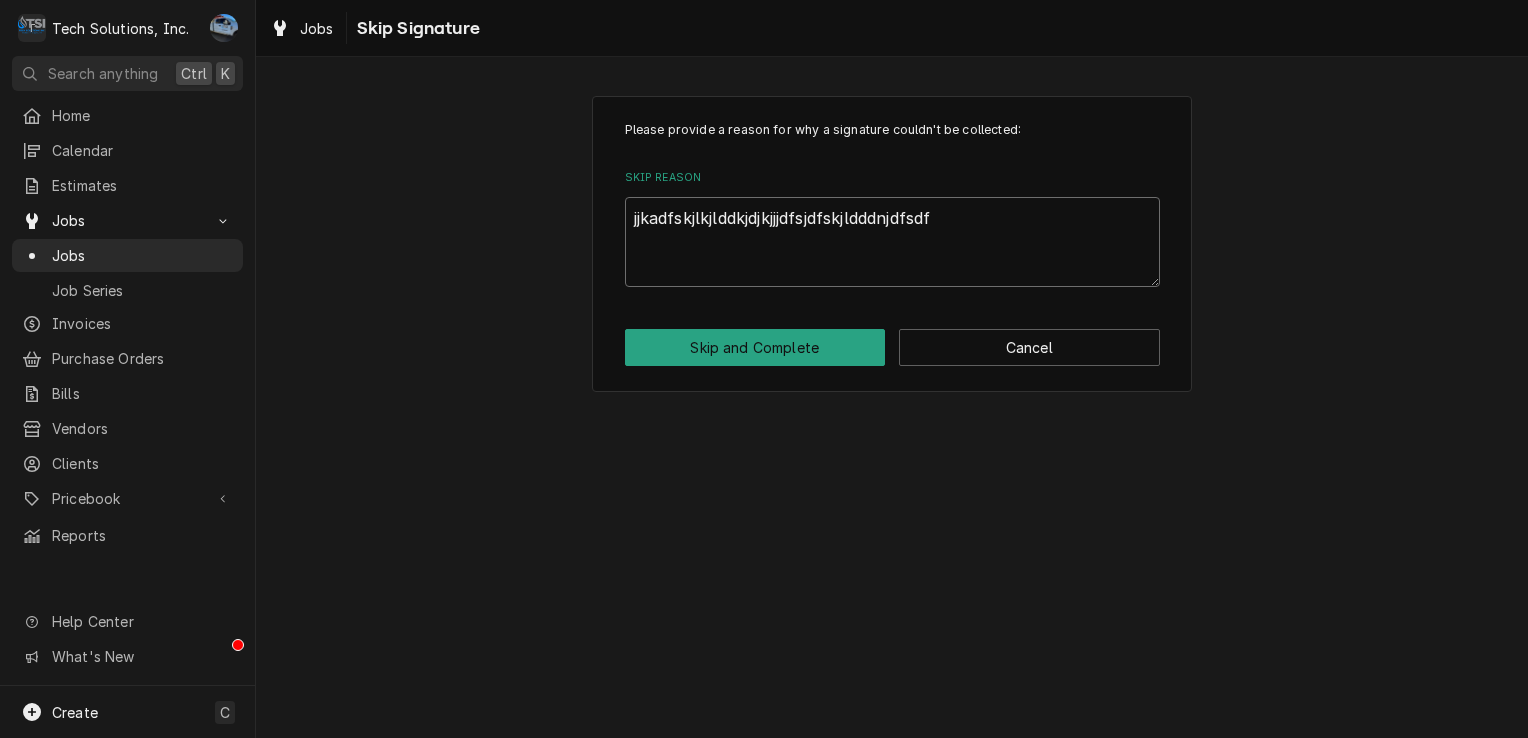 type on "x" 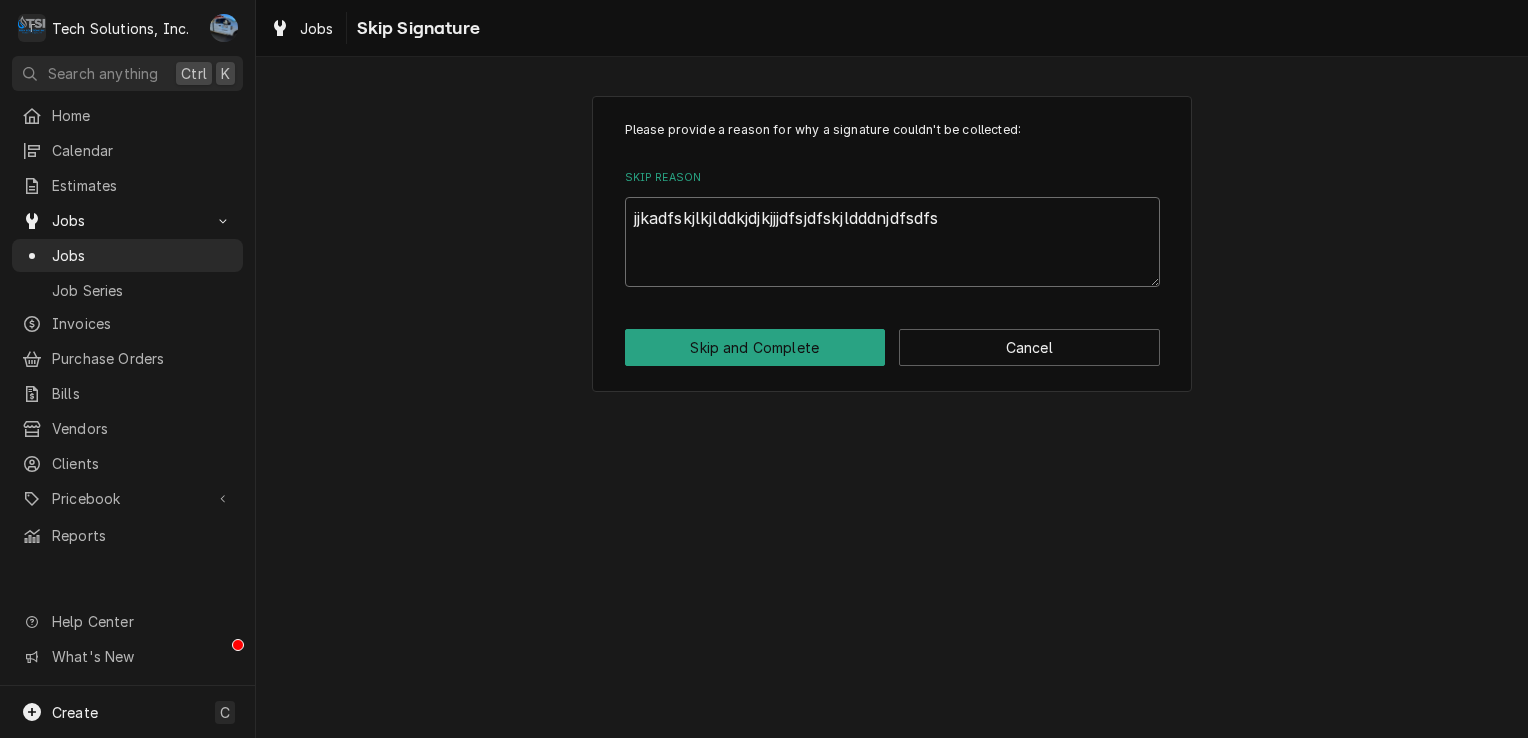 type on "jjkadfskjlkjlddkjdjkjjjdfsjdfskjldddnjdfsdf" 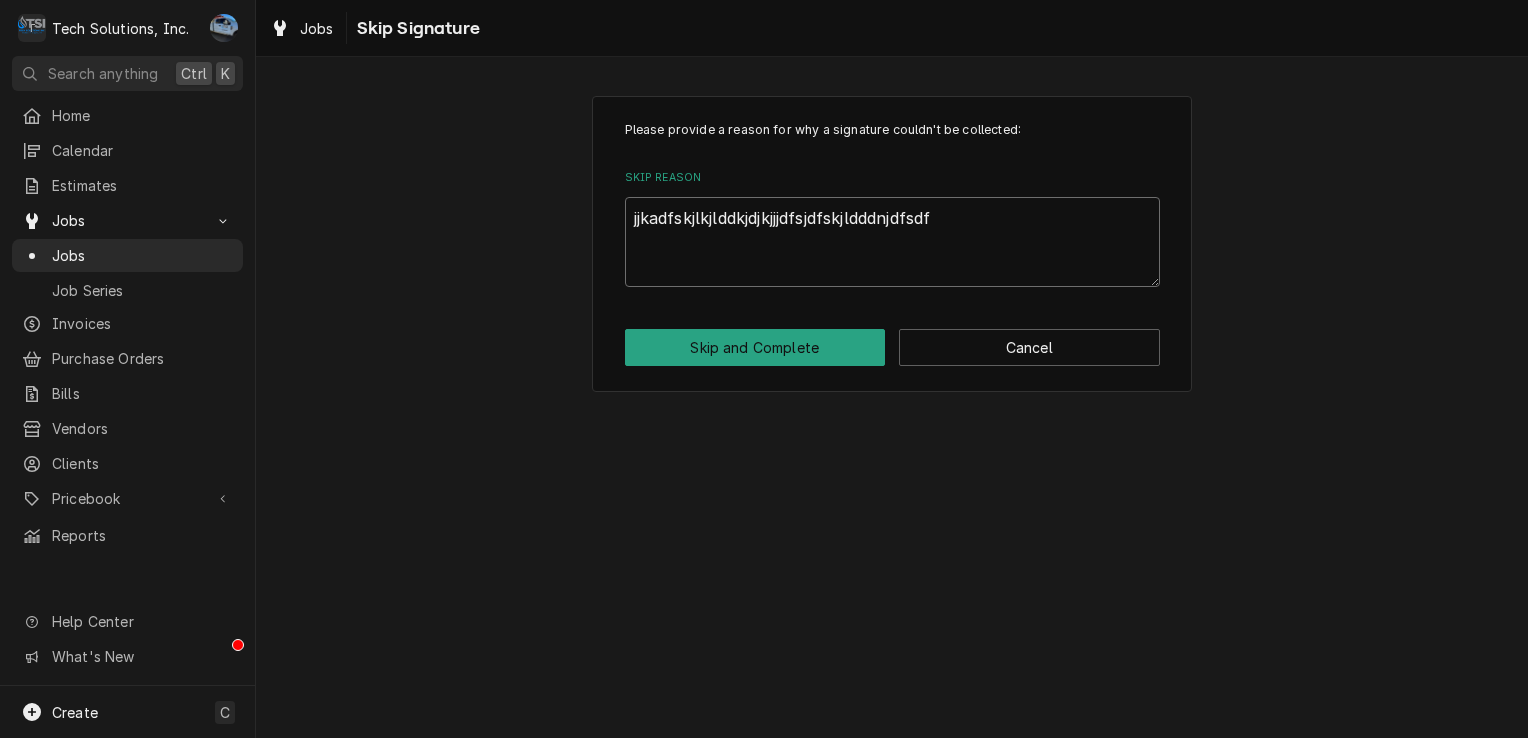 type on "x" 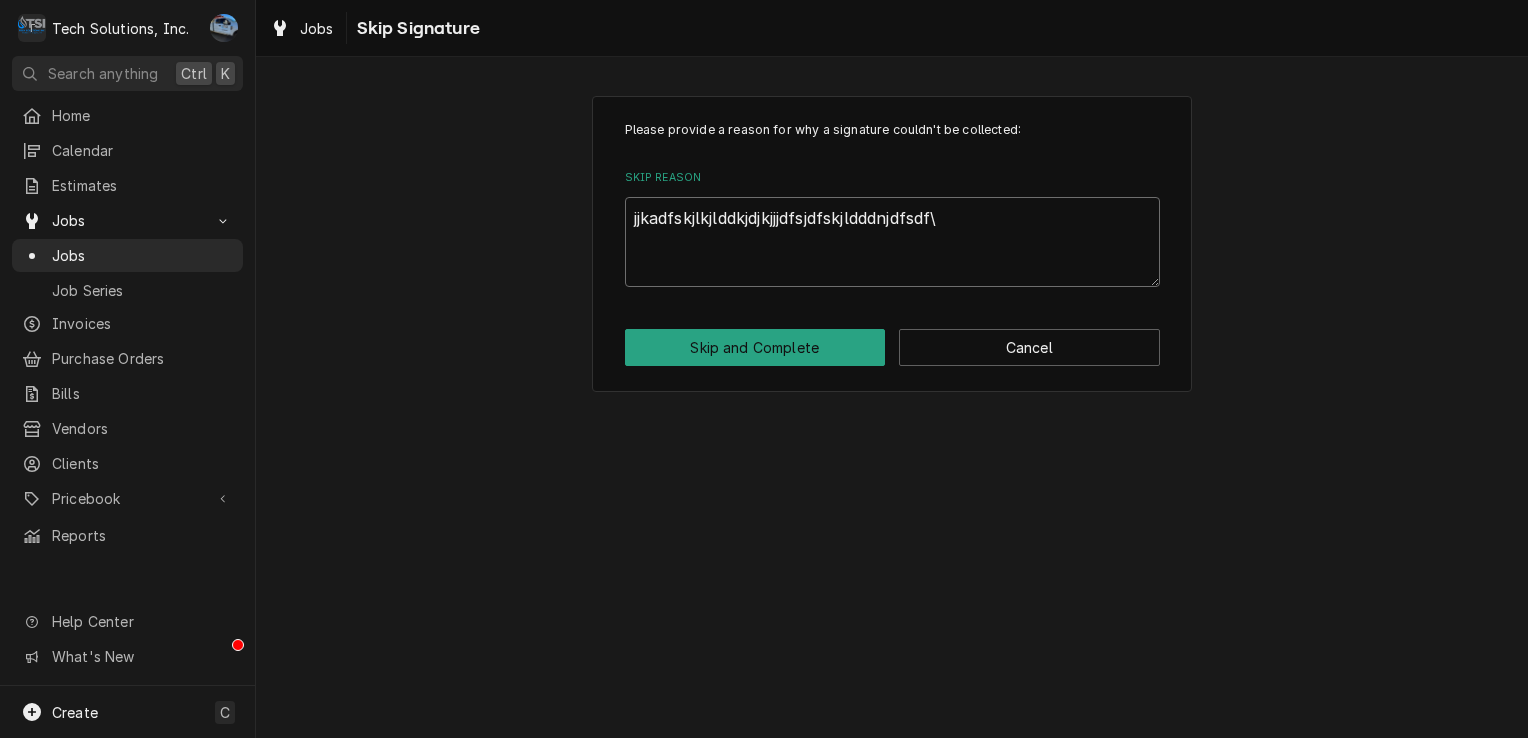 type on "x" 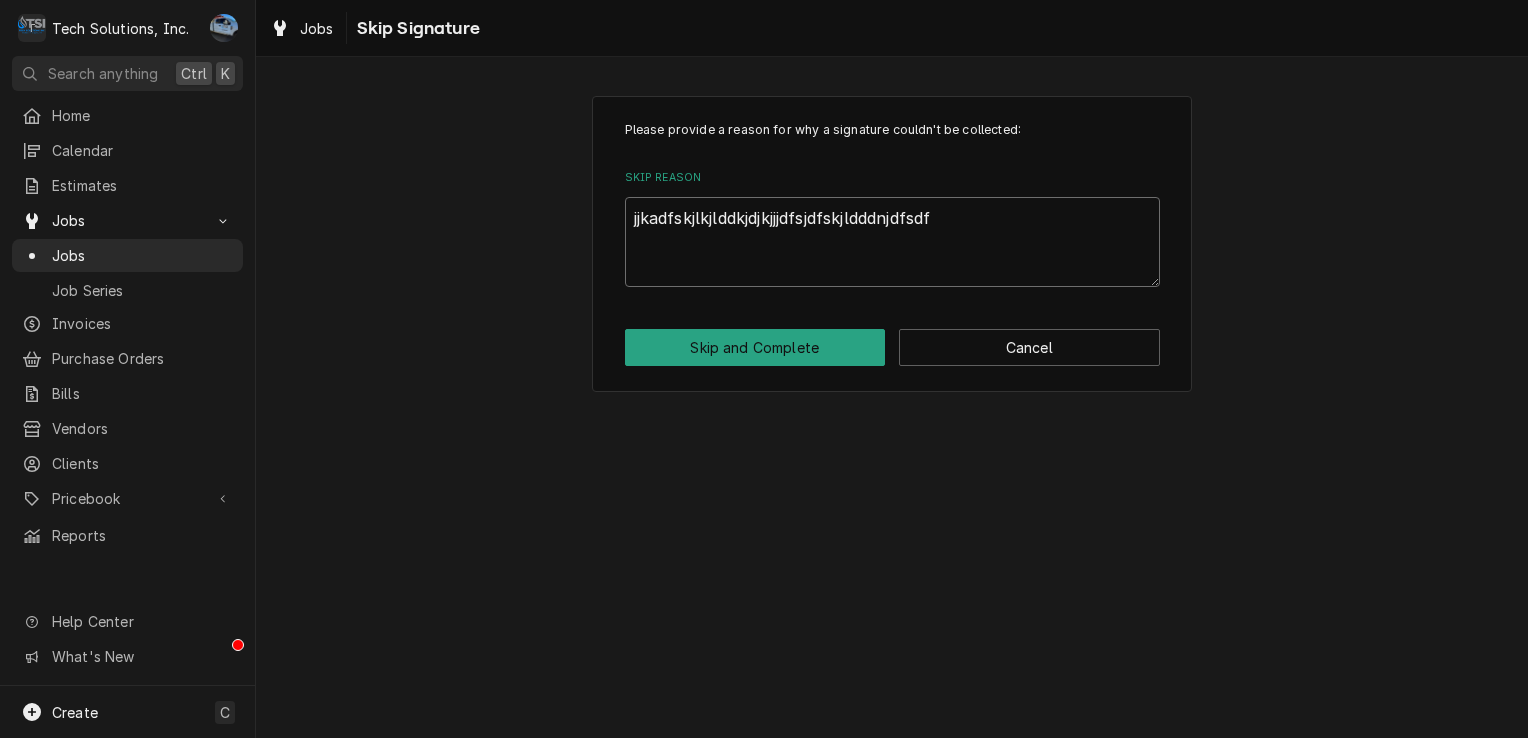type on "x" 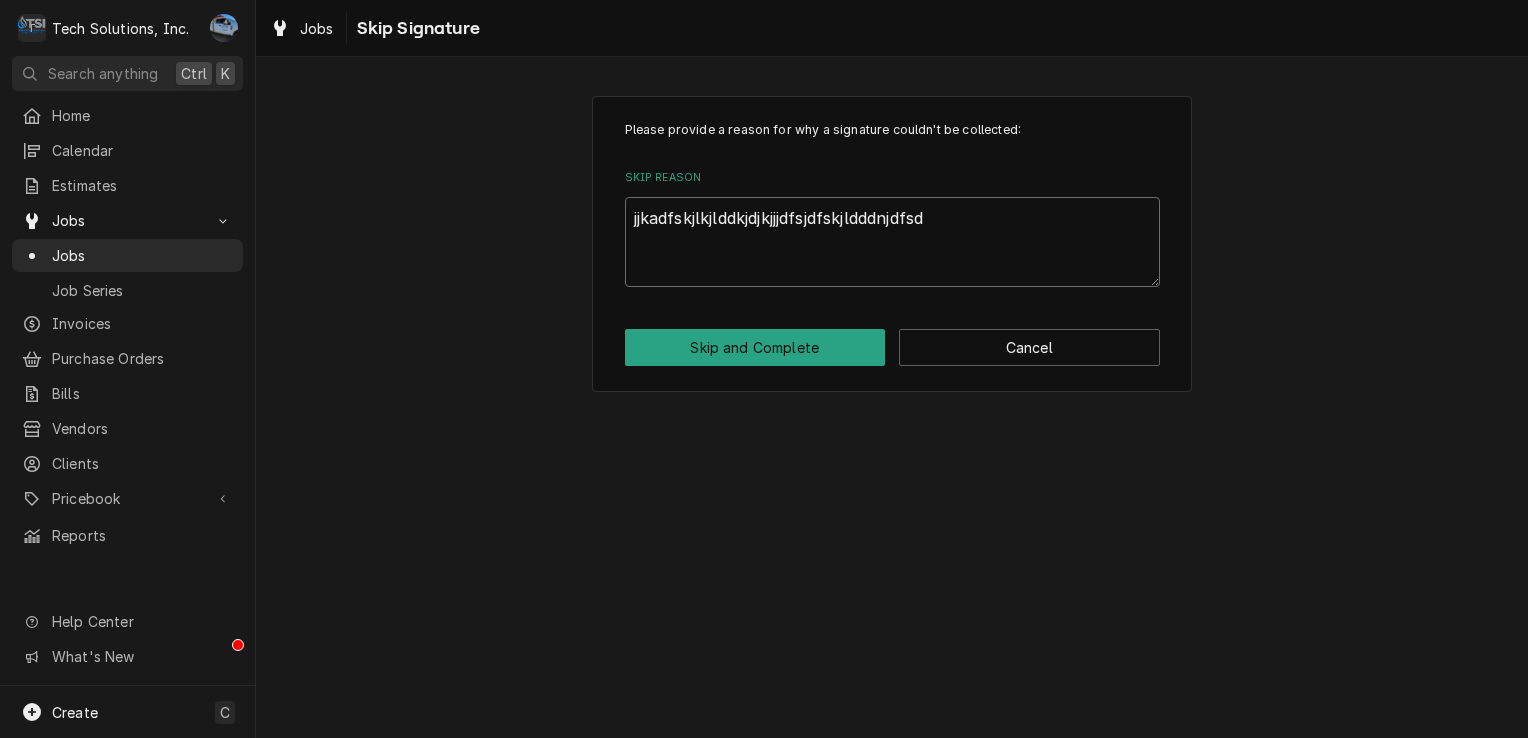 type on "x" 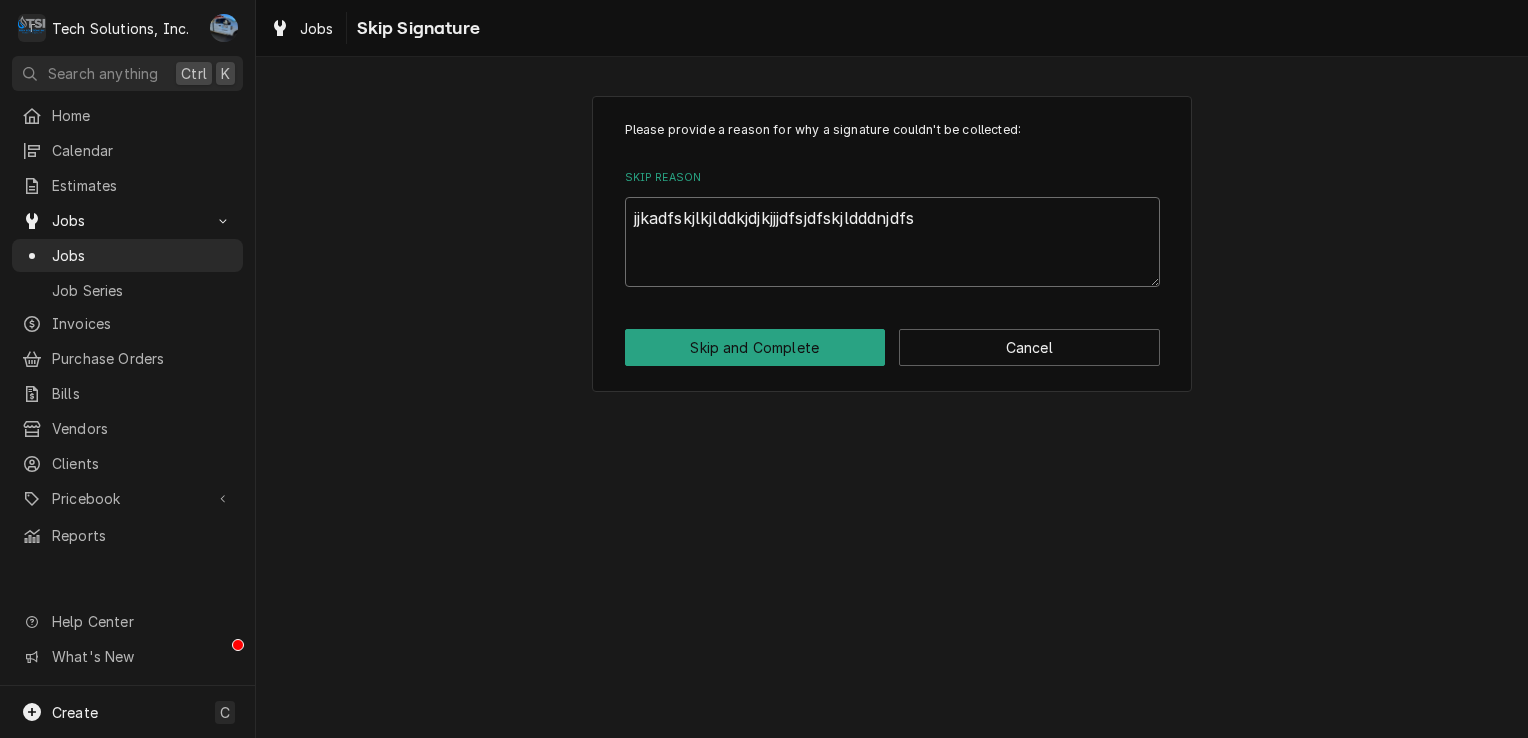 type on "x" 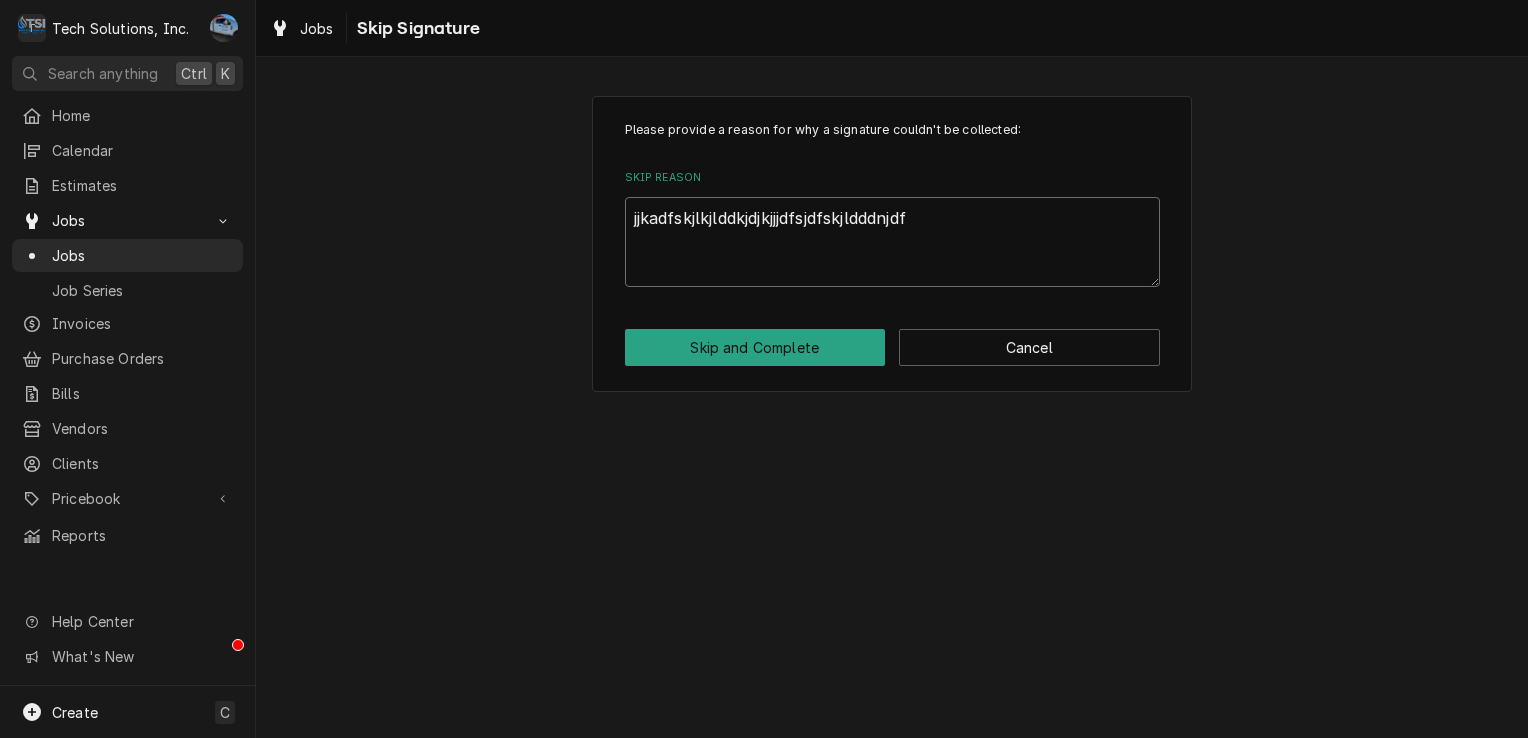 type on "x" 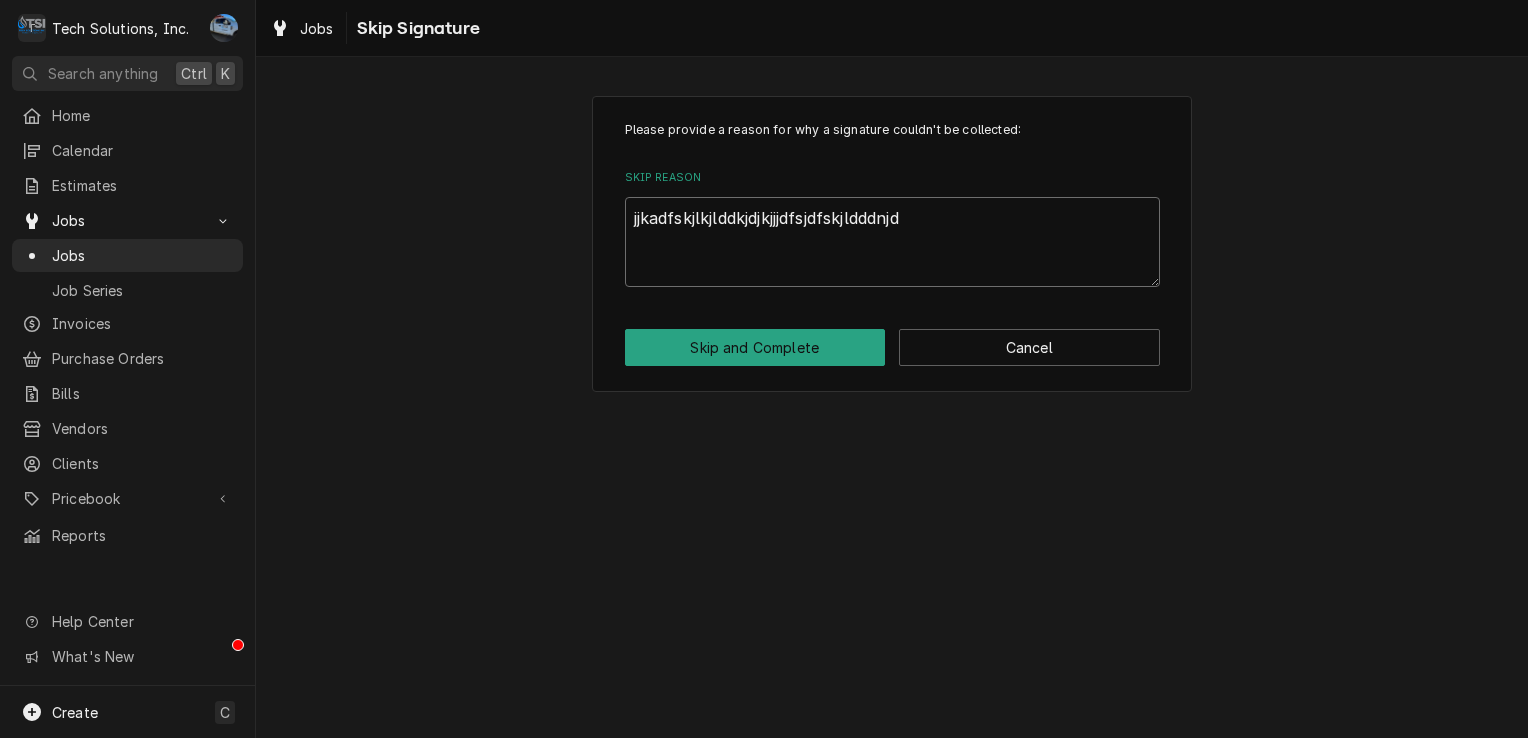 type on "x" 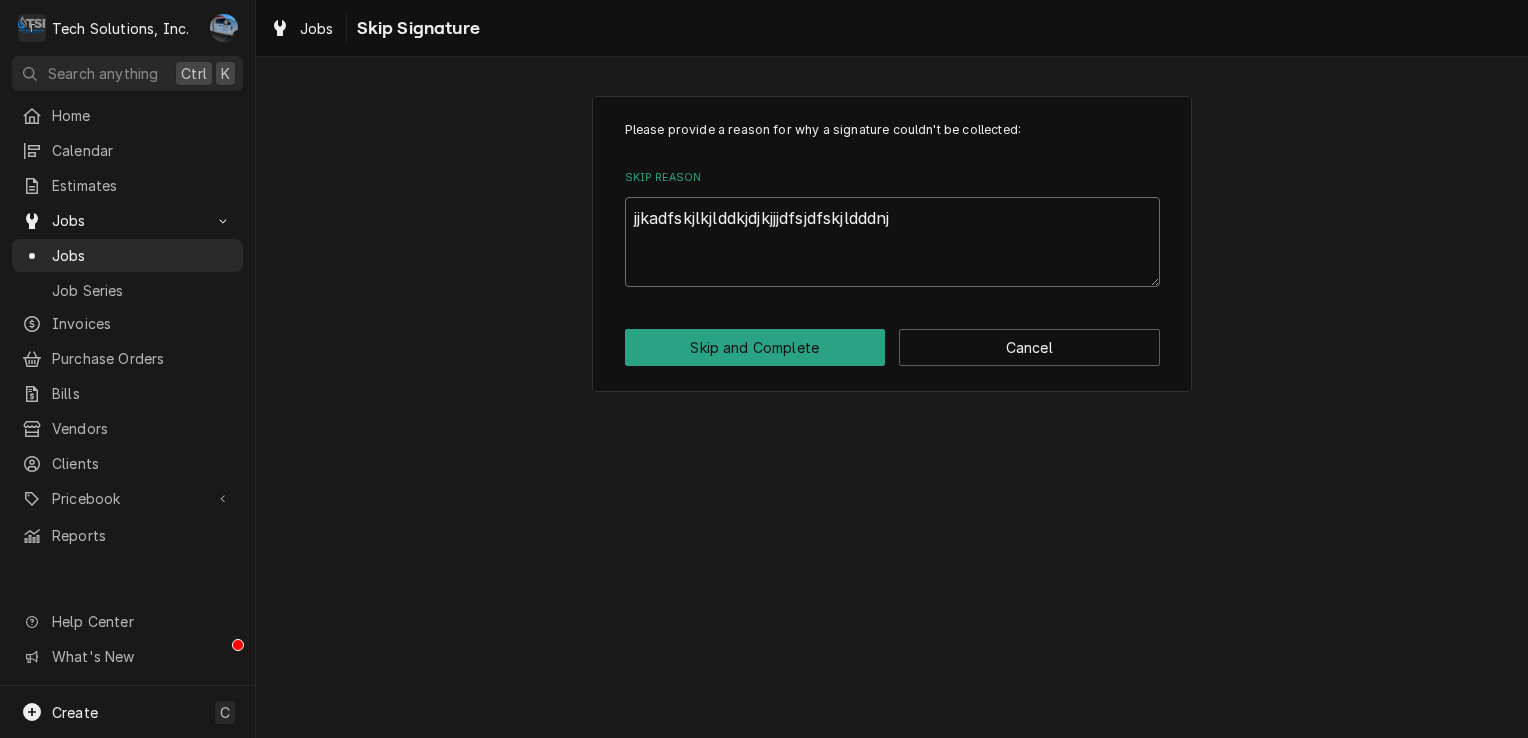 type on "x" 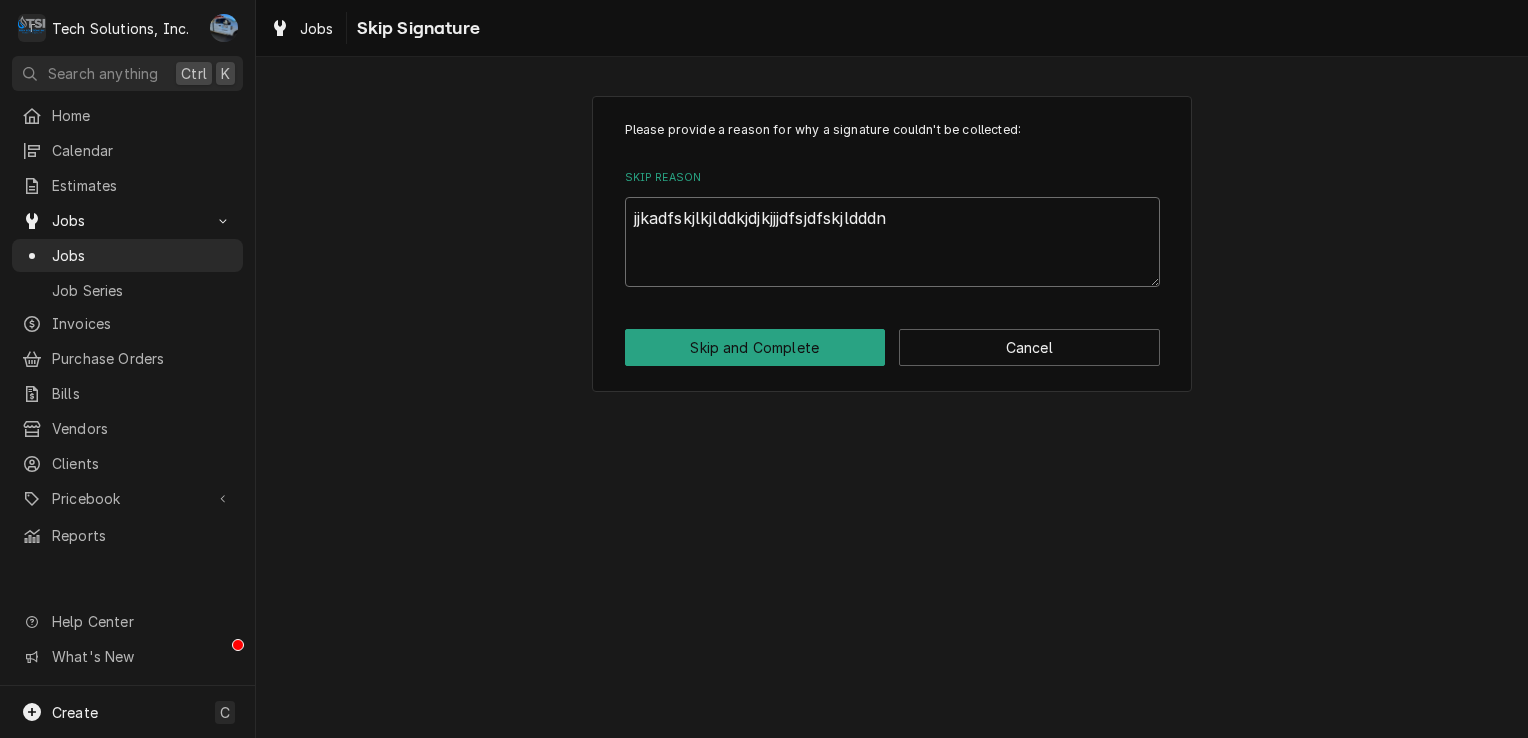 type on "x" 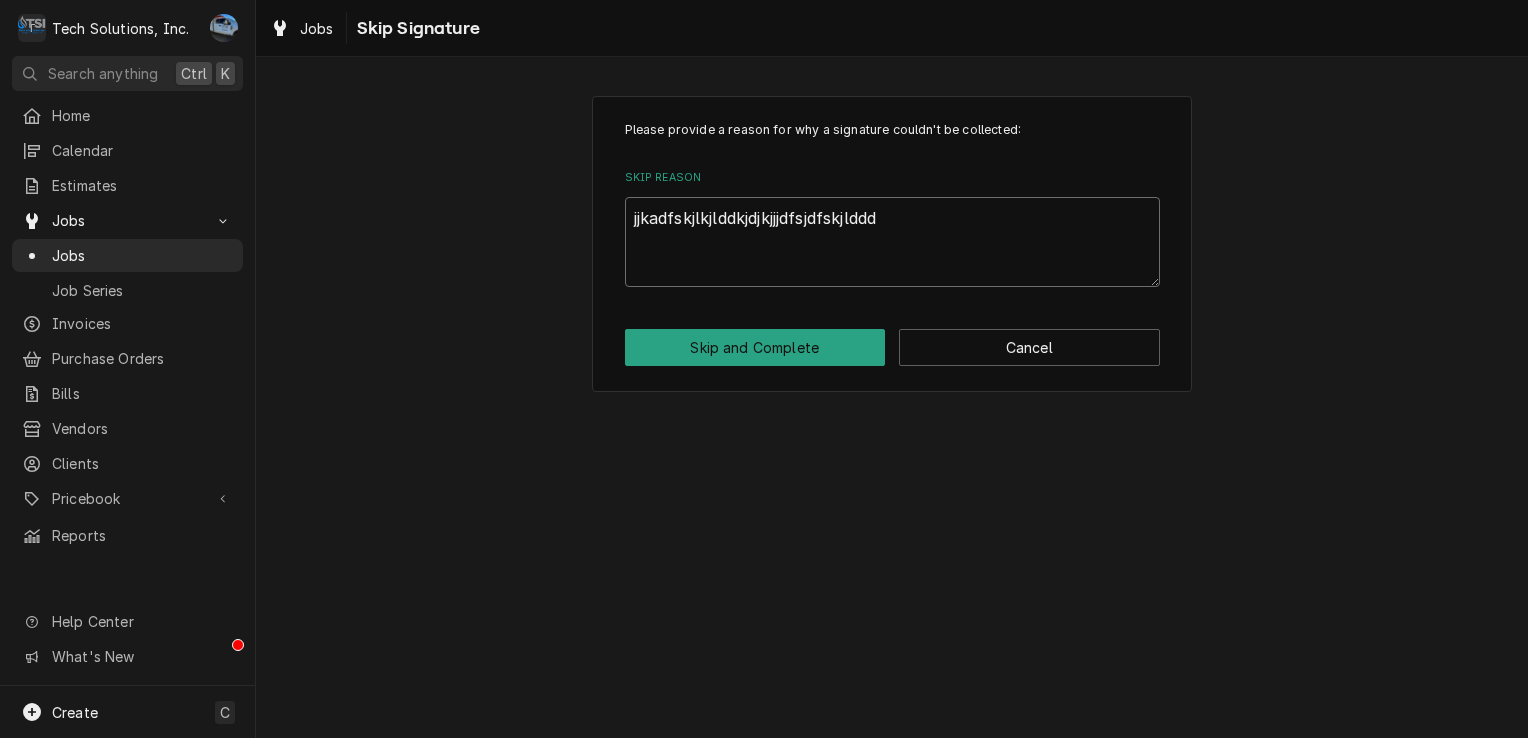 type on "x" 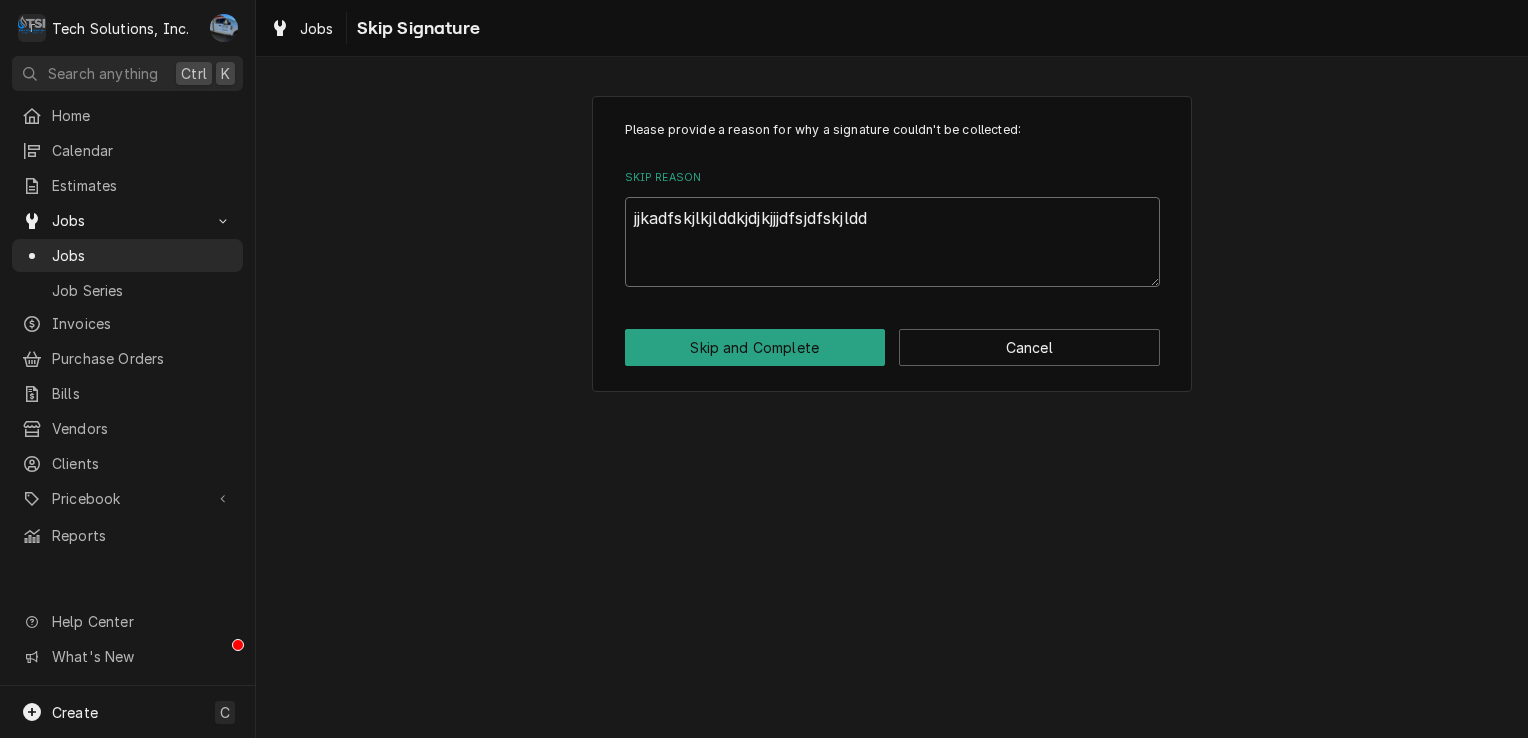 type on "x" 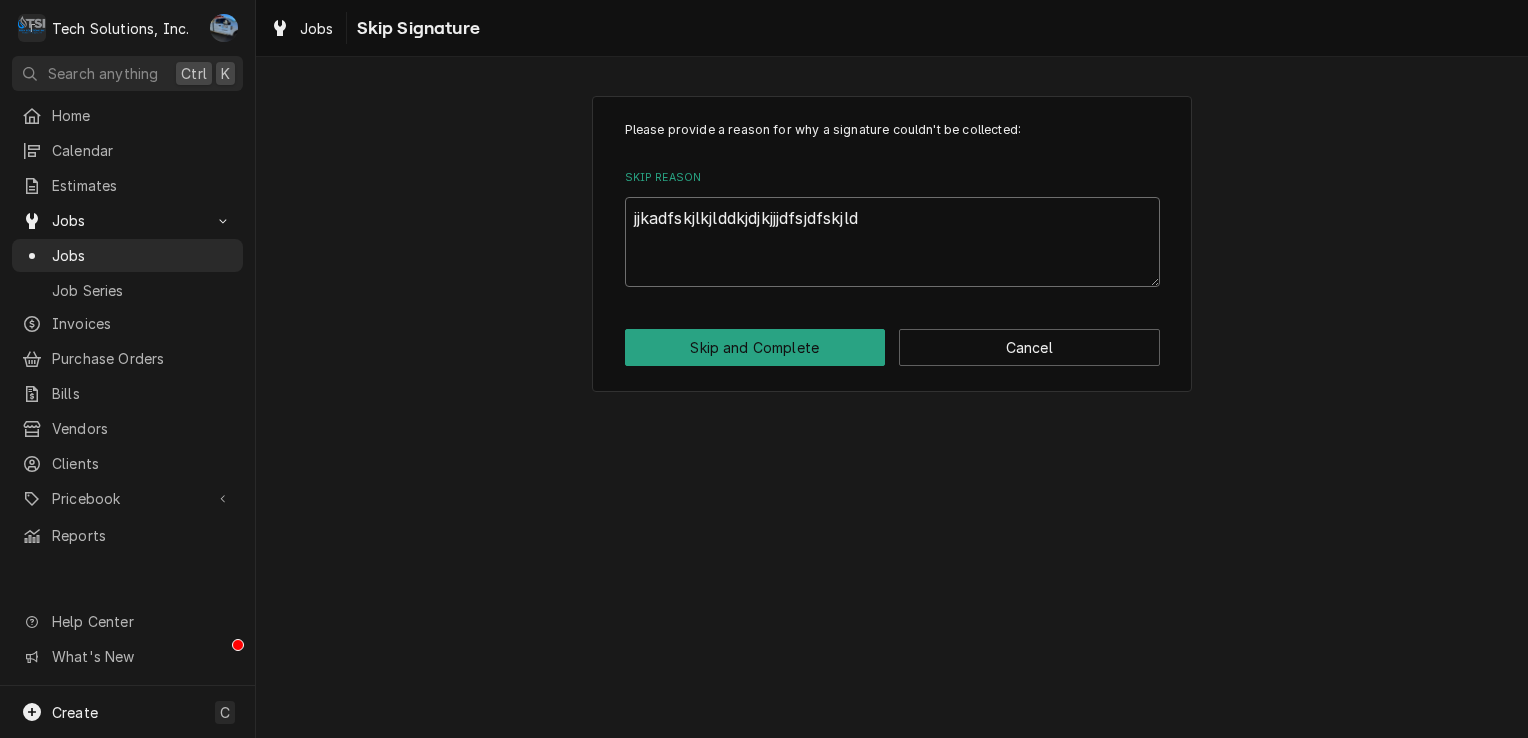 type on "x" 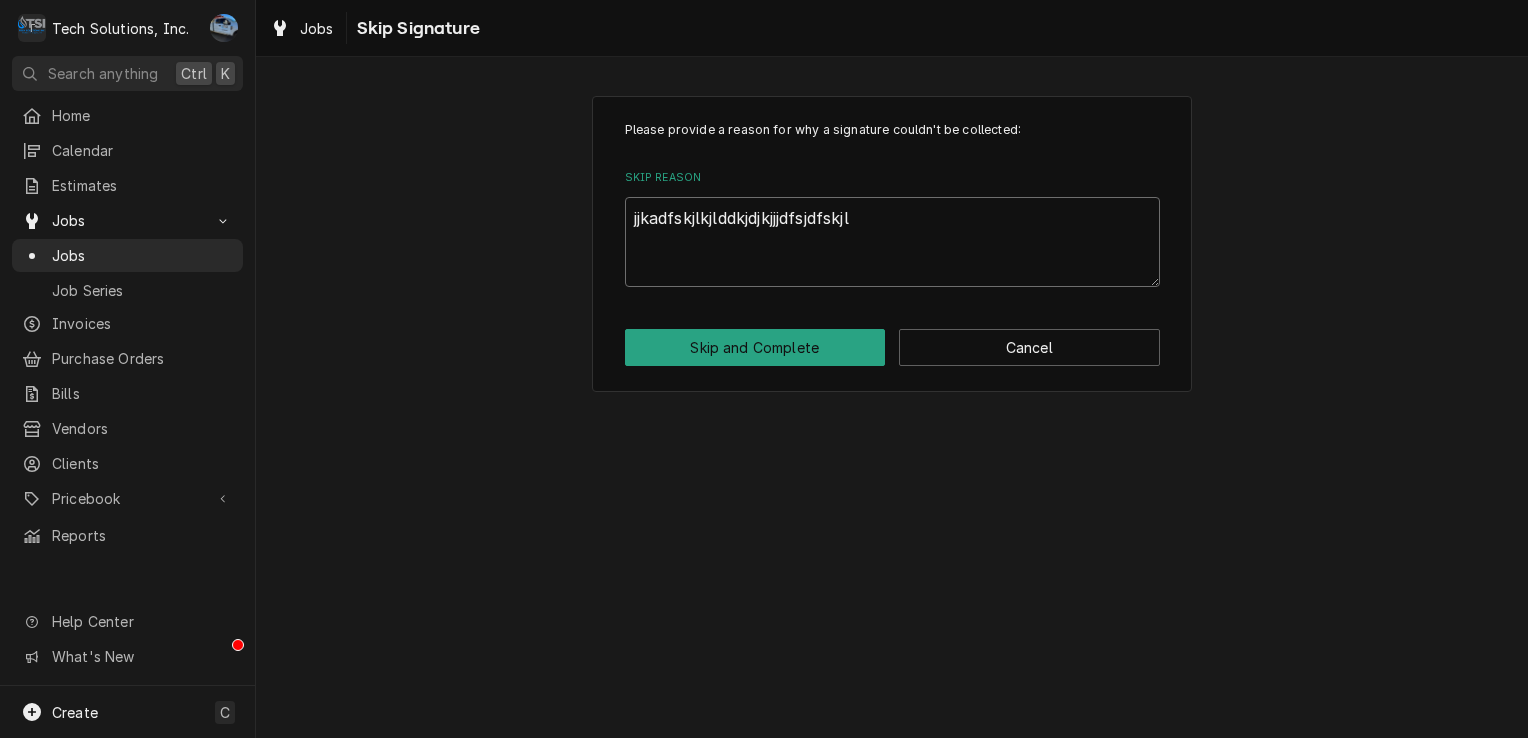 type on "x" 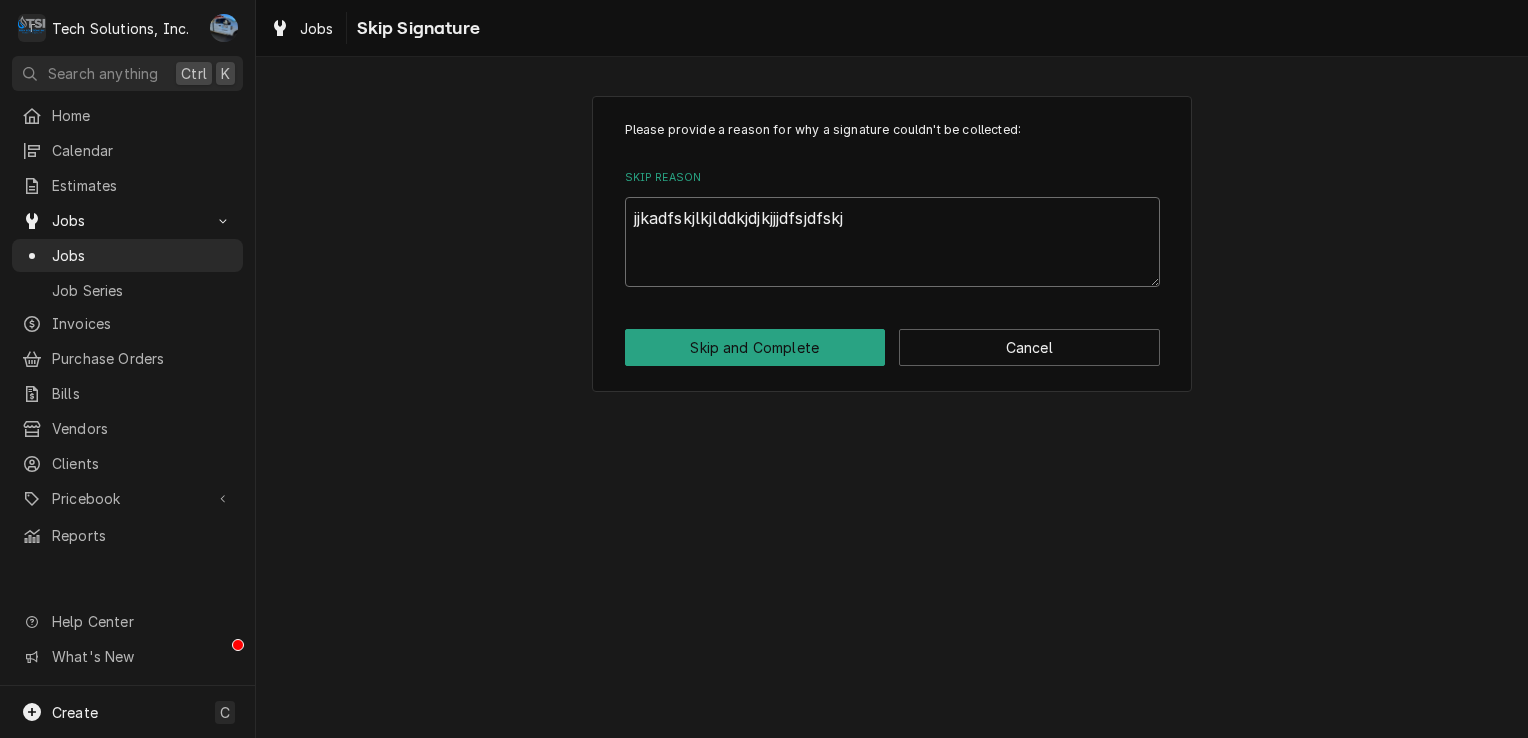 type on "x" 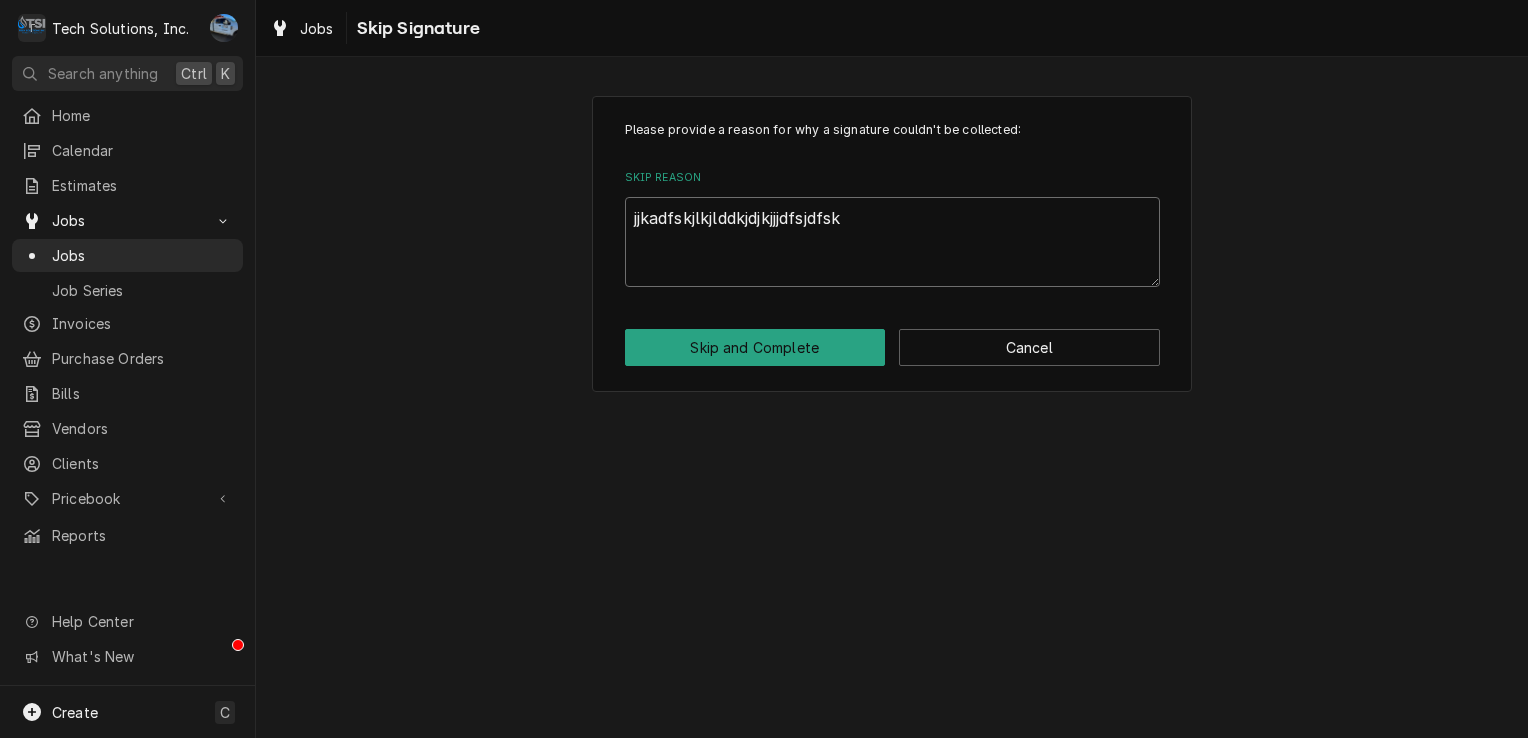 type on "x" 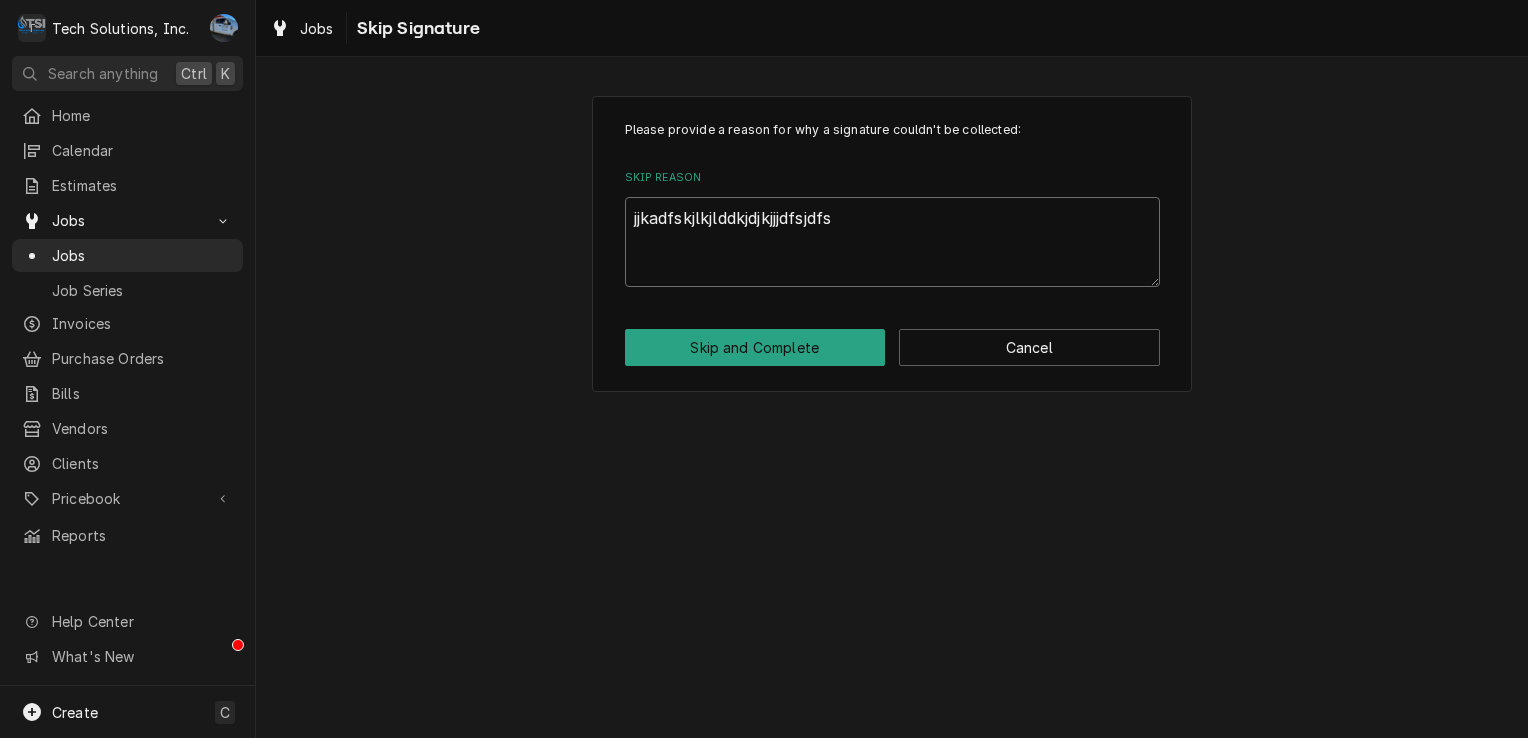 type on "x" 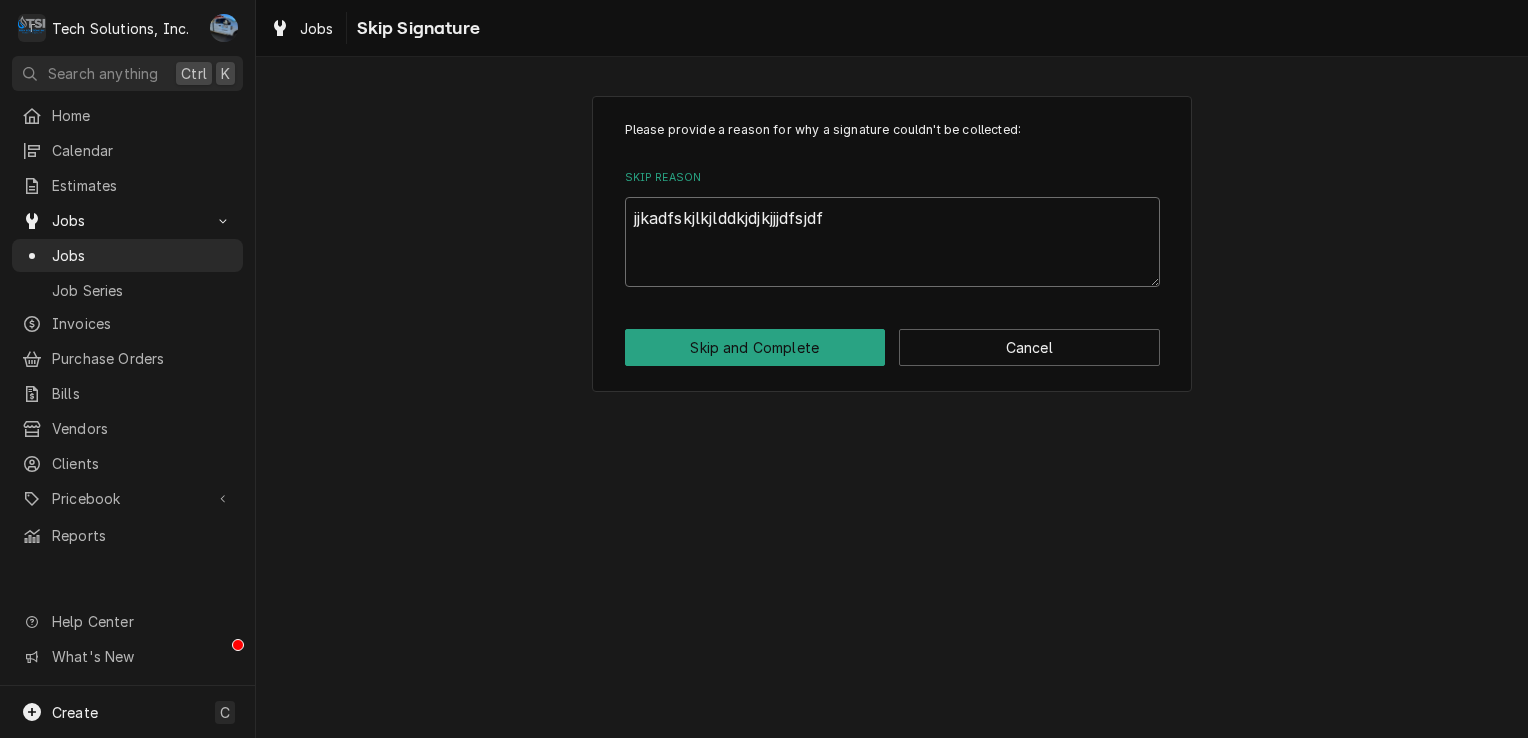 type on "x" 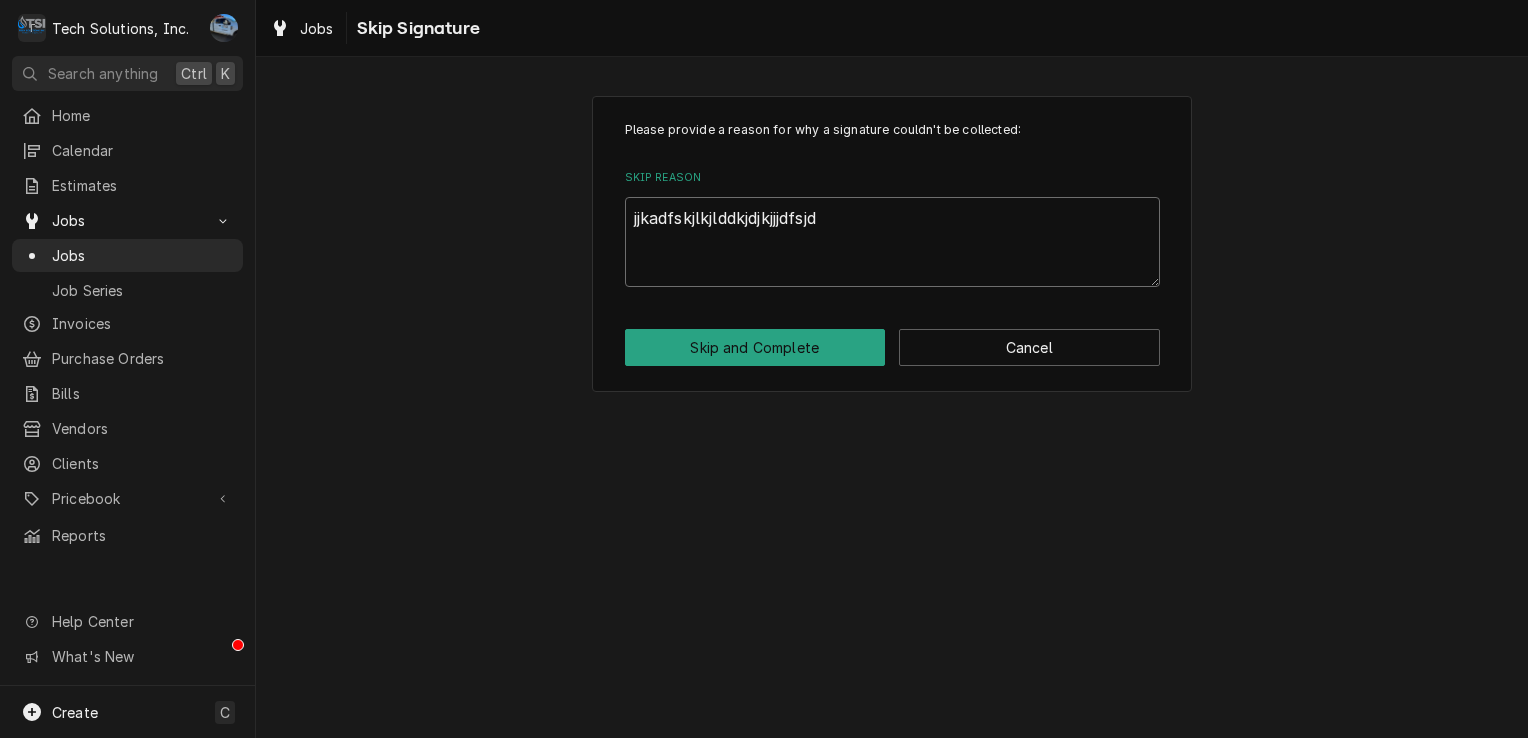 type on "x" 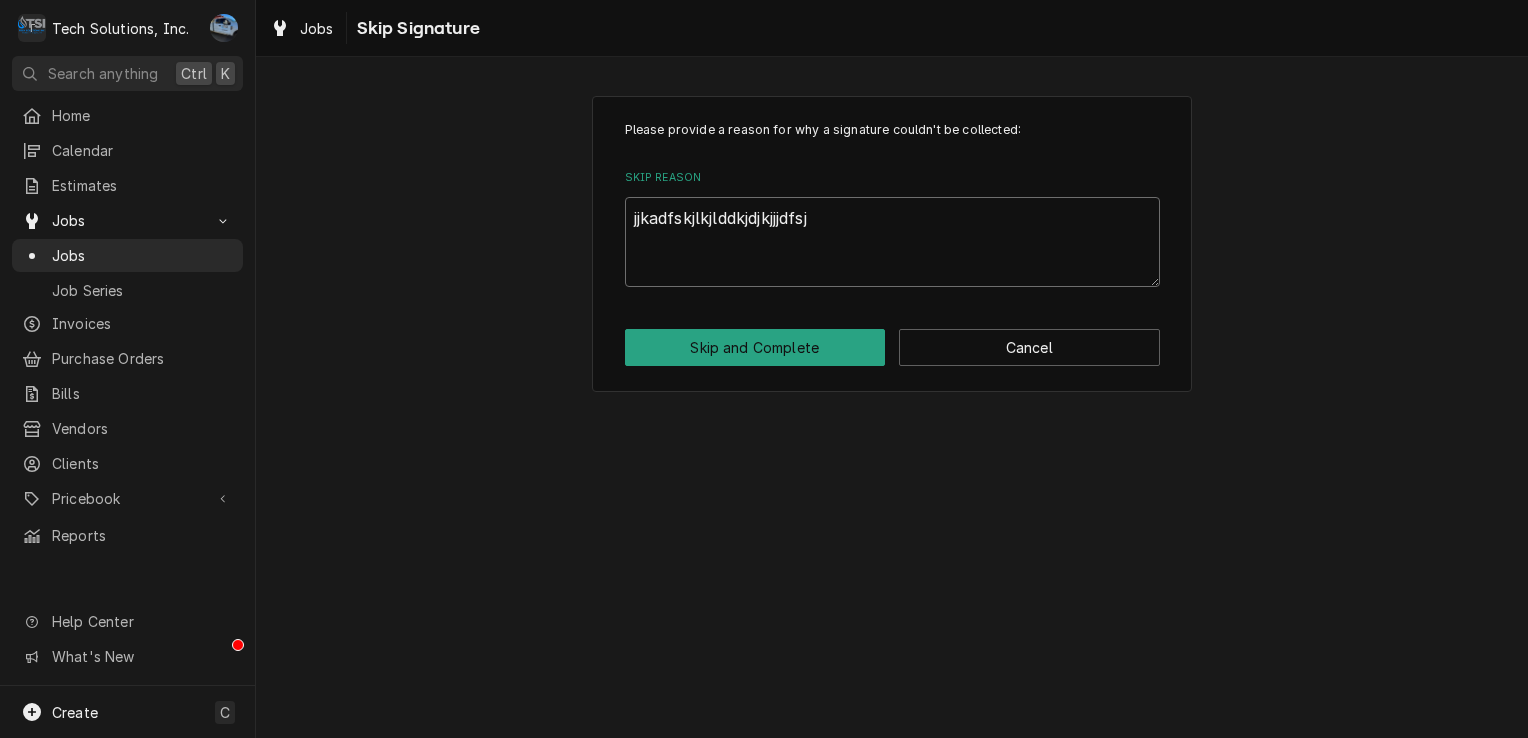 type on "x" 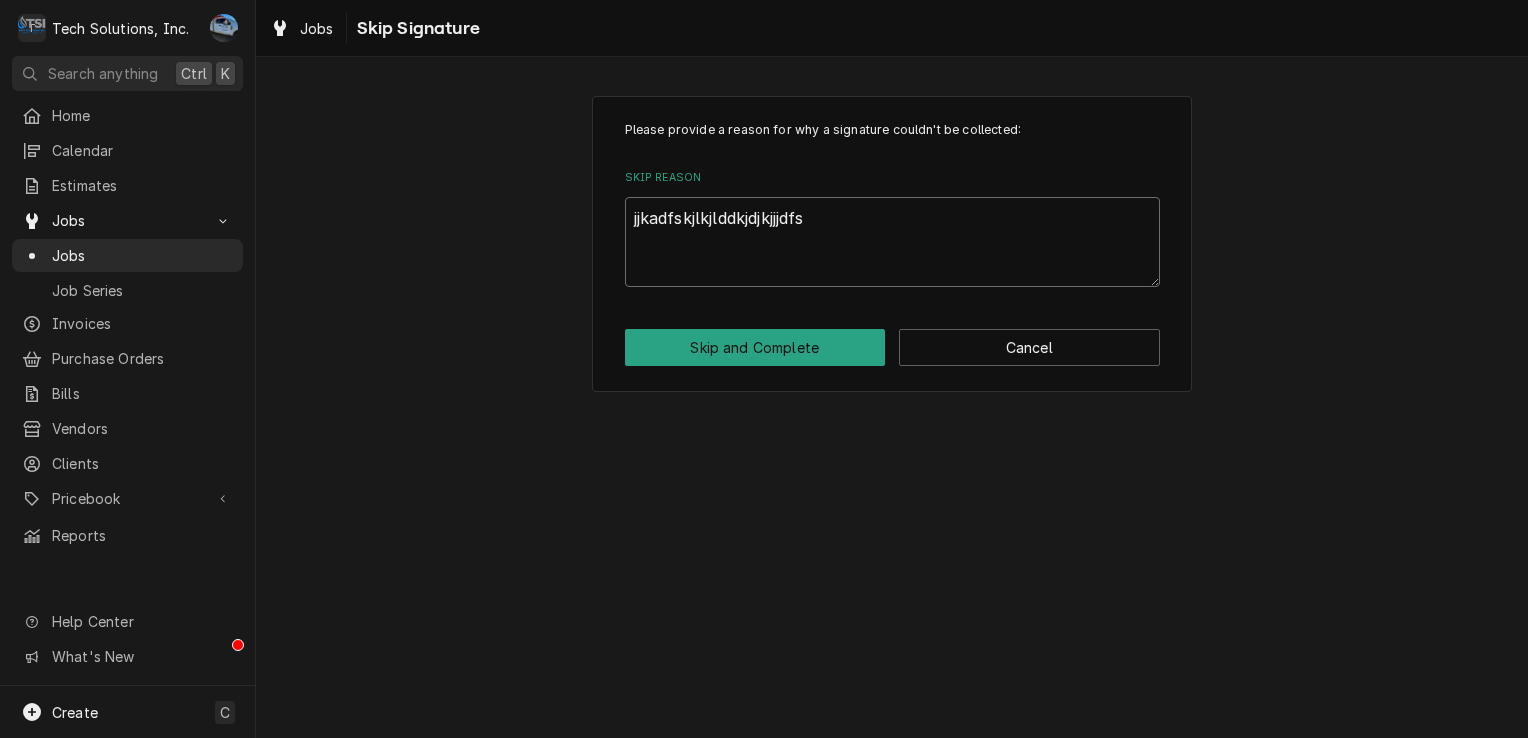 type on "x" 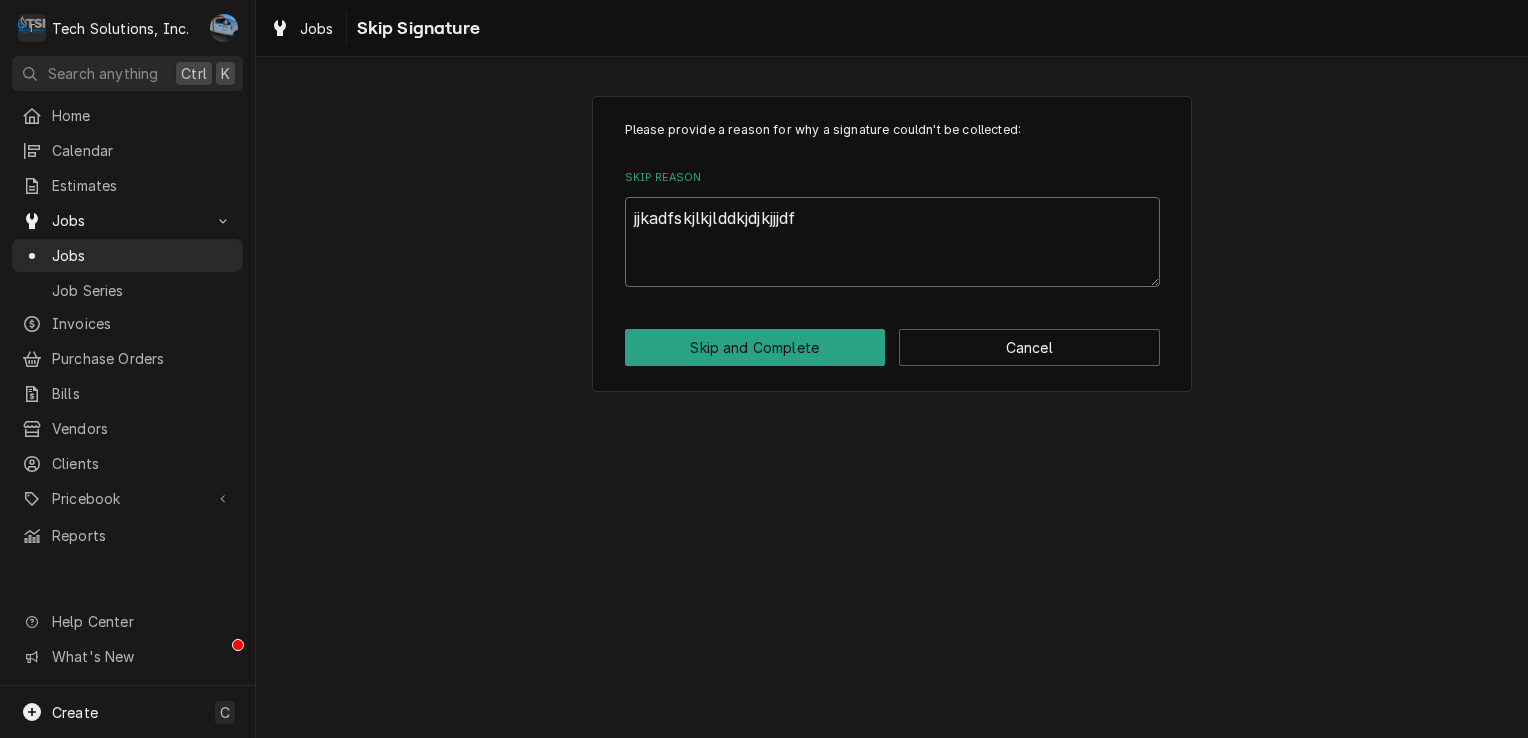 type on "x" 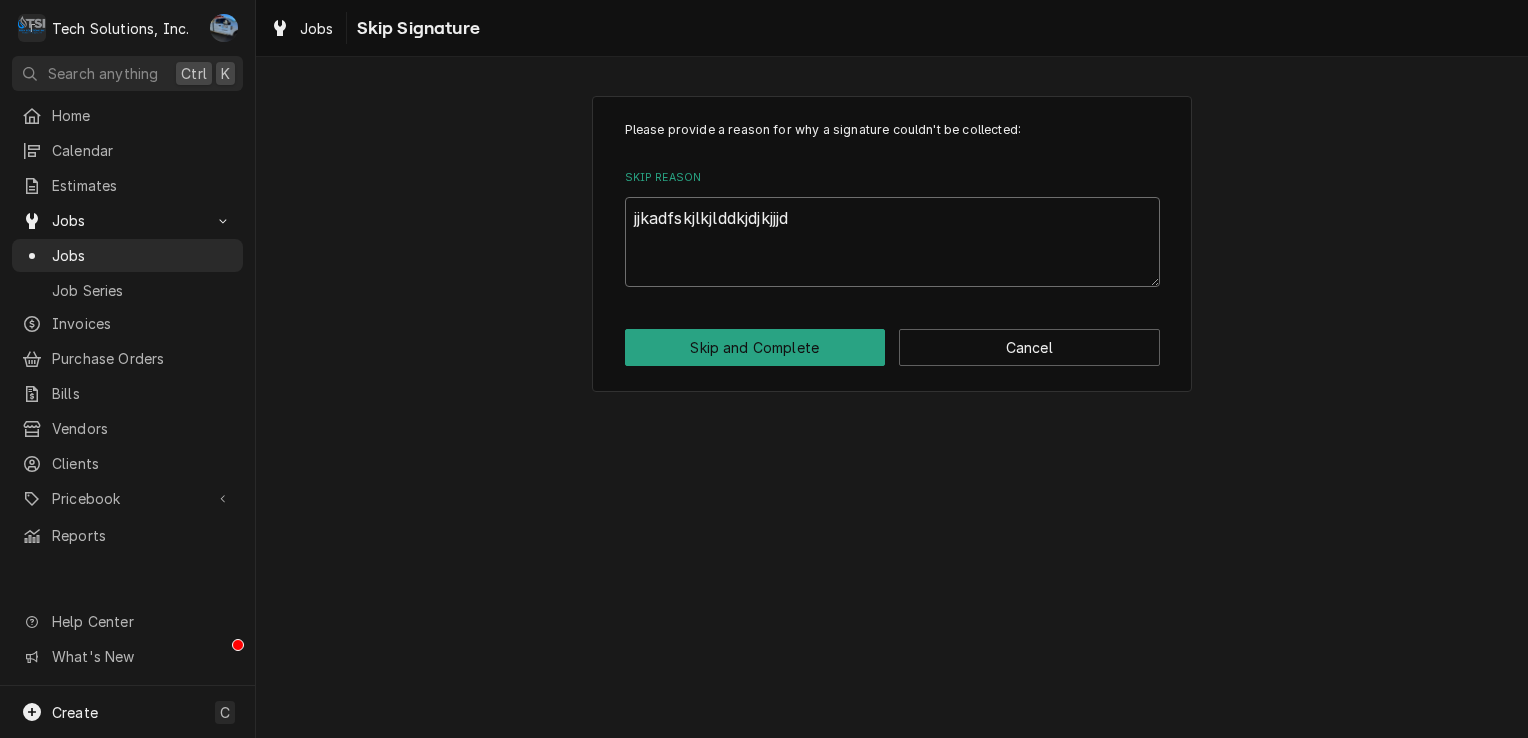 type on "x" 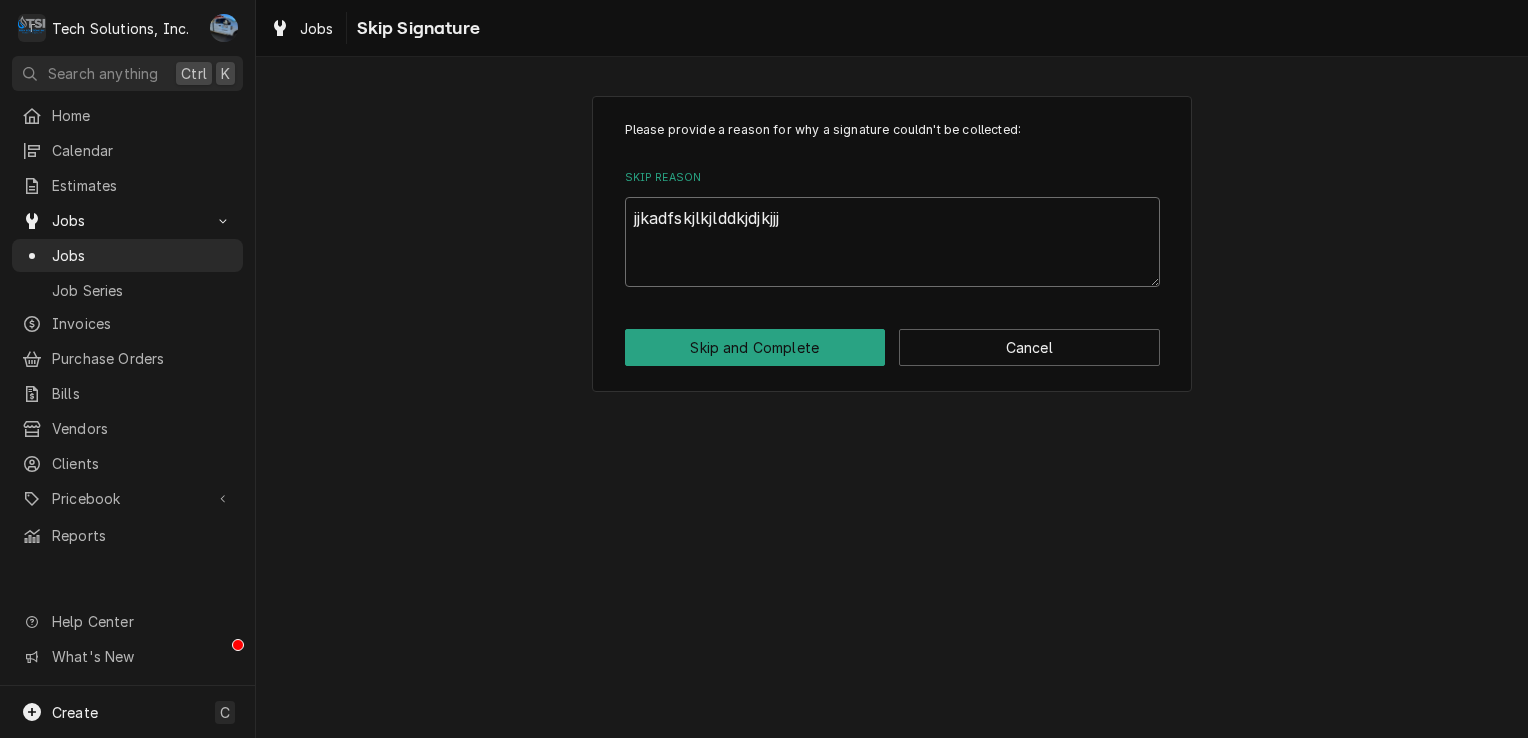 type on "x" 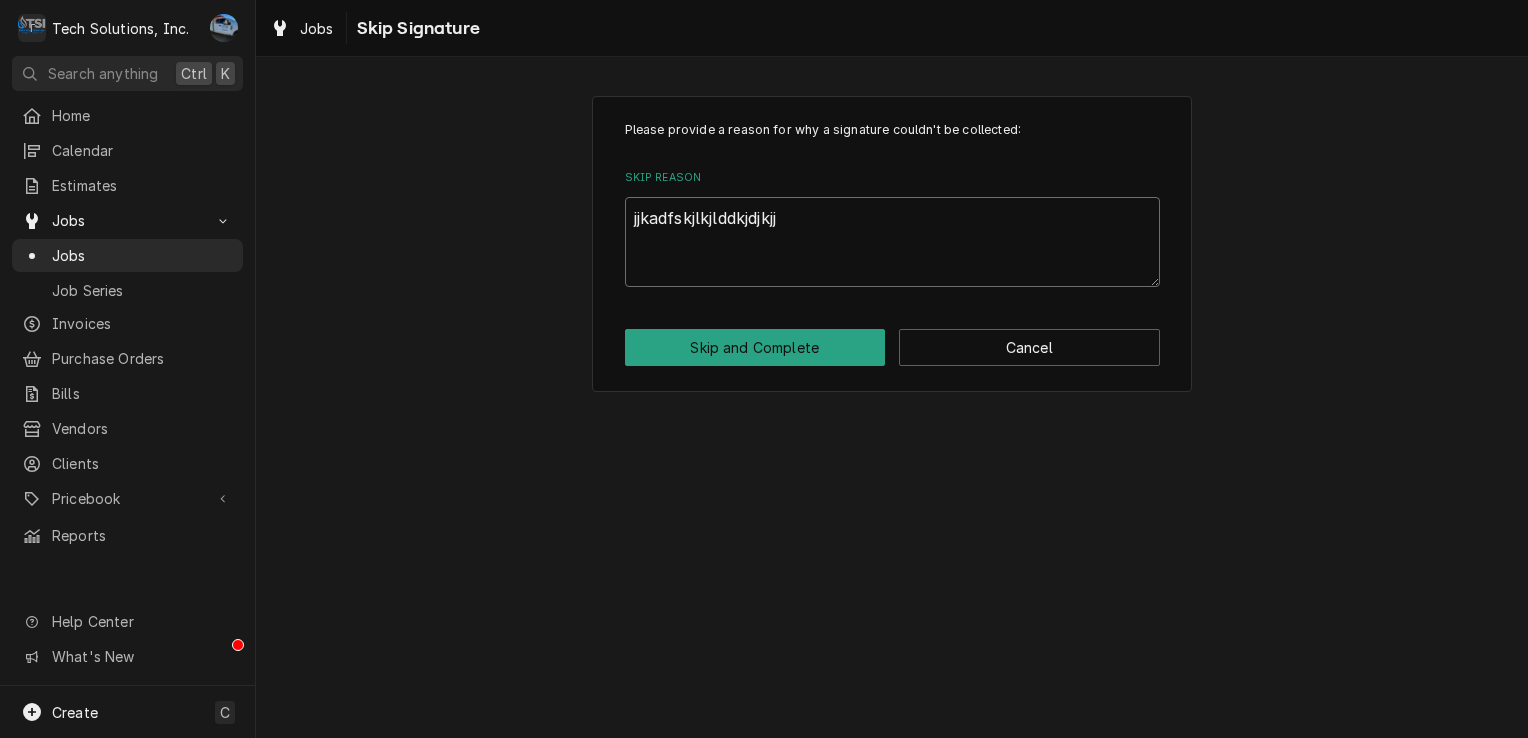 type on "x" 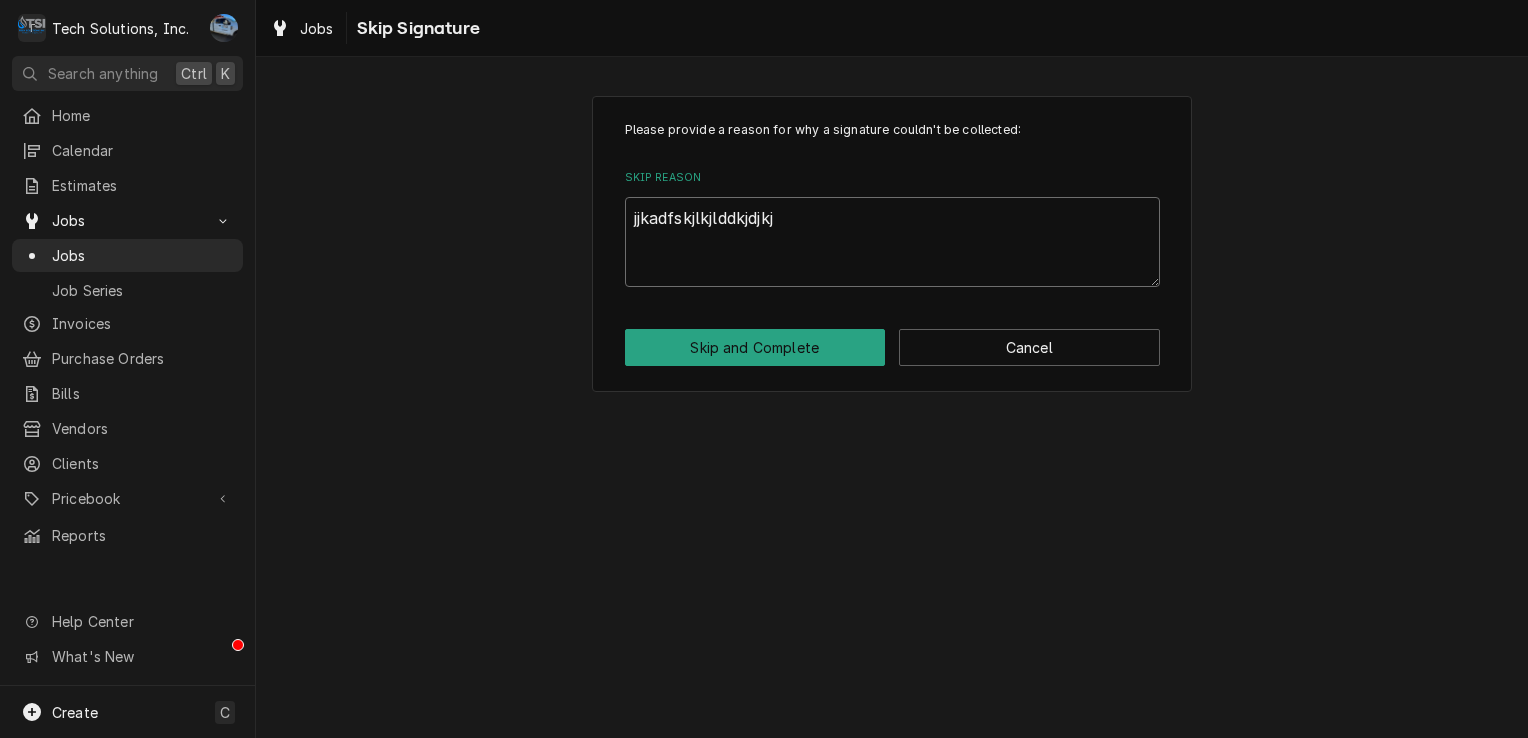 type on "x" 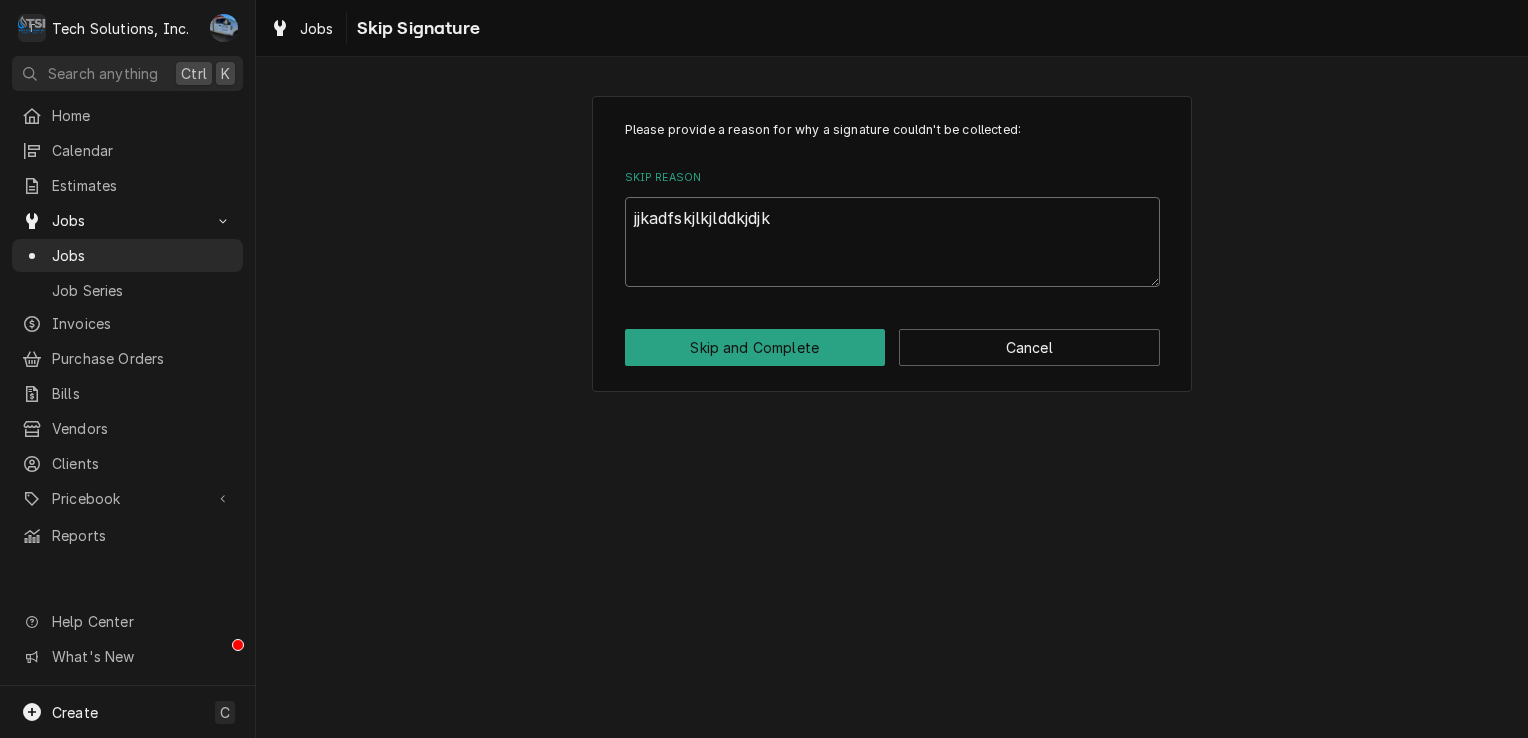 type on "x" 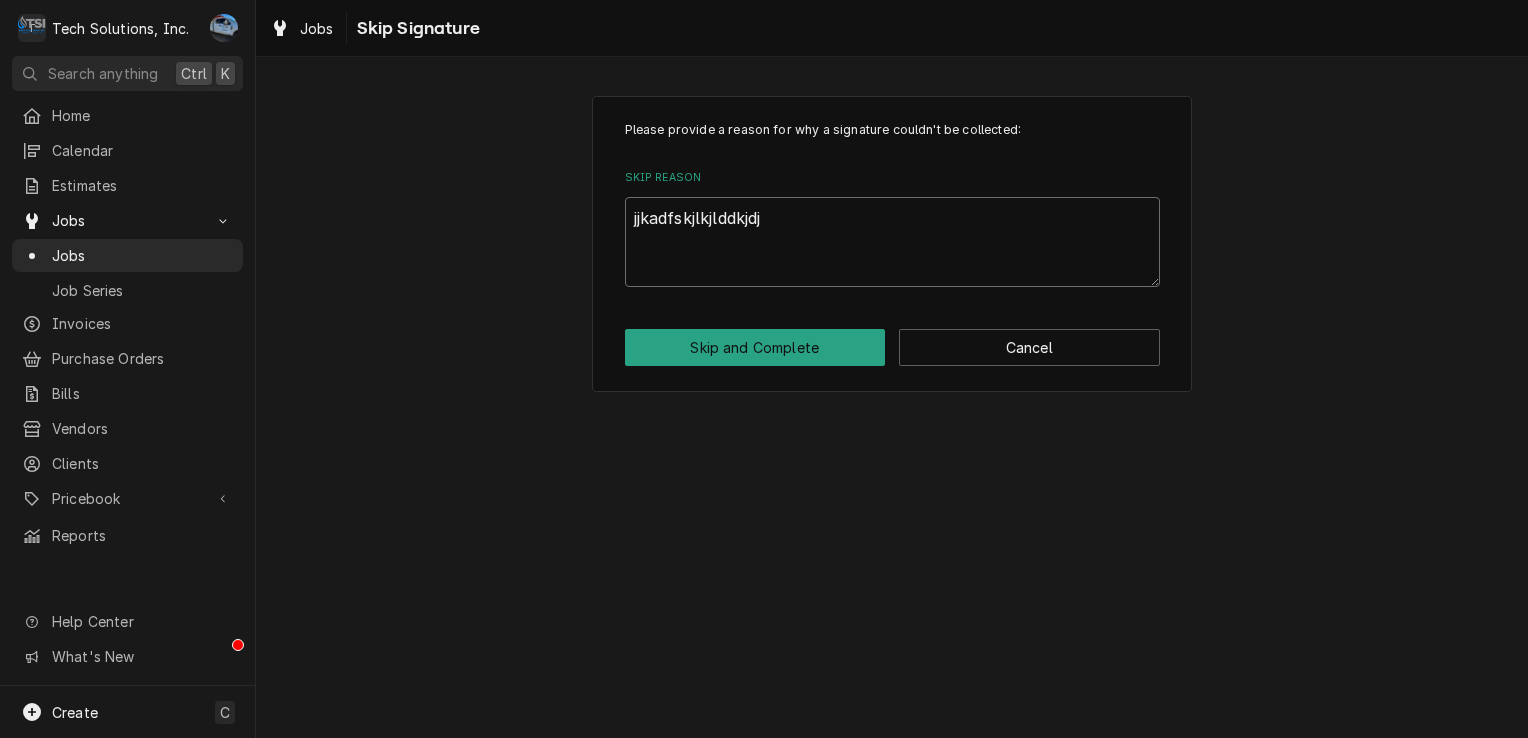 type on "x" 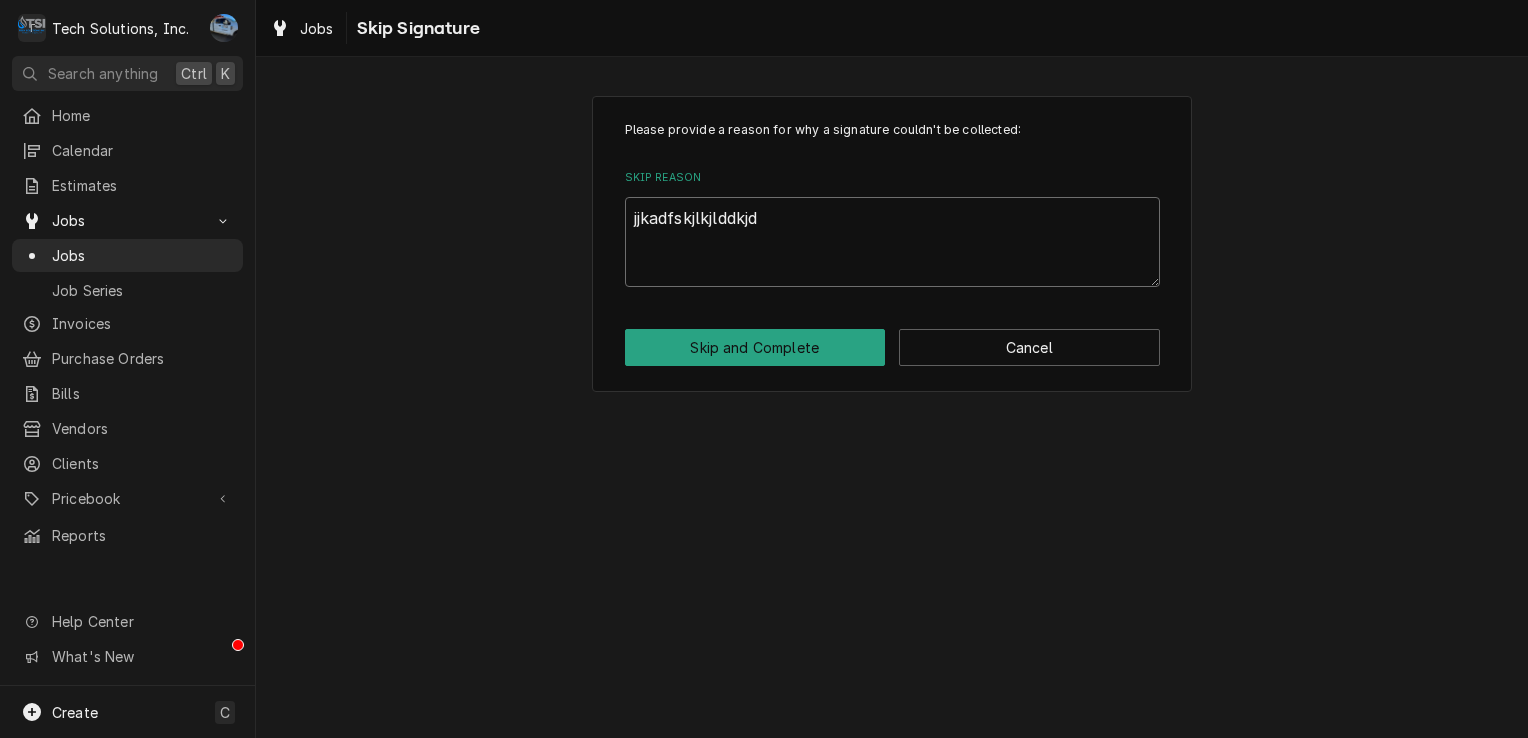 type on "x" 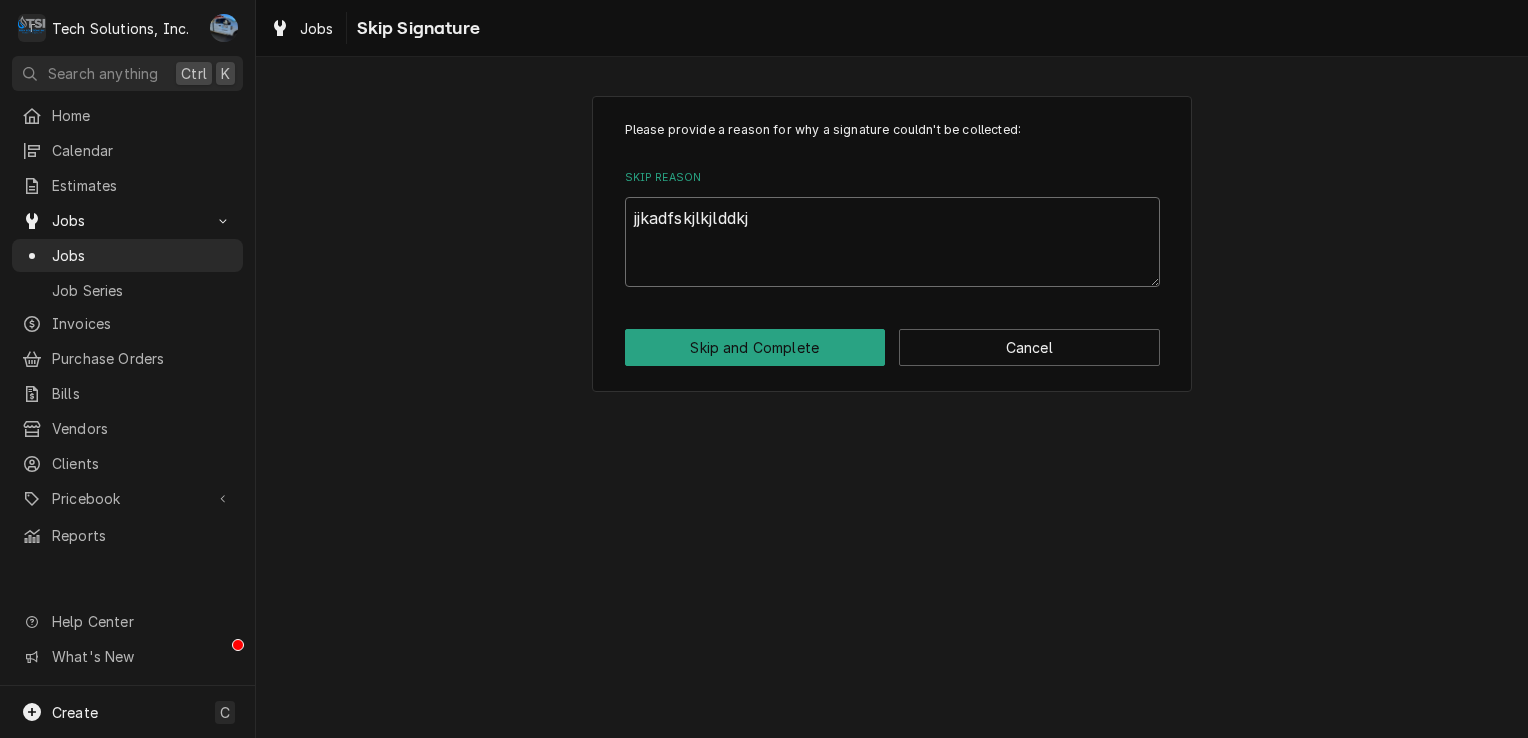 type on "x" 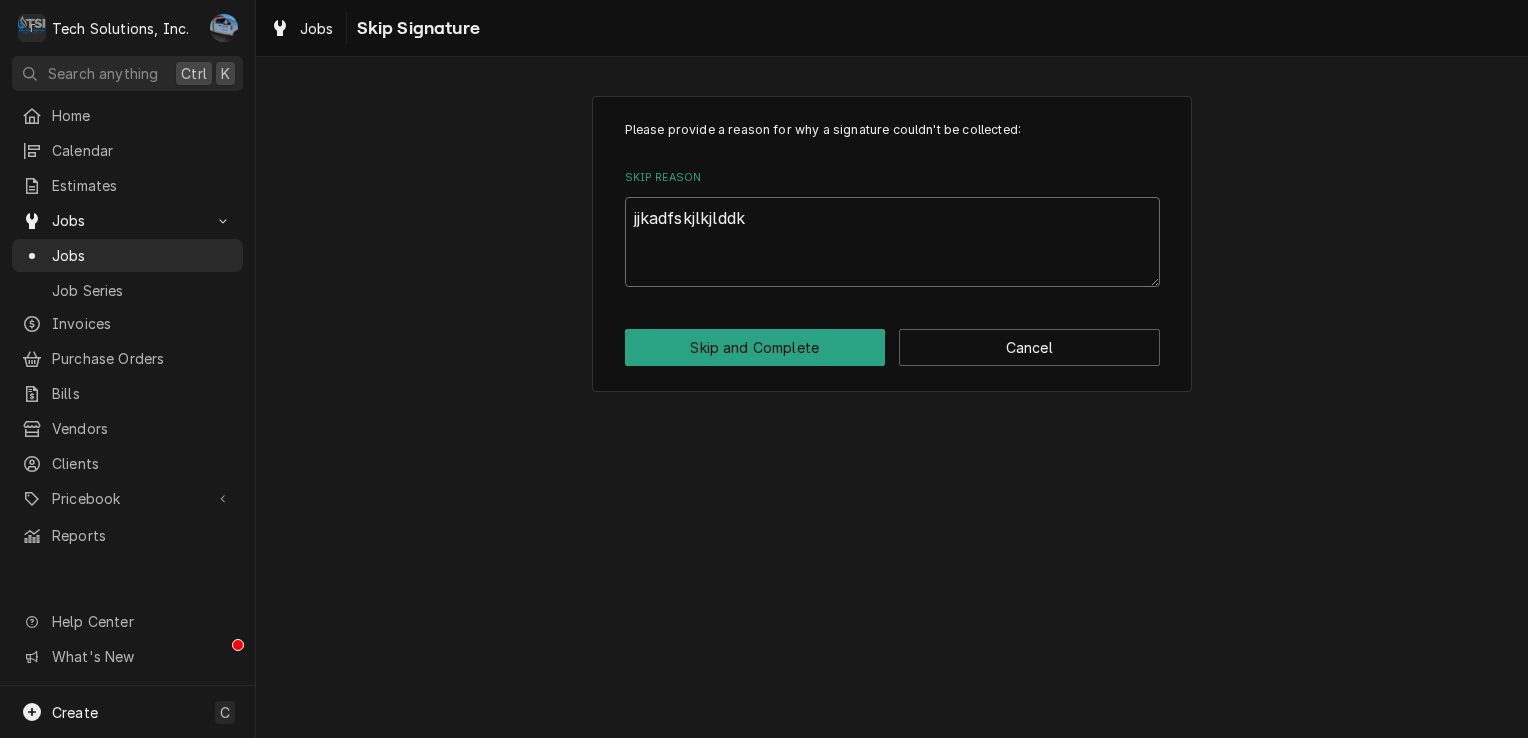 type on "x" 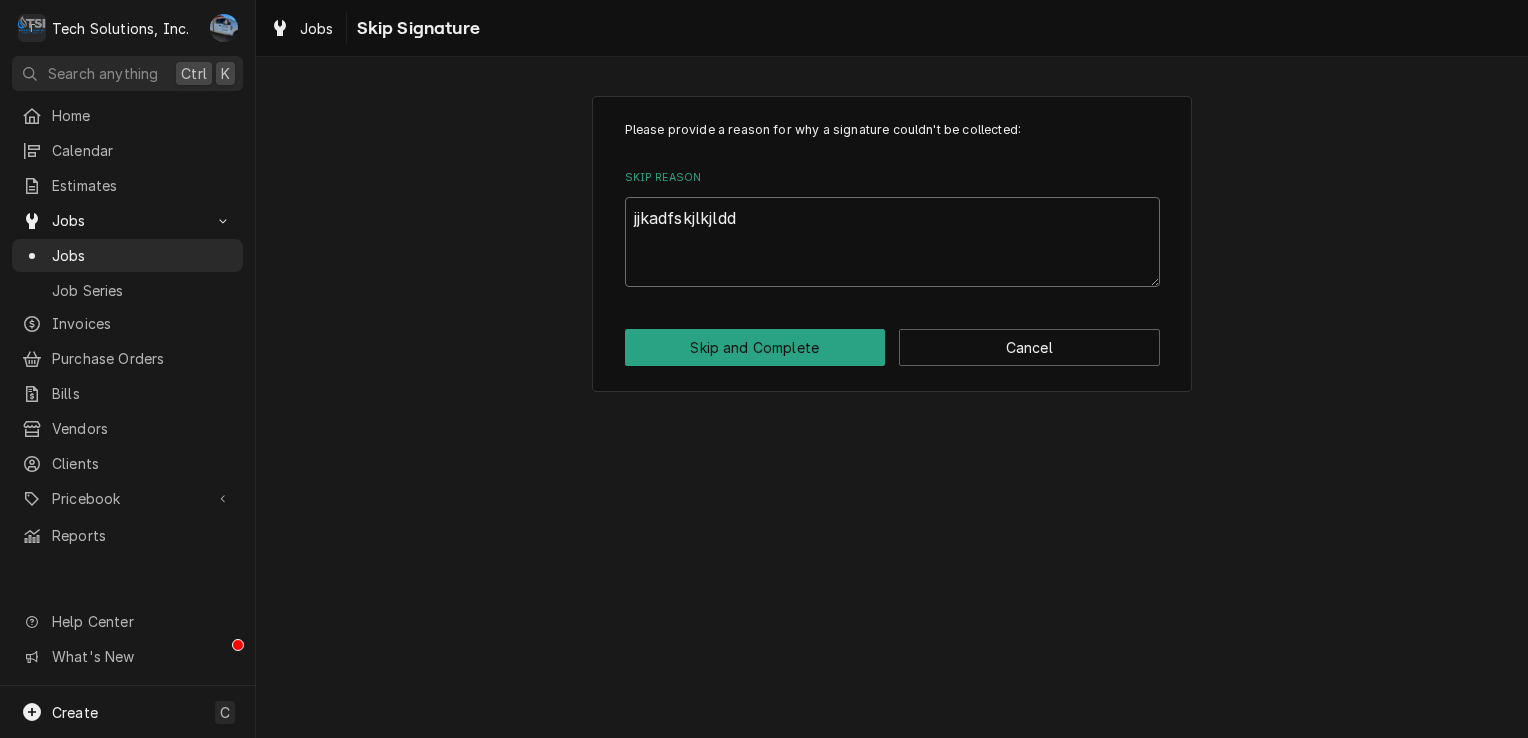 type on "x" 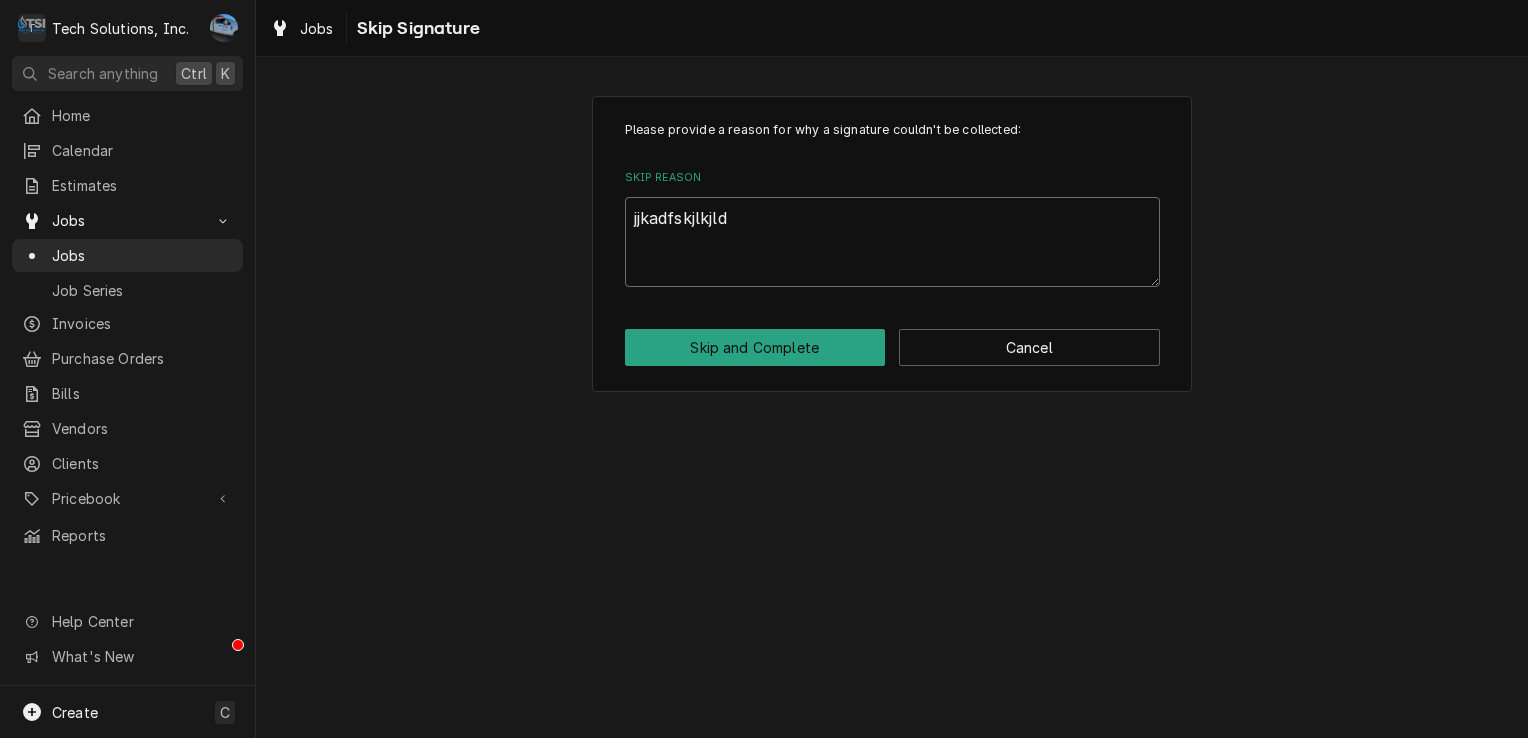 type on "x" 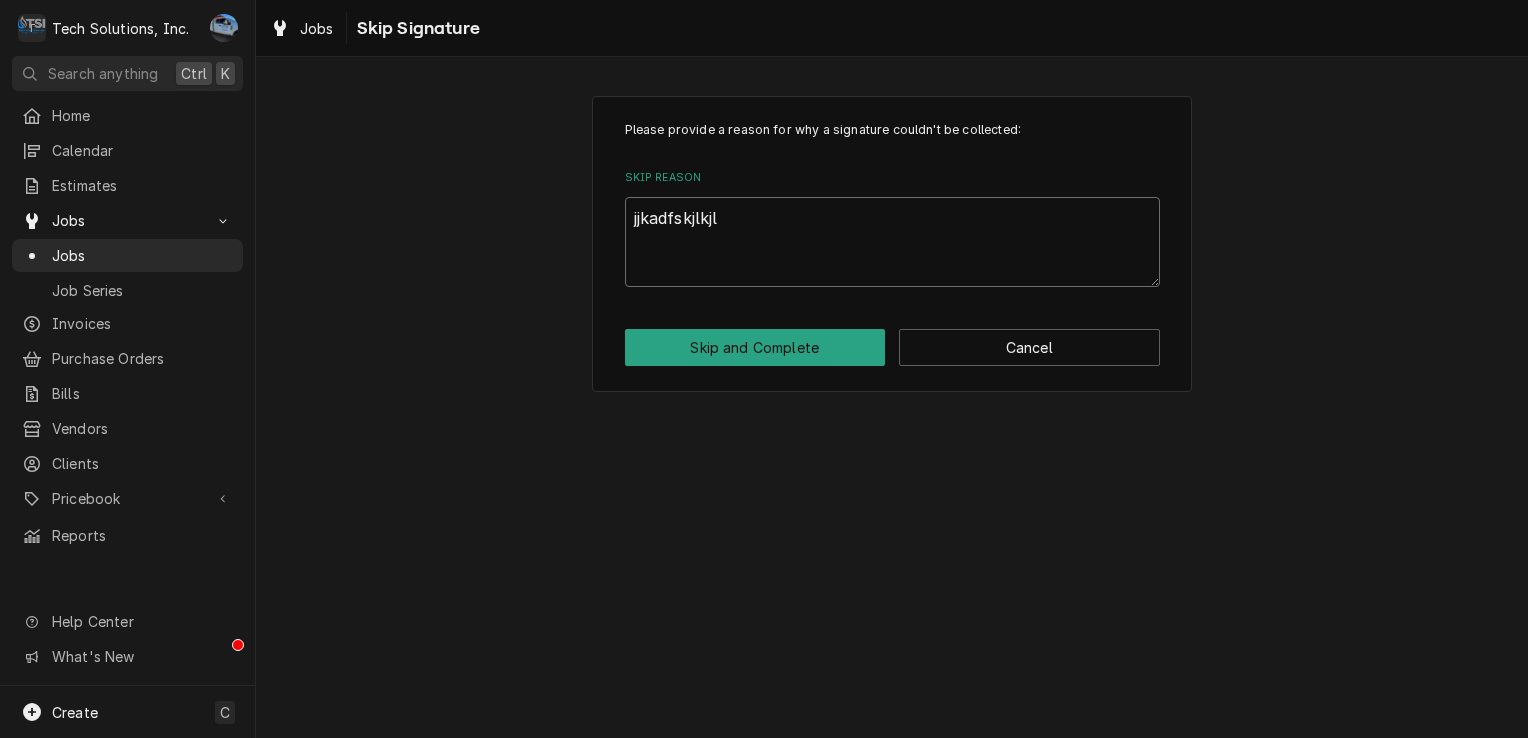 type on "x" 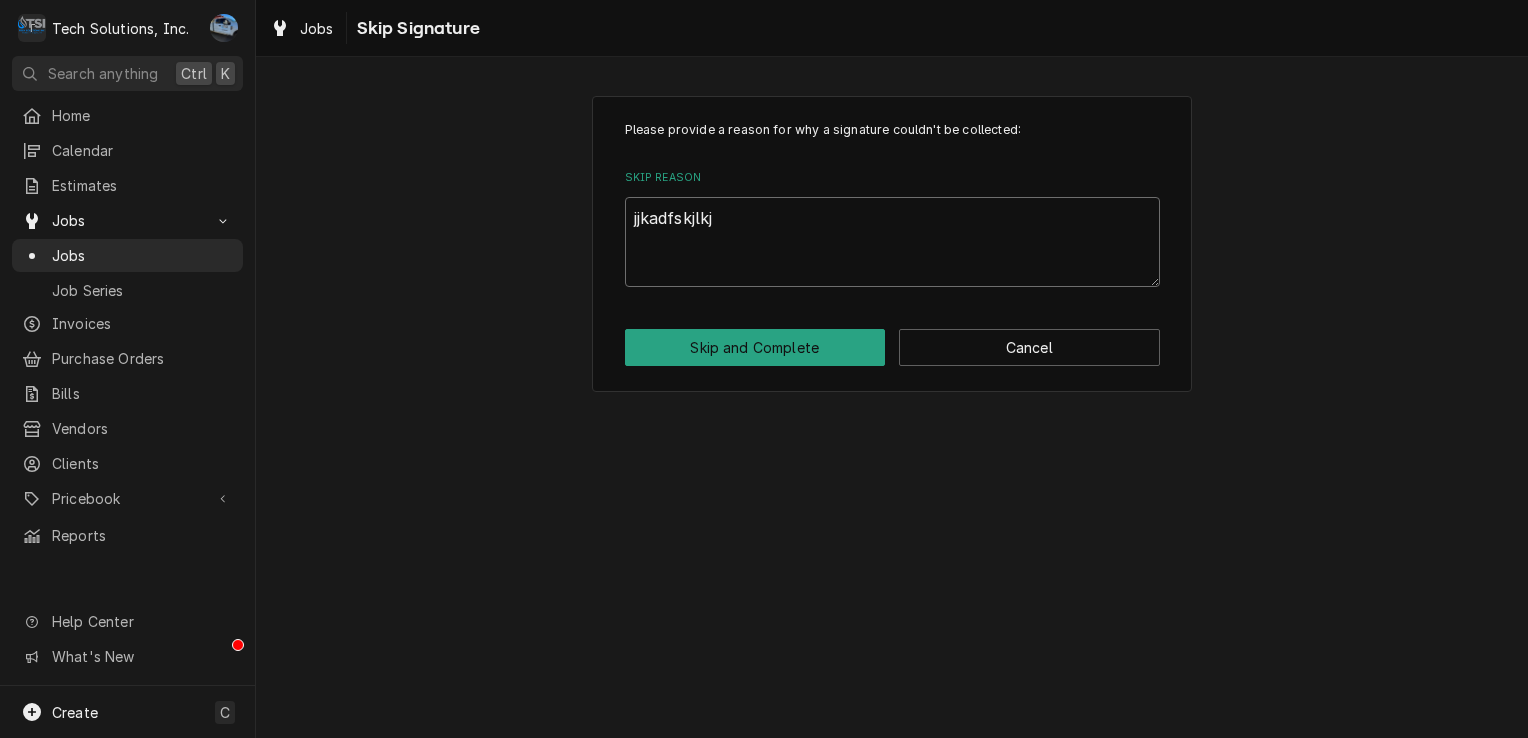 type on "x" 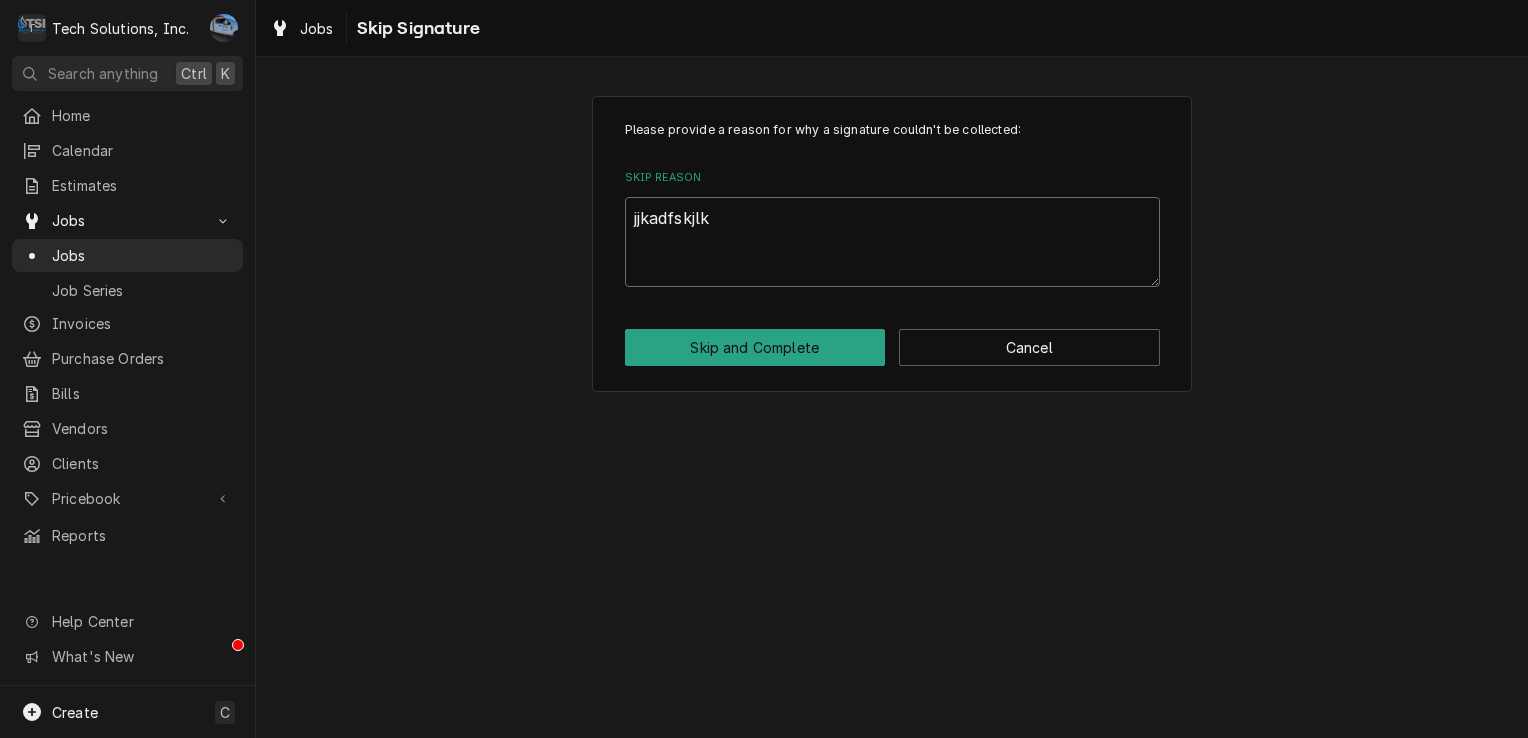 type on "x" 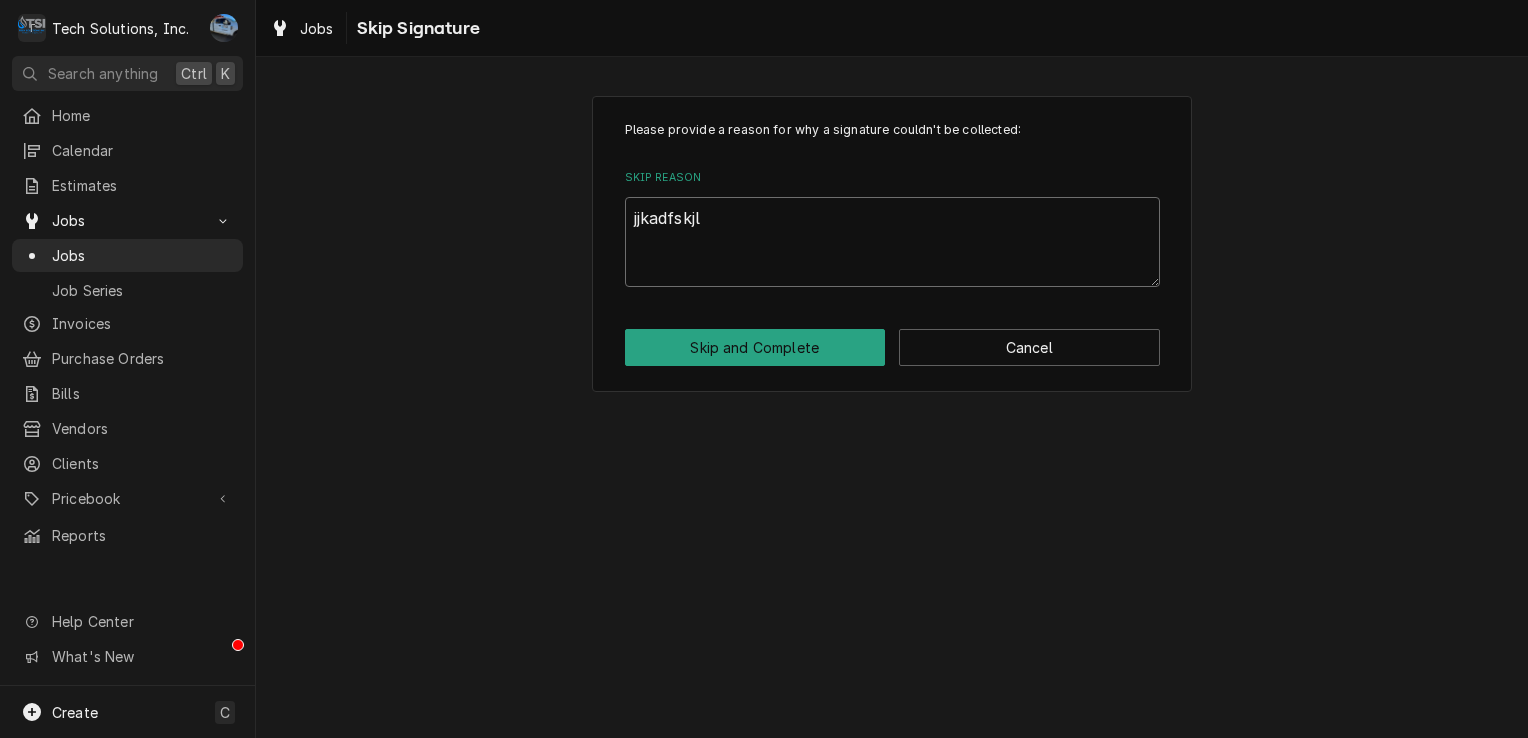 type on "x" 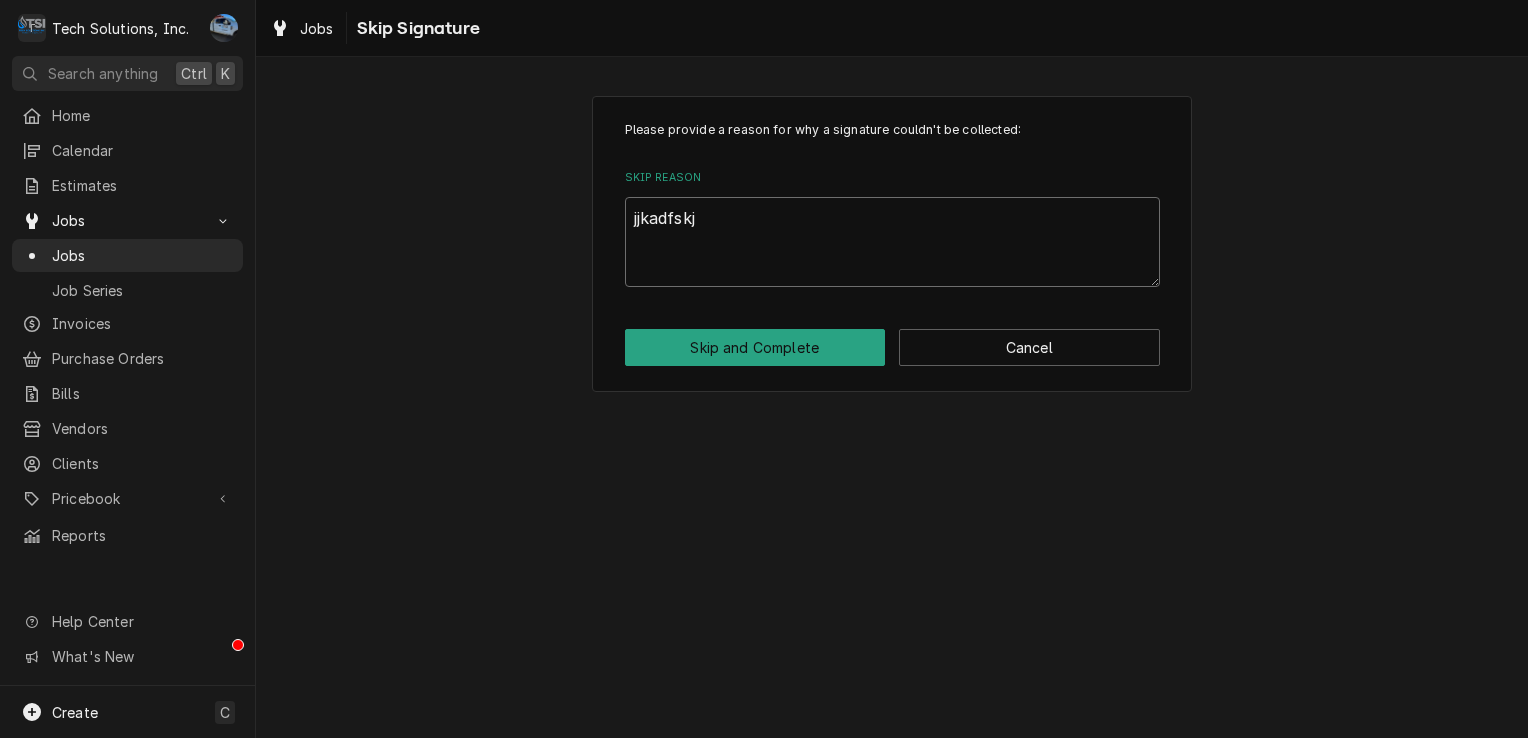 type on "x" 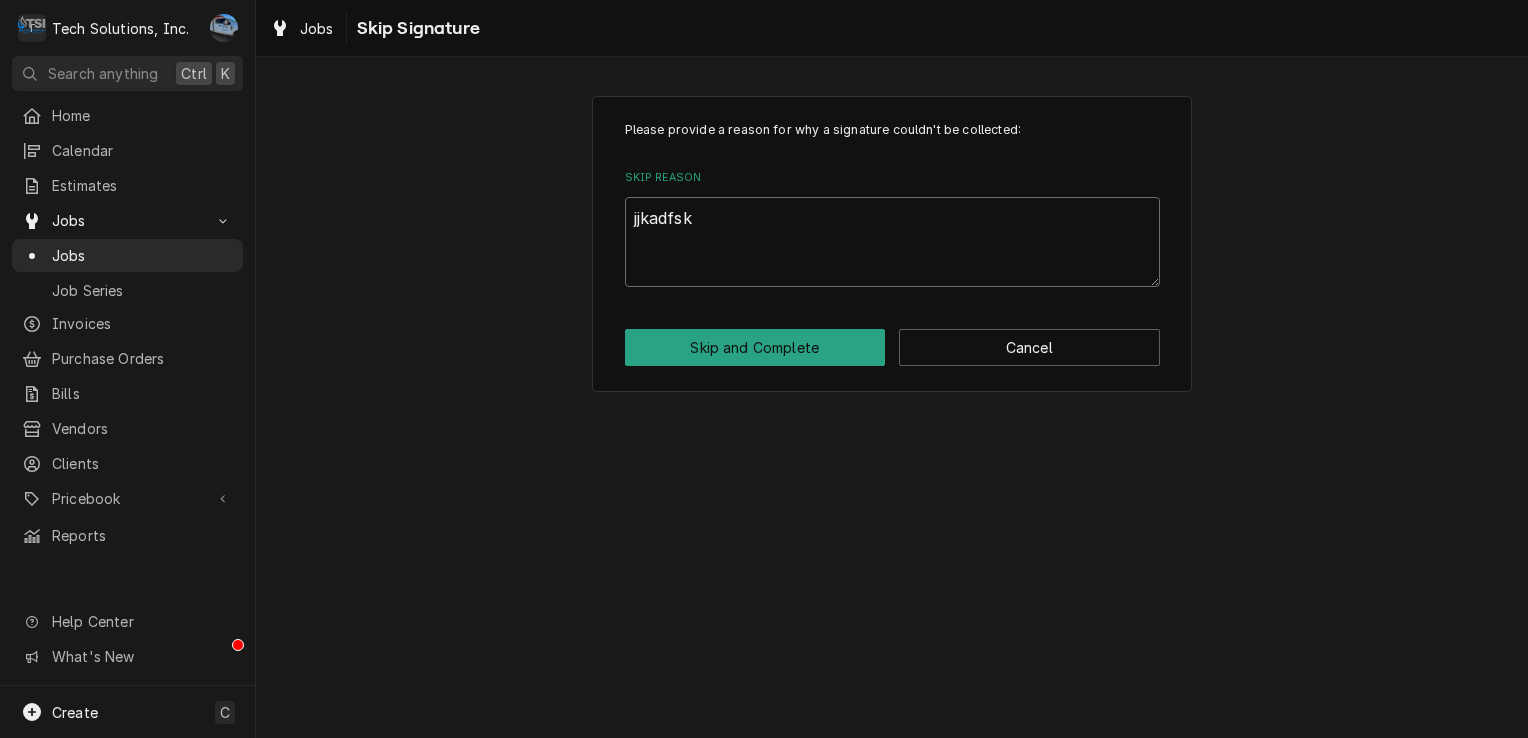 type on "x" 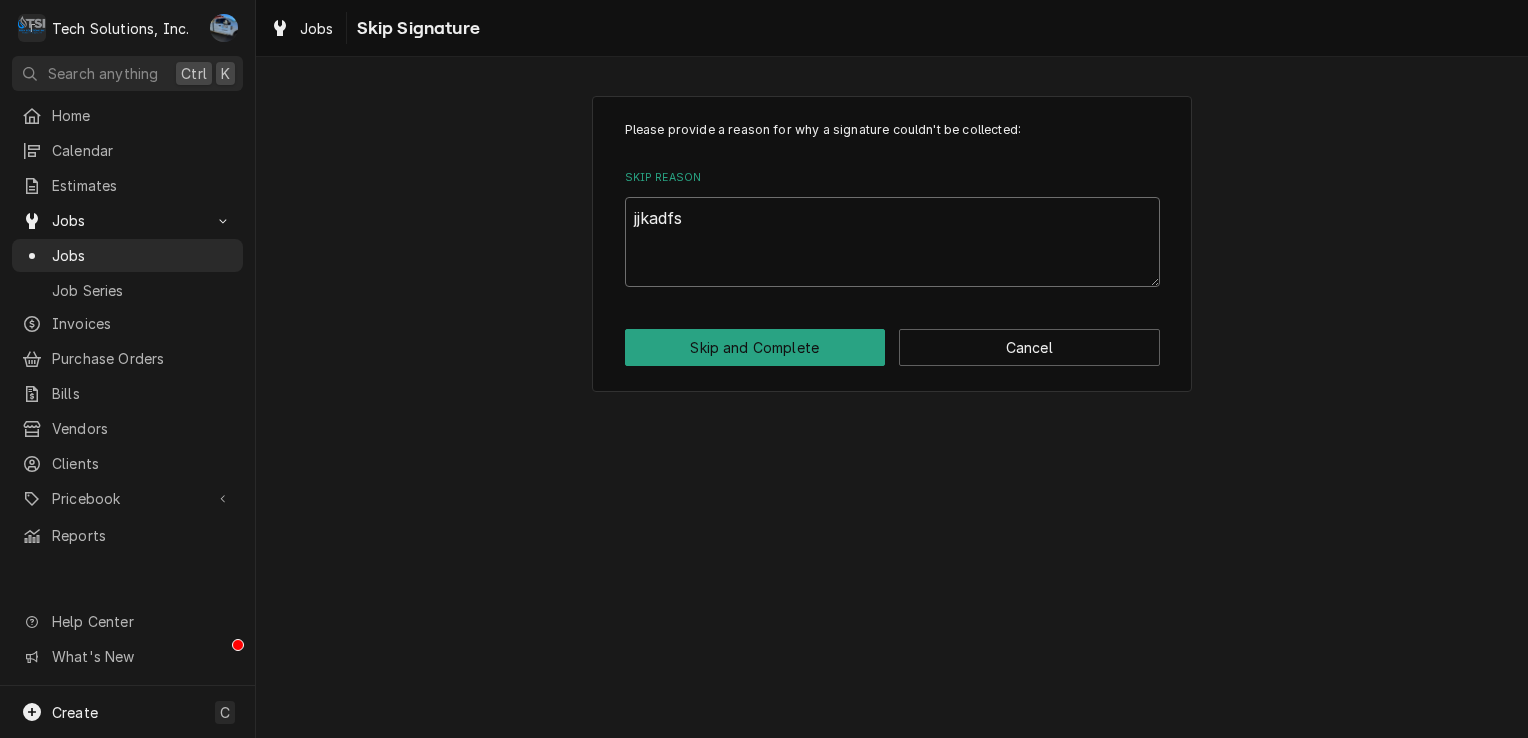 type on "x" 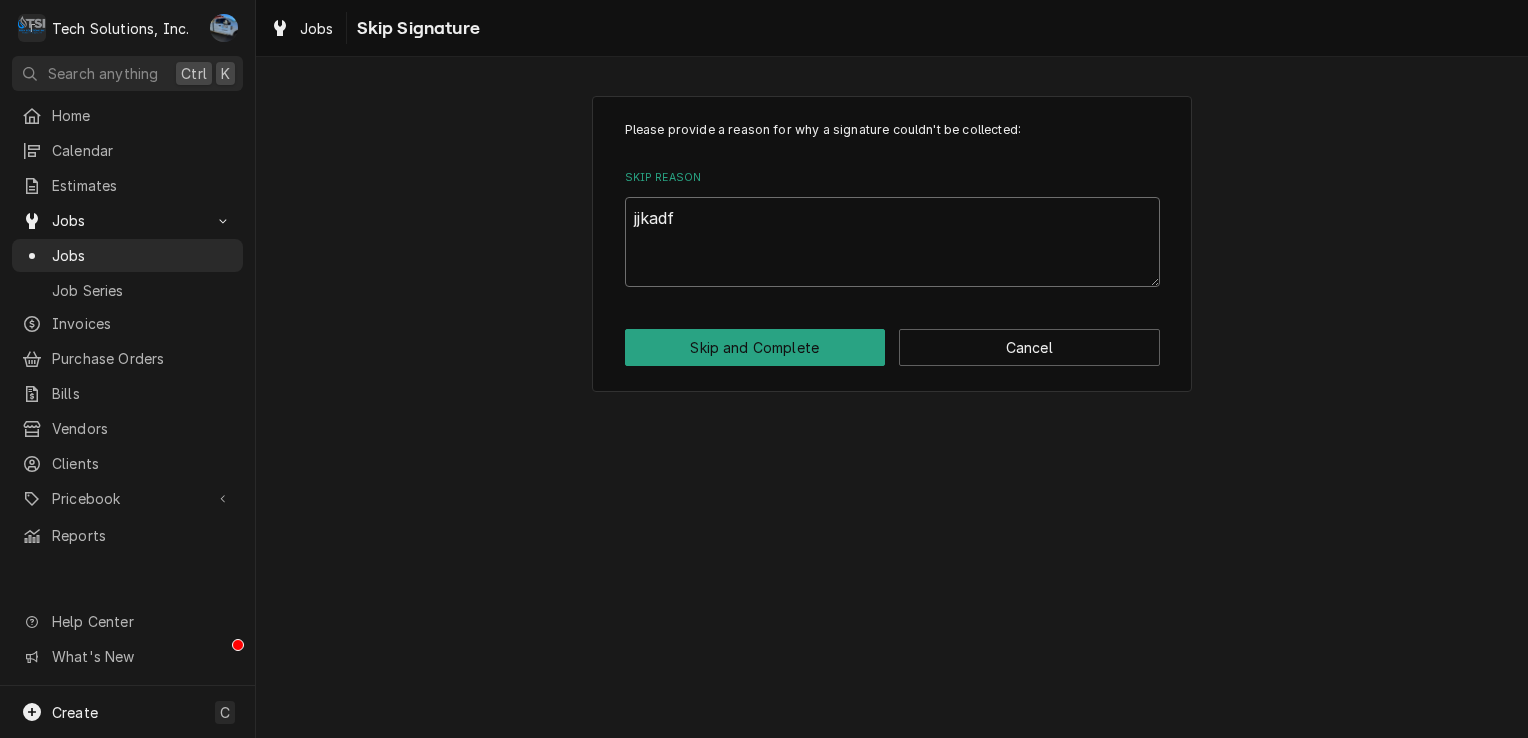 type on "x" 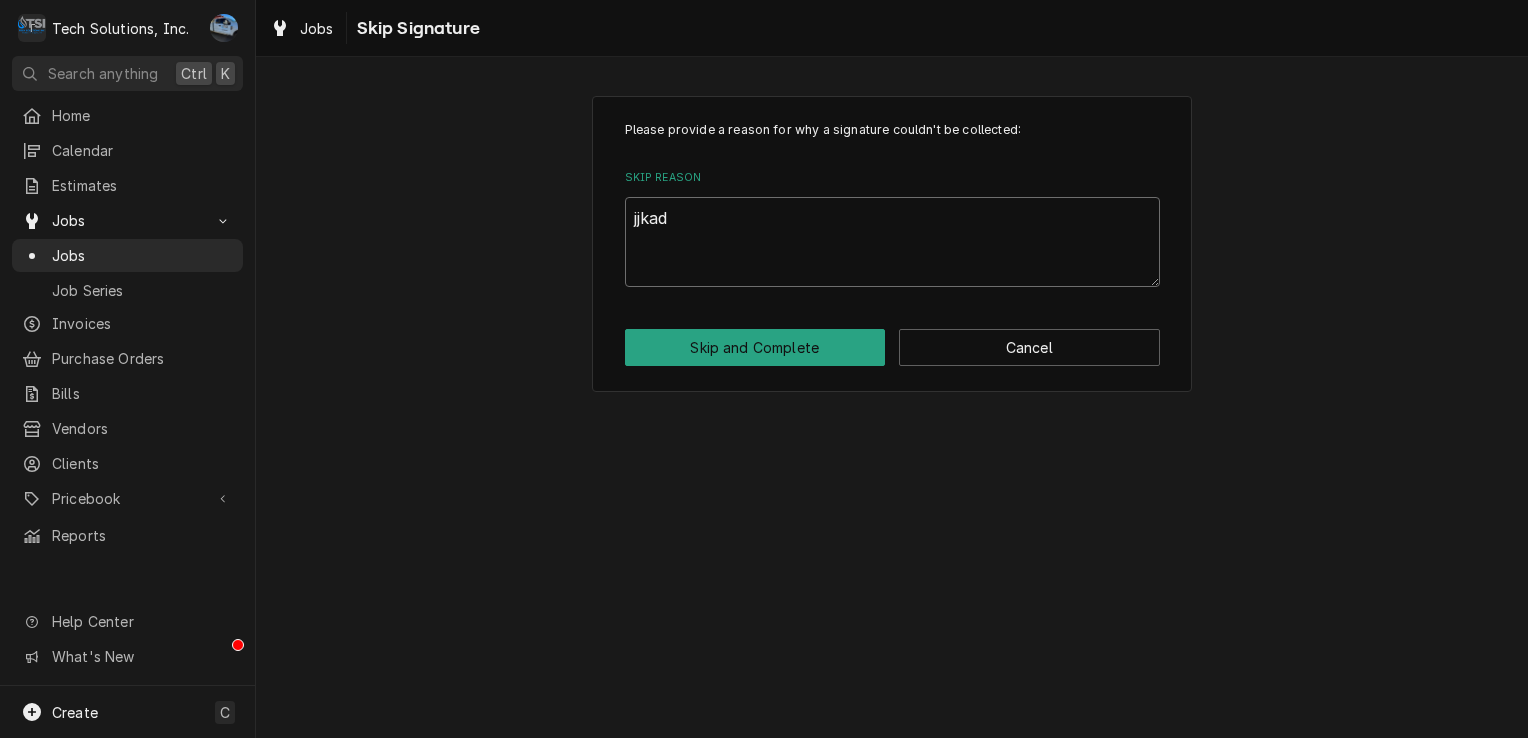 type on "x" 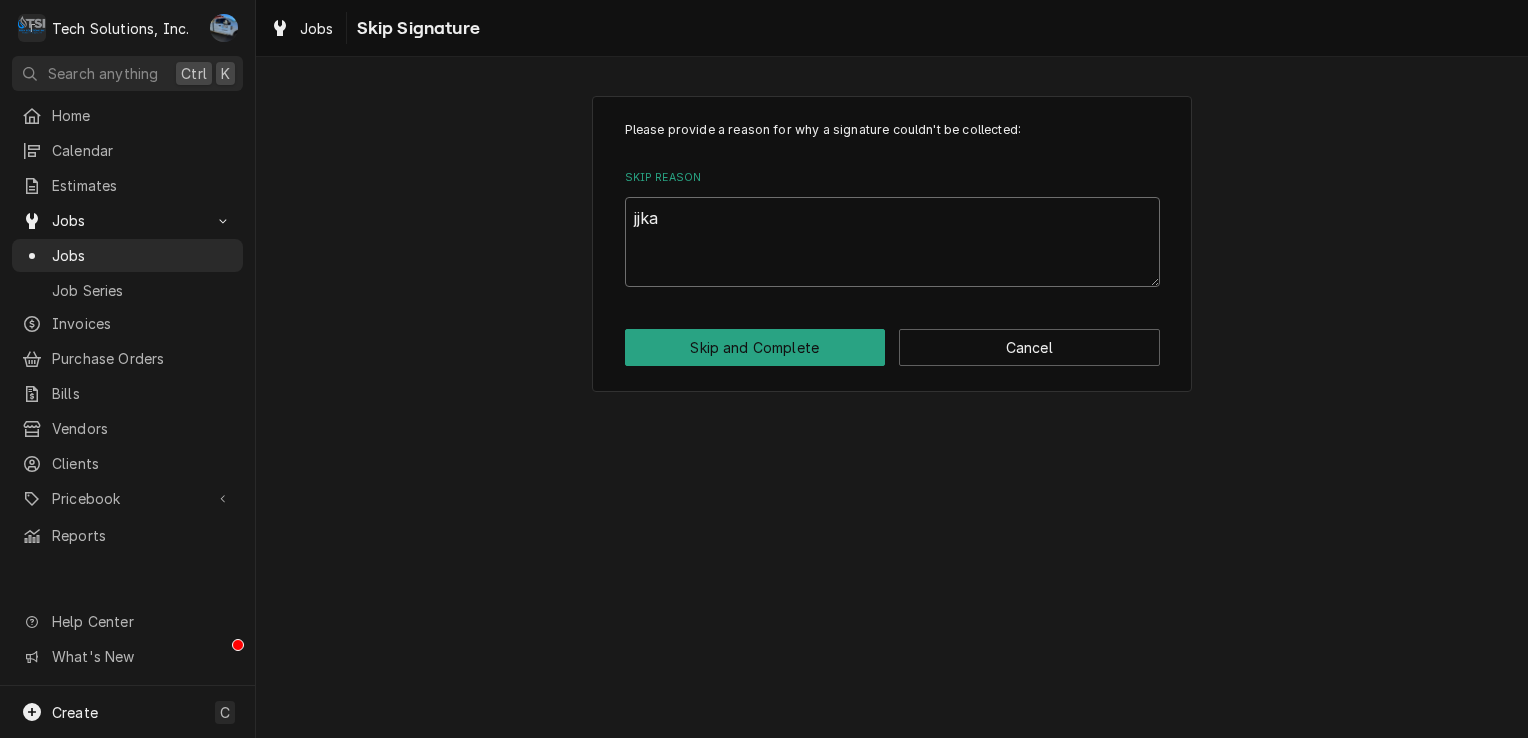 type on "x" 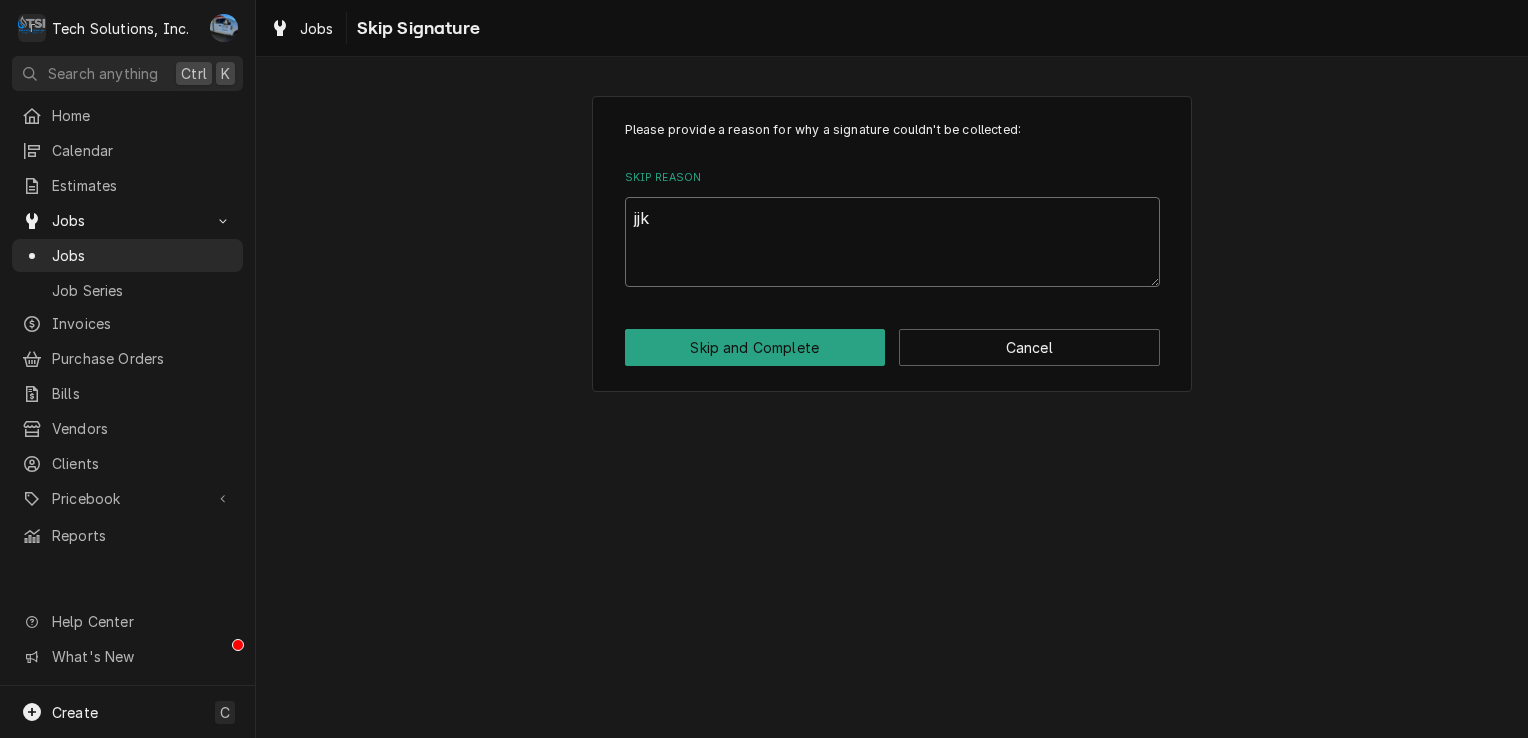 type on "x" 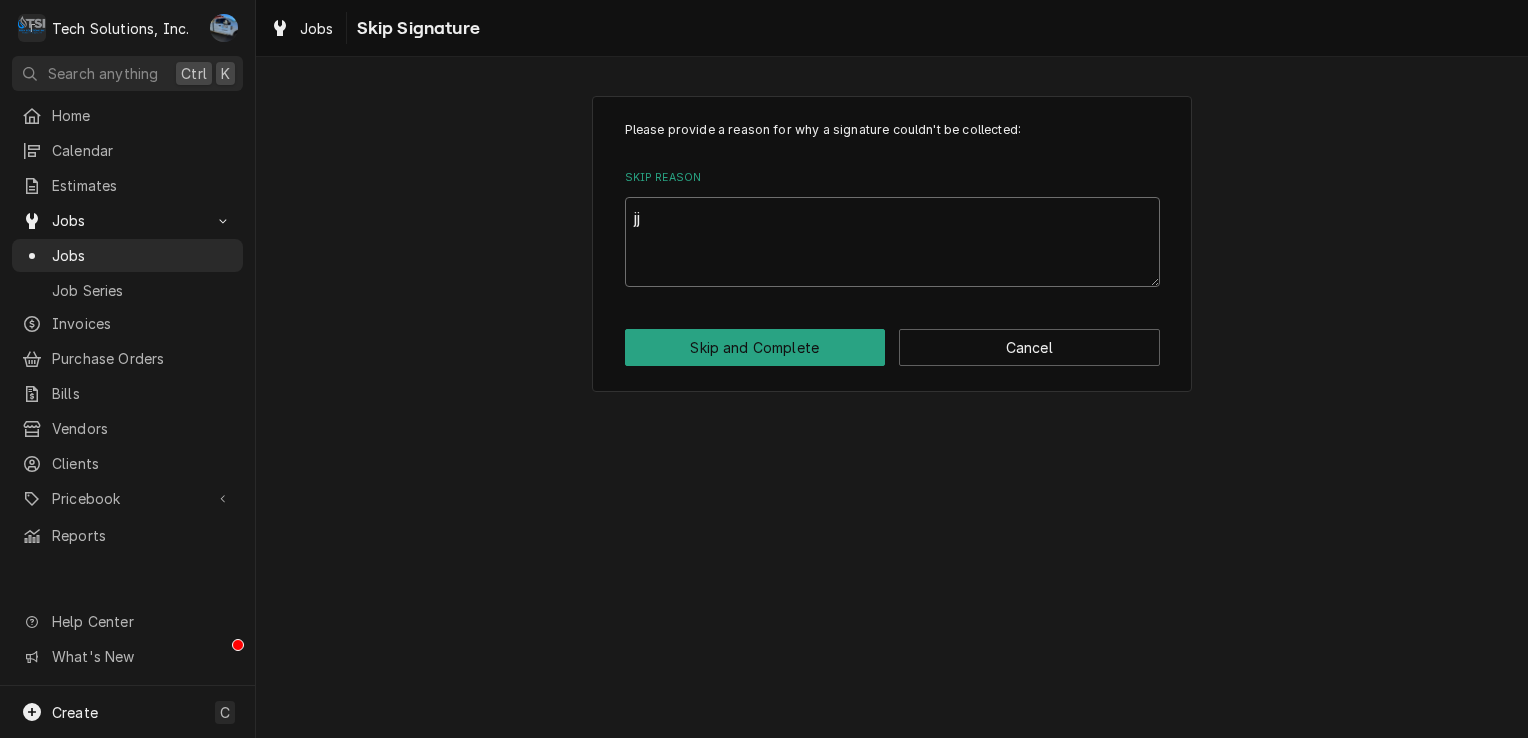 type on "x" 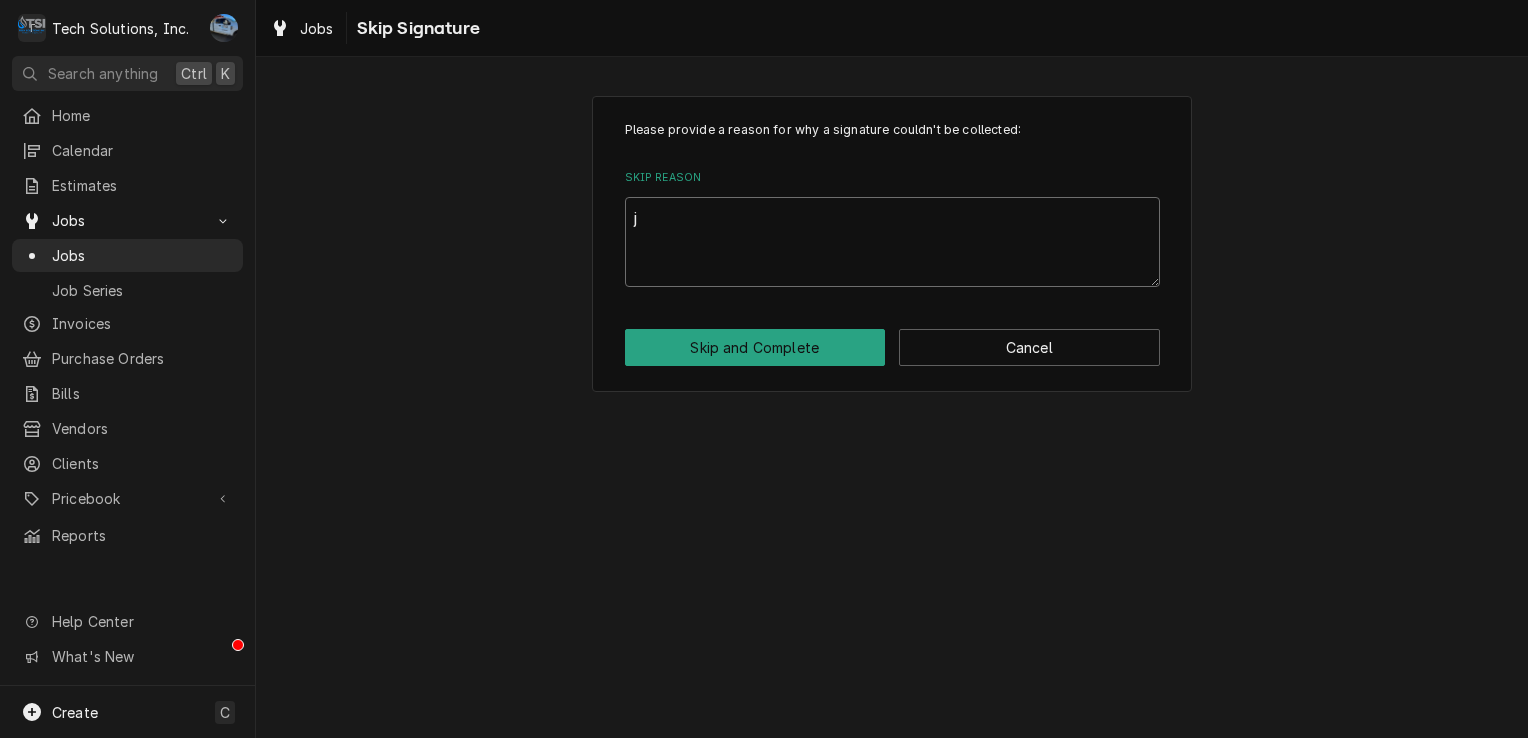 type on "x" 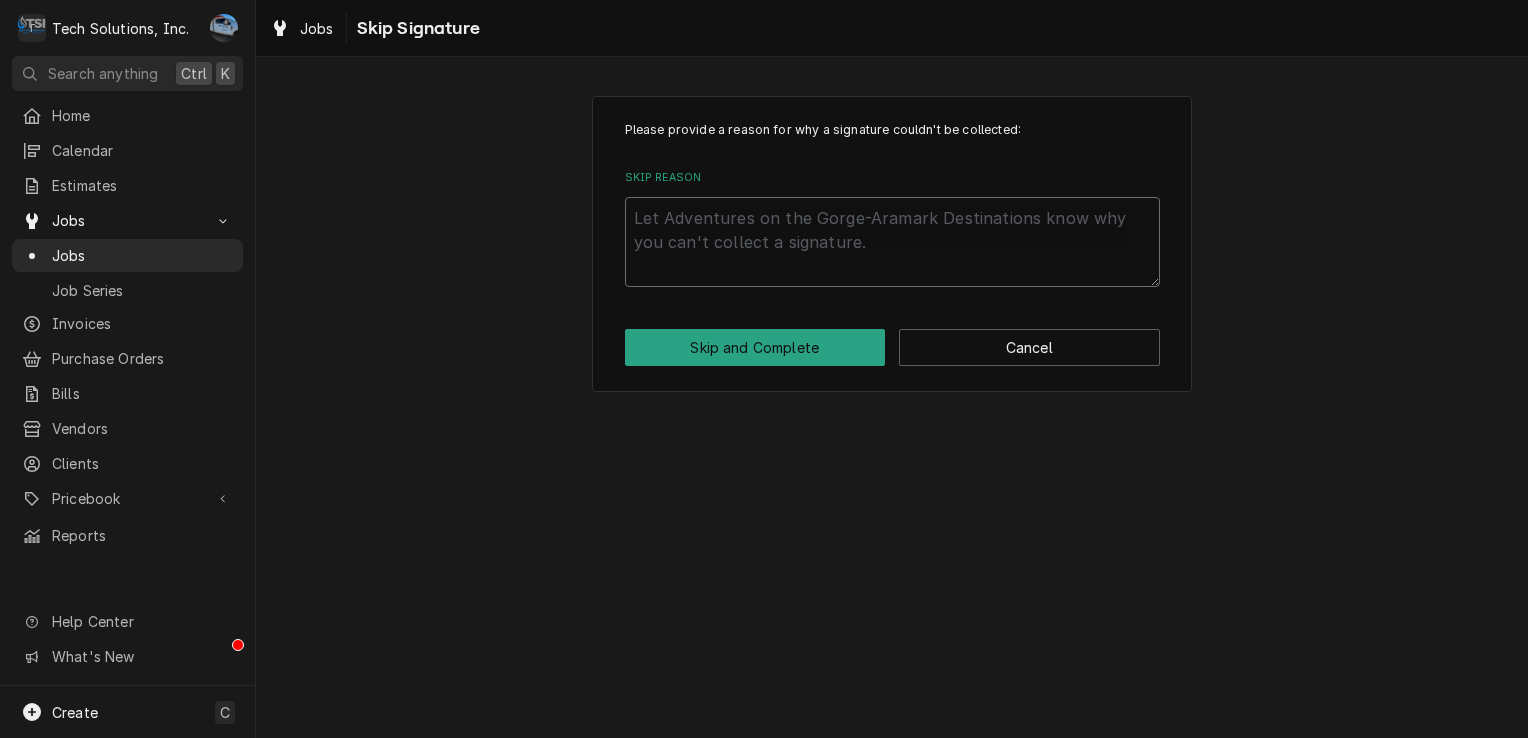 drag, startPoint x: 796, startPoint y: 214, endPoint x: 806, endPoint y: 256, distance: 43.174065 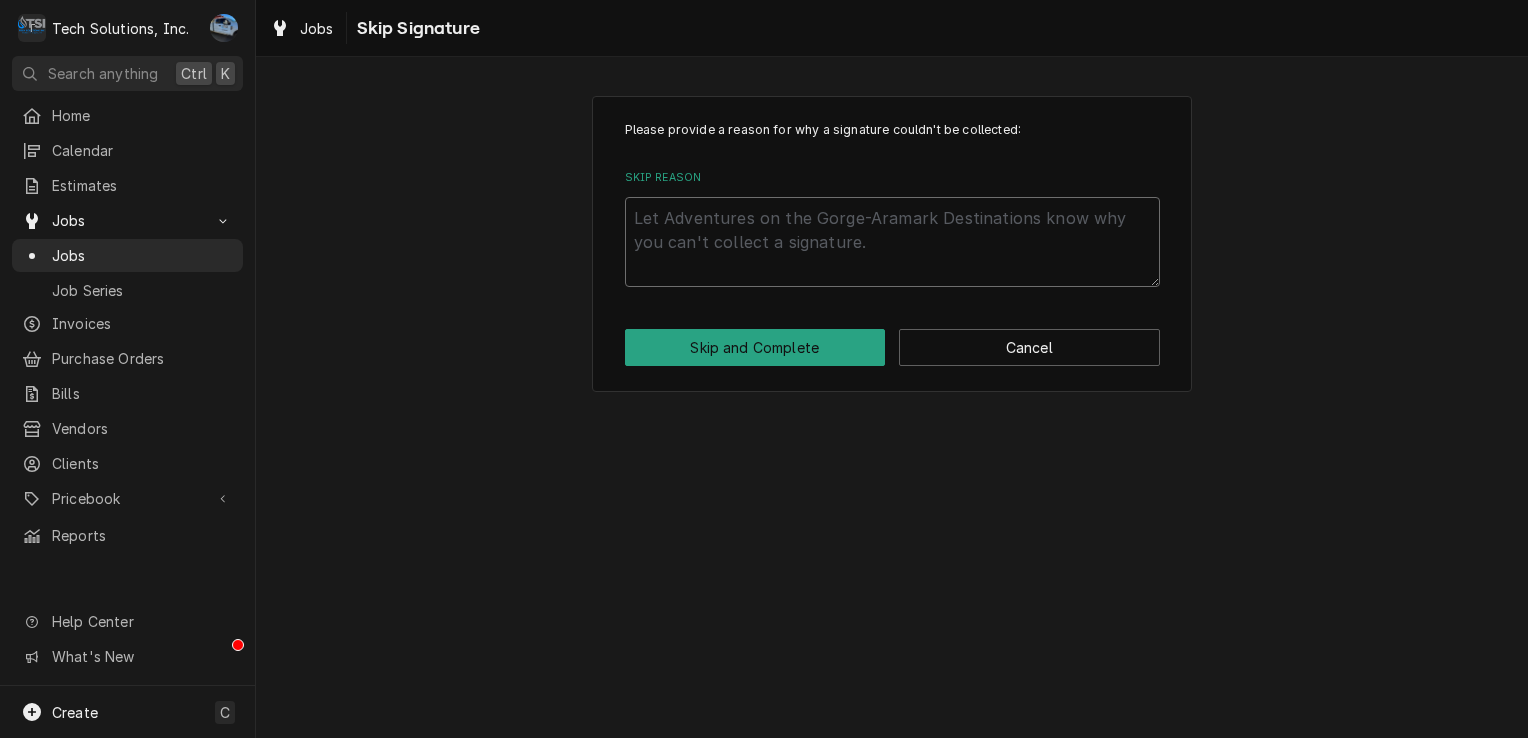 type on "x" 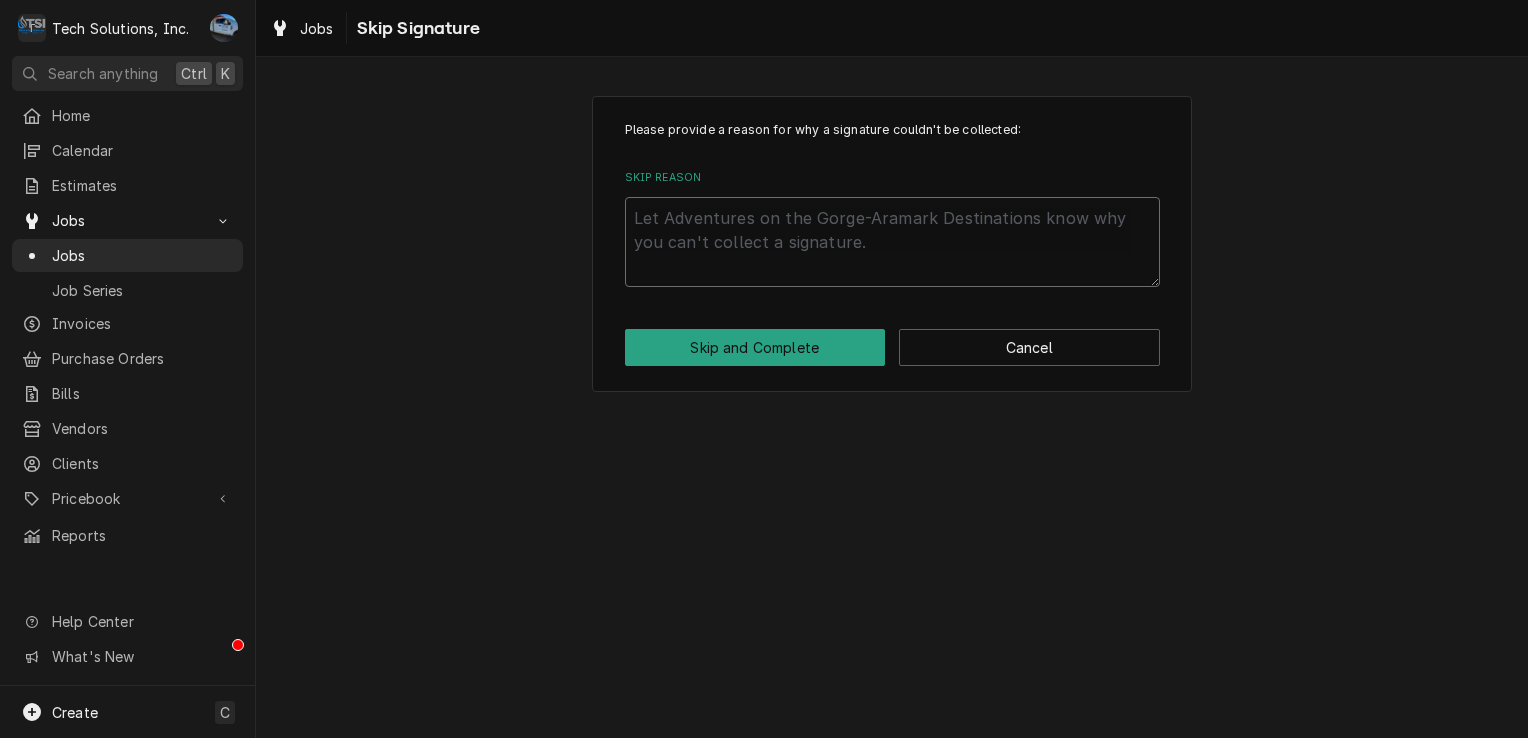 type on "T" 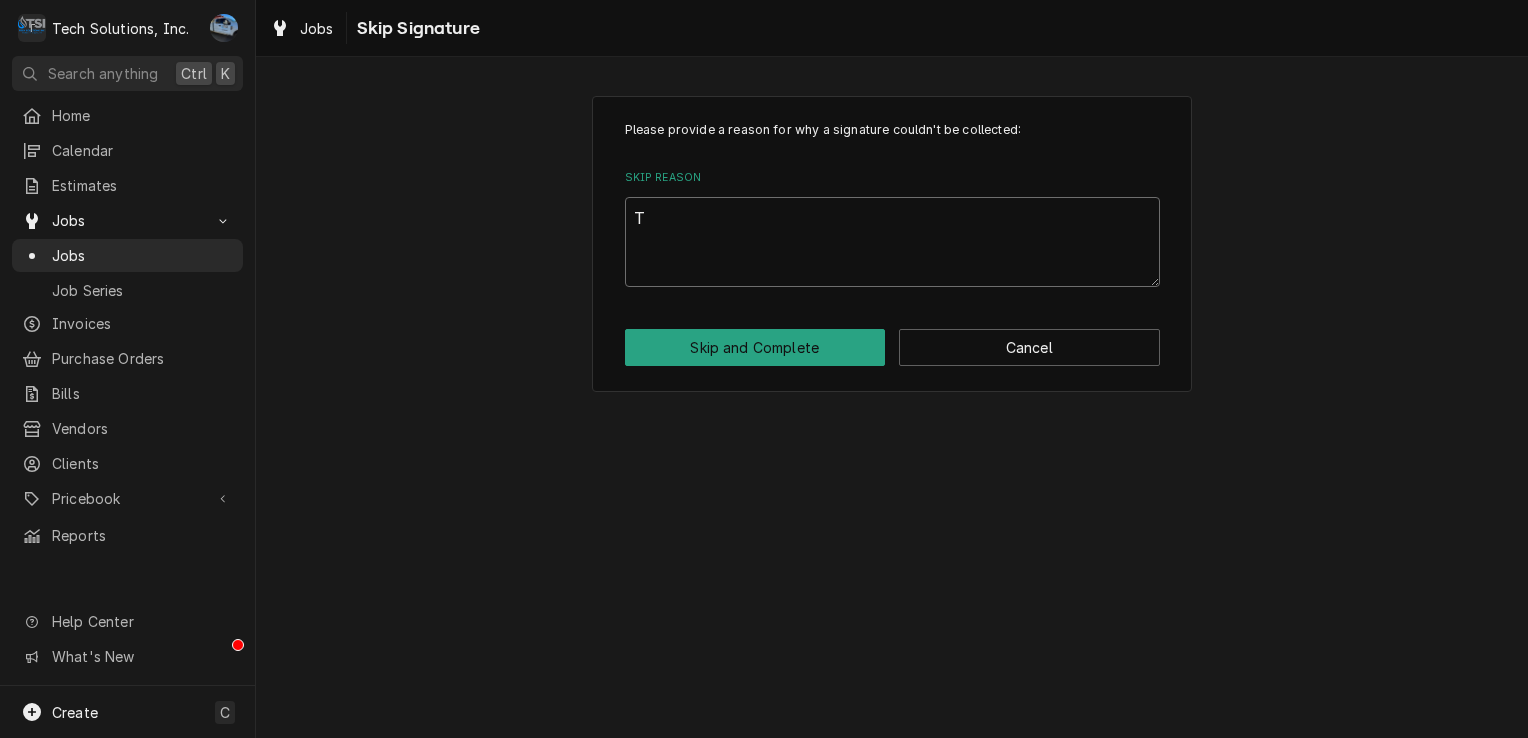 type on "x" 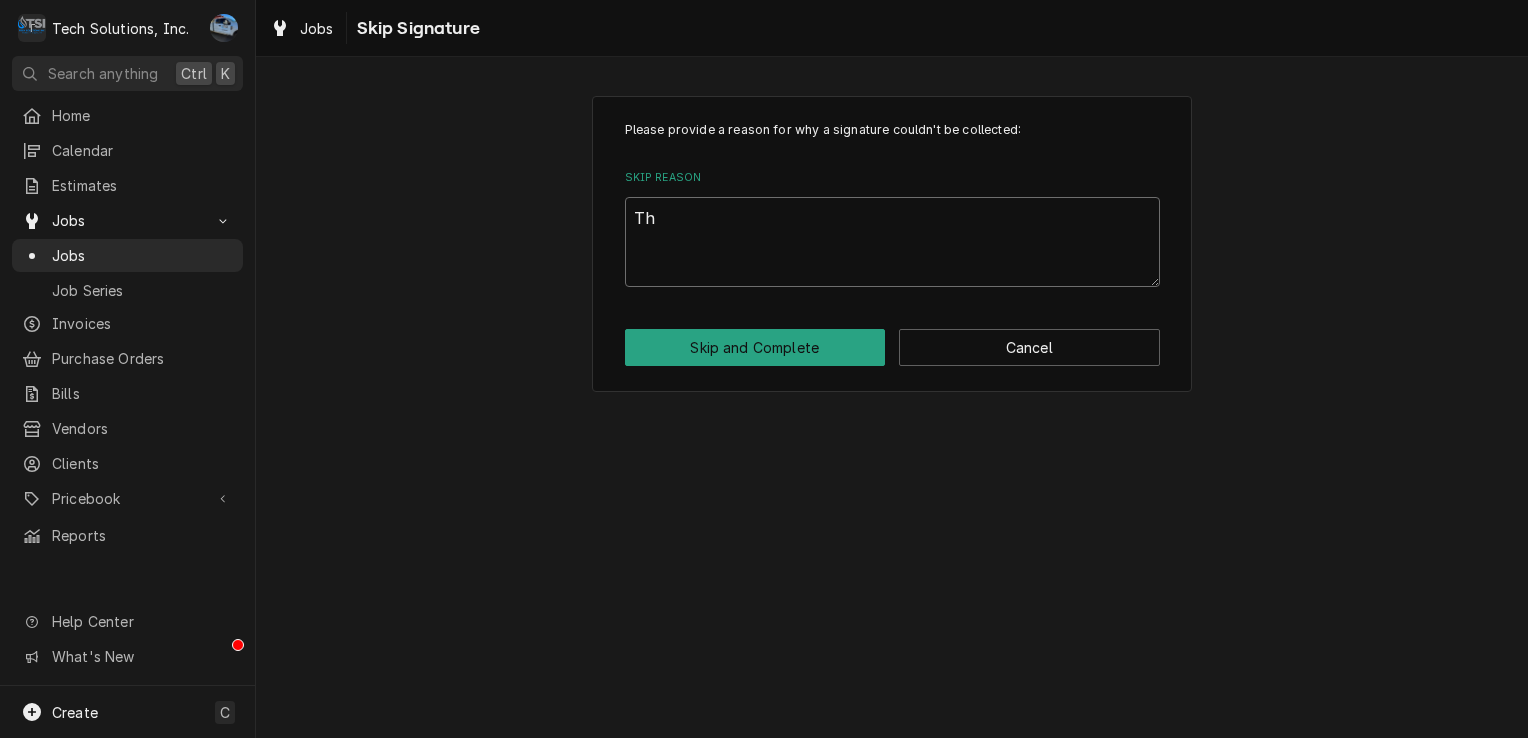 type on "x" 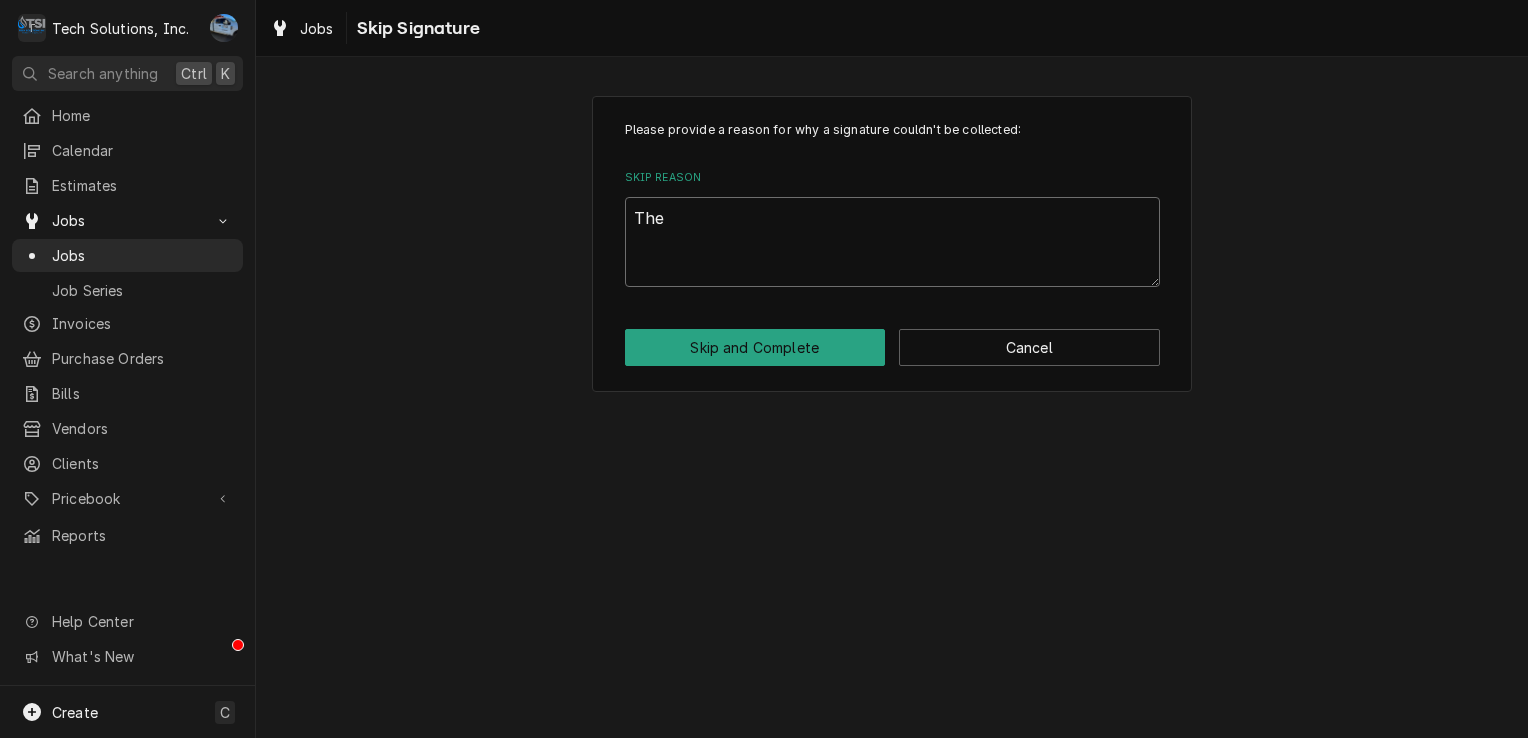 type on "x" 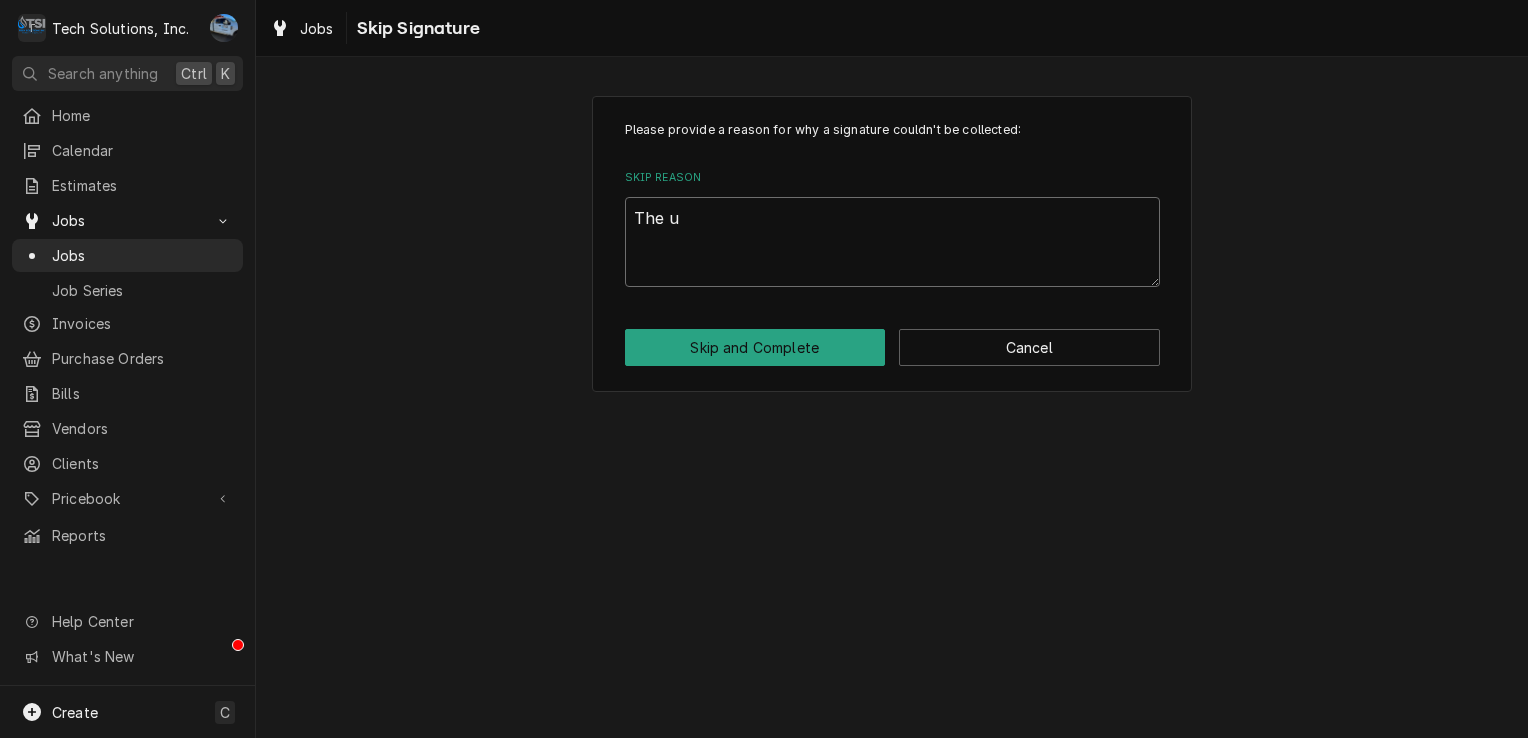 type on "x" 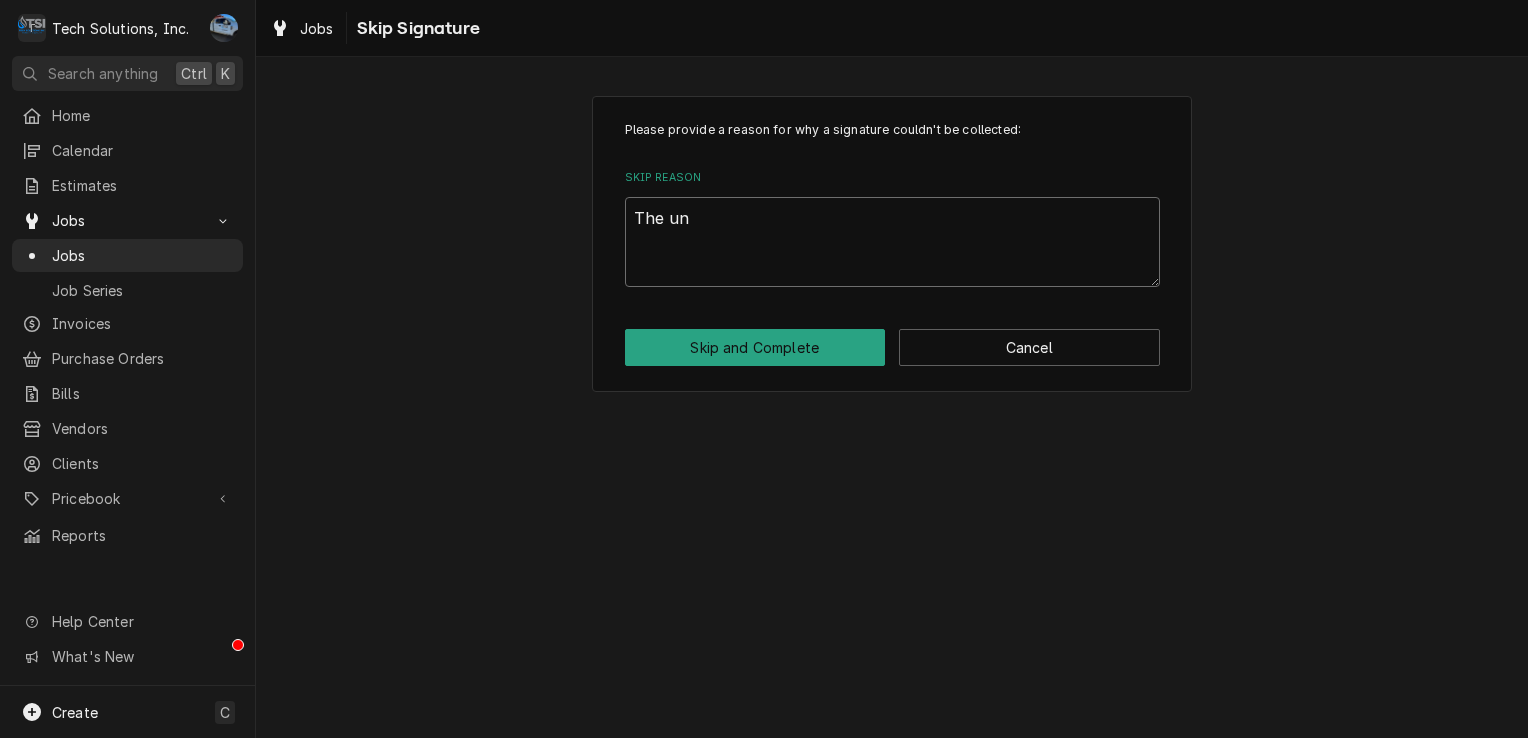 type on "x" 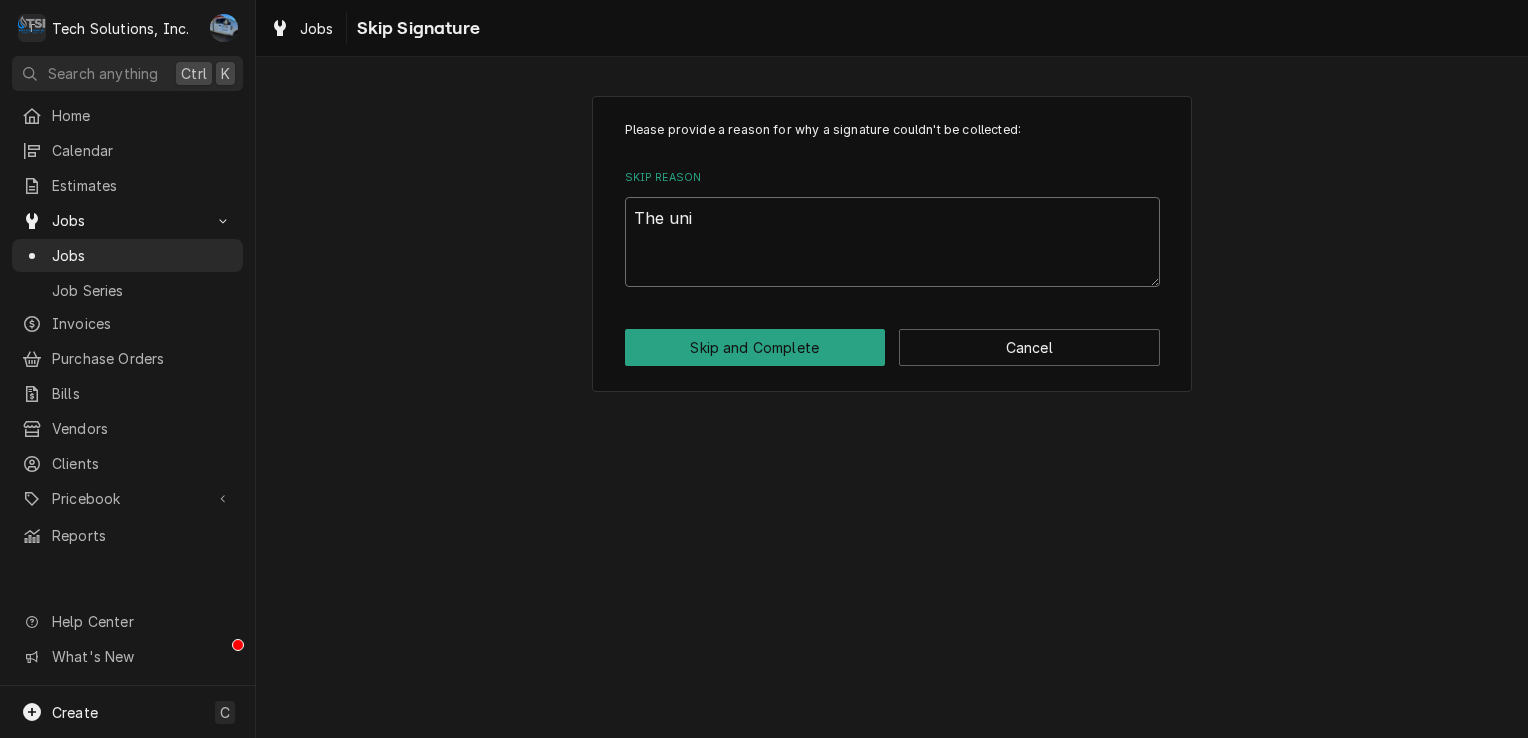 type on "x" 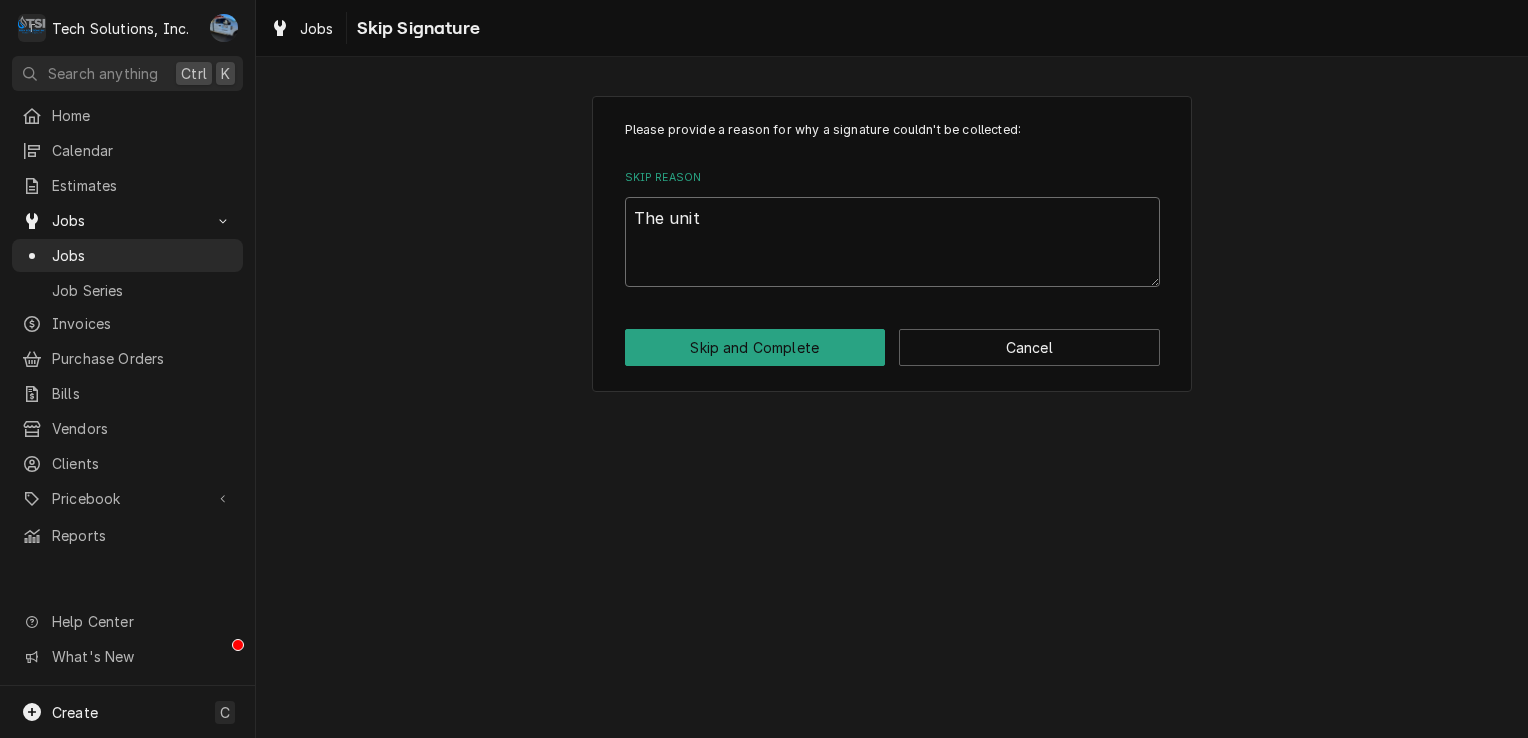 type on "x" 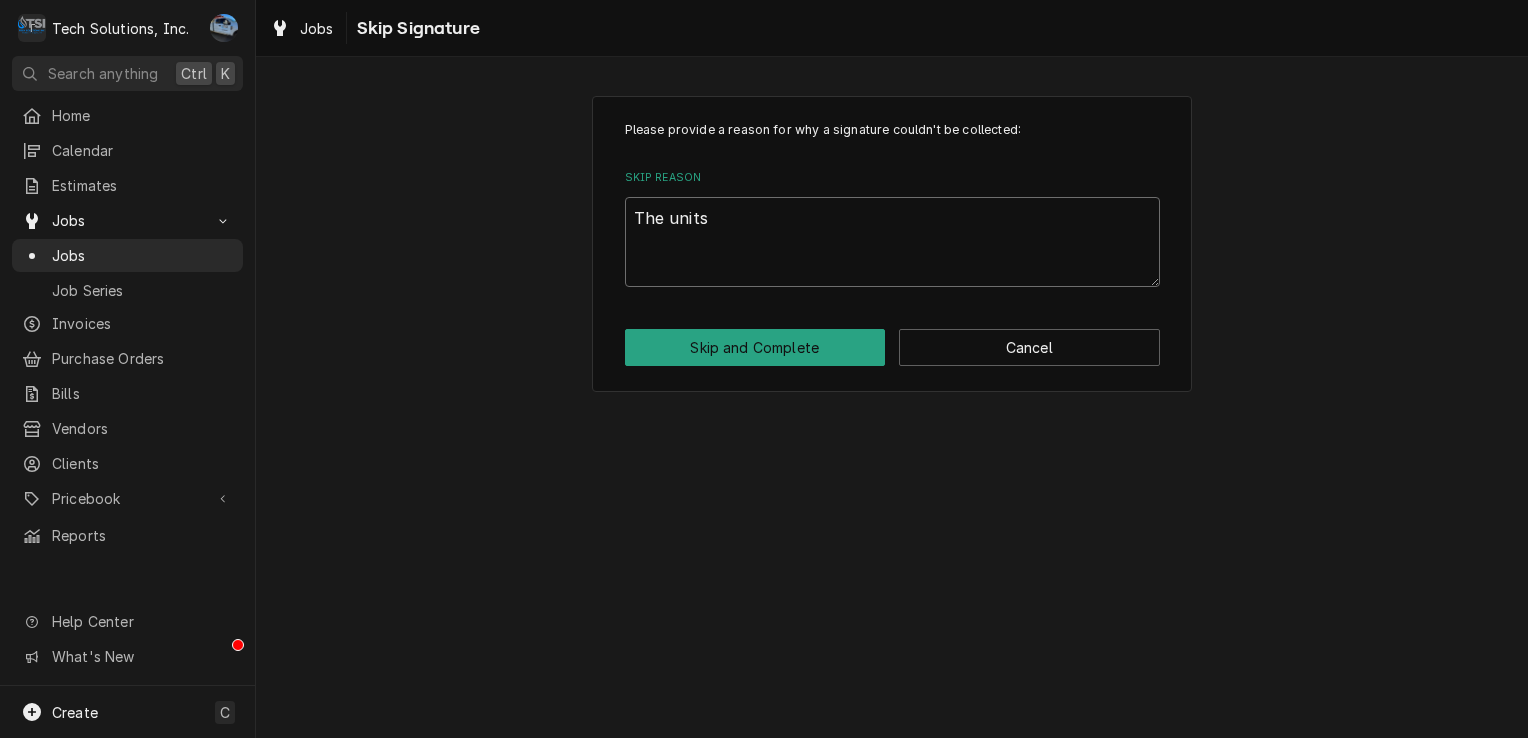 type on "x" 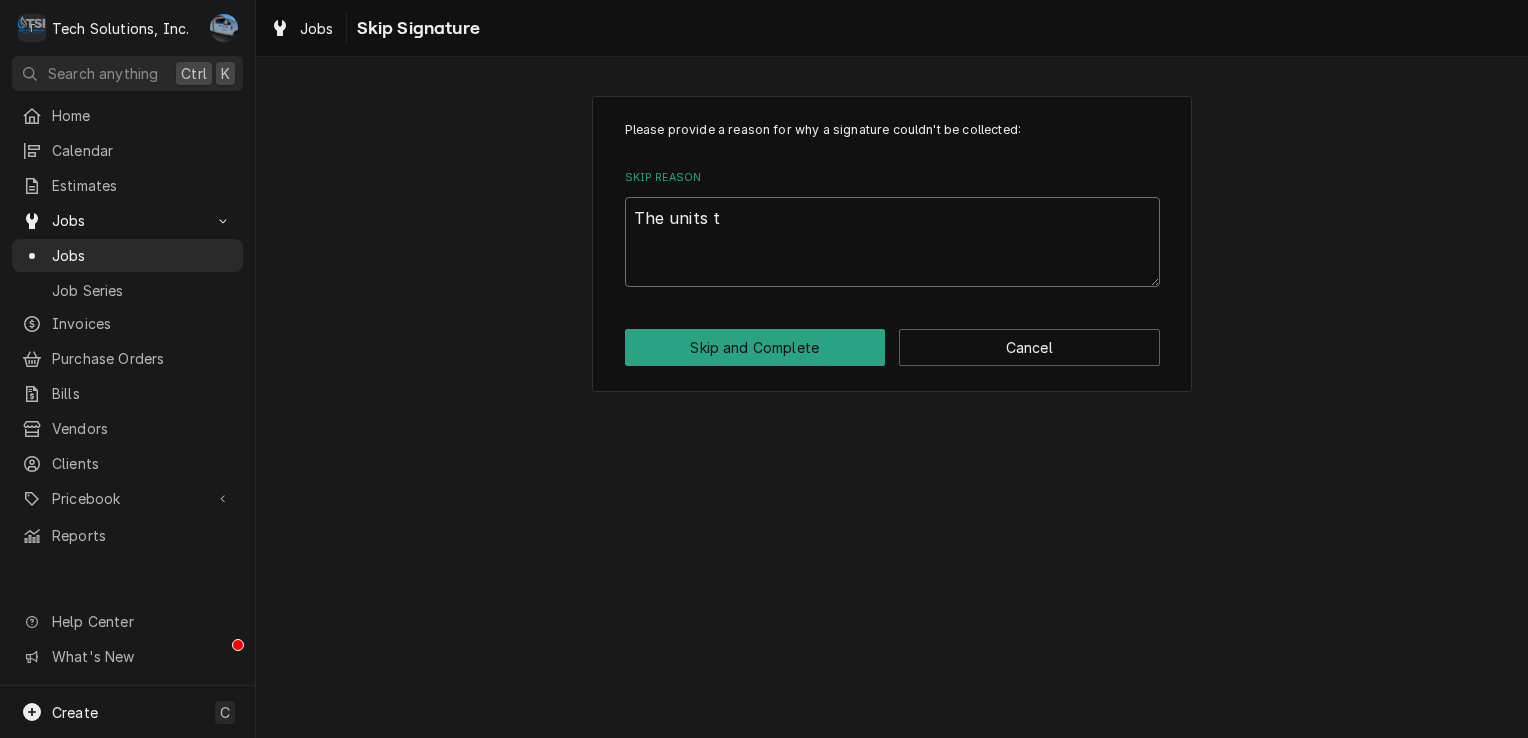 type on "x" 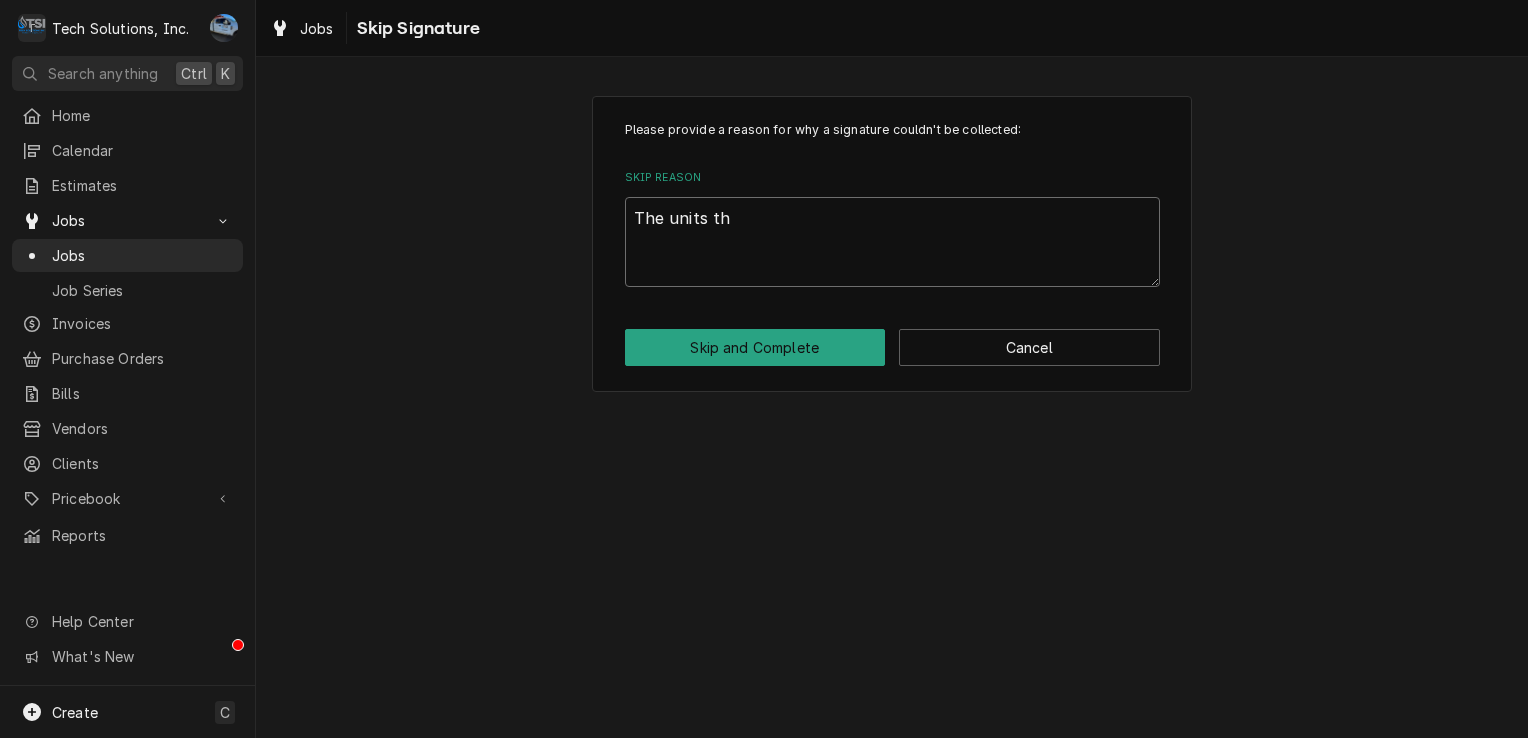type on "x" 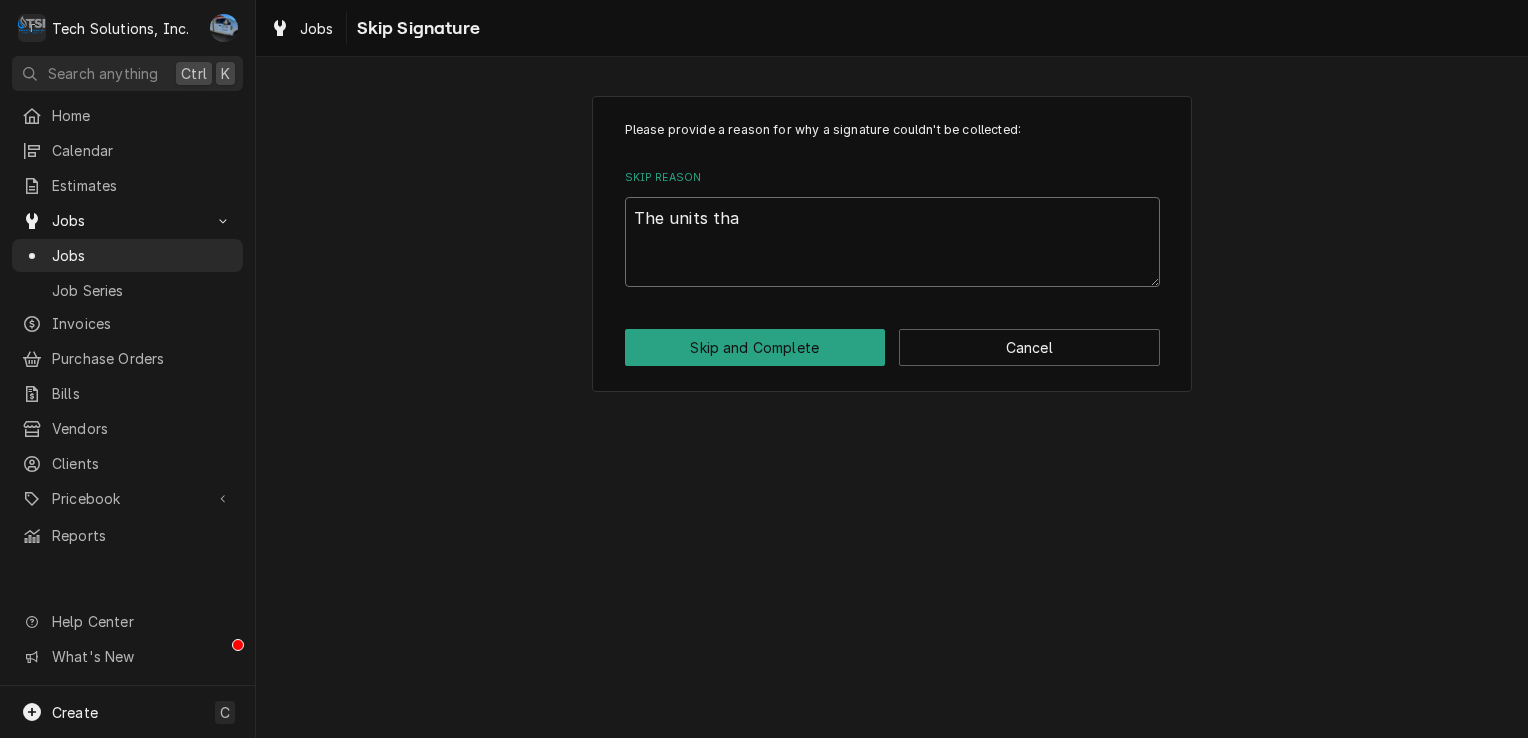 type on "x" 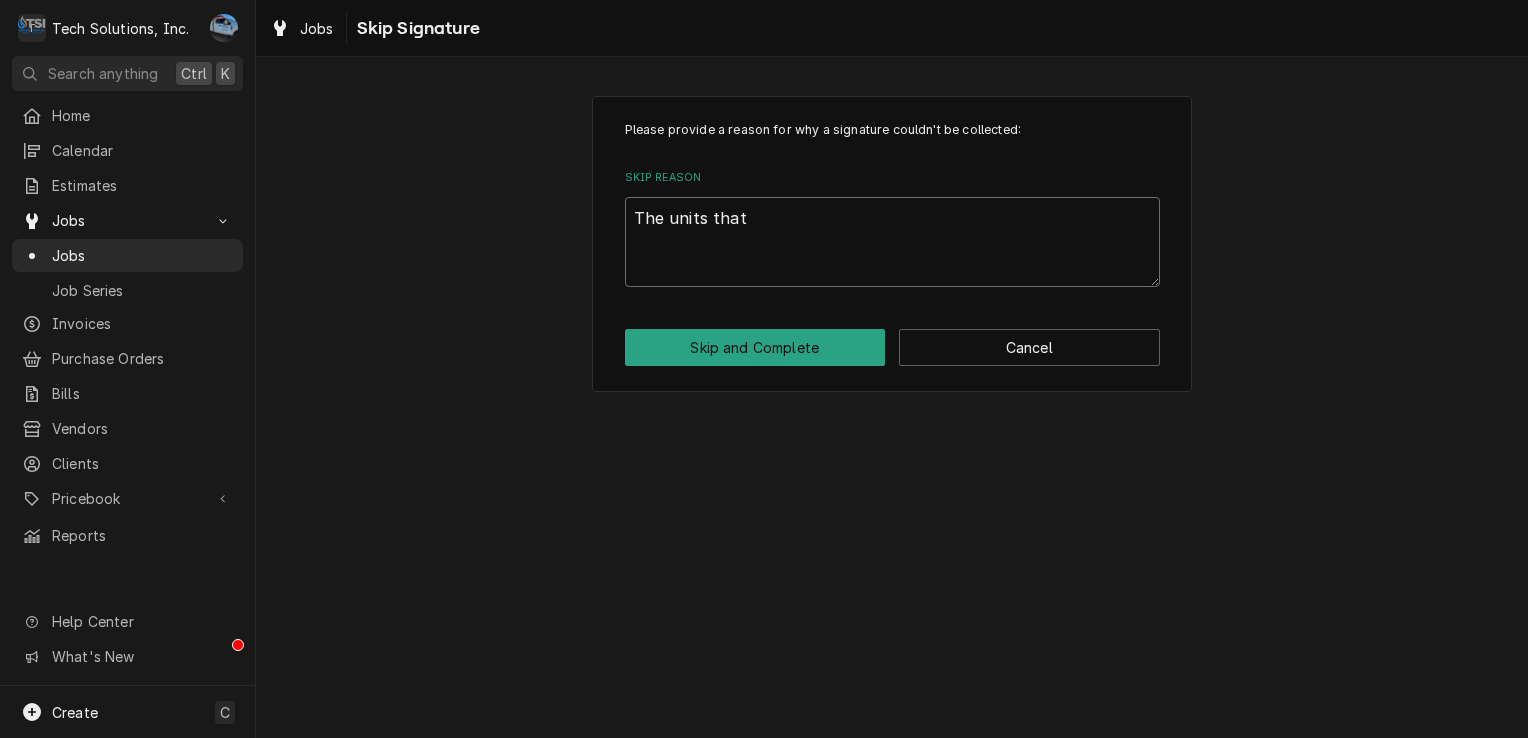 type on "x" 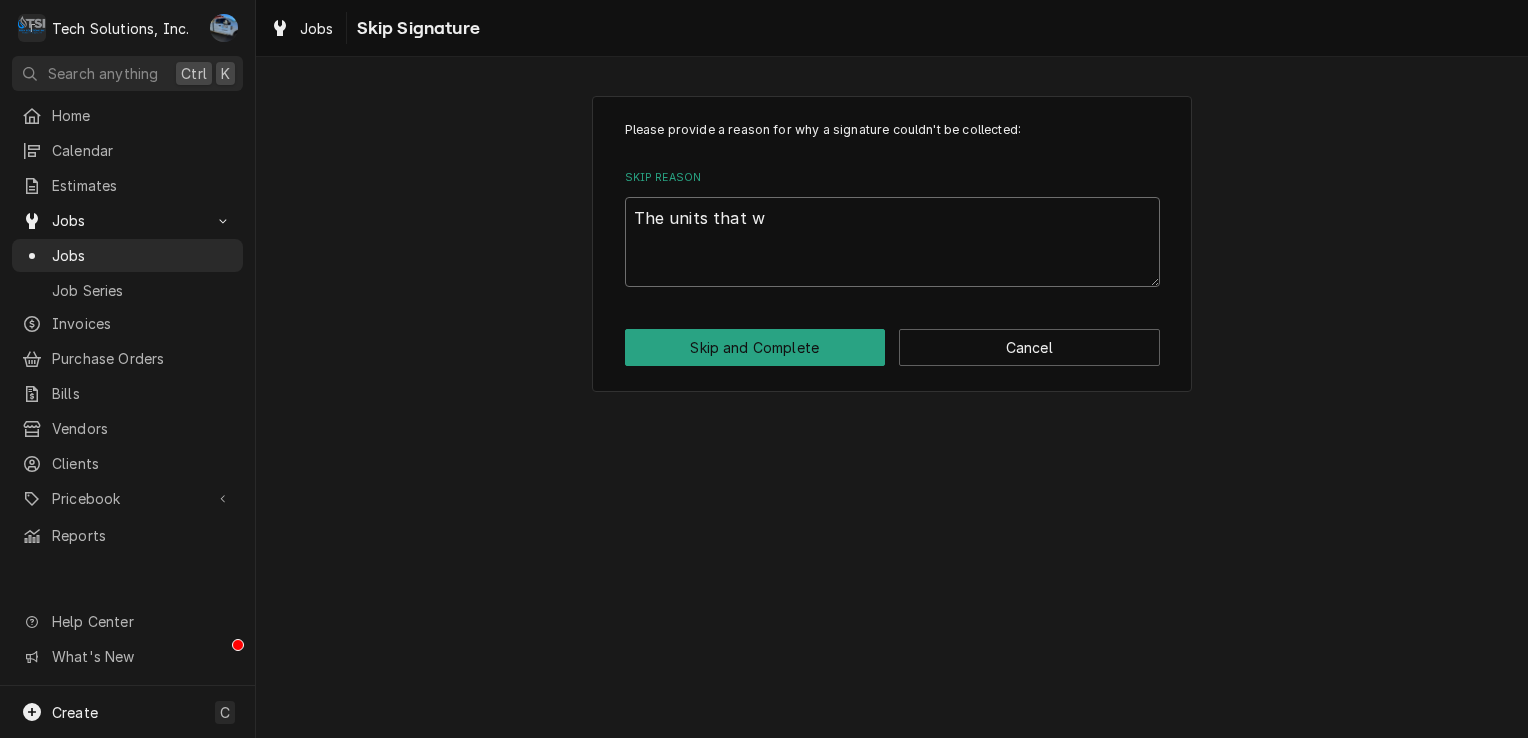 type on "x" 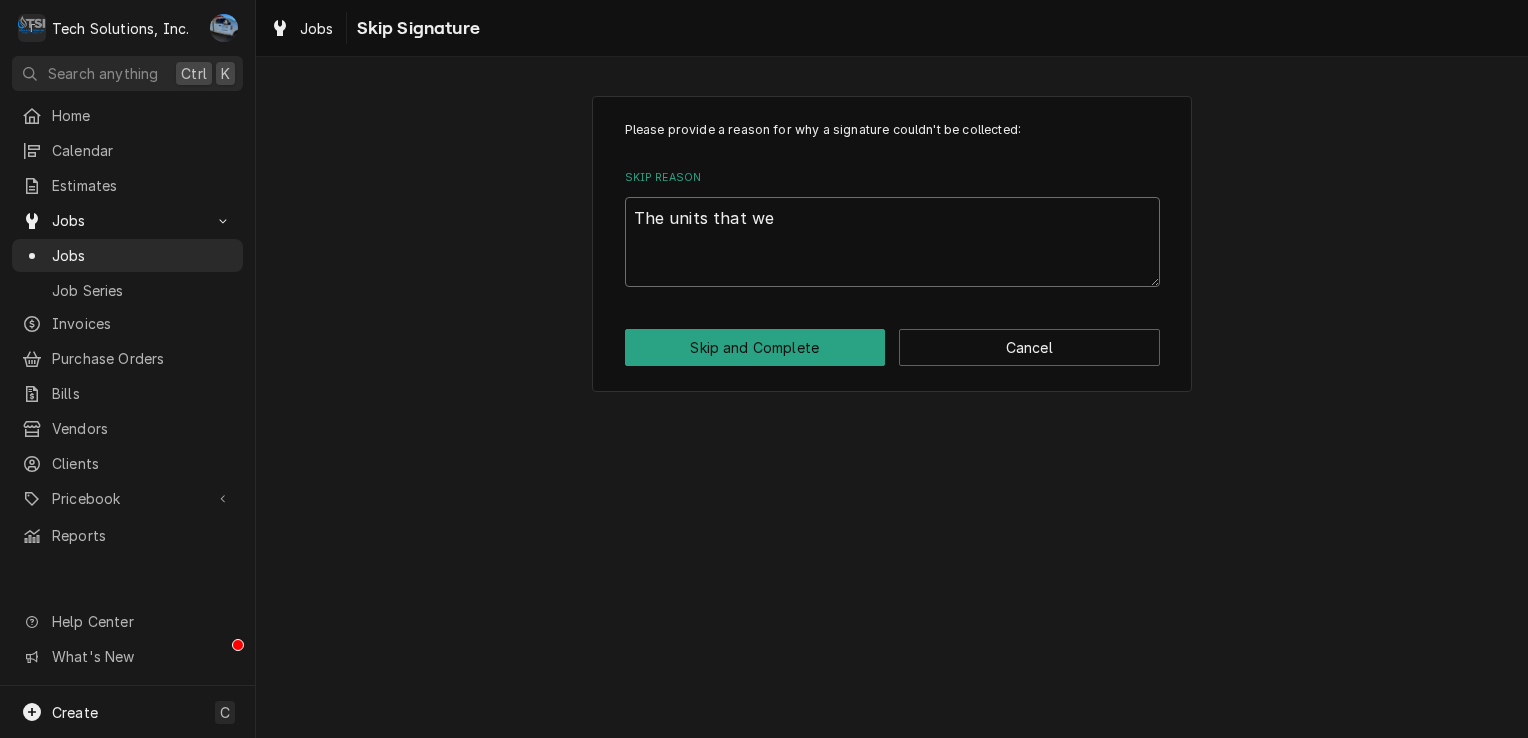 type on "x" 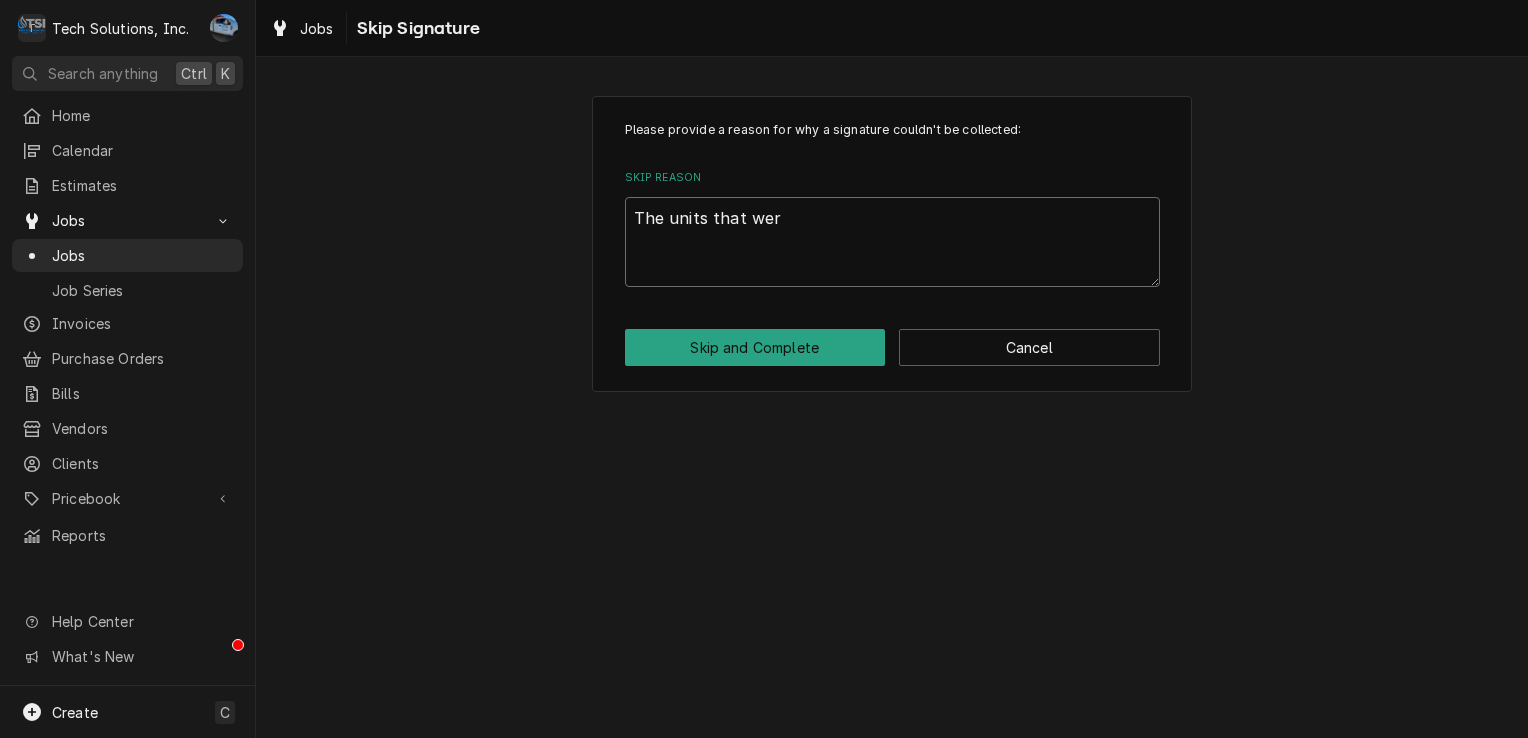 type on "x" 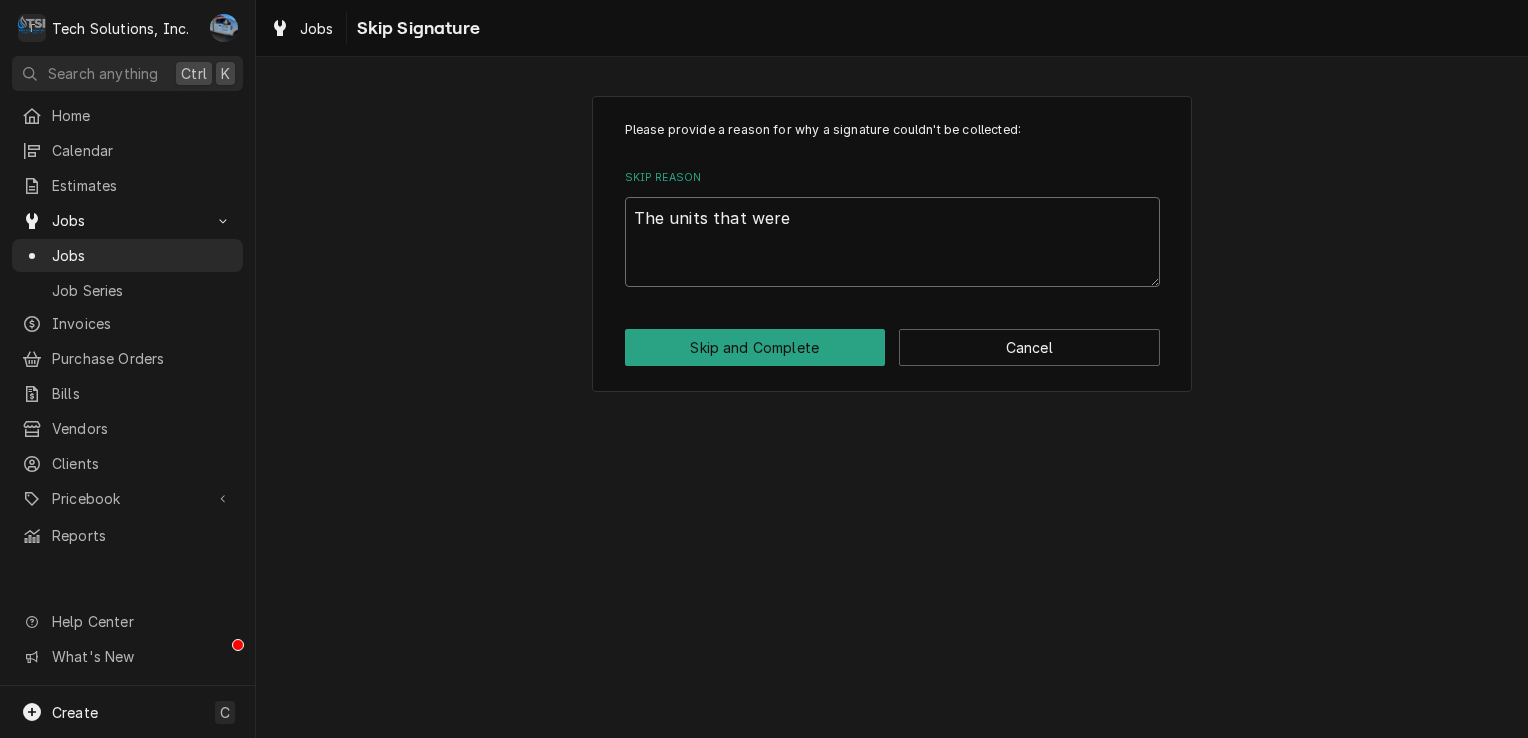 type on "x" 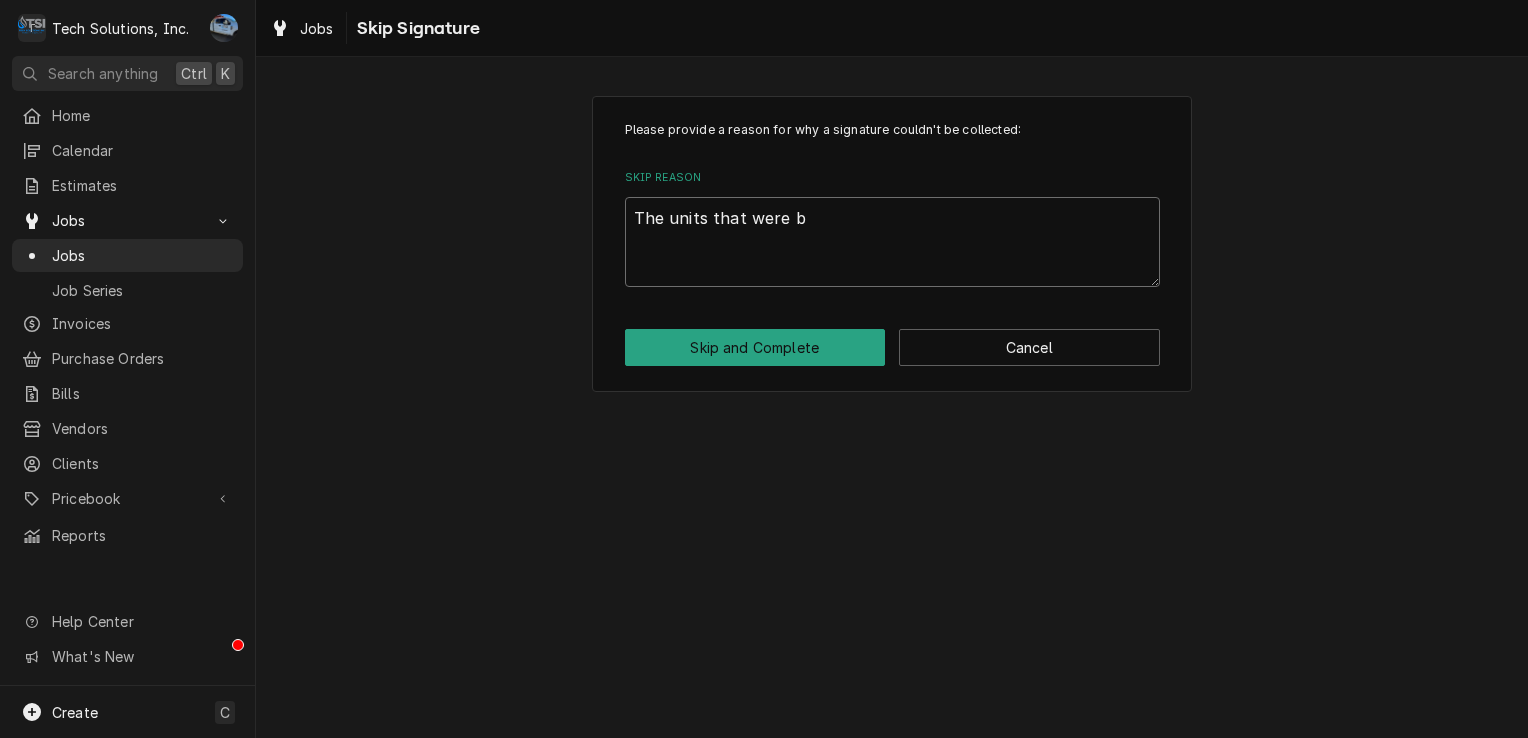 type on "x" 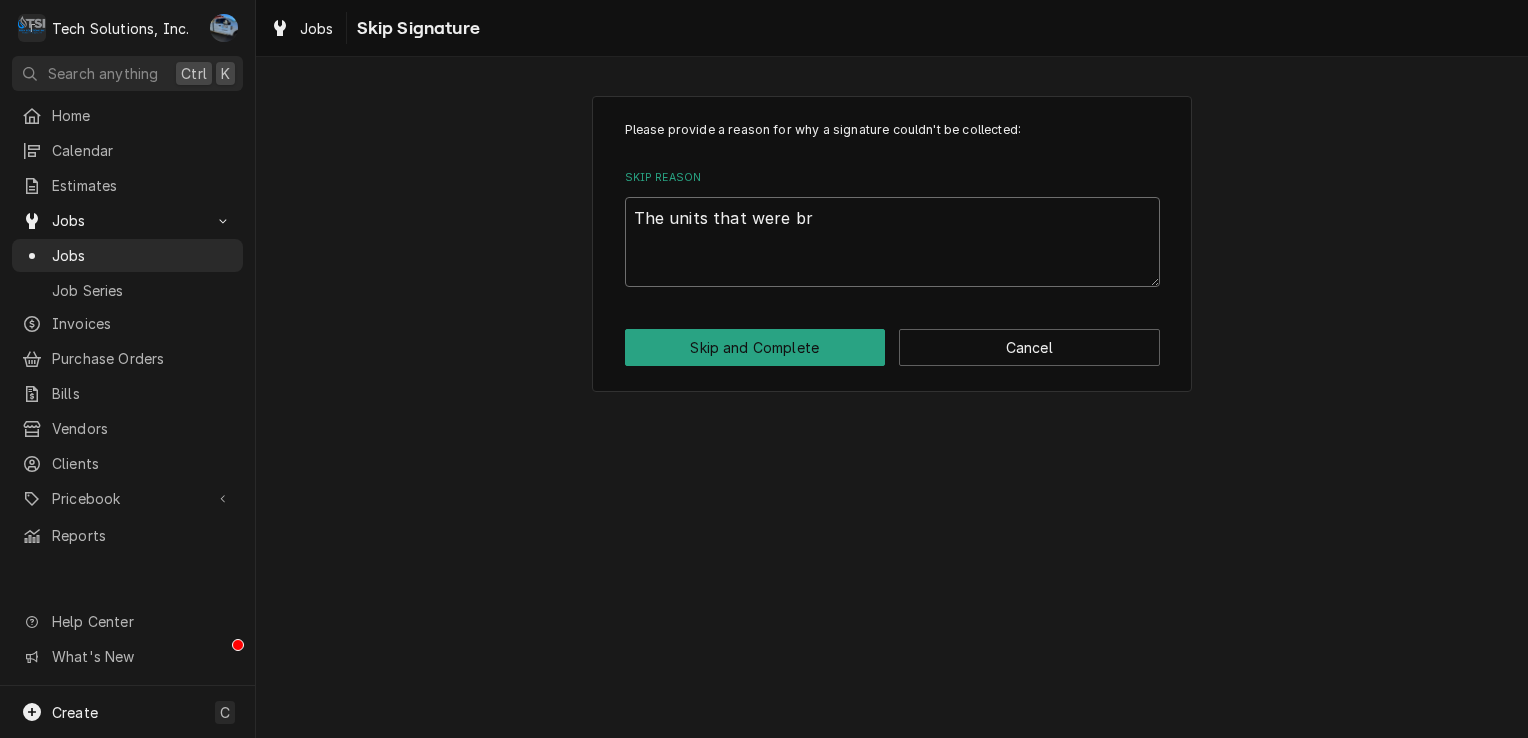 type on "x" 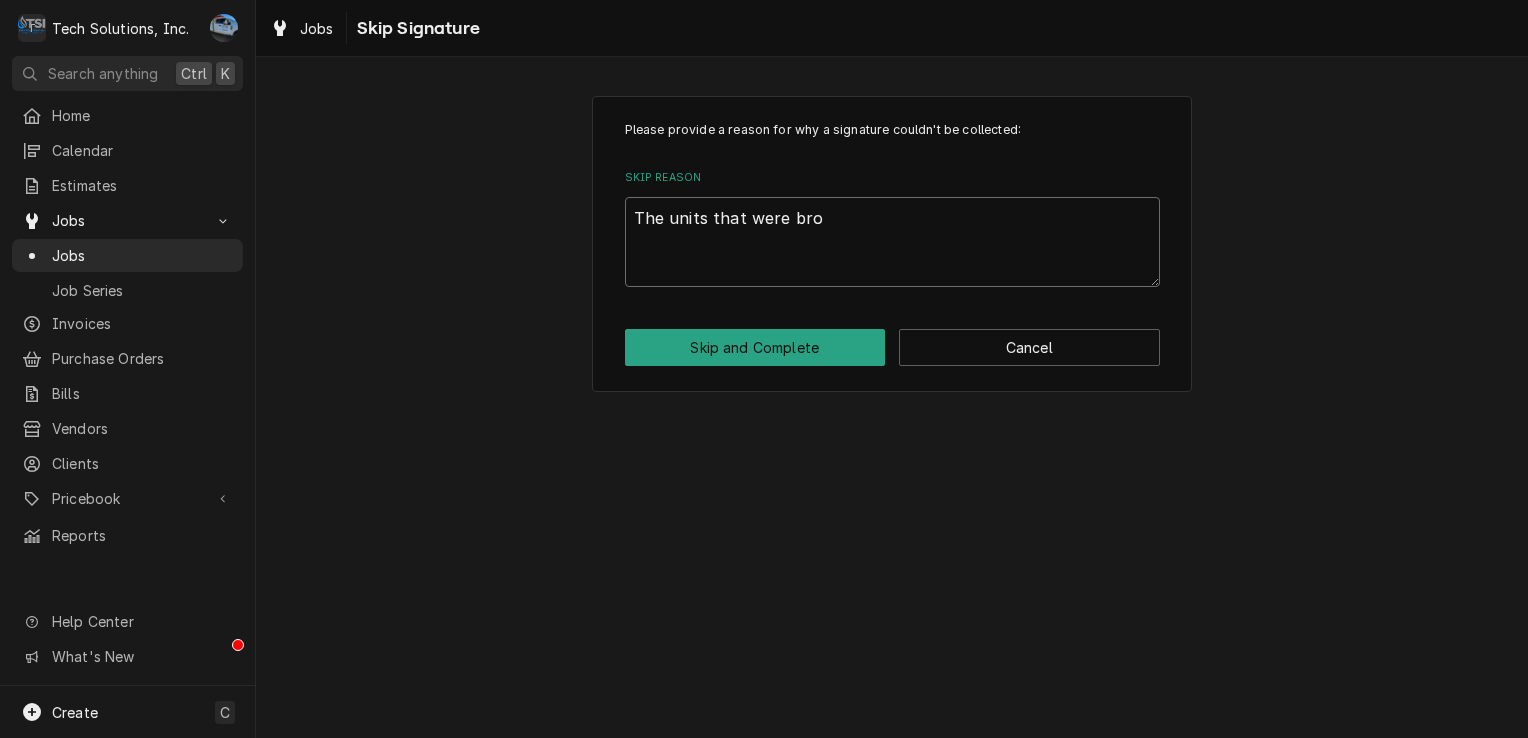 type on "x" 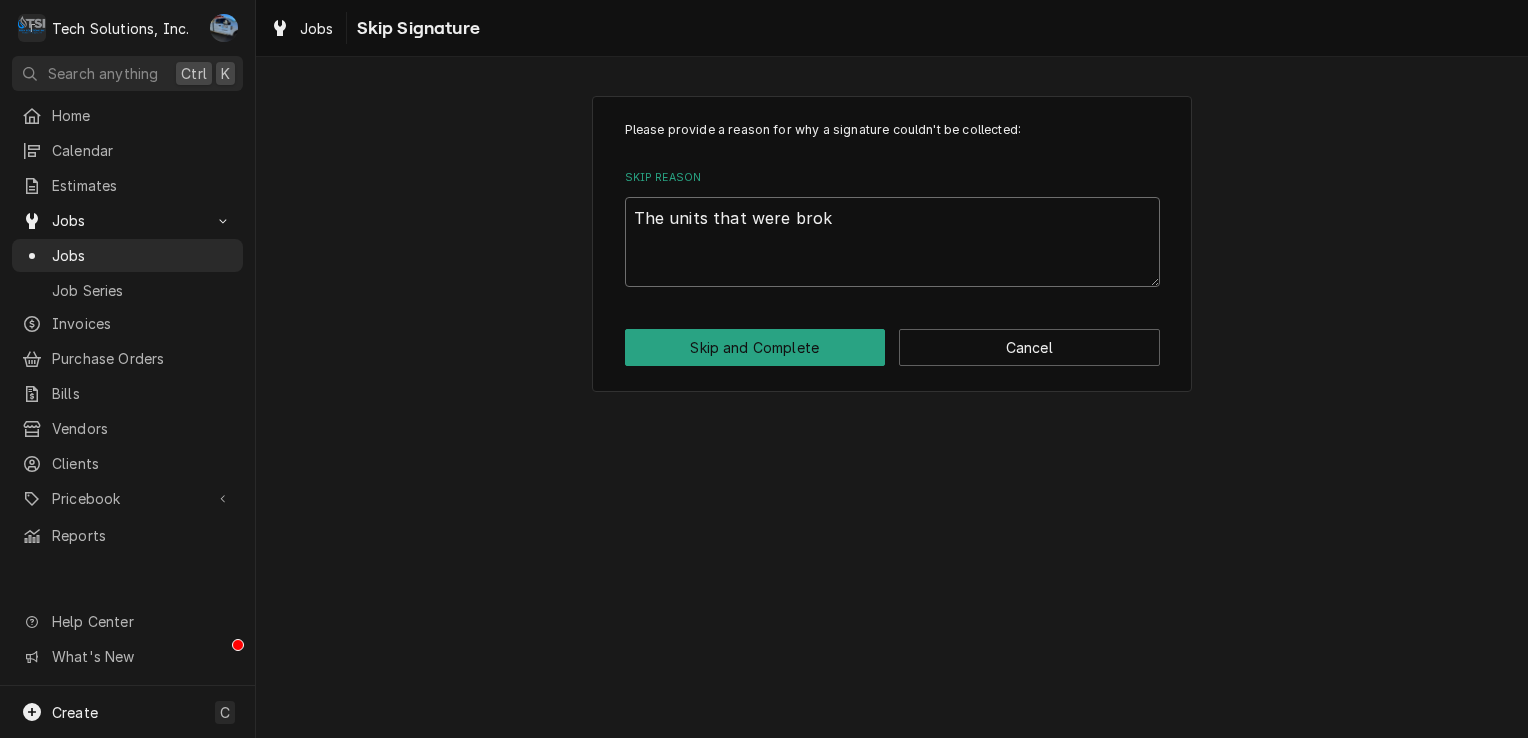 type on "x" 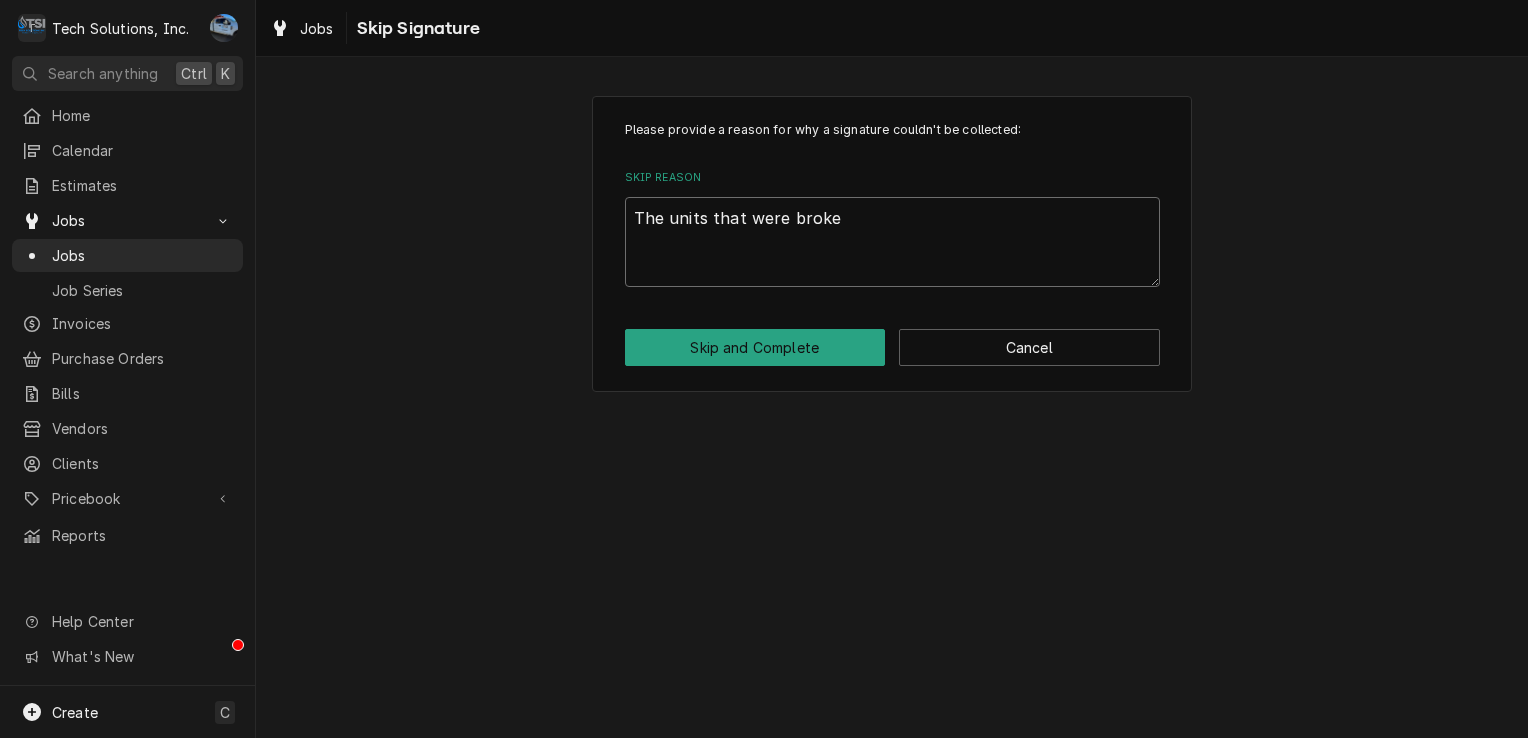 type on "x" 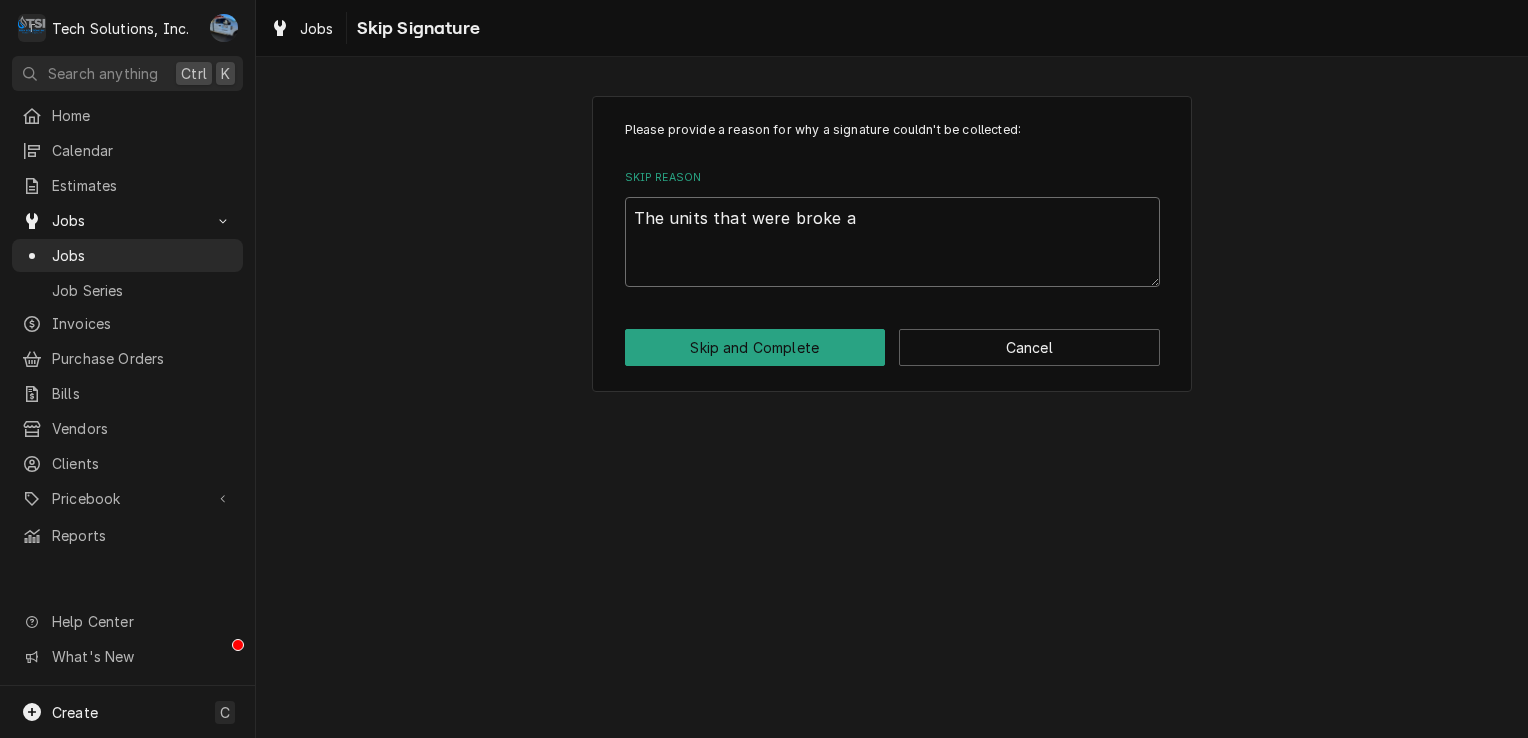 type on "x" 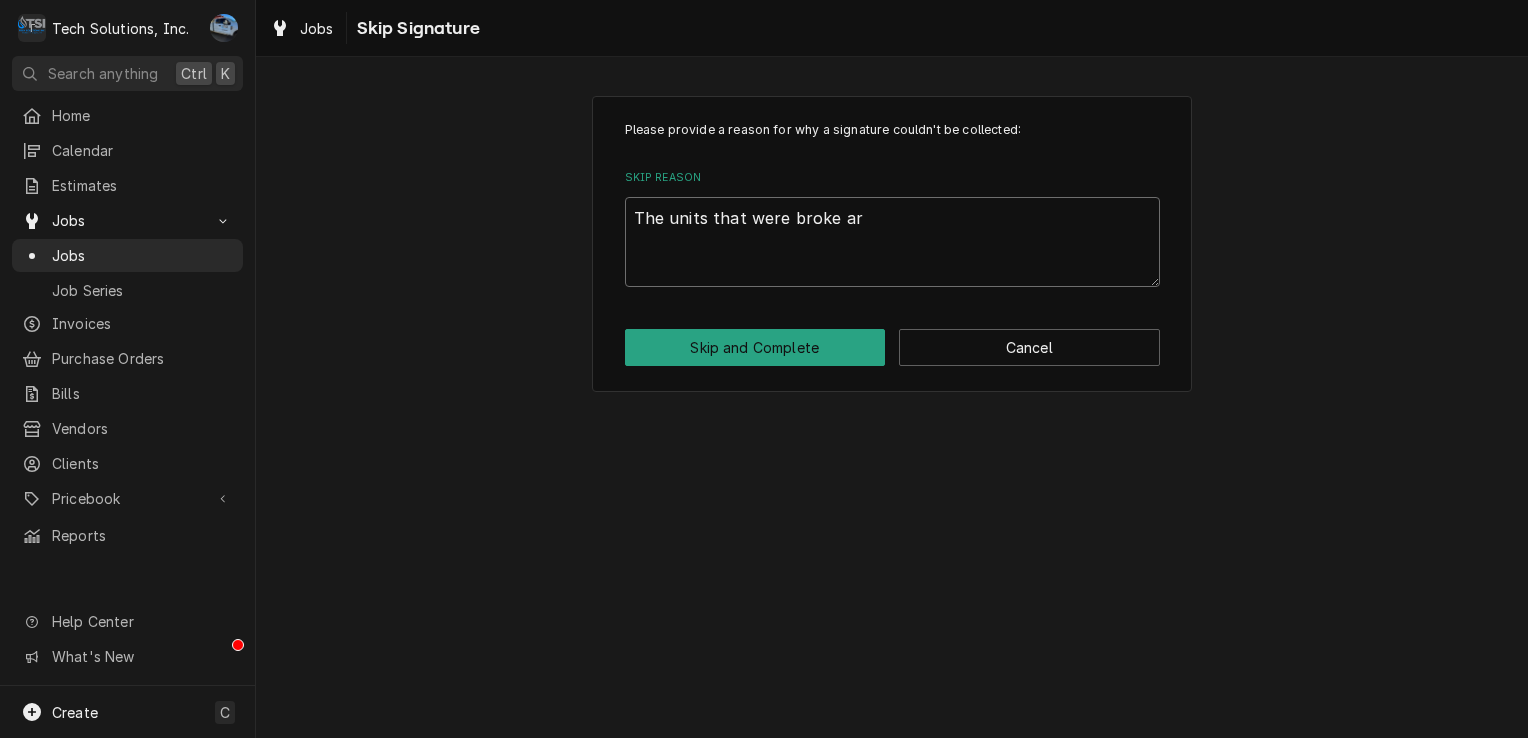 type on "x" 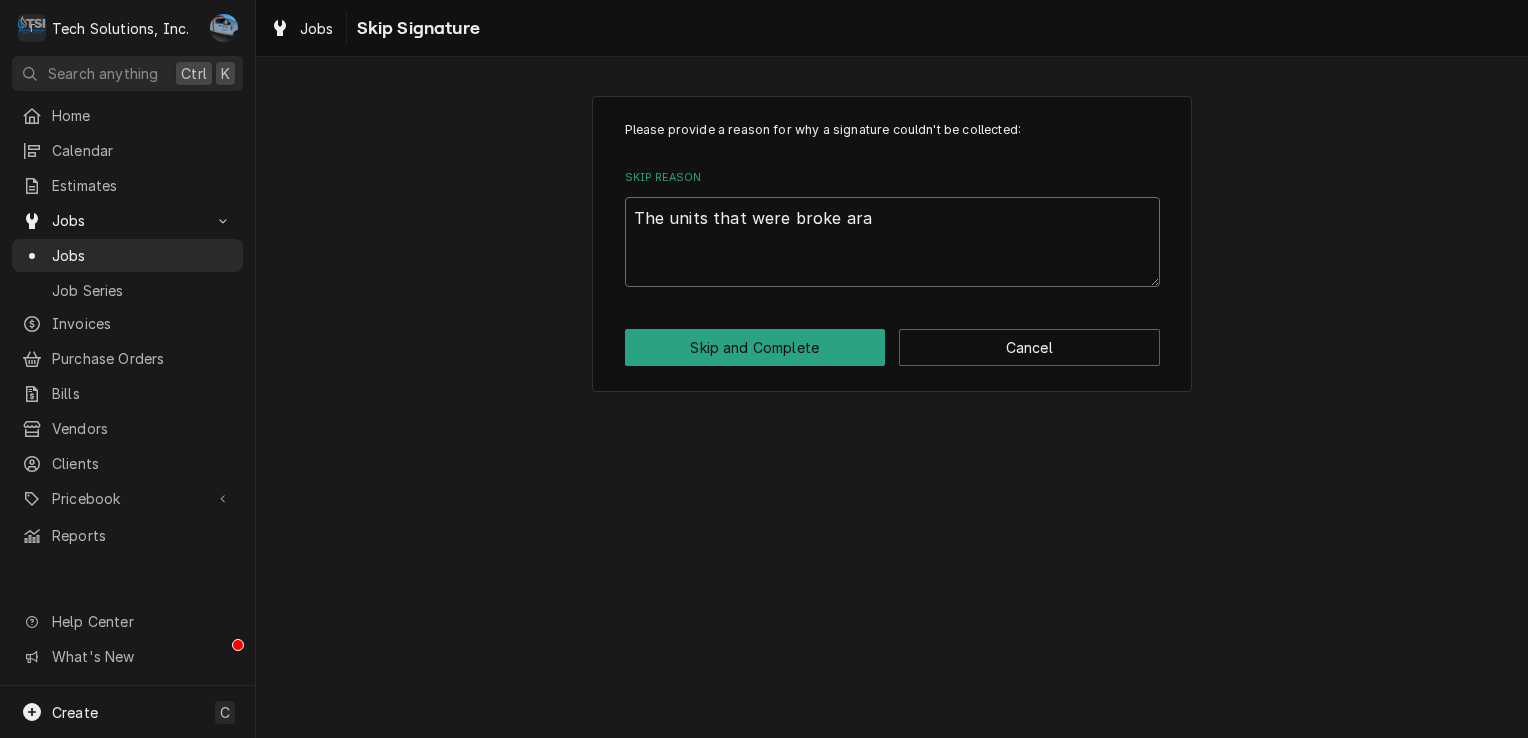 type on "x" 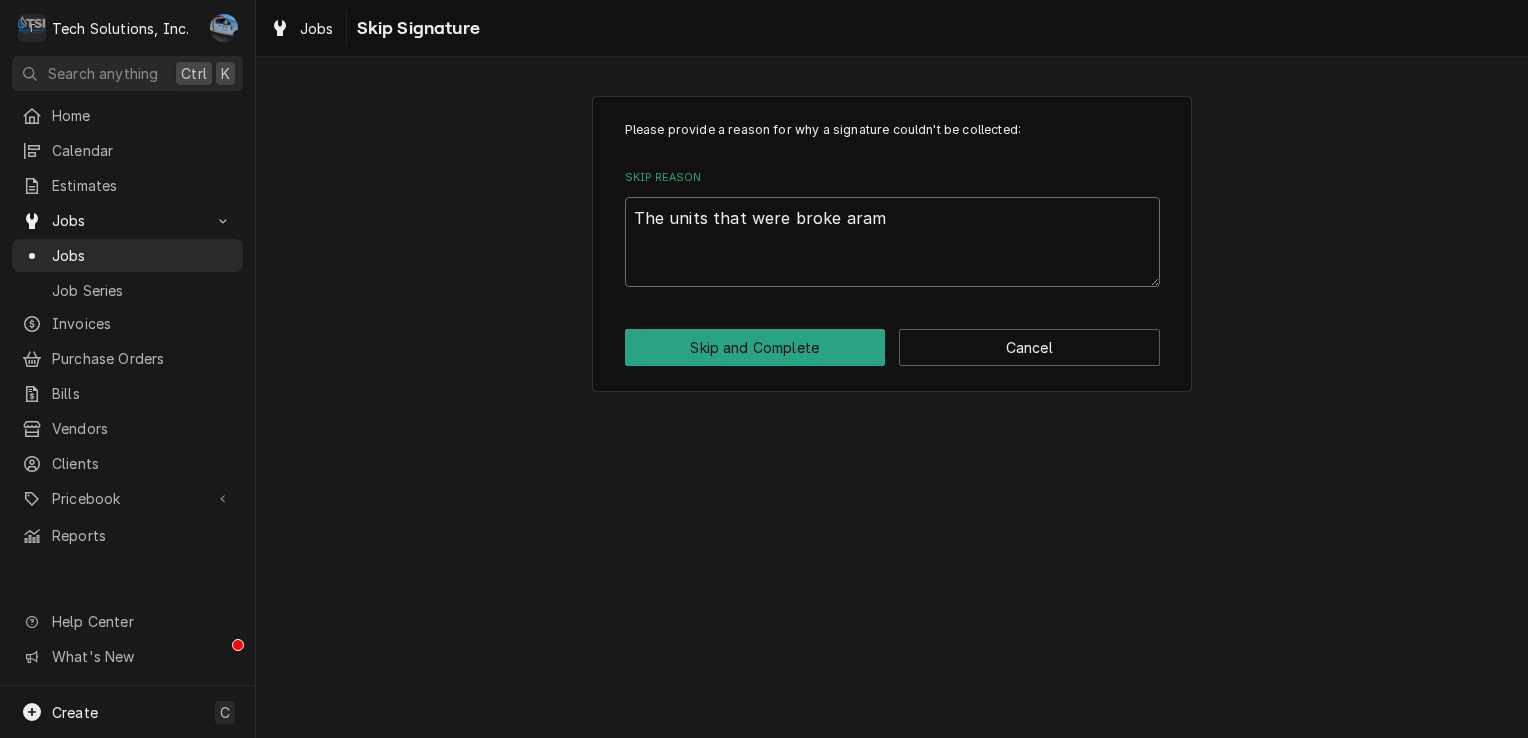 type on "x" 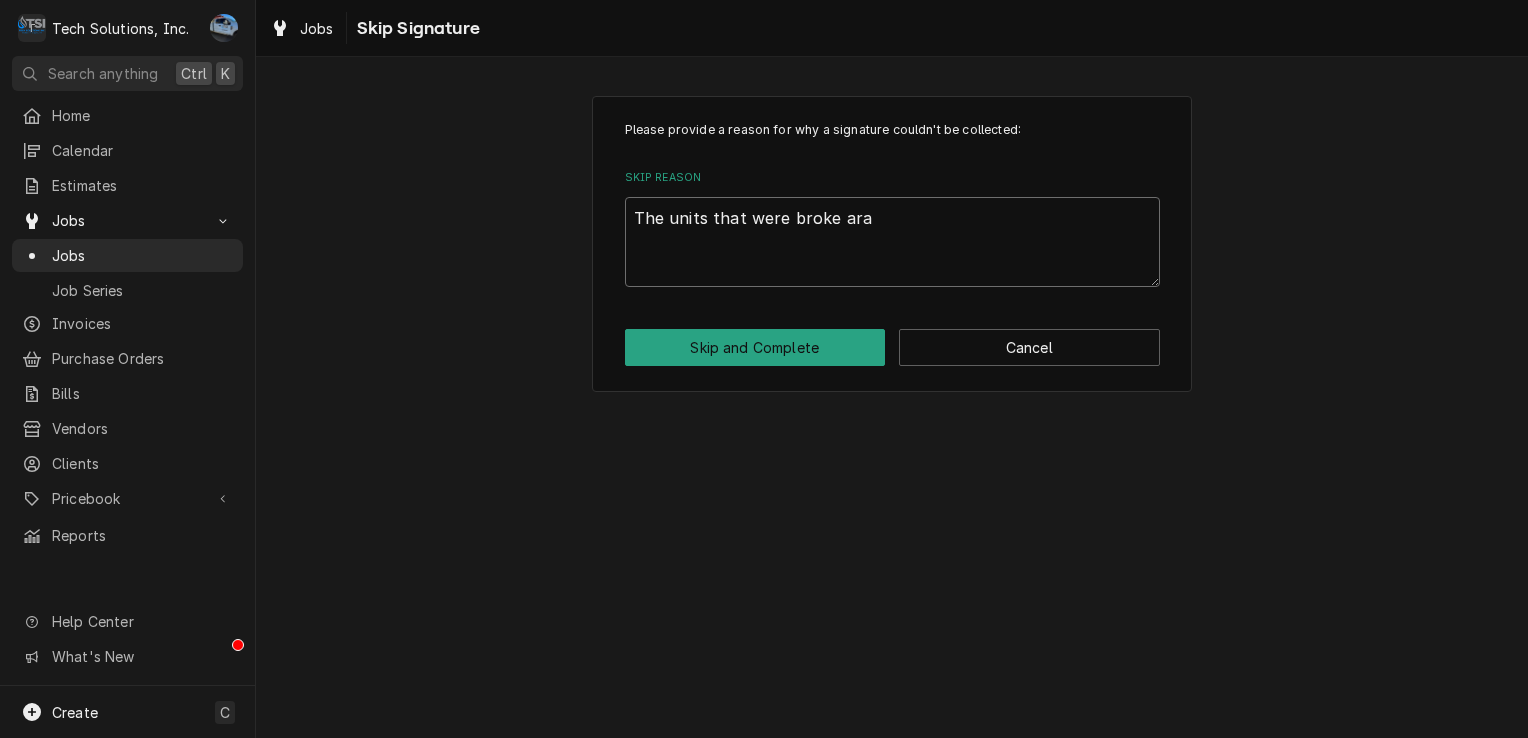 type on "x" 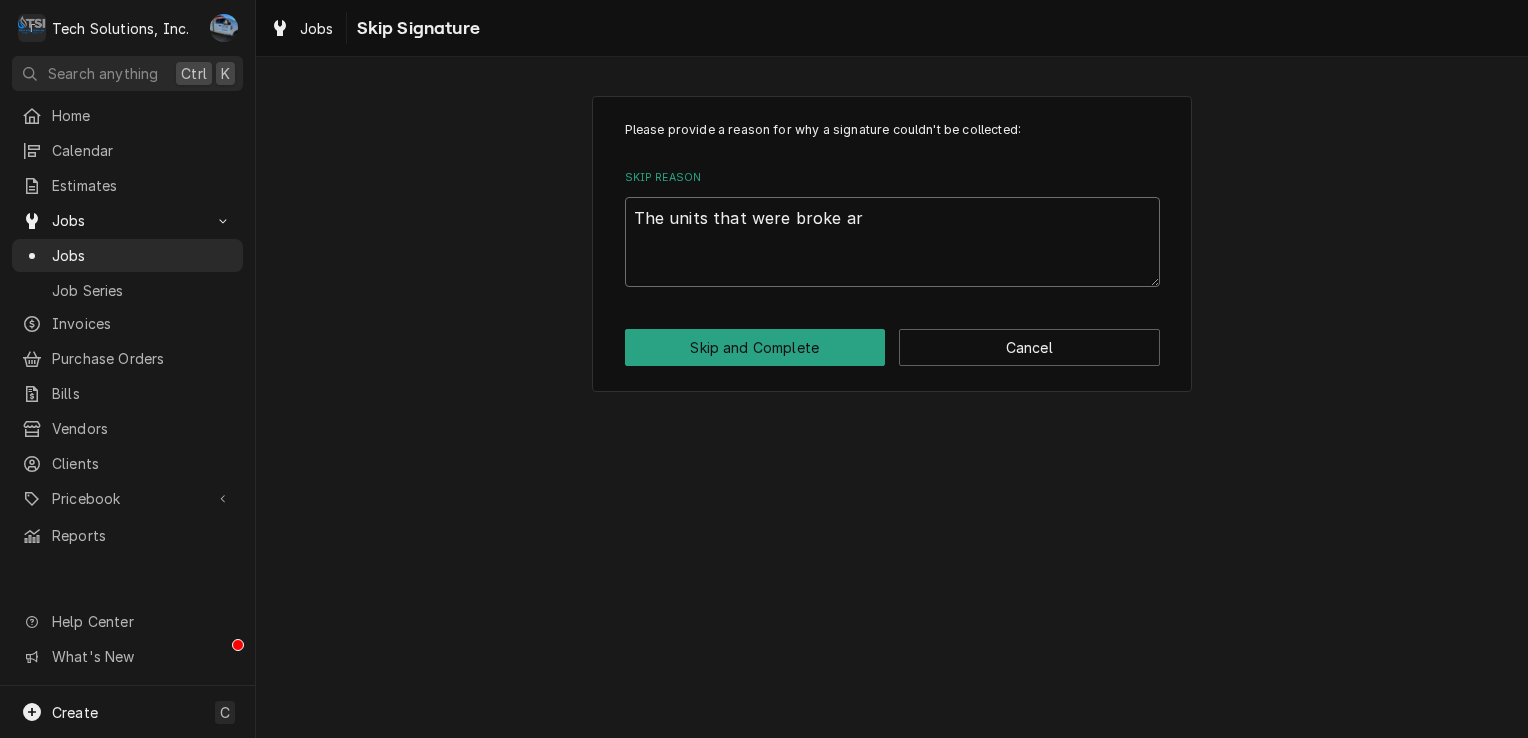 type on "x" 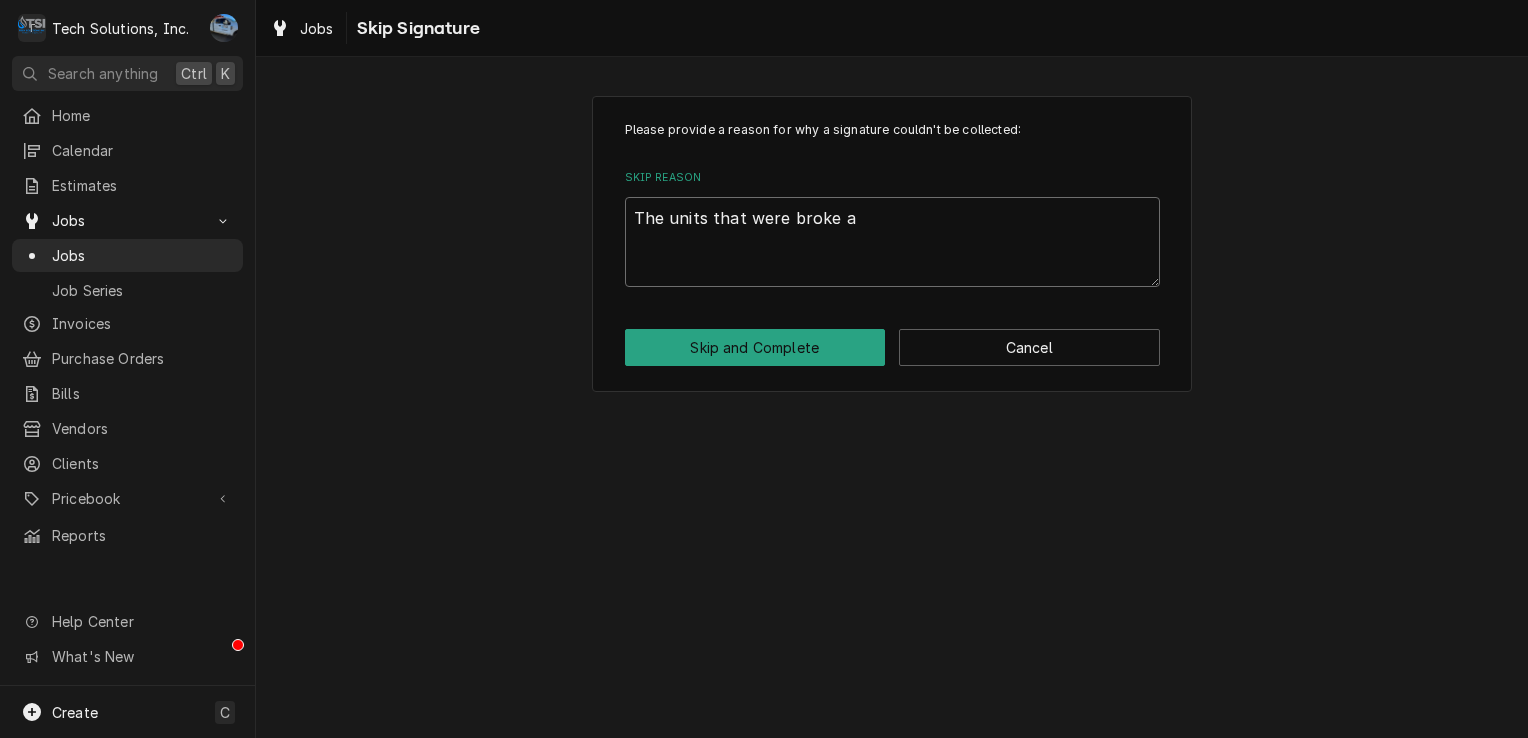 type on "x" 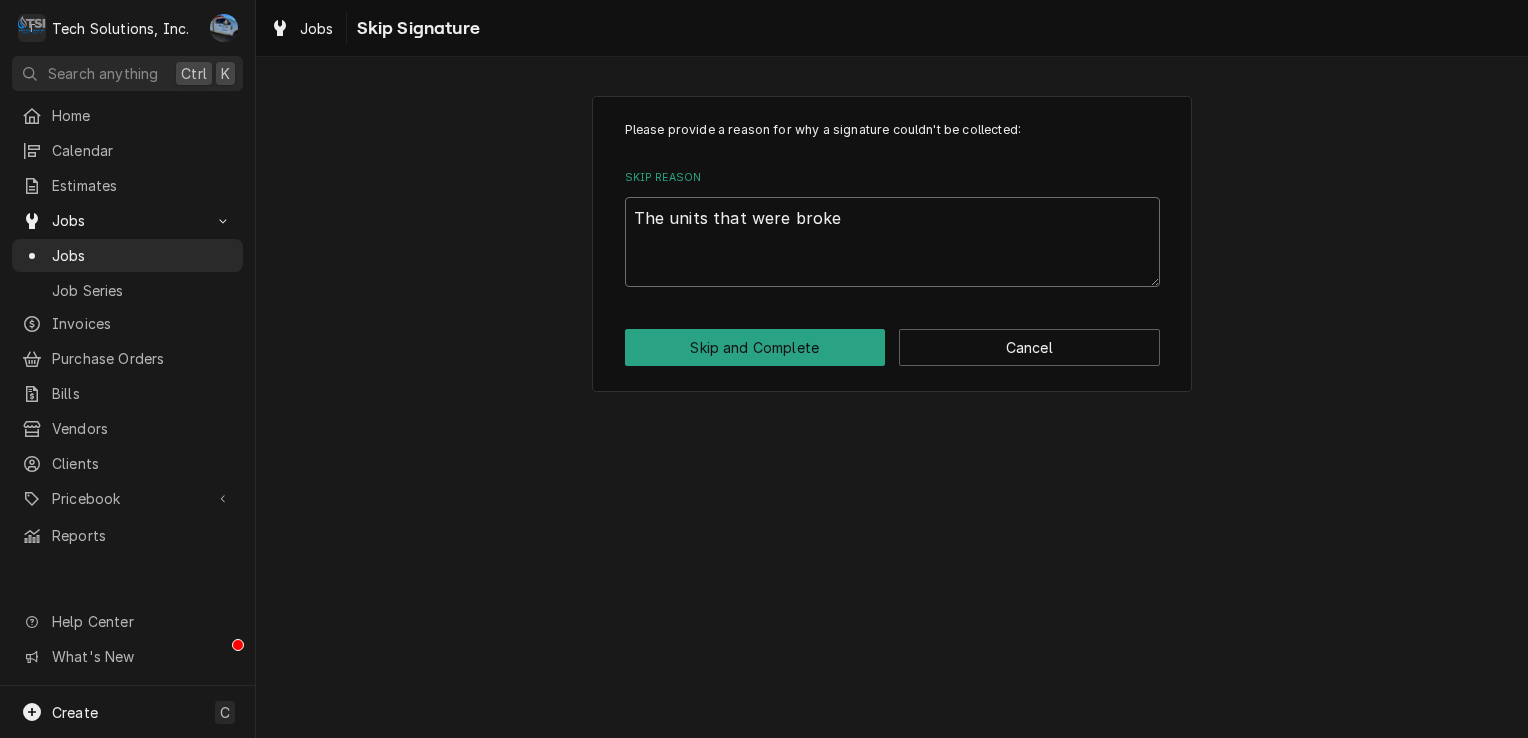 type on "x" 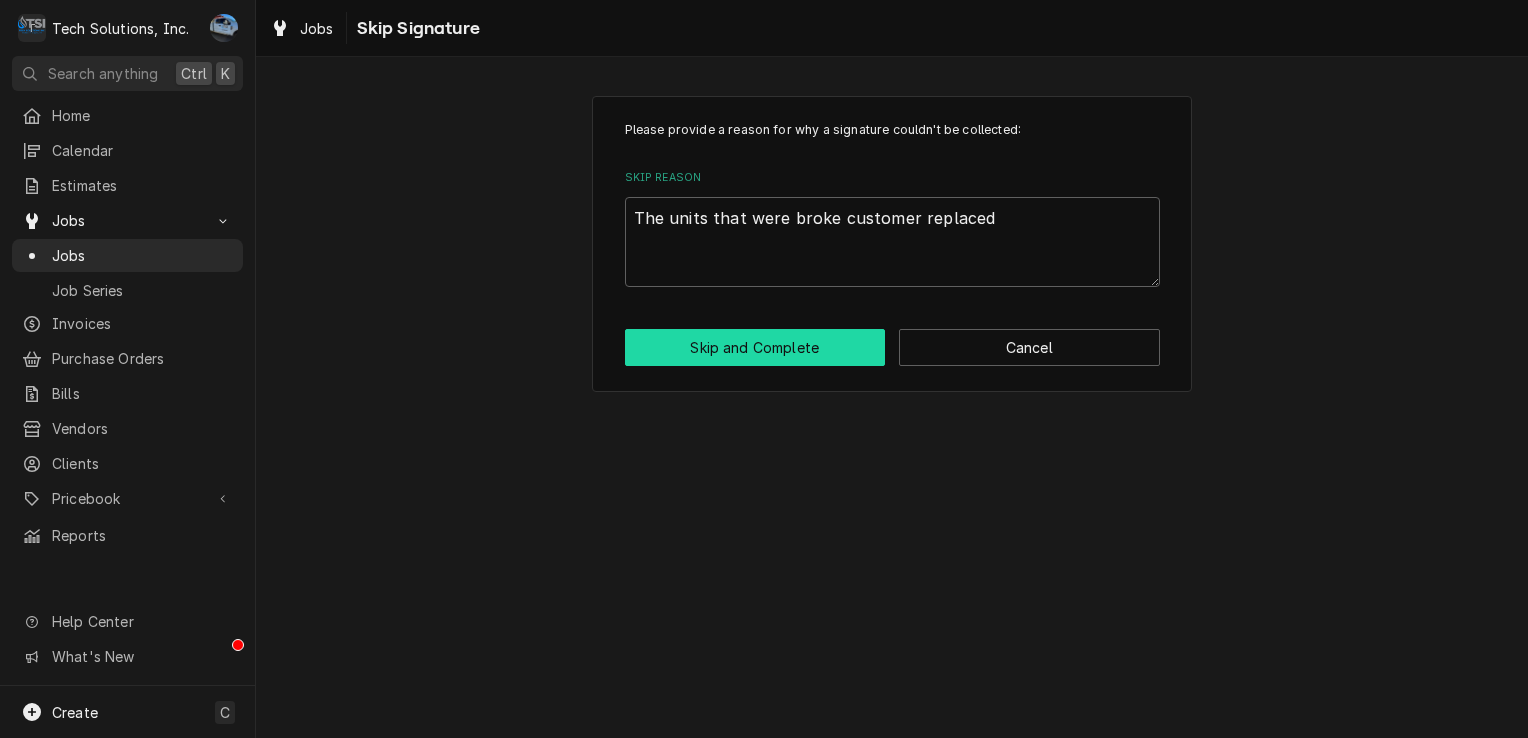 drag, startPoint x: 828, startPoint y: 350, endPoint x: 855, endPoint y: 430, distance: 84.4334 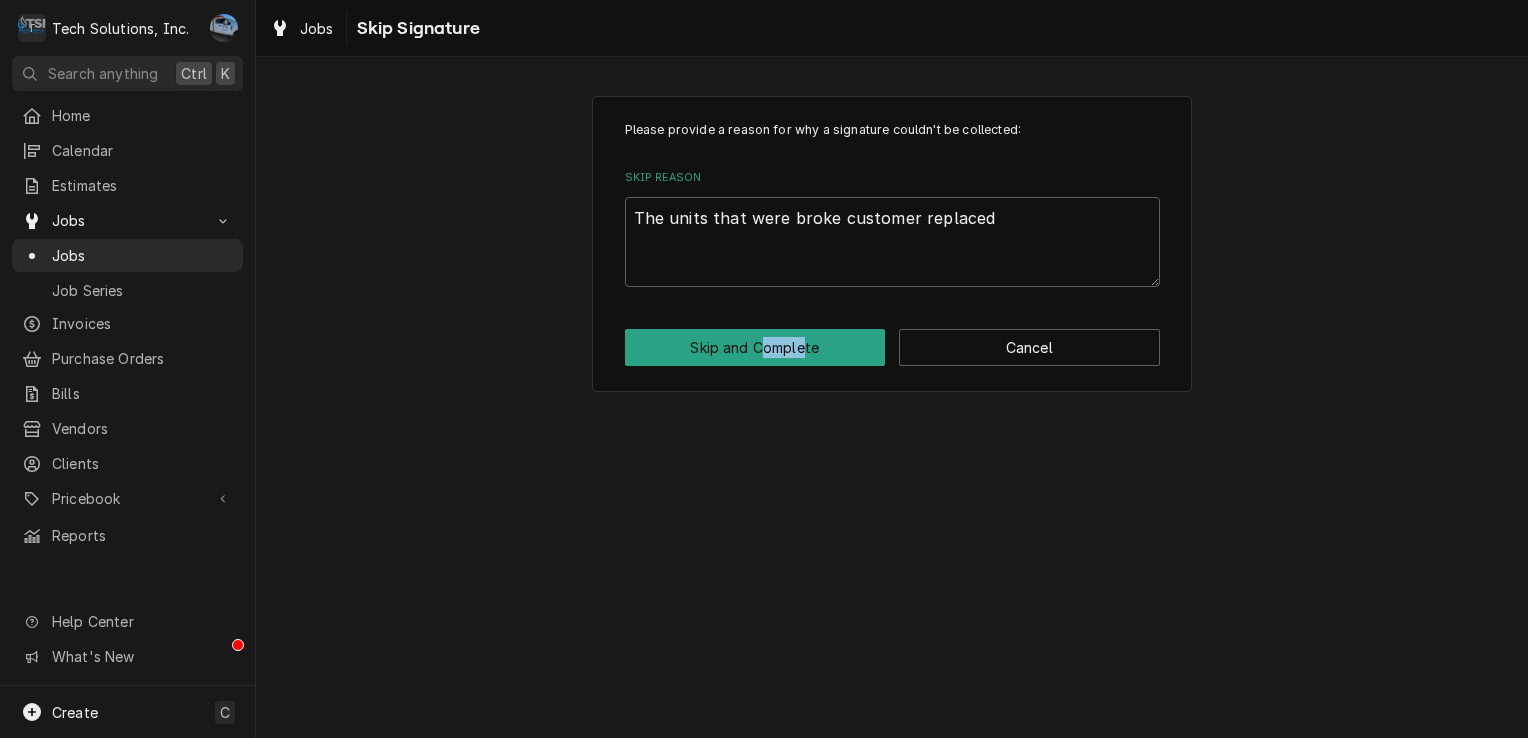 drag, startPoint x: 809, startPoint y: 594, endPoint x: 795, endPoint y: 598, distance: 14.56022 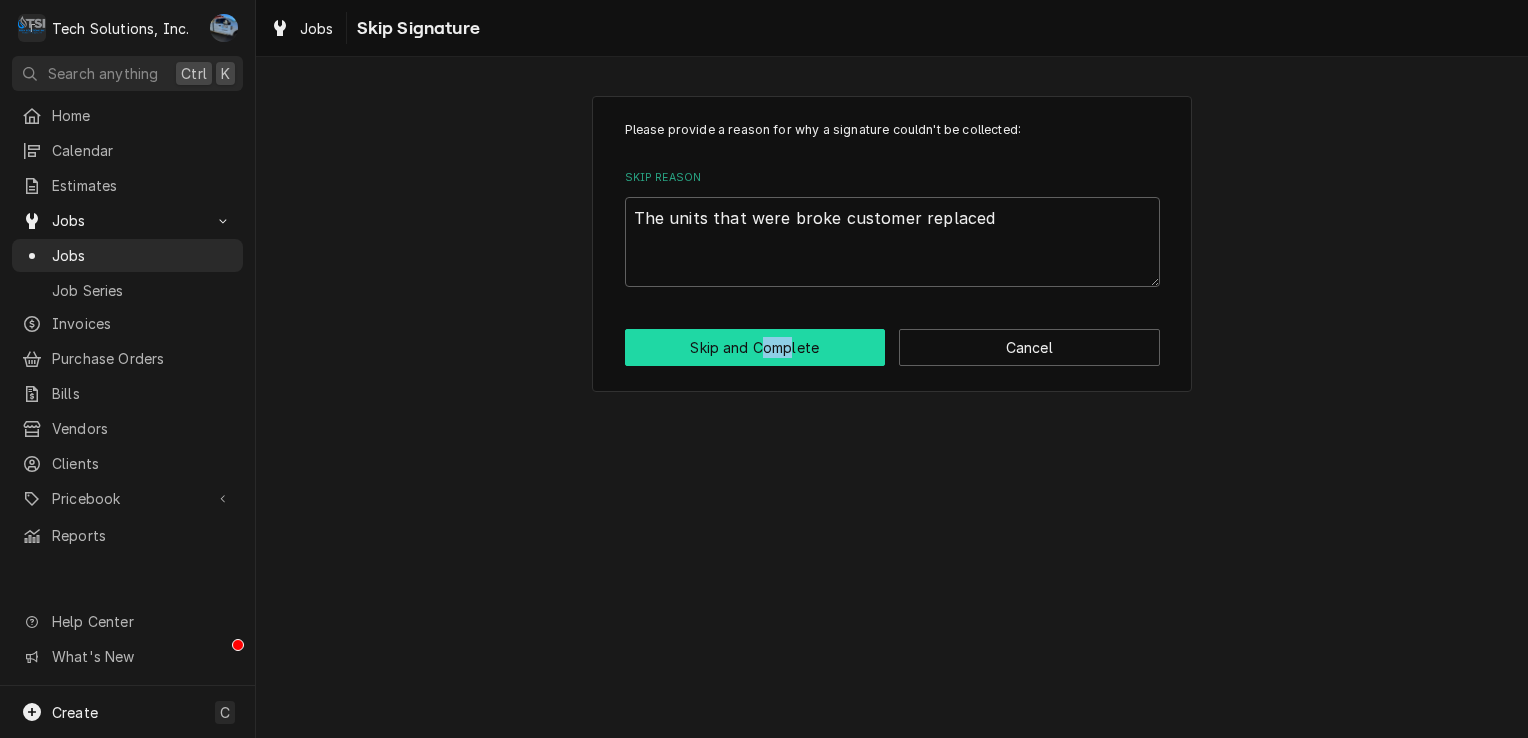 click on "Skip and Complete" at bounding box center [755, 347] 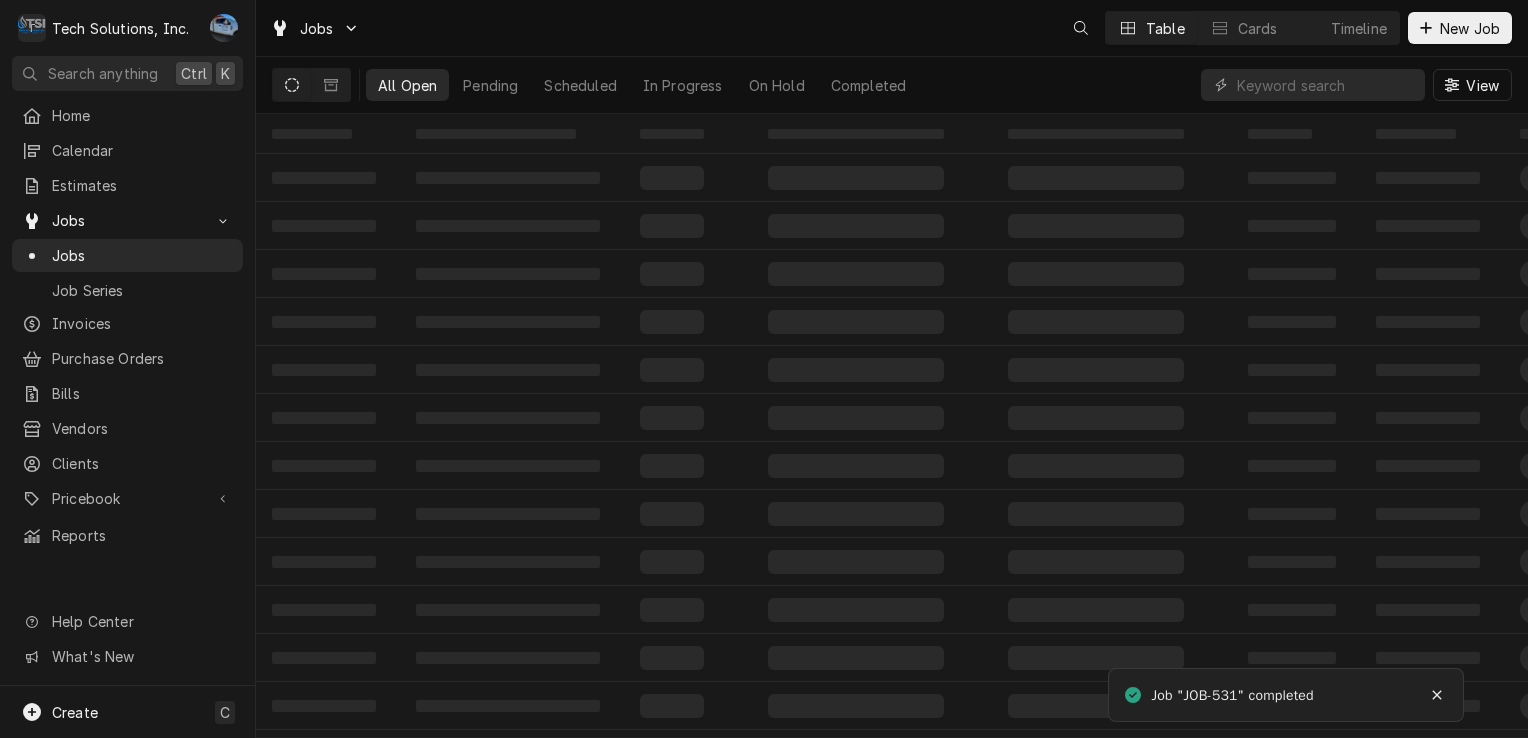 scroll, scrollTop: 0, scrollLeft: 0, axis: both 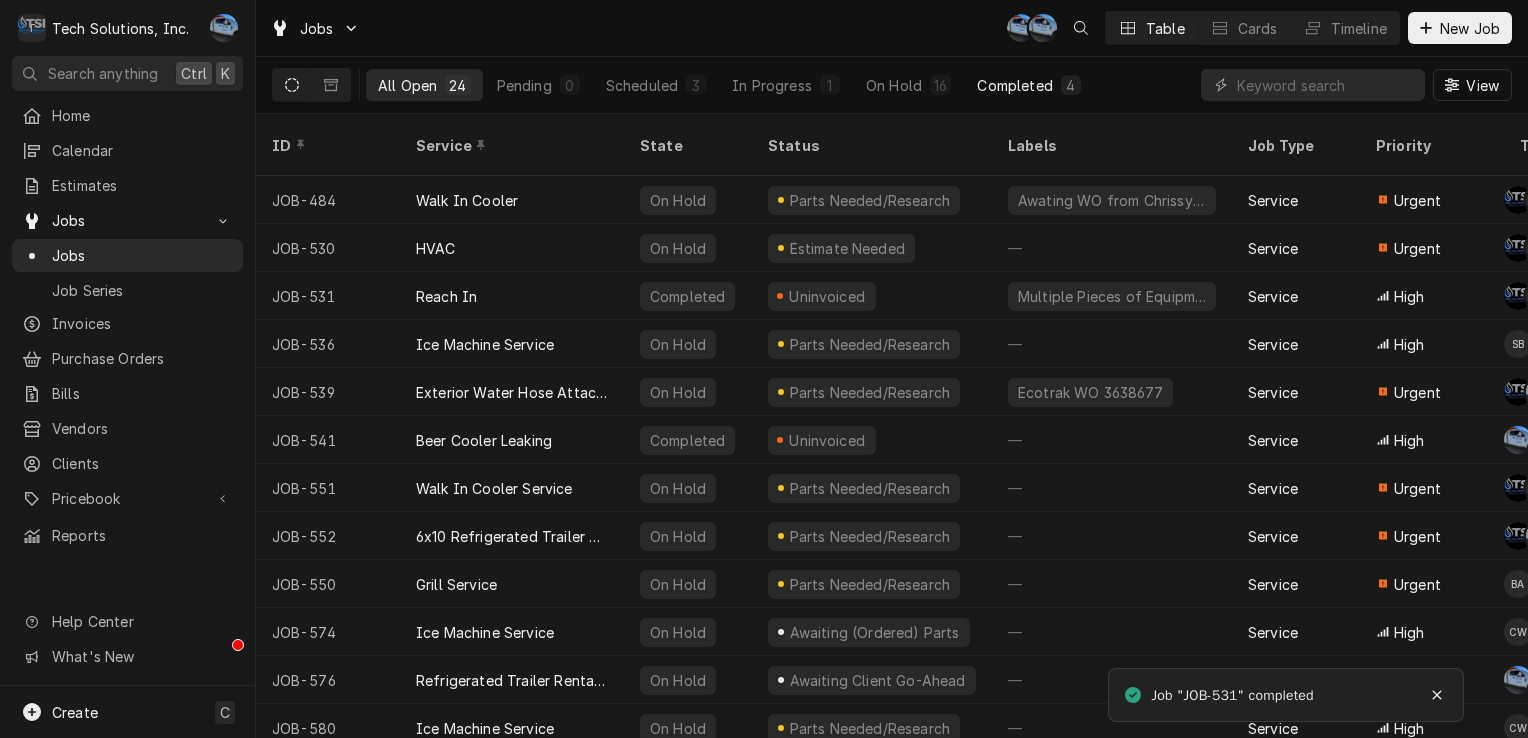 click on "Completed" at bounding box center (1014, 85) 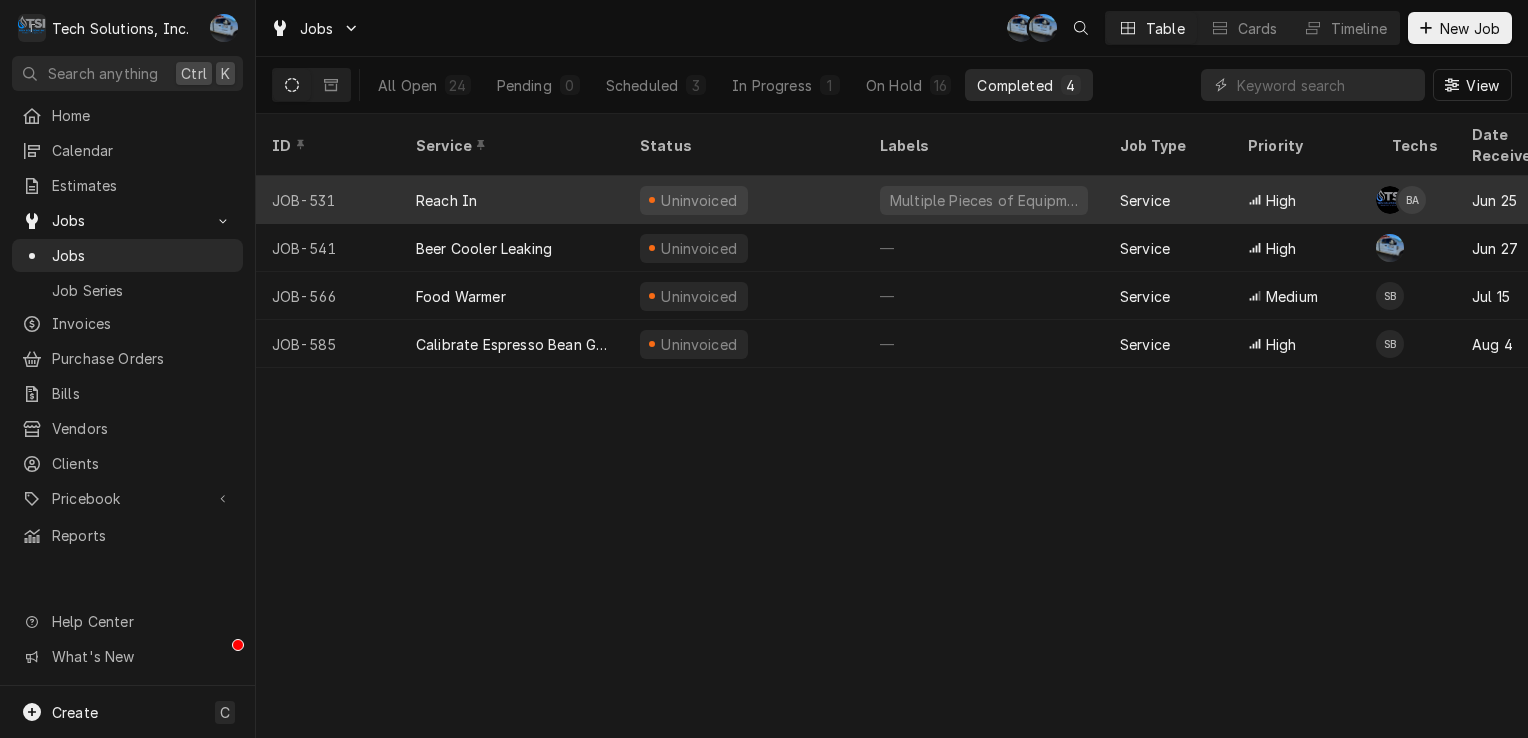 click on "Reach In" at bounding box center (512, 200) 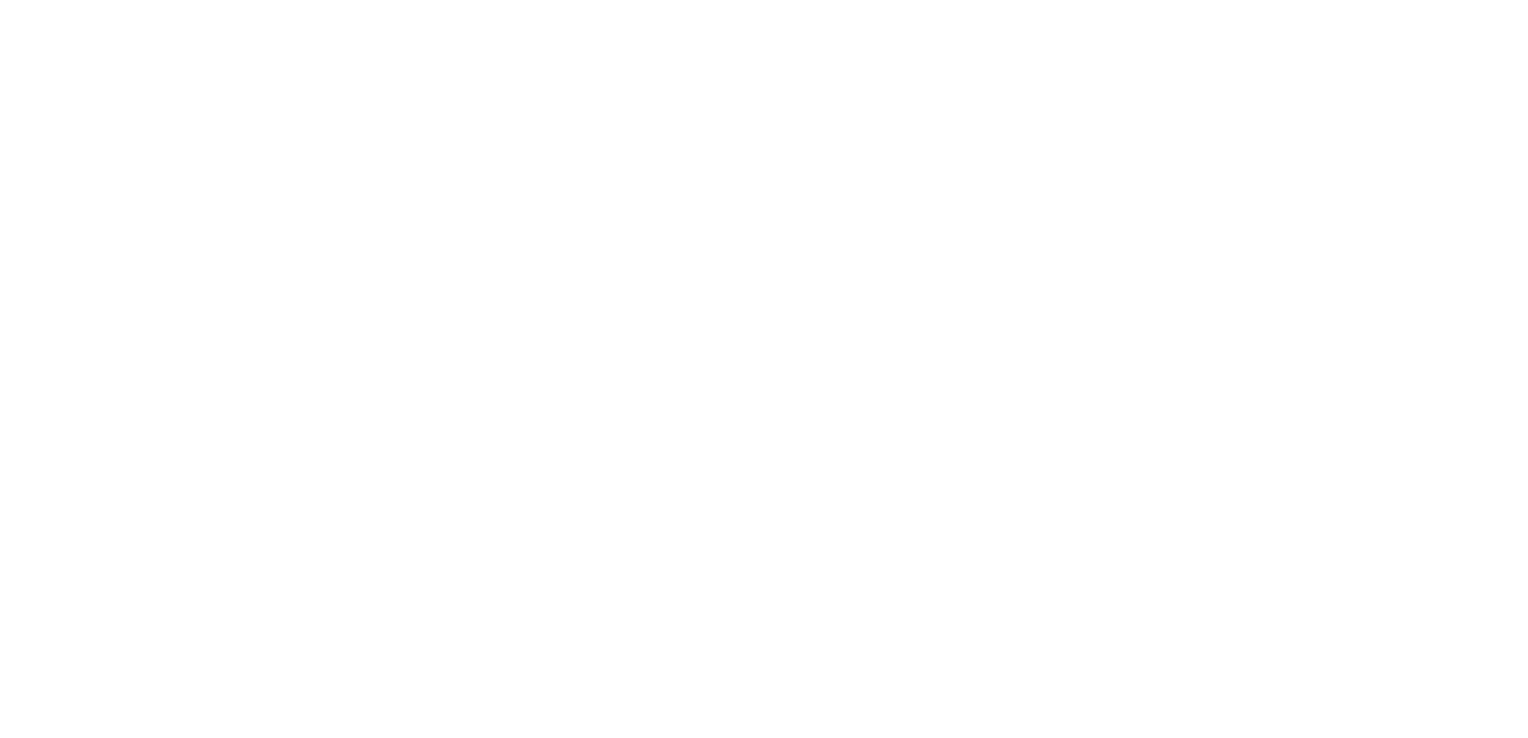 scroll, scrollTop: 0, scrollLeft: 0, axis: both 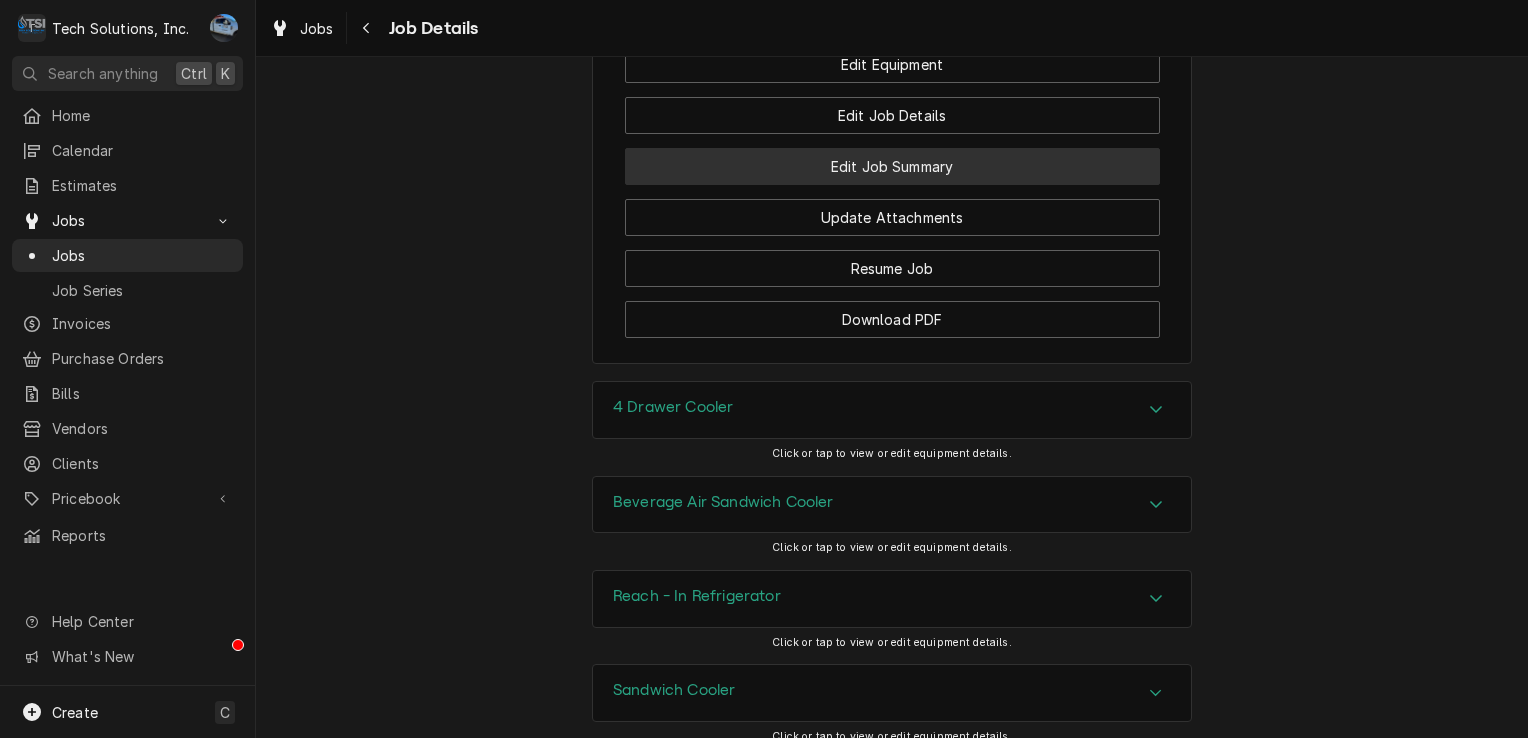 click on "Edit Job Summary" at bounding box center [892, 166] 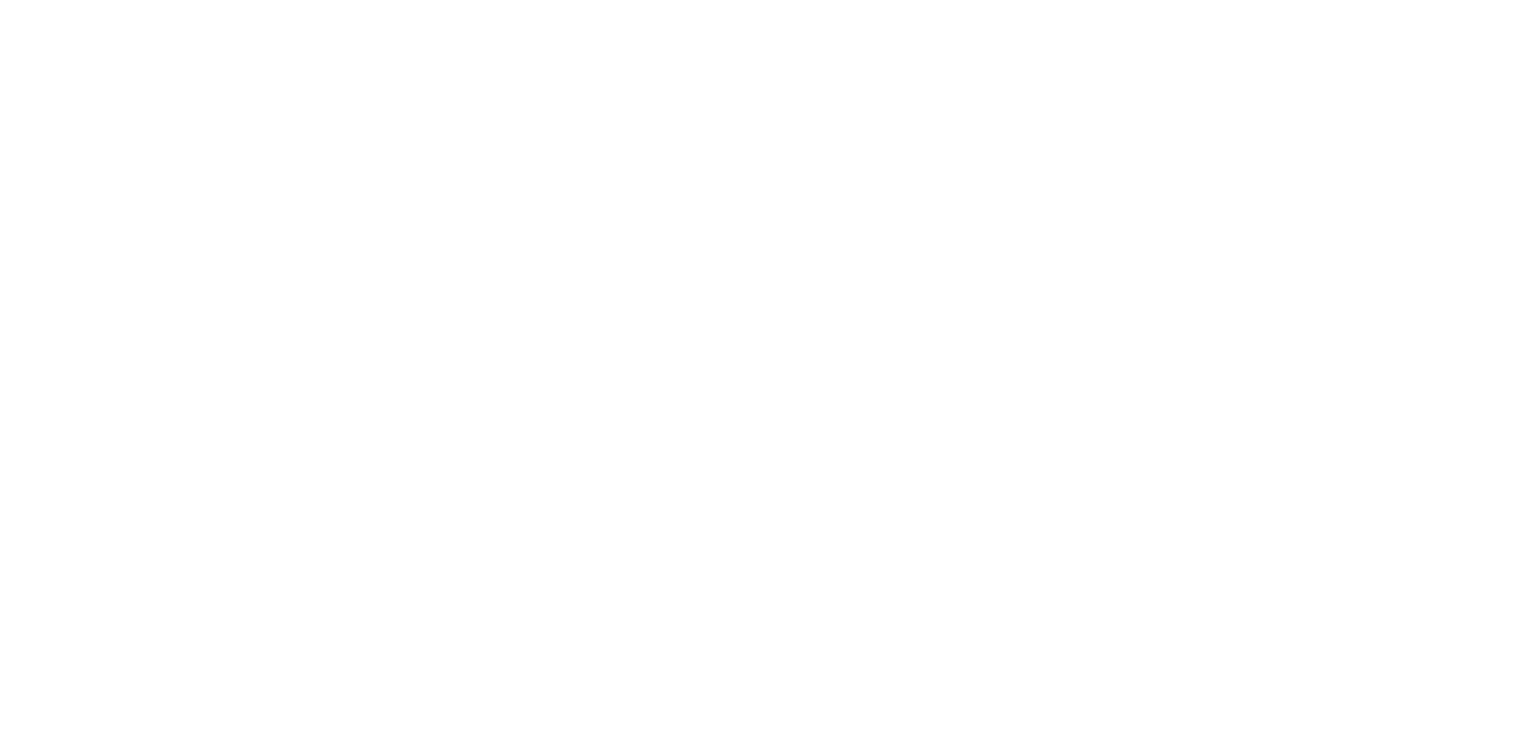 scroll, scrollTop: 0, scrollLeft: 0, axis: both 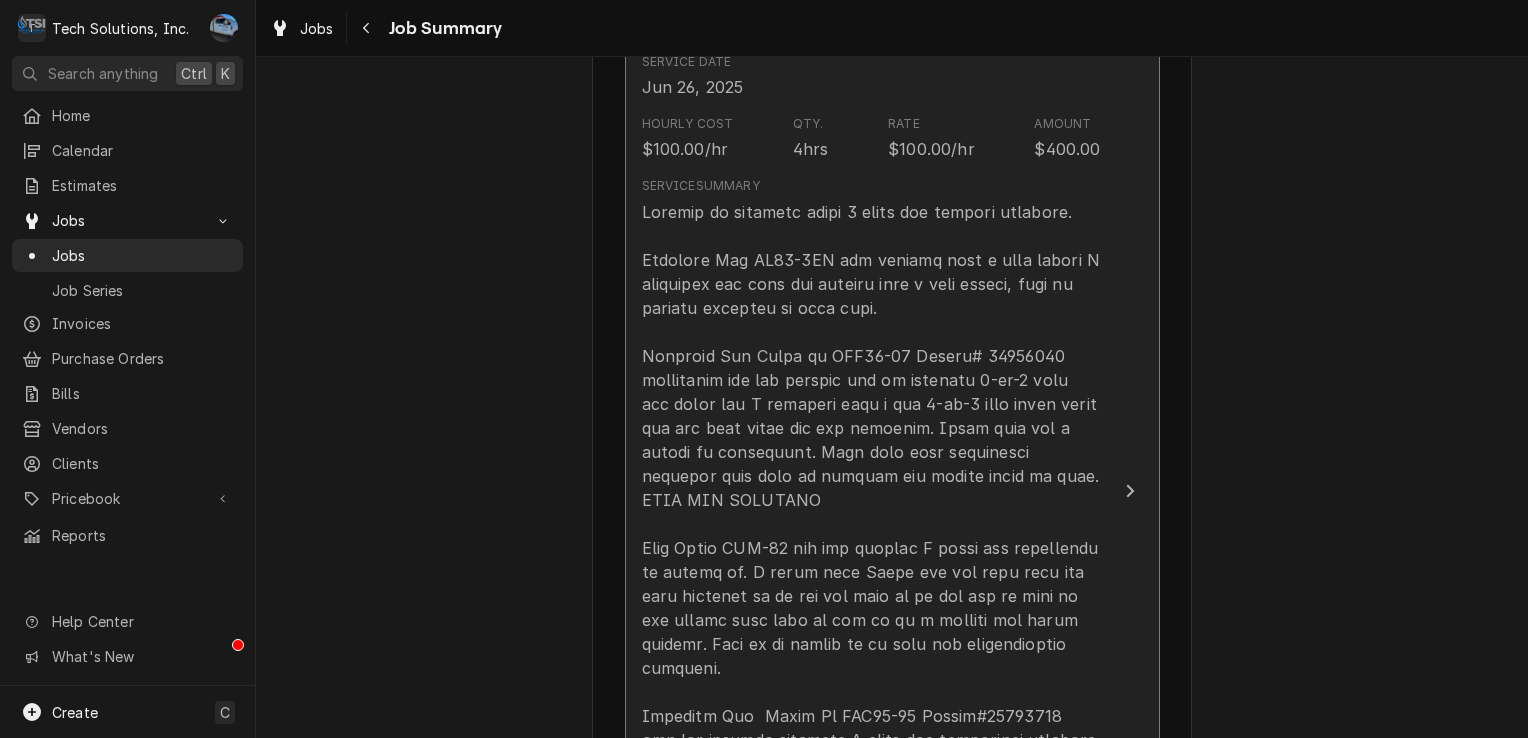 click at bounding box center (871, 596) 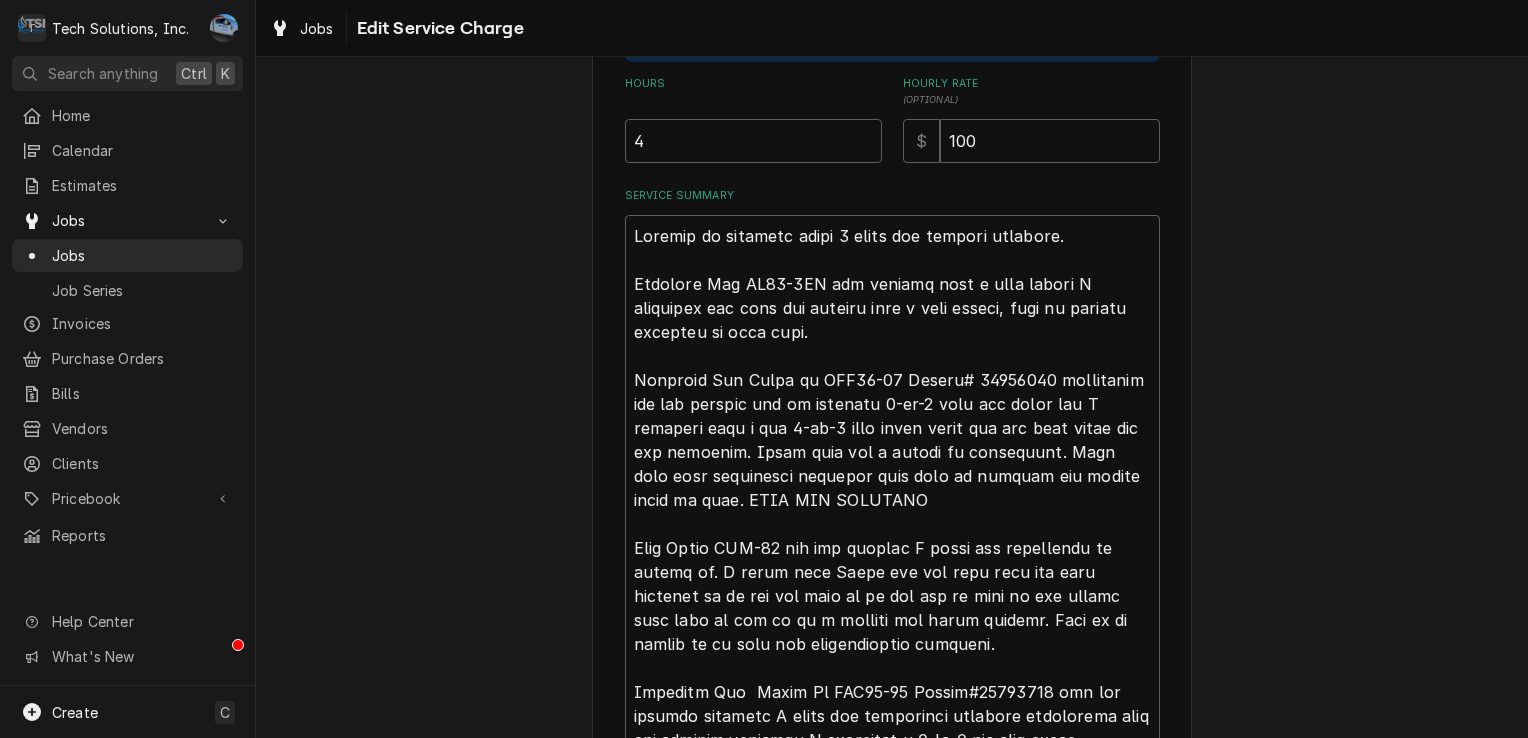 scroll, scrollTop: 700, scrollLeft: 0, axis: vertical 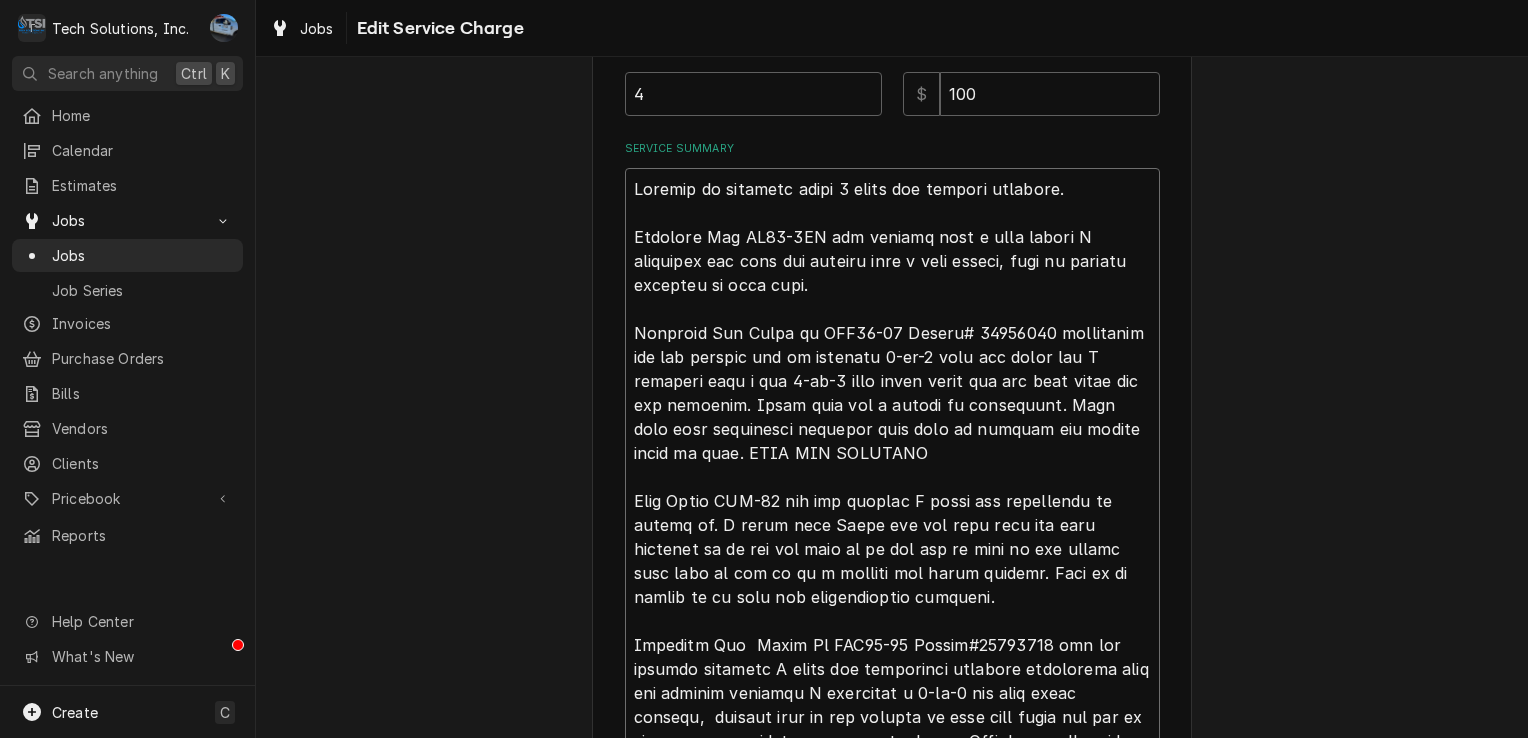 click on "Service Summary" at bounding box center (892, 525) 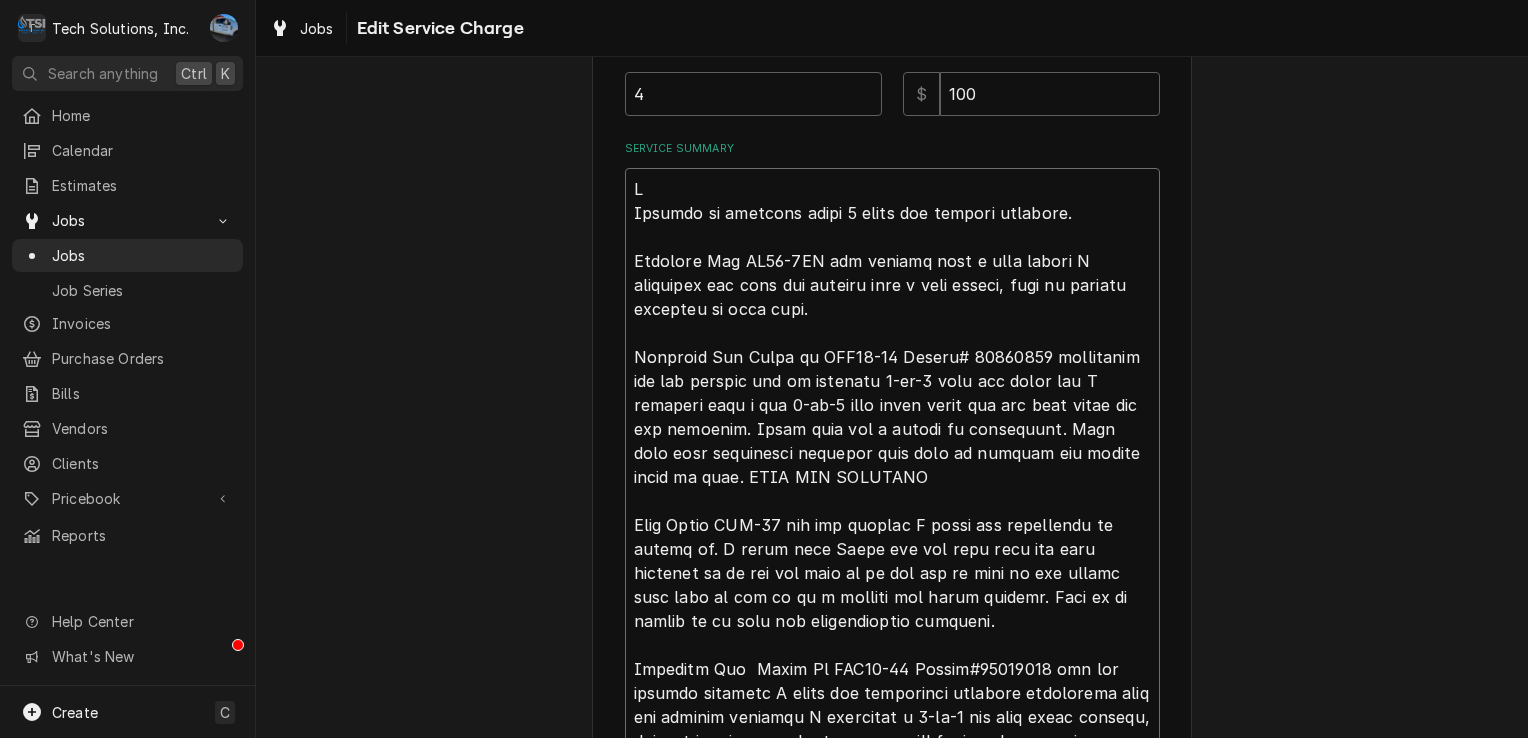 type on "x" 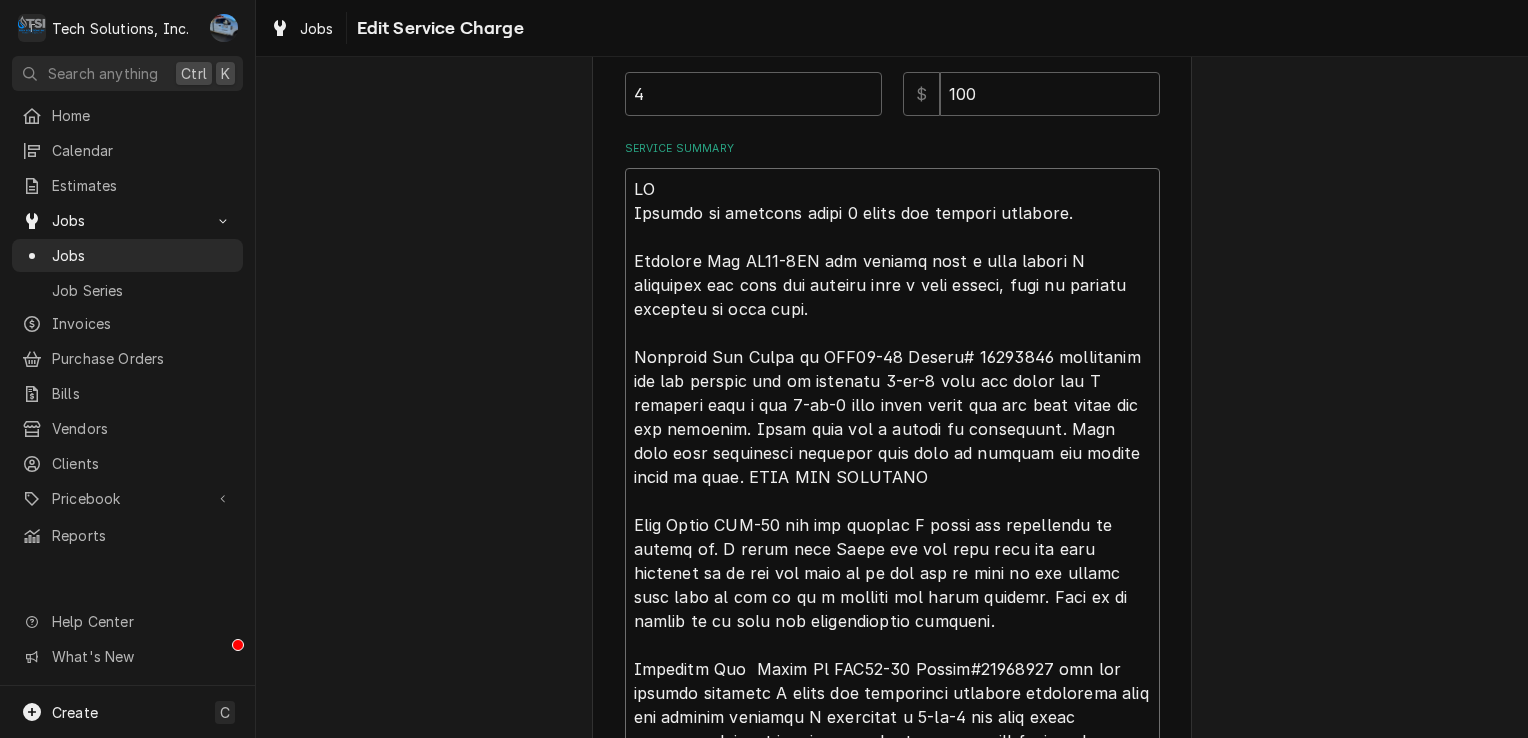 type on "x" 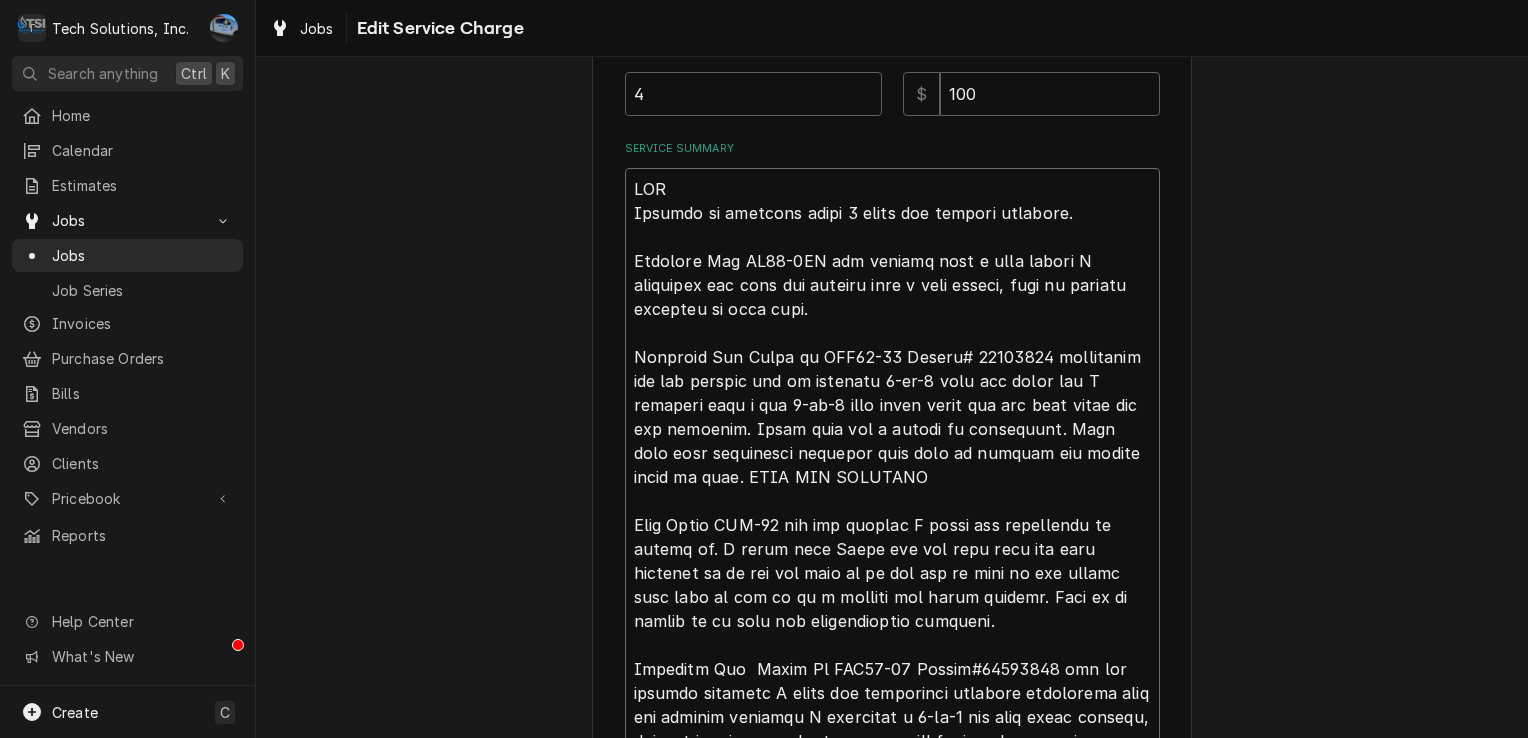type on "x" 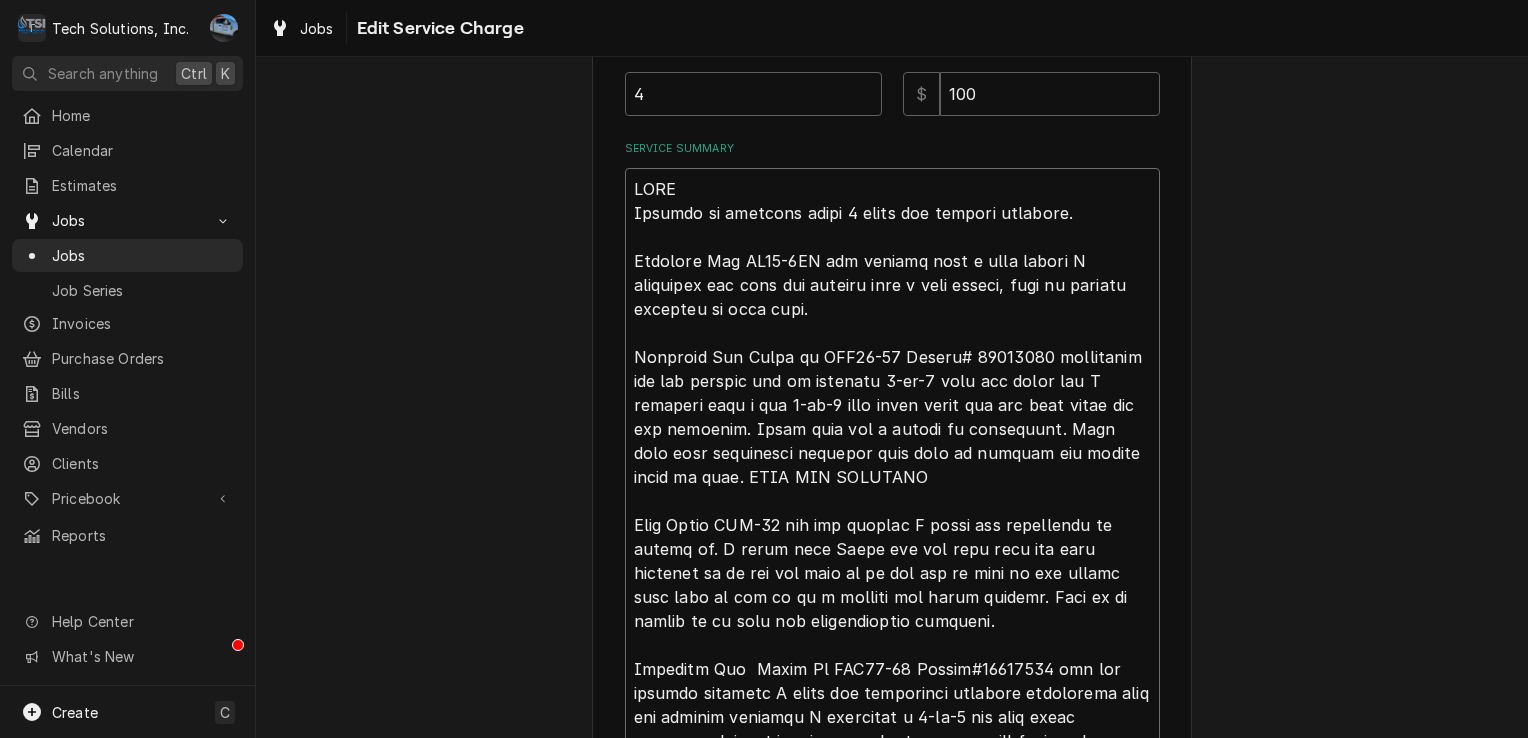 type on "x" 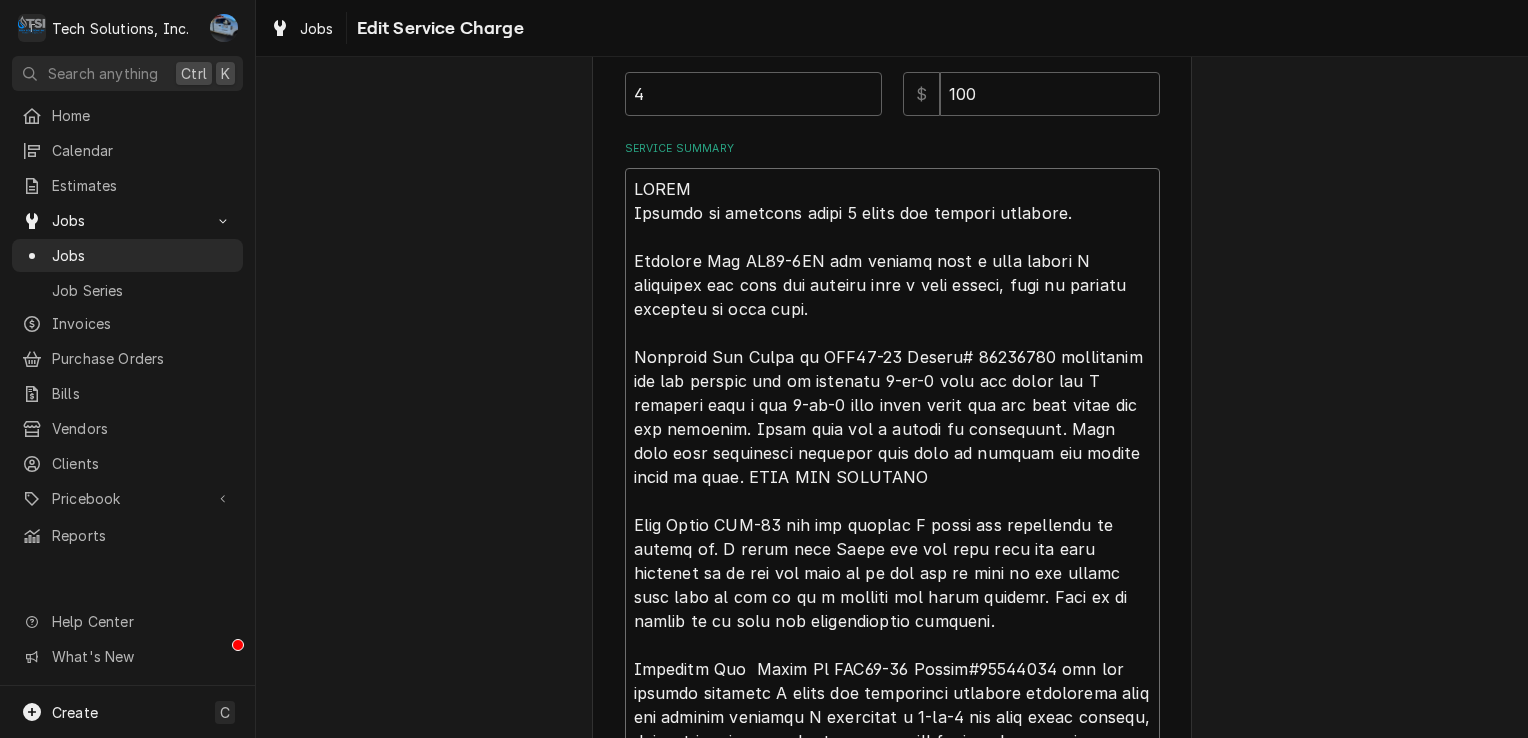 type on "x" 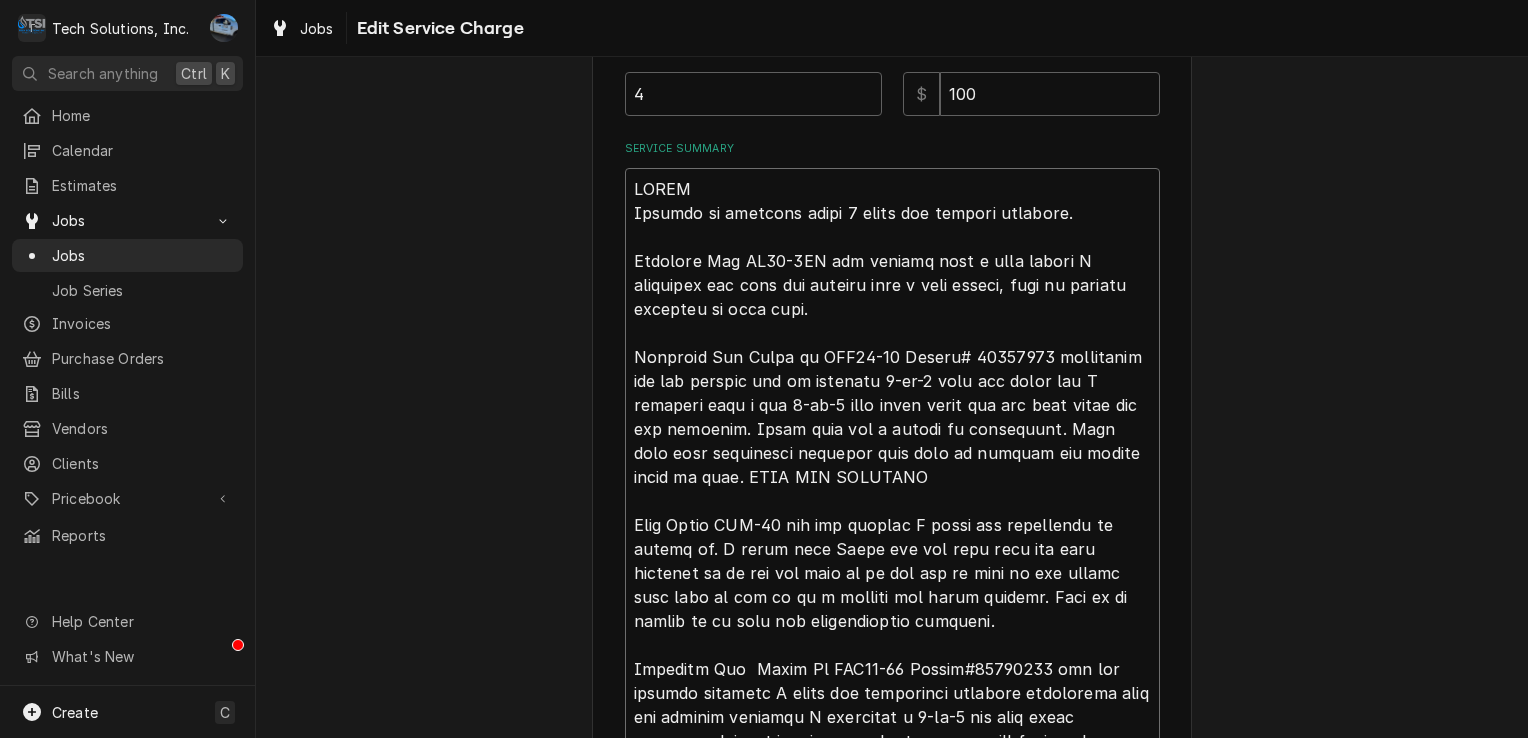 type on "x" 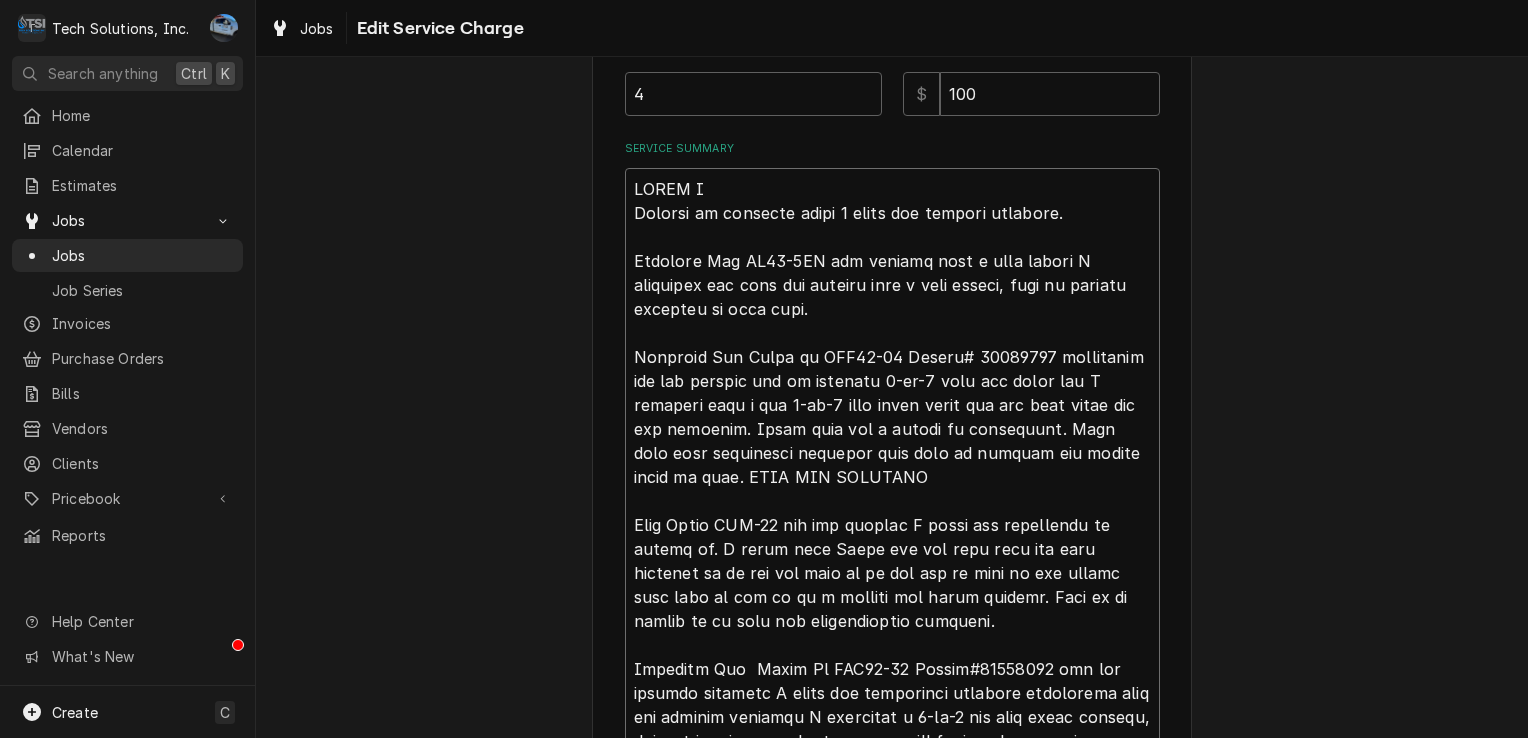 type on "x" 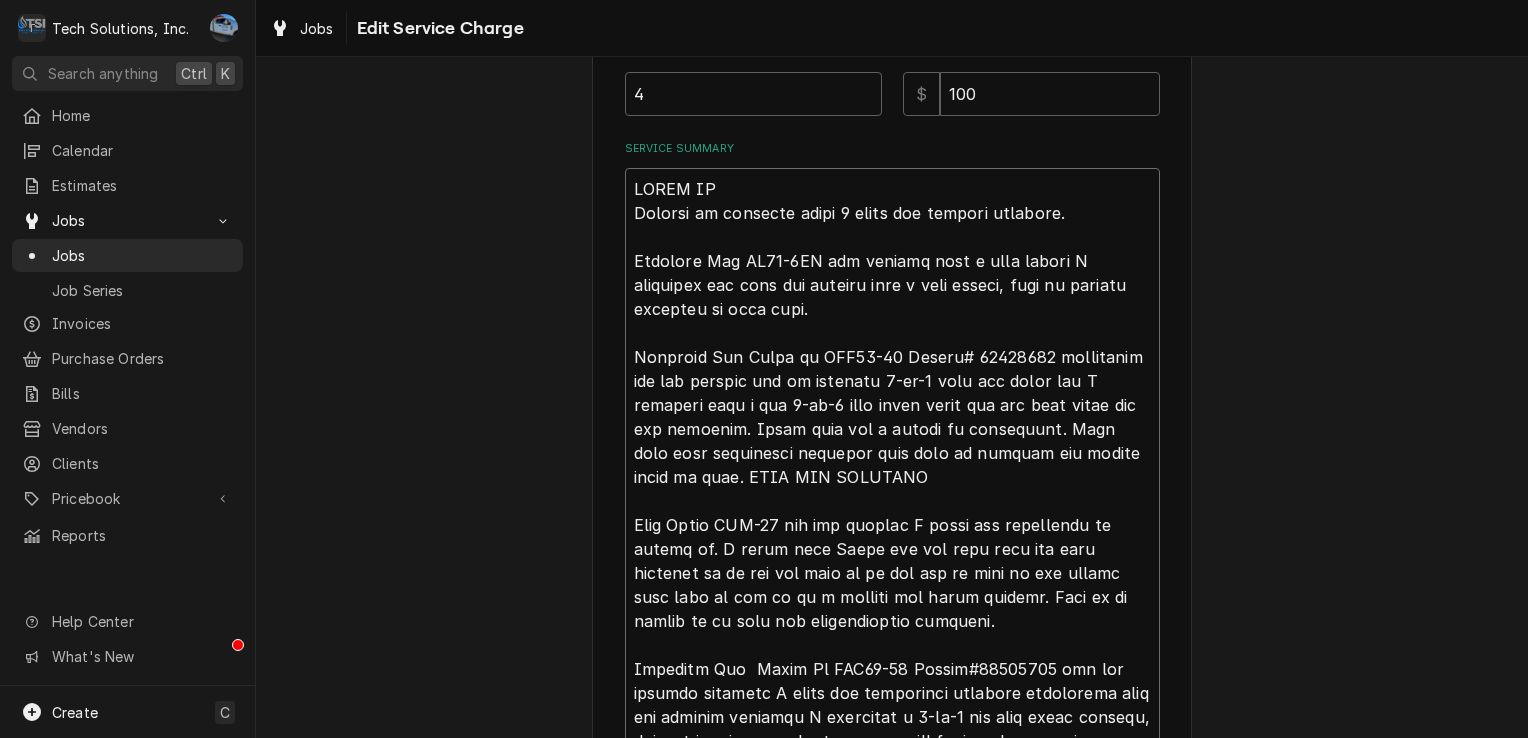 type on "x" 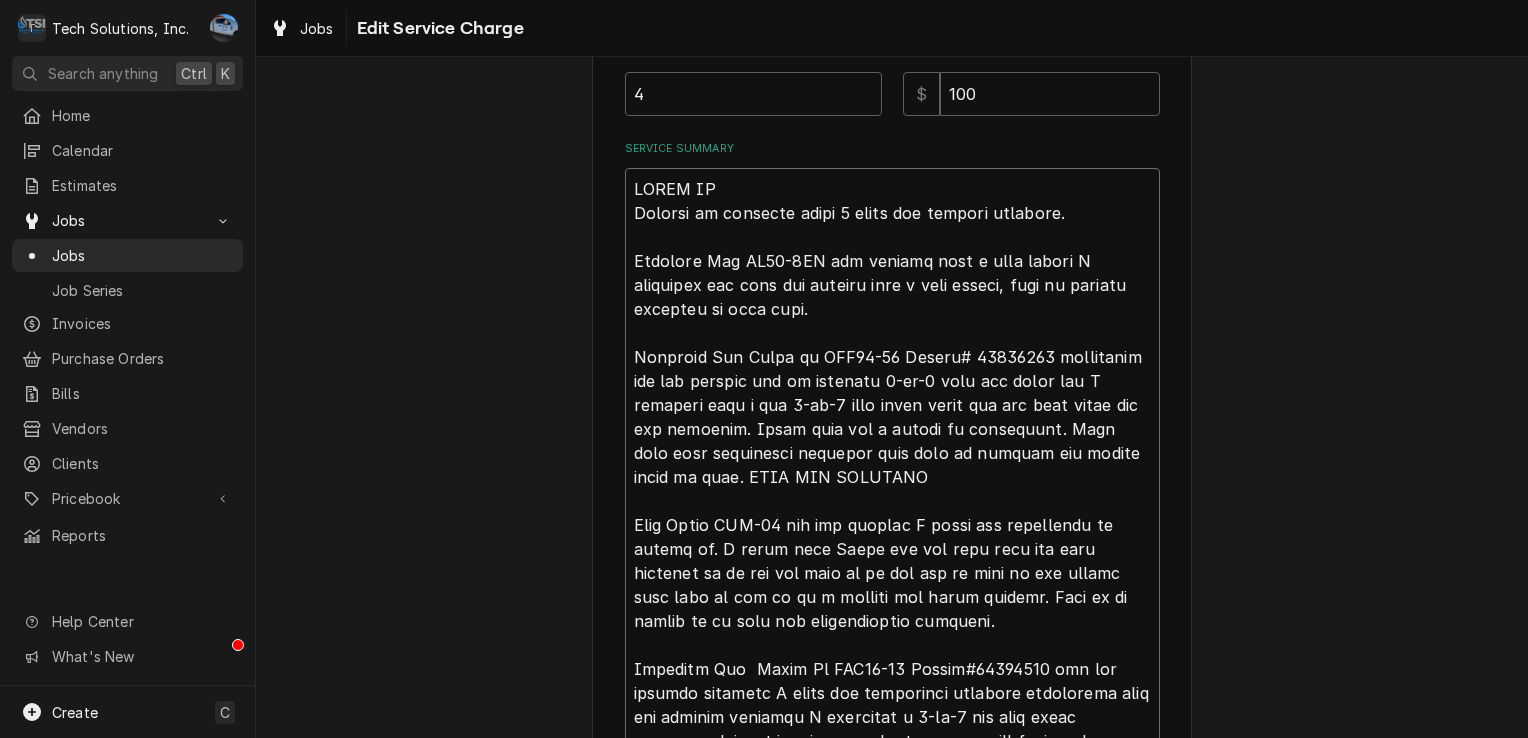 type on "x" 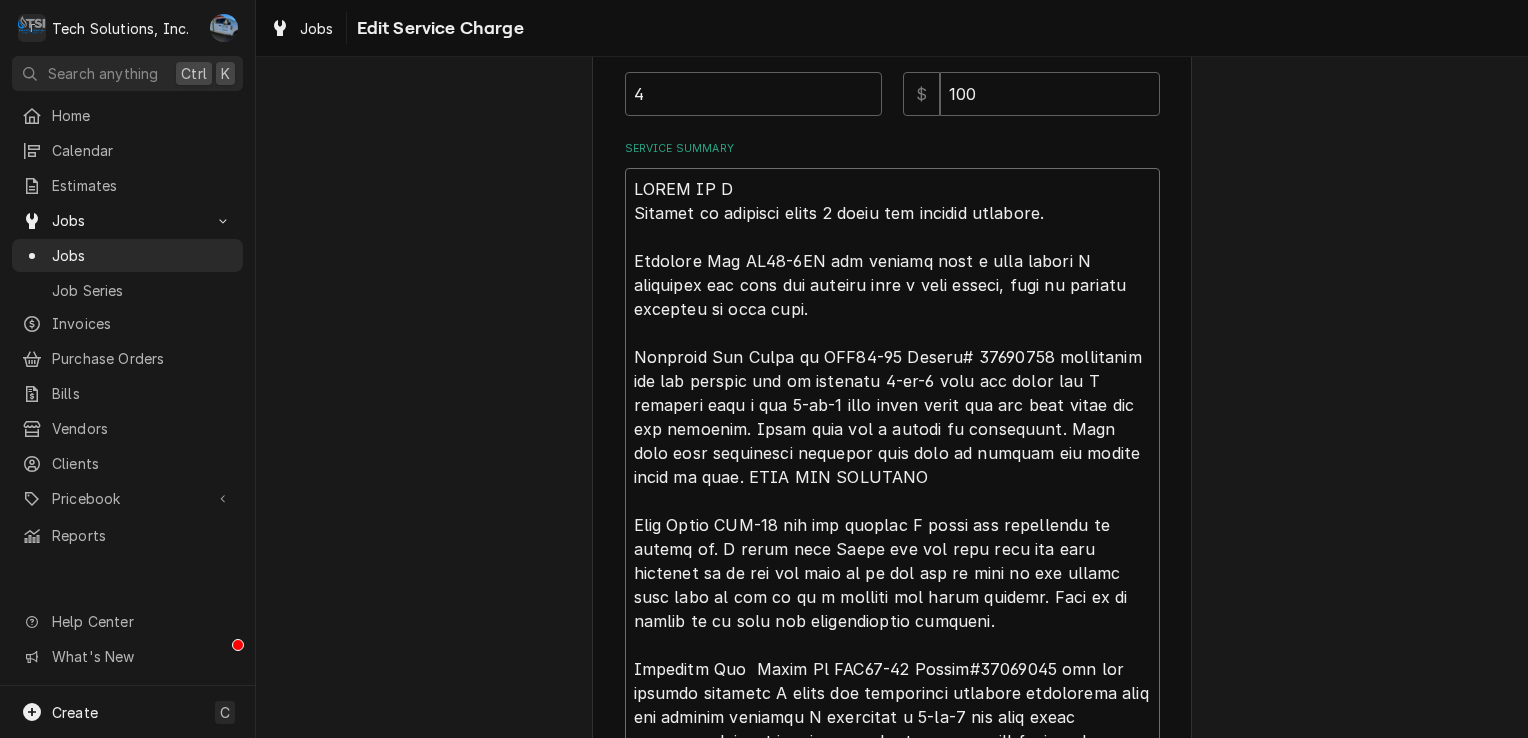 type on "x" 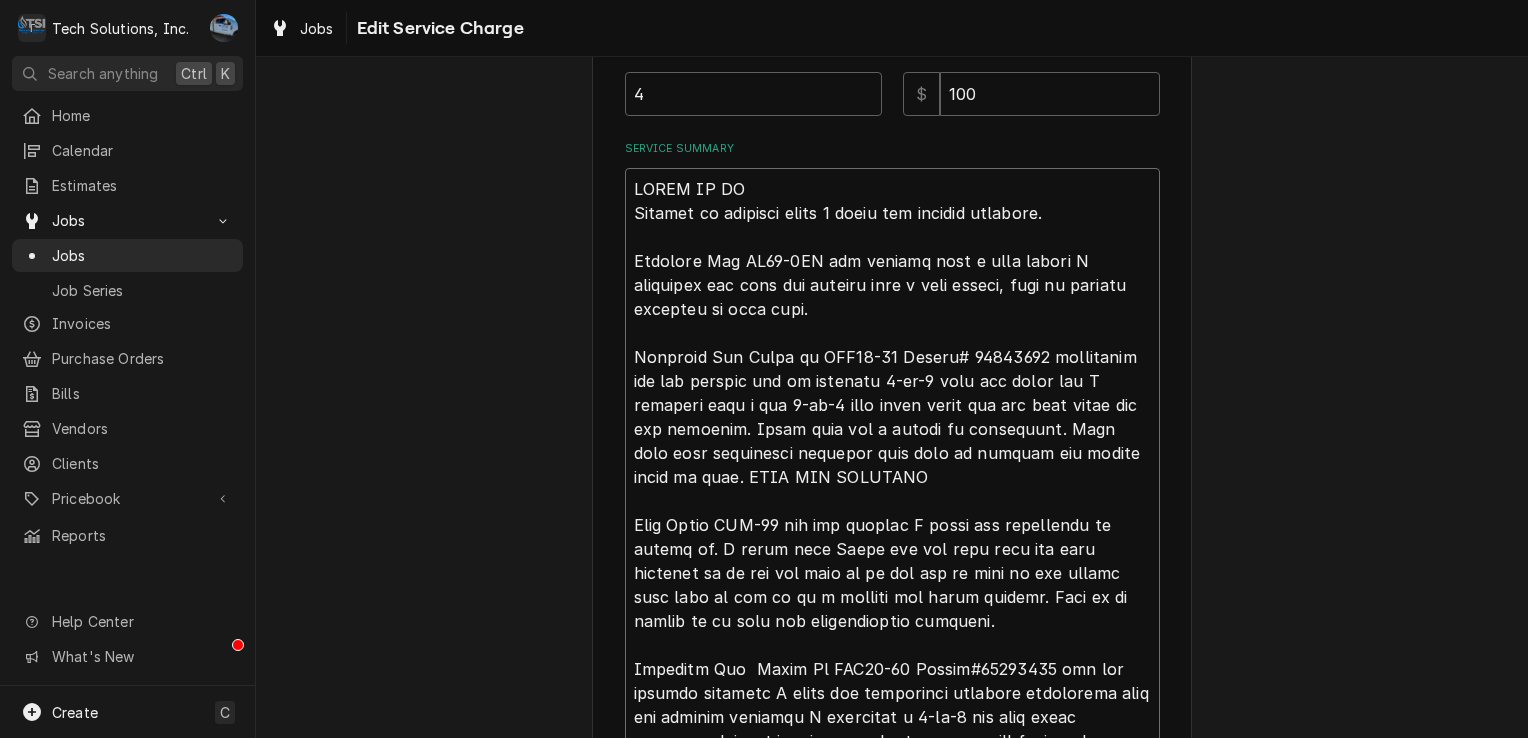 type on "x" 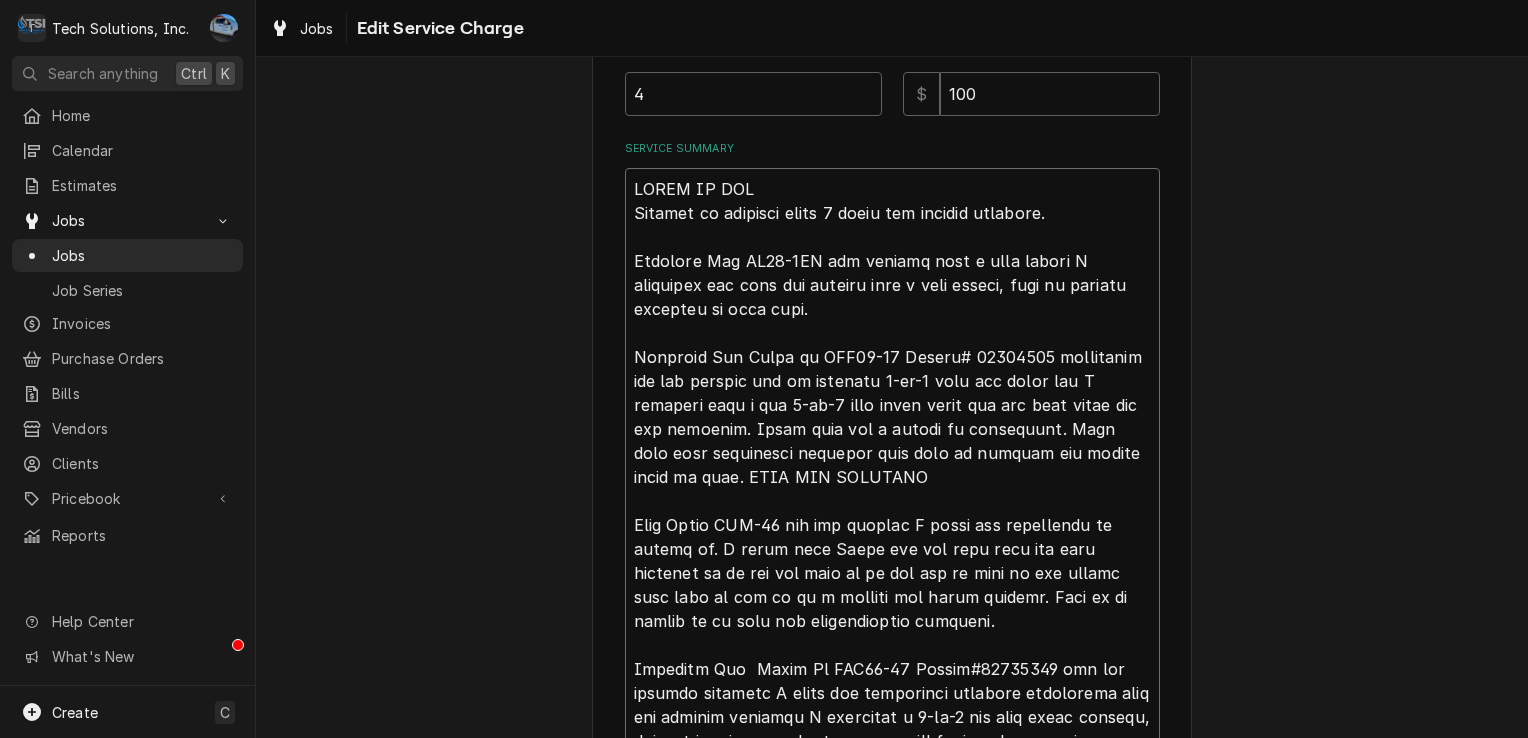 type on "x" 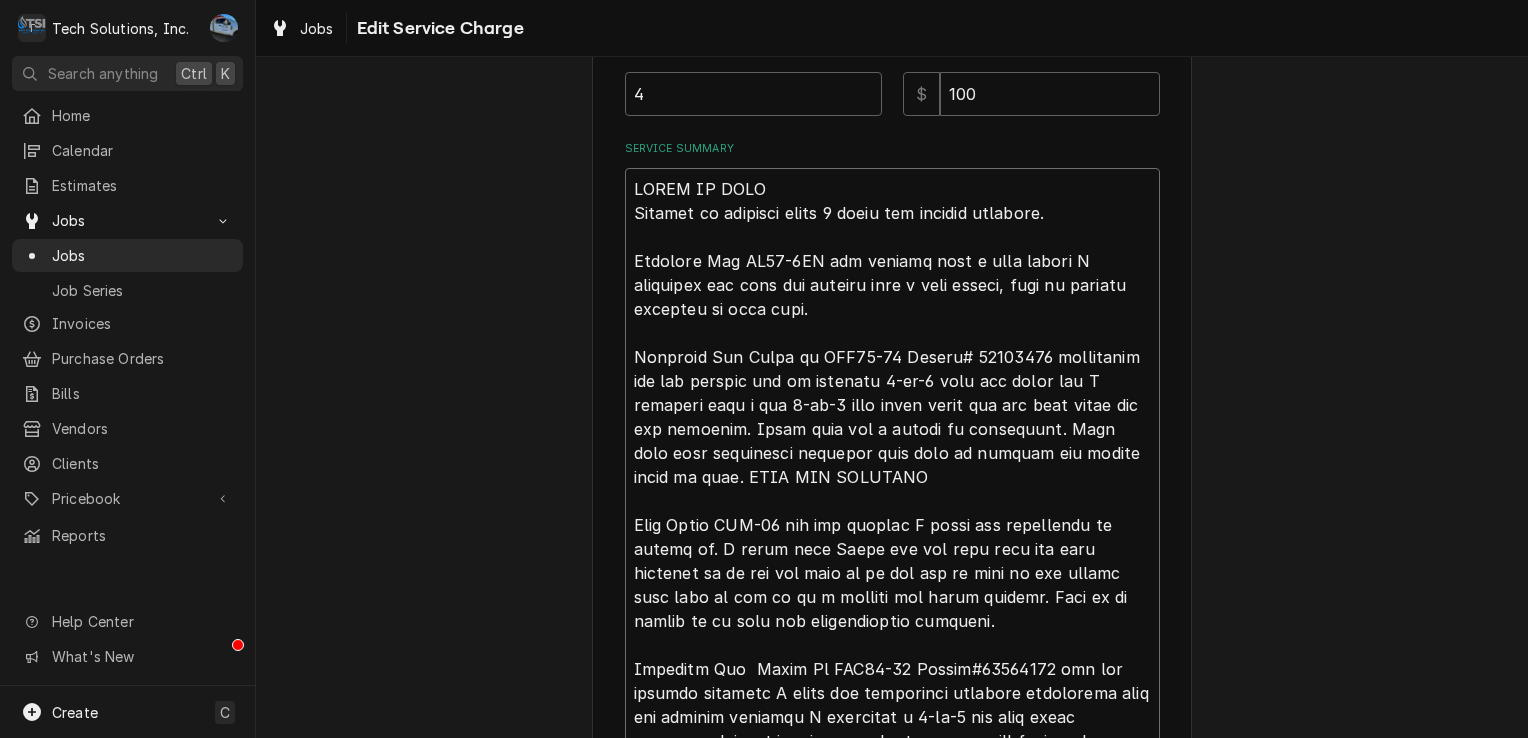 type on "READY TO BILL
Arrived on location found 5 units not running properly.
Beverage Air KR48-1AS was plugged into a dead outlet I unplugged the unit and plugged into a live outlet, unit is running properly at this time.
Beverage Air Reach in SPE60-16 Serial# 10607774 compressor was not running had an existing 3-in-1 that had blown out I replaced with a new 3-in-1 from truck stock and the unit would not run properly. Found unit had a locked up compressor. Unit will need compressor replaced also need to replace the filter dryer as well. UNIT WAS REPLACED
True Model TWT-48 was not running I found the compressor is locked up. I spoke with Shane and the head chef and they directed me to cut the cord so it can not be used in the future they want to use it as a counter top going forward. Unit is no longer to be used for refrigeration purposes.
Beverage Air  Reach In SPE60-16 Serial#10605552 was not running properly I found the compressor starting components were not working properly I installed a 3-in-1 and unit..." 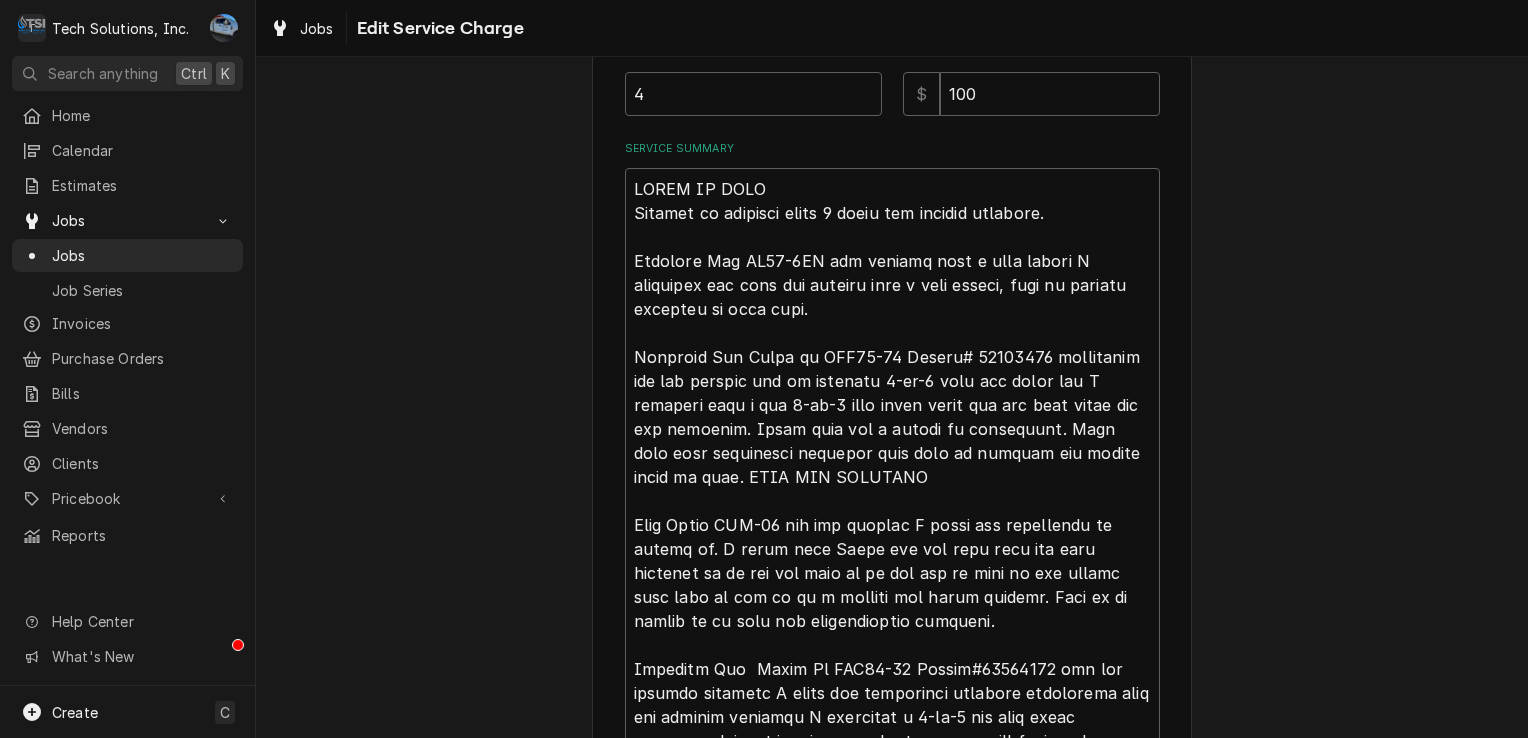 click on "Use the fields below to edit this service charge Short Description Reach In Edit Pricebook Item    Start Date 2025-06-26 End Date 2025-06-26 Unit Type Est. Job Duration 2h Total Time Logged 4h 40min Hourly Cost  ( optional ) $ 100 The cost of this charge does not match its cost in the pricebook. Click here  to update the pricebook. Hours 4 Hourly Rate  ( optional ) $ 100 Service Summary Save Delete Cancel" at bounding box center (892, 228) 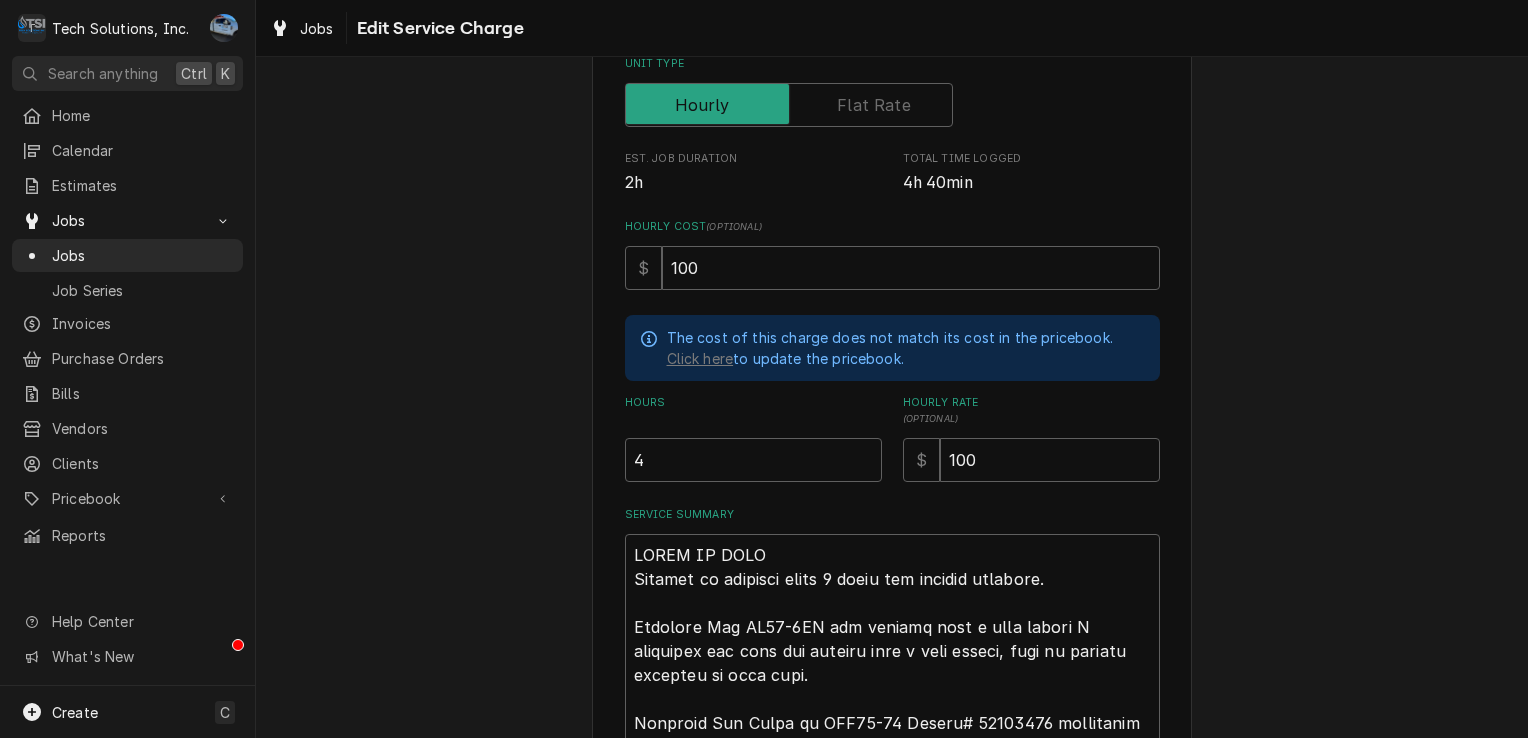 scroll, scrollTop: 536, scrollLeft: 0, axis: vertical 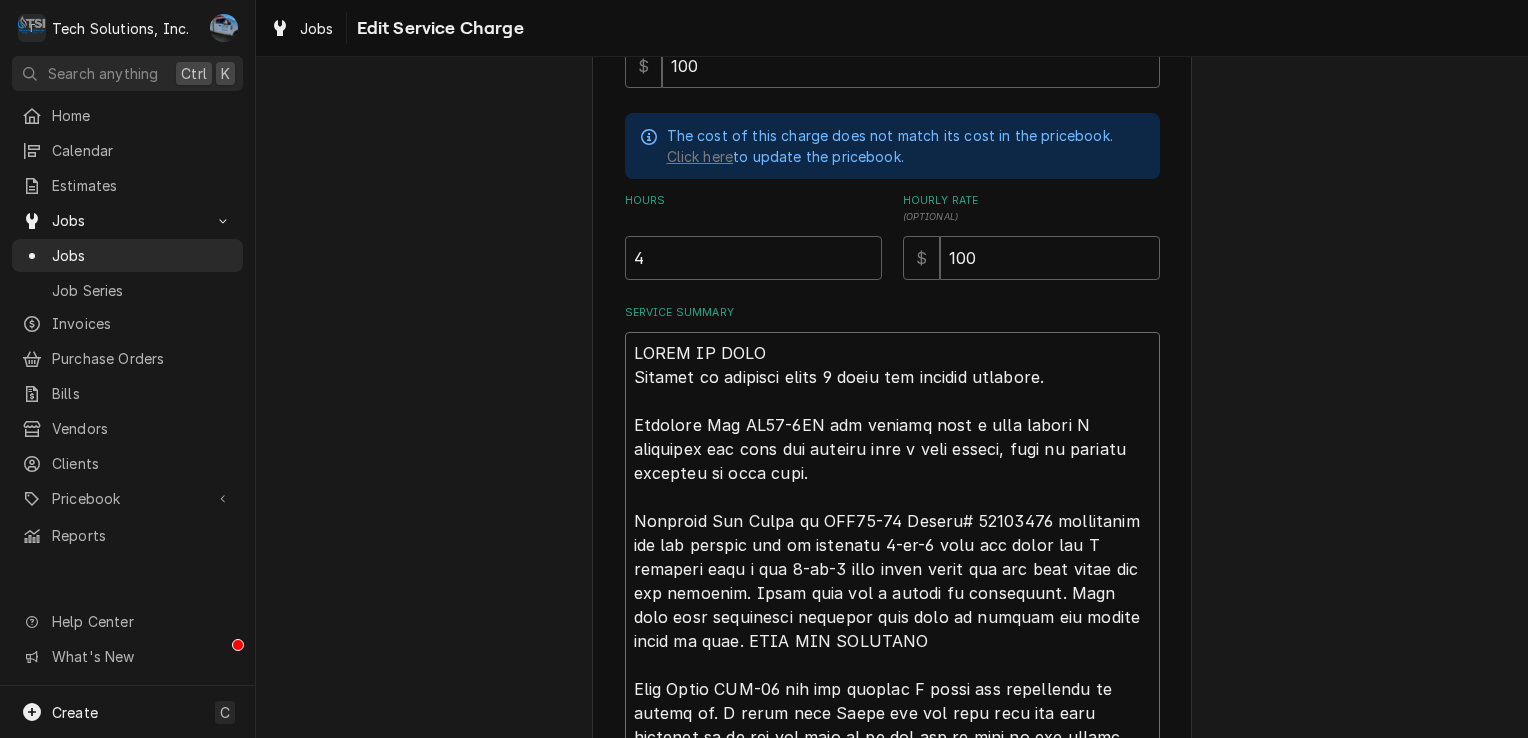 click on "Service Summary" at bounding box center [892, 701] 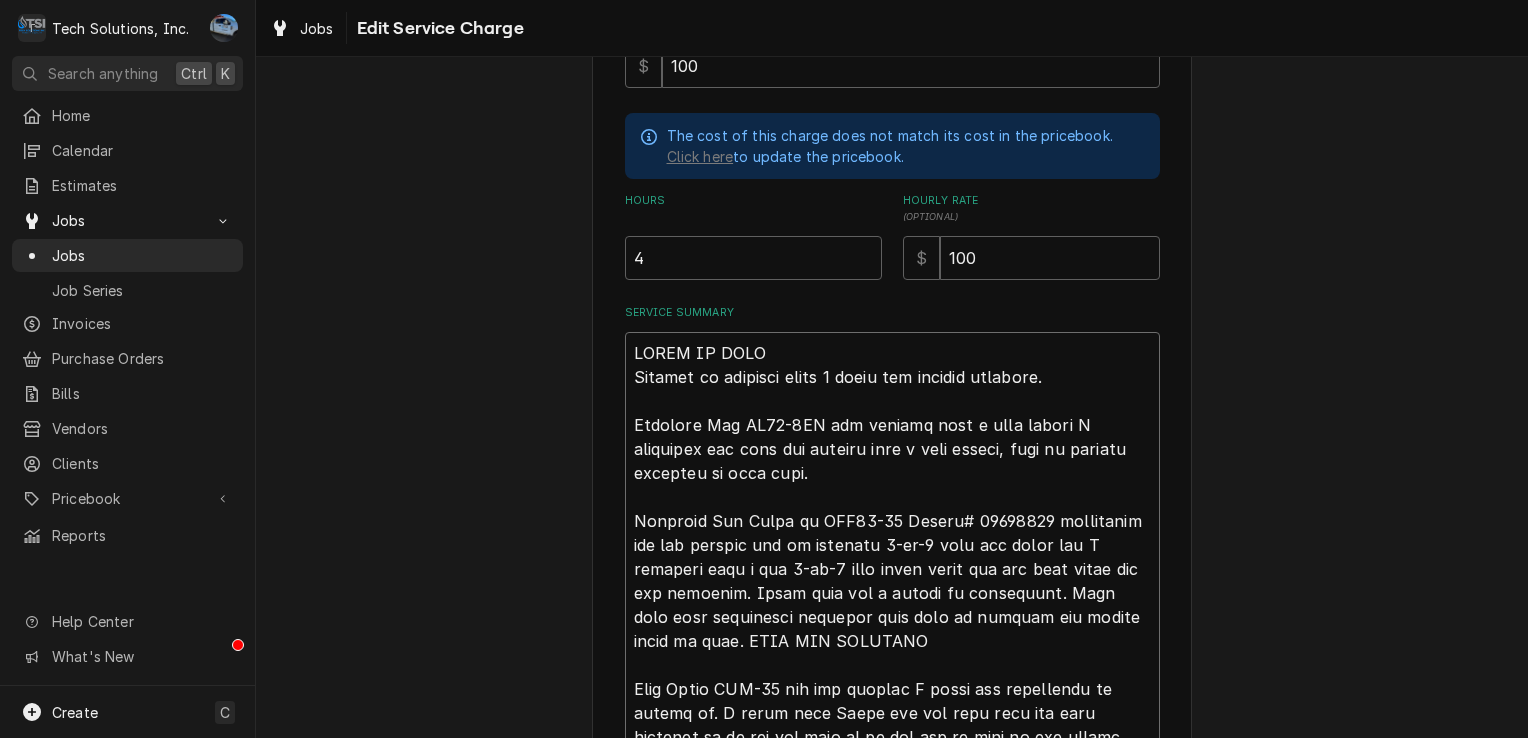type on "x" 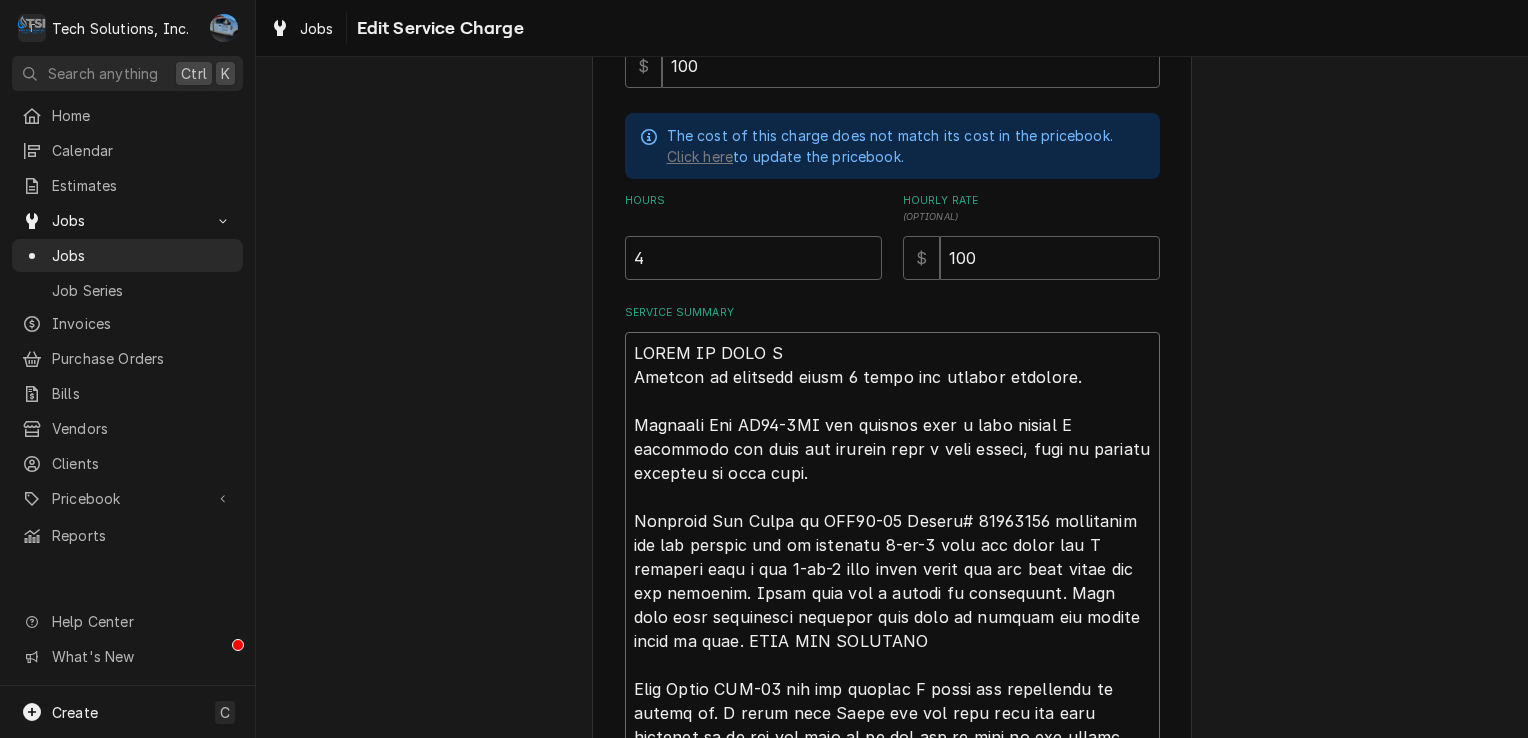 type on "x" 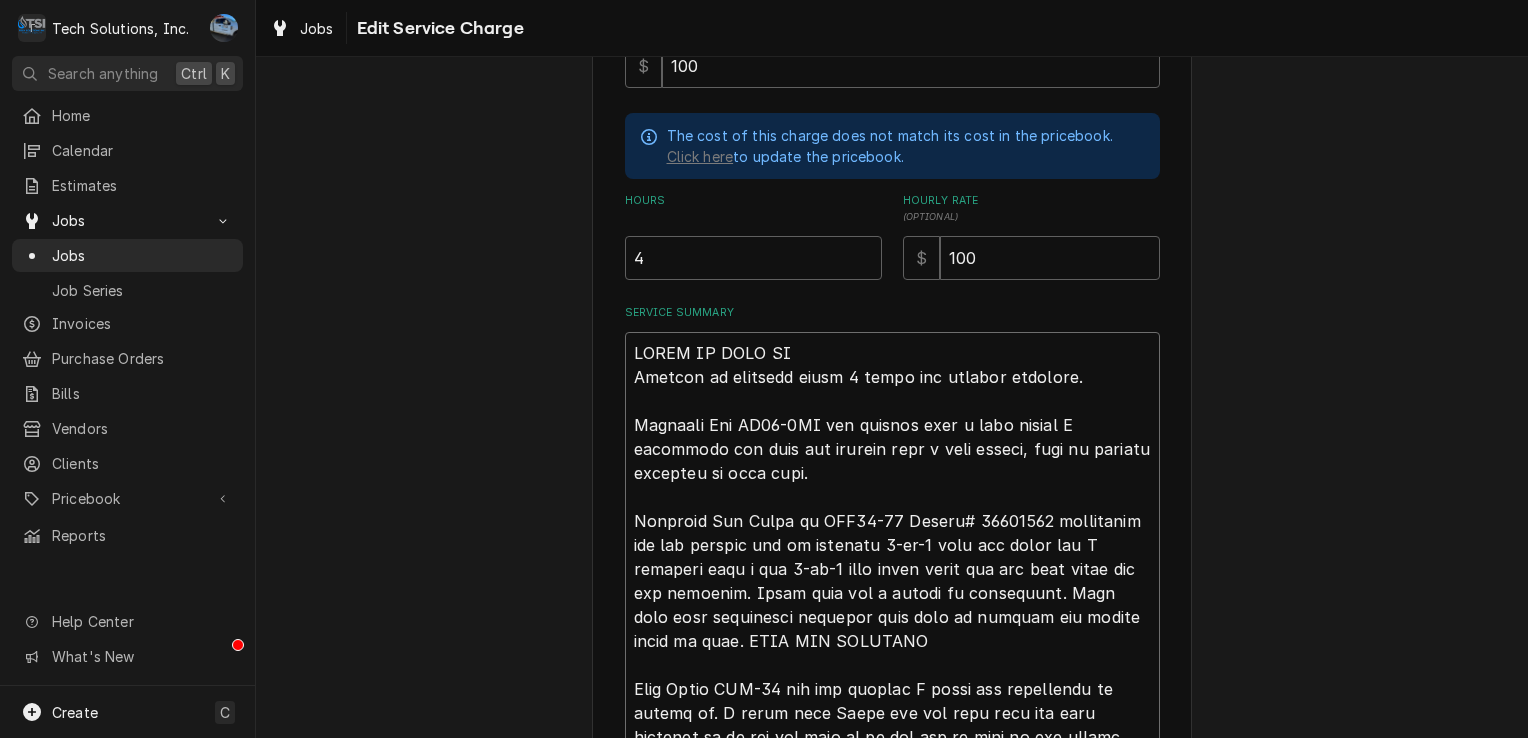 type on "x" 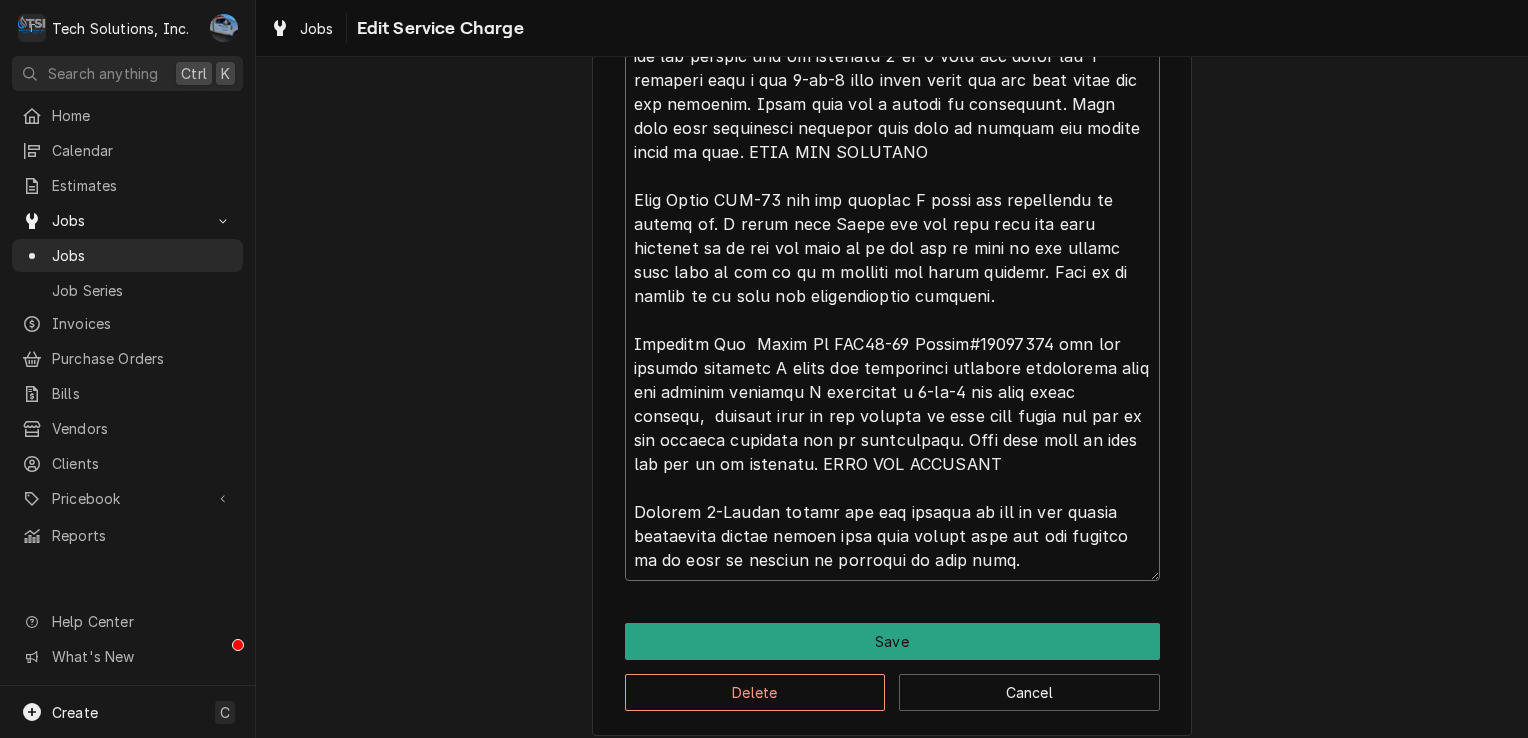 scroll, scrollTop: 1036, scrollLeft: 0, axis: vertical 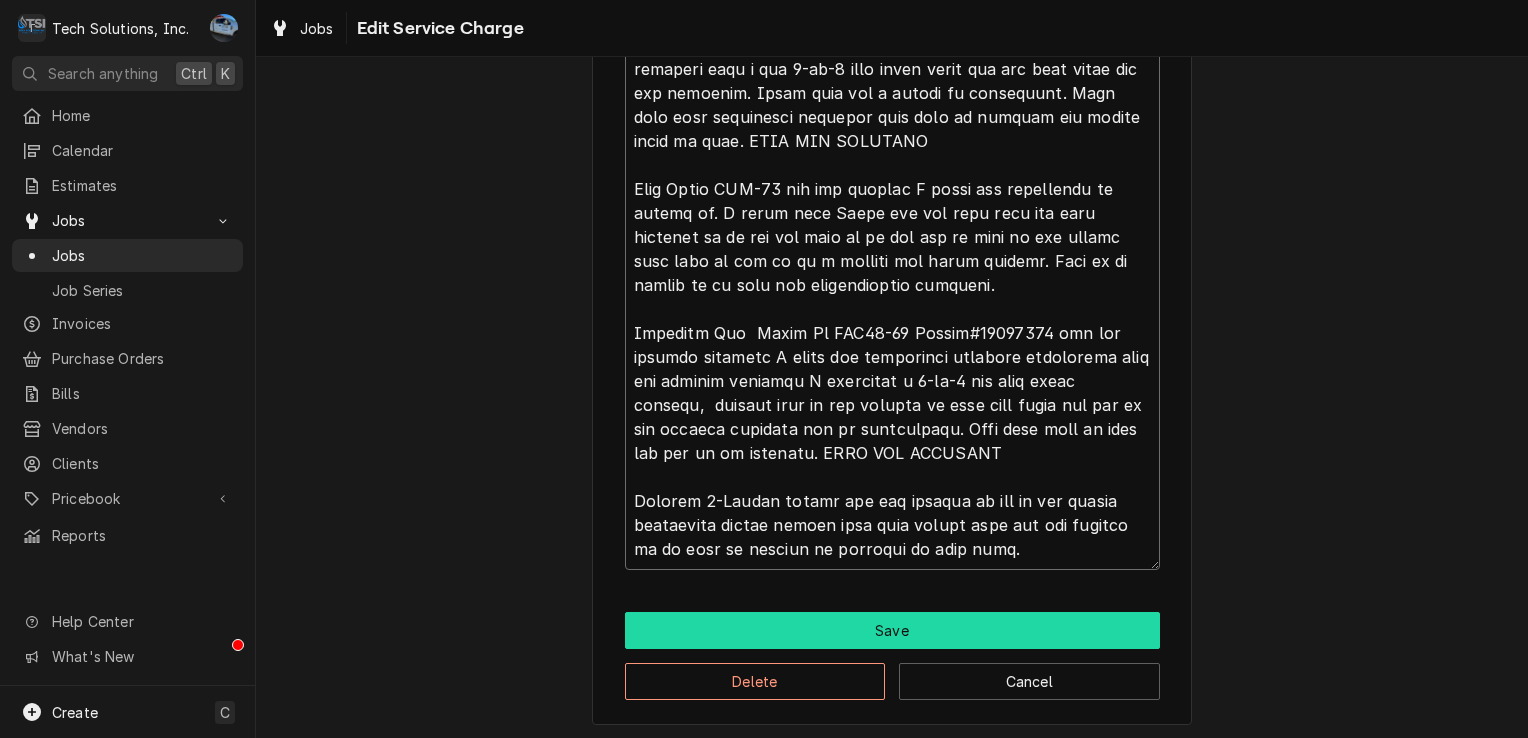 type on "READY TO BILL OUT
Arrived on location found 5 units not running properly.
Beverage Air KR48-1AS was plugged into a dead outlet I unplugged the unit and plugged into a live outlet, unit is running properly at this time.
Beverage Air Reach in SPE60-16 Serial# 10607774 compressor was not running had an existing 3-in-1 that had blown out I replaced with a new 3-in-1 from truck stock and the unit would not run properly. Found unit had a locked up compressor. Unit will need compressor replaced also need to replace the filter dryer as well. UNIT WAS REPLACED
True Model TWT-48 was not running I found the compressor is locked up. I spoke with Shane and the head chef and they directed me to cut the cord so it can not be used in the future they want to use it as a counter top going forward. Unit is no longer to be used for refrigeration purposes.
Beverage Air  Reach In SPE60-16 Serial#10605552 was not running properly I found the compressor starting components were not working properly I installed a 3-in-1 and ..." 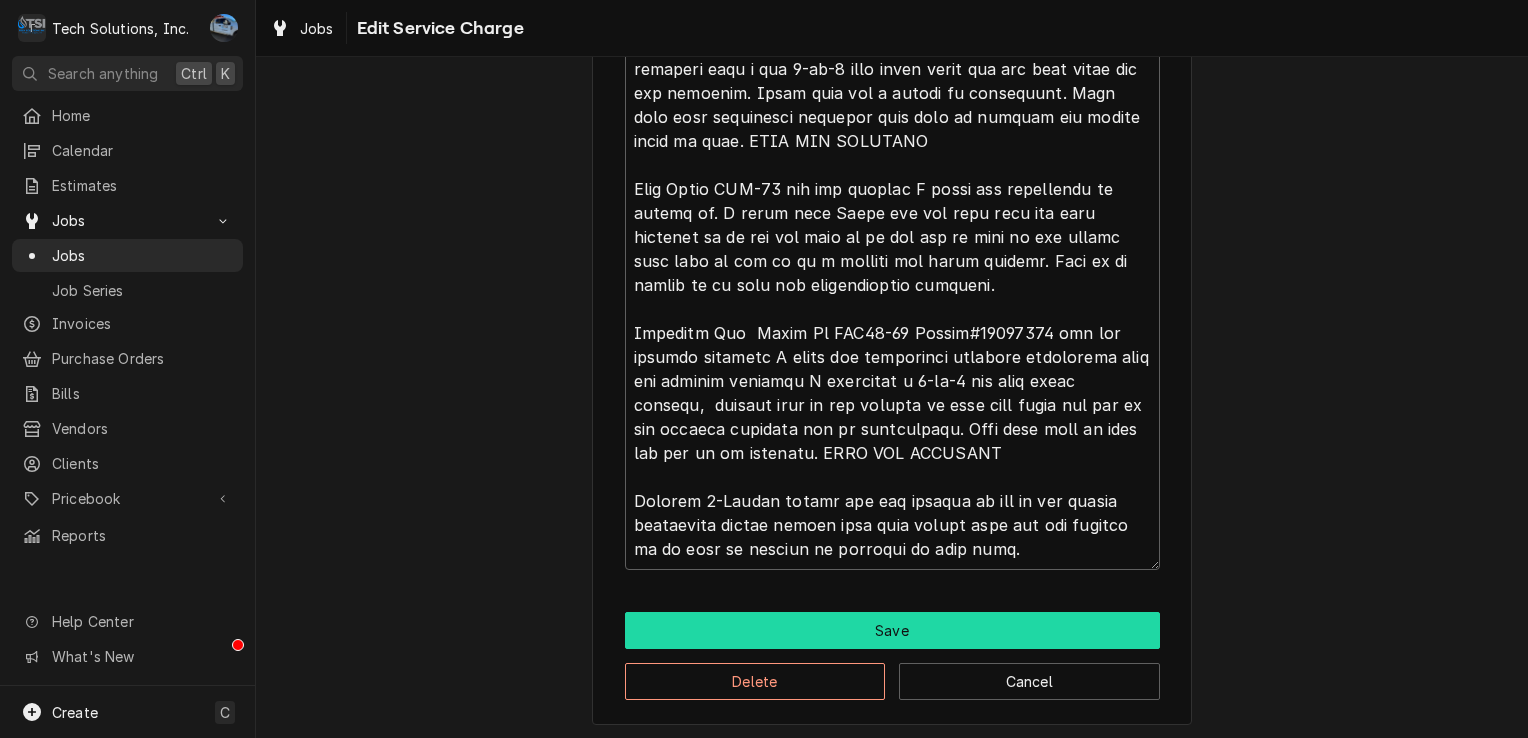click on "Save" at bounding box center (892, 630) 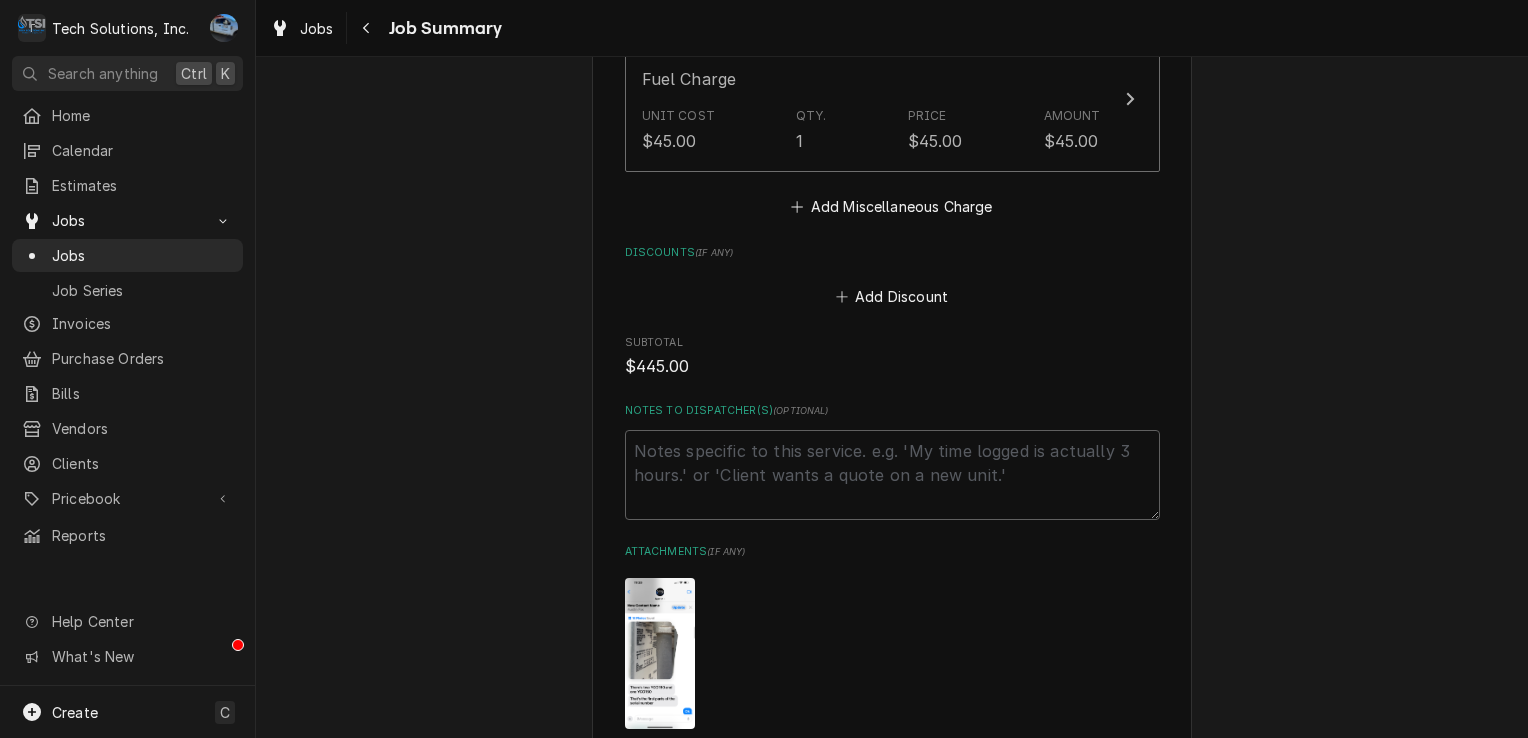 scroll, scrollTop: 2200, scrollLeft: 0, axis: vertical 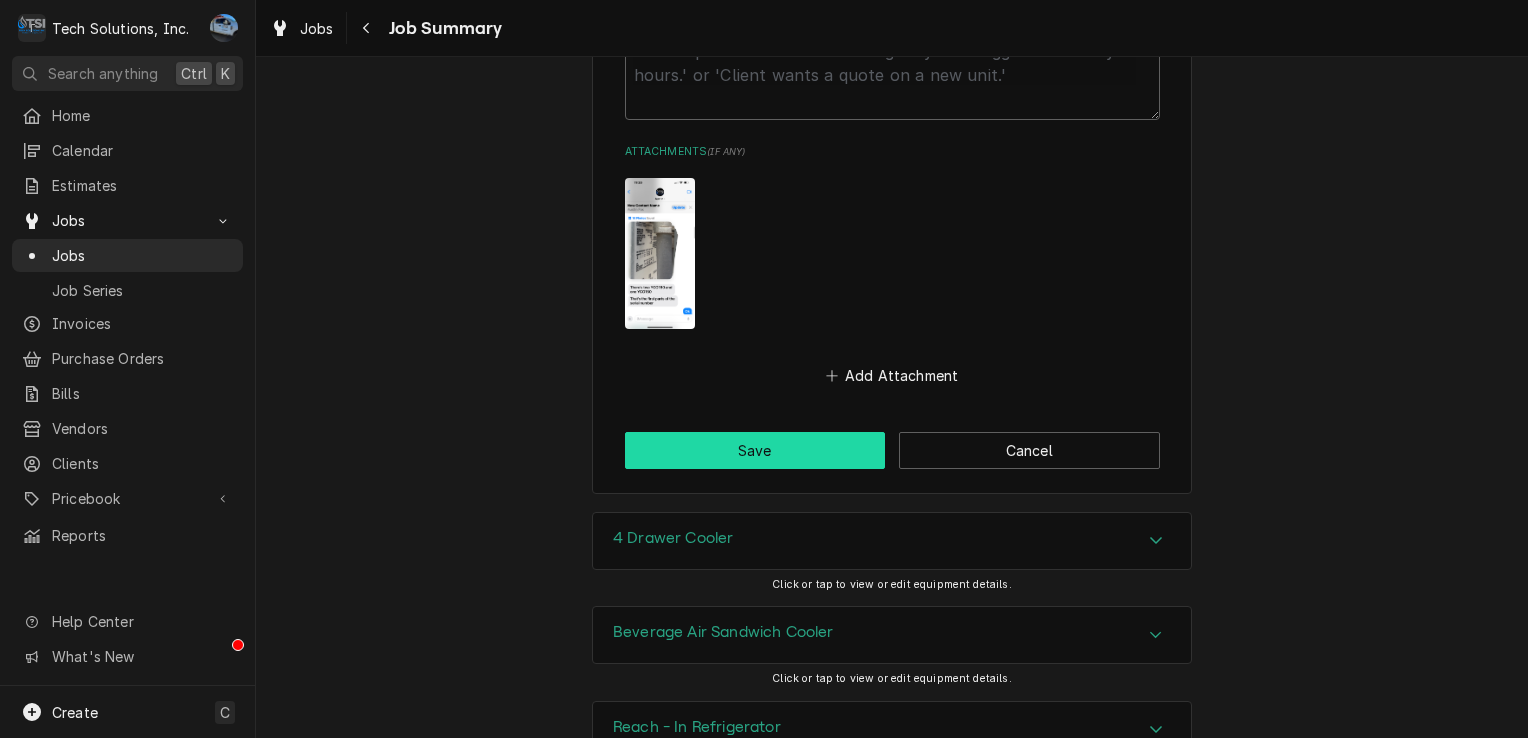 click on "Save" at bounding box center (755, 450) 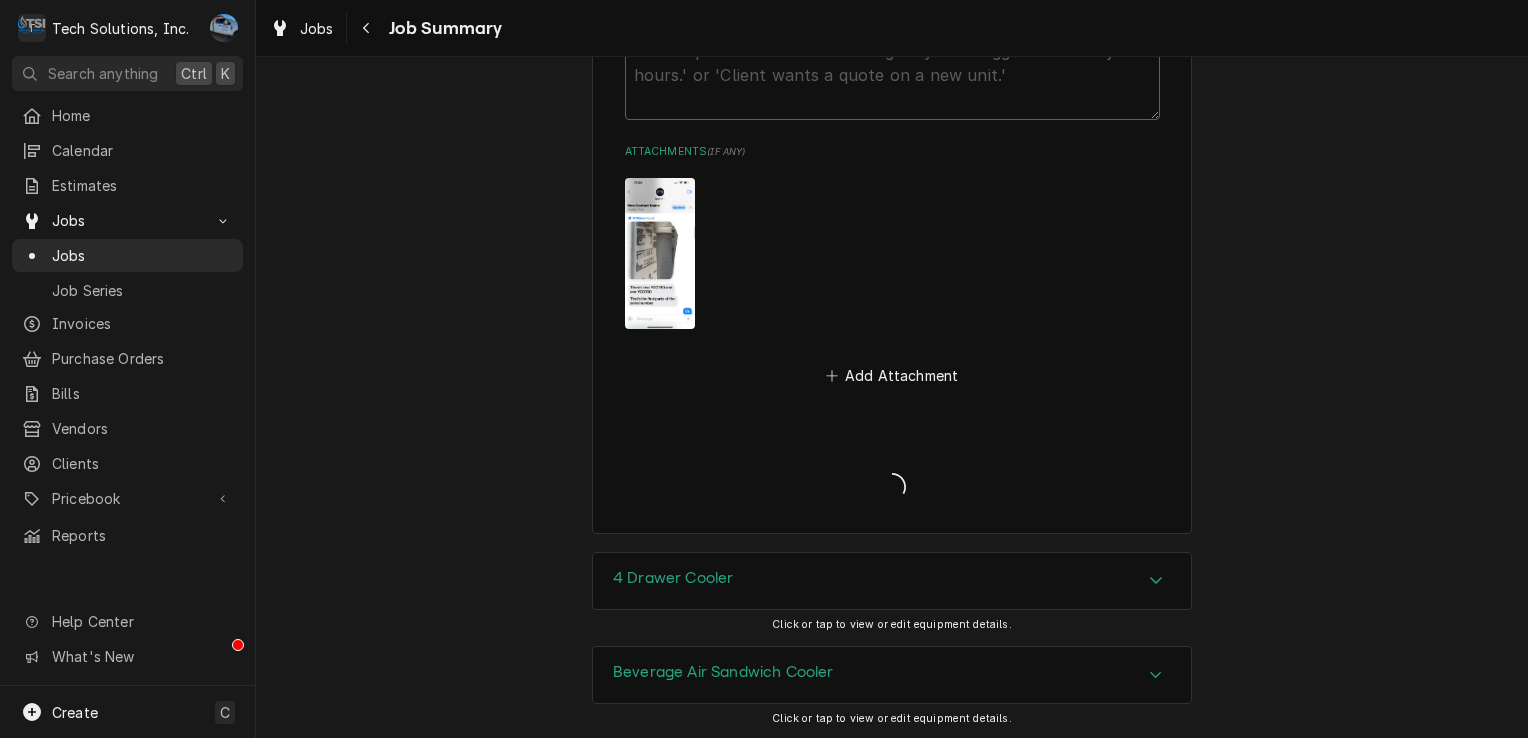 type on "x" 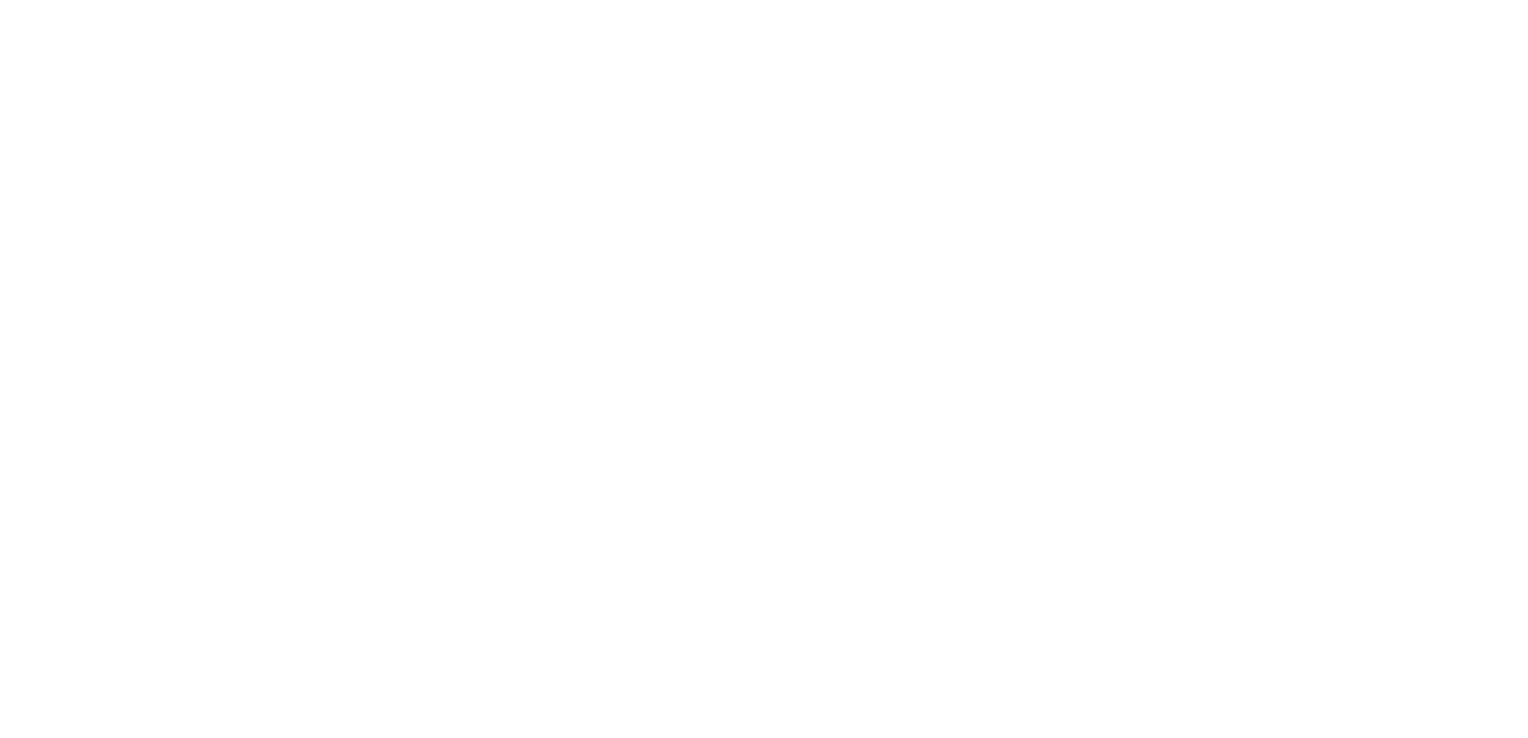 scroll, scrollTop: 0, scrollLeft: 0, axis: both 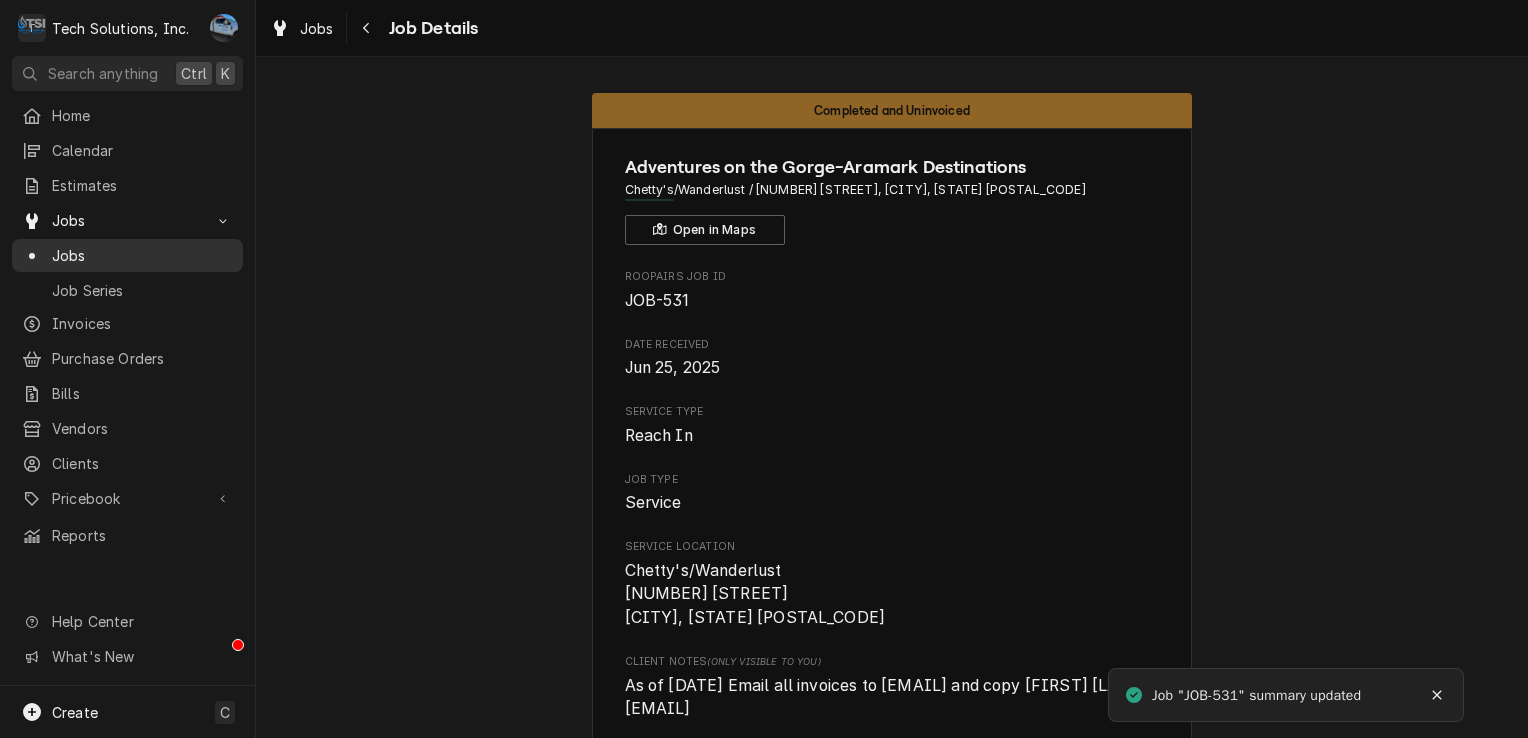 click on "Jobs" at bounding box center [142, 255] 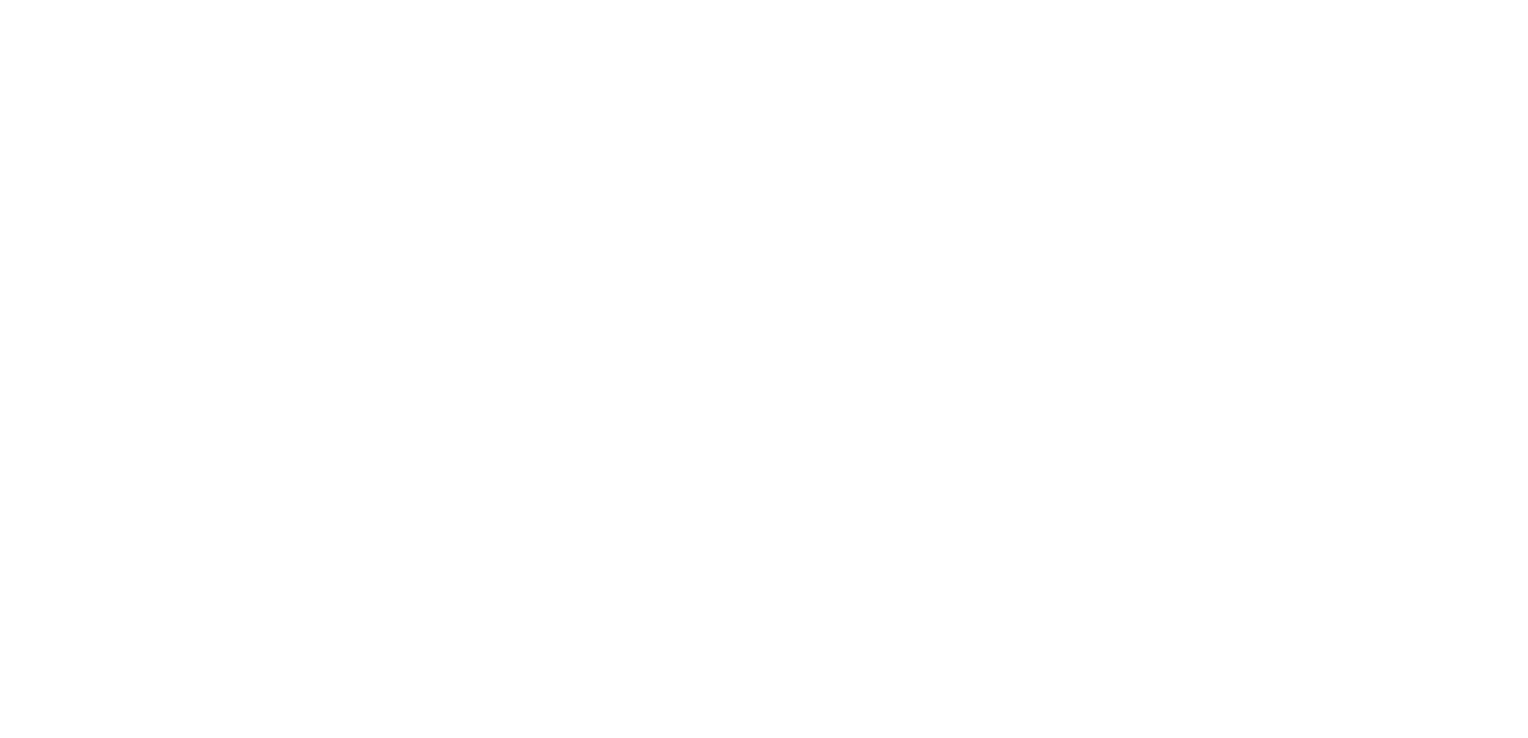 scroll, scrollTop: 0, scrollLeft: 0, axis: both 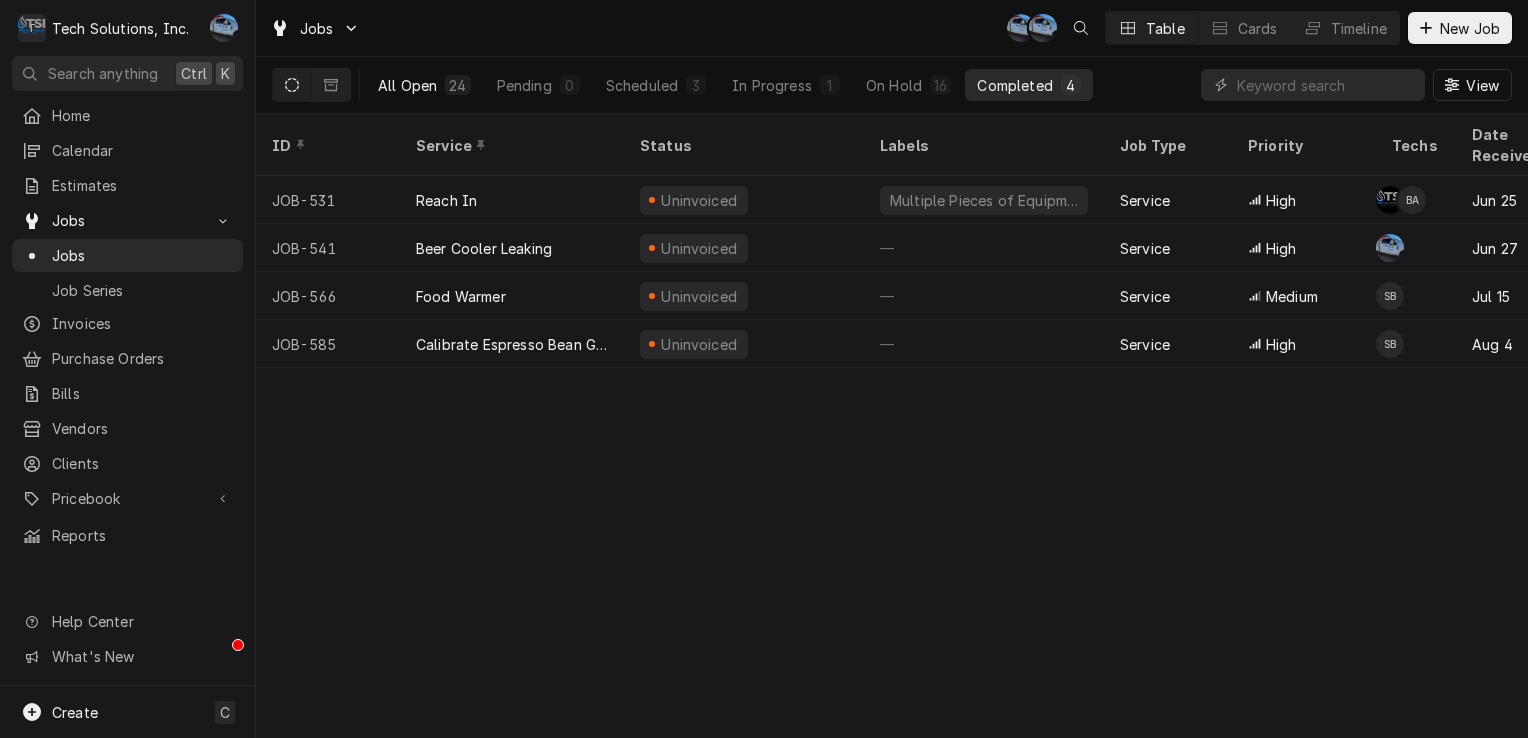 click on "All Open 24" at bounding box center [424, 85] 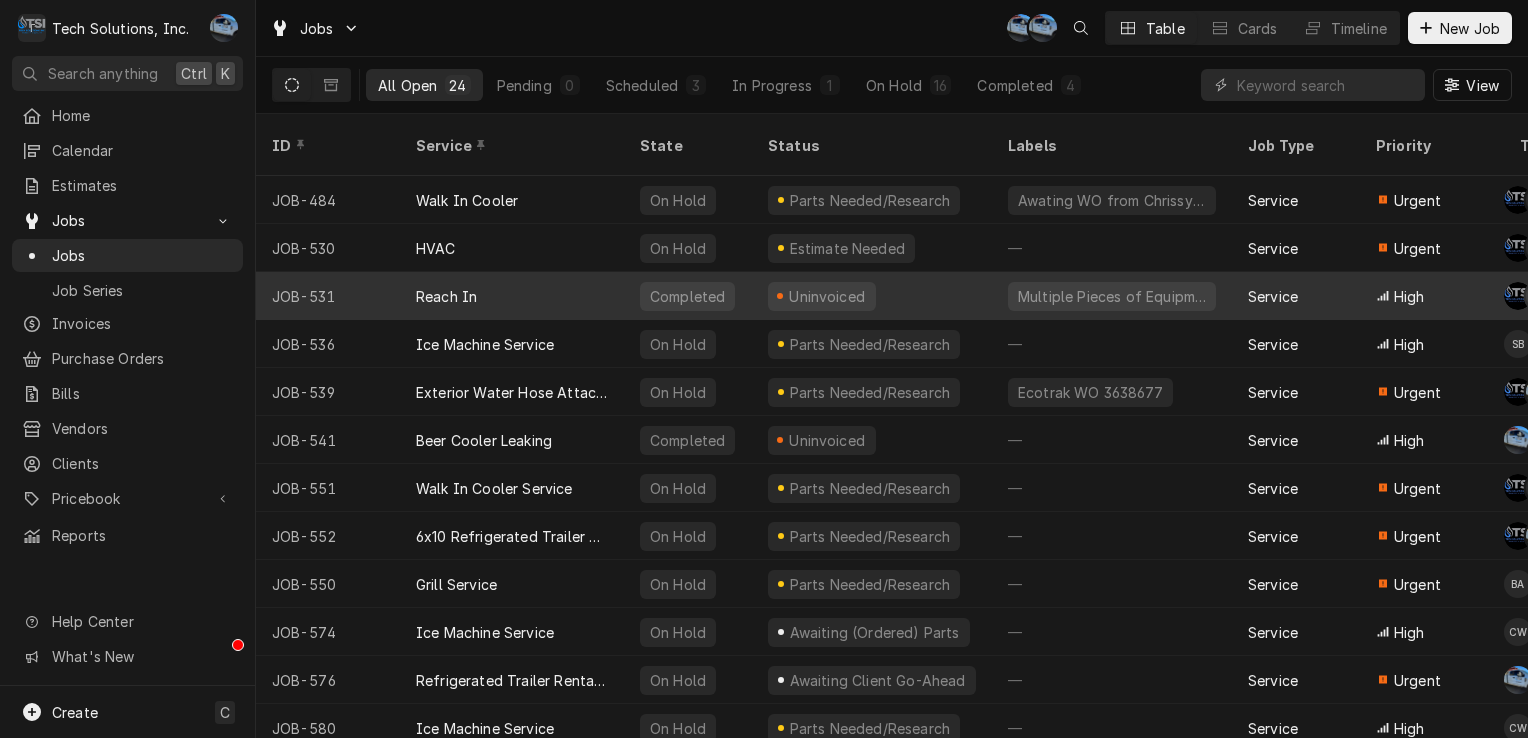 scroll, scrollTop: 100, scrollLeft: 0, axis: vertical 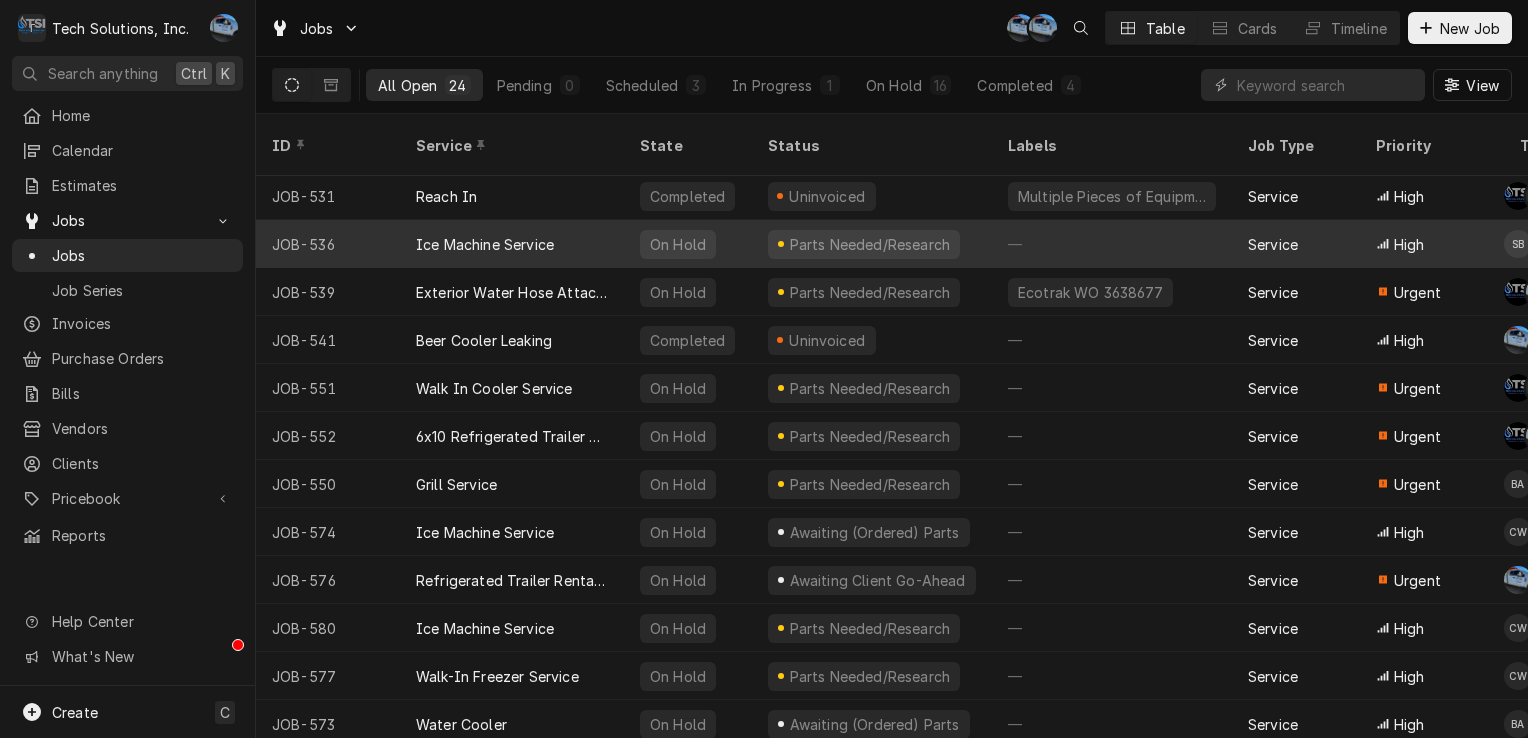 click on "On Hold" at bounding box center (688, 244) 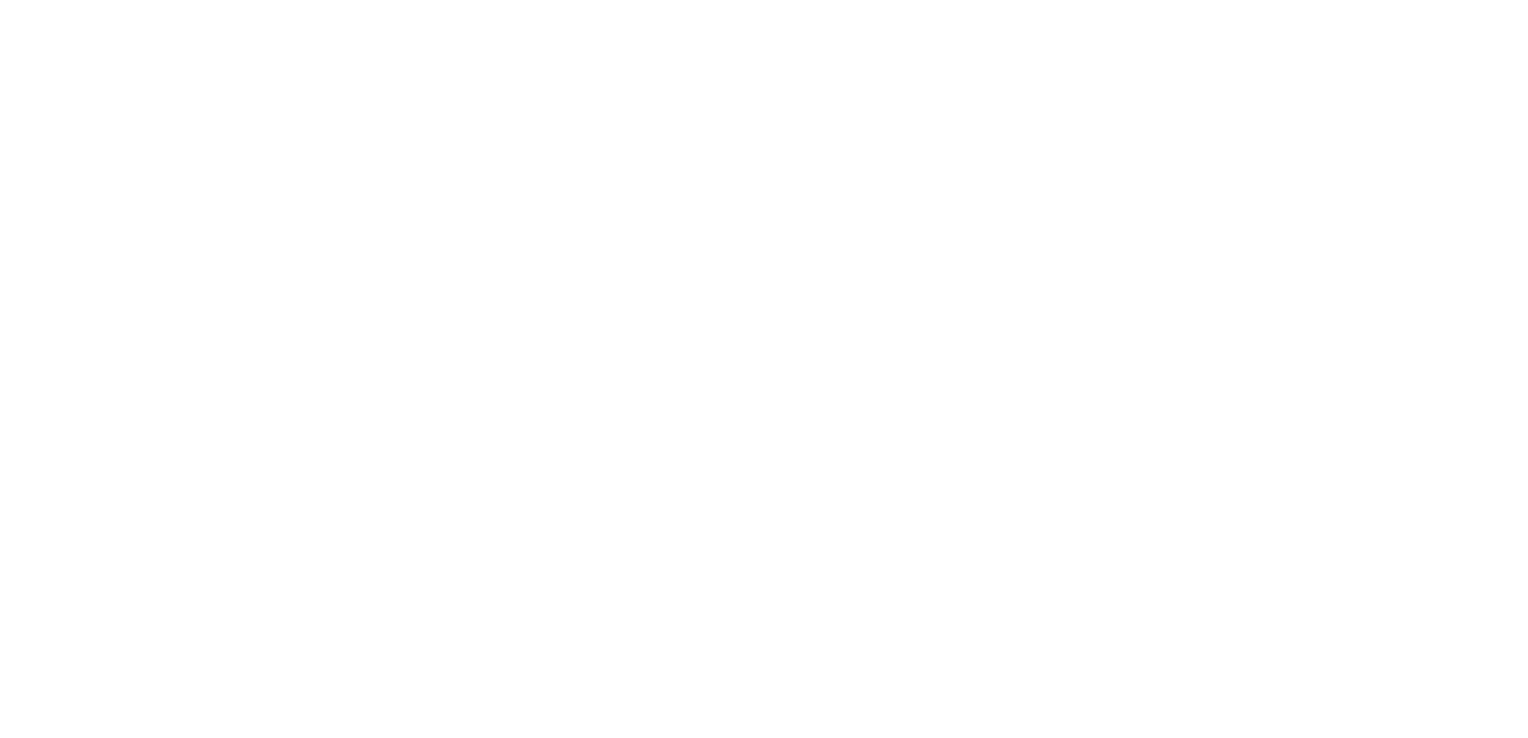scroll, scrollTop: 0, scrollLeft: 0, axis: both 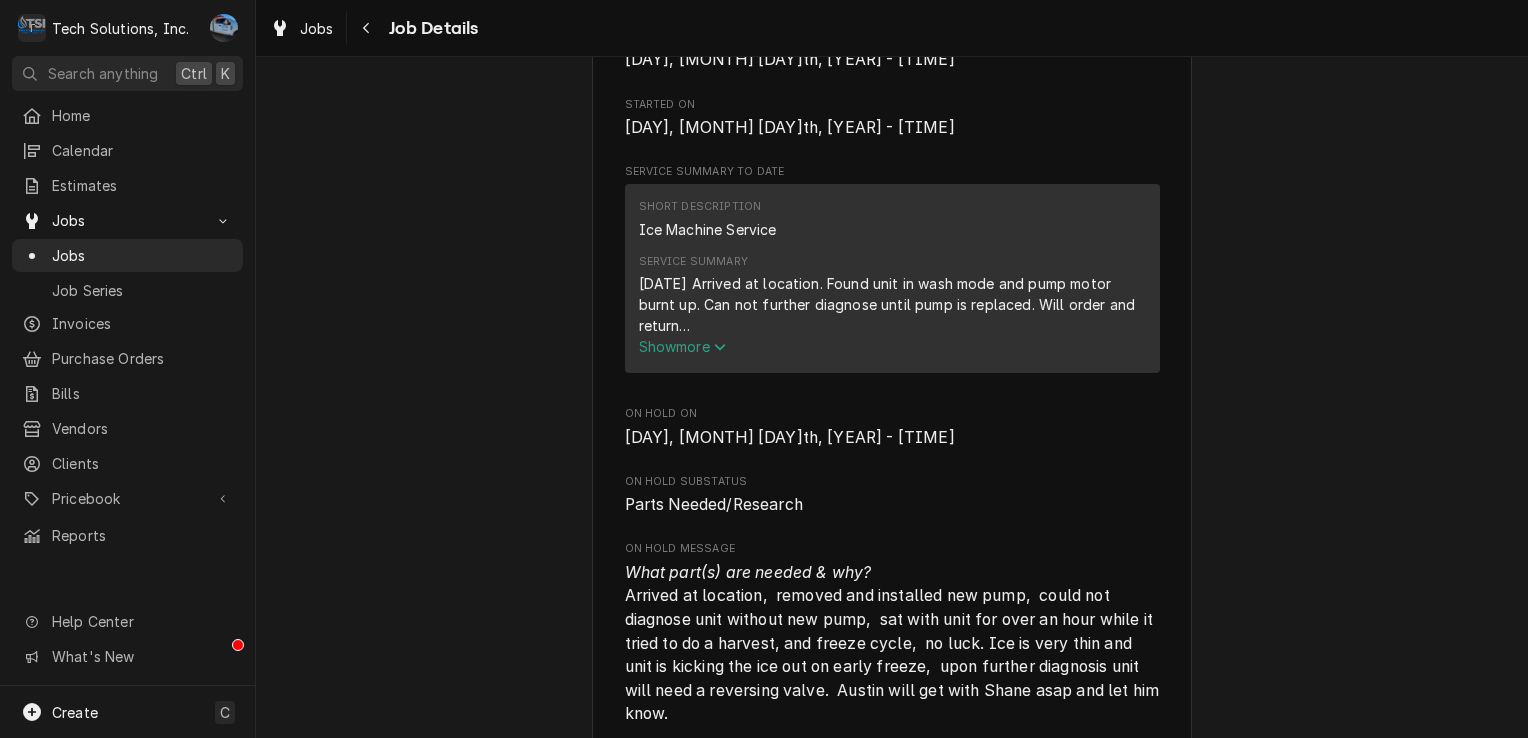 click on "Show  more" at bounding box center [683, 346] 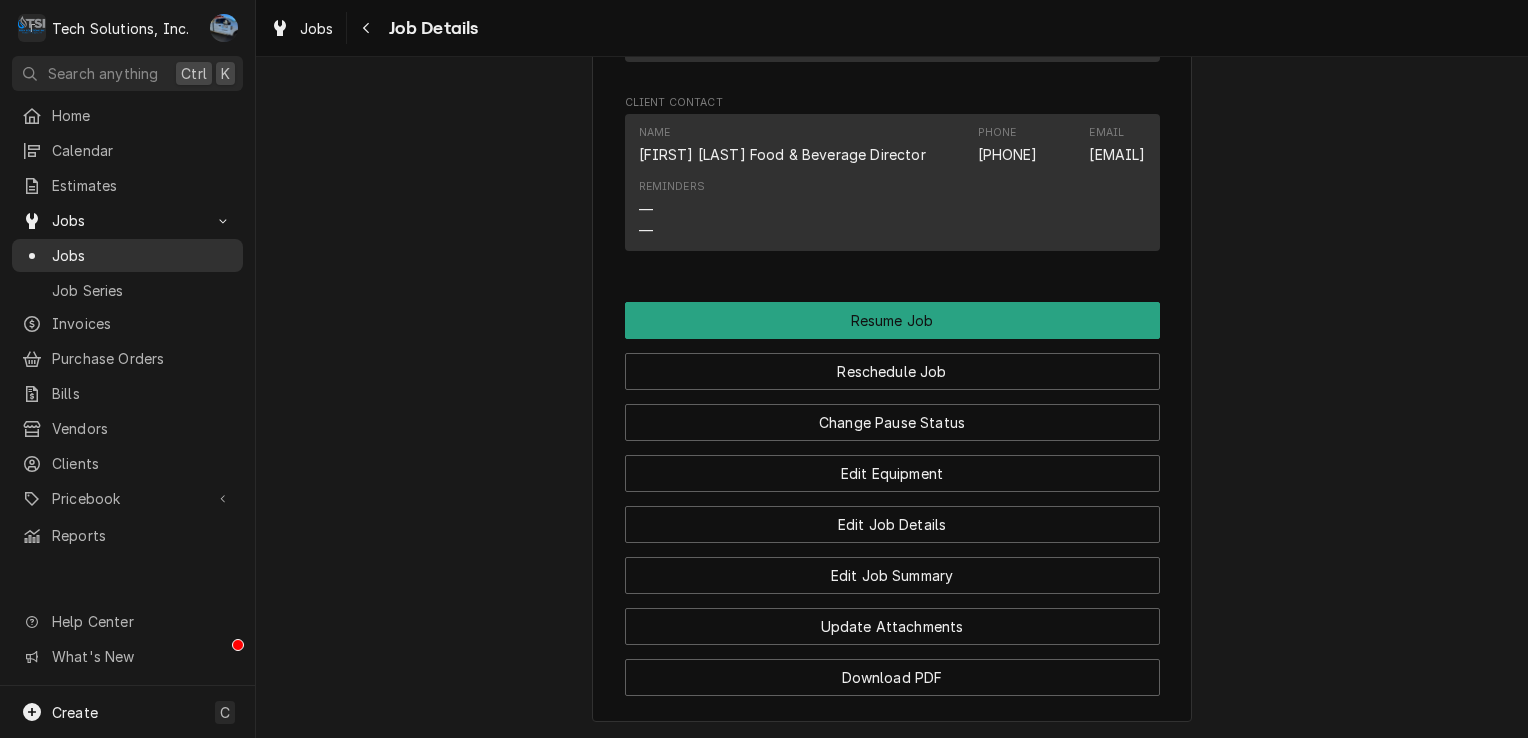 scroll, scrollTop: 2400, scrollLeft: 0, axis: vertical 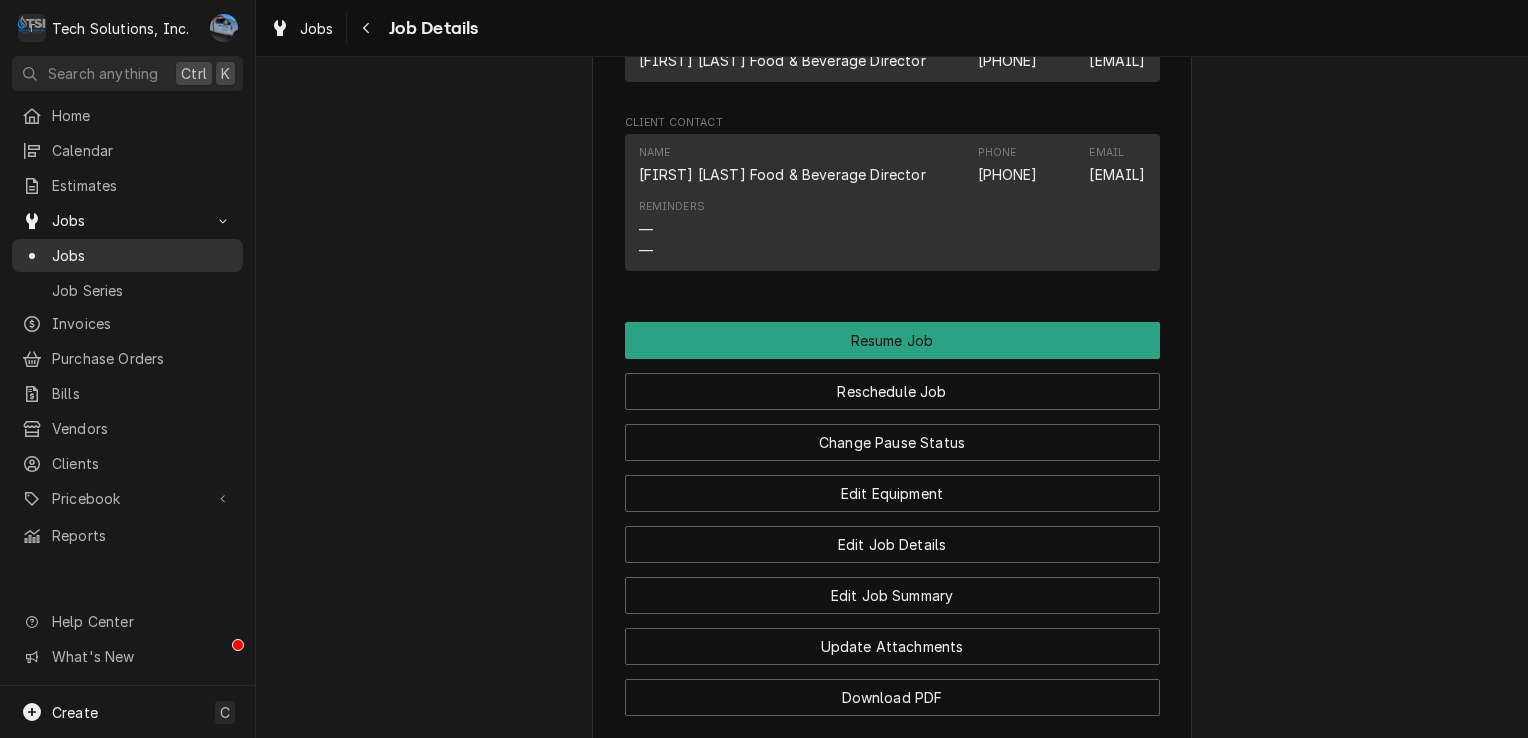 click on "Jobs" at bounding box center [142, 255] 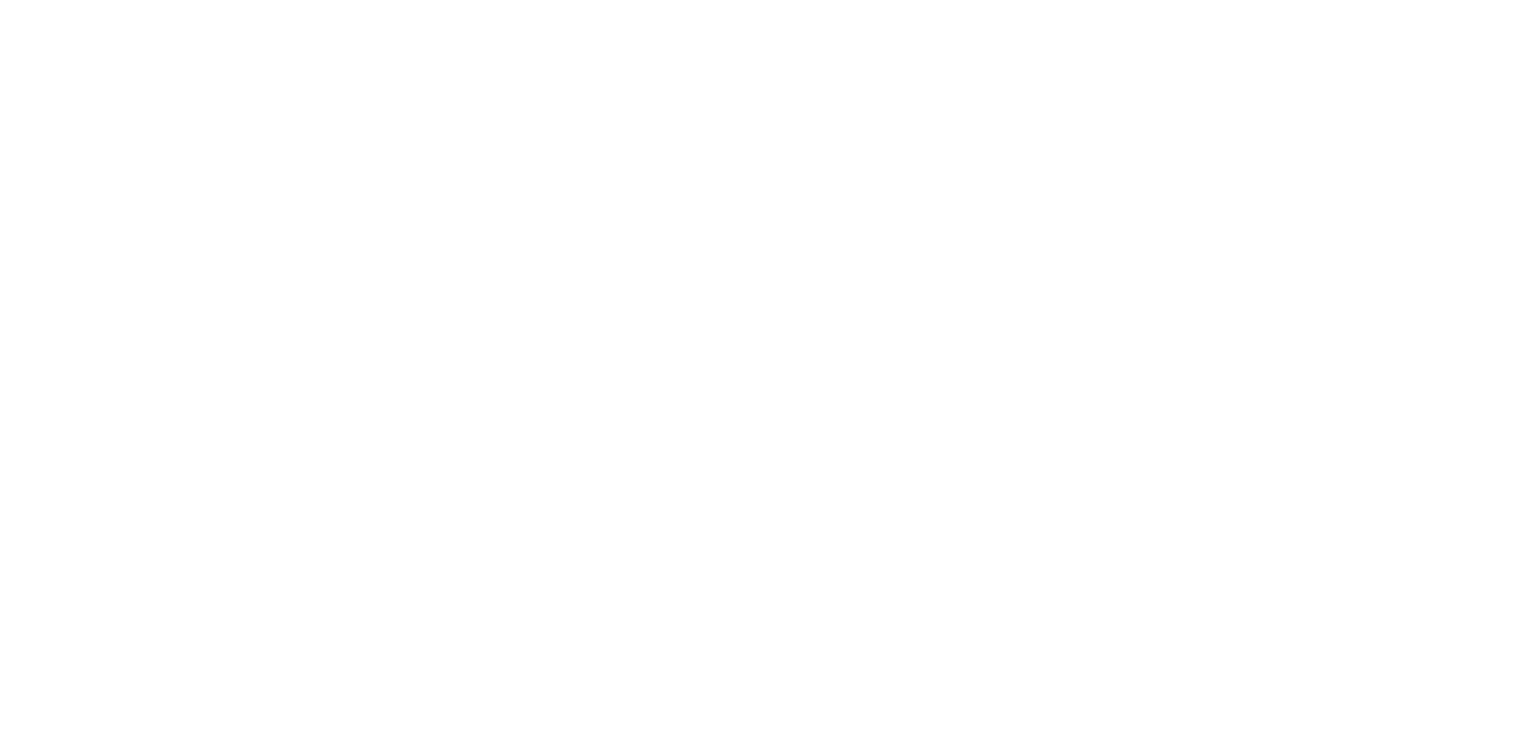 scroll, scrollTop: 0, scrollLeft: 0, axis: both 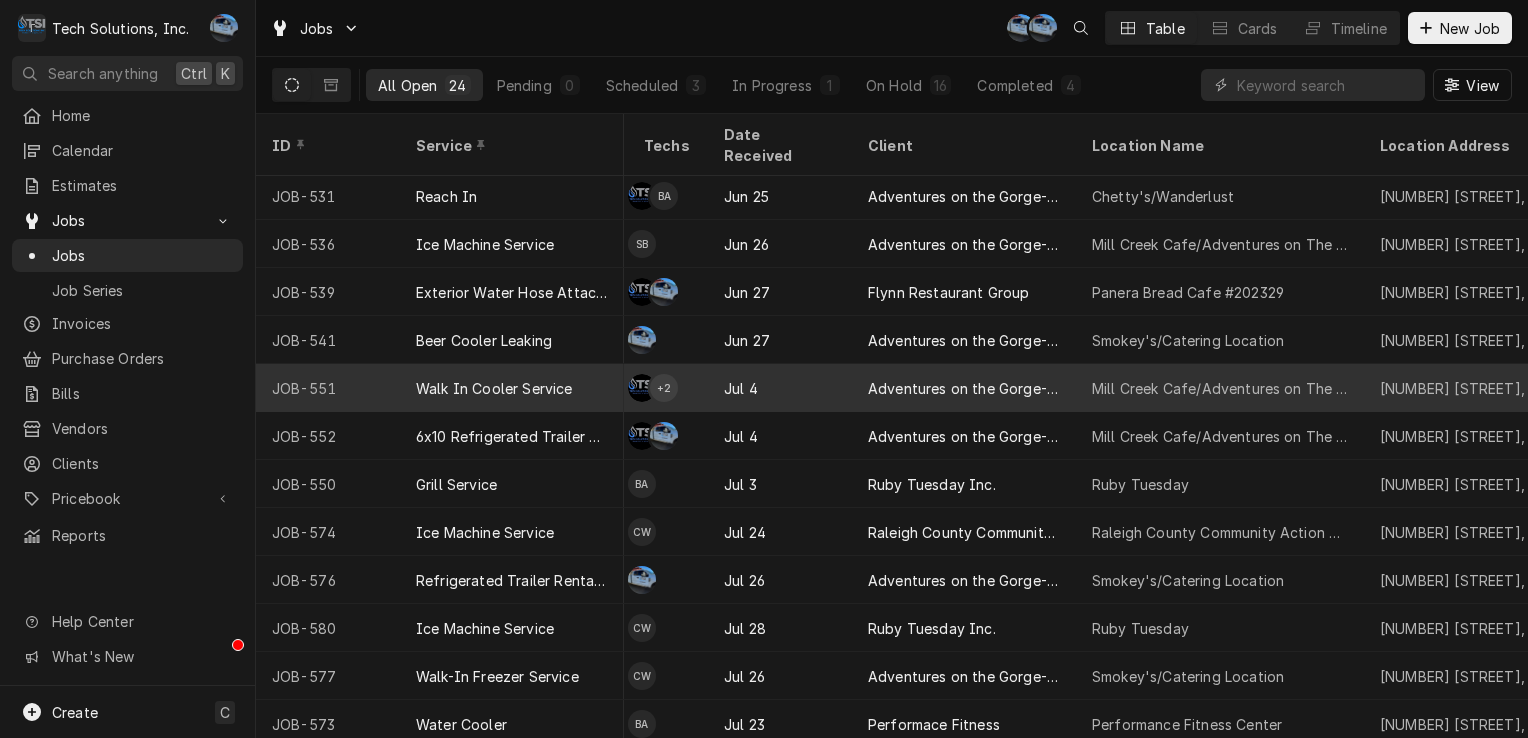 click on "Jul 4" at bounding box center [780, 388] 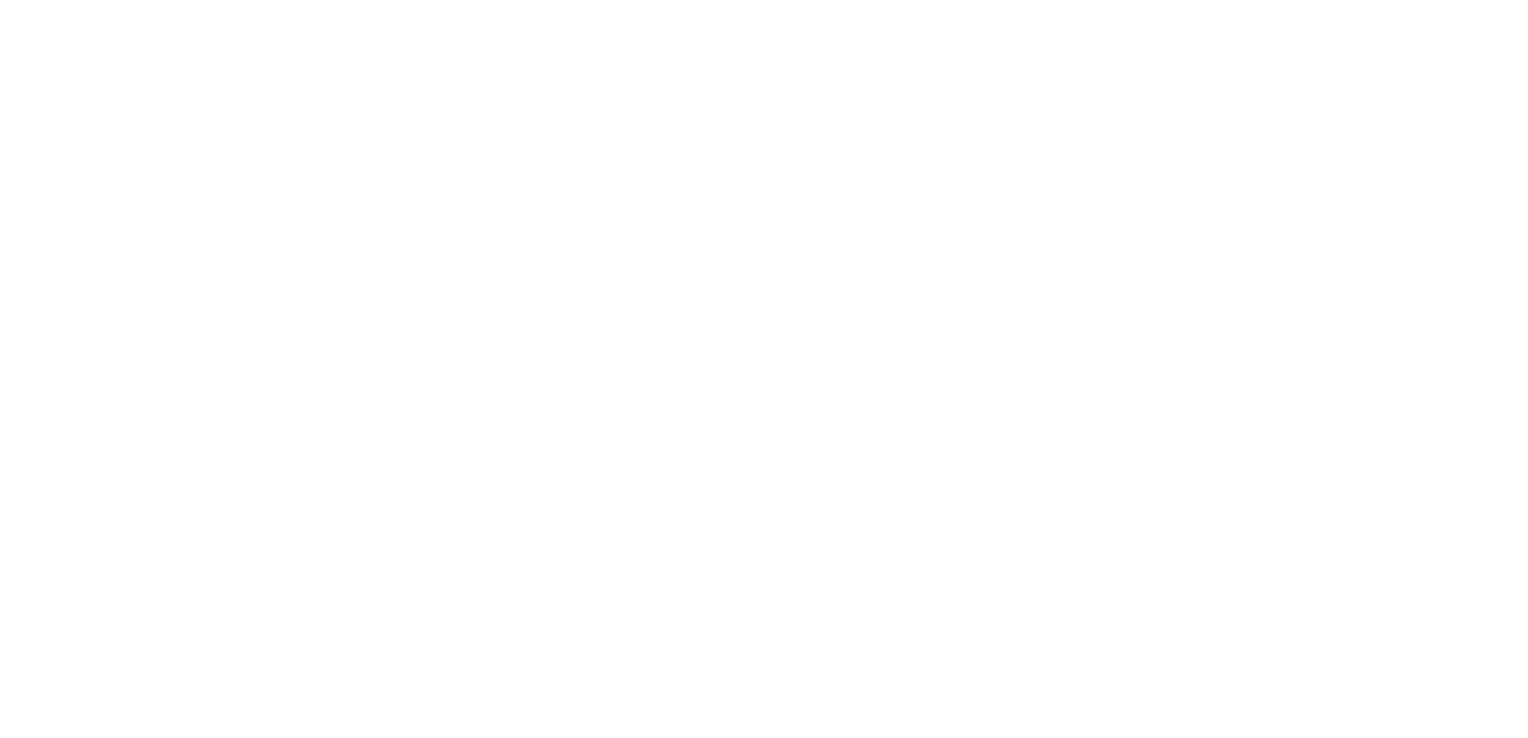 scroll, scrollTop: 0, scrollLeft: 0, axis: both 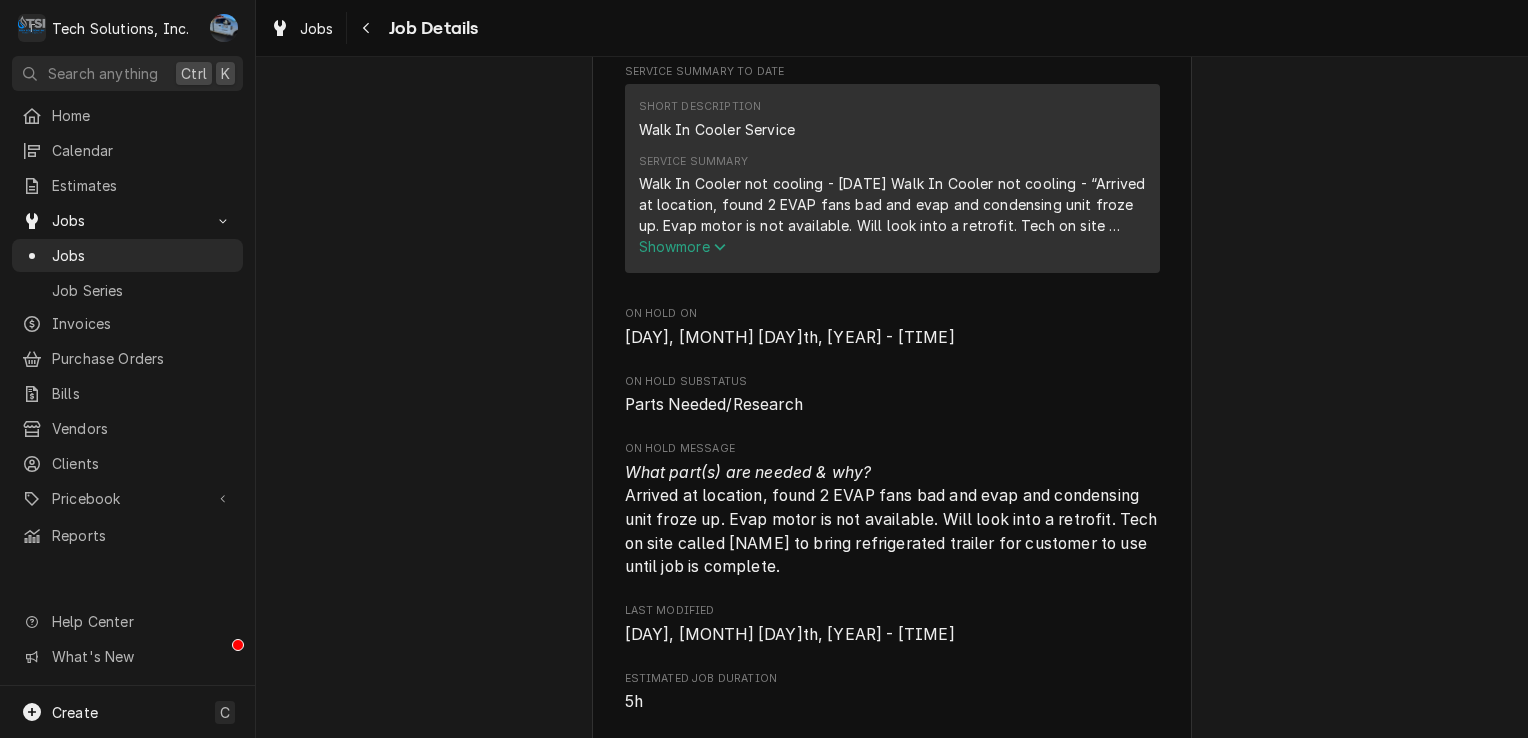 click on "Show  more" at bounding box center (683, 246) 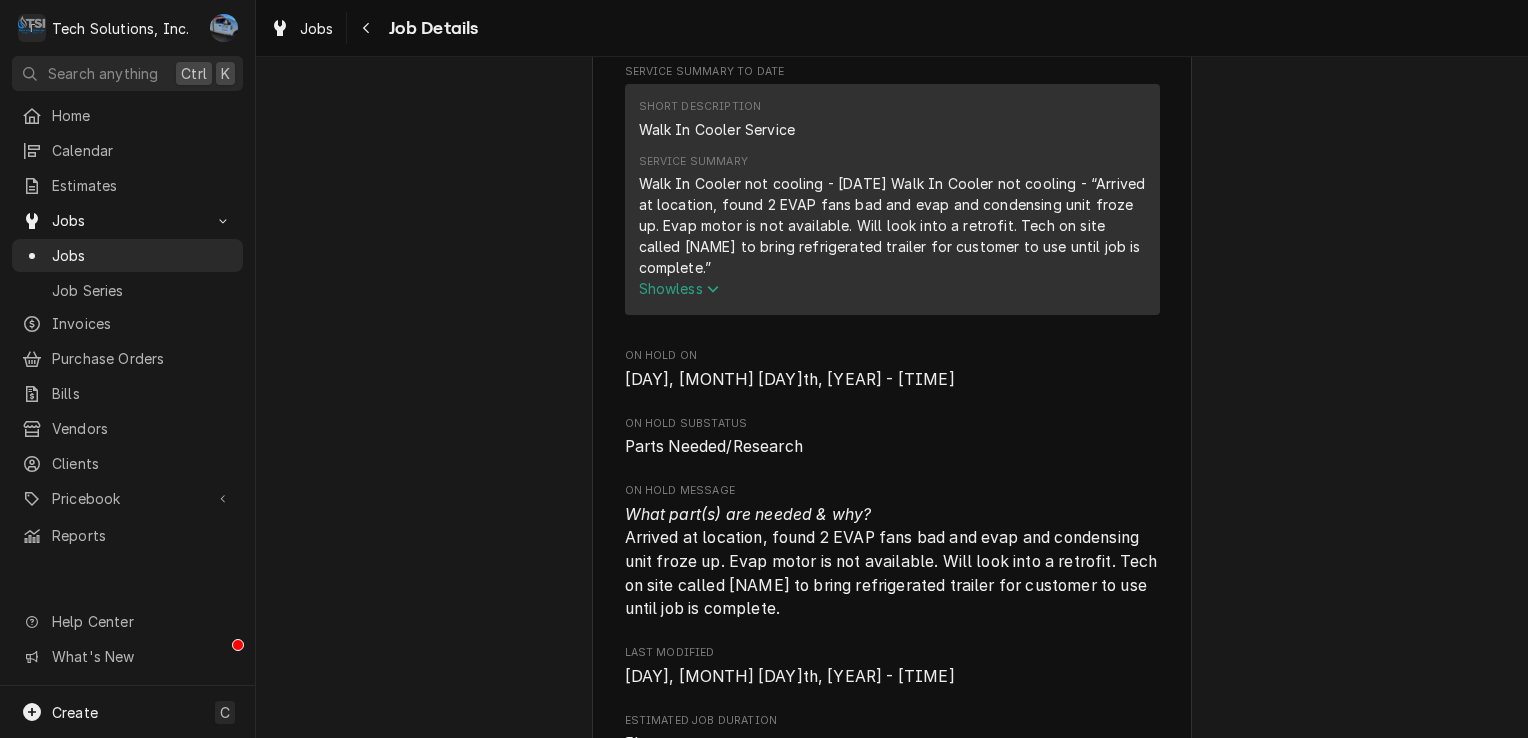 click 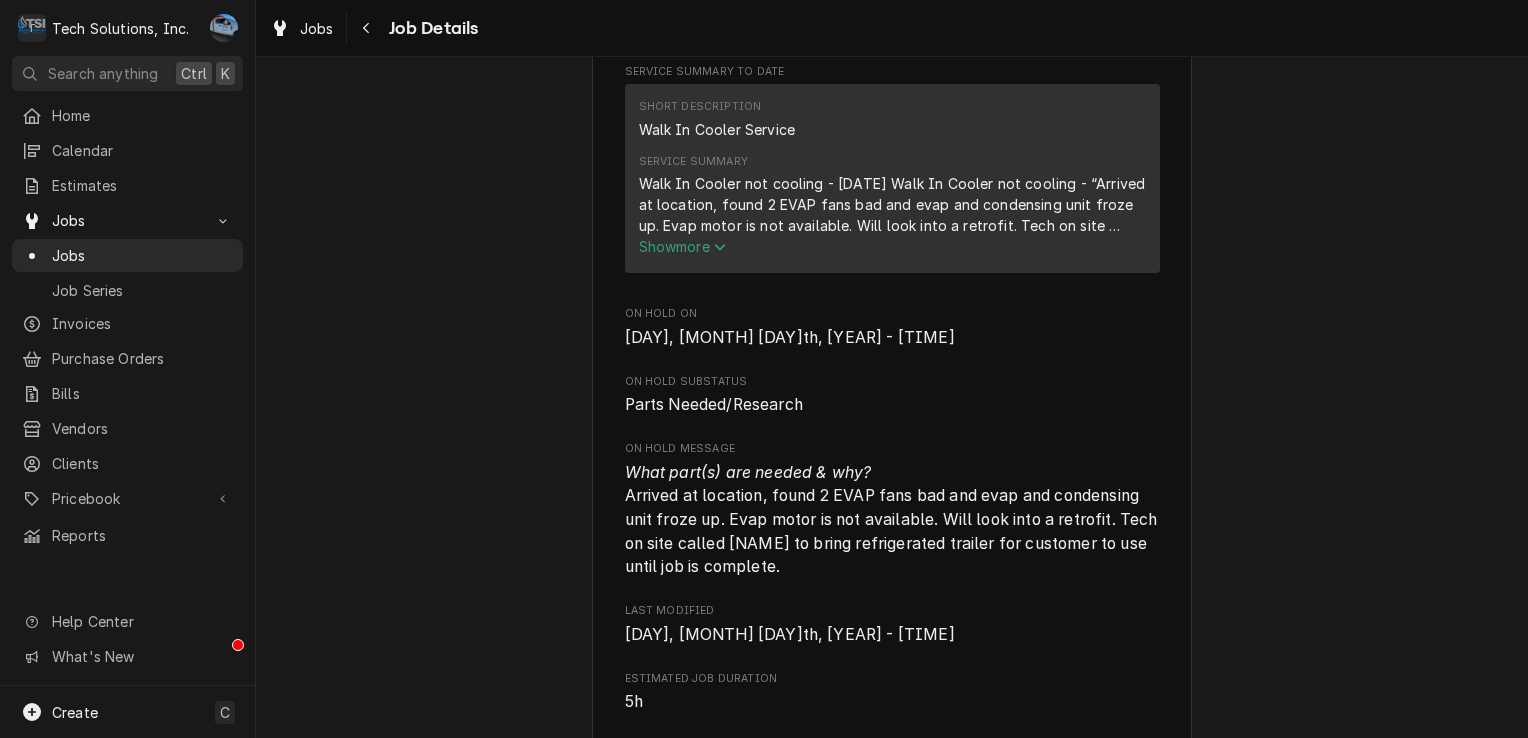click 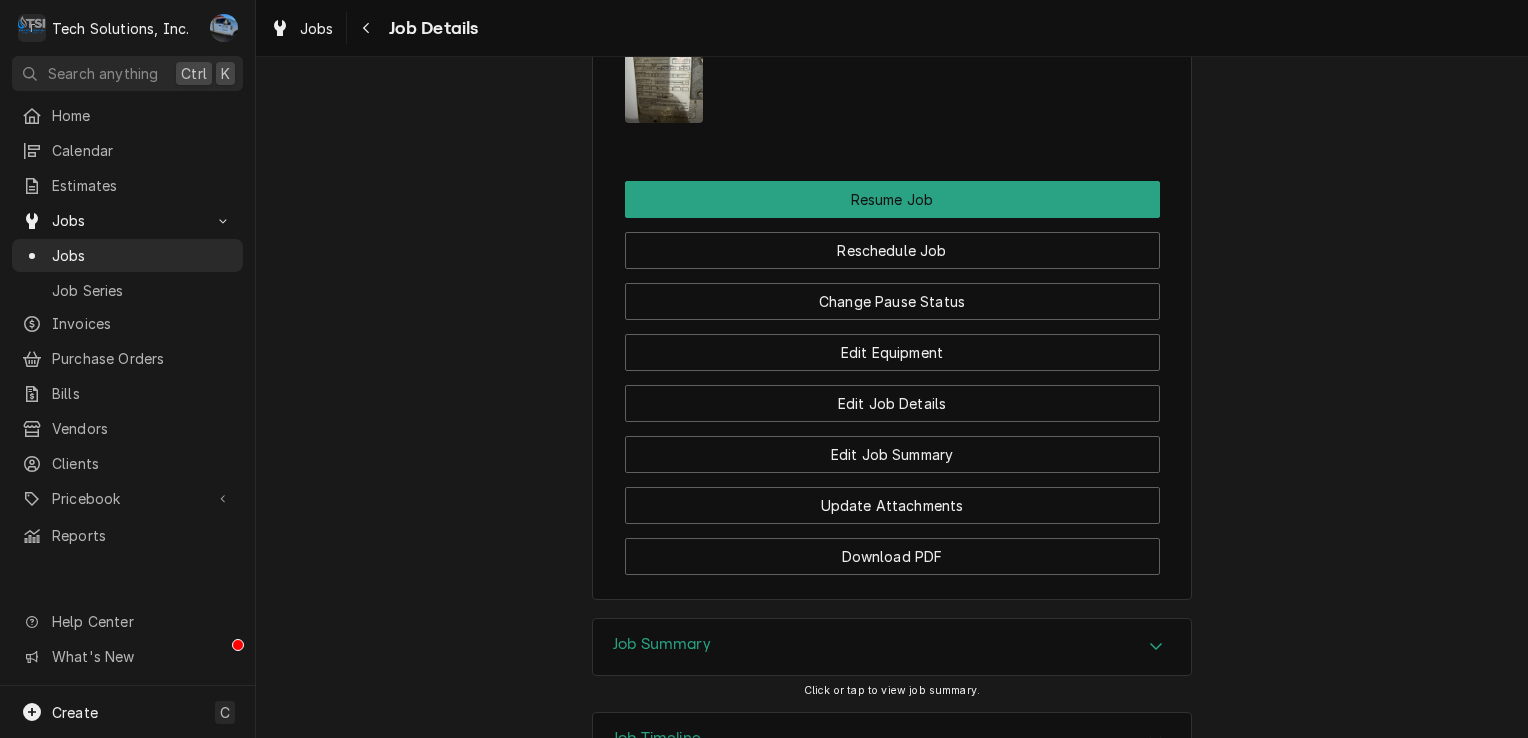scroll, scrollTop: 2500, scrollLeft: 0, axis: vertical 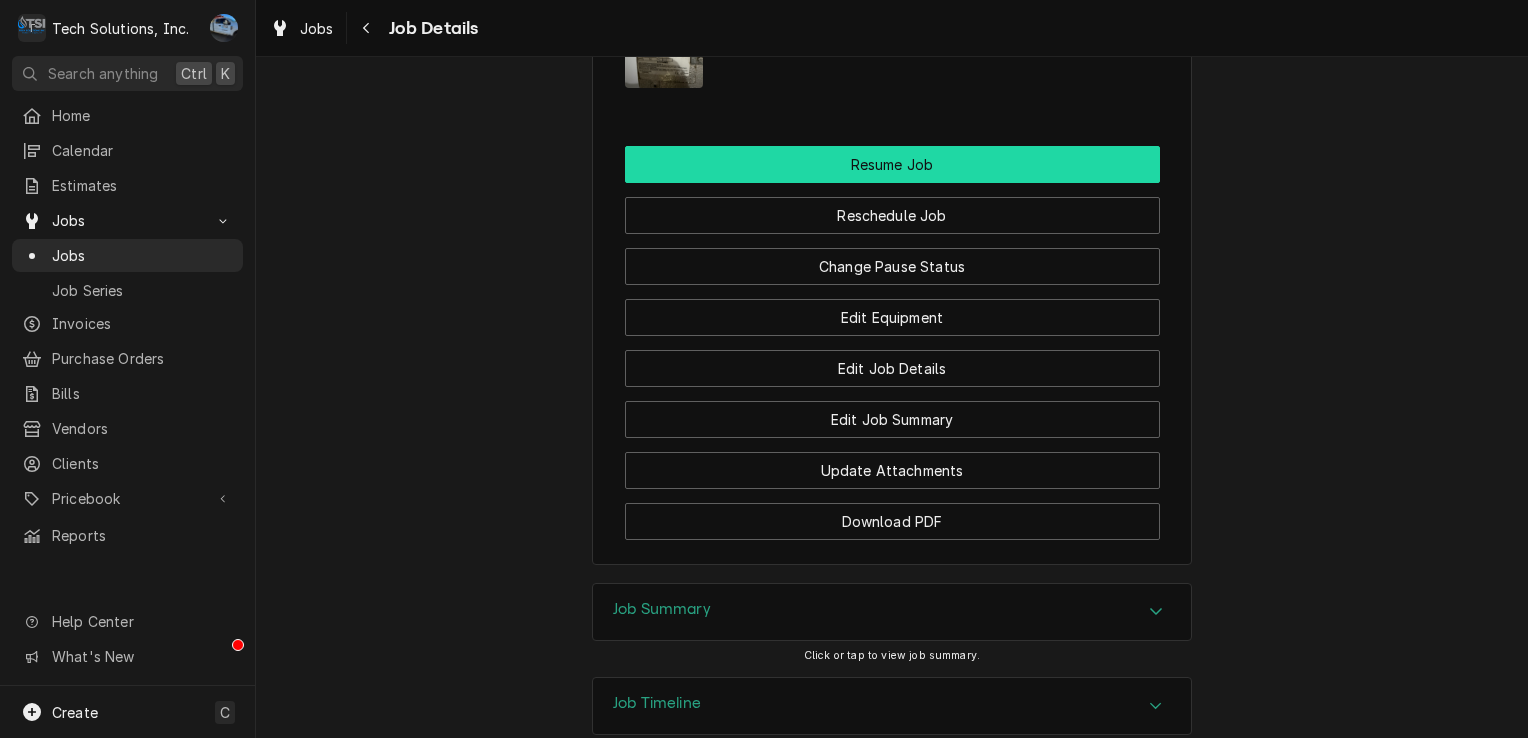 click on "Resume Job" at bounding box center (892, 164) 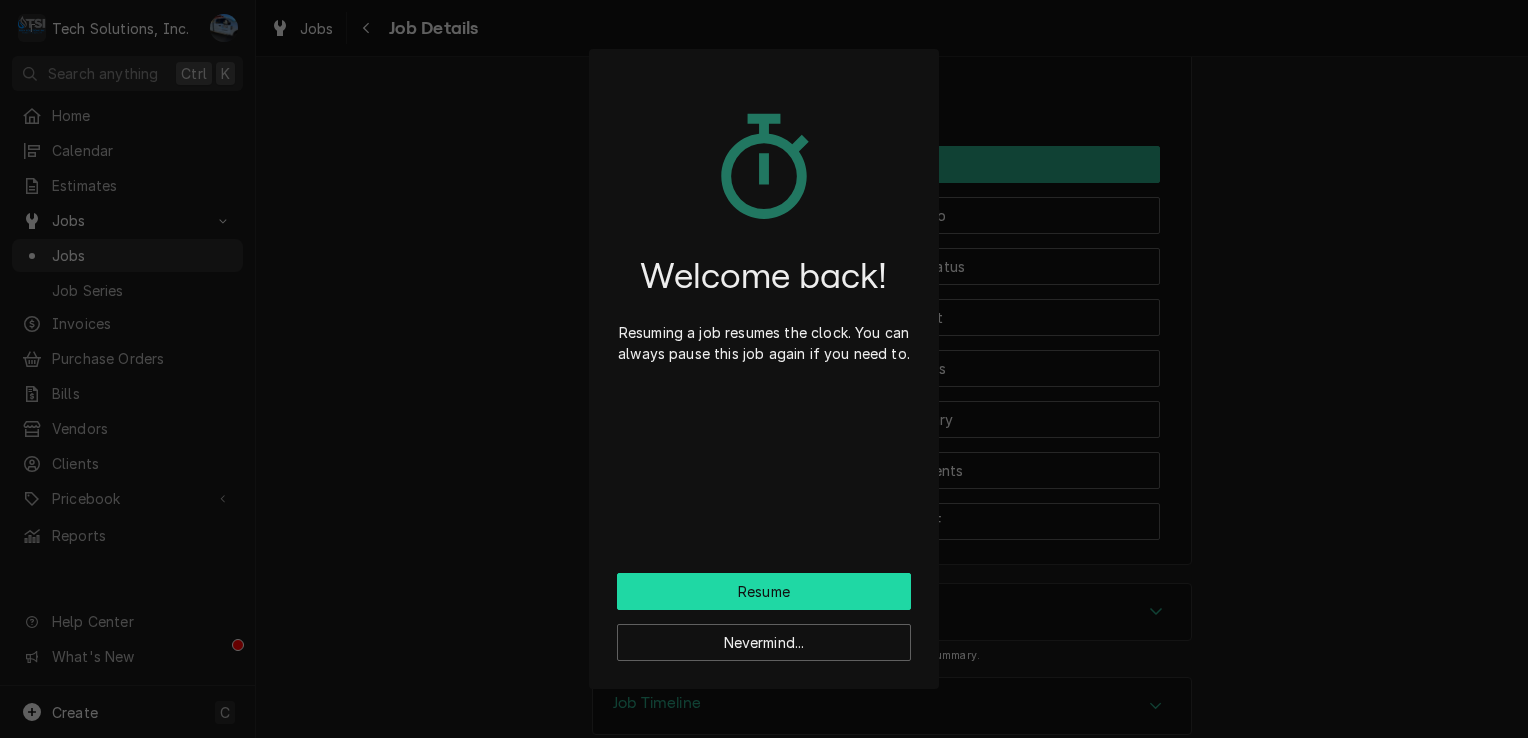 click on "Resume" at bounding box center [764, 591] 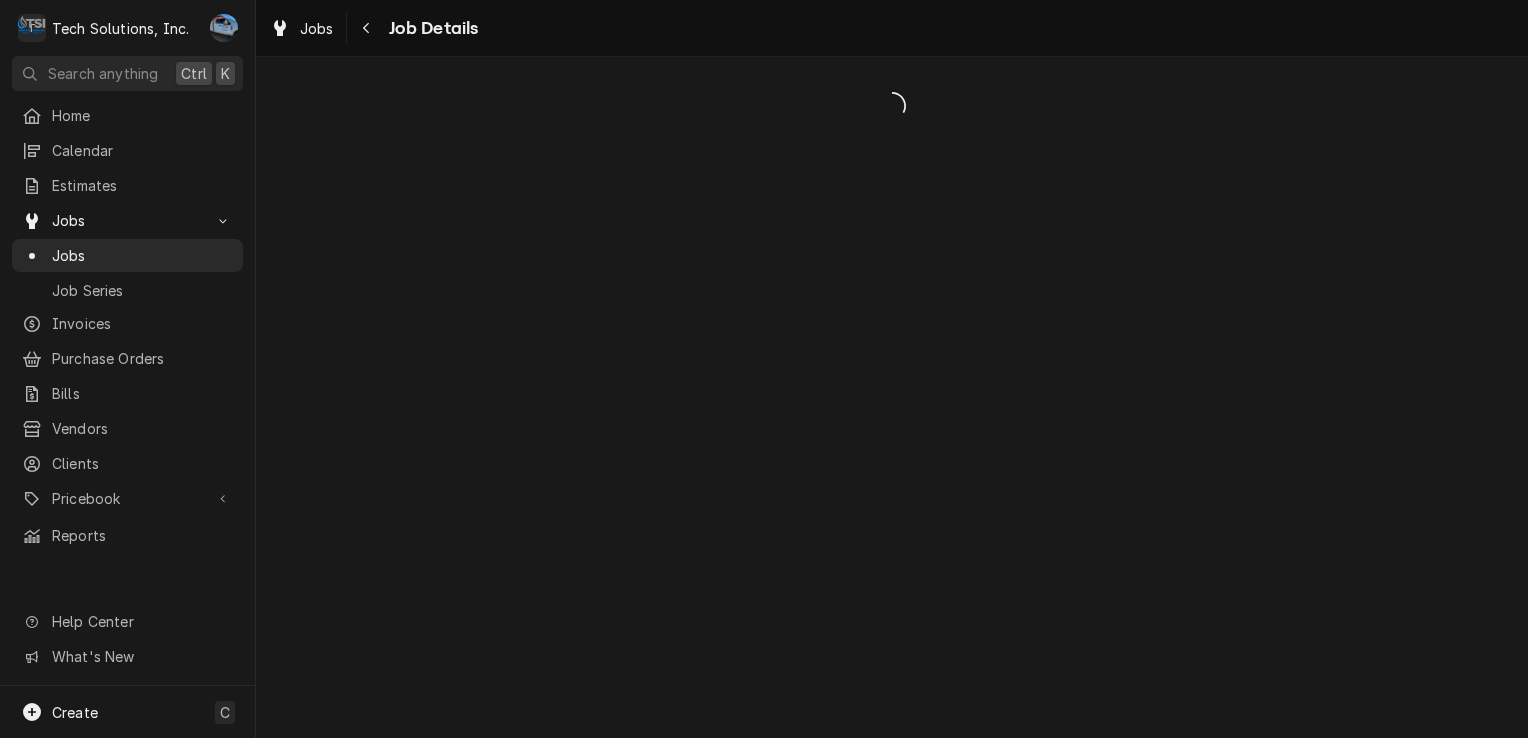 scroll, scrollTop: 0, scrollLeft: 0, axis: both 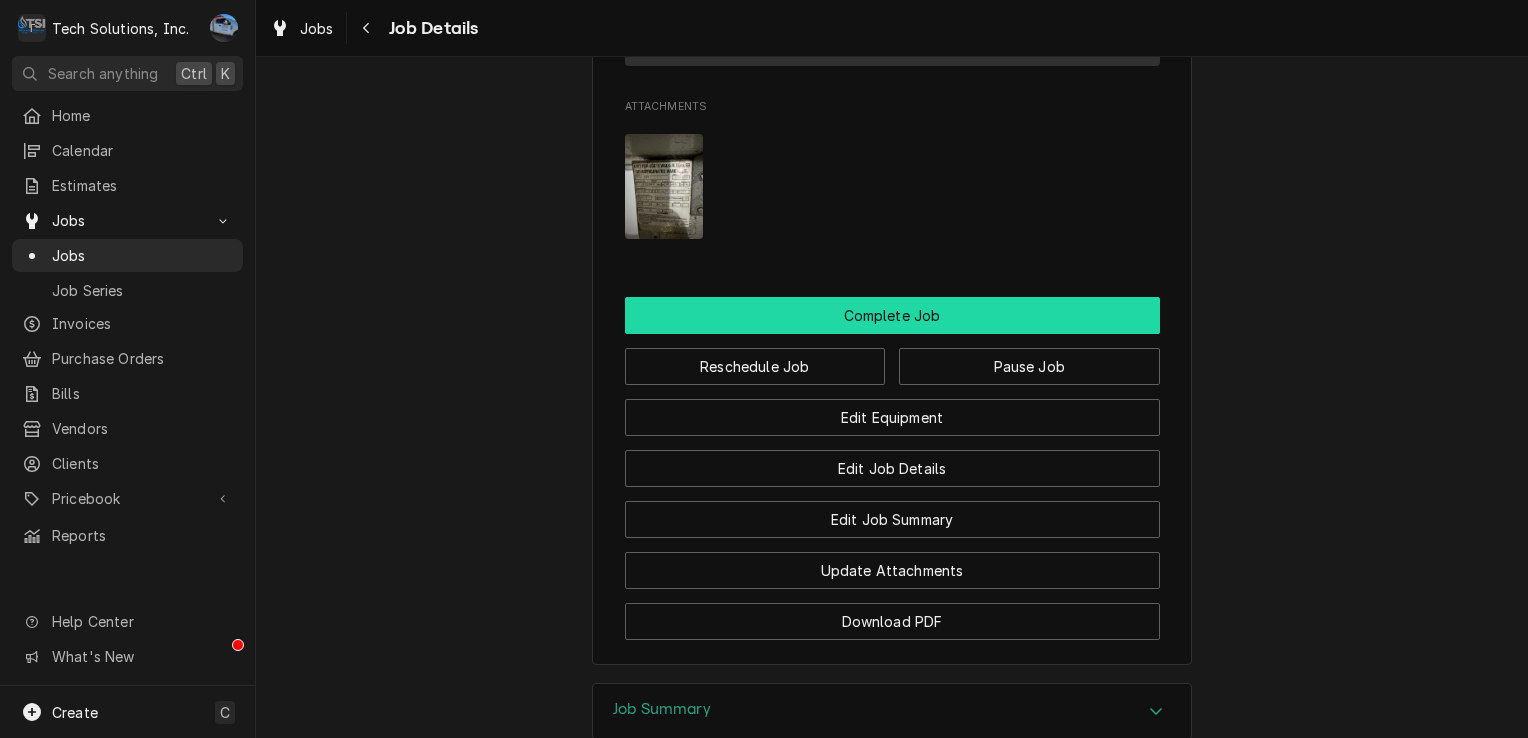 click on "Complete Job" at bounding box center [892, 315] 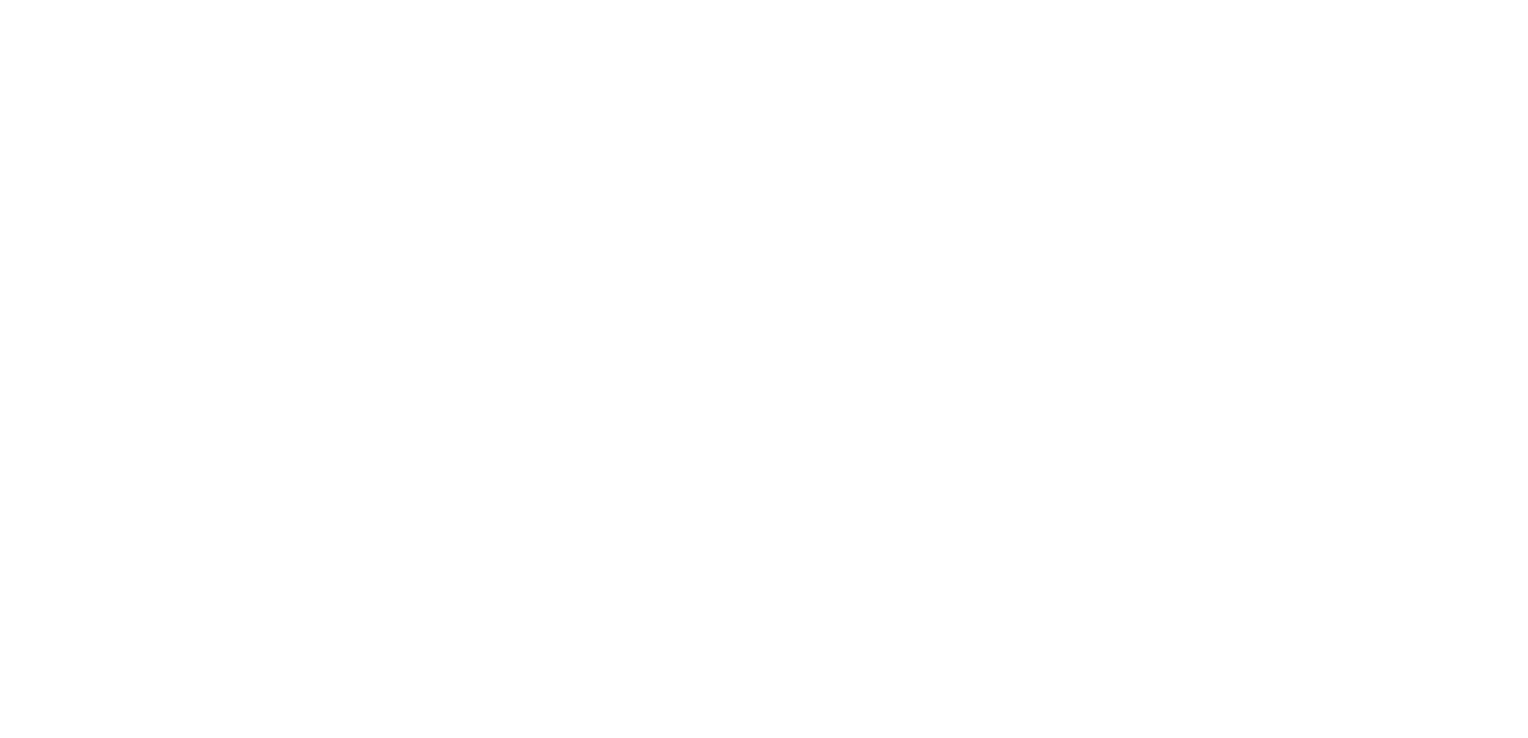 scroll, scrollTop: 0, scrollLeft: 0, axis: both 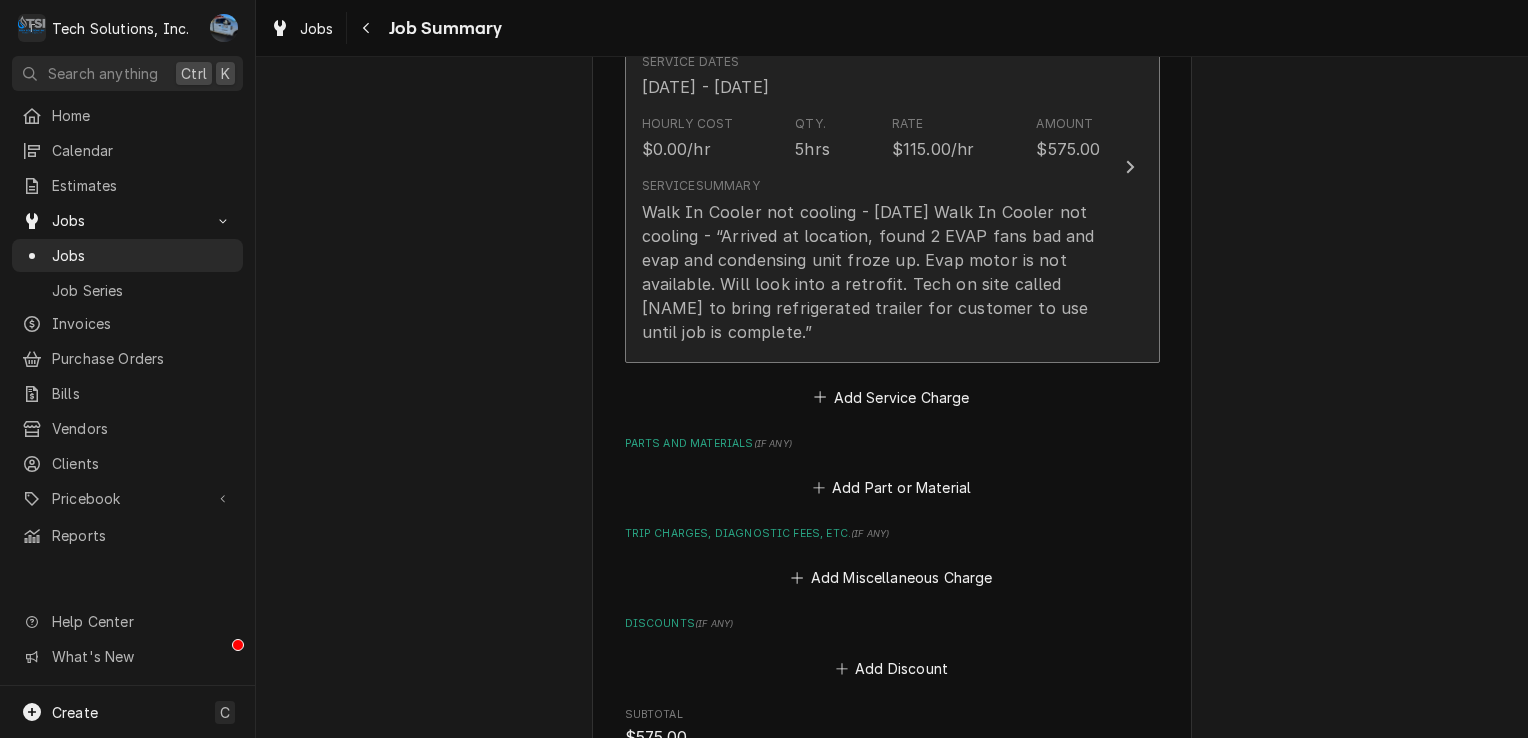 click on "Walk In Cooler not cooling - [DATE] Walk In Cooler not cooling - “Arrived at location, found 2 EVAP fans bad and evap and condensing unit froze up. Evap motor is not available. Will look into a retrofit. Tech on site called [NAME] to bring refrigerated trailer for customer to use until job is complete.”" at bounding box center [871, 272] 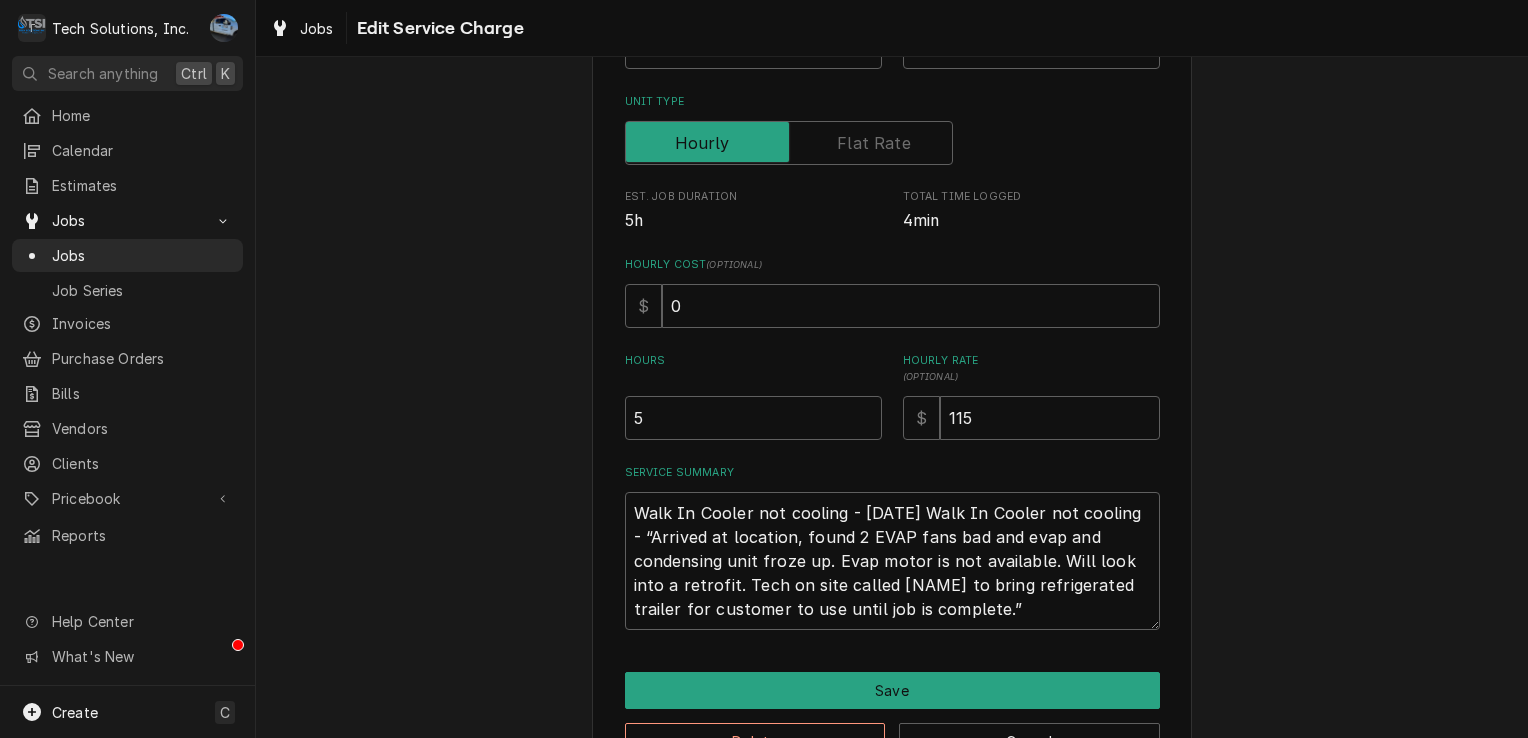 scroll, scrollTop: 300, scrollLeft: 0, axis: vertical 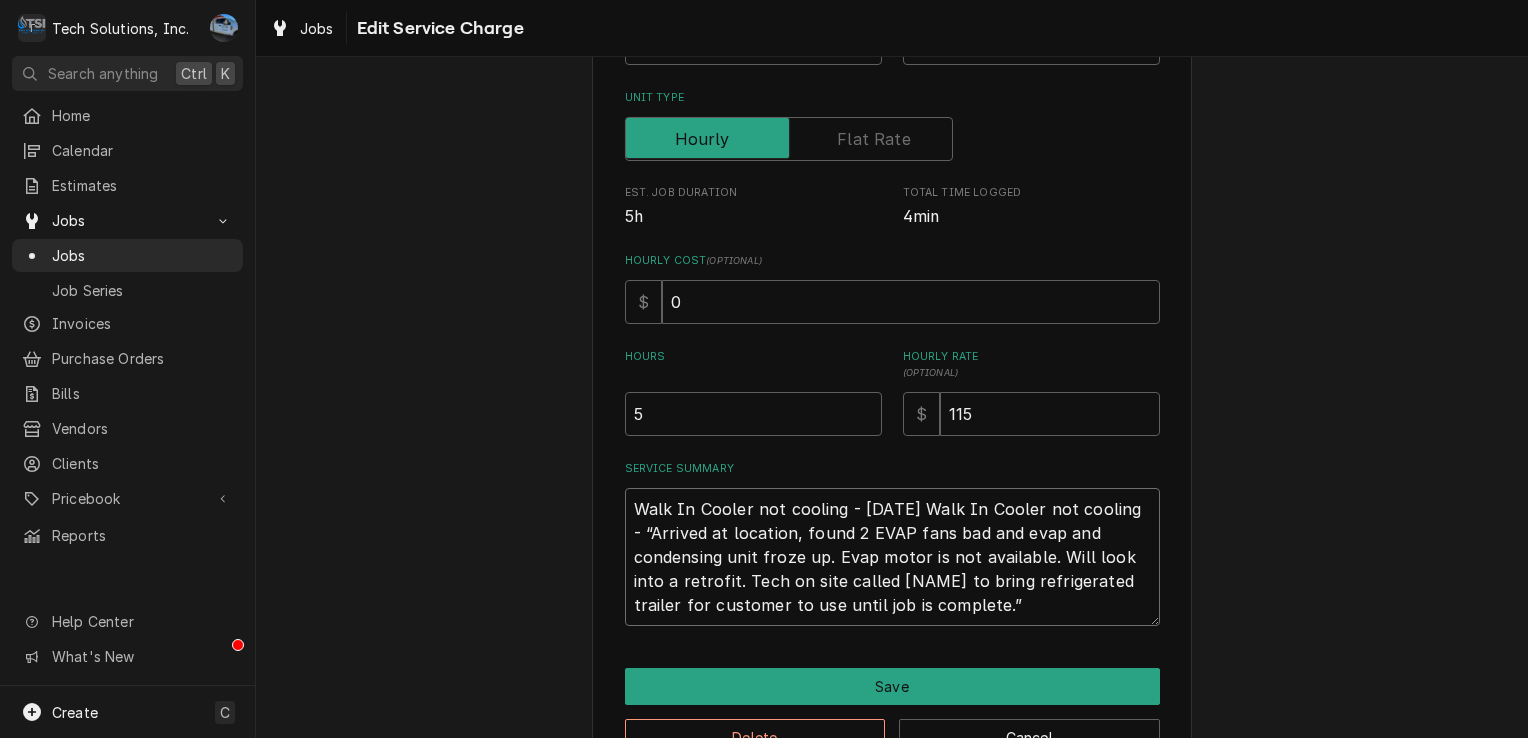 click on "Walk In Cooler not cooling - [DATE] Walk In Cooler not cooling - “Arrived at location, found 2 EVAP fans bad and evap and condensing unit froze up. Evap motor is not available. Will look into a retrofit. Tech on site called [NAME] to bring refrigerated trailer for customer to use until job is complete.”" at bounding box center [892, 557] 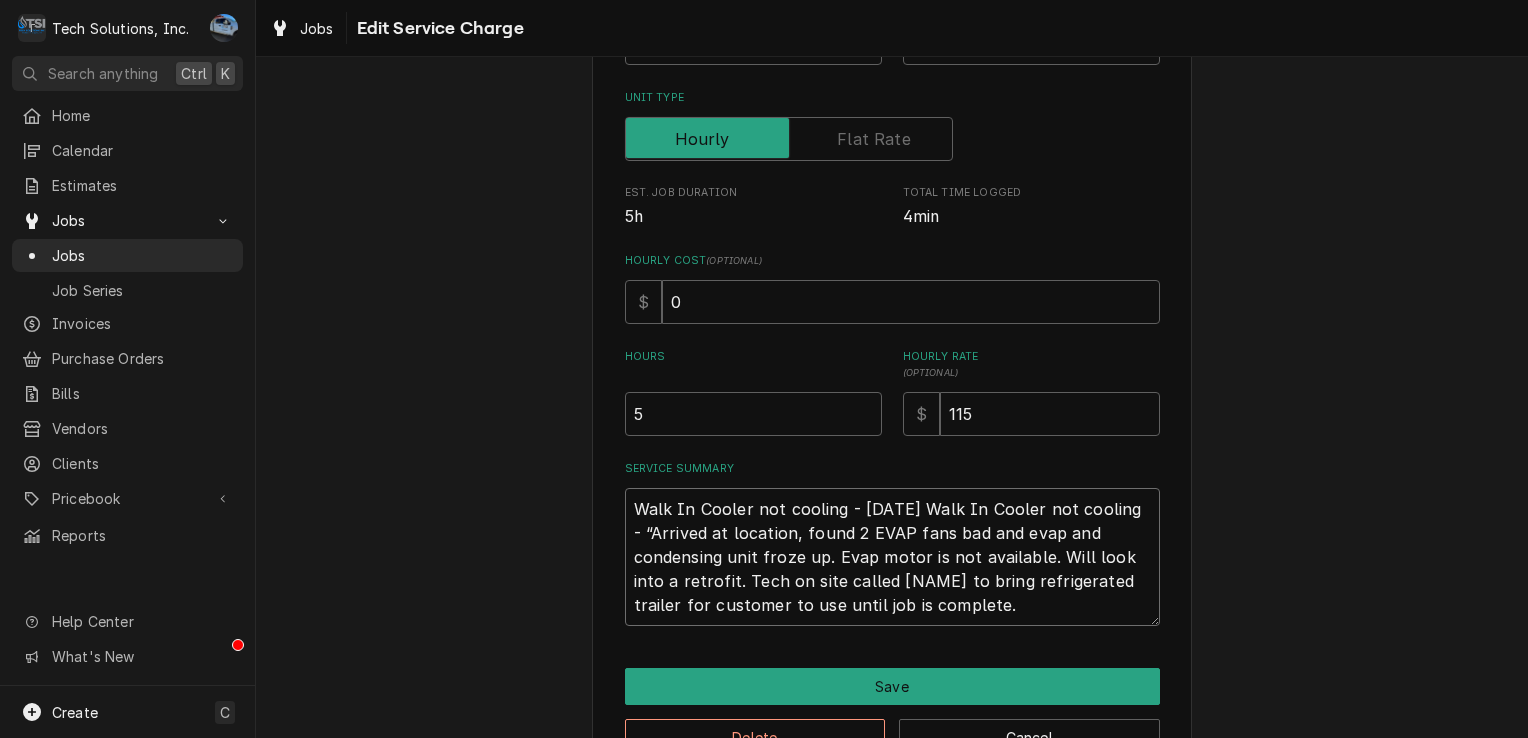 type on "x" 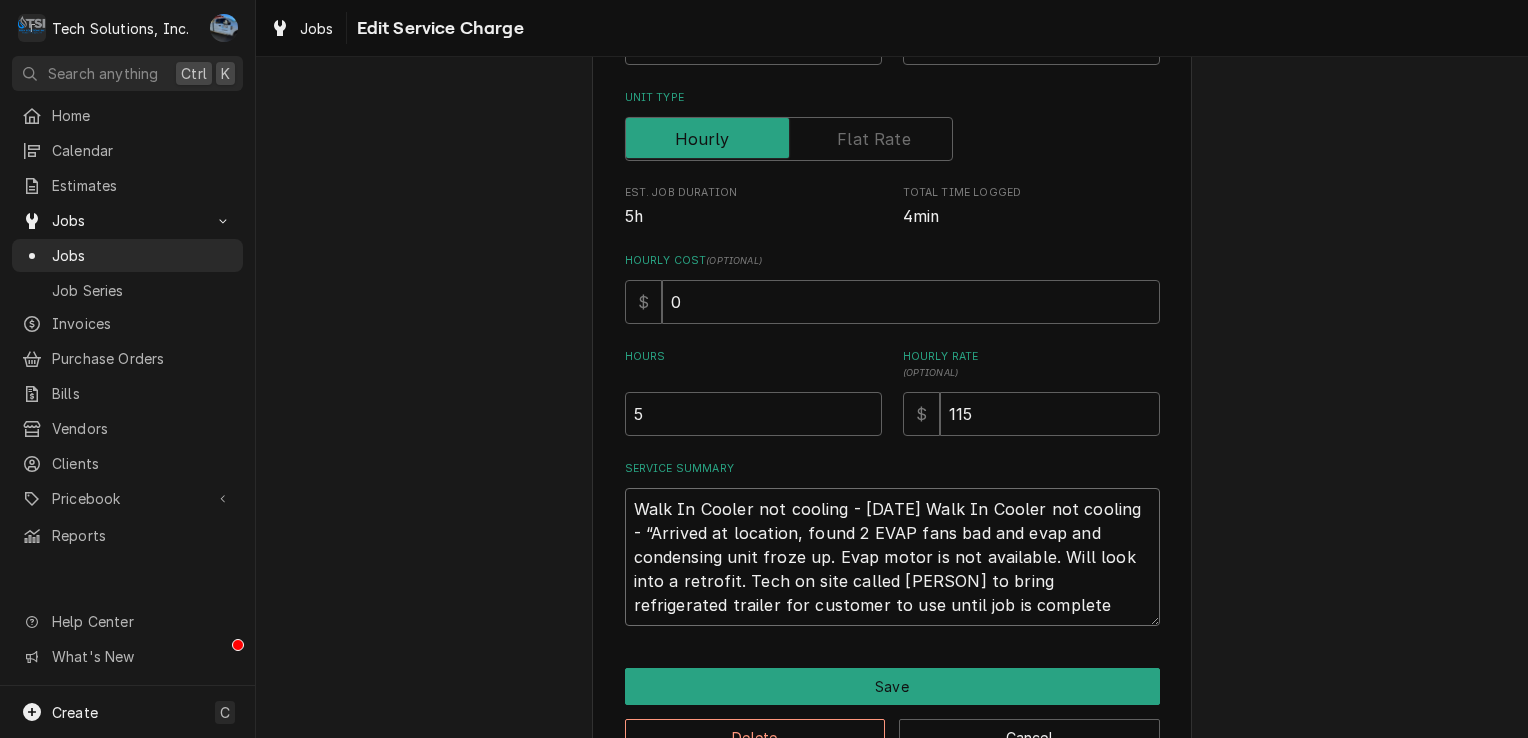 type on "x" 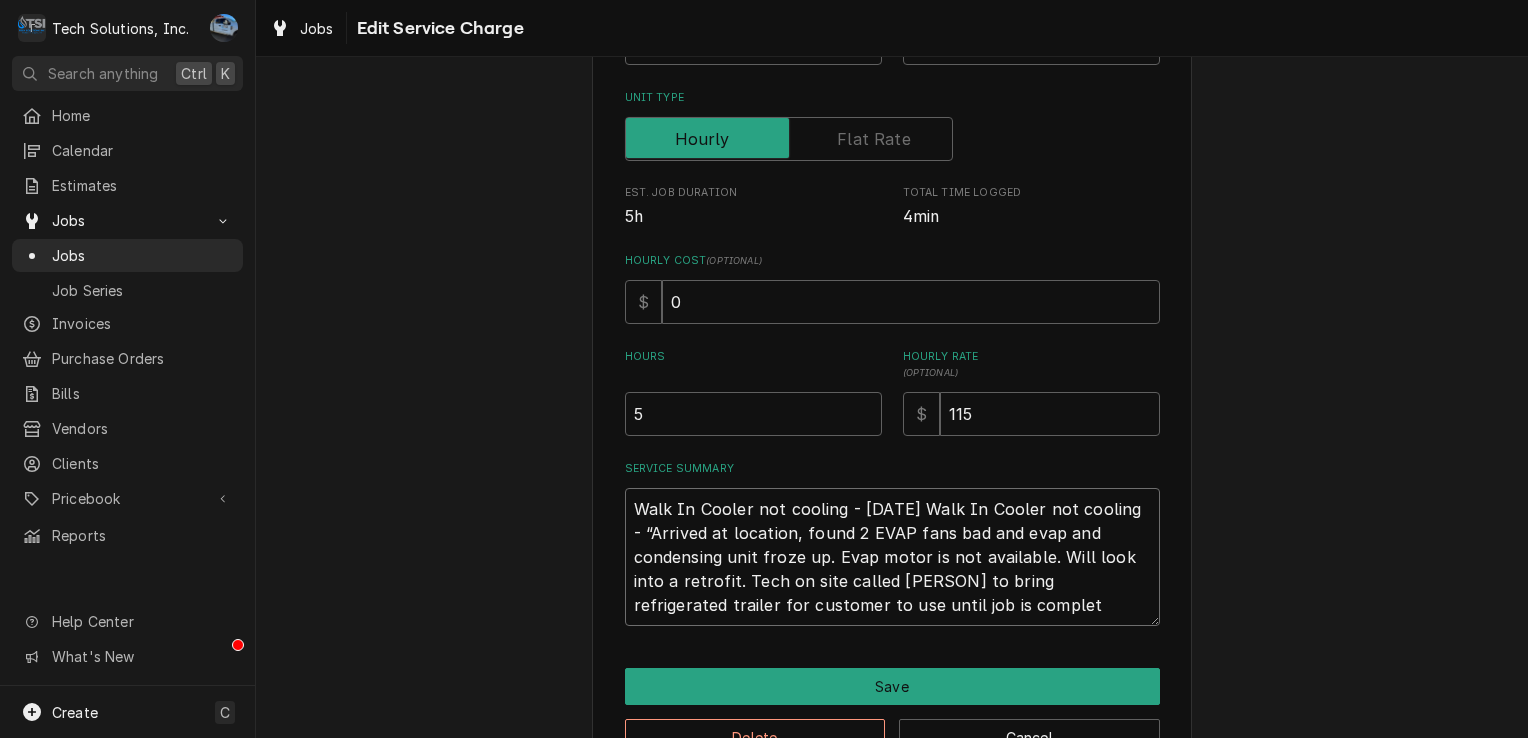 type on "x" 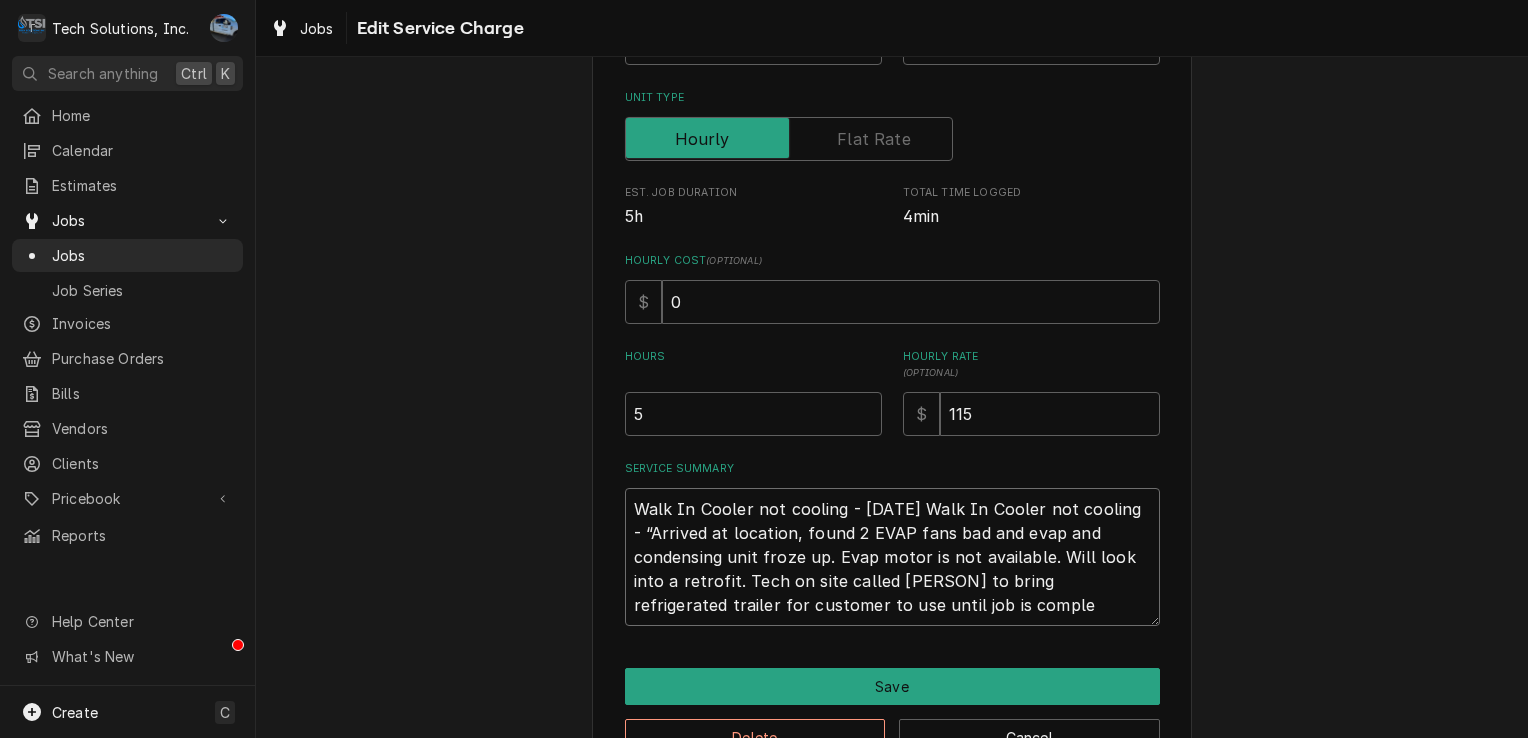 type on "x" 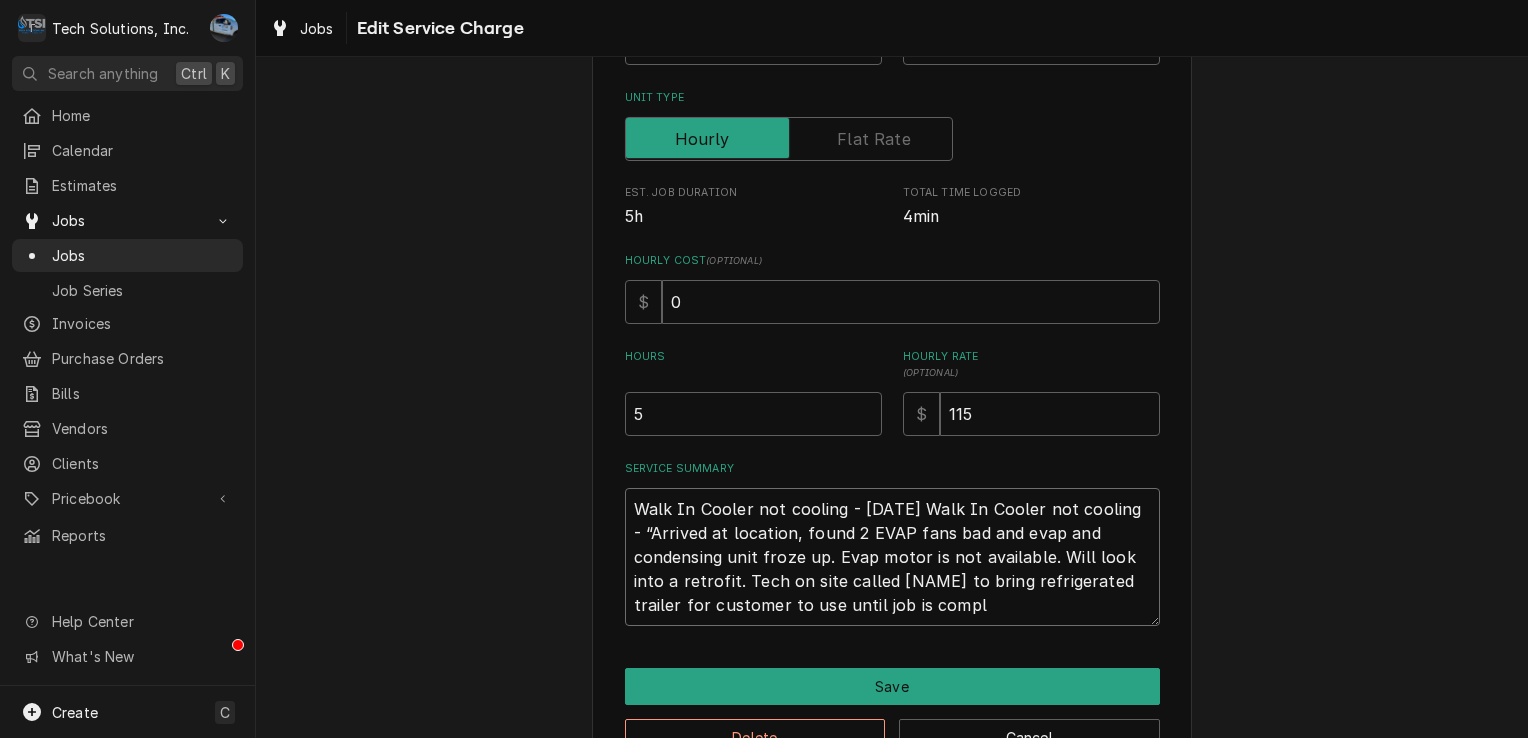 type on "x" 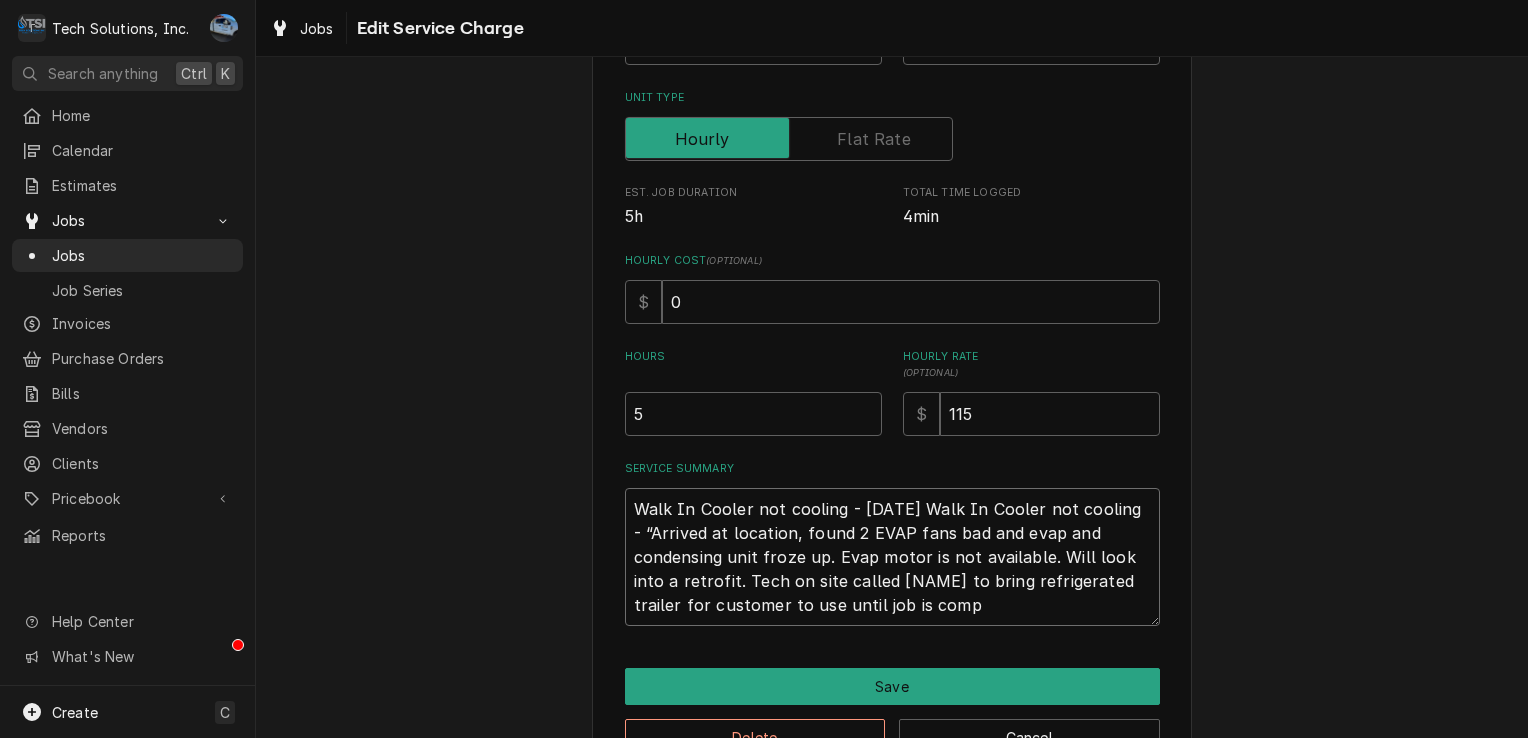 type on "x" 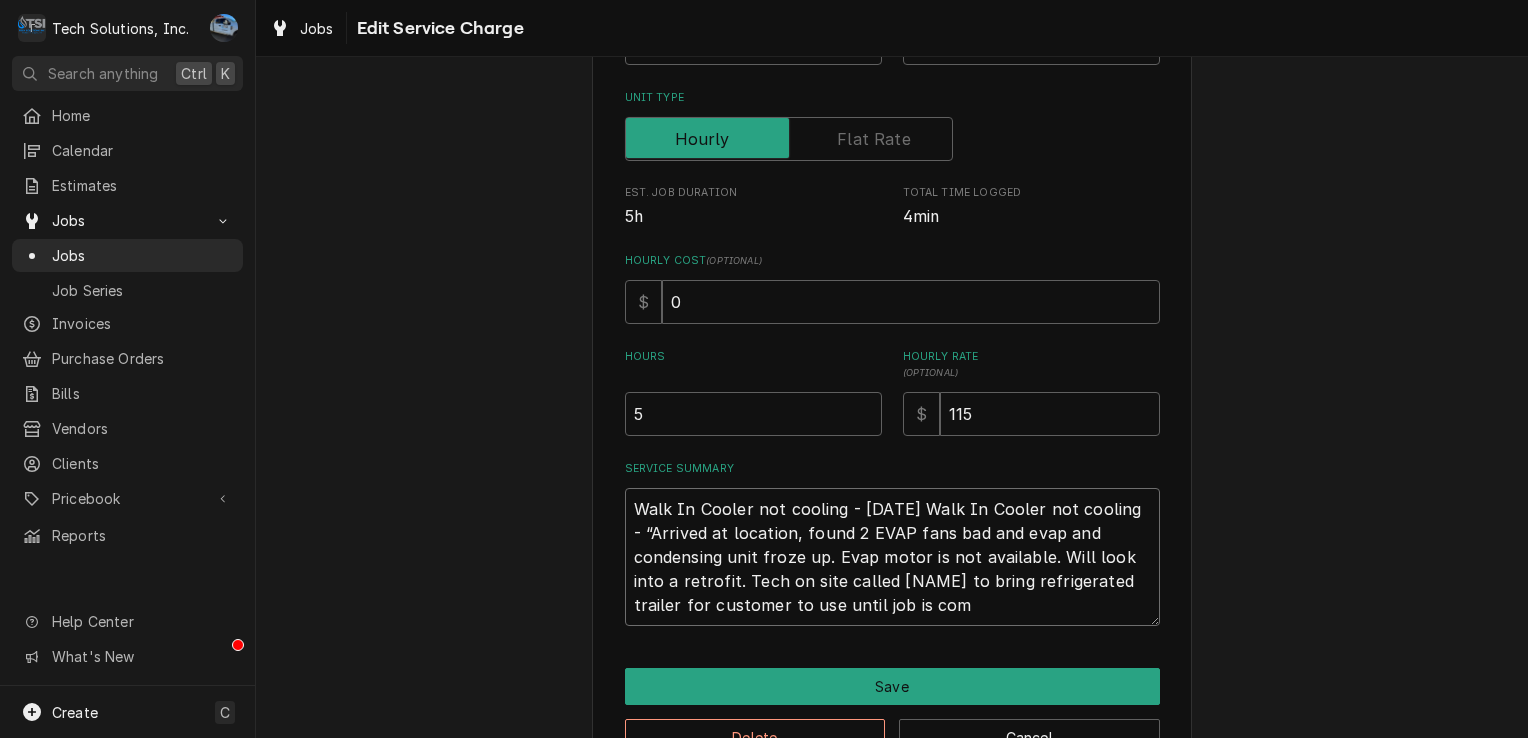 type on "x" 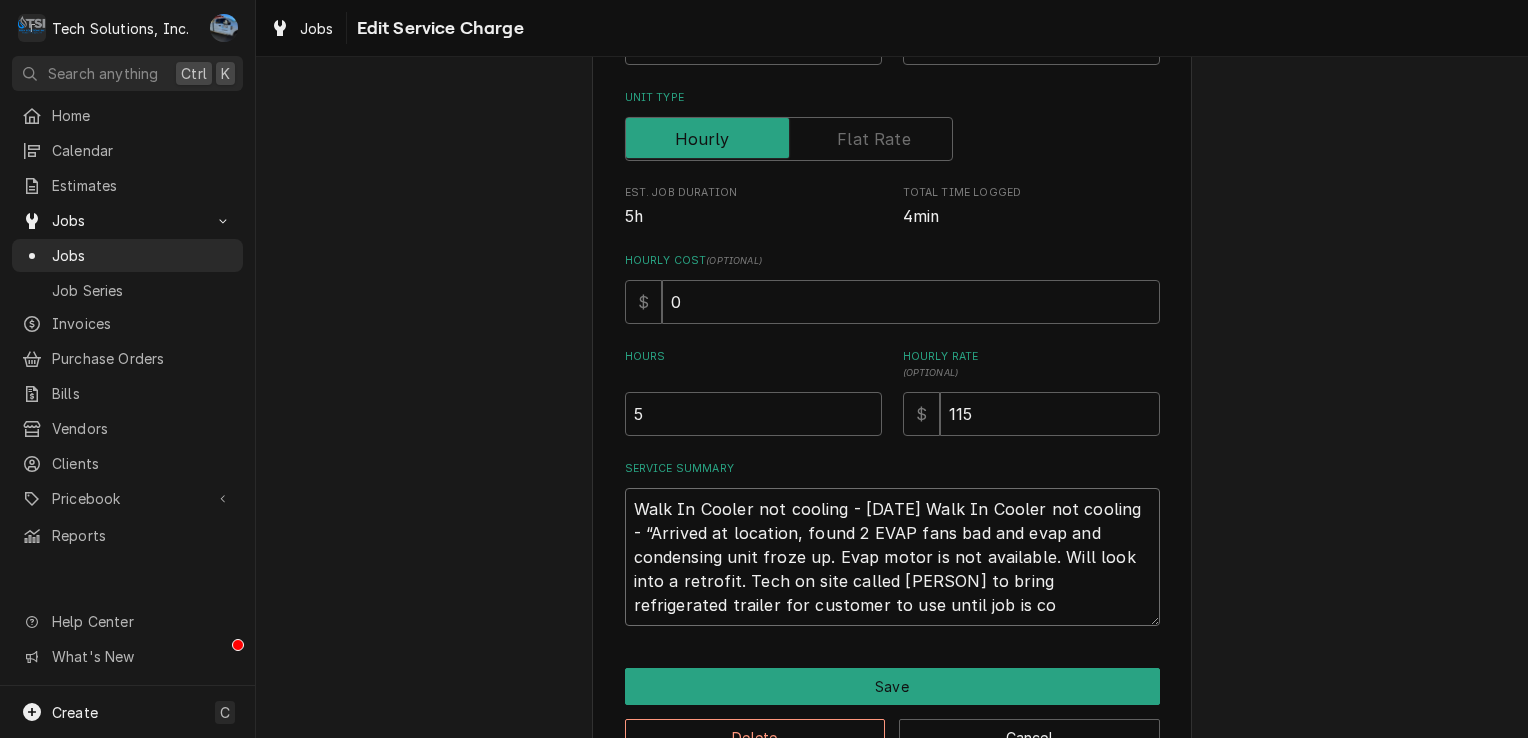 type on "x" 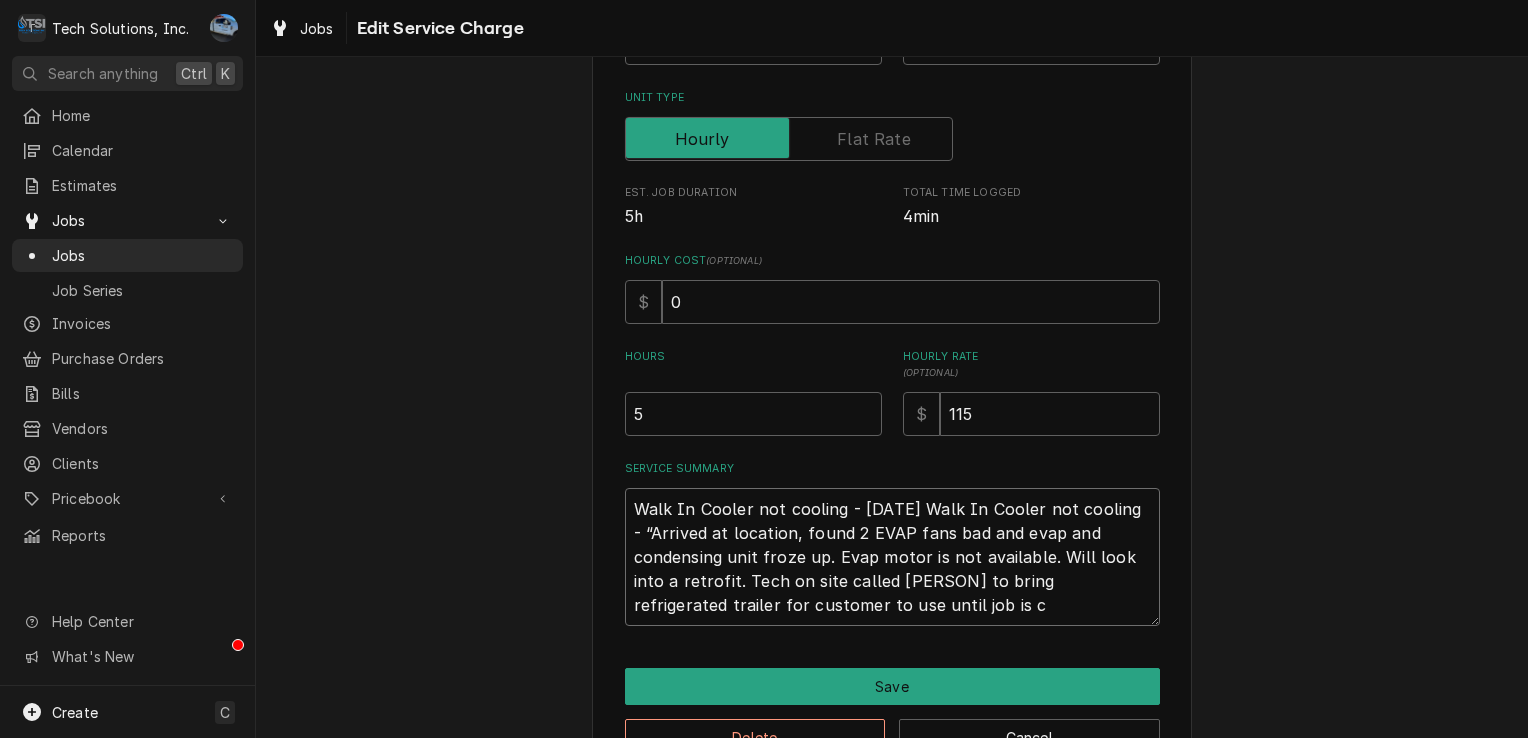 type on "x" 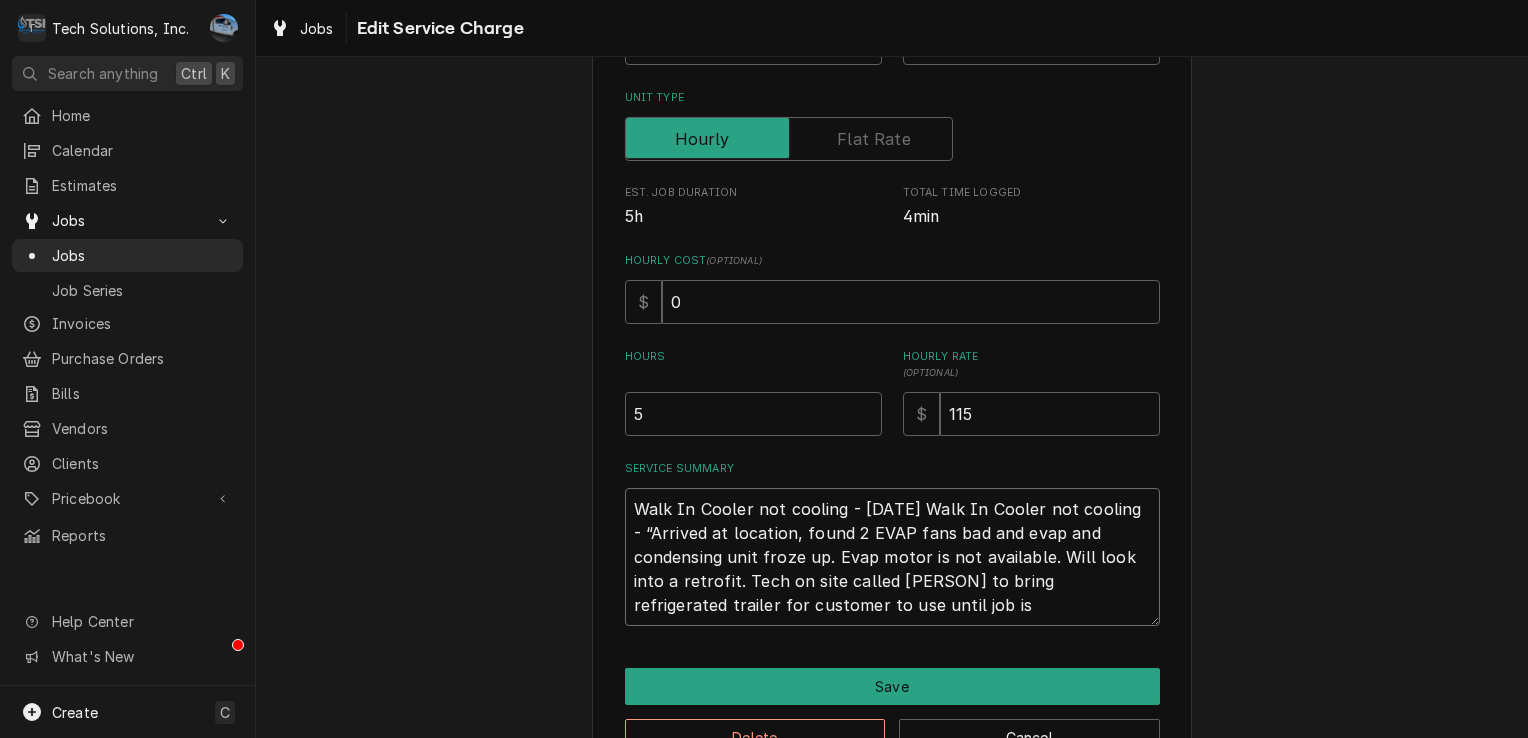 type on "x" 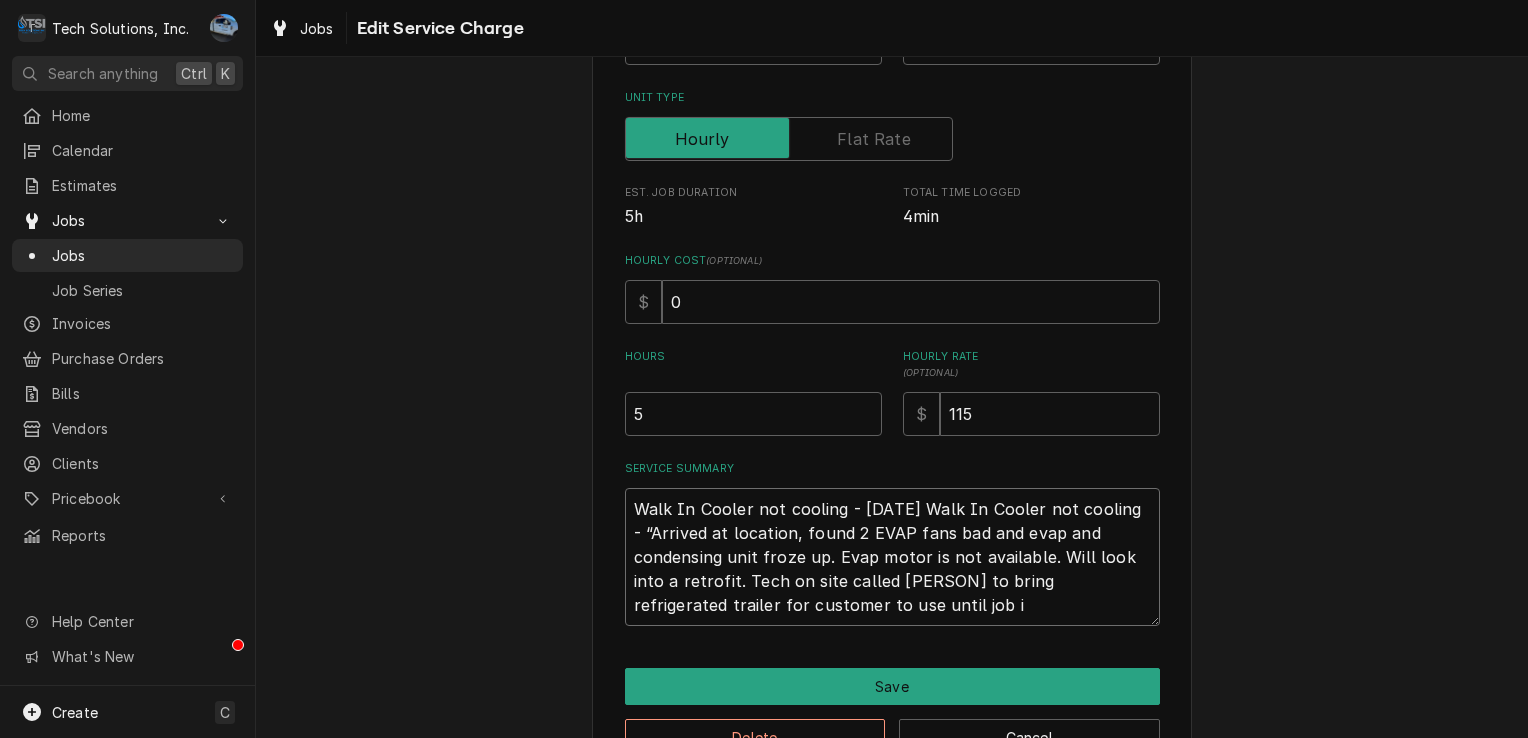 type on "x" 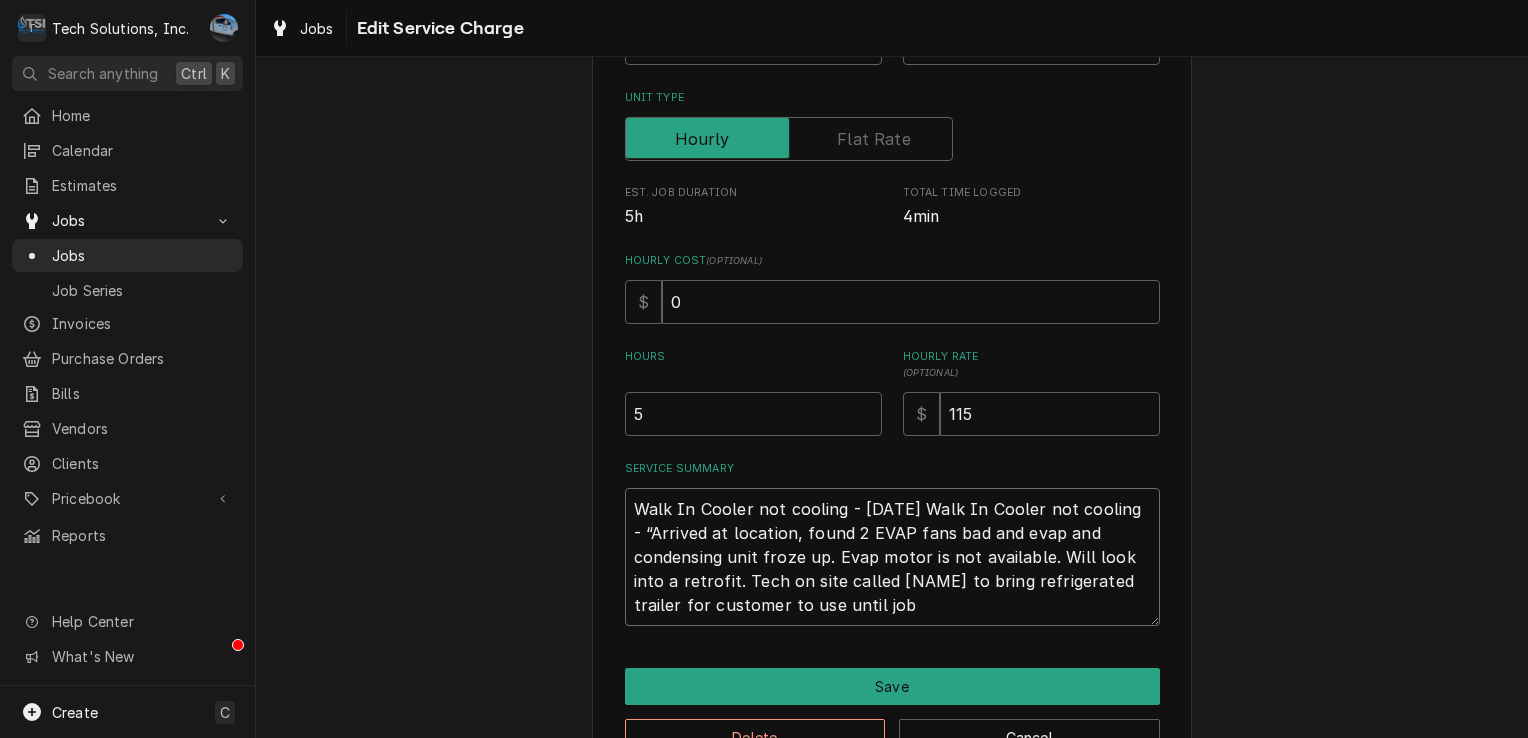 type on "x" 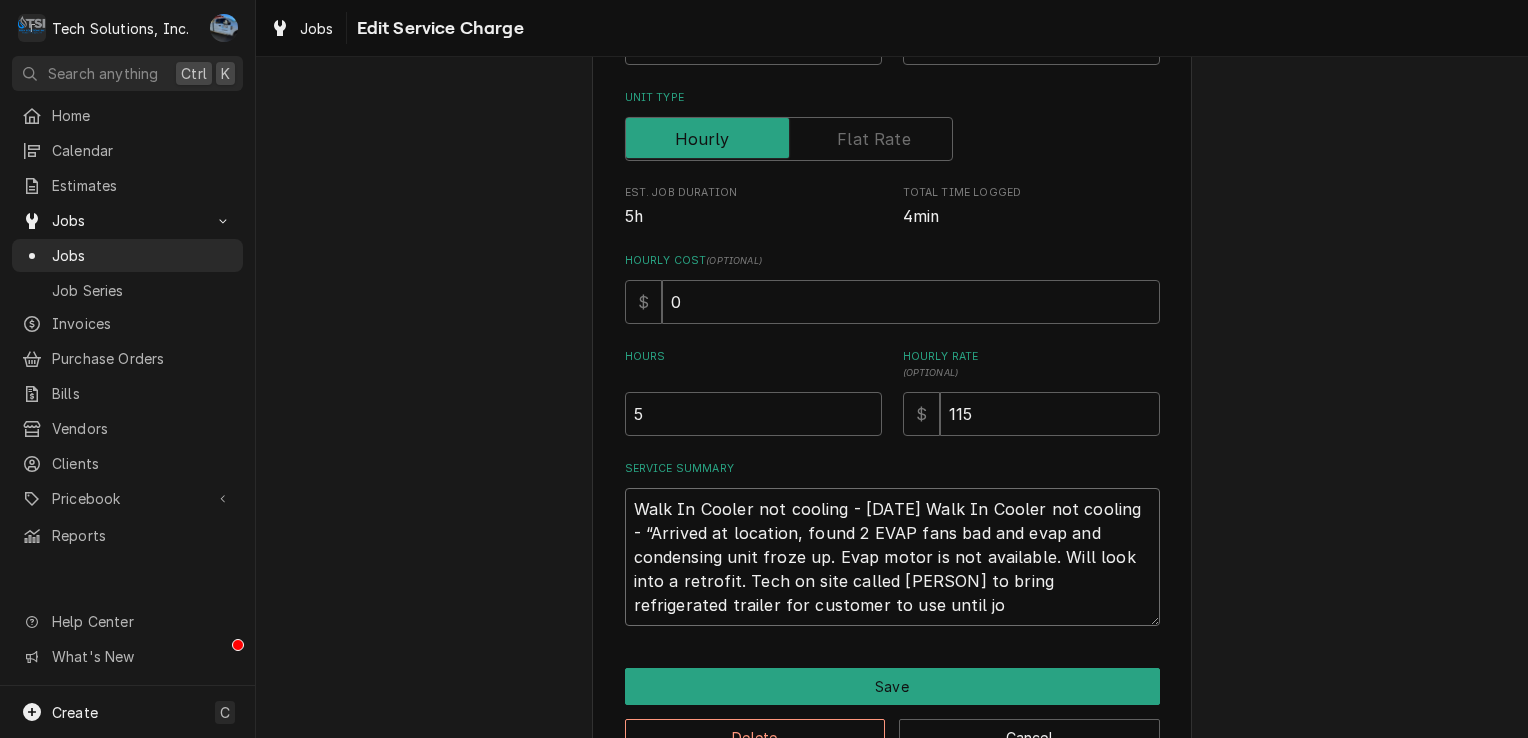 type on "x" 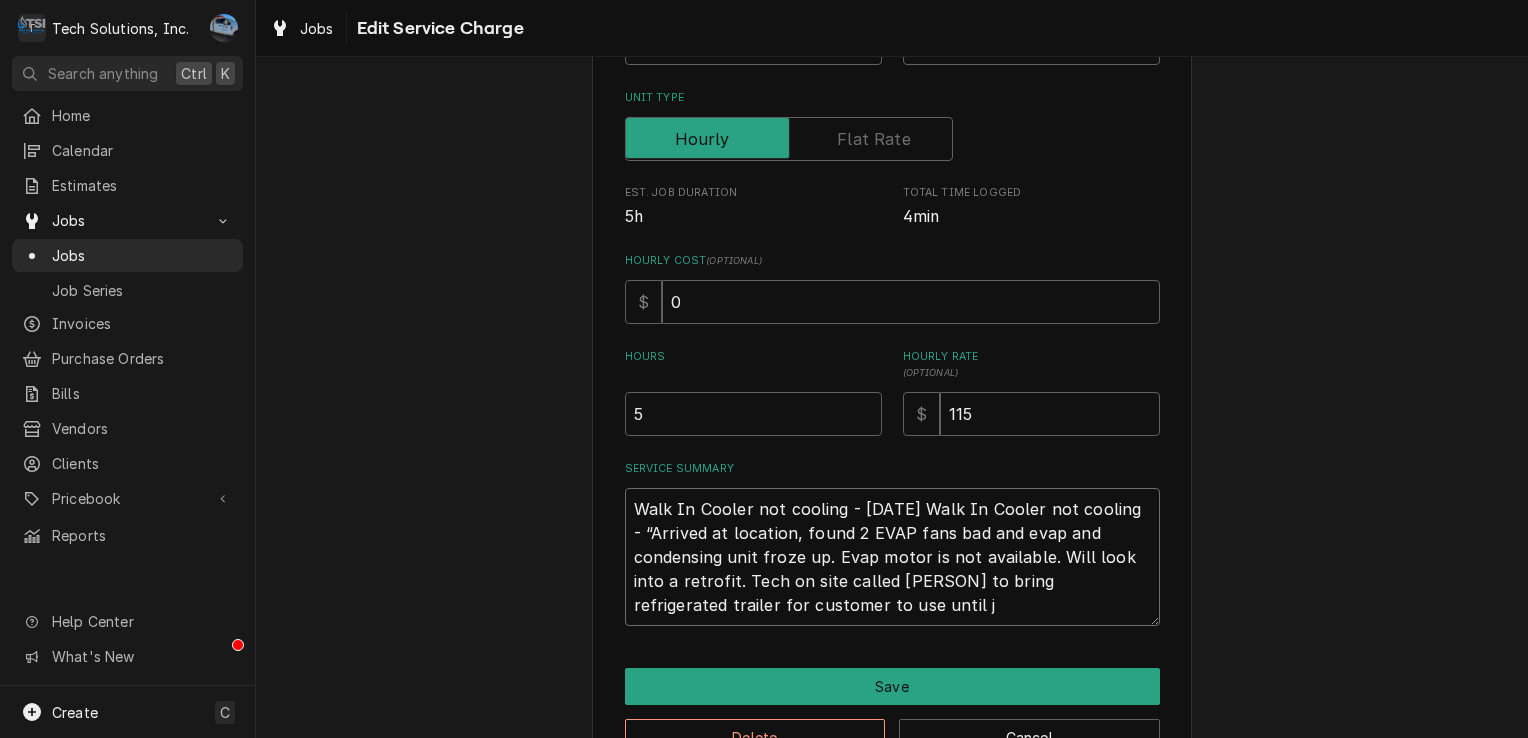 type on "x" 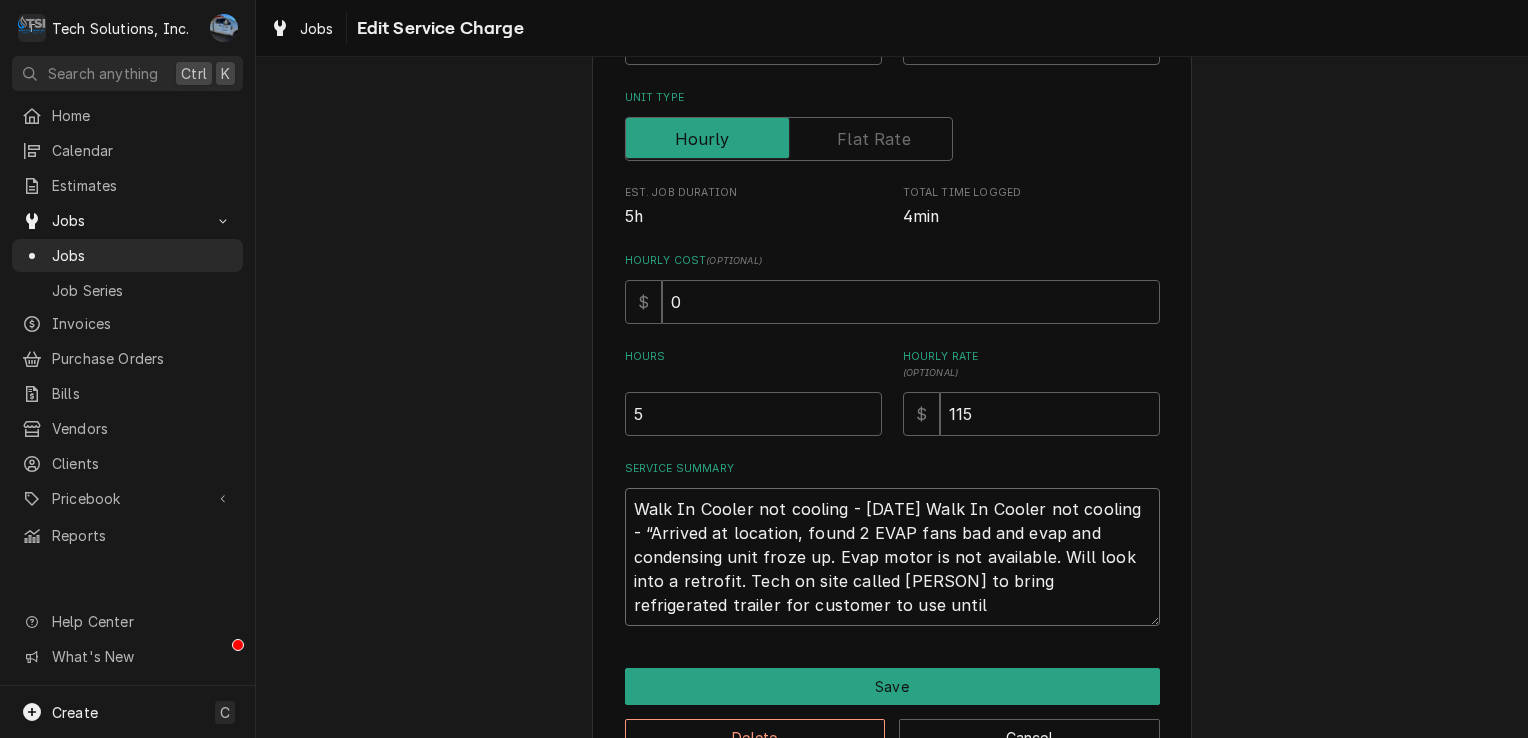 type on "x" 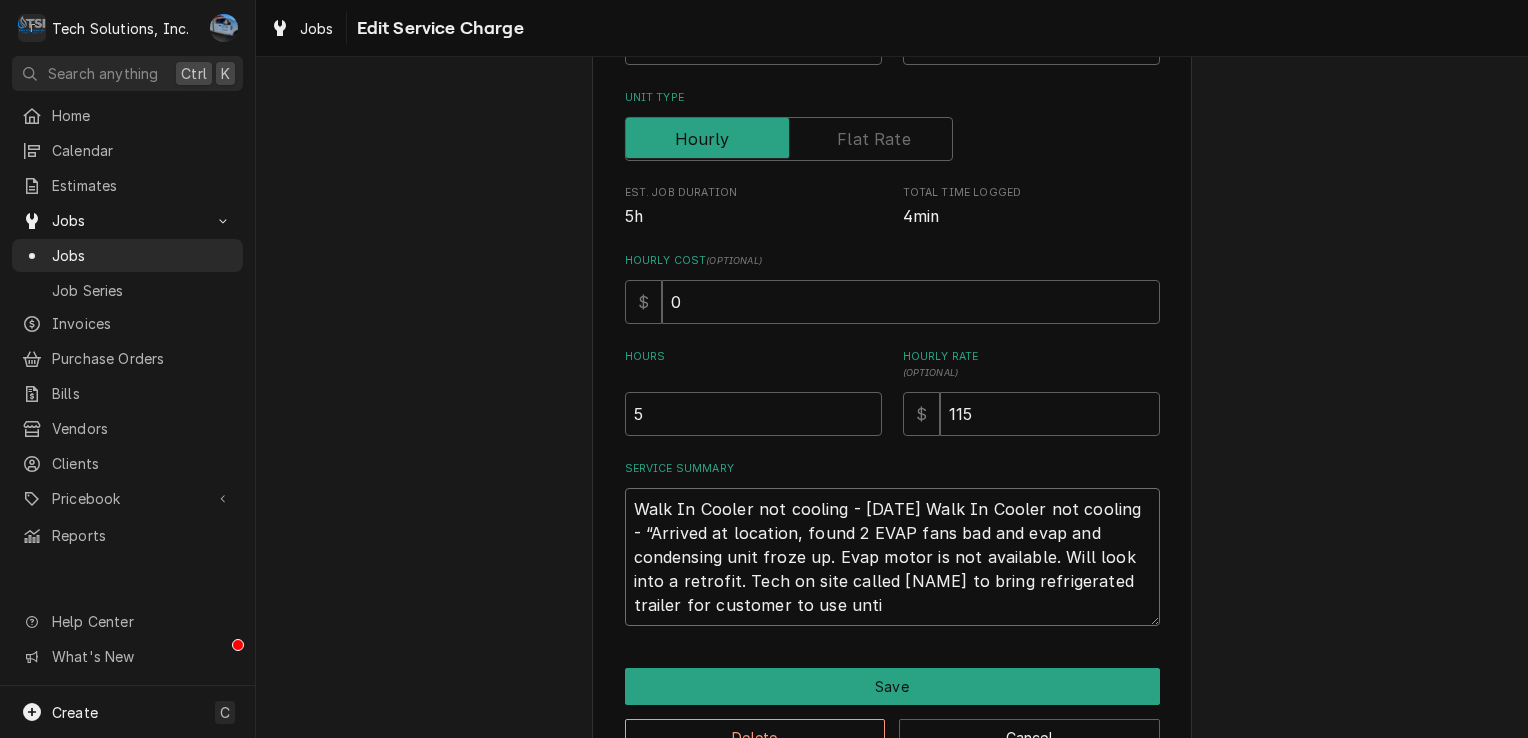 type on "x" 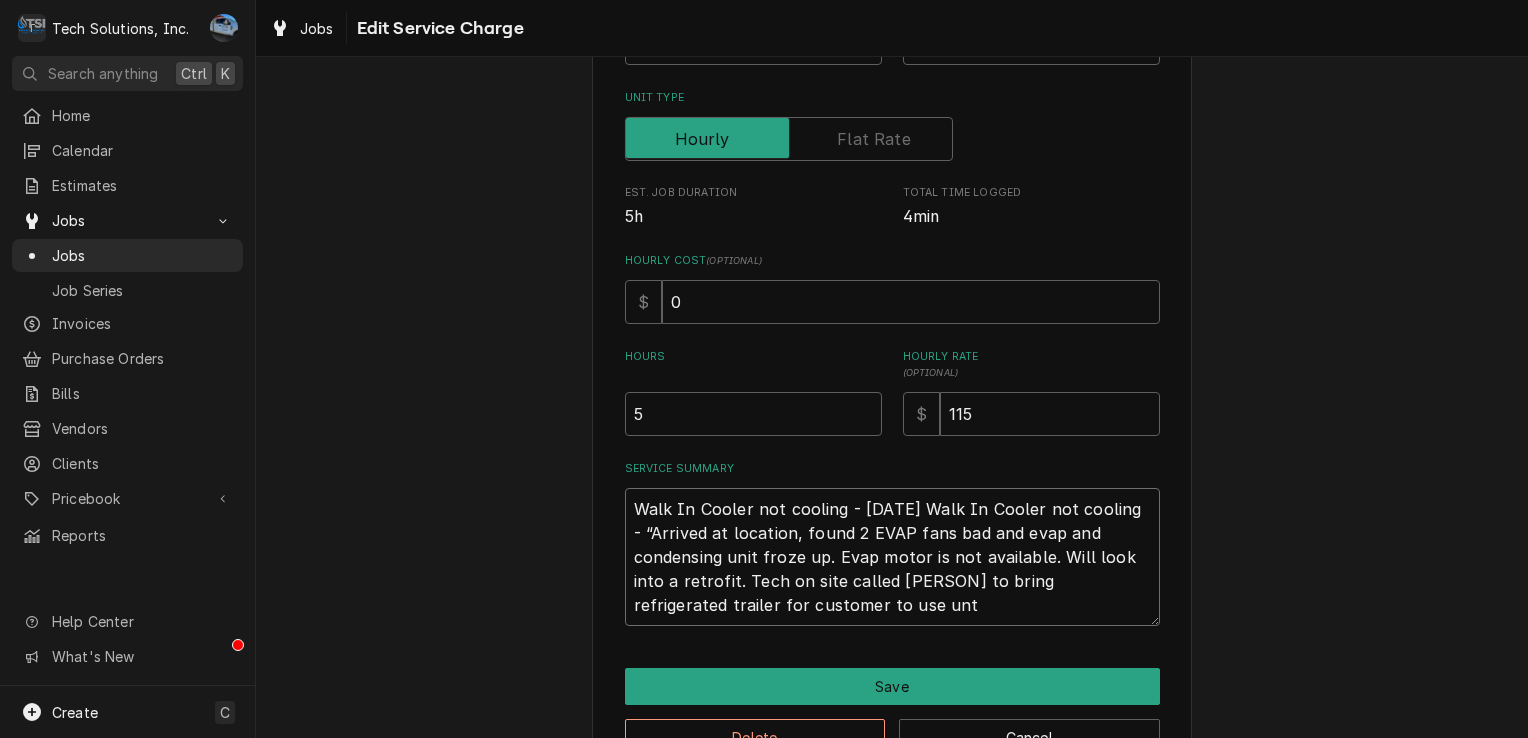 type on "x" 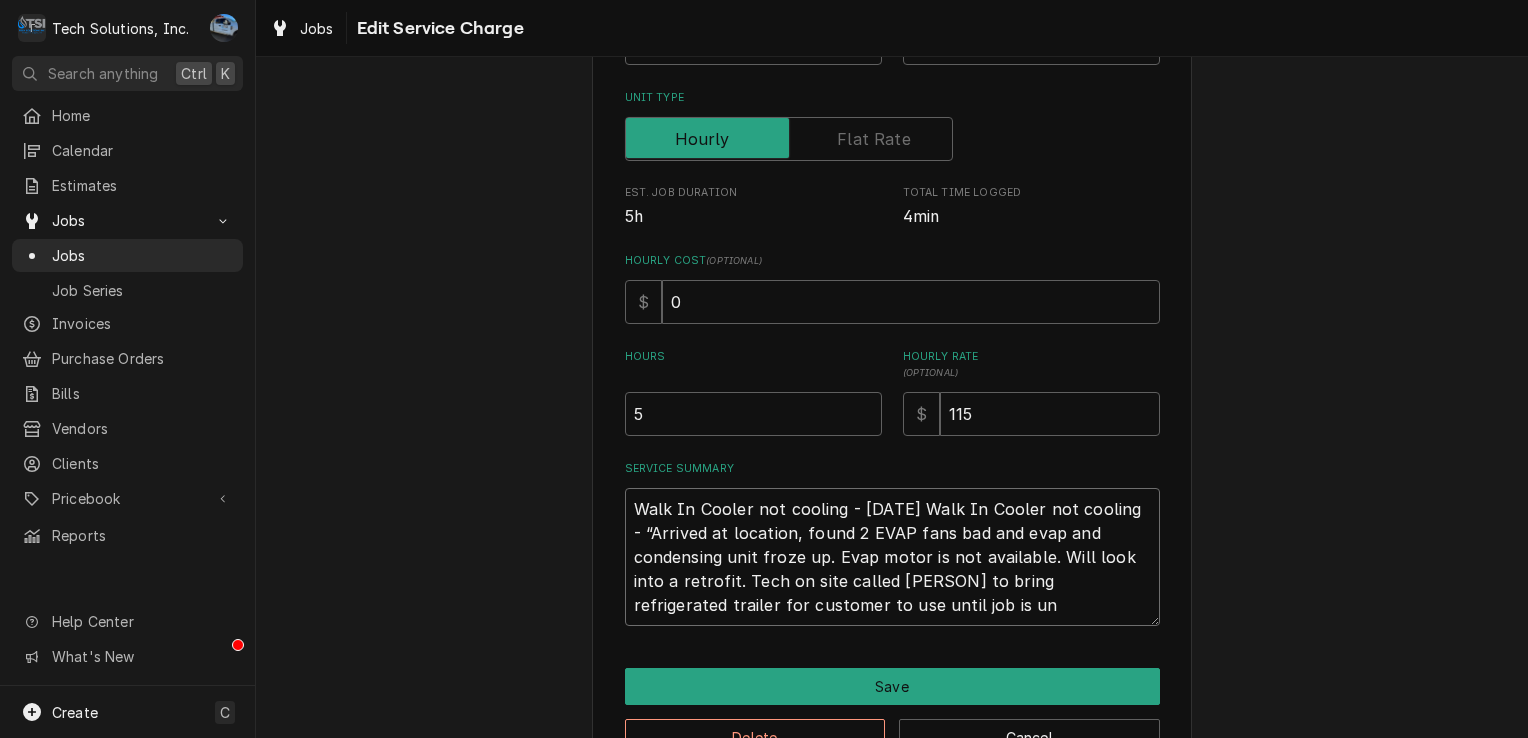 type on "x" 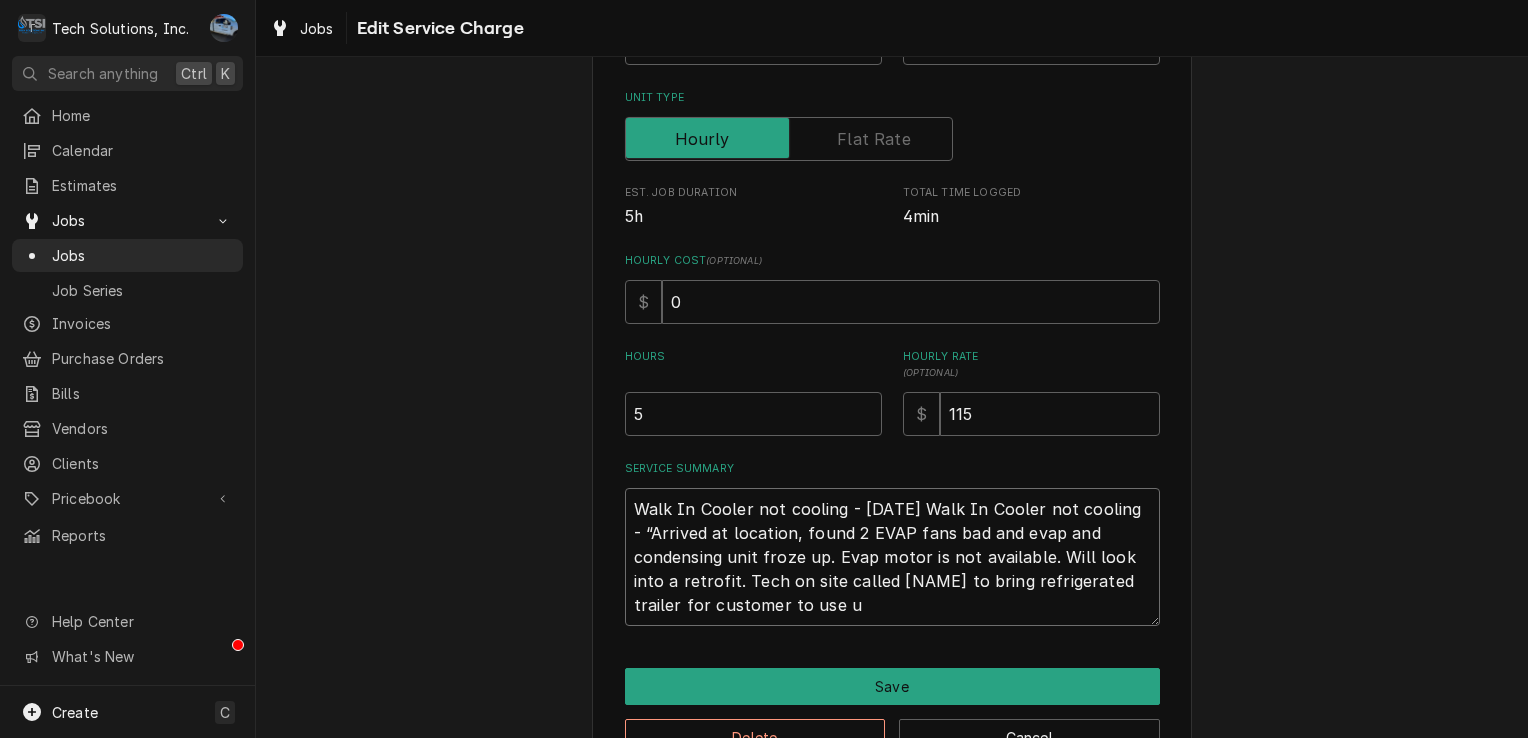 type on "x" 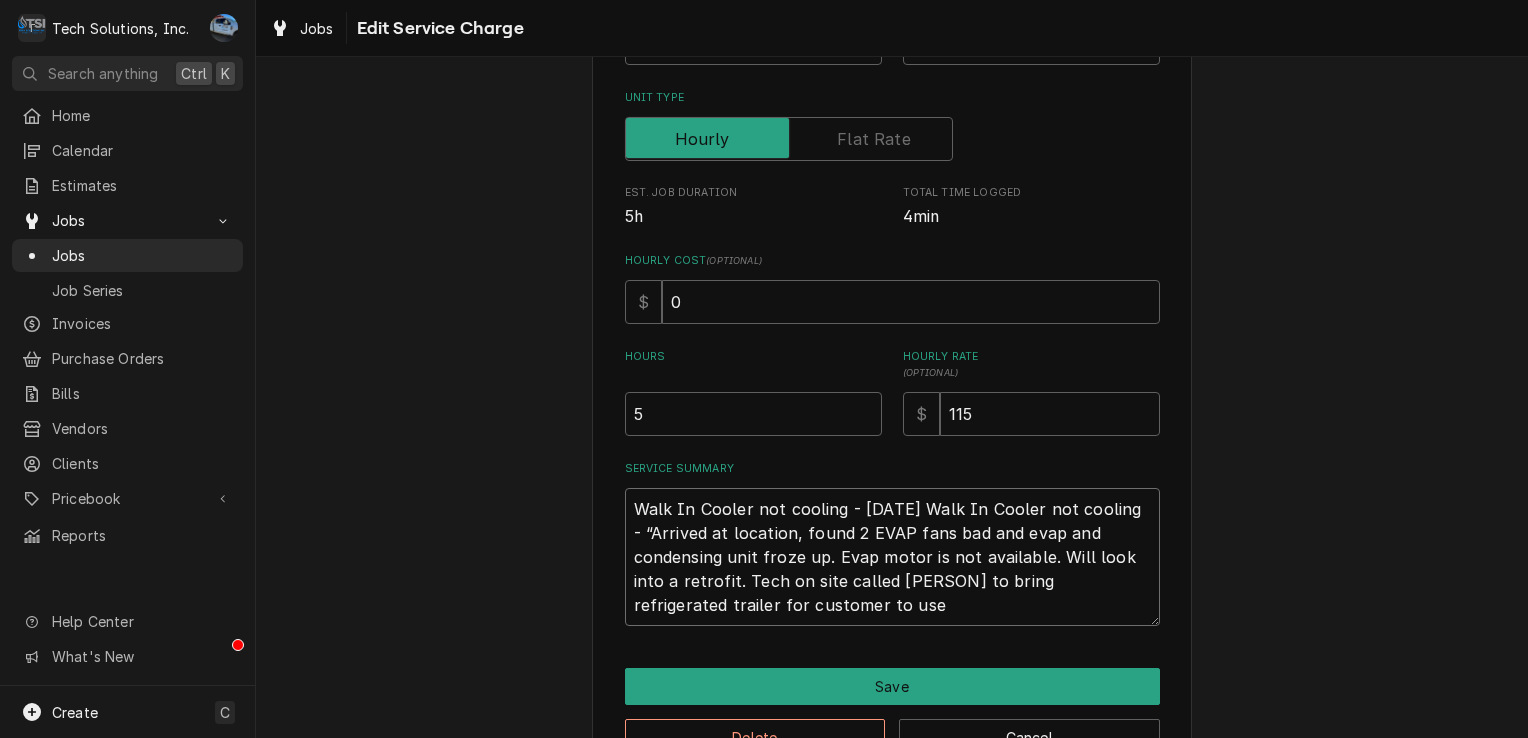 type on "x" 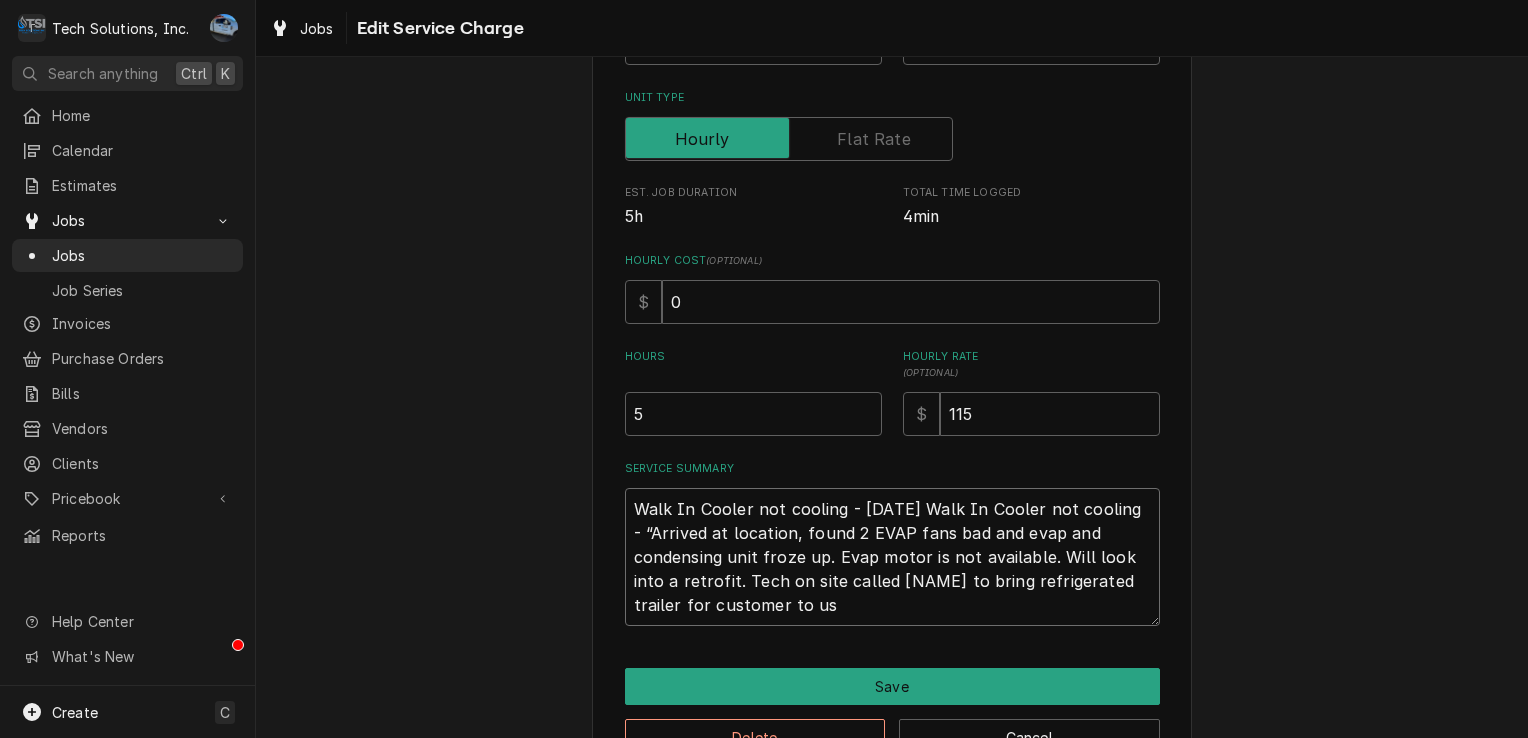 type on "x" 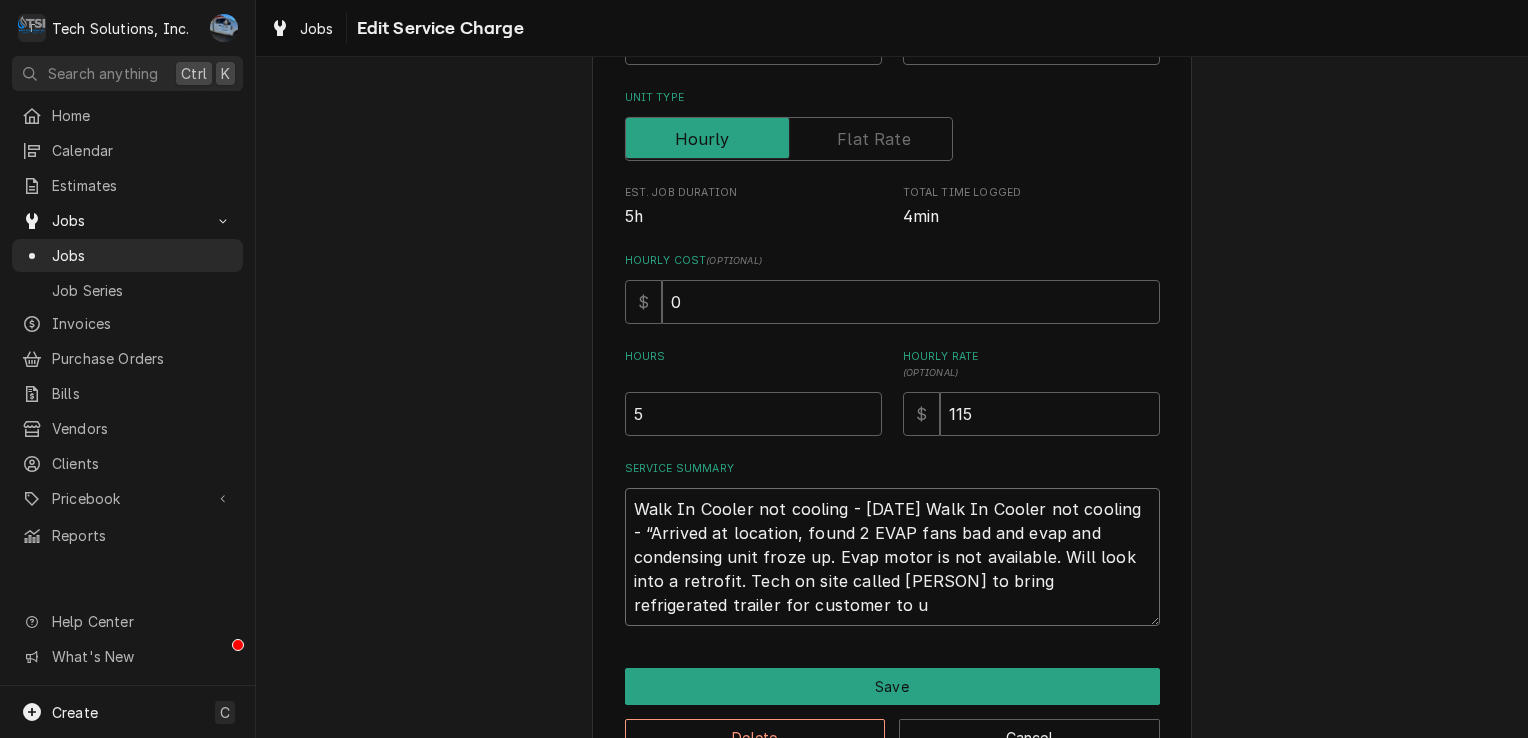 type on "x" 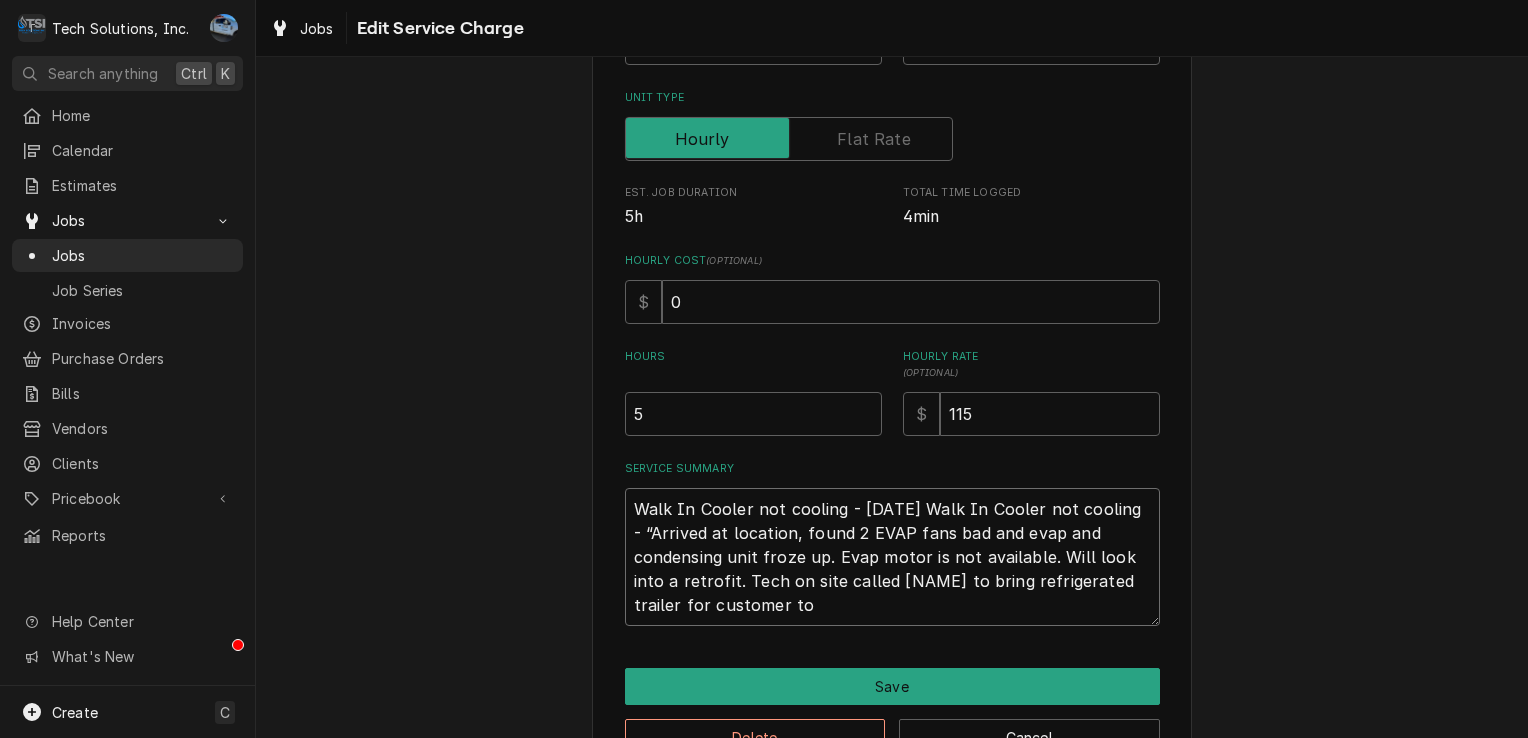 type on "x" 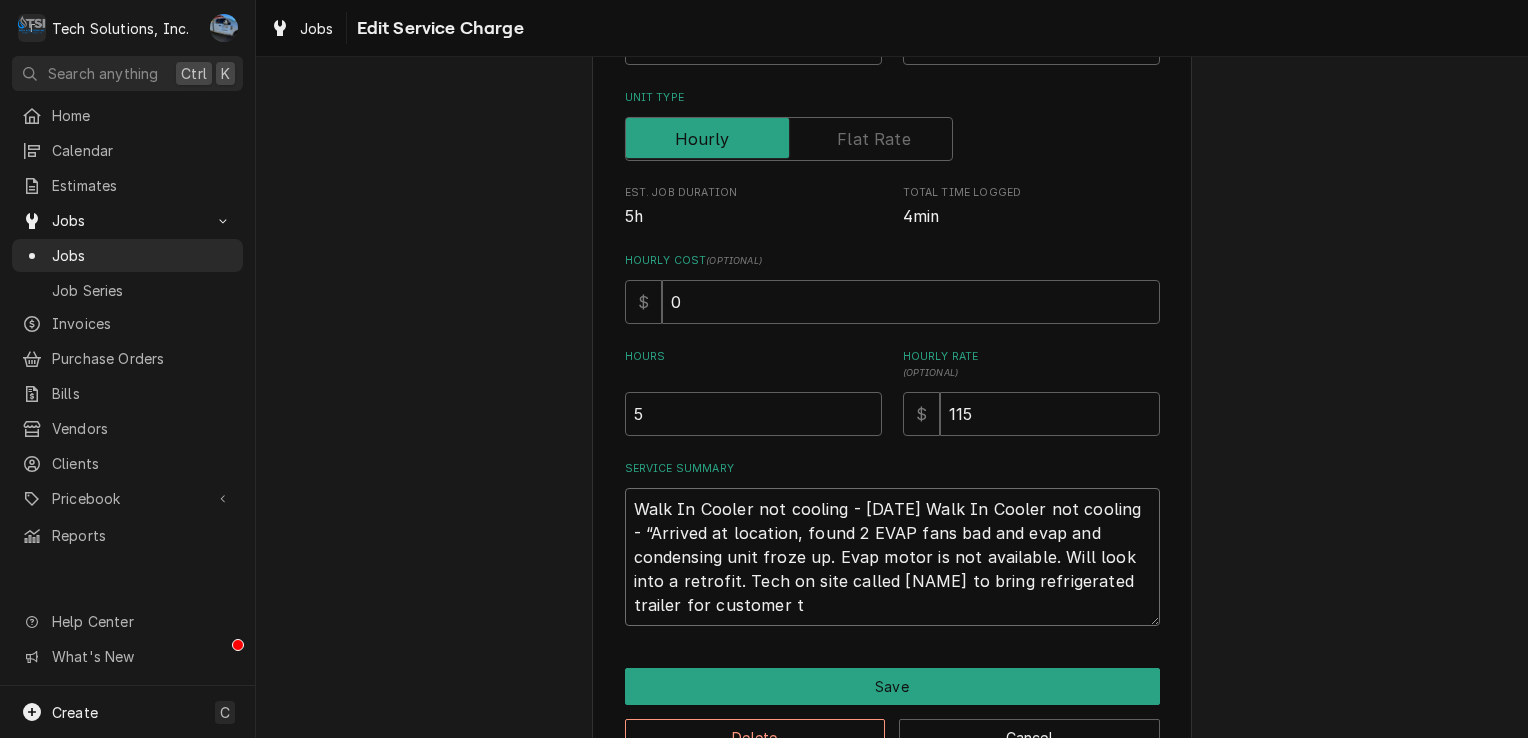 type on "x" 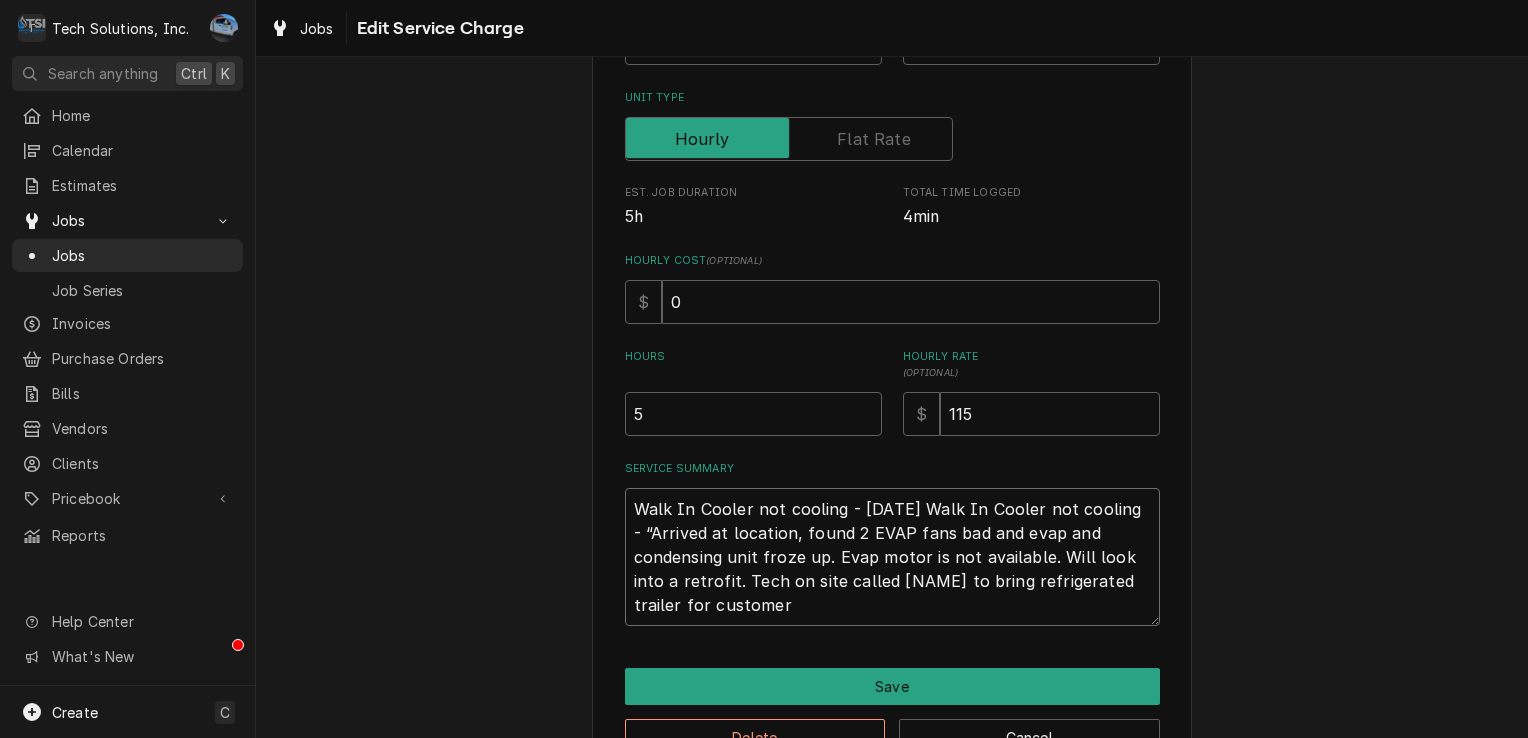 type on "x" 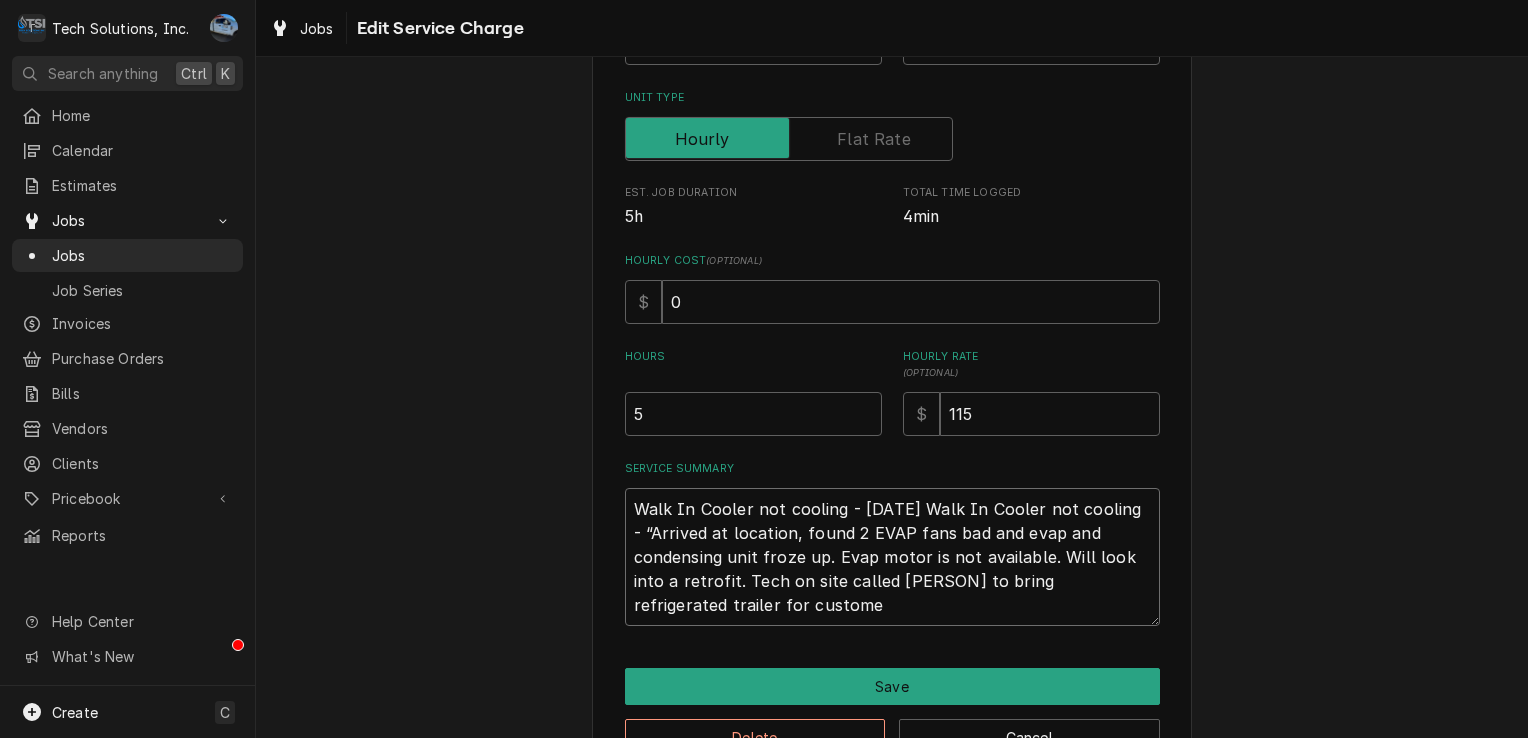 type on "x" 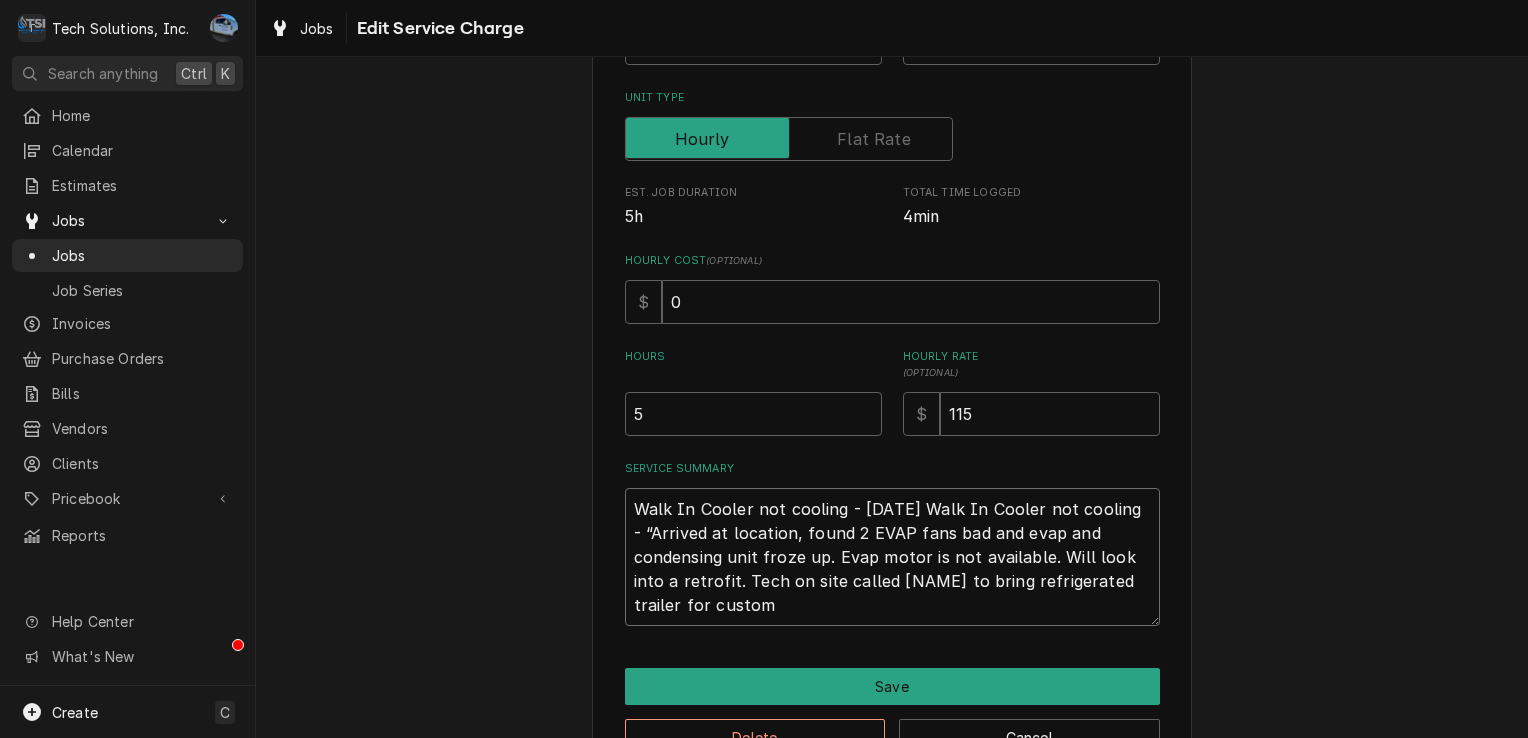 type on "x" 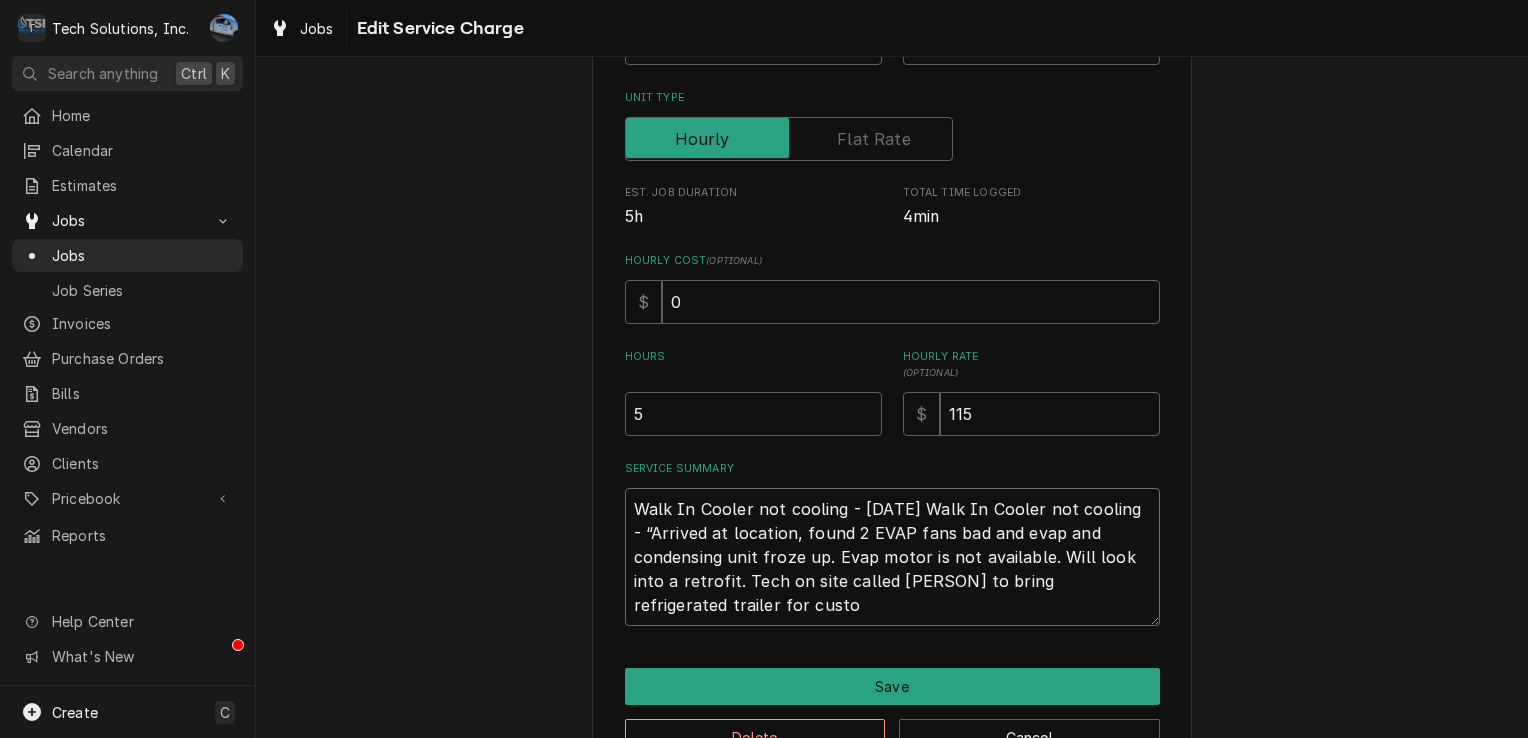 type on "x" 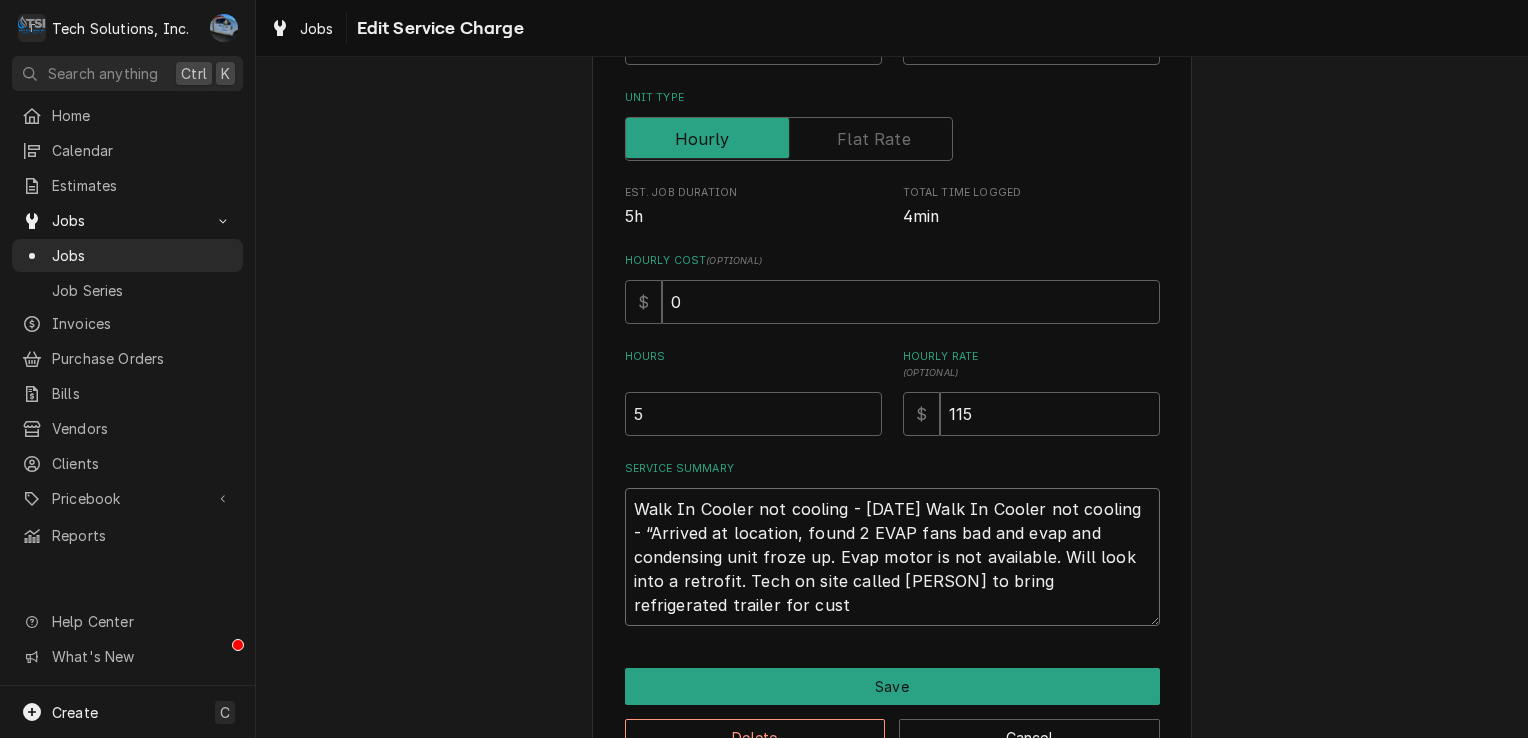 type on "x" 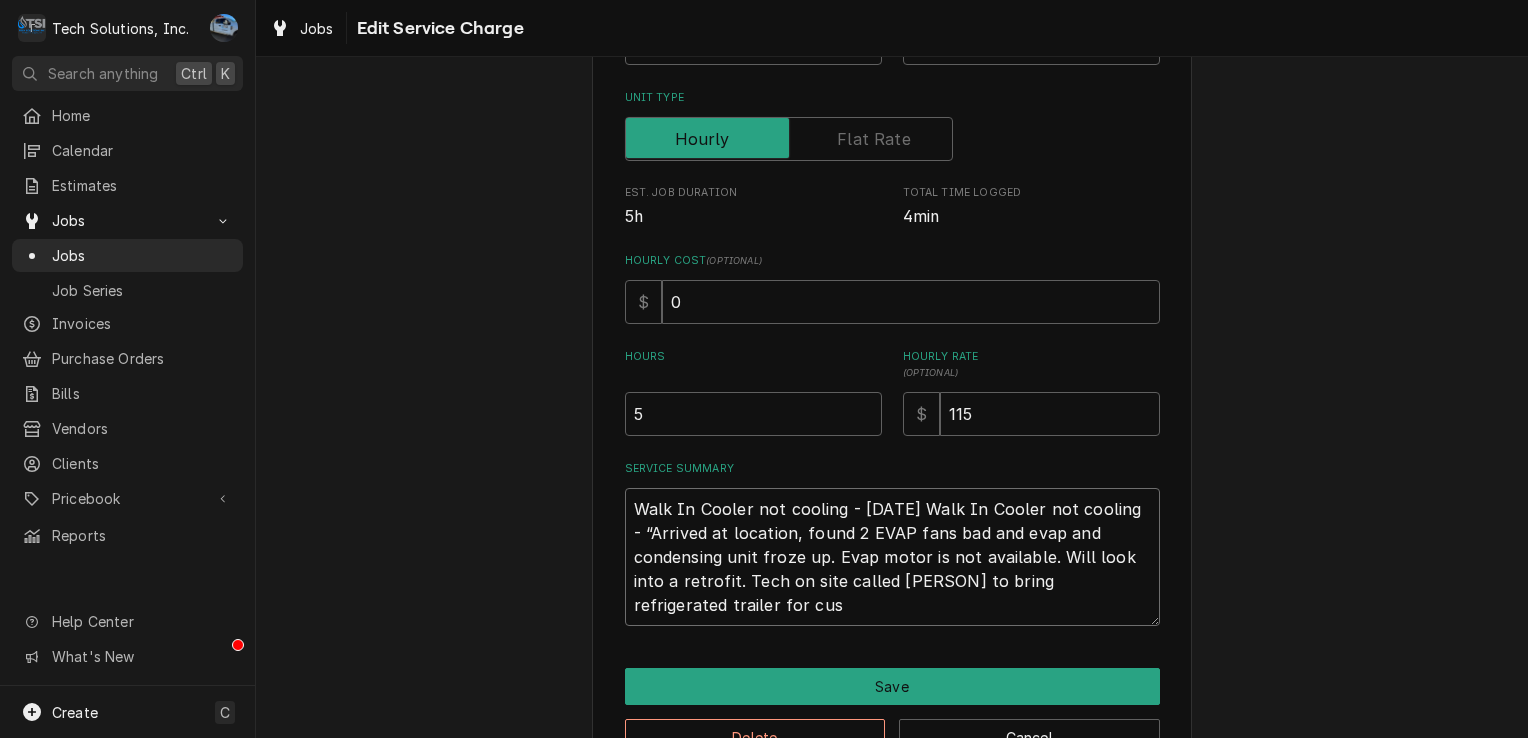 type on "x" 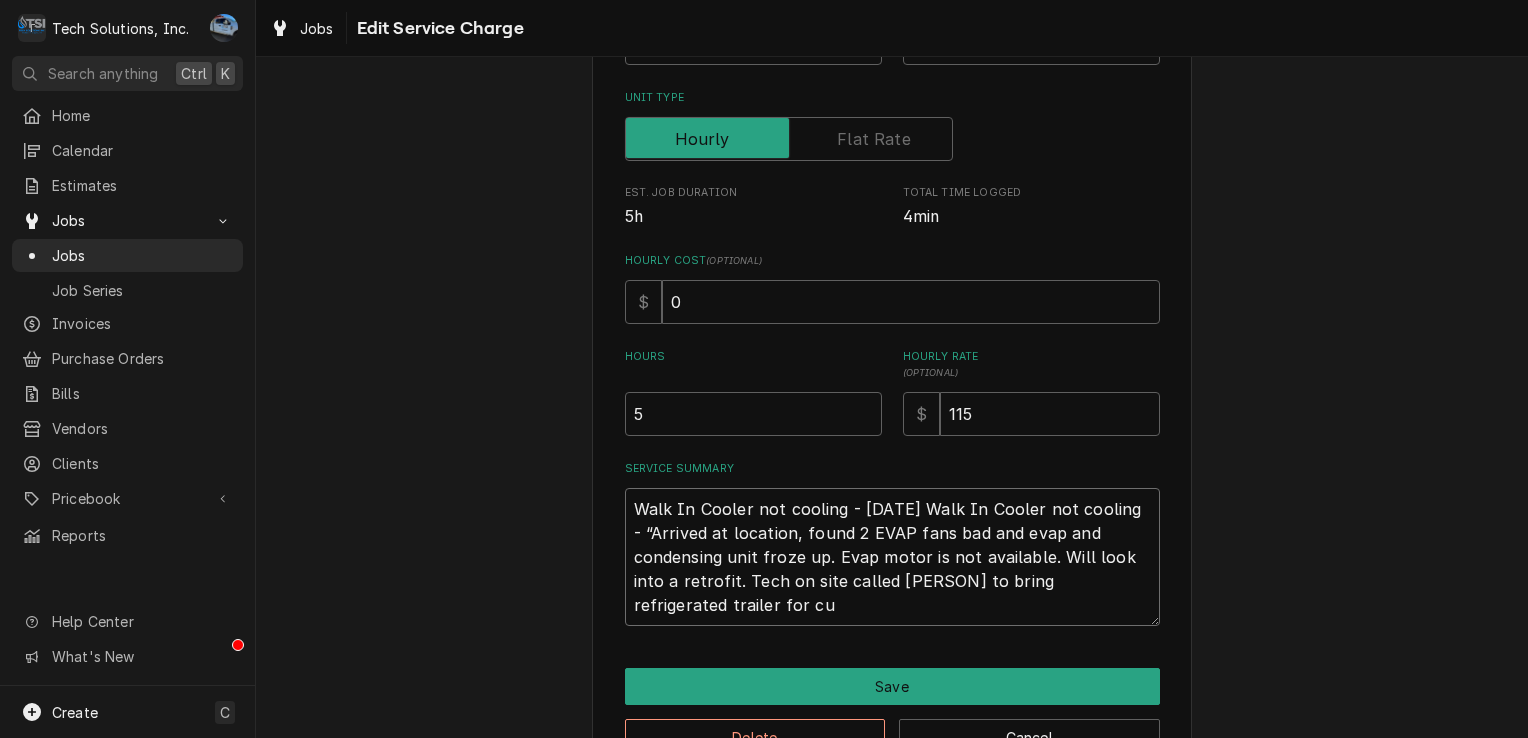 type on "x" 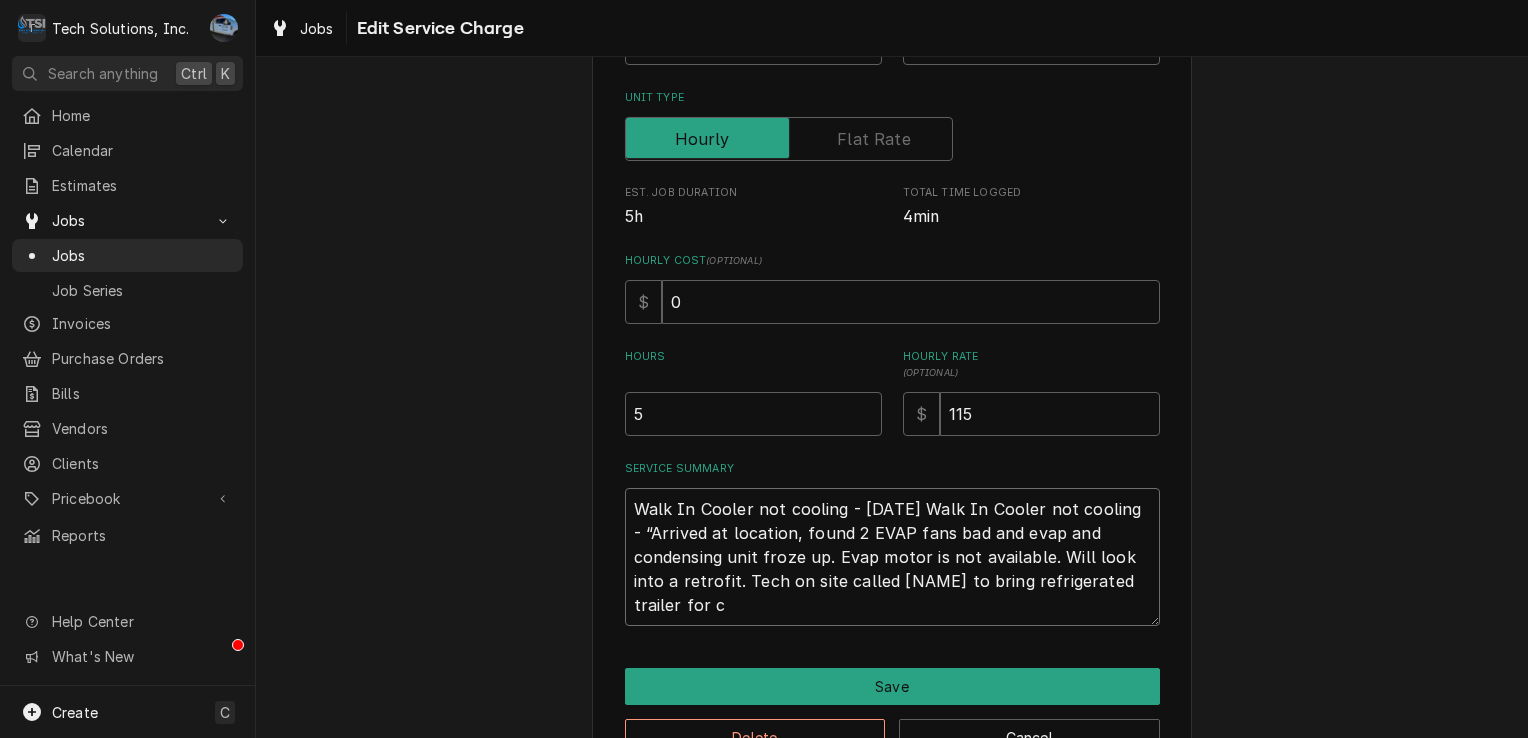 type on "x" 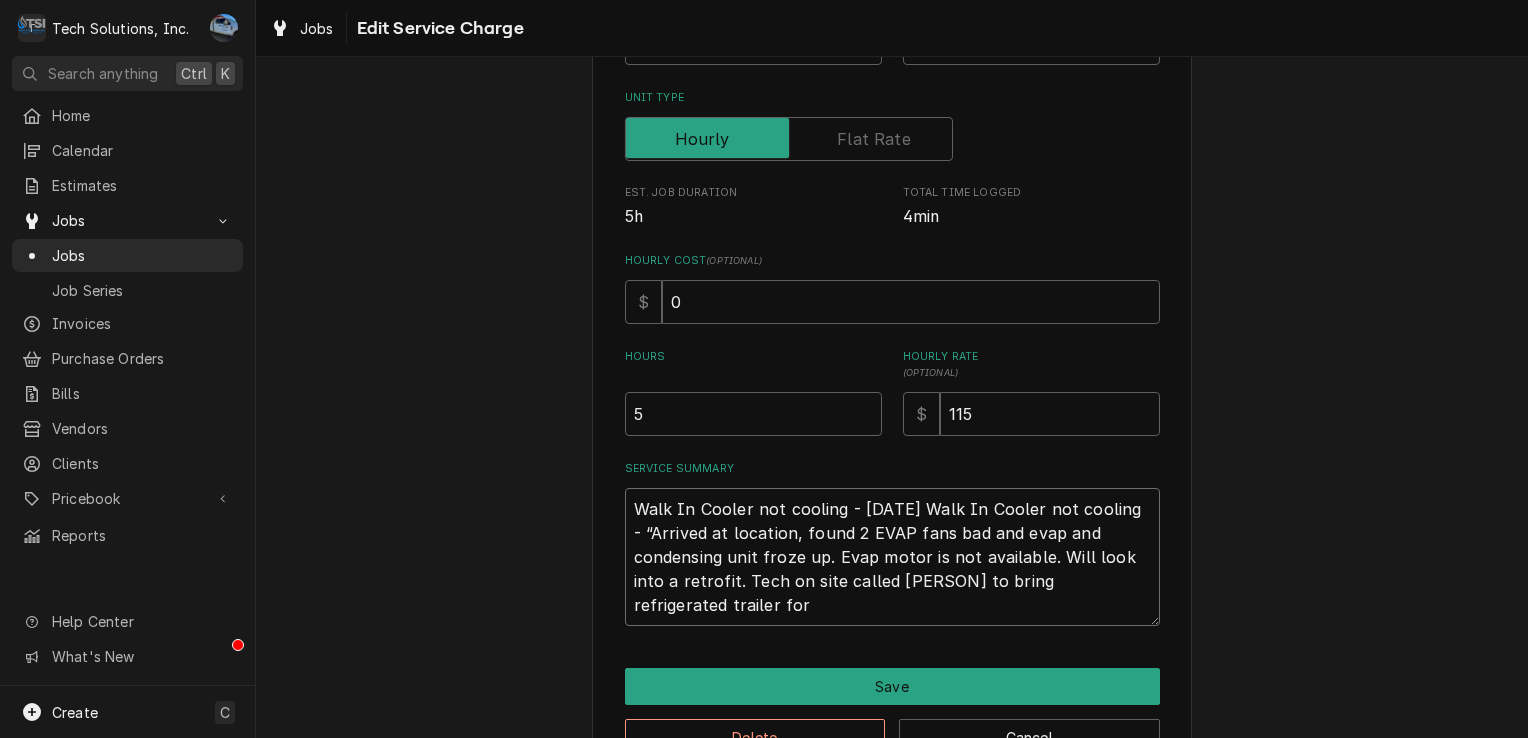 type on "x" 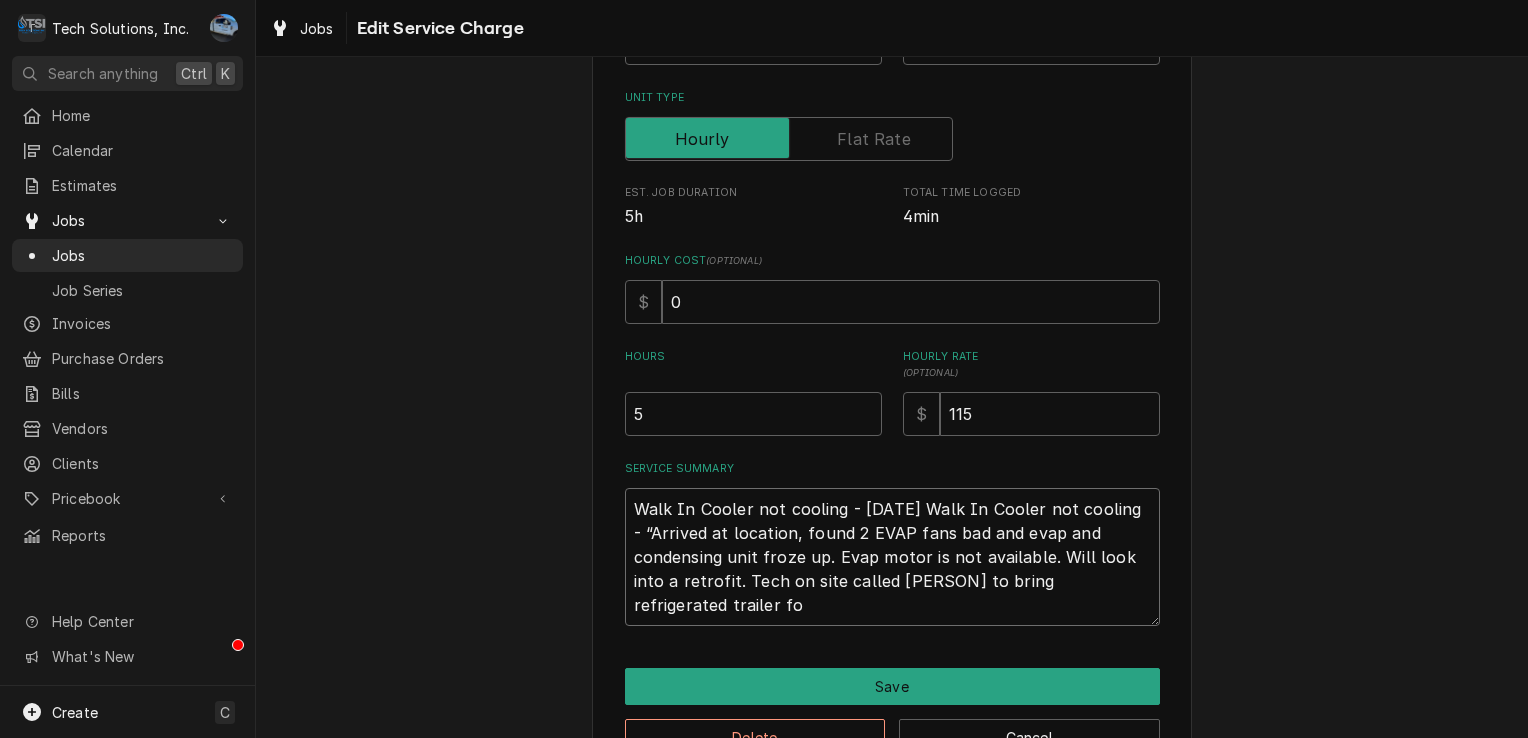 type on "x" 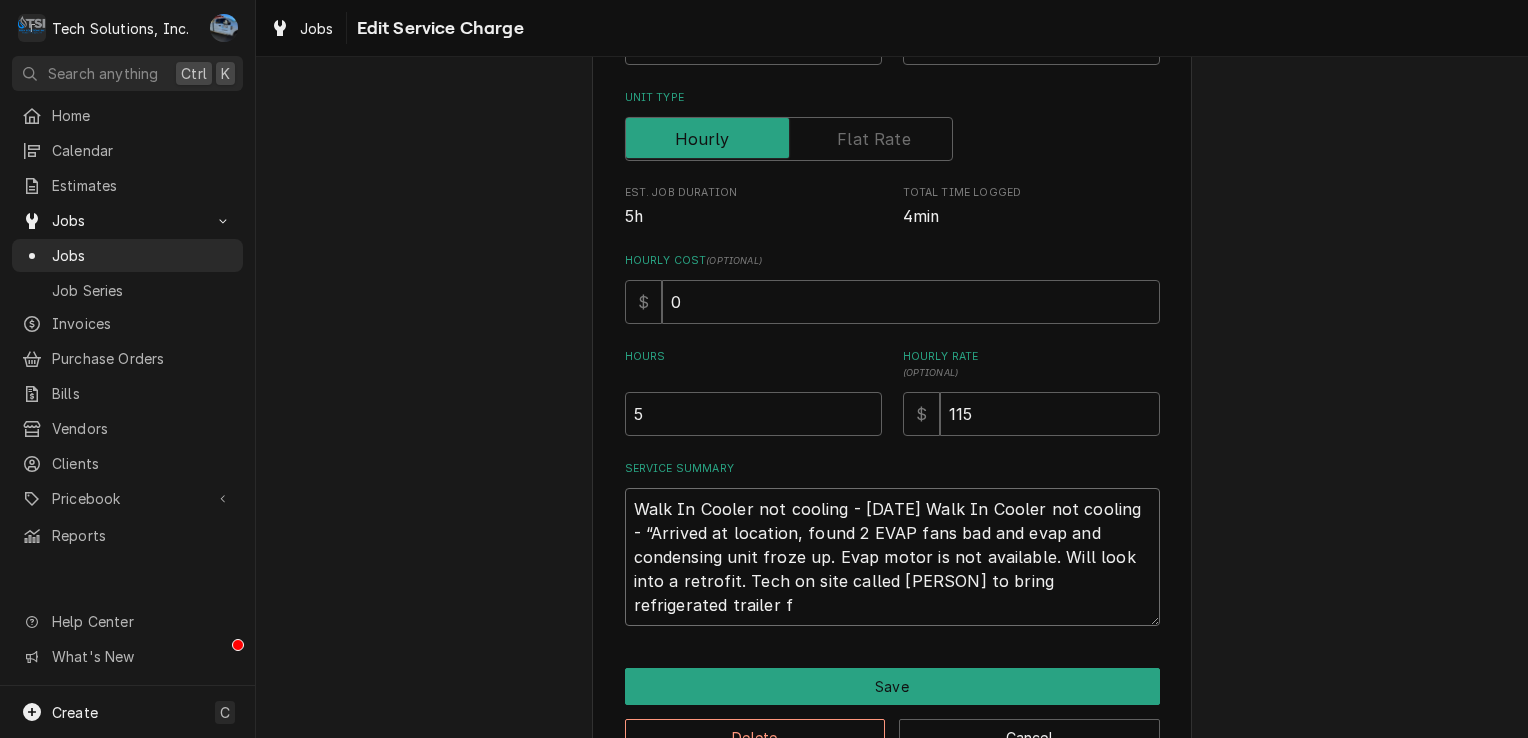 type on "x" 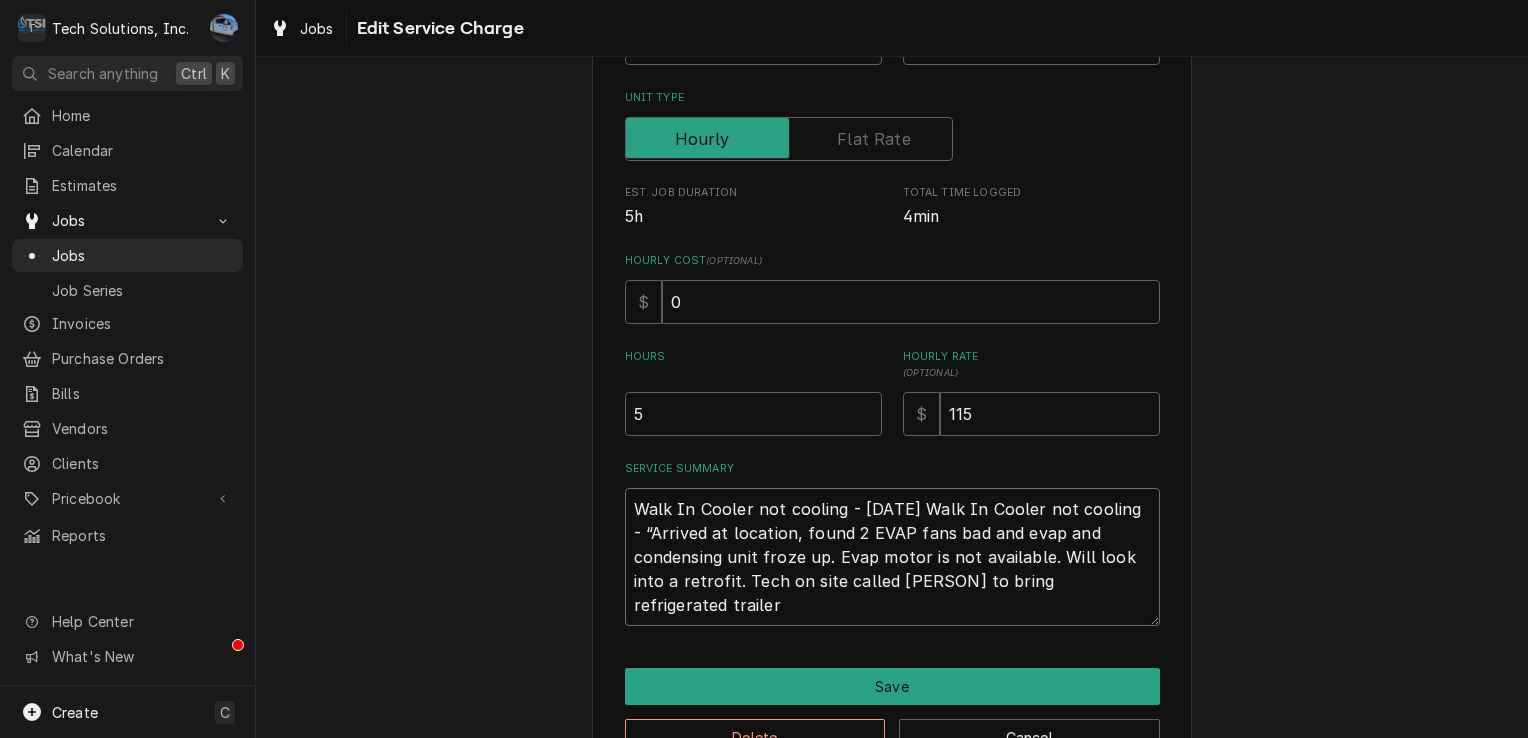 type on "x" 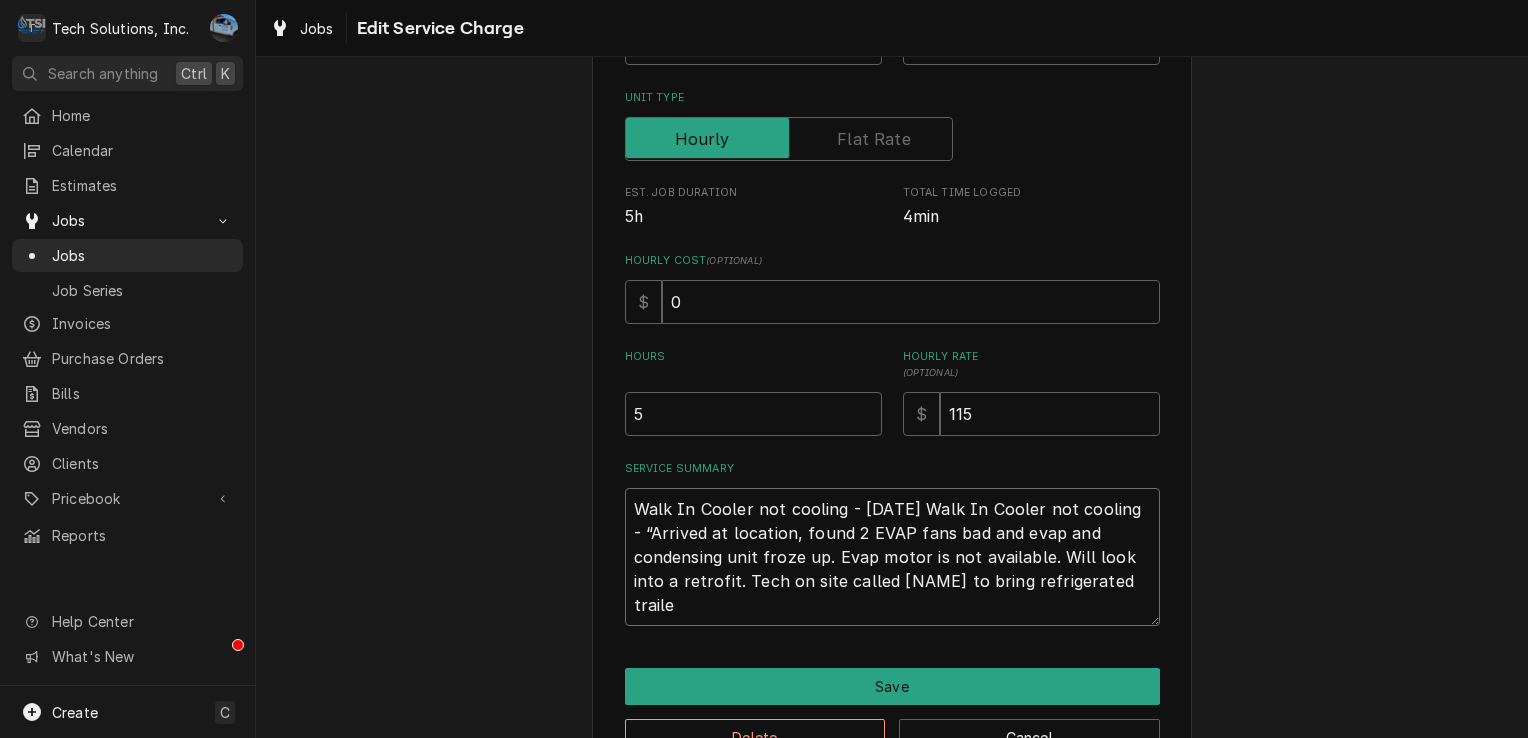 type on "x" 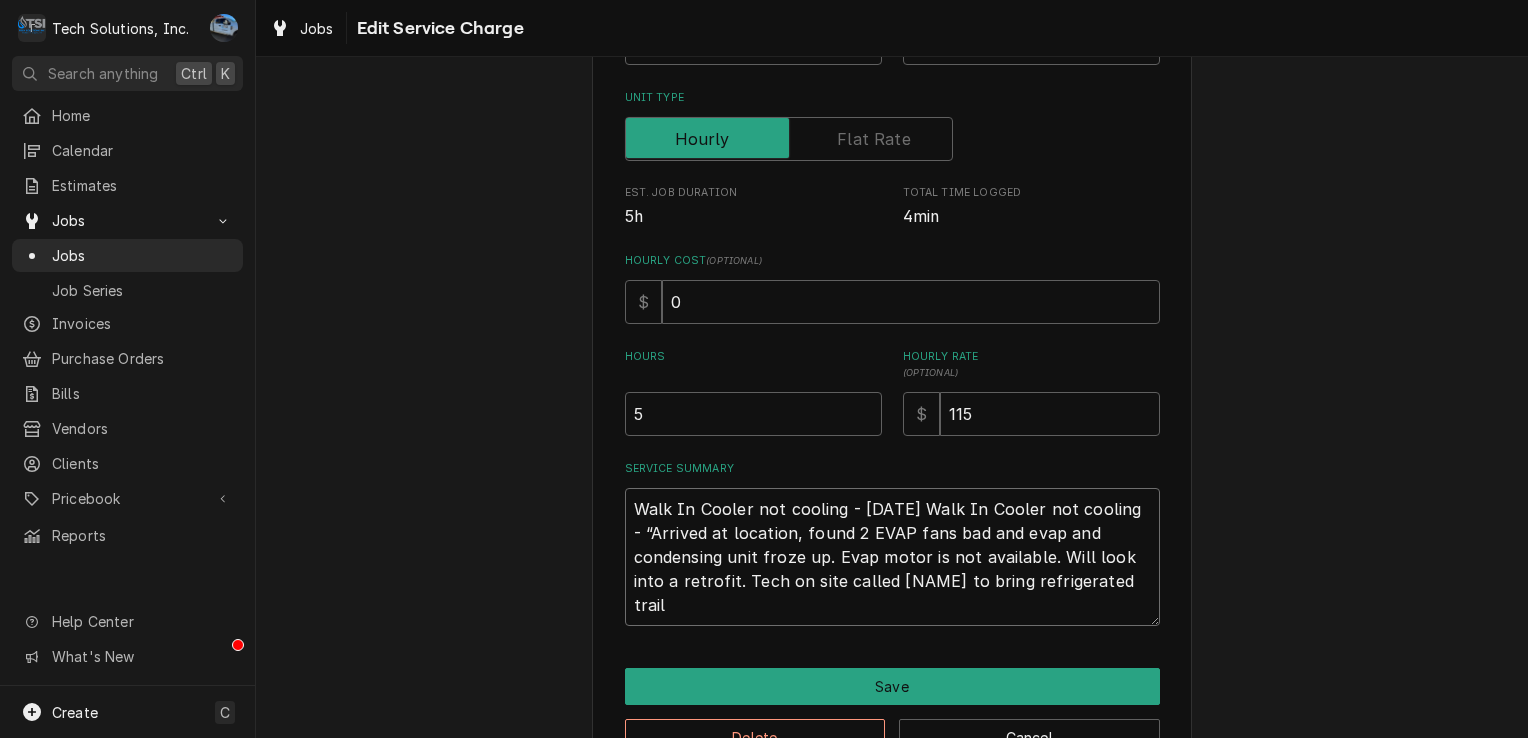 type on "x" 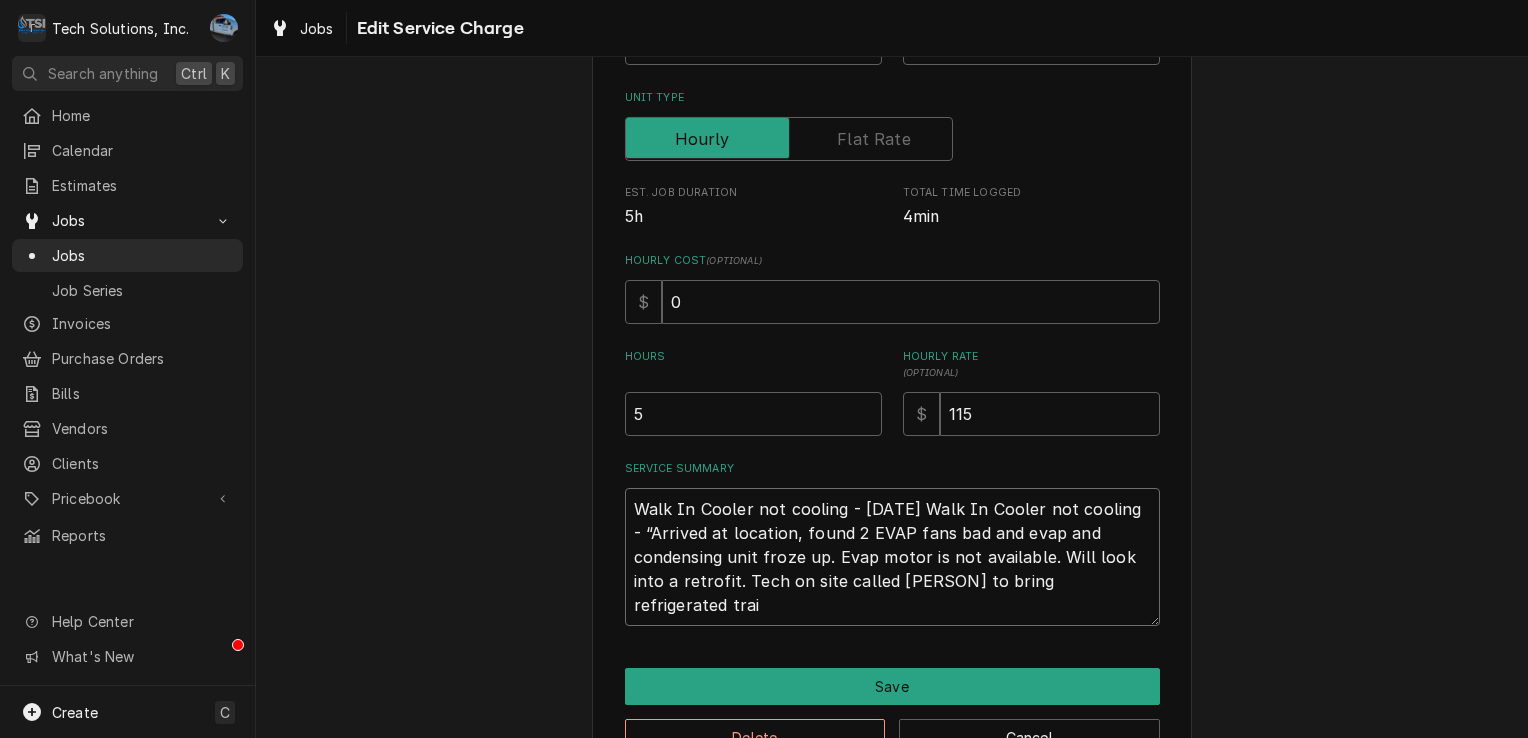 type on "x" 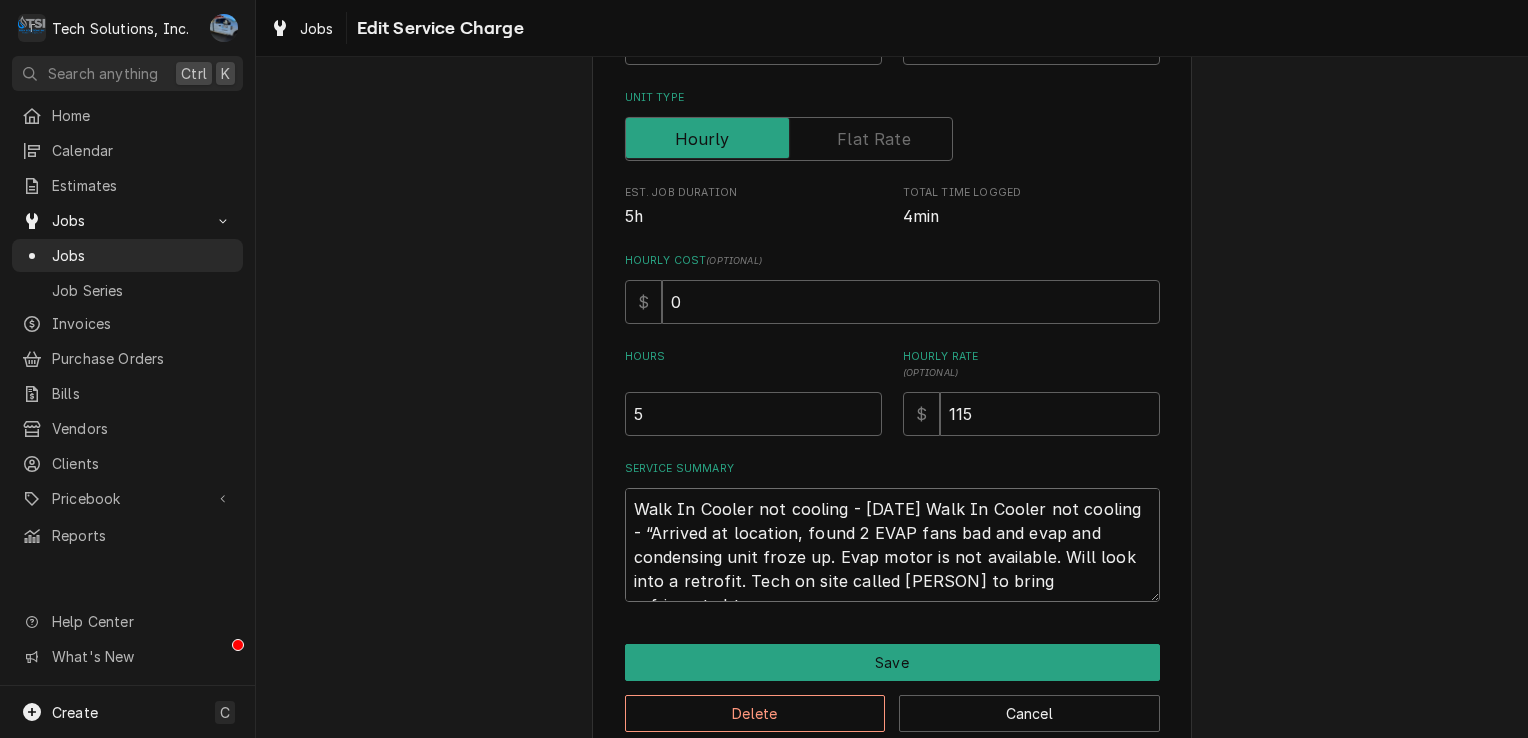 type on "x" 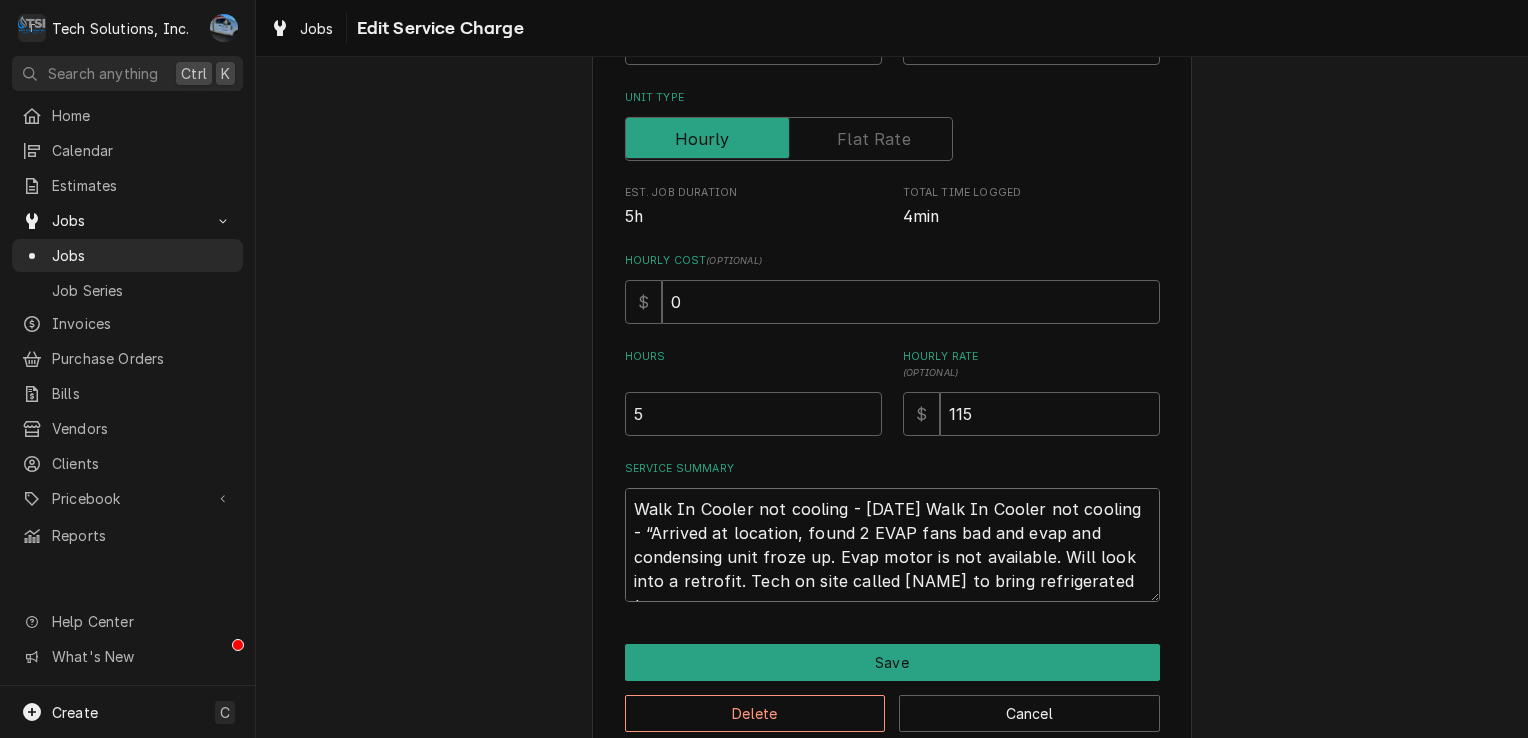 type on "x" 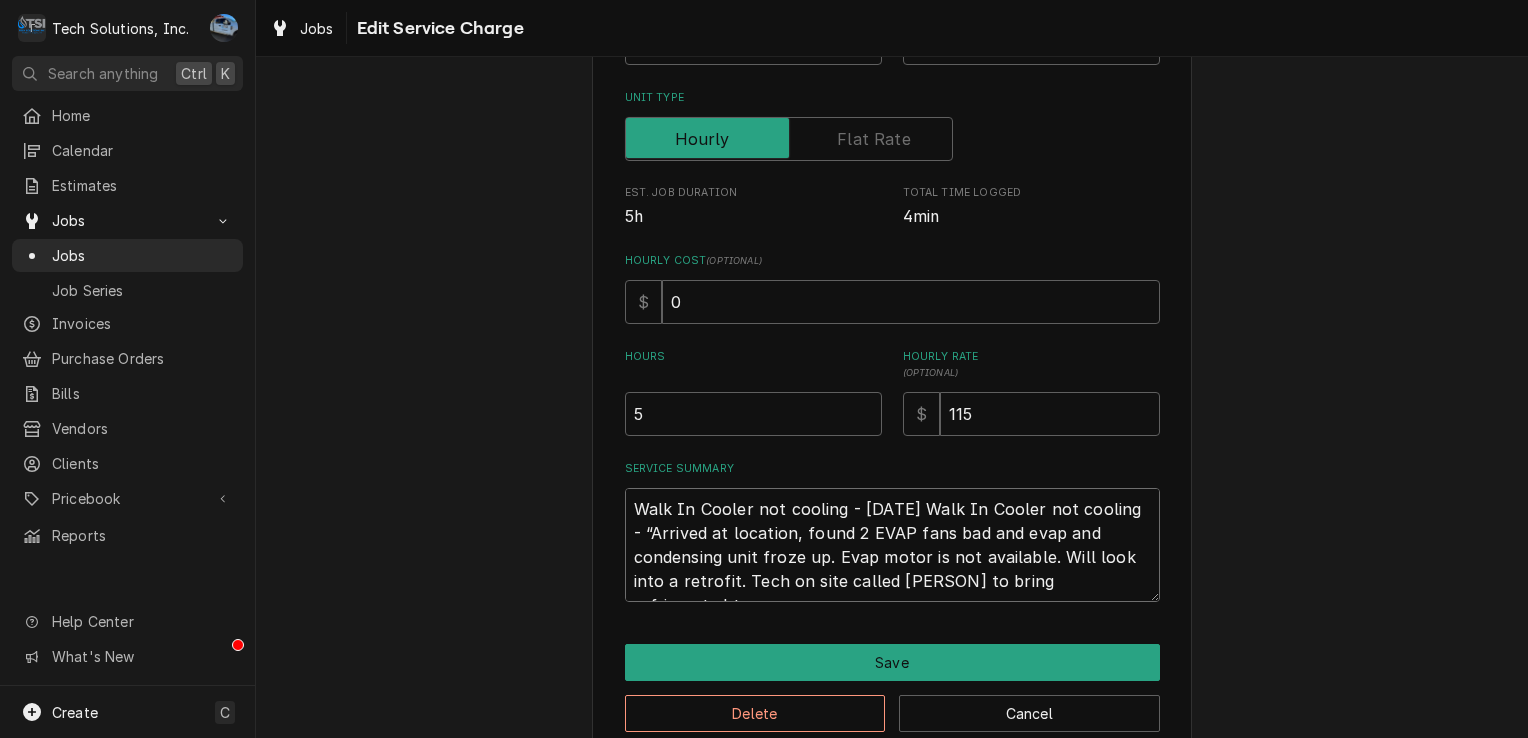 type on "x" 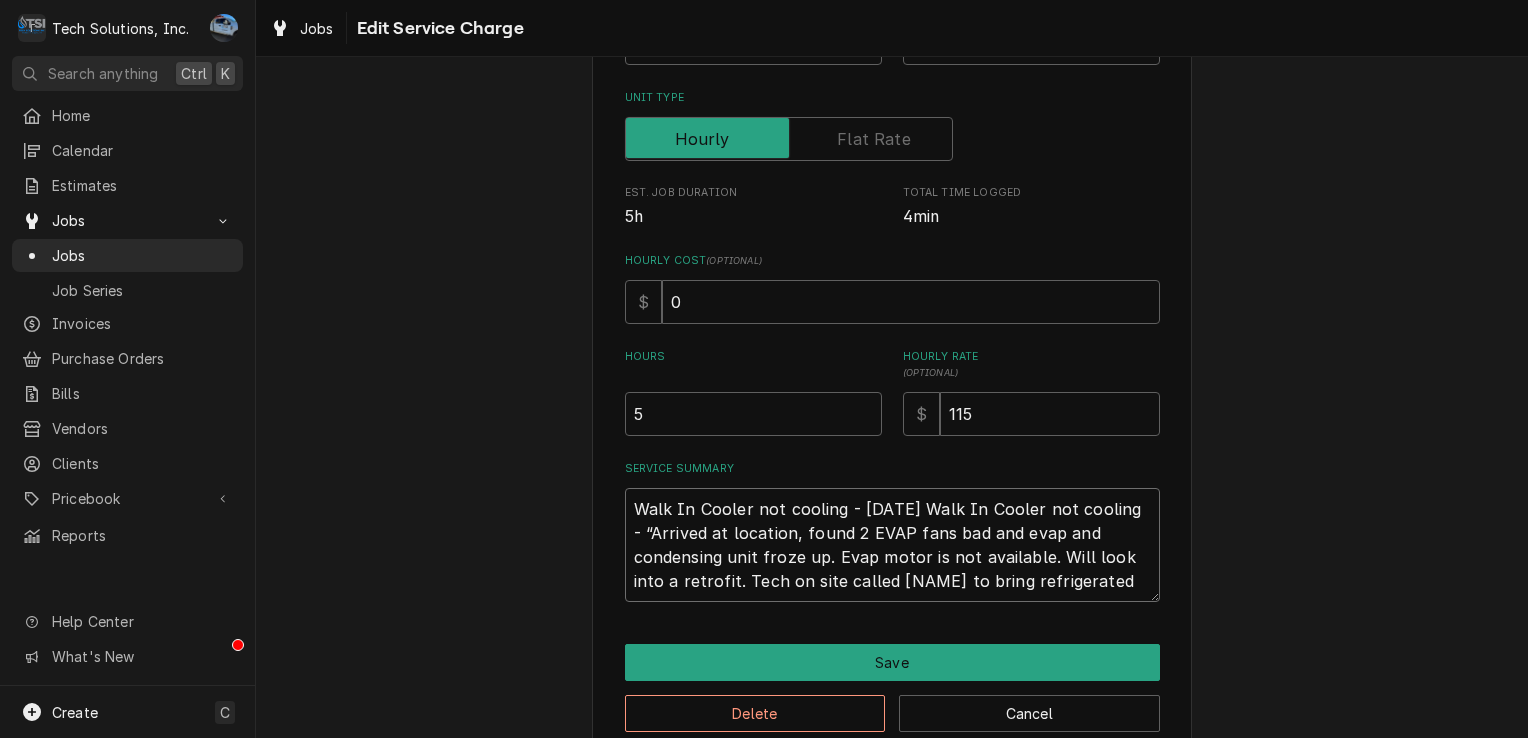 type on "x" 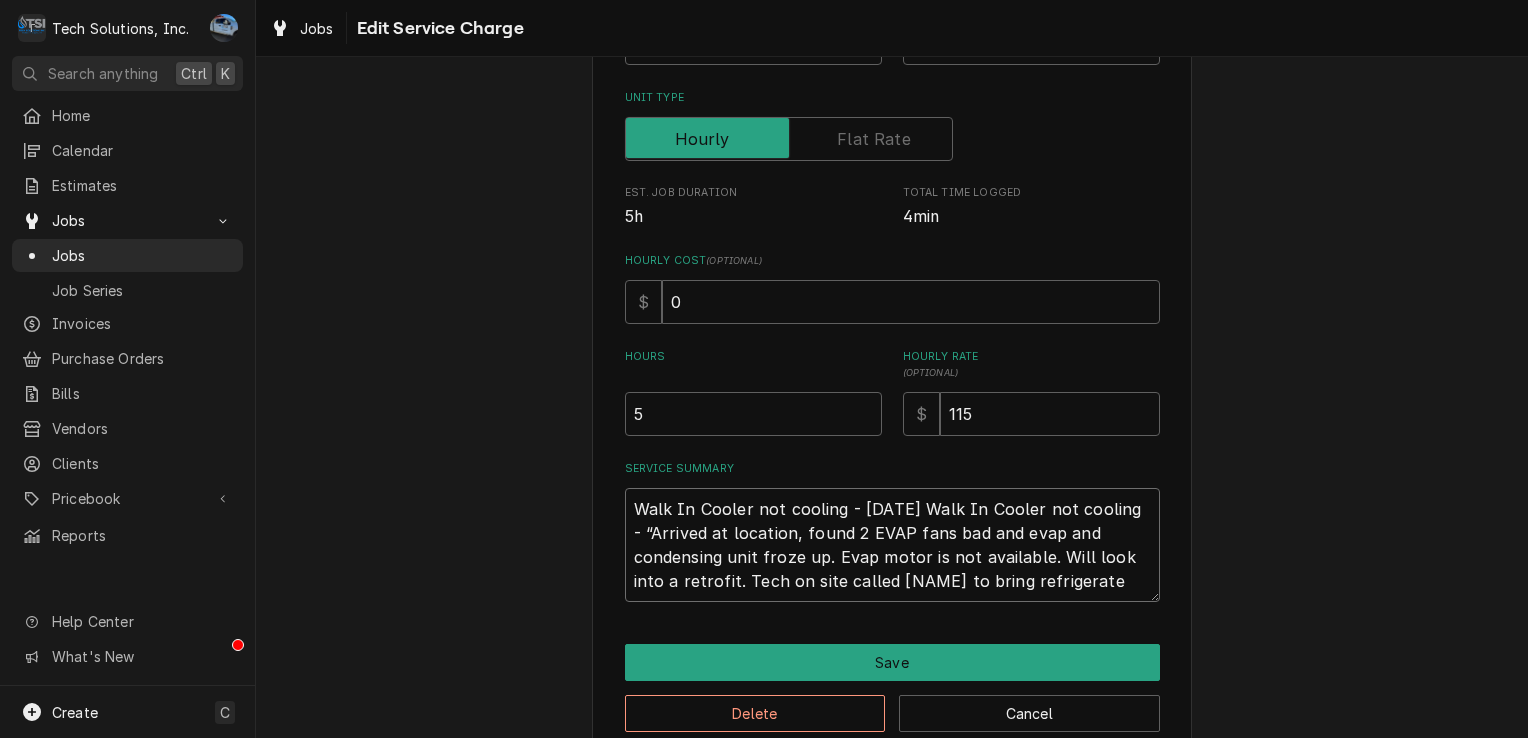 type on "x" 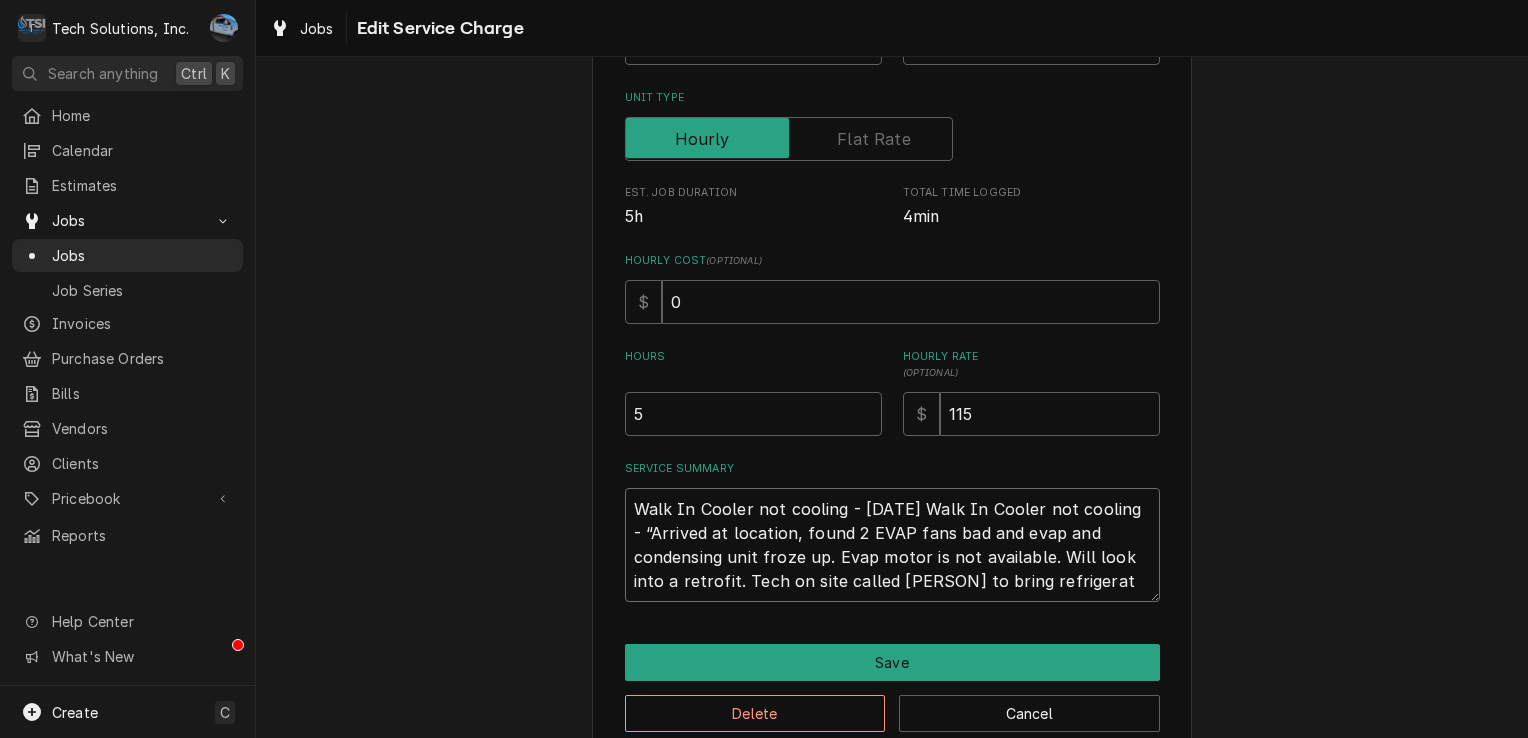 type on "x" 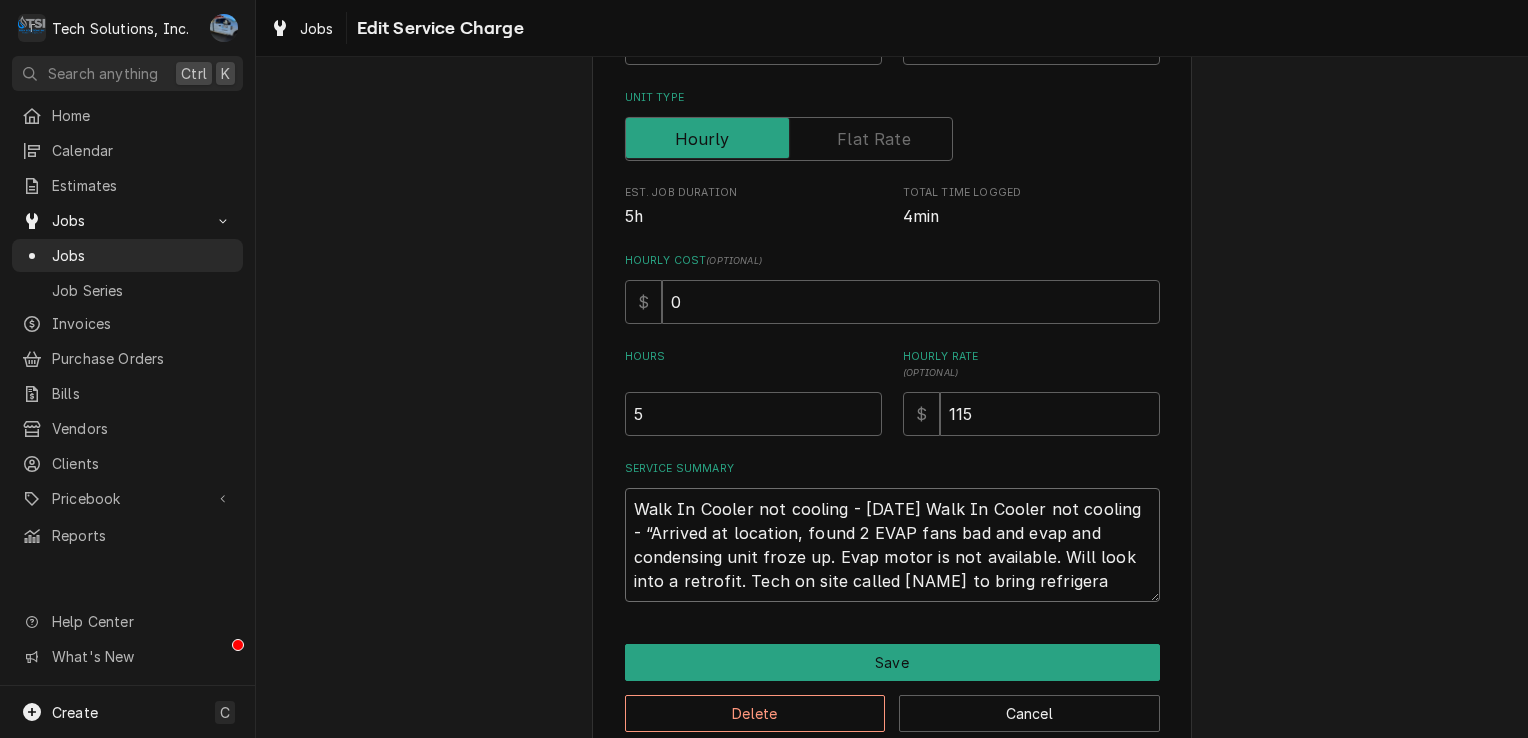 type on "x" 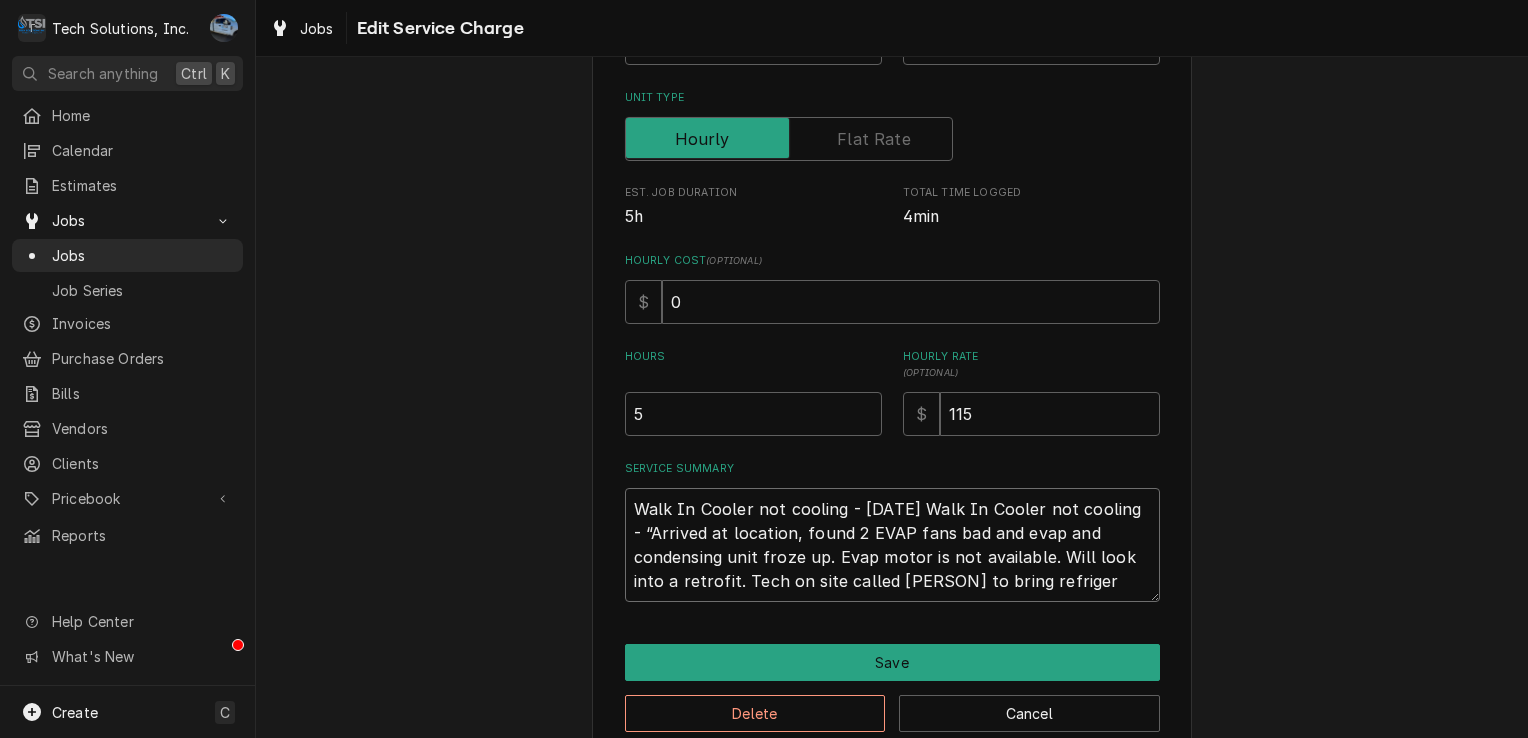 type on "x" 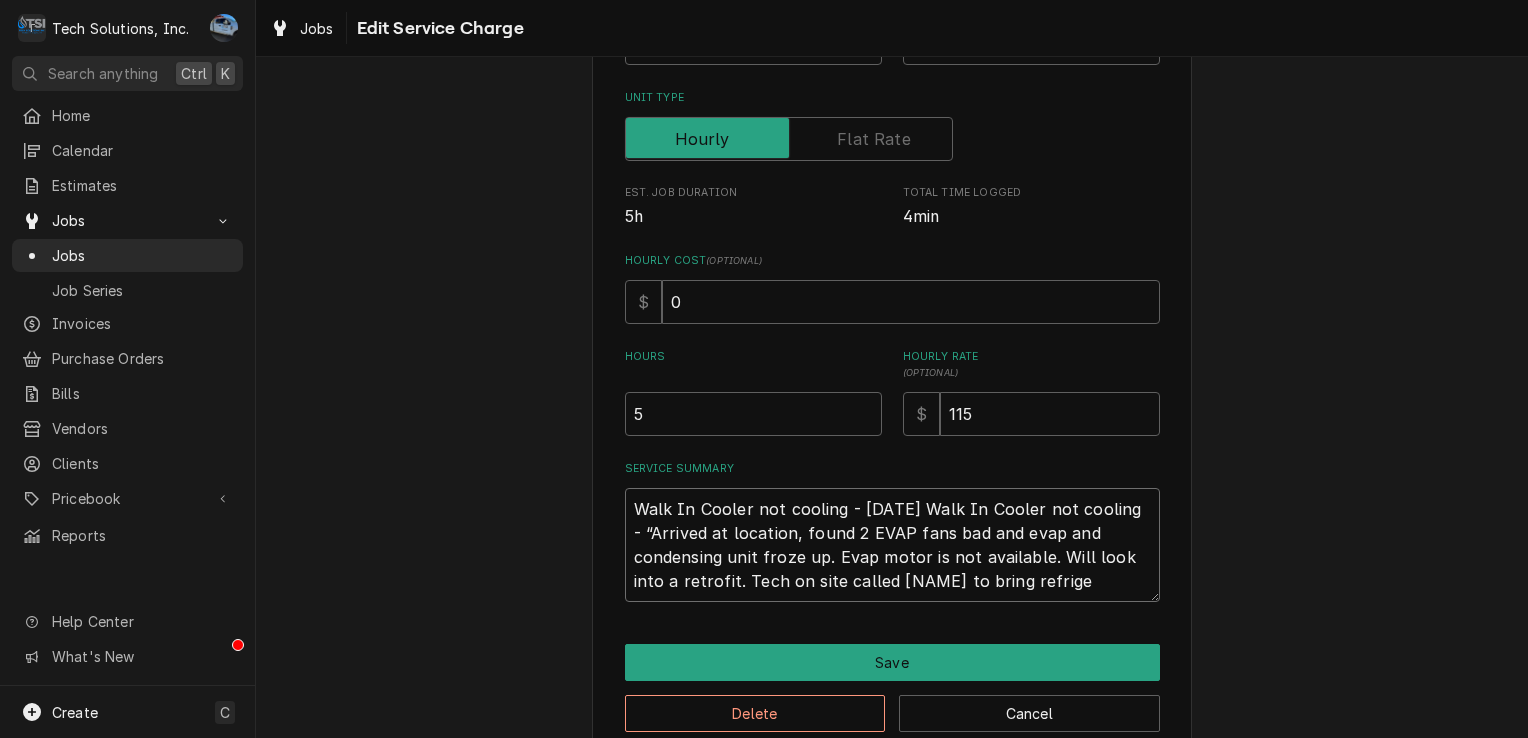 type on "x" 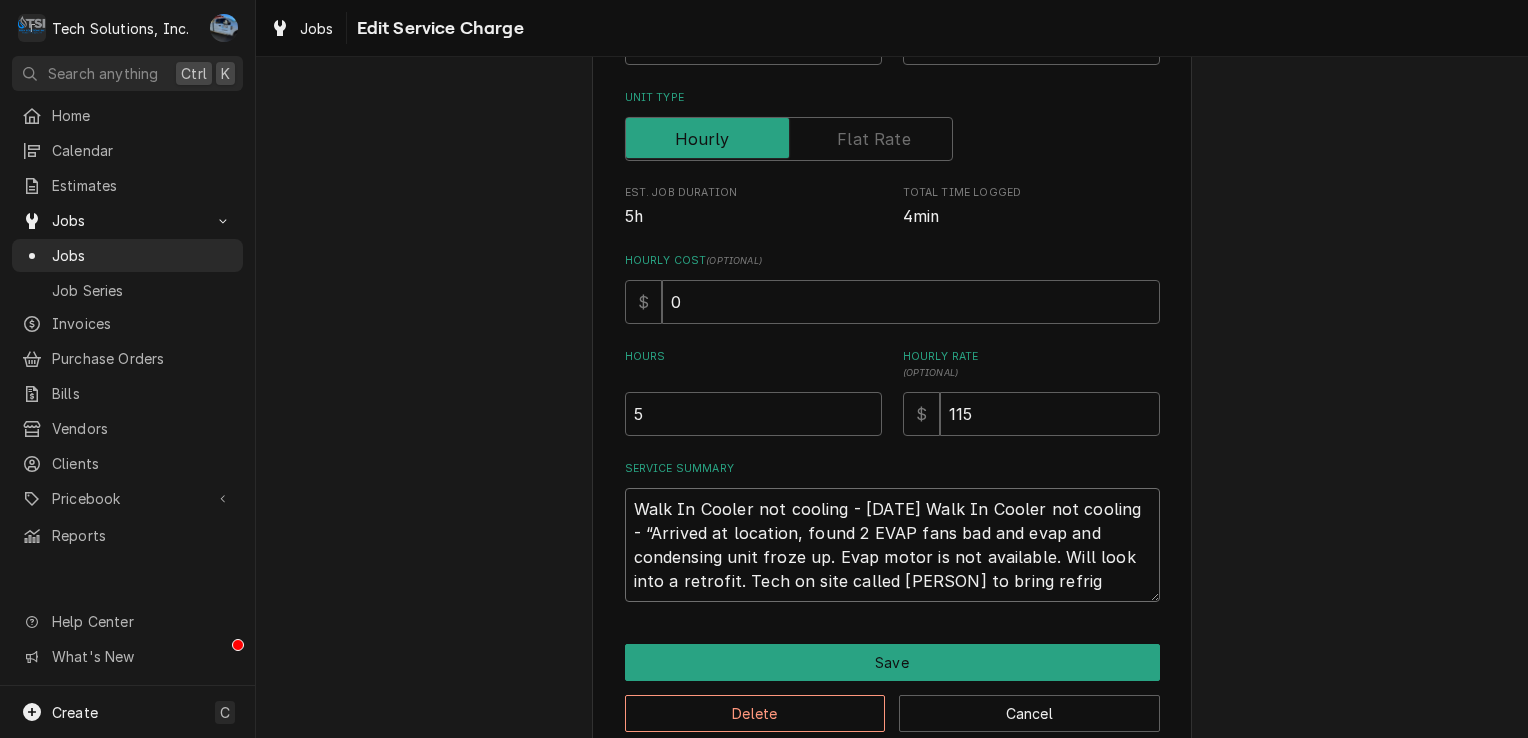 type on "x" 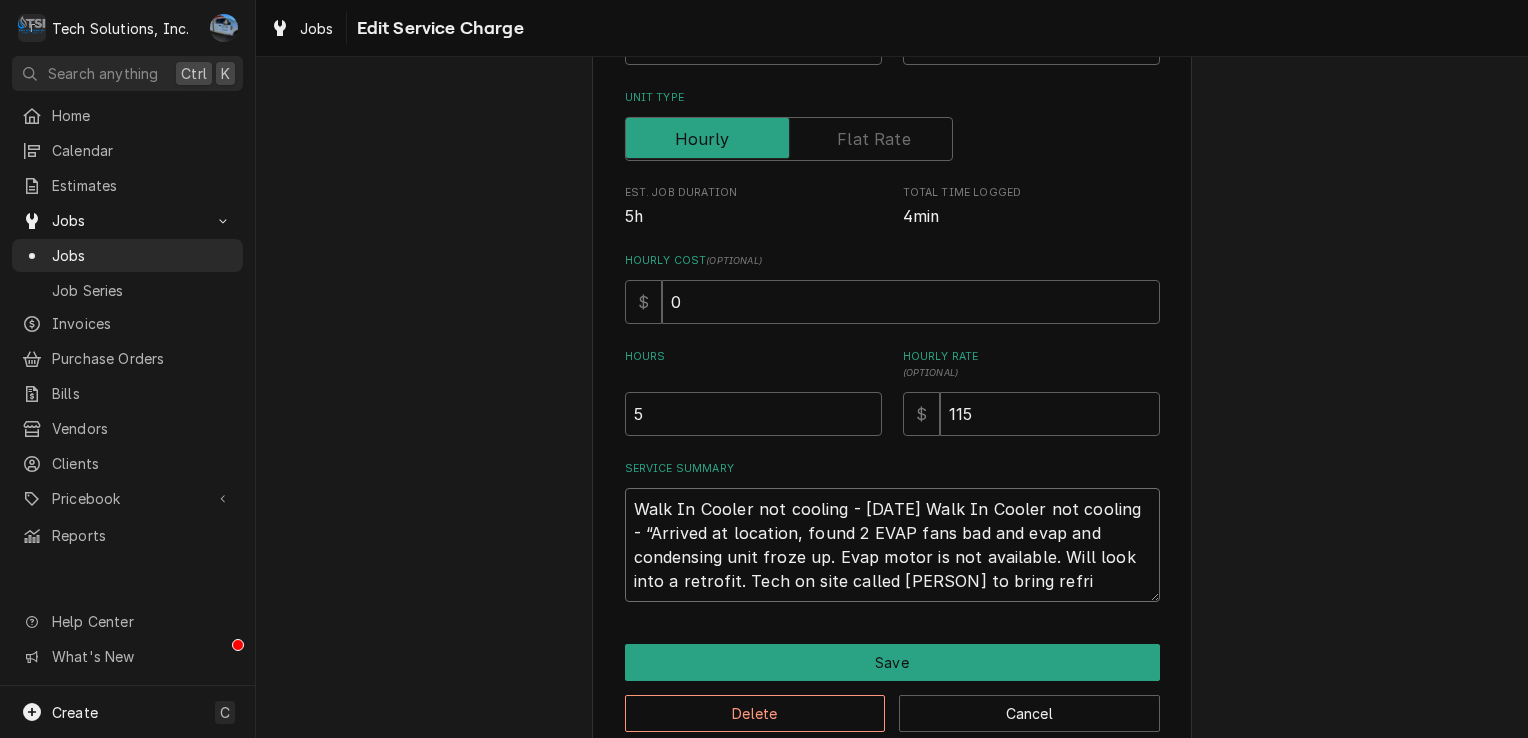 type on "x" 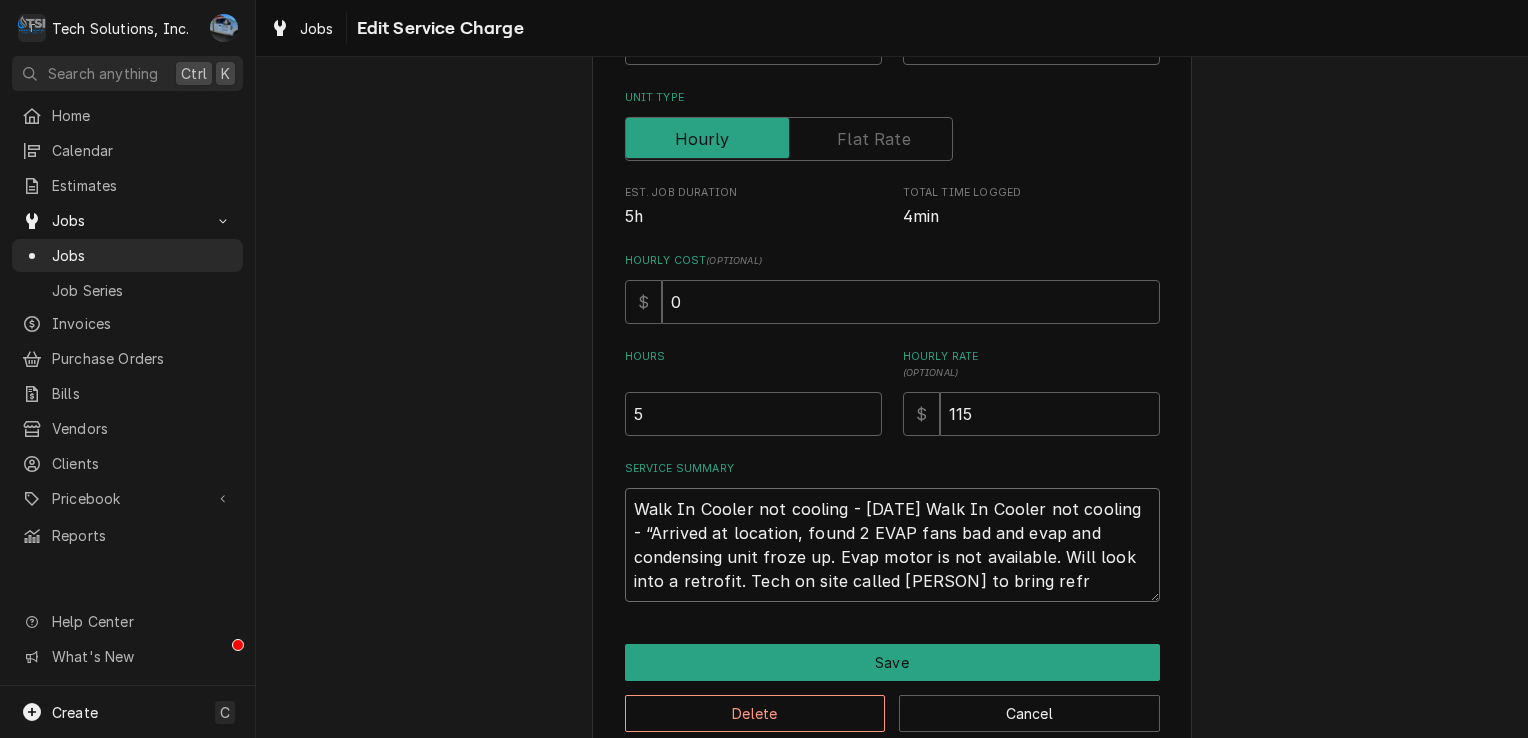 type on "x" 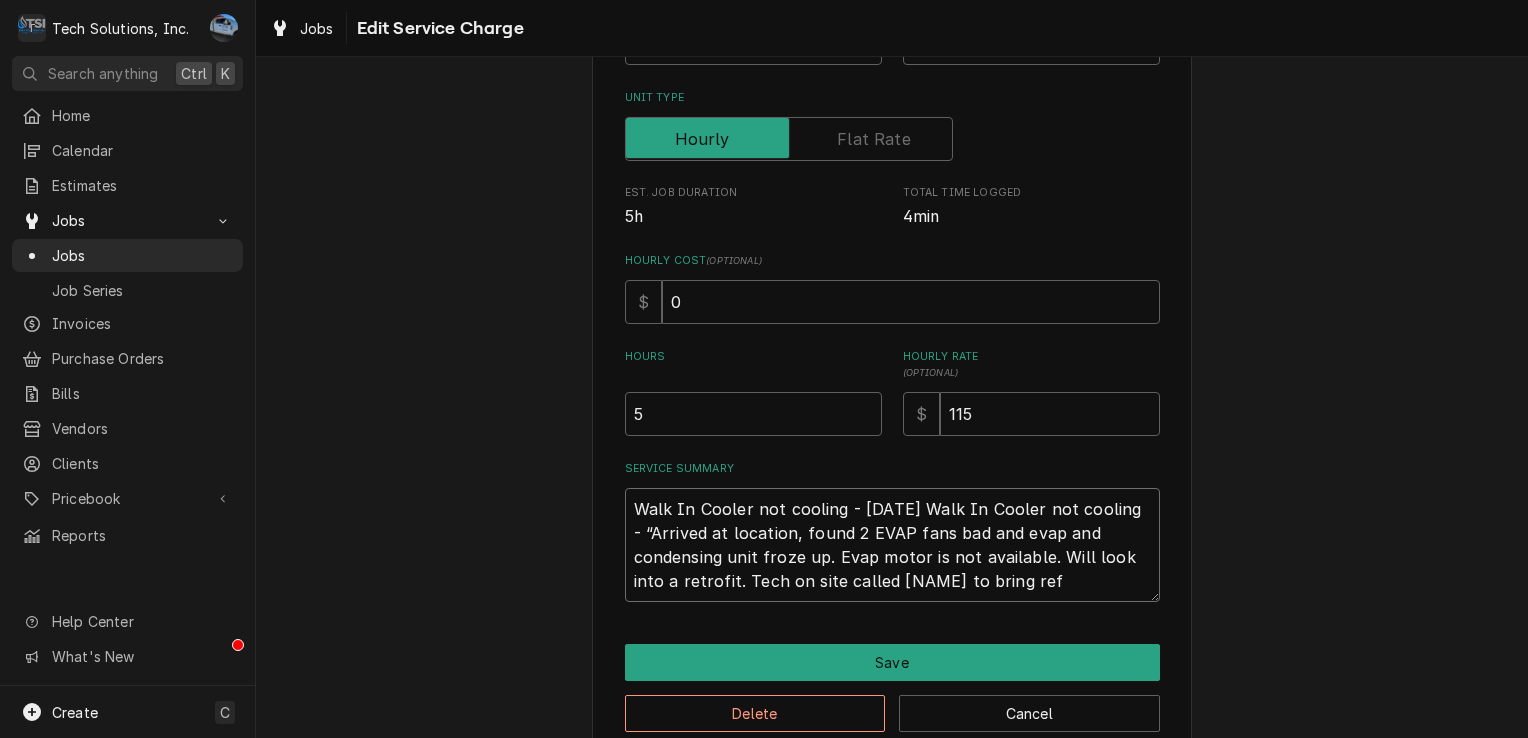 type on "x" 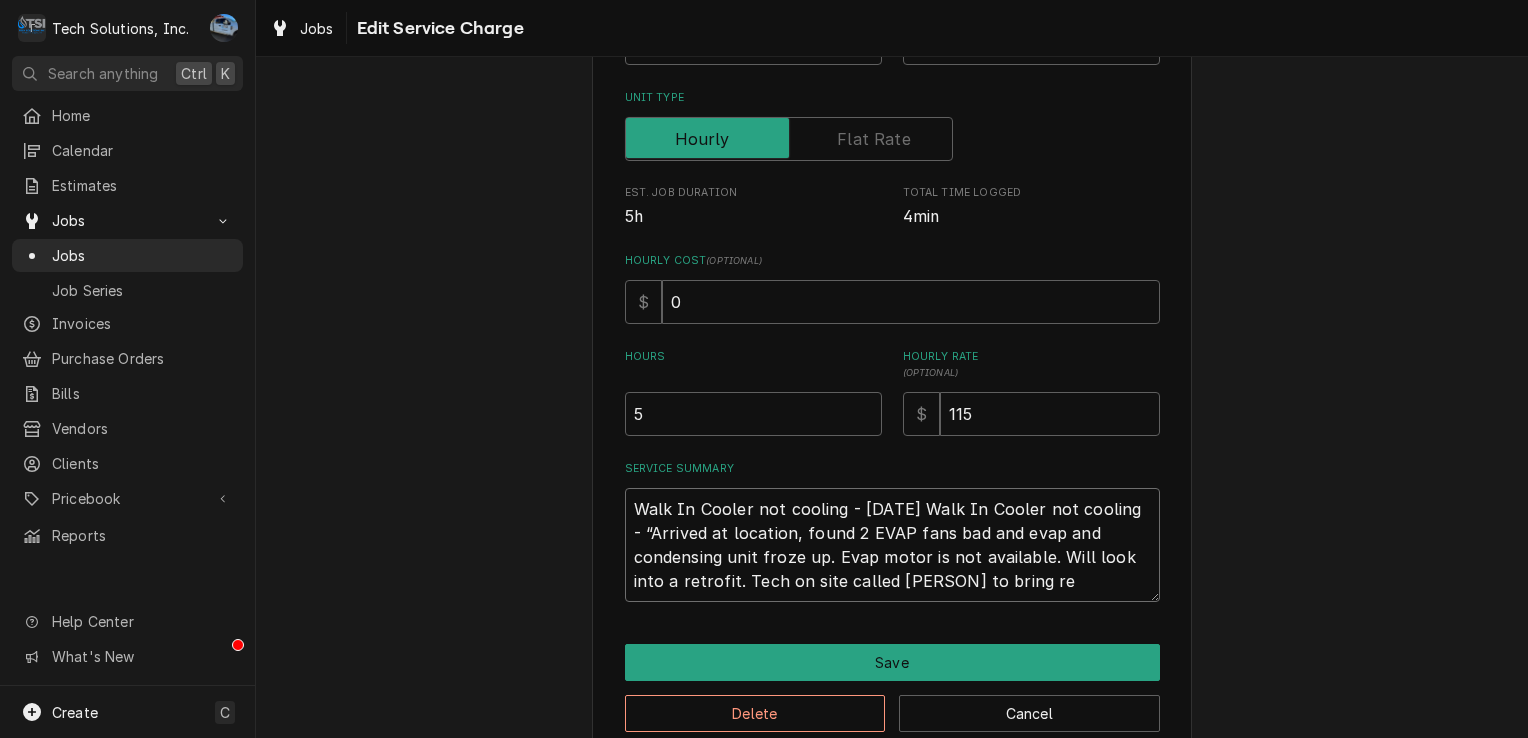 type on "x" 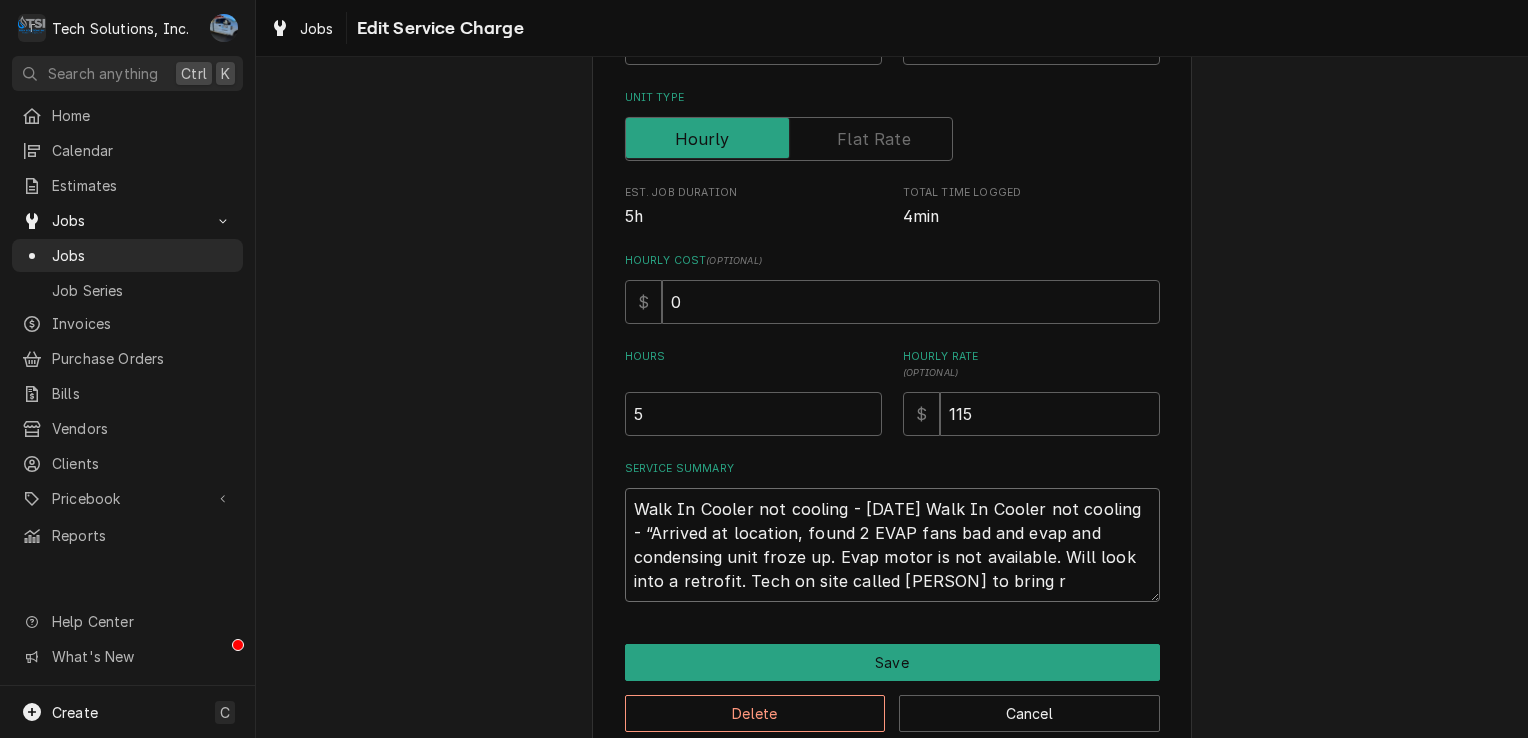 type on "x" 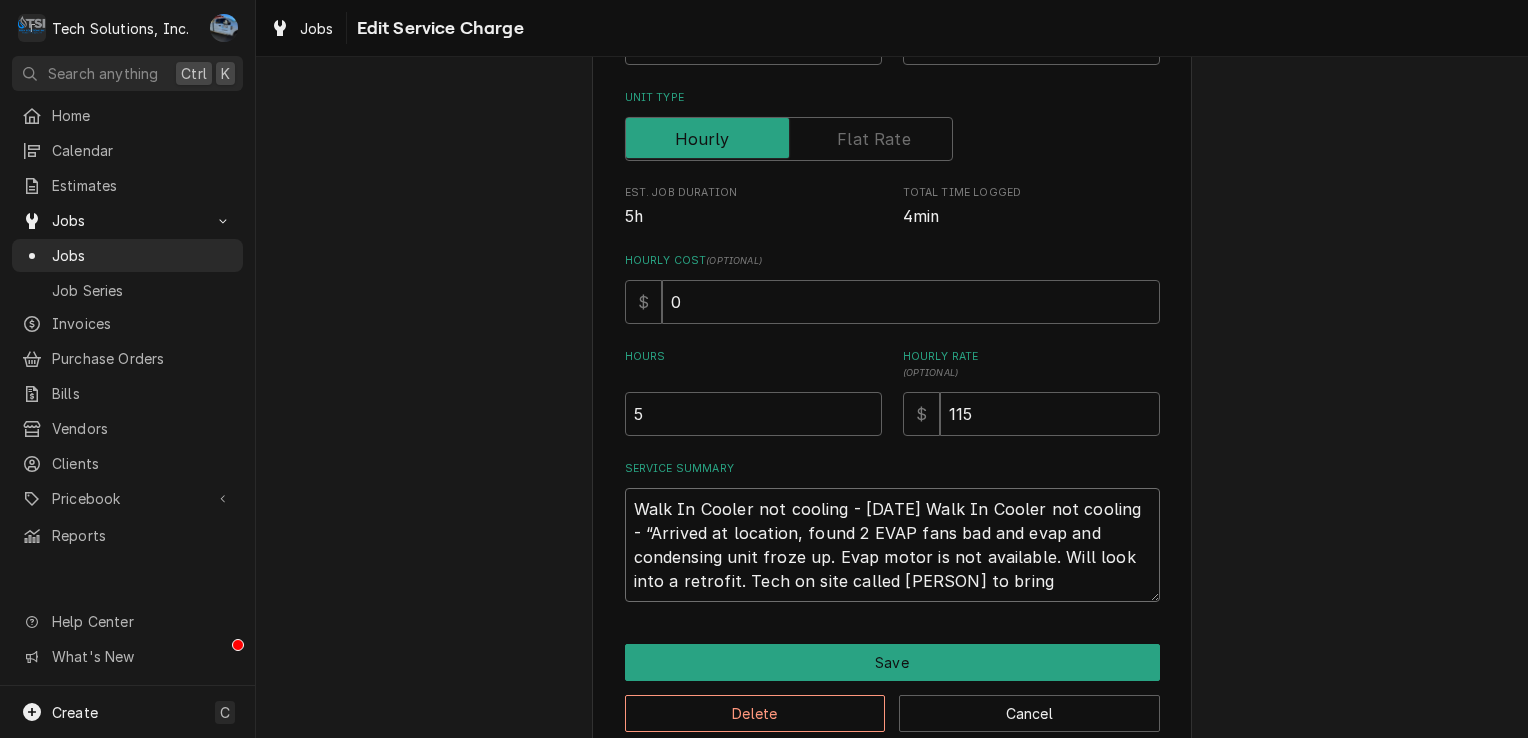 type on "x" 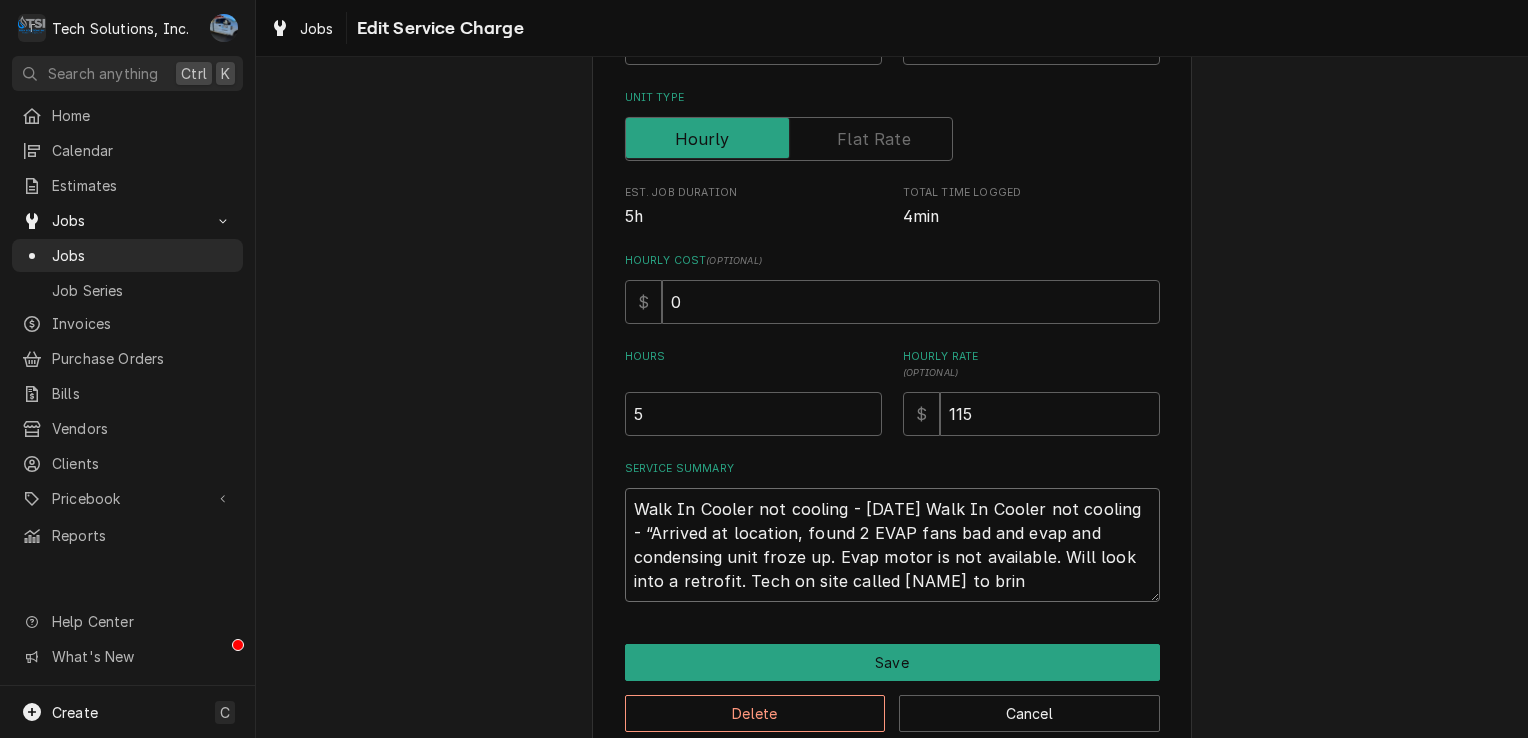 type on "x" 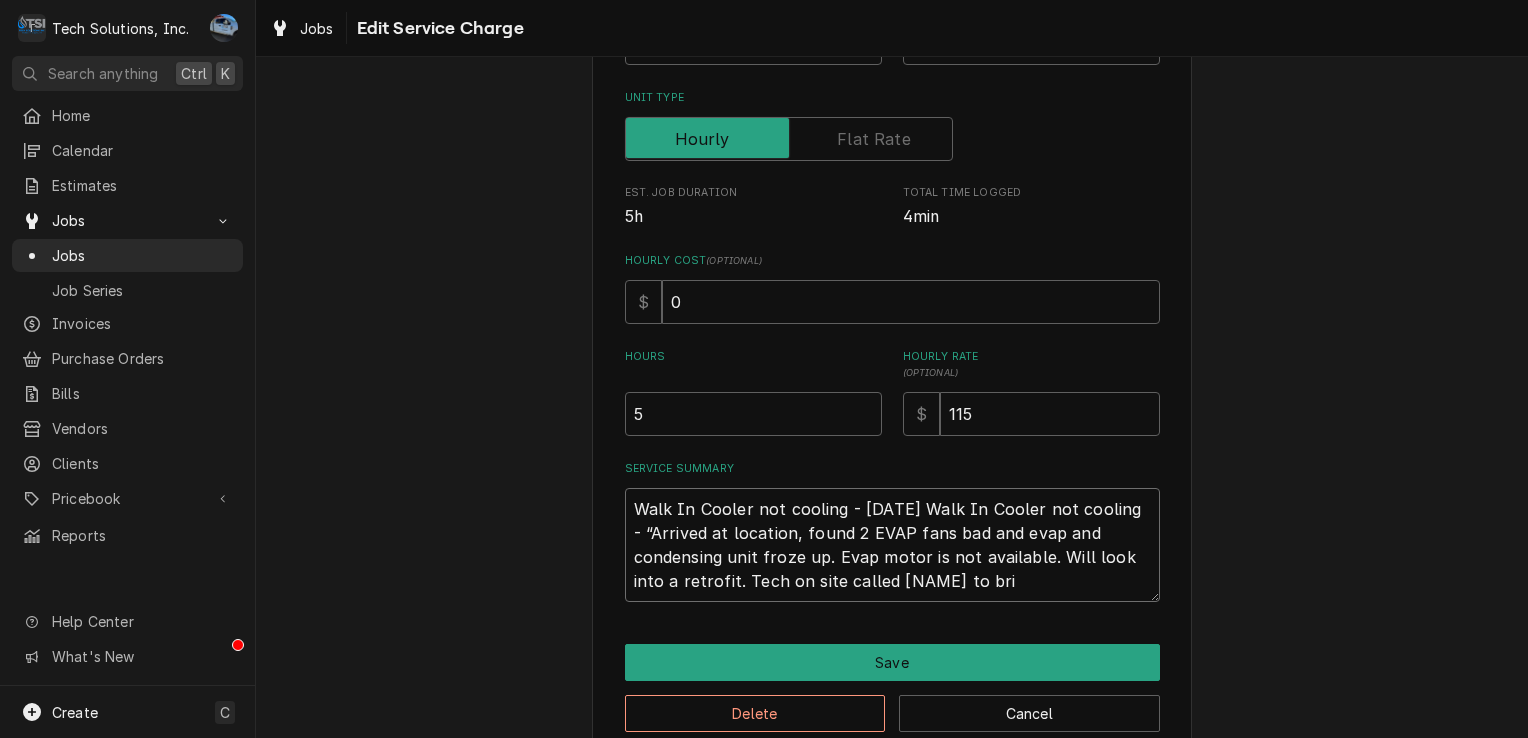 type on "x" 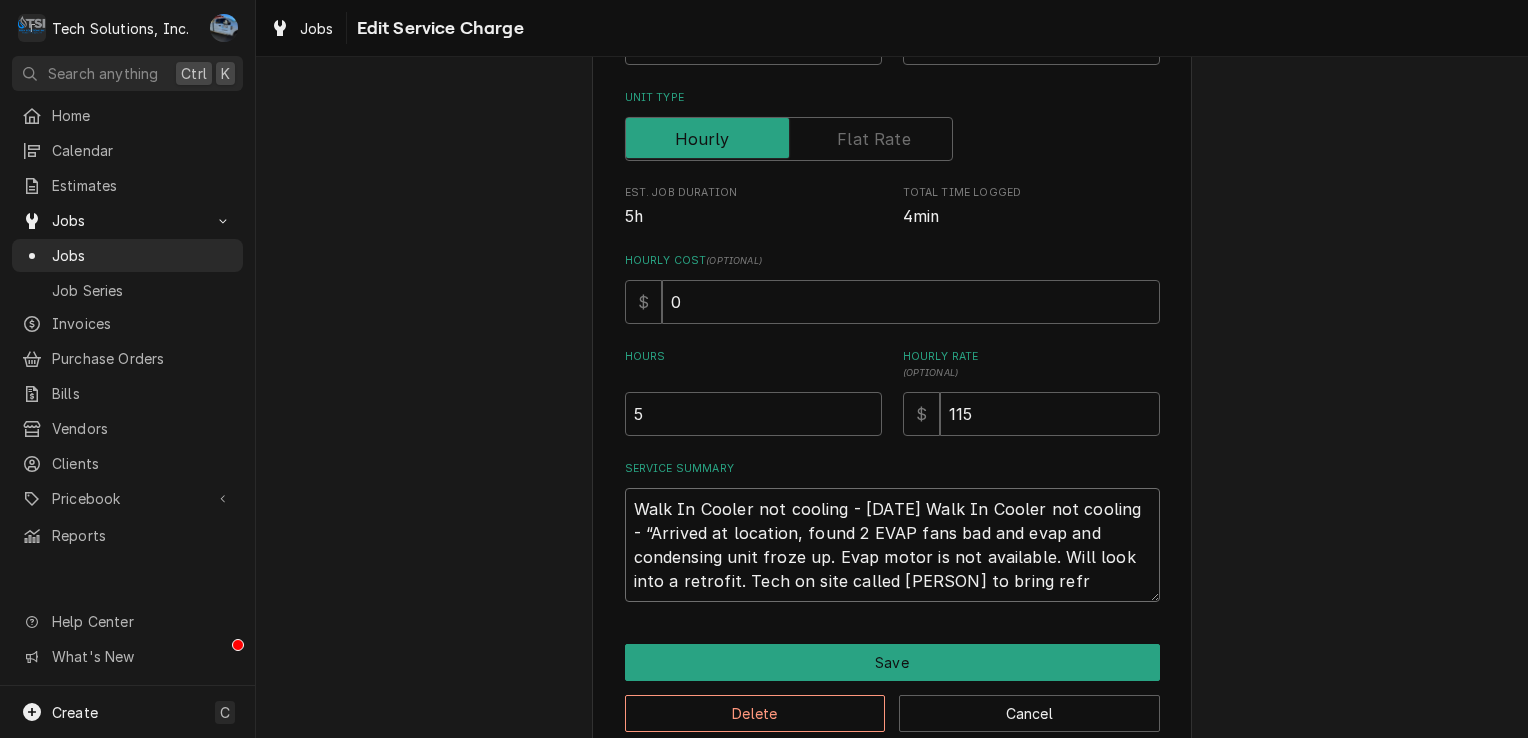 type on "x" 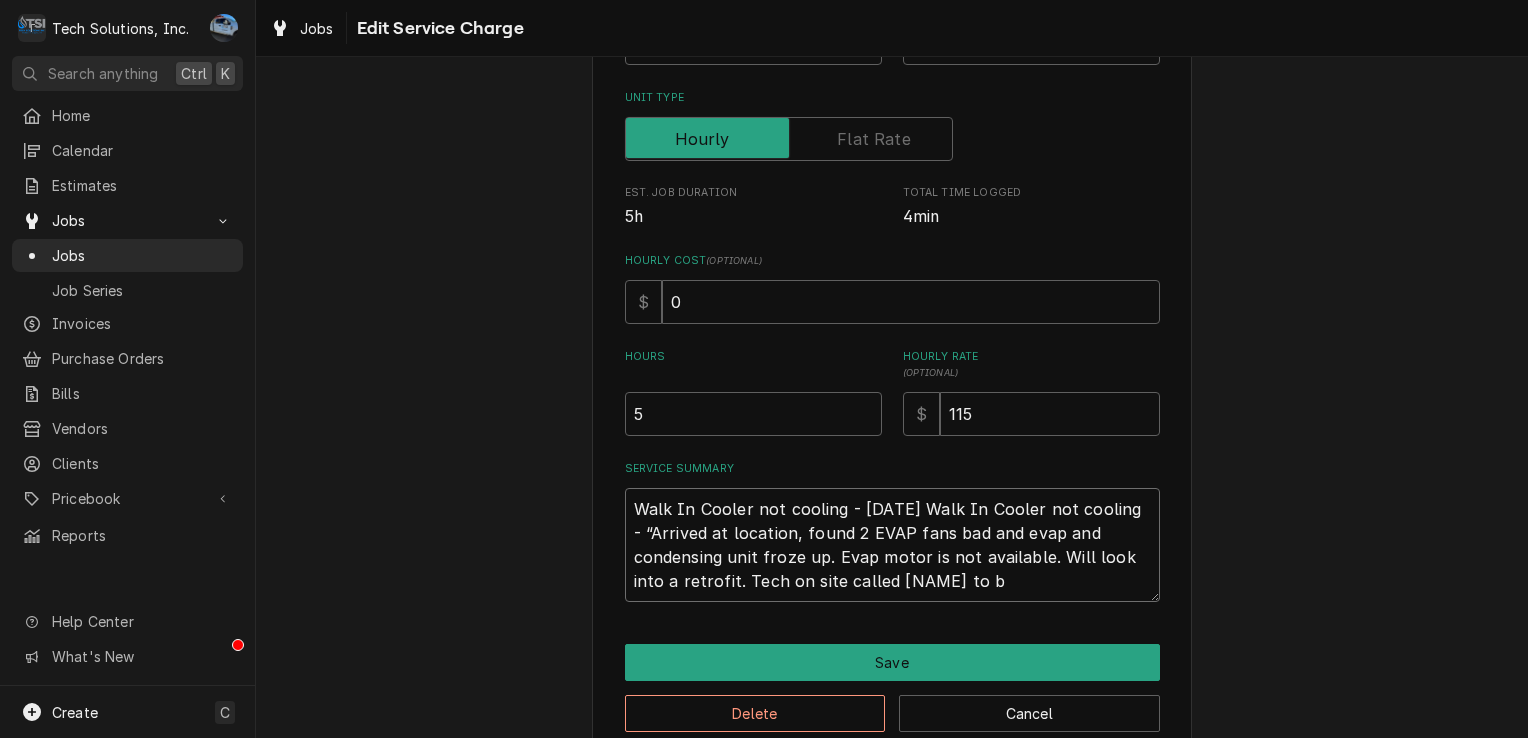 type on "x" 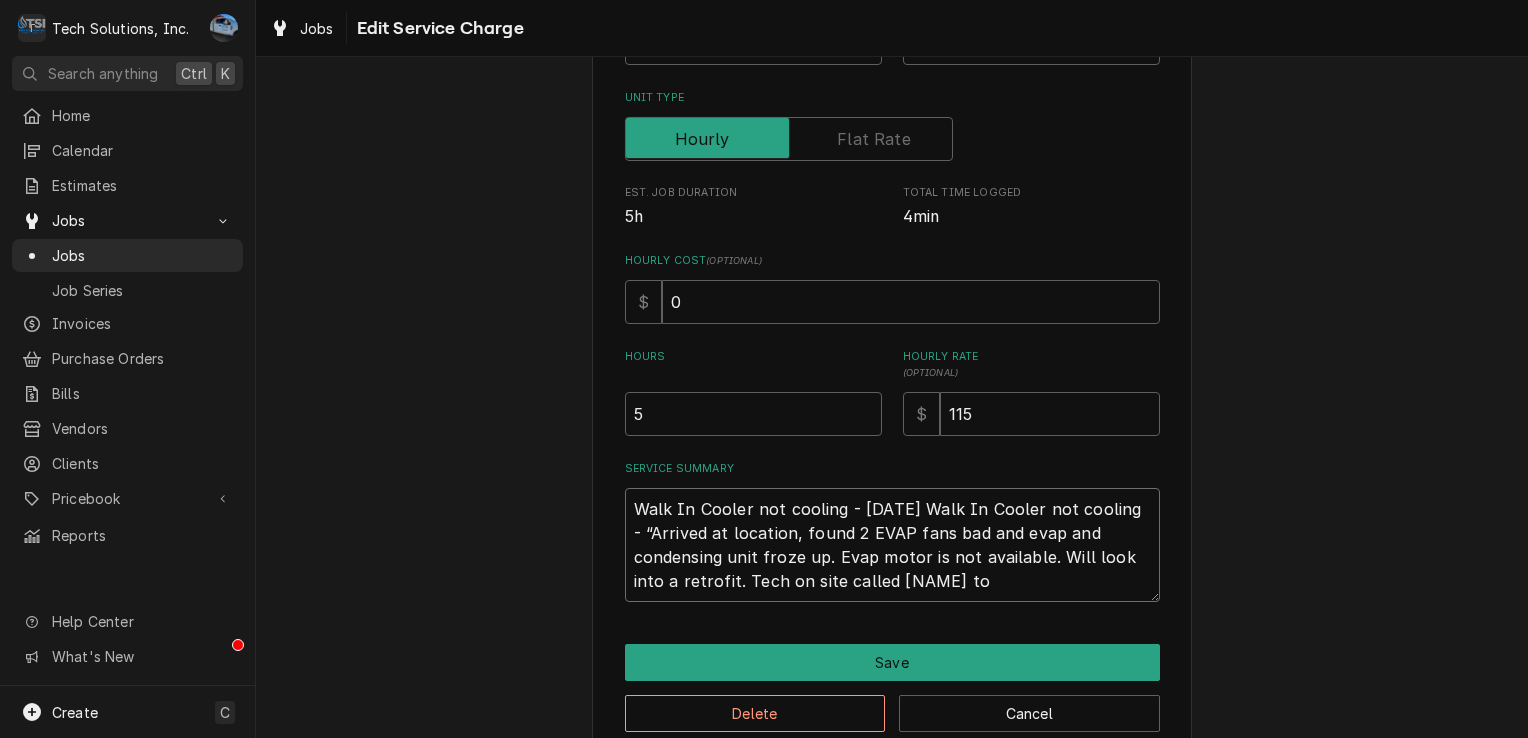 type on "x" 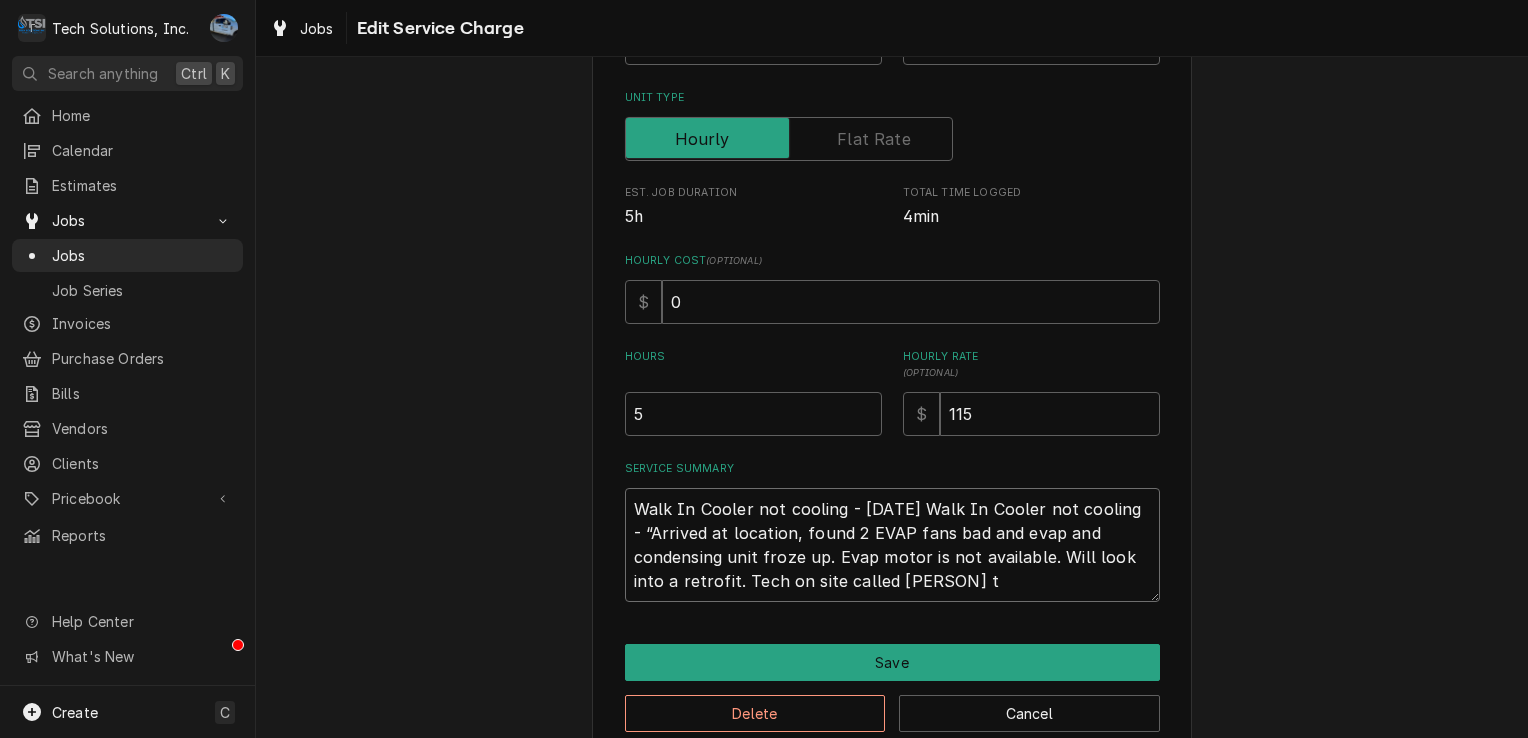 type on "x" 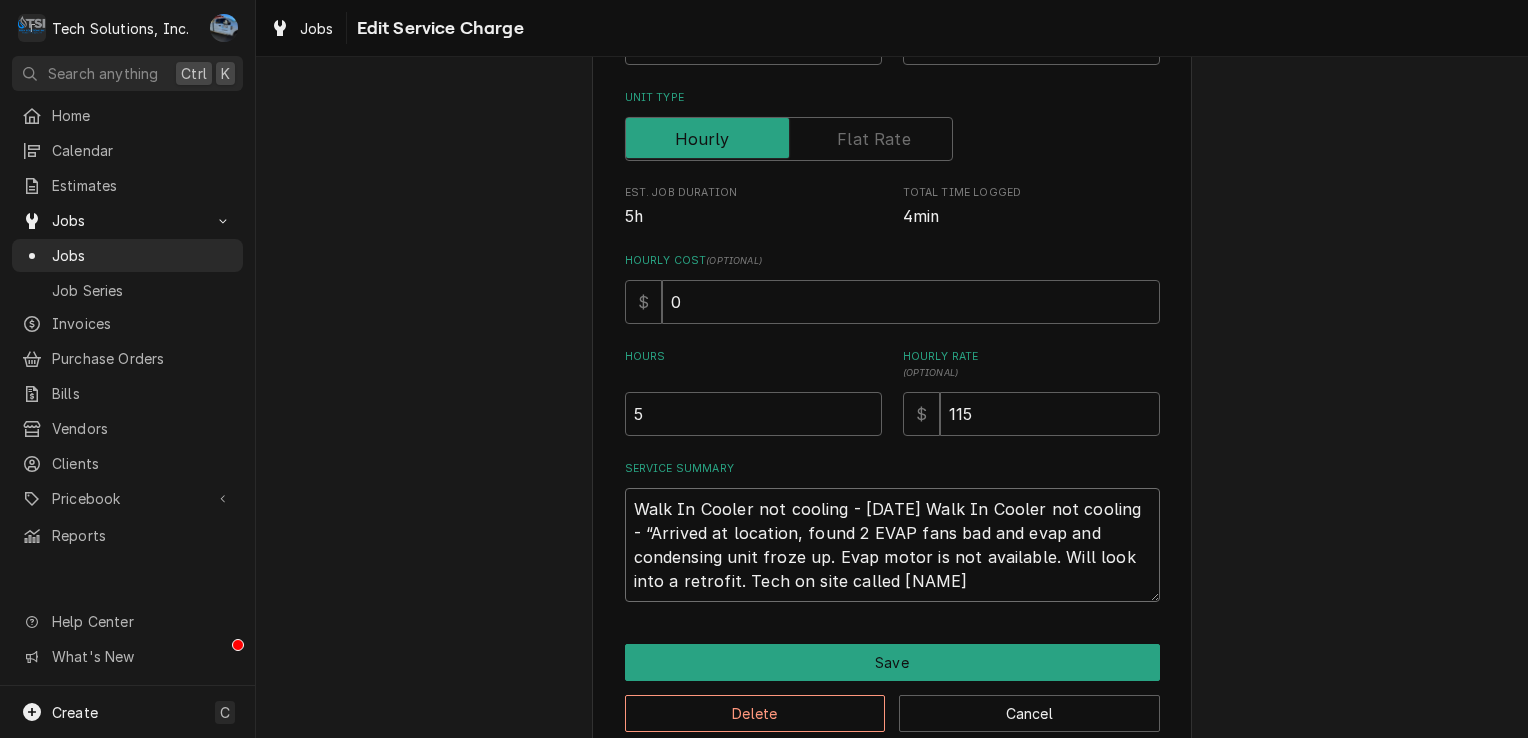 type on "x" 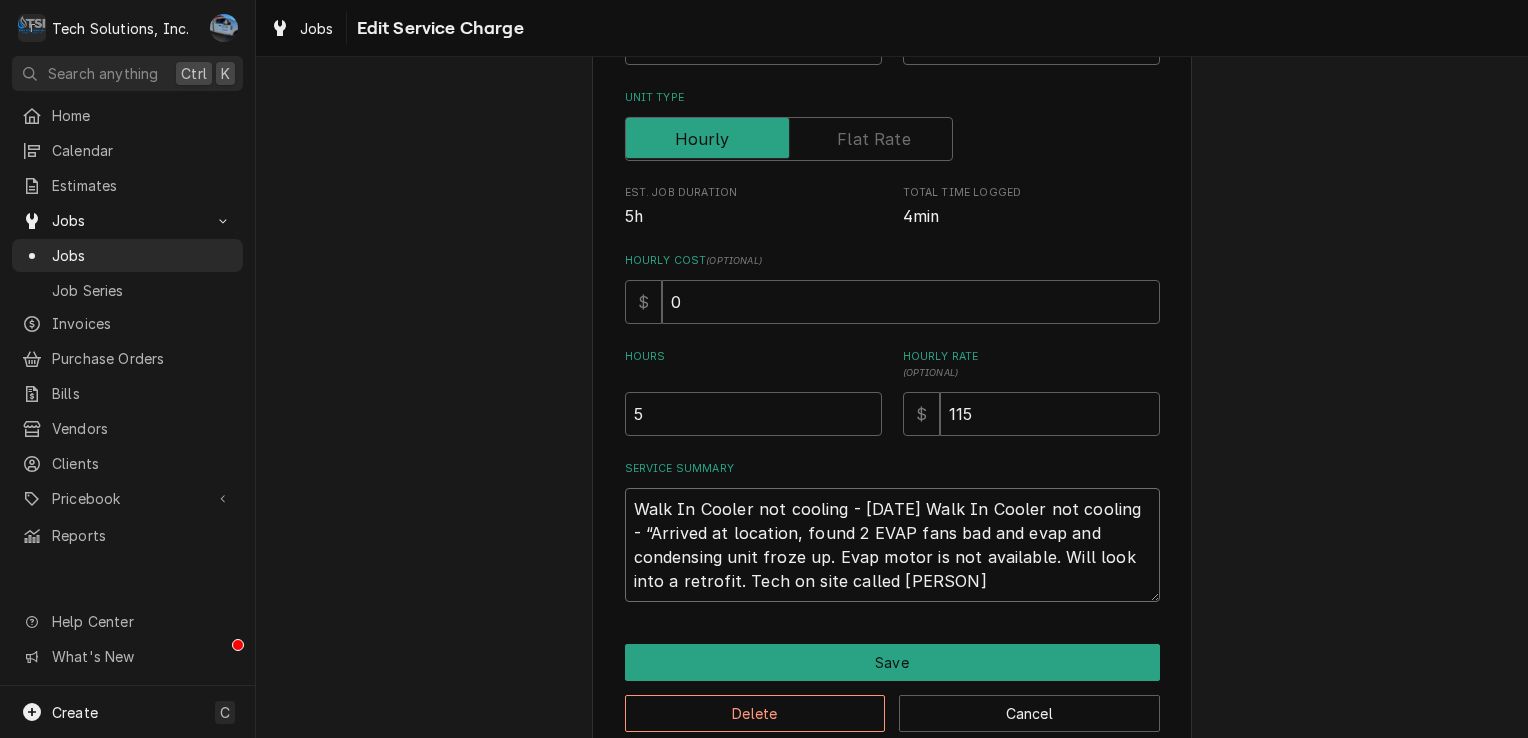 type on "x" 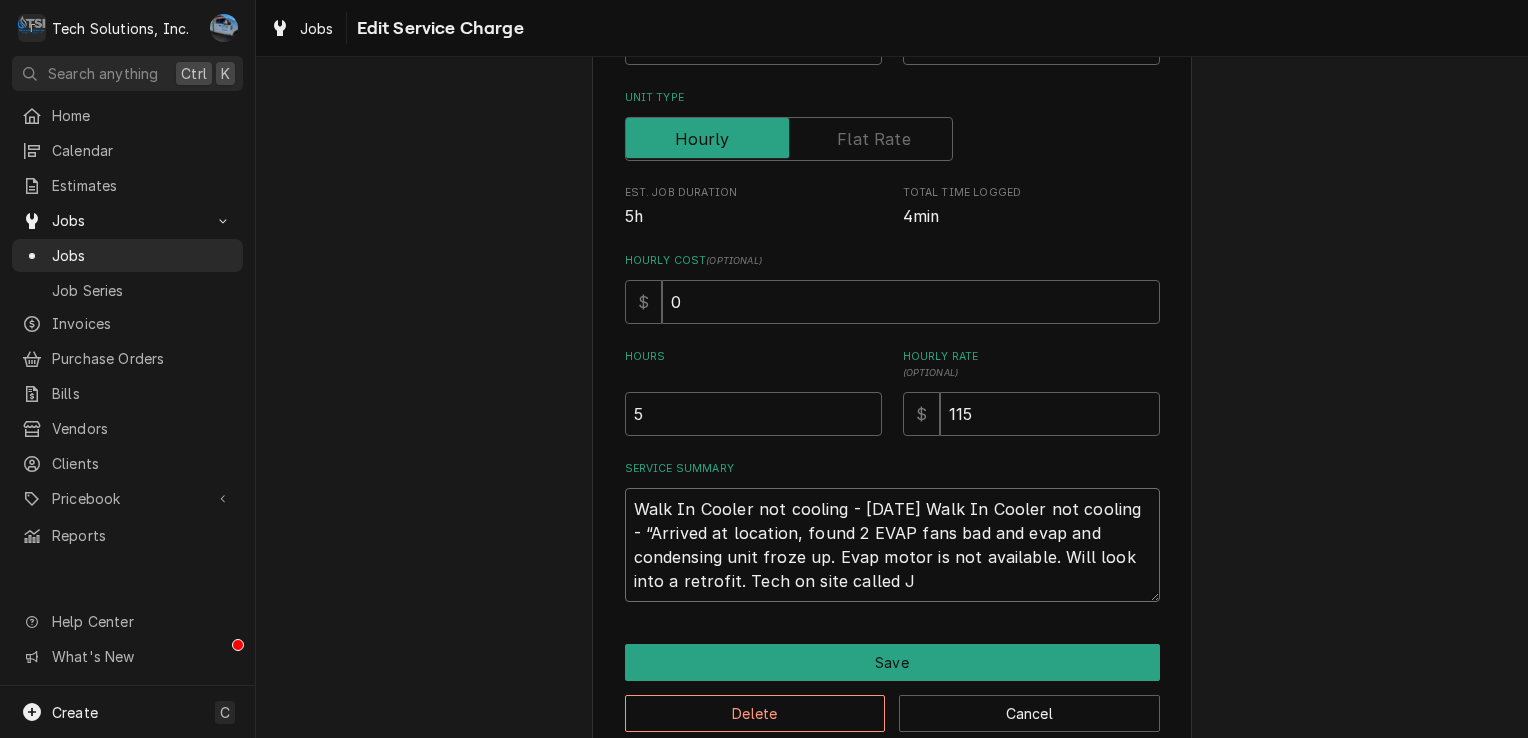 type on "x" 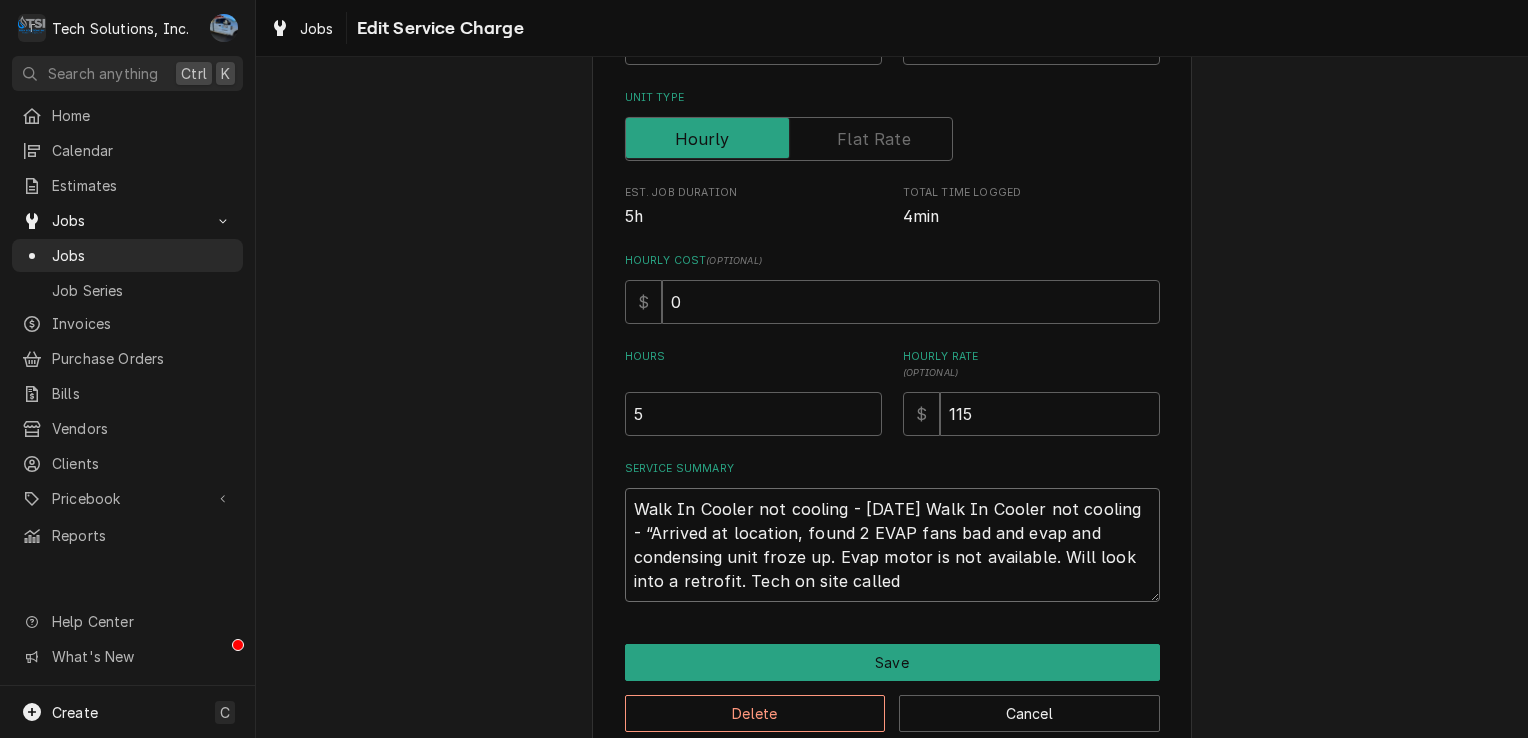 type on "x" 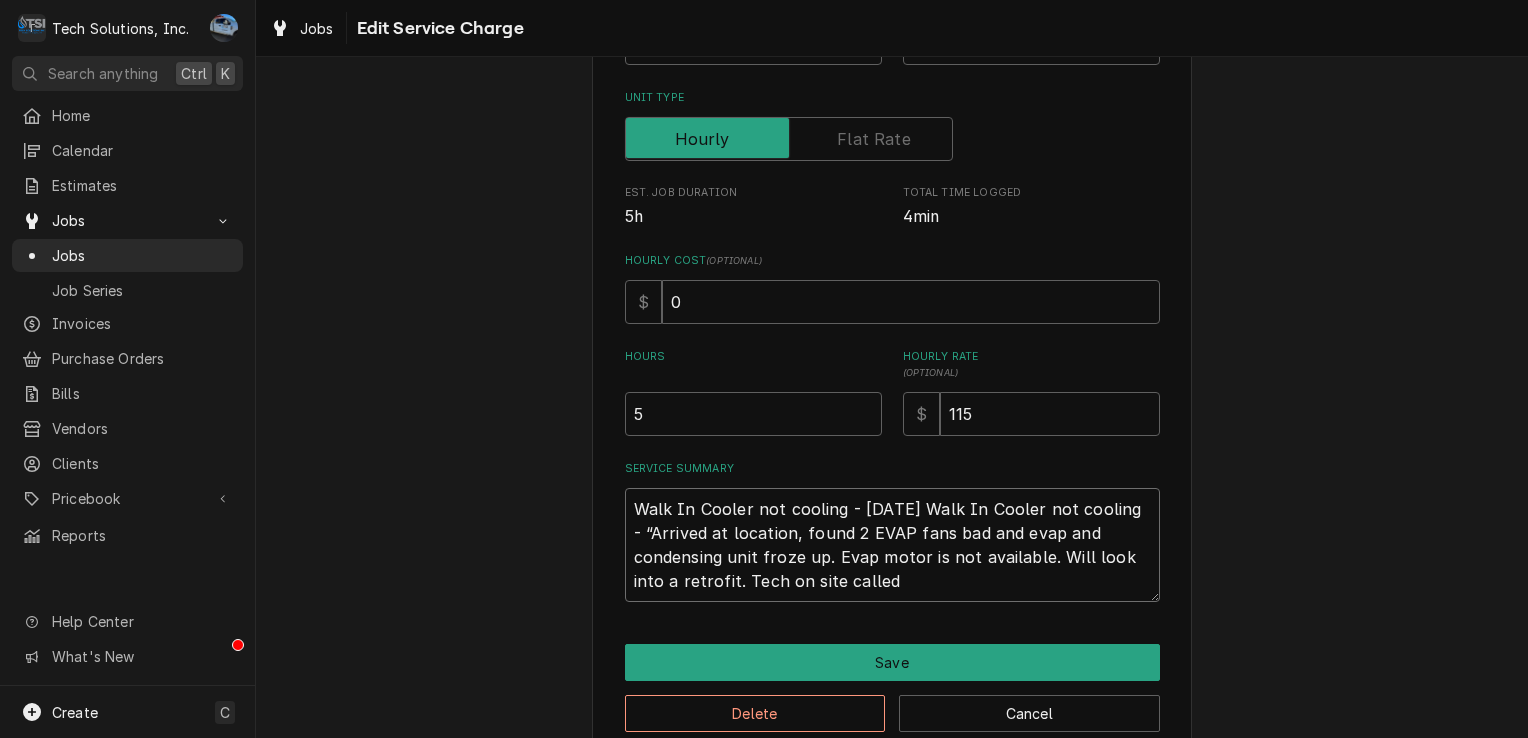 type on "x" 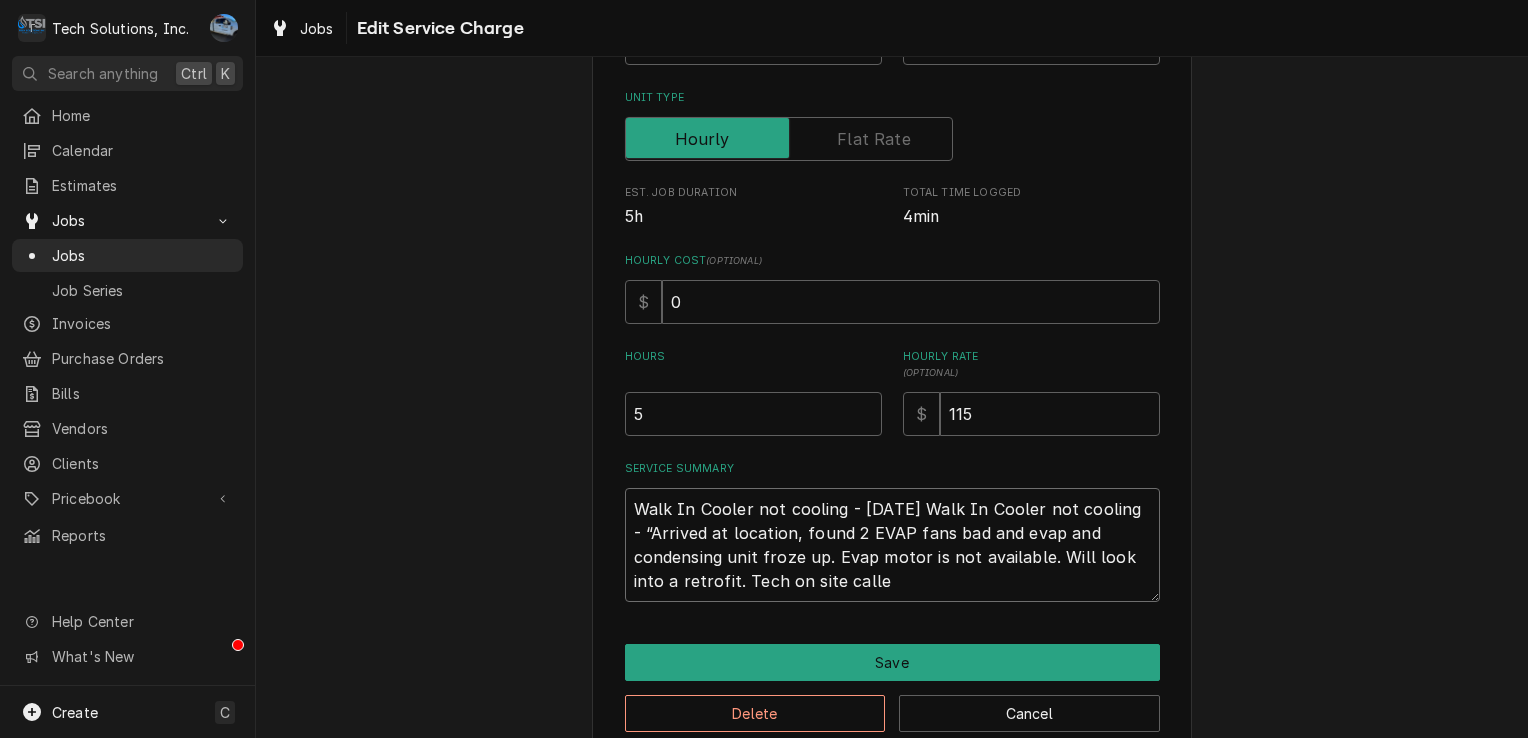 type on "x" 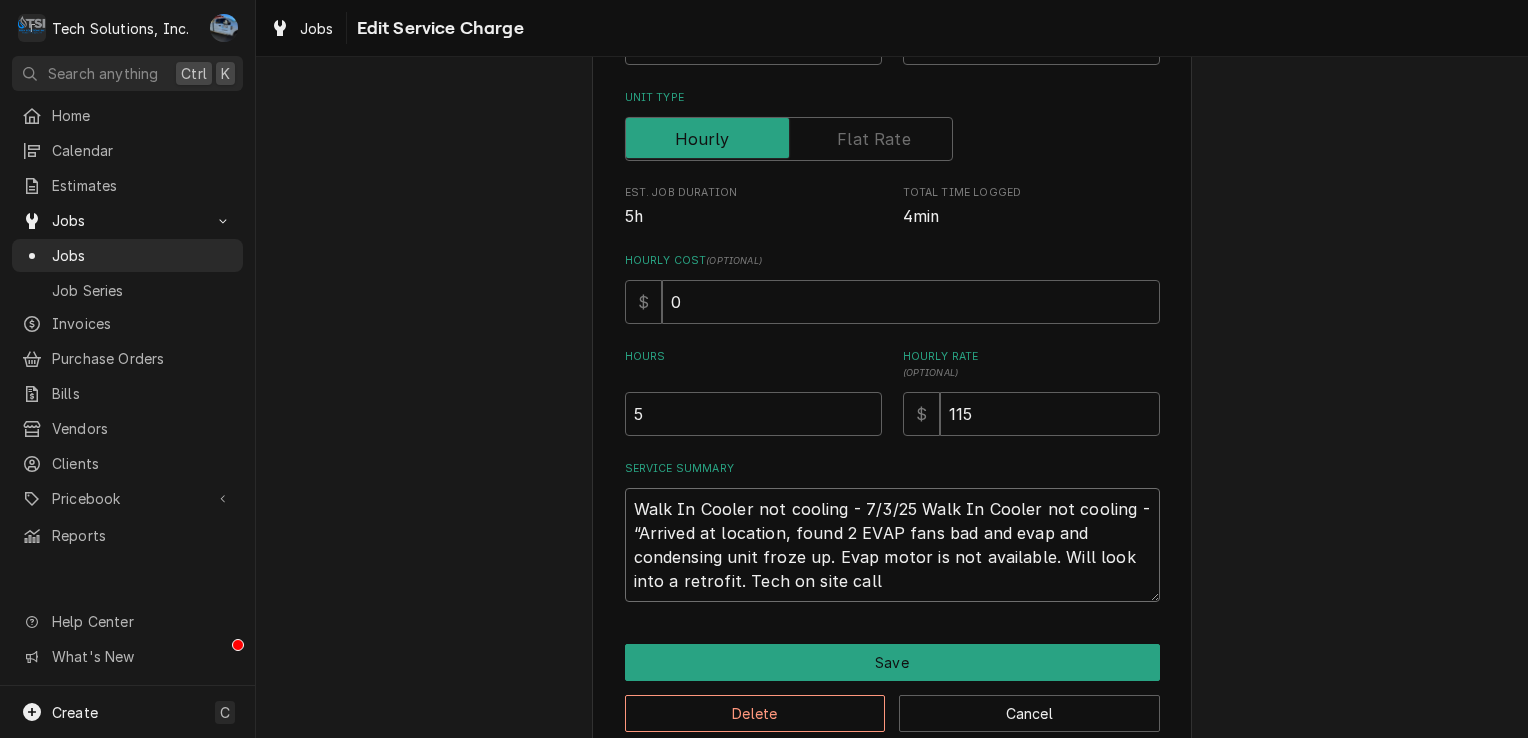 type on "x" 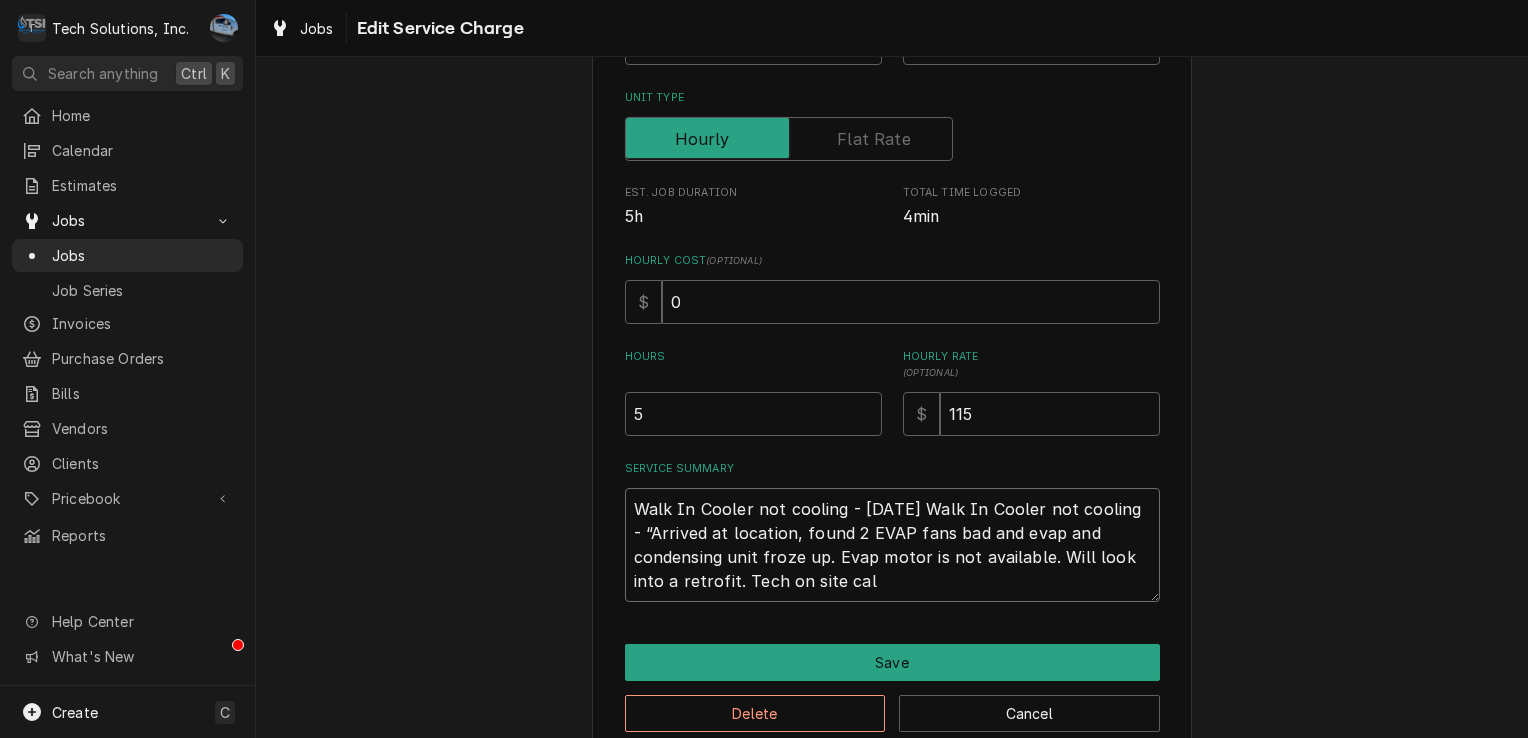 type on "x" 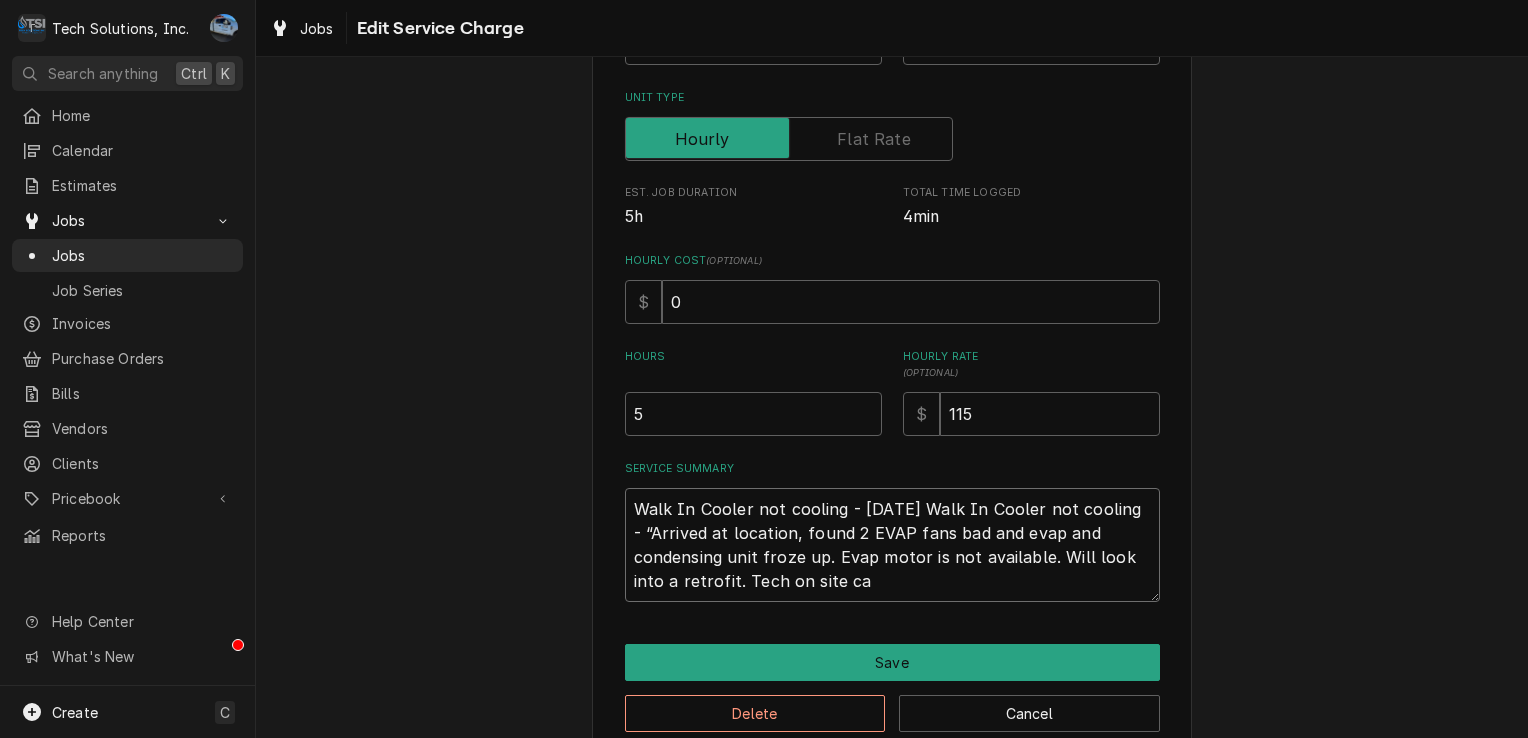 type on "x" 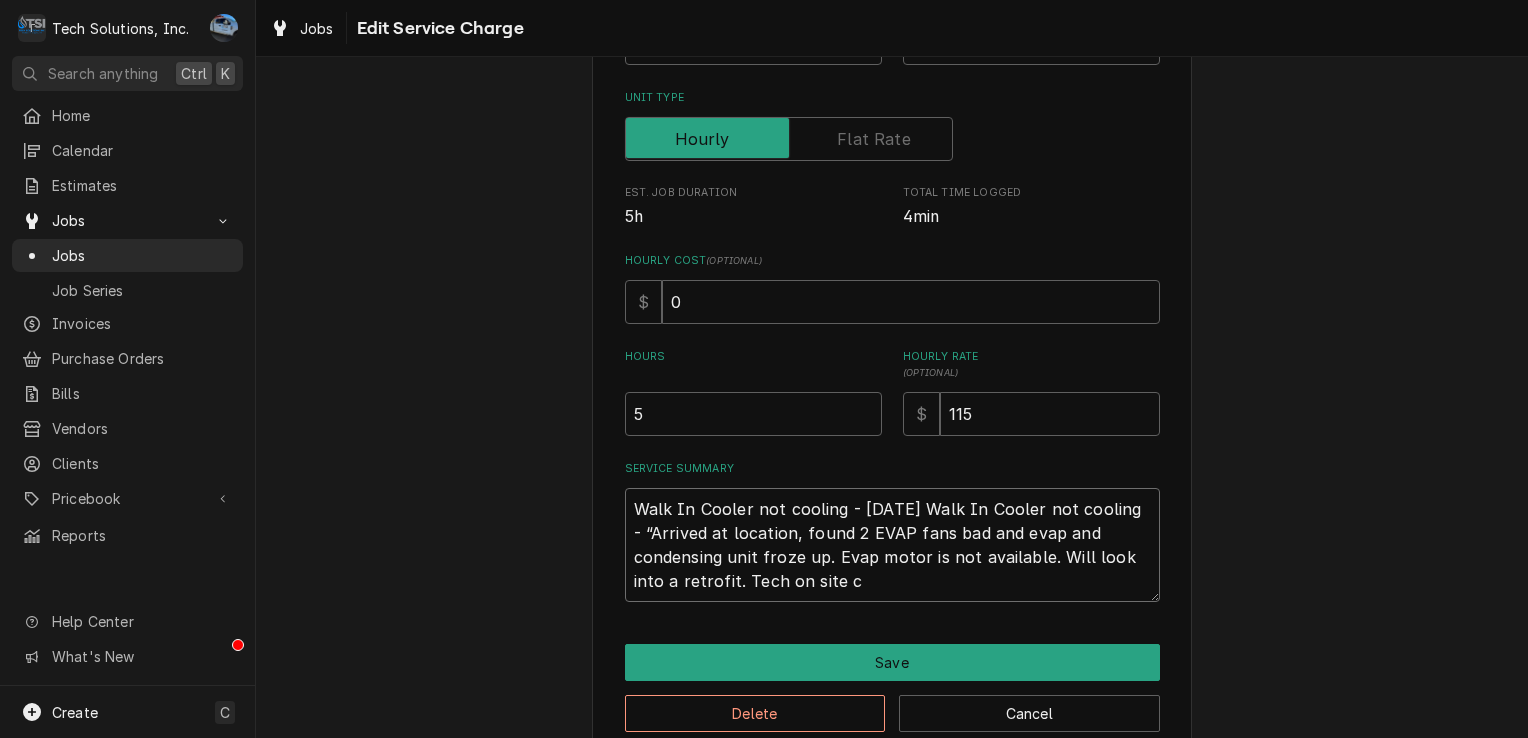 type on "x" 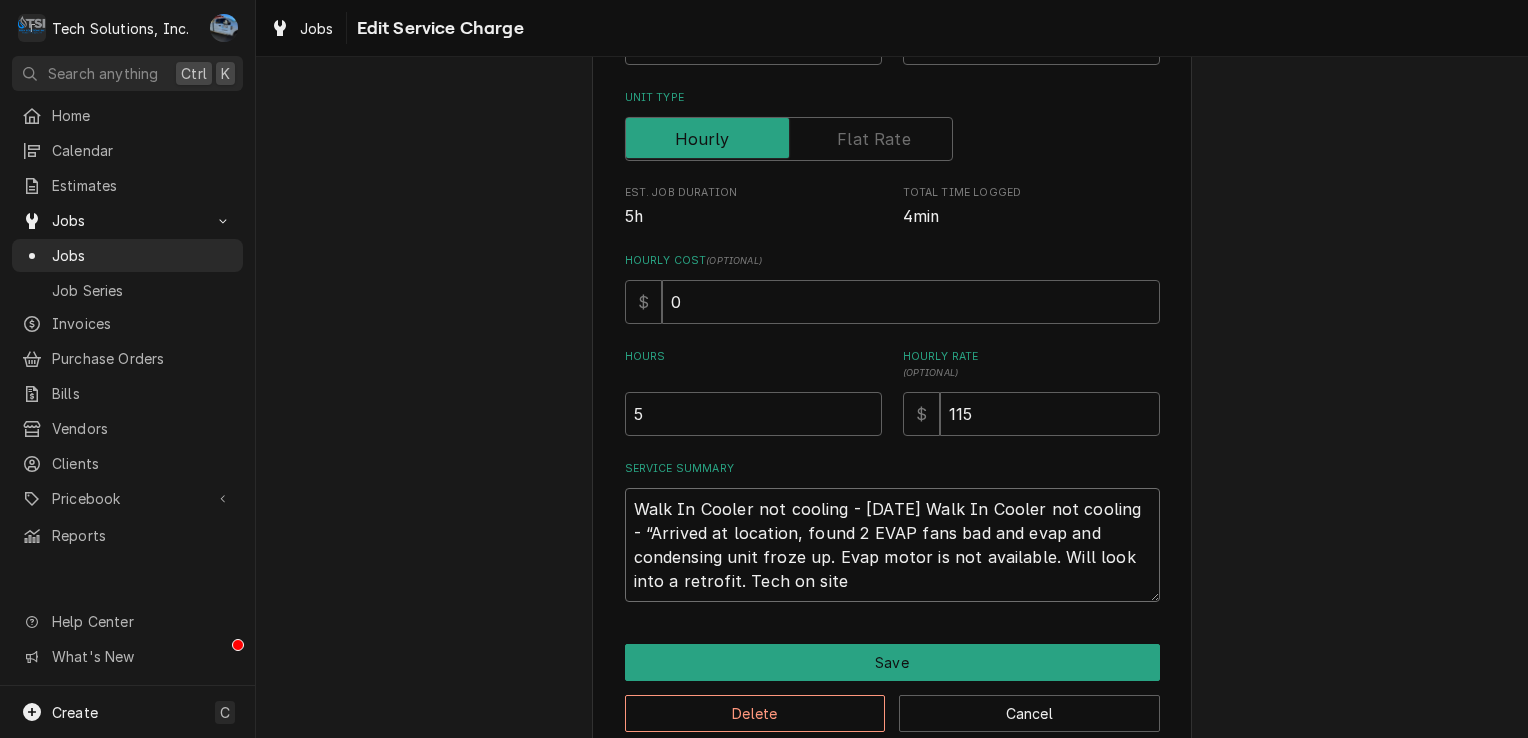 type on "x" 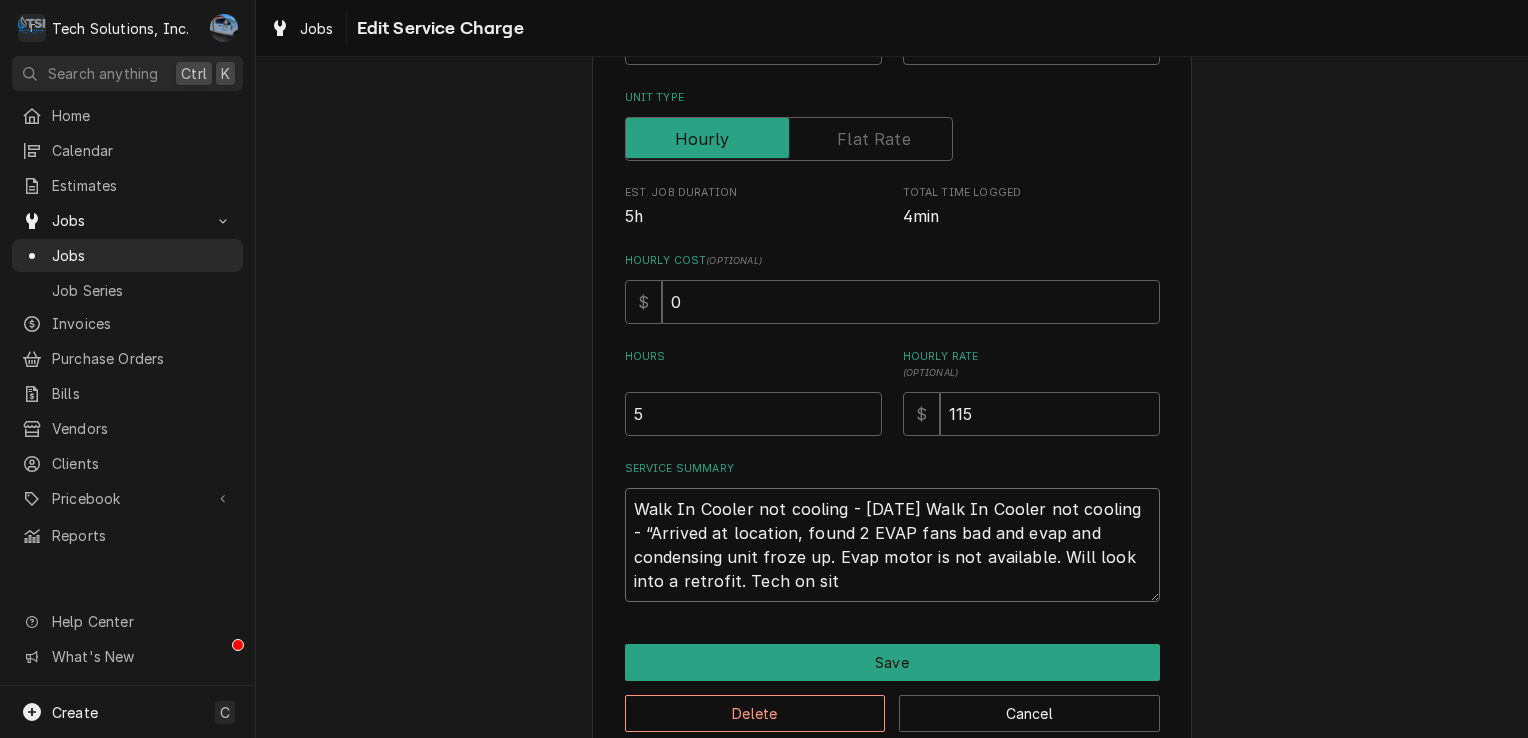 type on "x" 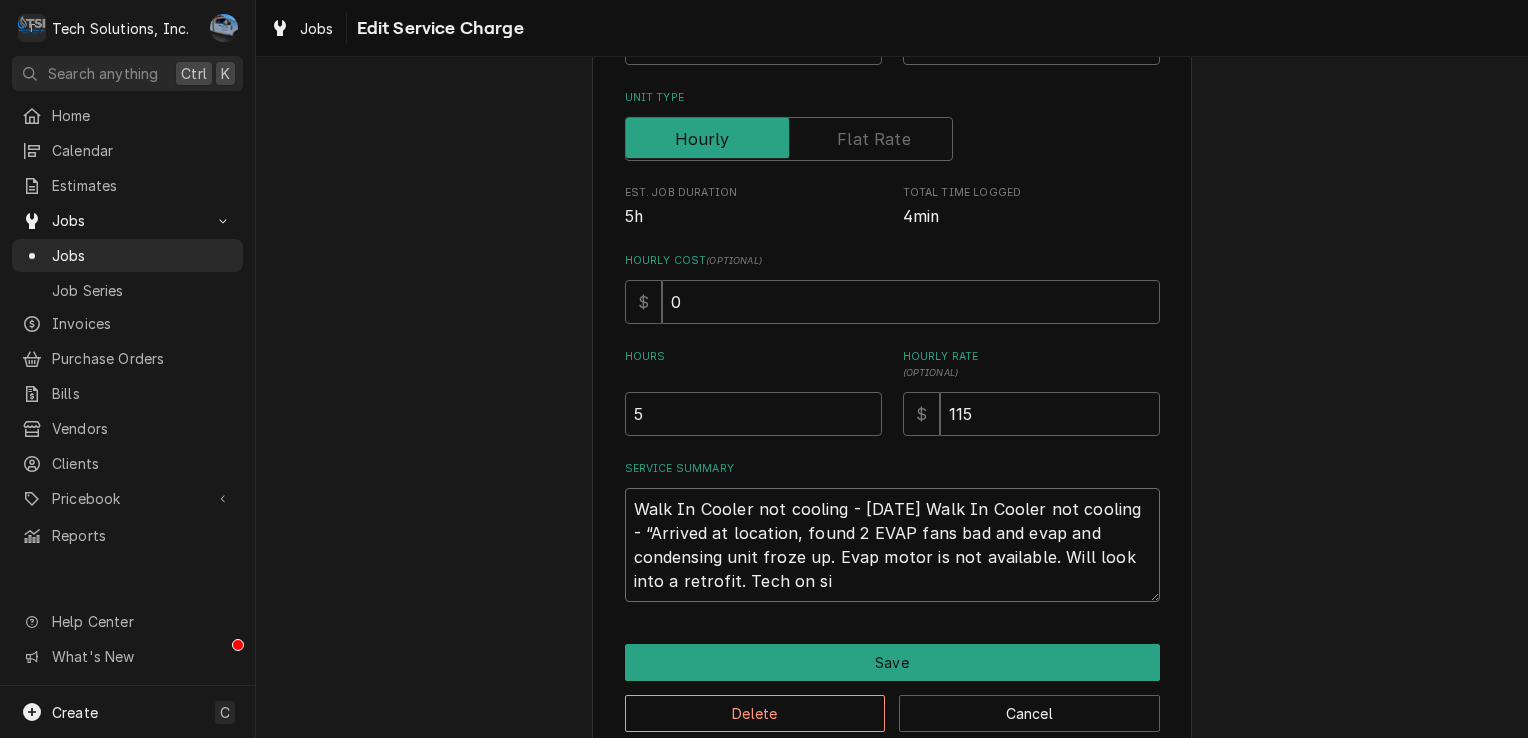 type on "x" 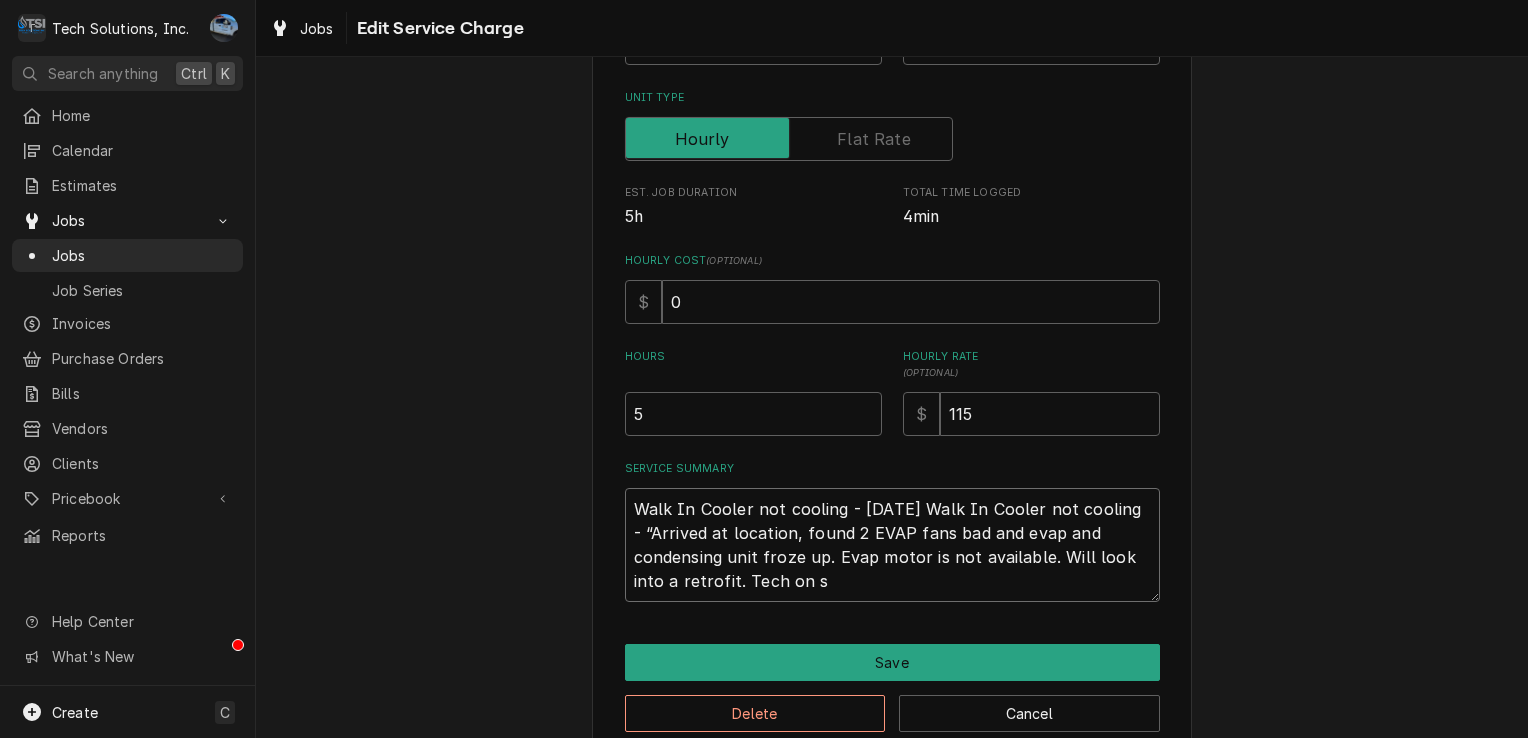 type on "x" 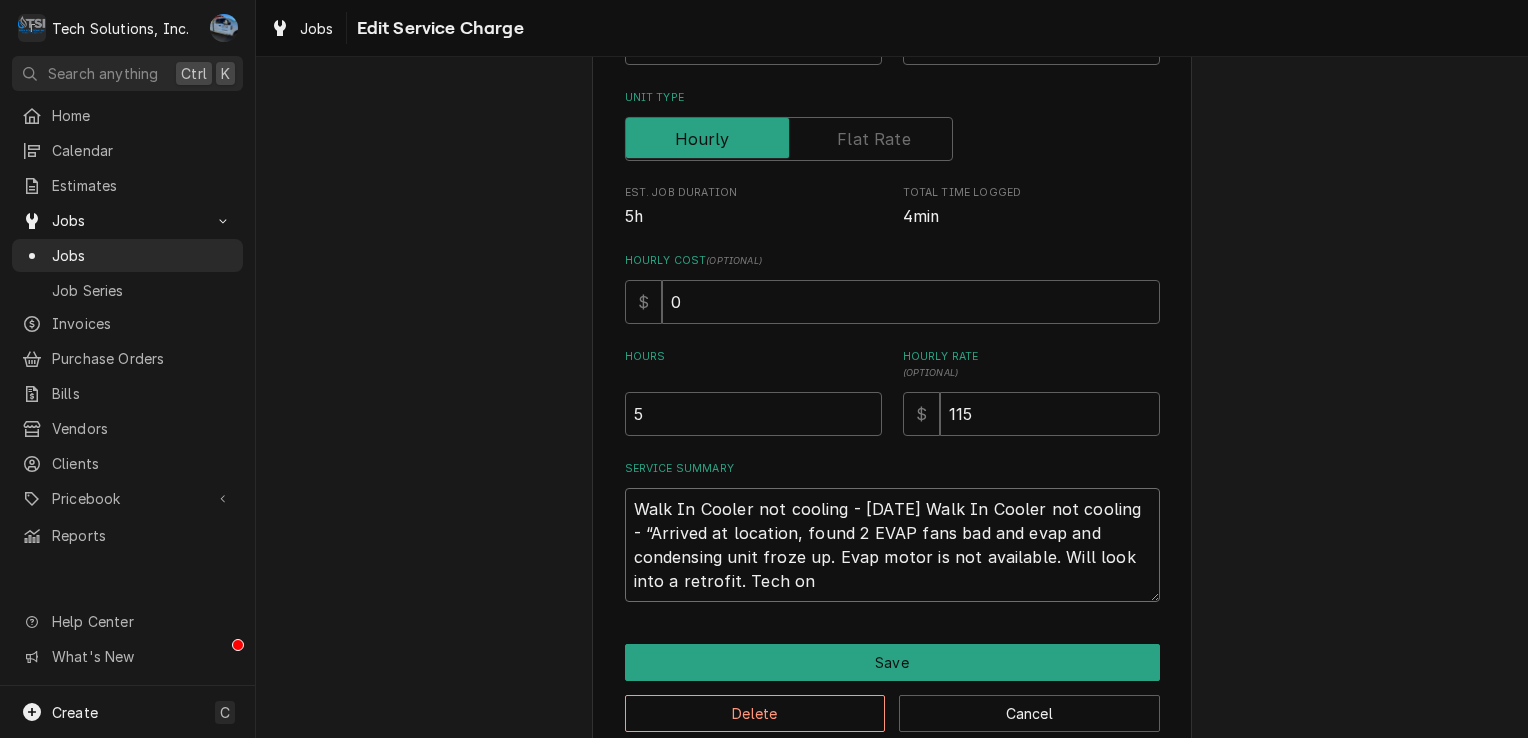 type on "x" 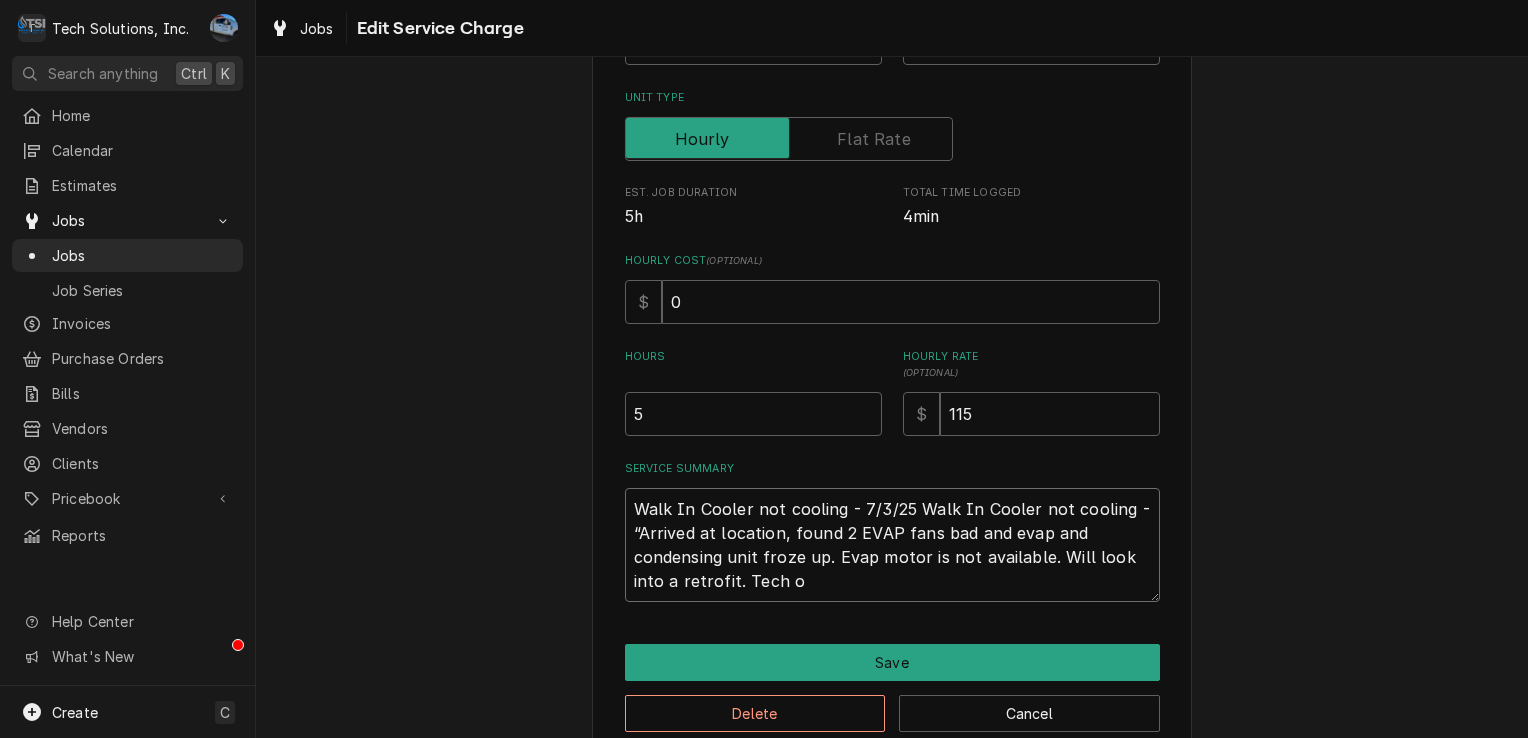 type on "x" 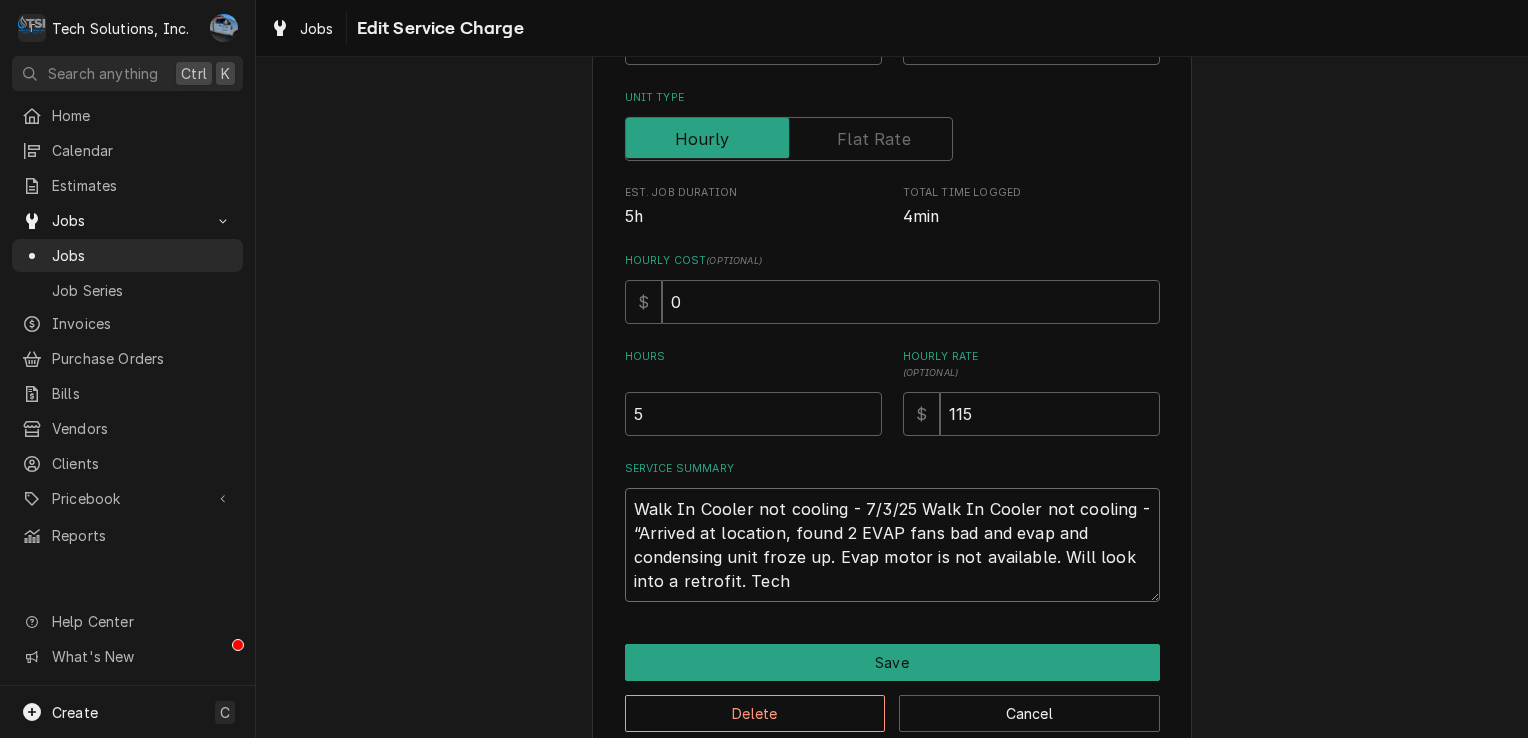 type on "x" 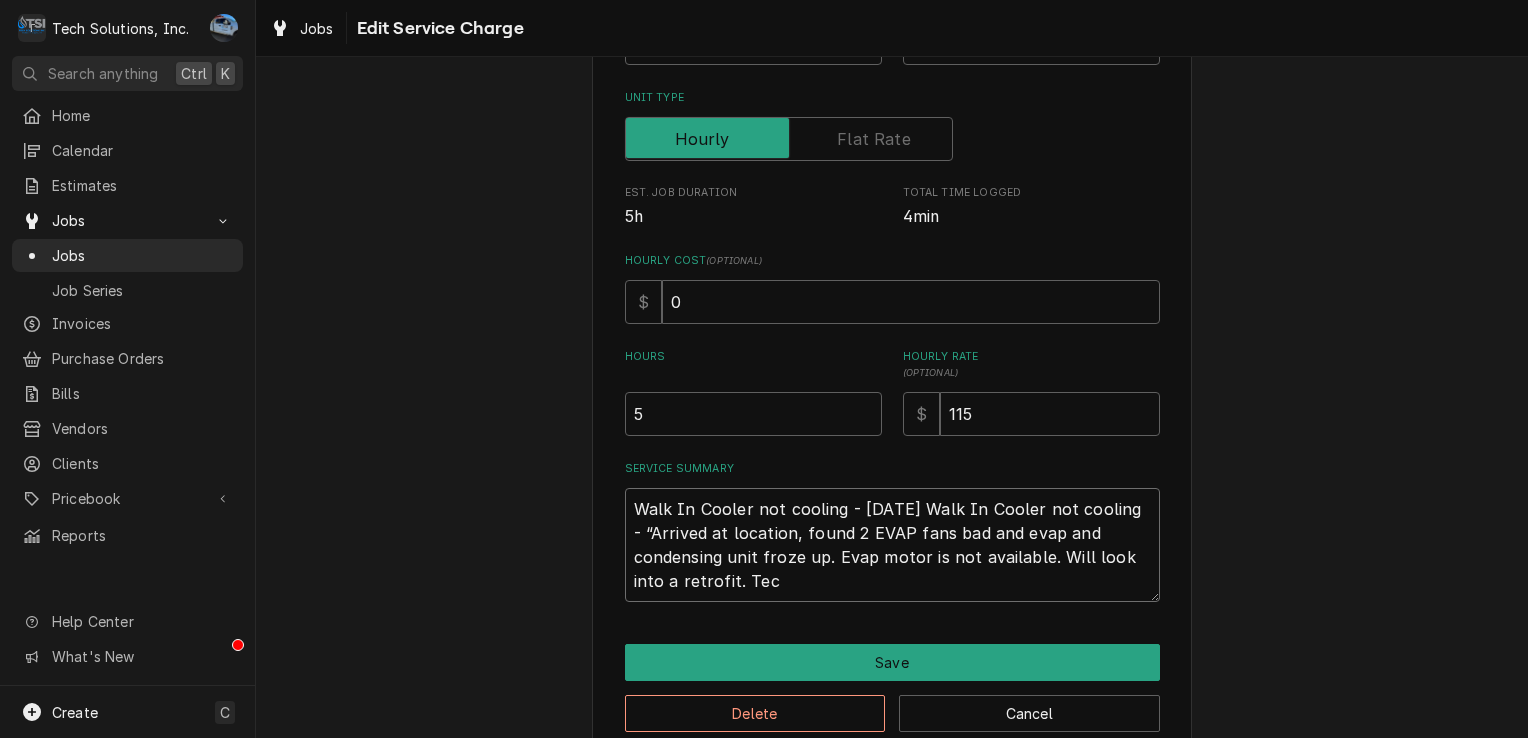 type on "x" 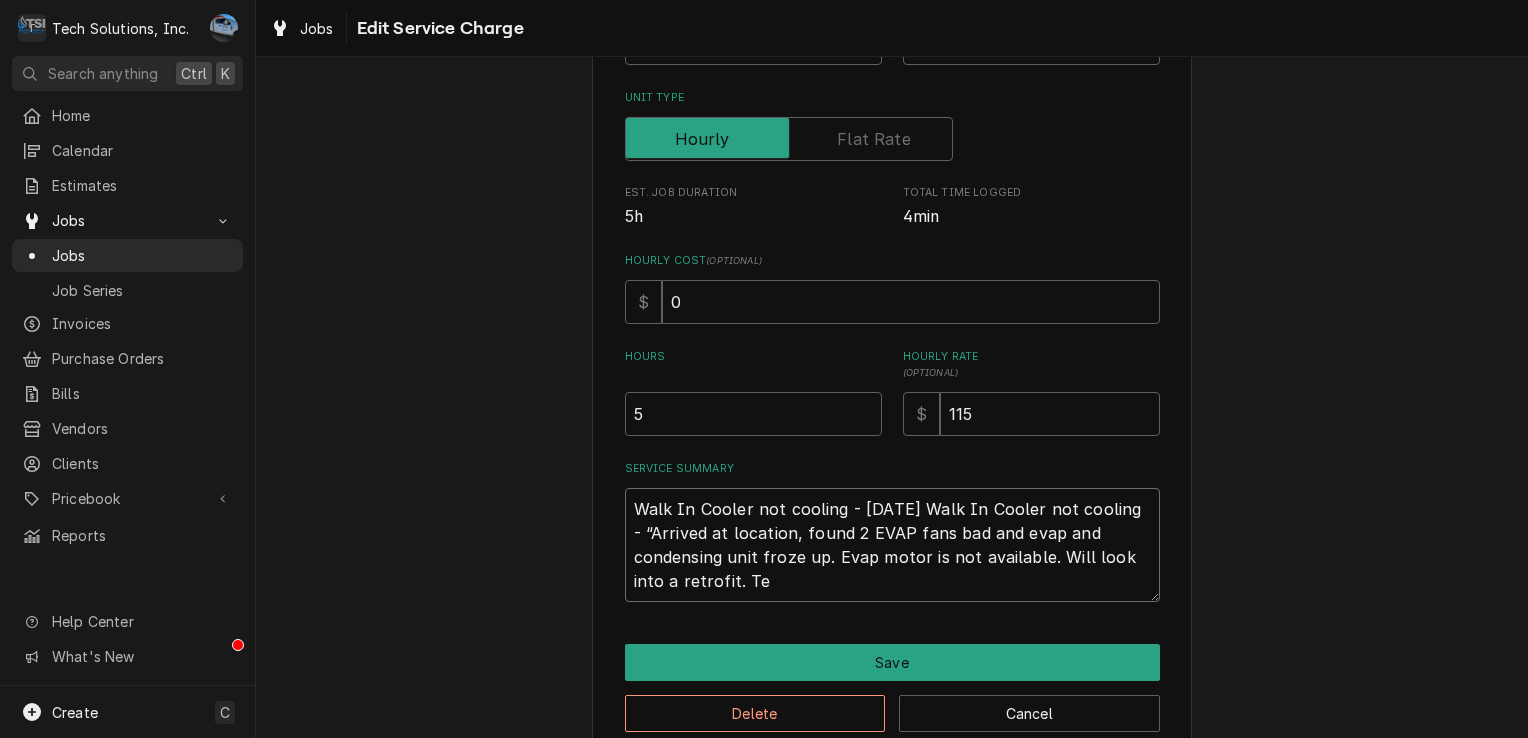 type on "x" 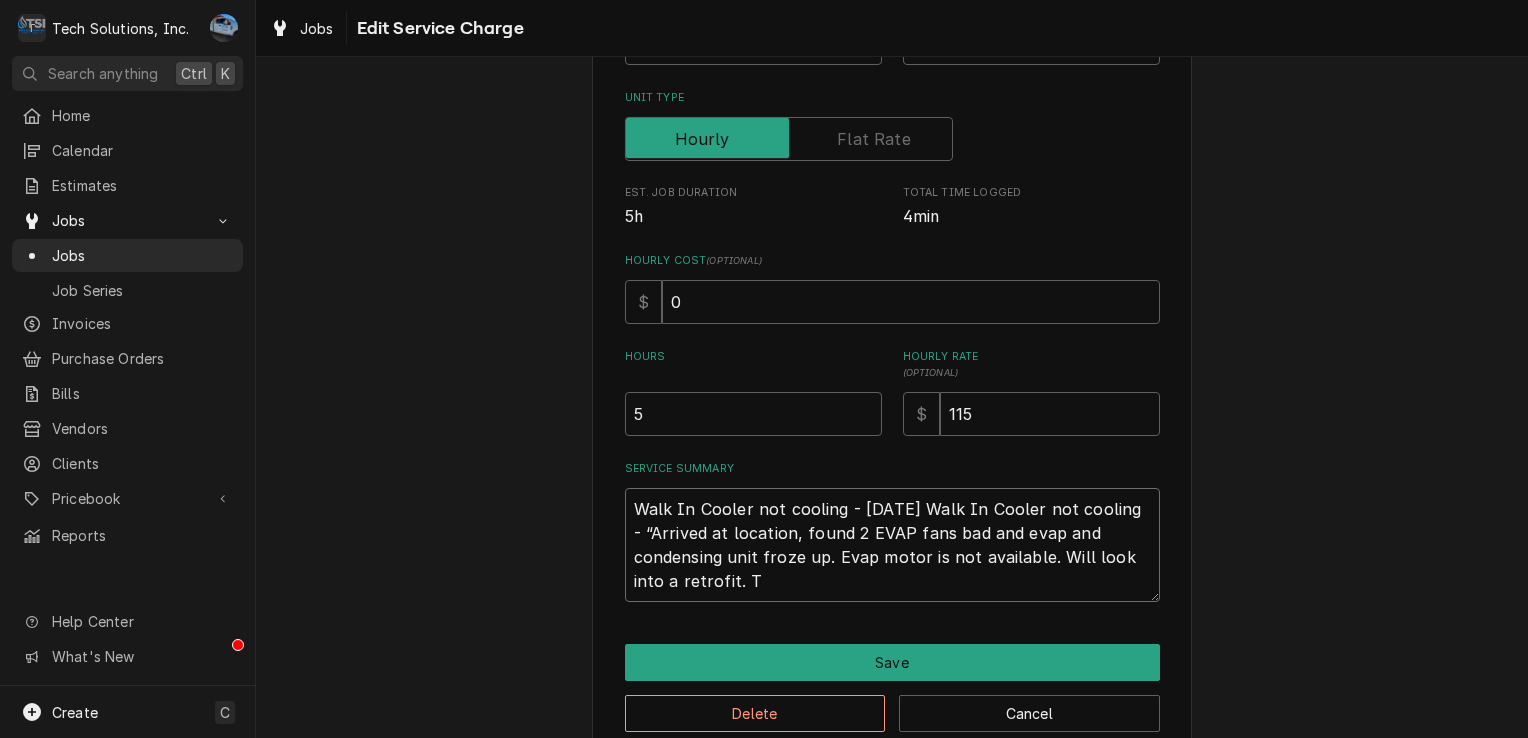 type on "x" 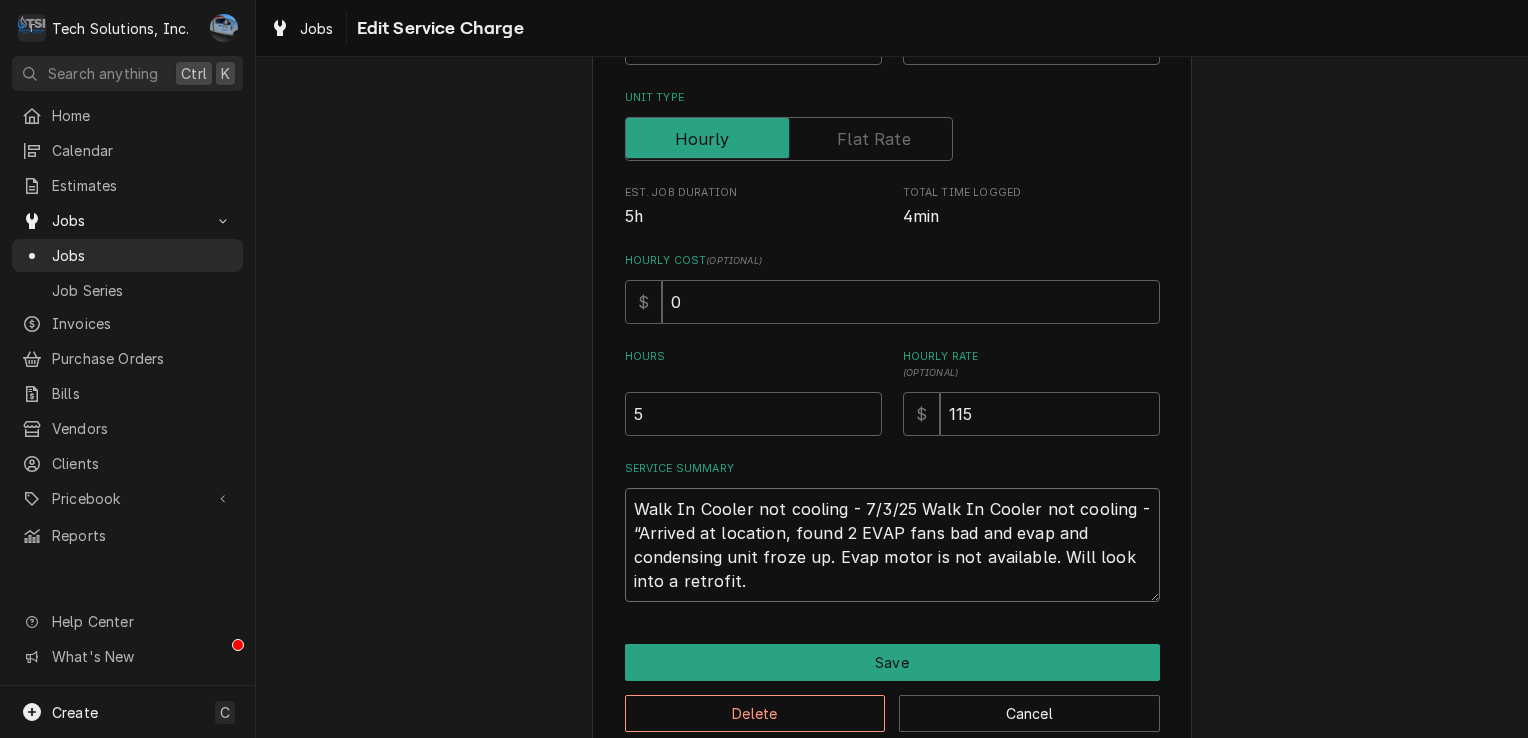 type on "x" 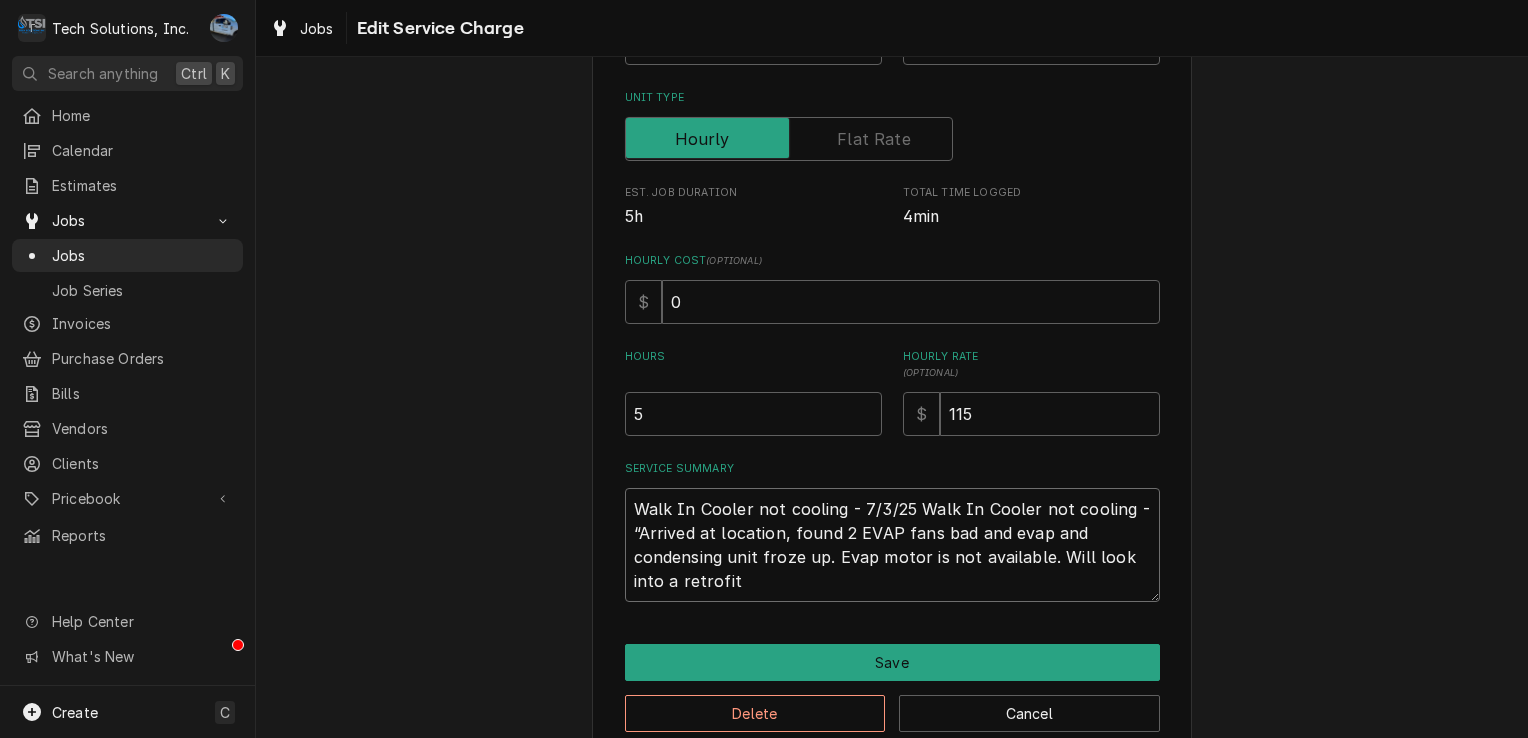 type on "x" 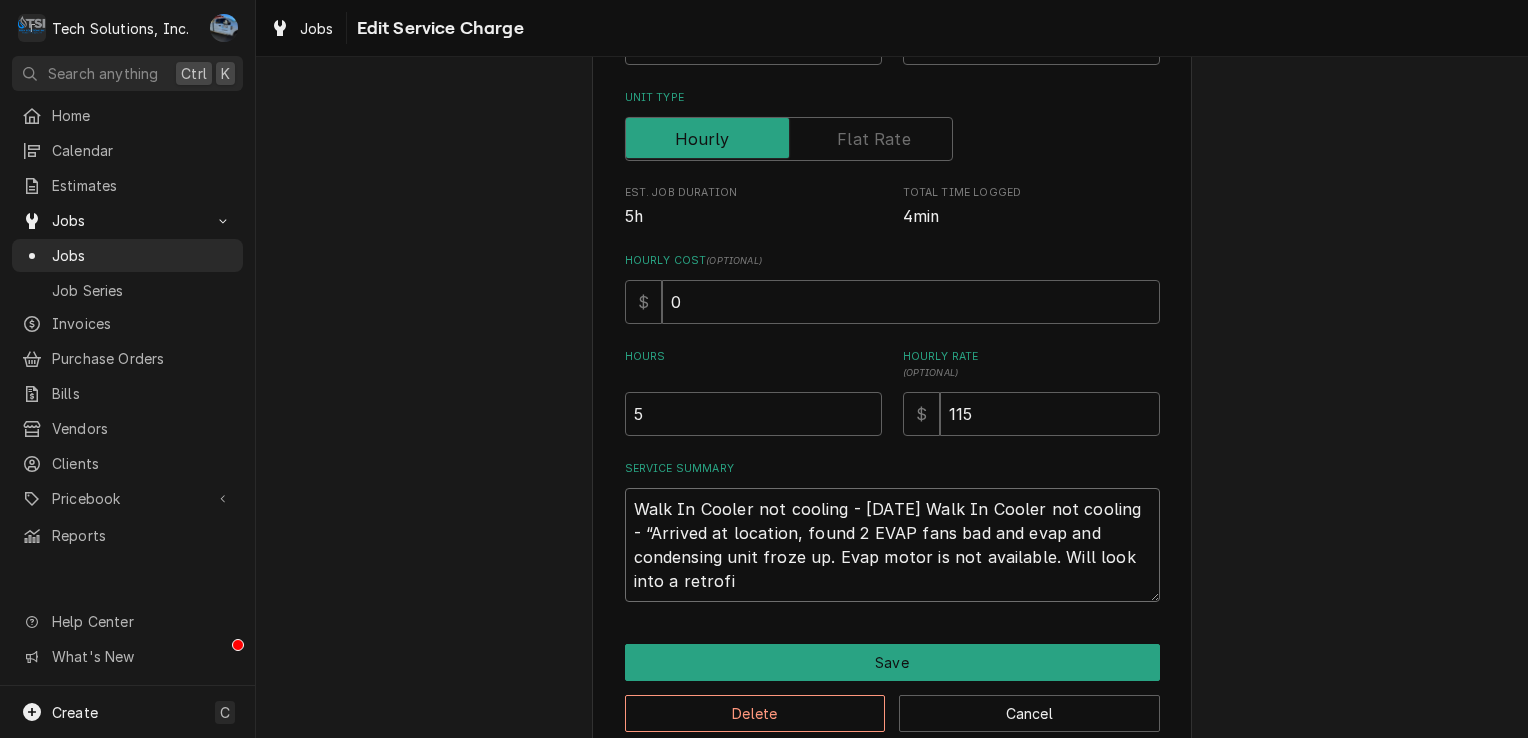 type 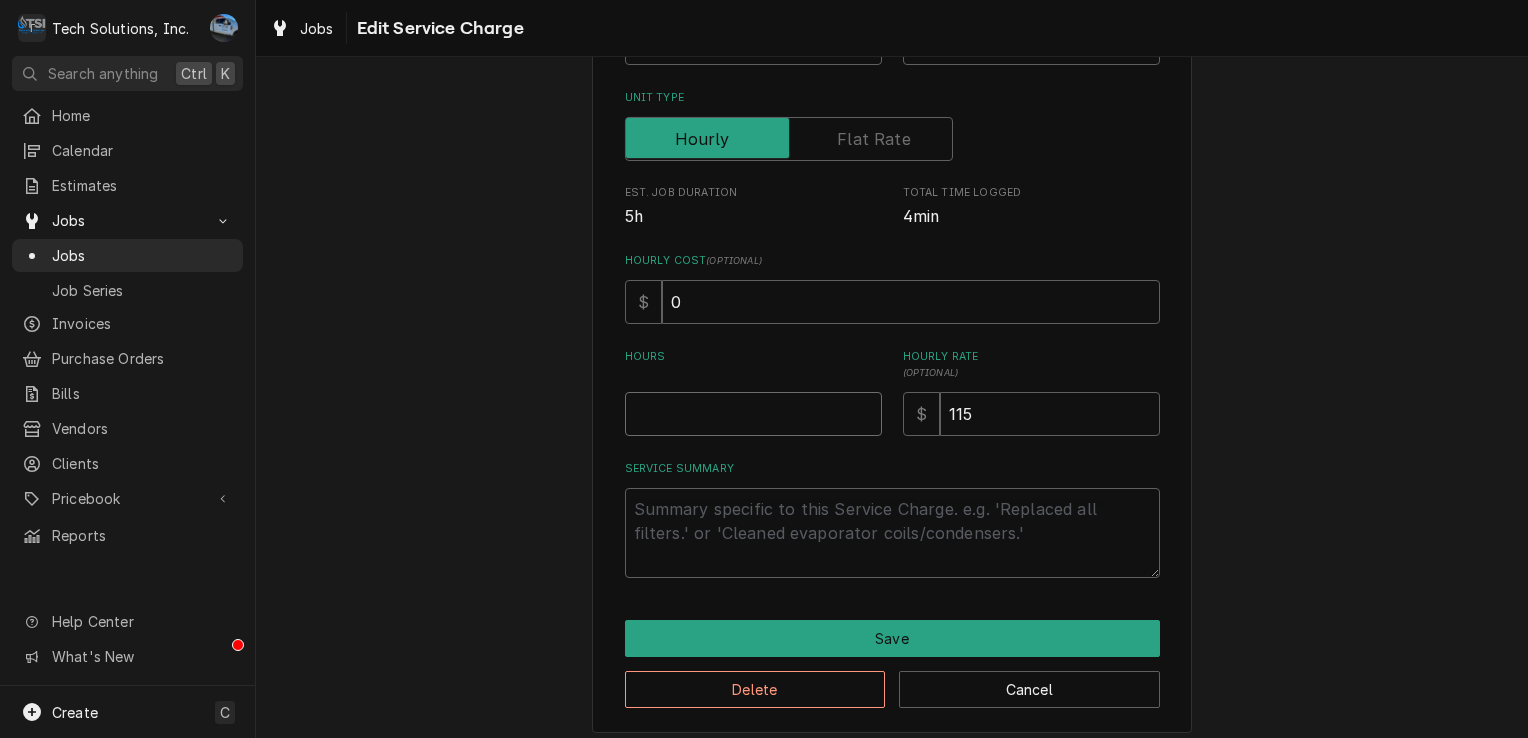 click on "Hours" at bounding box center (753, 414) 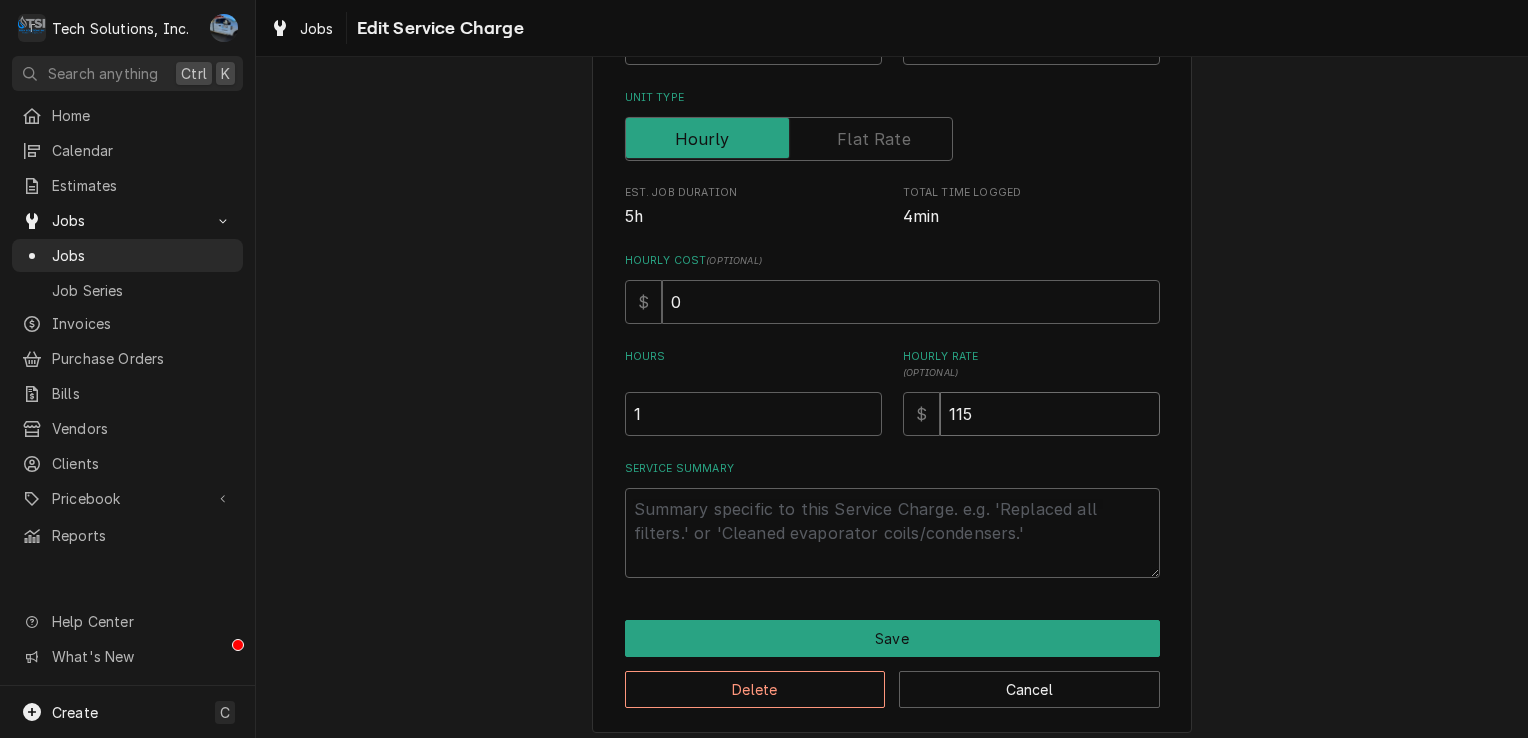 click on "115" at bounding box center (1050, 414) 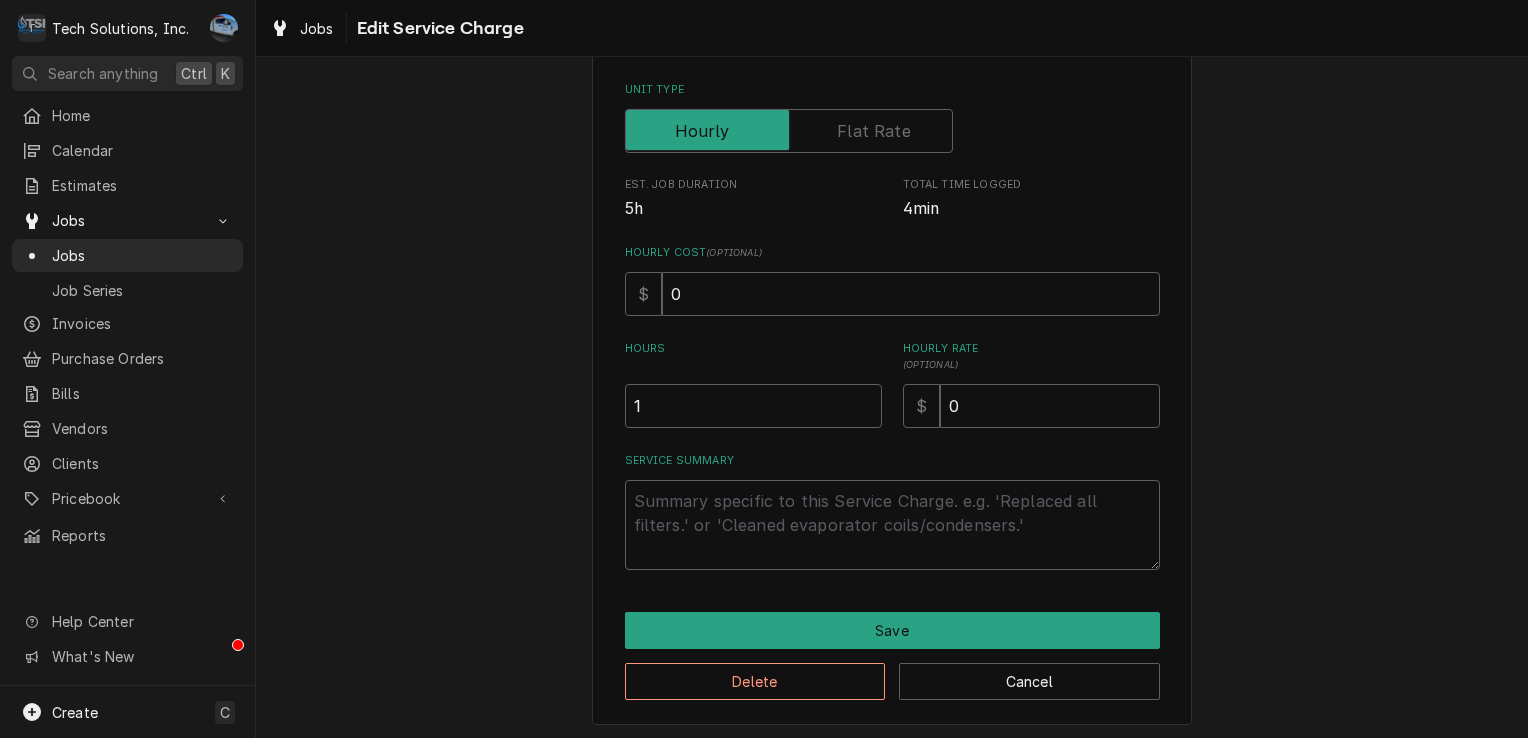 scroll, scrollTop: 310, scrollLeft: 0, axis: vertical 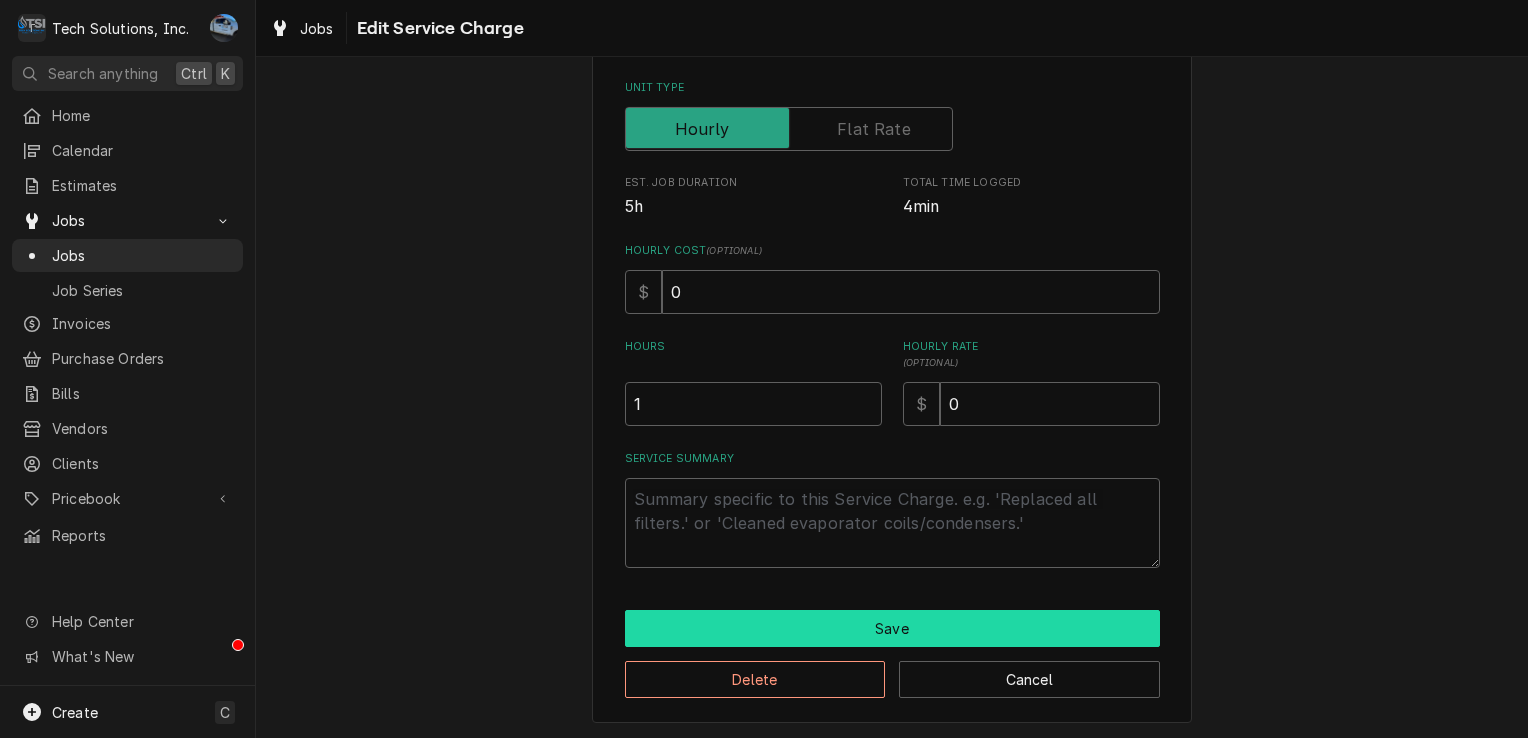 click on "Save" at bounding box center (892, 628) 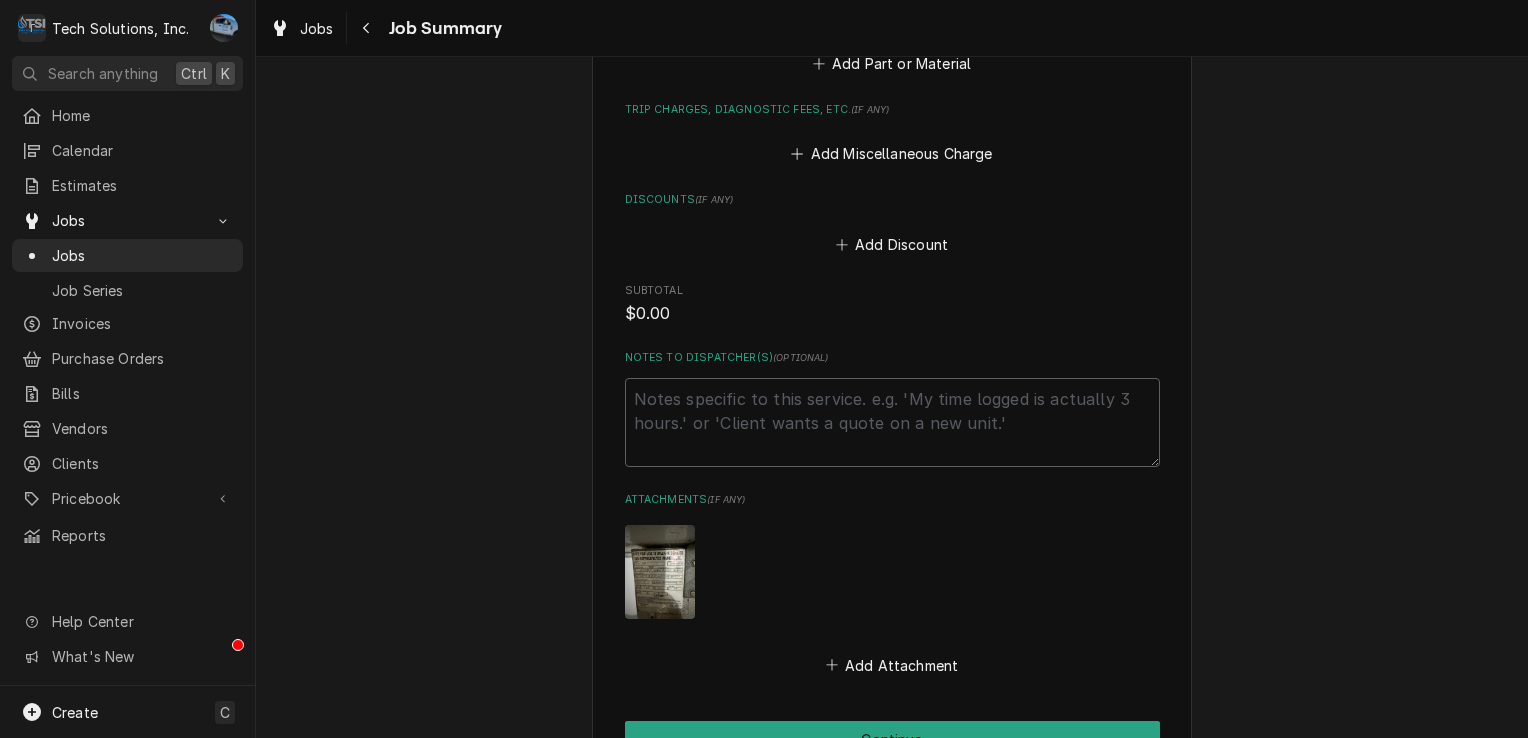scroll, scrollTop: 1077, scrollLeft: 0, axis: vertical 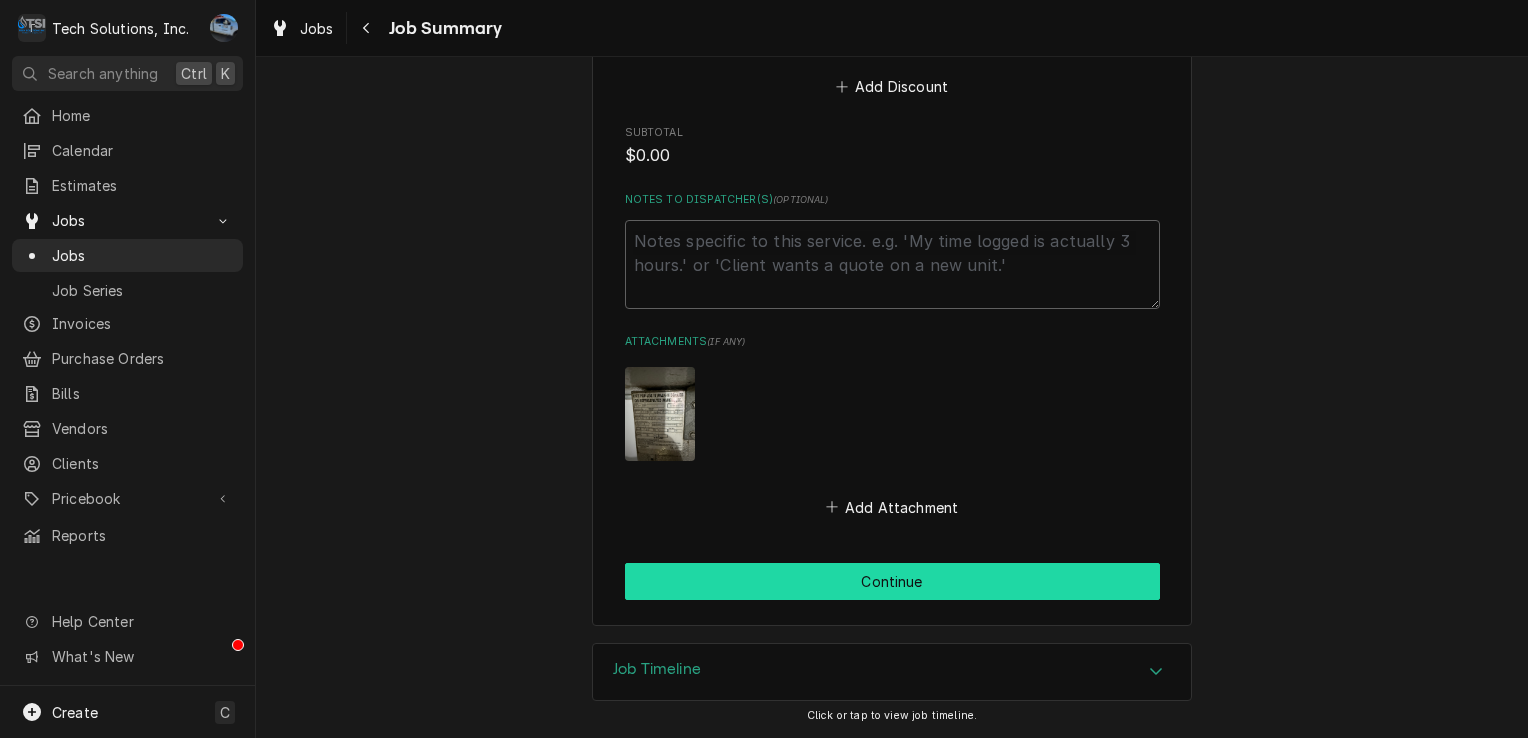 click on "Continue" at bounding box center [892, 581] 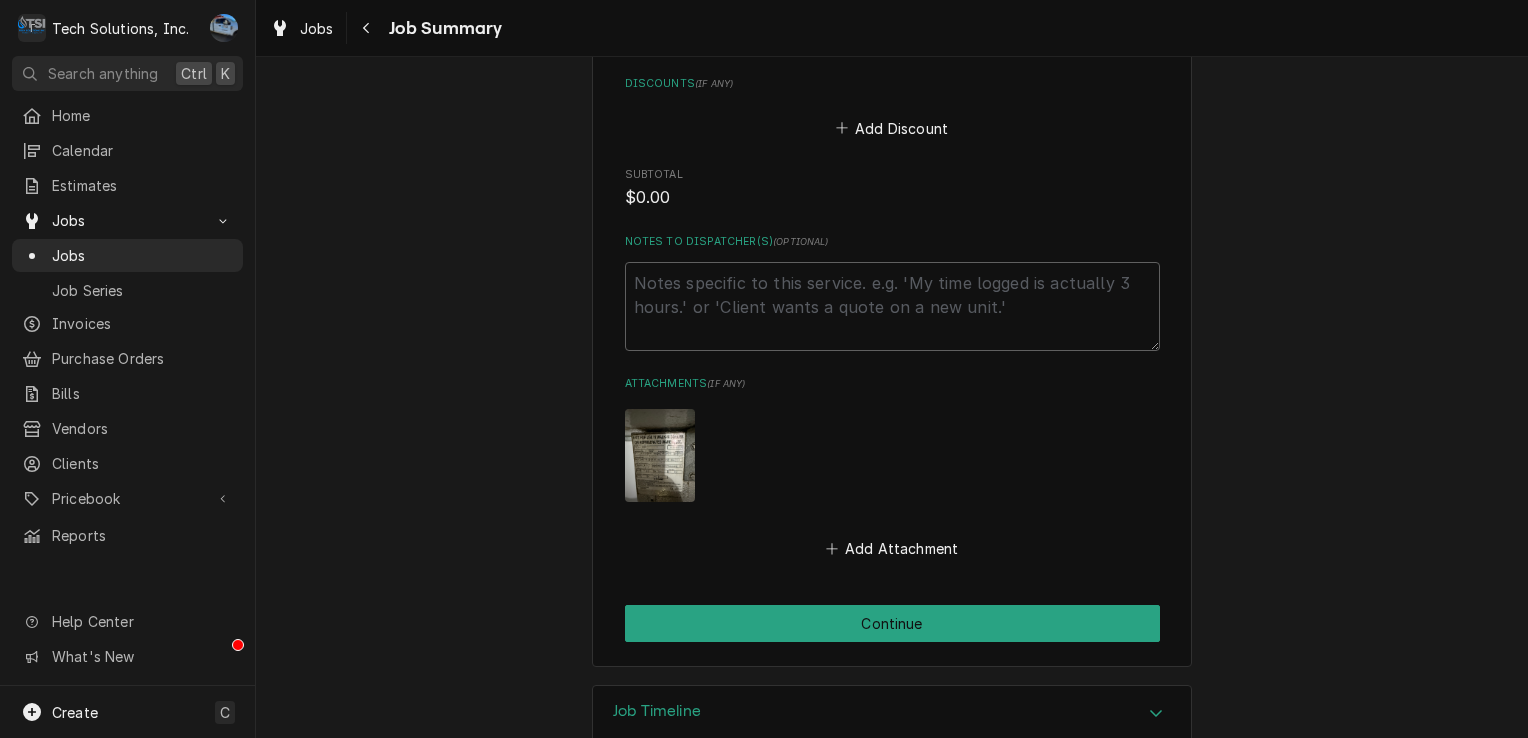 scroll, scrollTop: 1141, scrollLeft: 0, axis: vertical 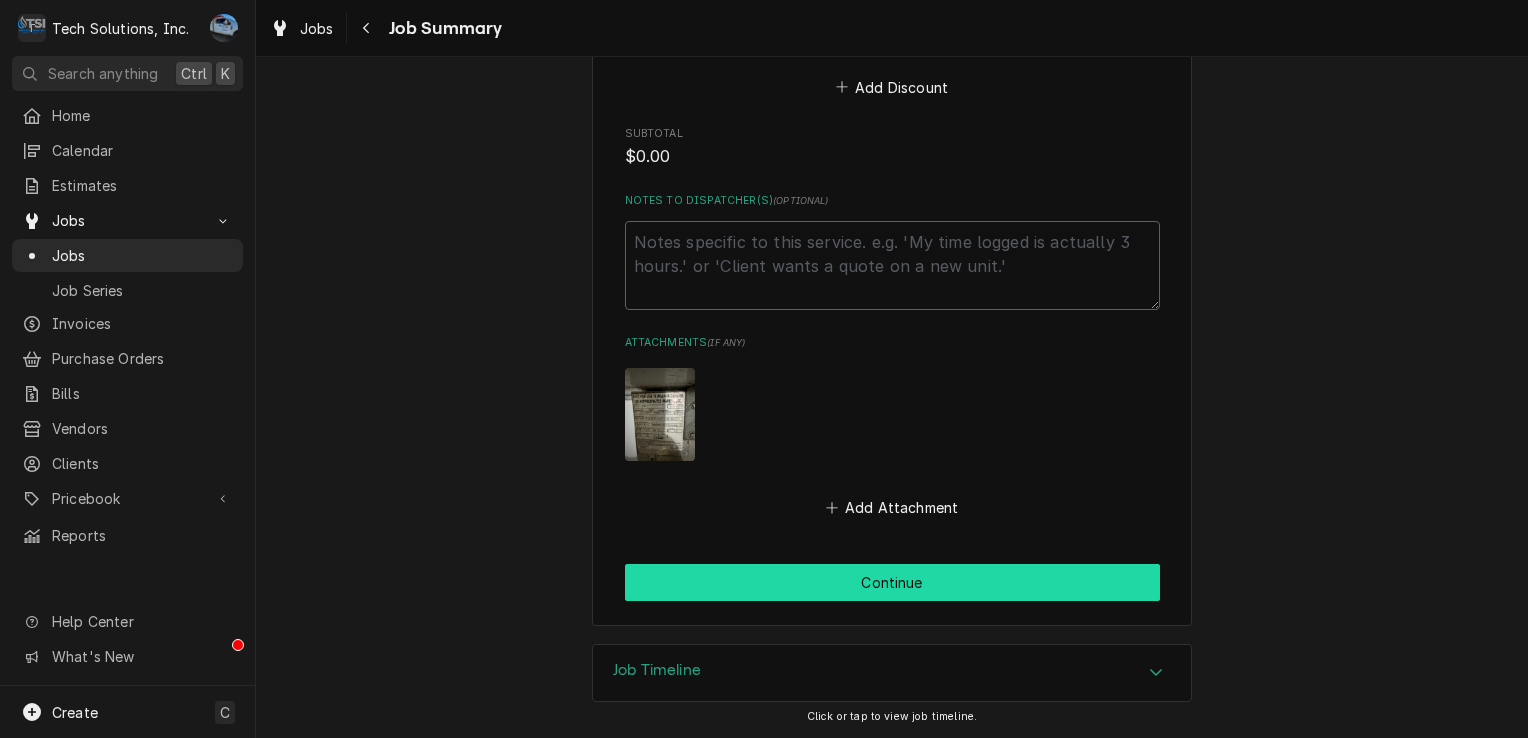 click on "Continue" at bounding box center (892, 582) 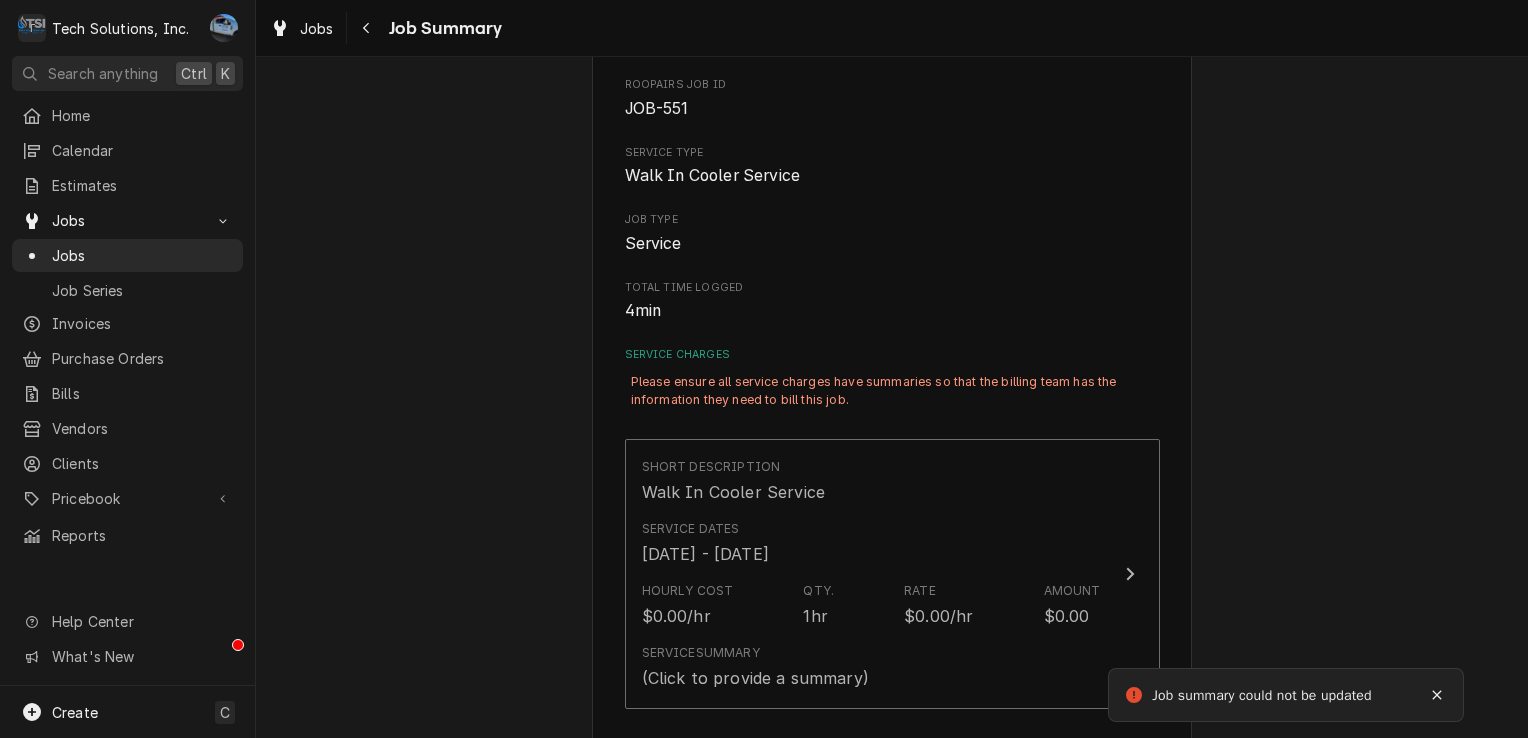 scroll, scrollTop: 300, scrollLeft: 0, axis: vertical 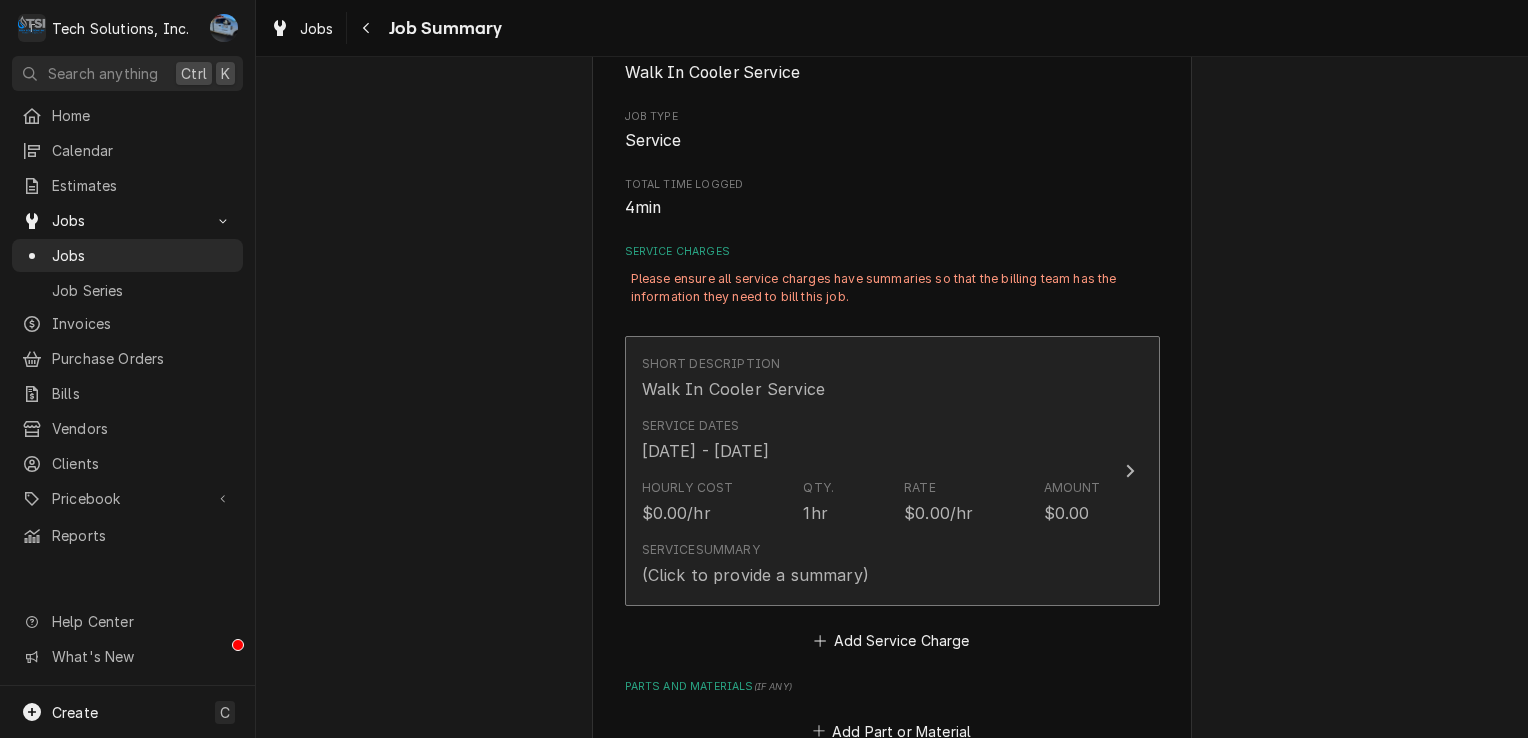 click on "Service Dates Jul 3, 2025 - Jul 4, 2025" at bounding box center (871, 440) 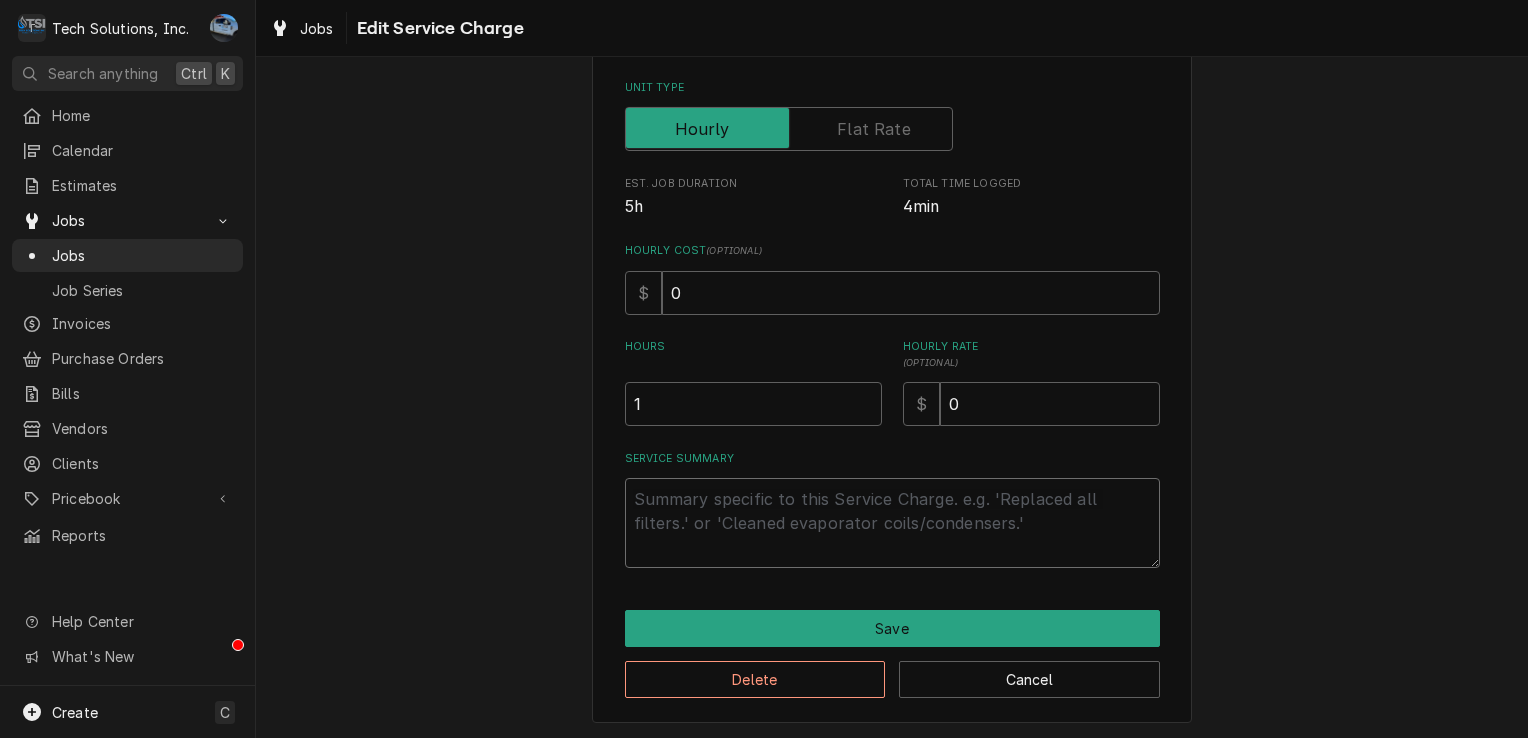 click on "Service Summary" at bounding box center [892, 523] 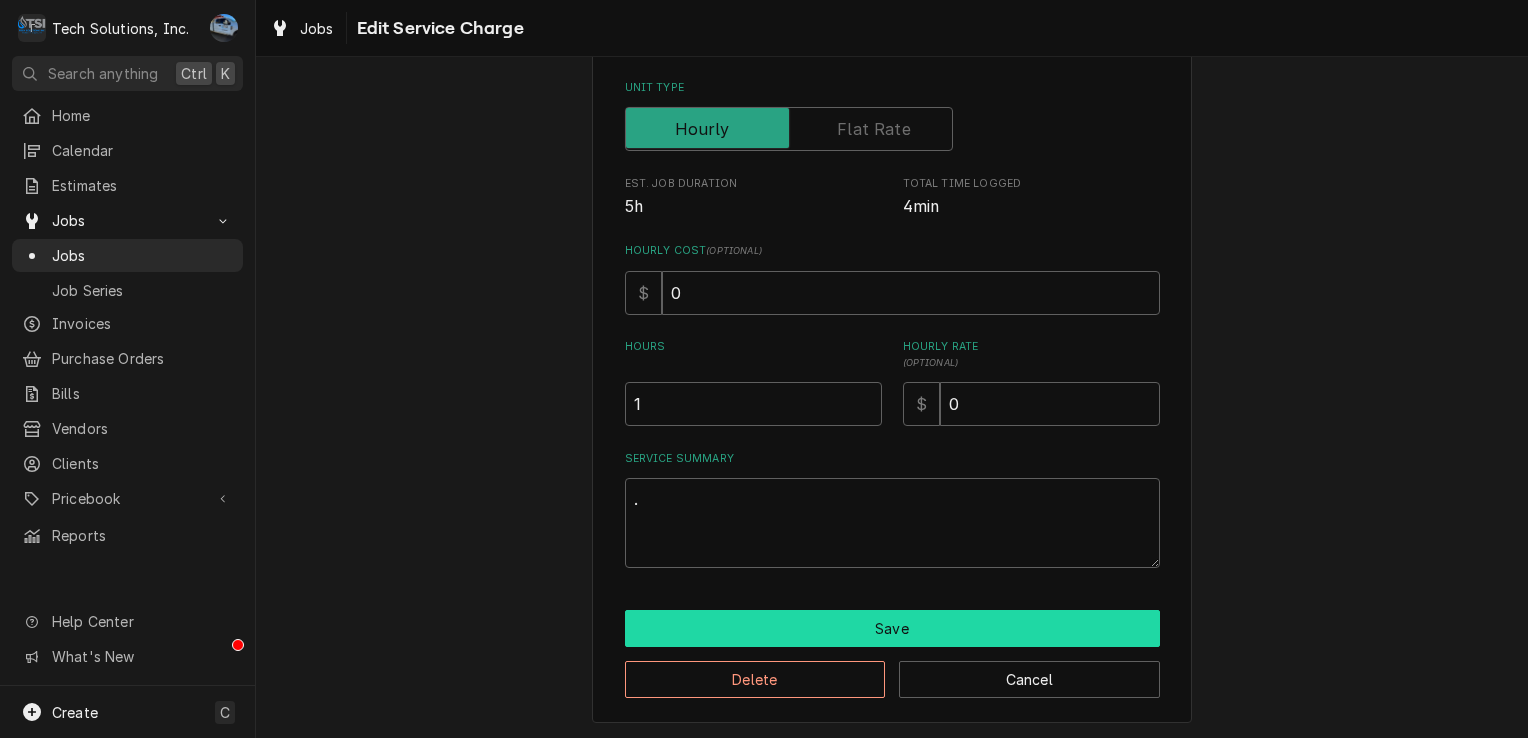 click on "Save" at bounding box center [892, 628] 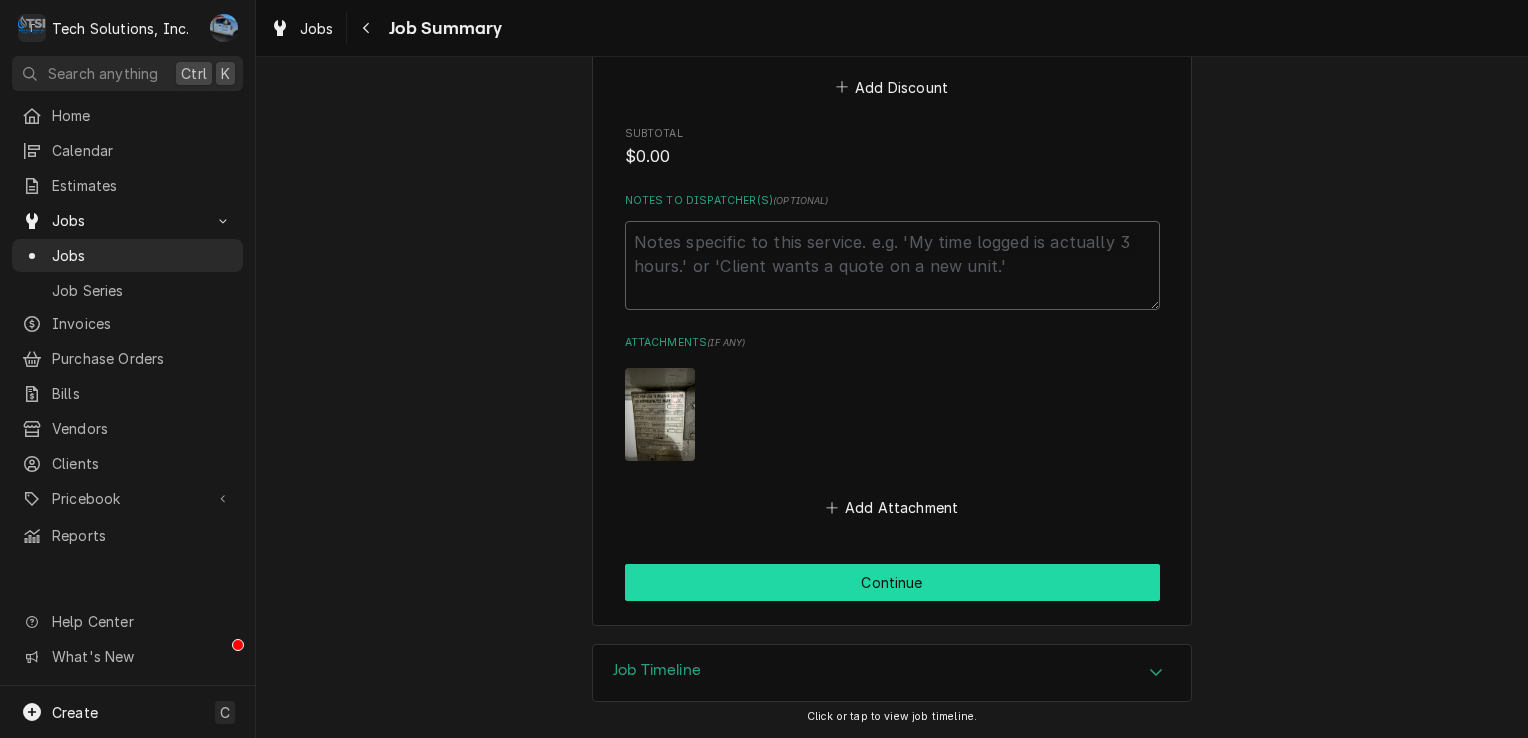 click on "Continue" at bounding box center (892, 582) 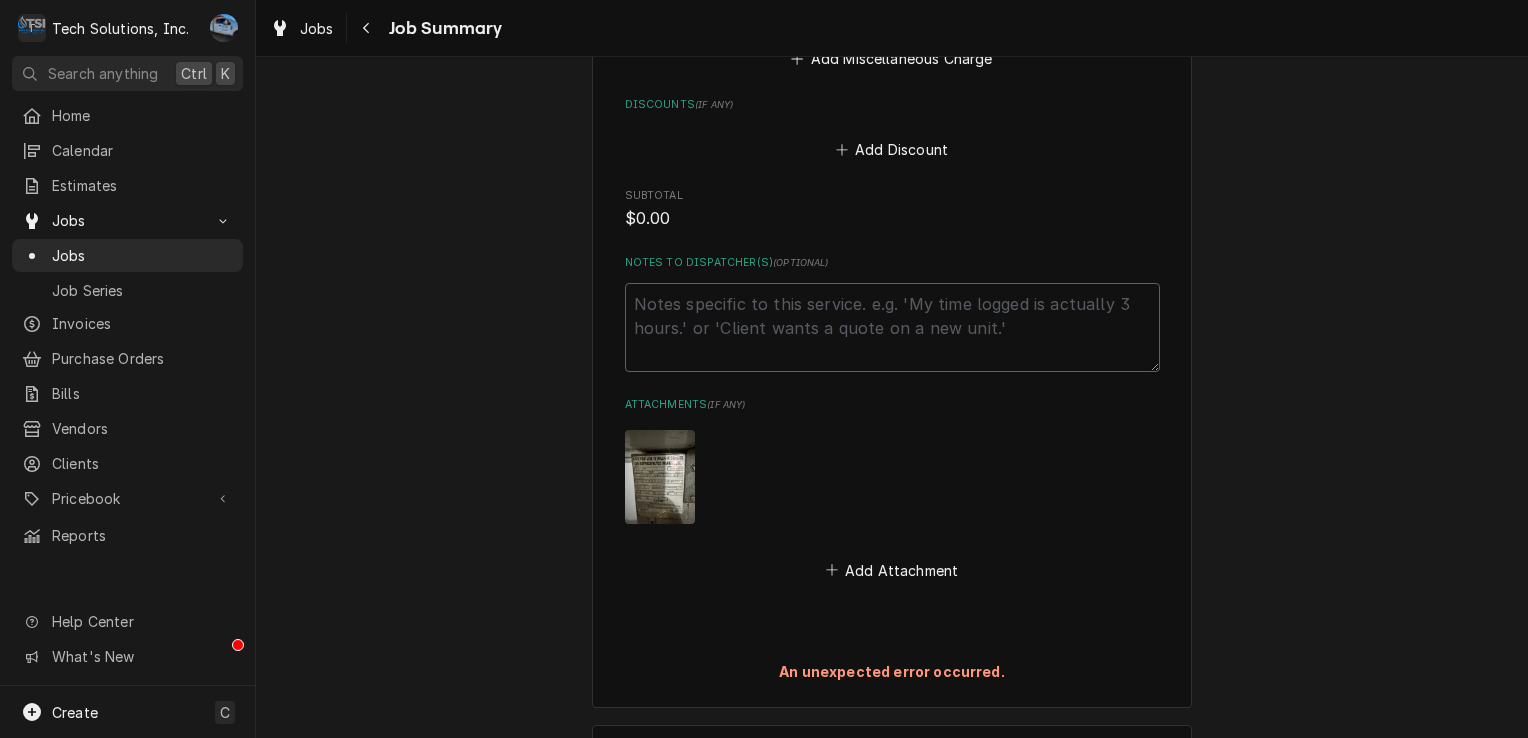 scroll, scrollTop: 1097, scrollLeft: 0, axis: vertical 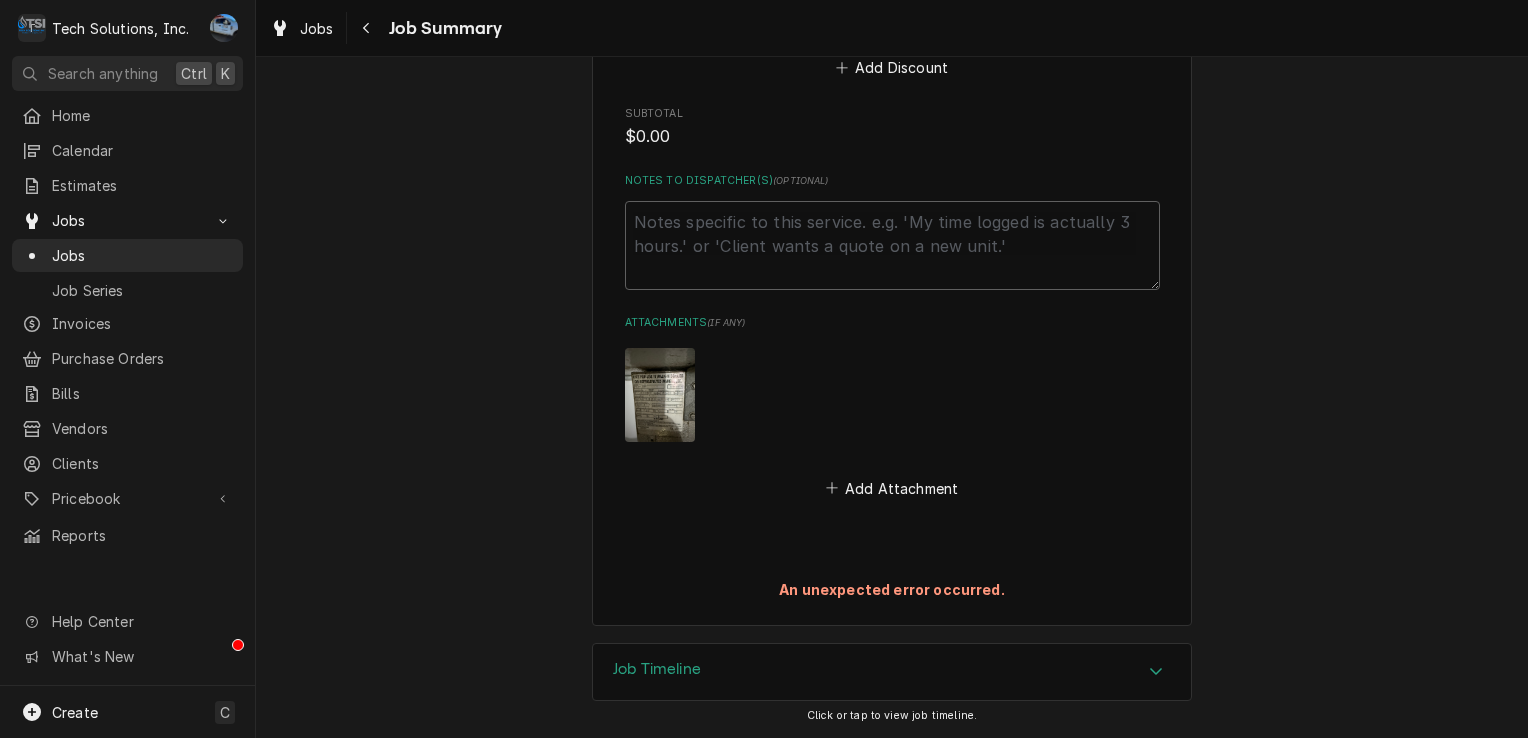 click on "Adventures on the Gorge-Aramark Destinations Mill Creek Cafe/Adventures on The Gorge / 107 Mill Creek Campus Rd, Lansing, WV 25862 Please provide a summary of the work you've done, the parts and materials you used, and any other charges or discounts that should be applied to this service: Roopairs Job ID JOB-551 Service Type Walk In Cooler Service Job Type Service Total Time Logged 4min Service Charges Short Description Walk In Cooler Service Service Dates Jul 3, 2025 - Jul 4, 2025 Hourly Cost $0.00/hr Qty. 1hr Rate $0.00/hr Amount $0.00 Service  Summary . Add Service Charge Parts and Materials  ( if any ) Add Part or Material Trip Charges, Diagnostic Fees, etc.  ( if any ) Add Miscellaneous Charge Discounts  ( if any ) Add Discount Subtotal $0.00 Notes to Dispatcher(s)  ( optional ) Attachments  ( if any ) Add Attachment An unexpected error occurred." at bounding box center (892, -180) 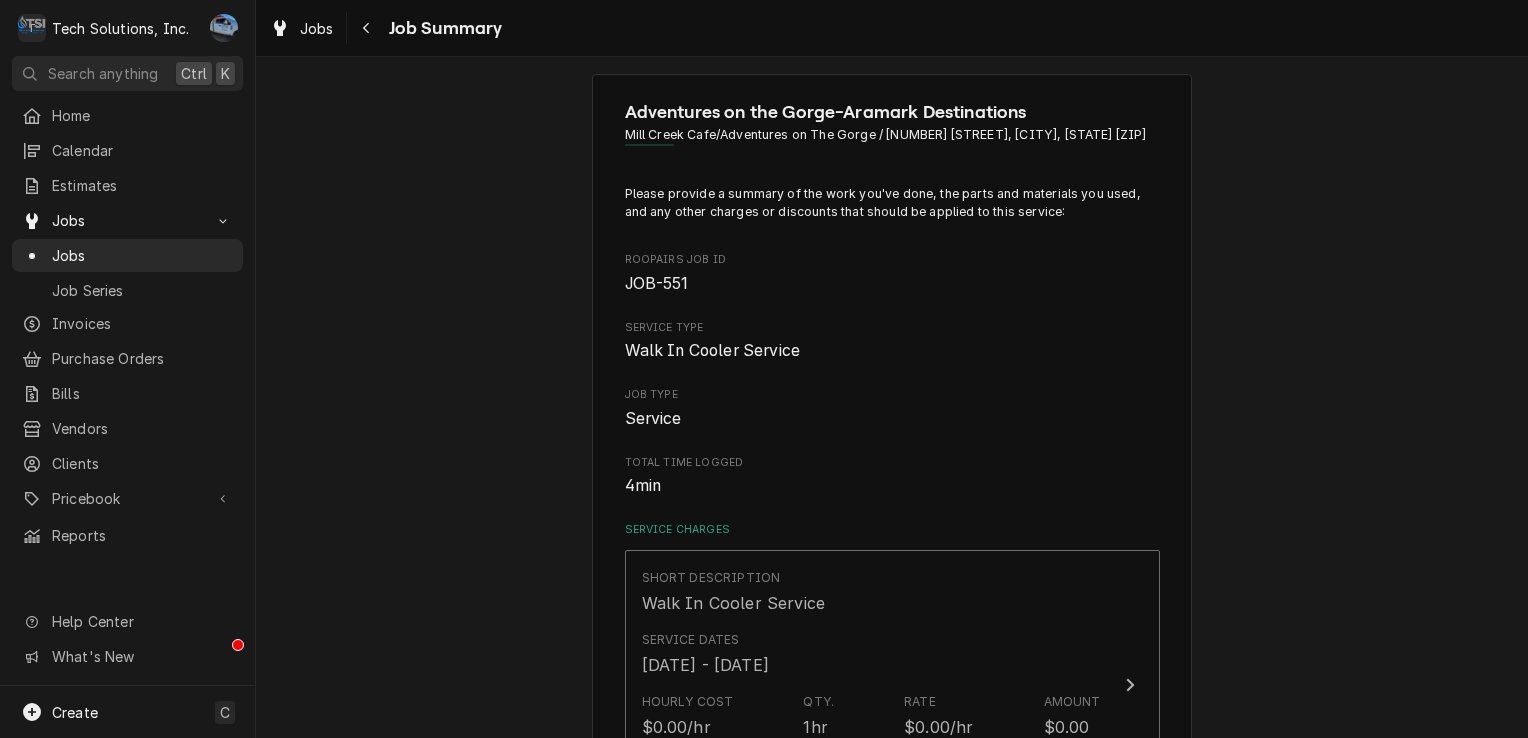scroll, scrollTop: 0, scrollLeft: 0, axis: both 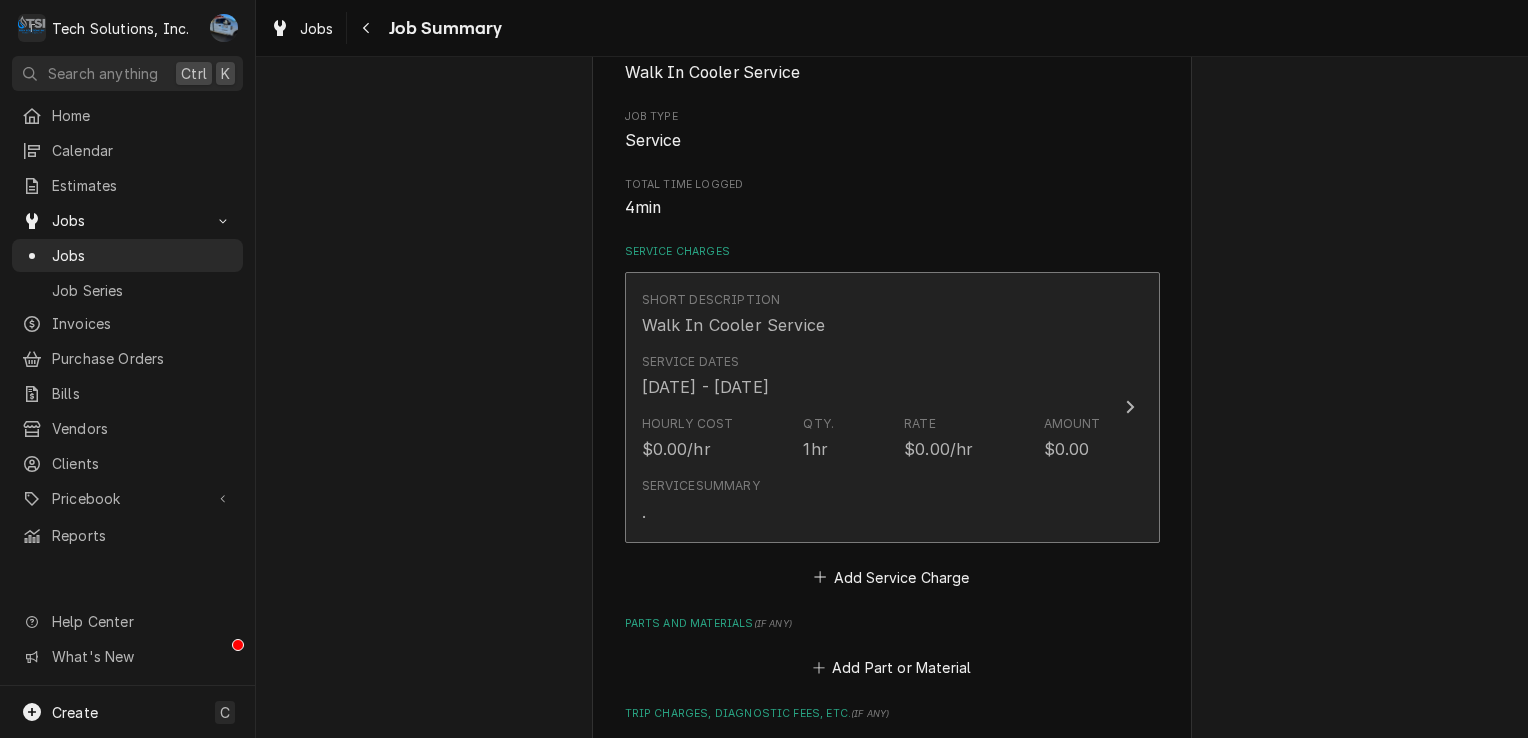 click on "Service  Summary ." at bounding box center [871, 500] 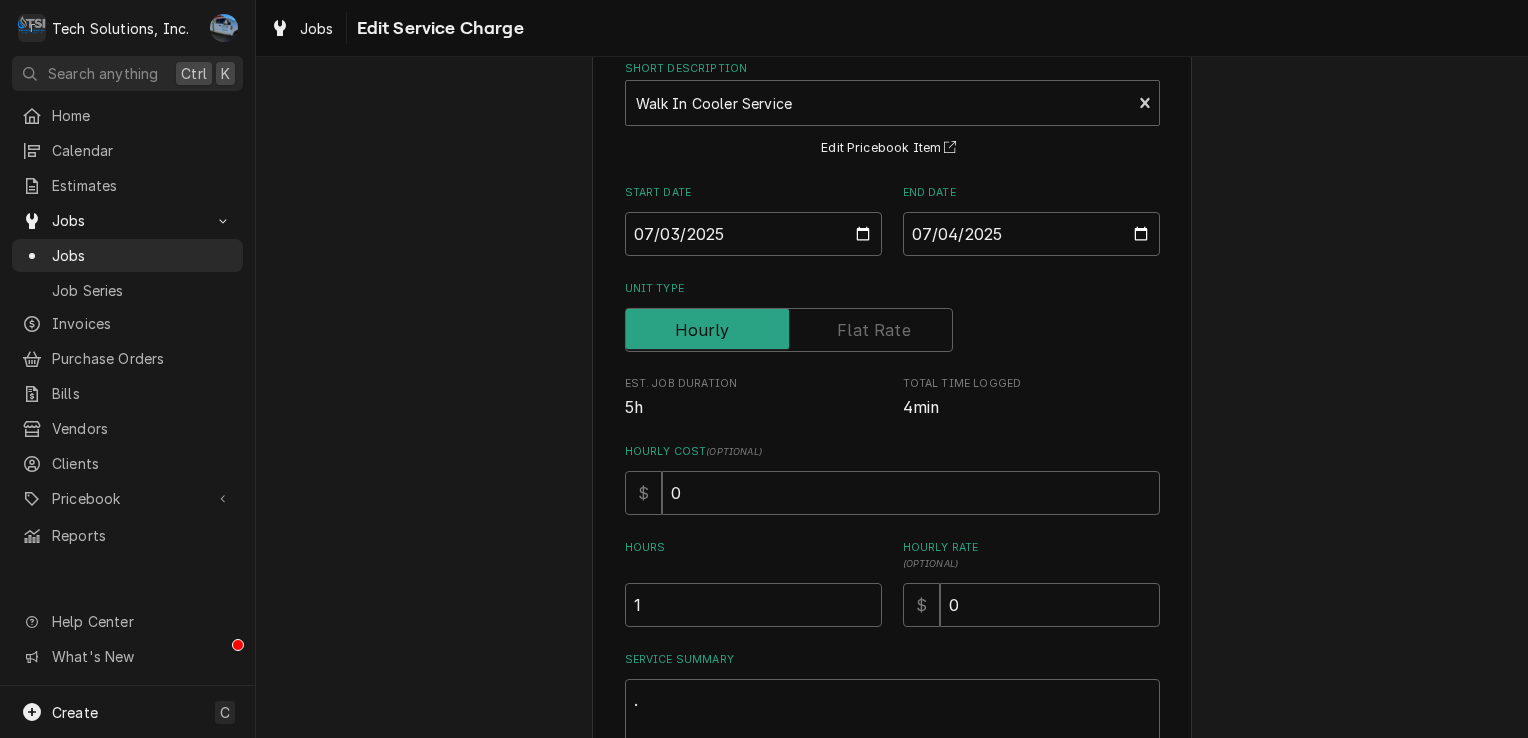 scroll, scrollTop: 310, scrollLeft: 0, axis: vertical 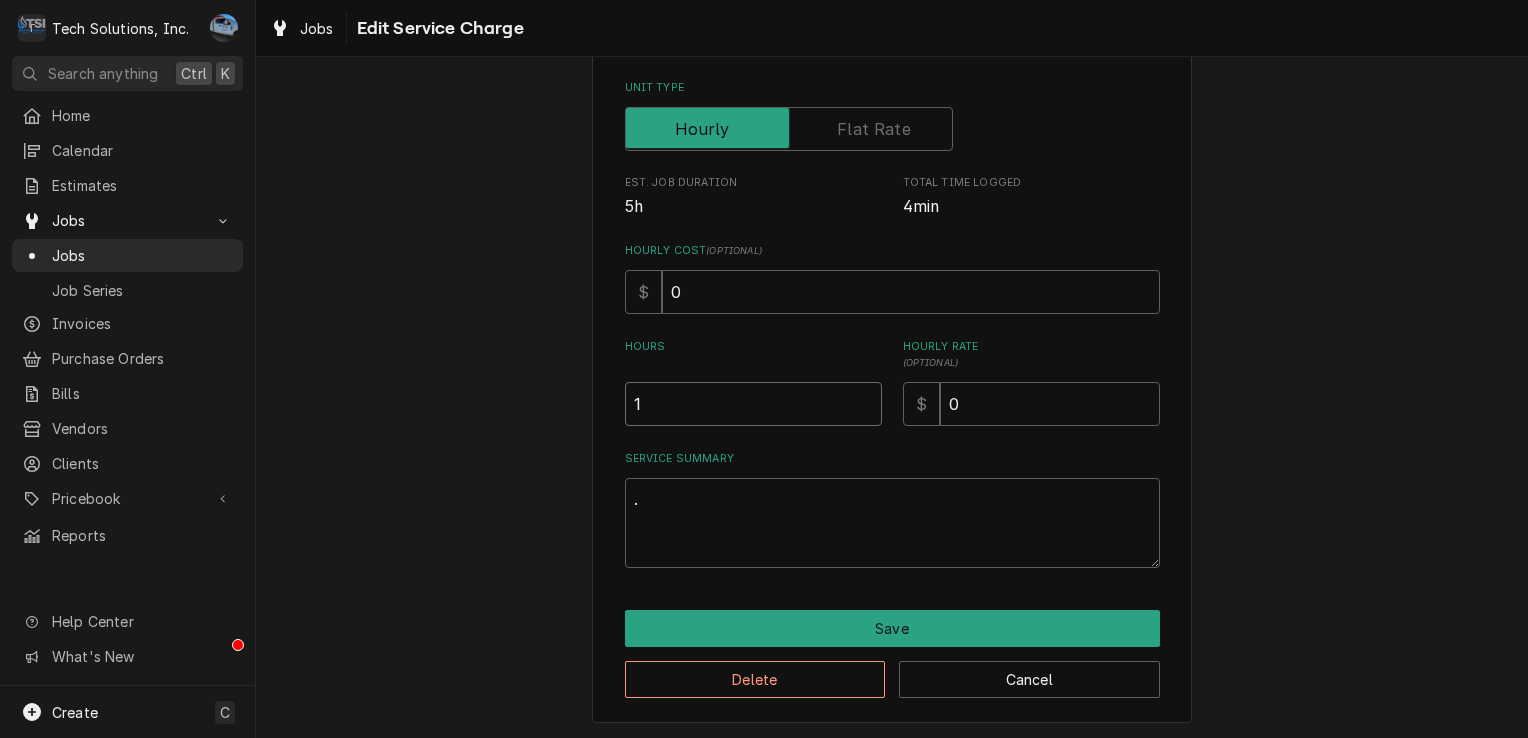 click on "1" at bounding box center [753, 404] 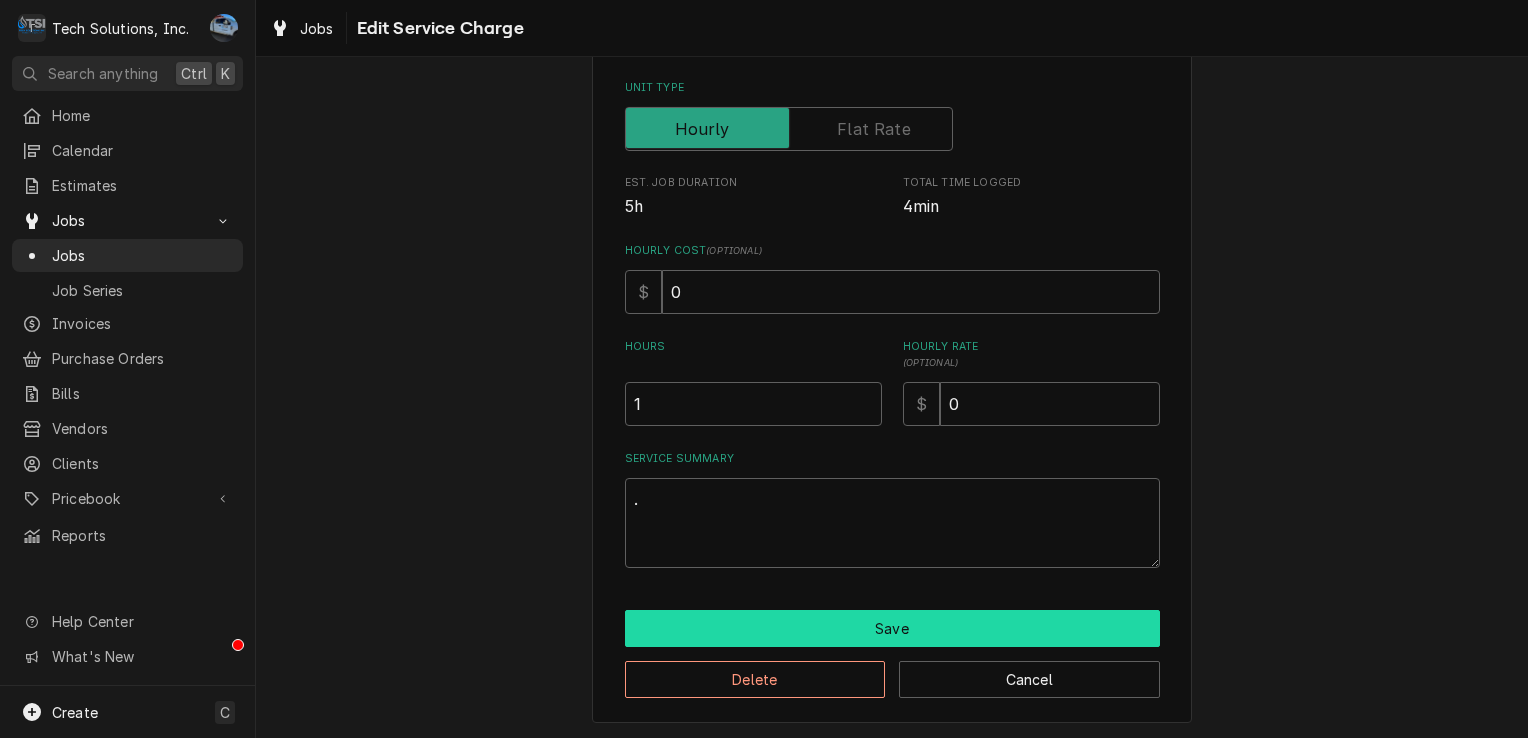 click on "Save" at bounding box center [892, 628] 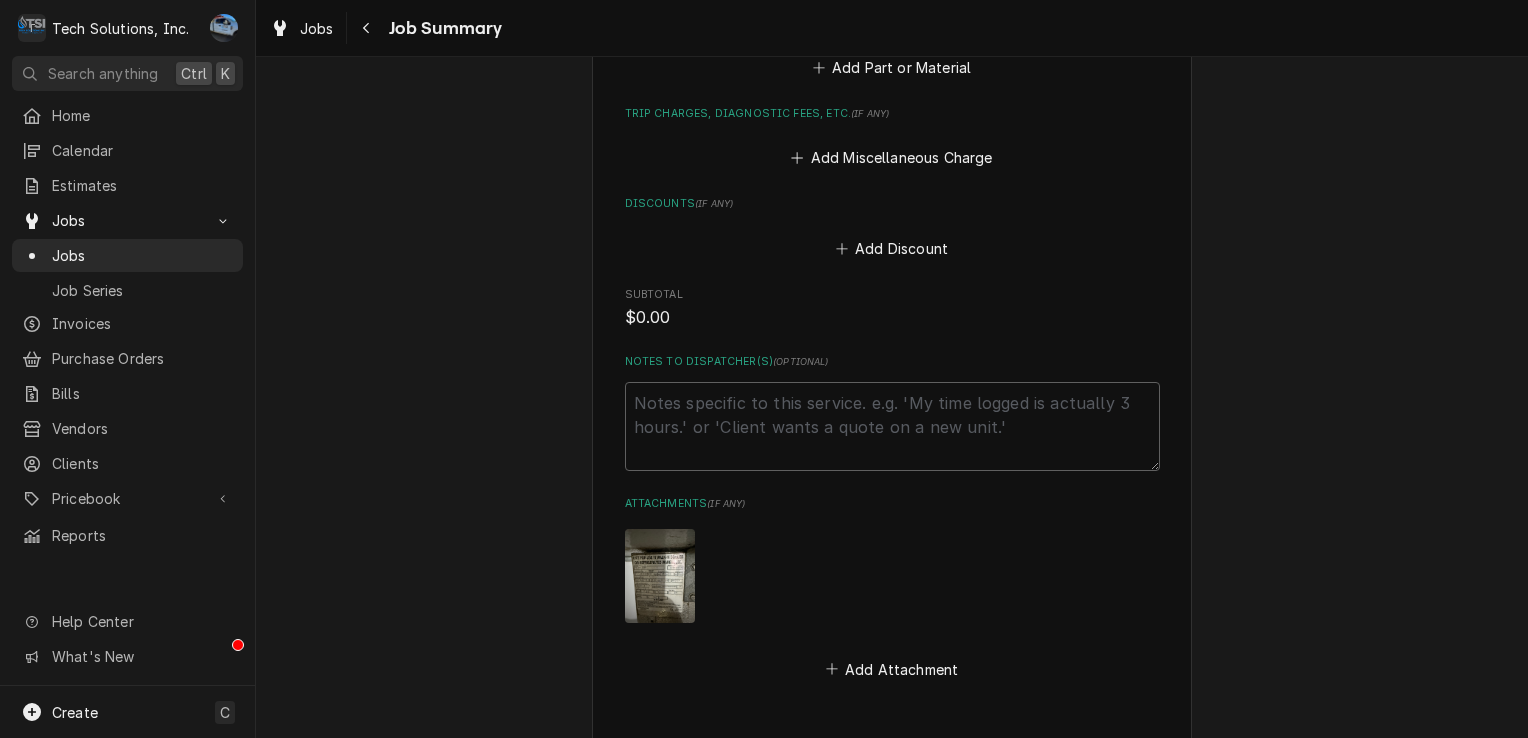 scroll, scrollTop: 1097, scrollLeft: 0, axis: vertical 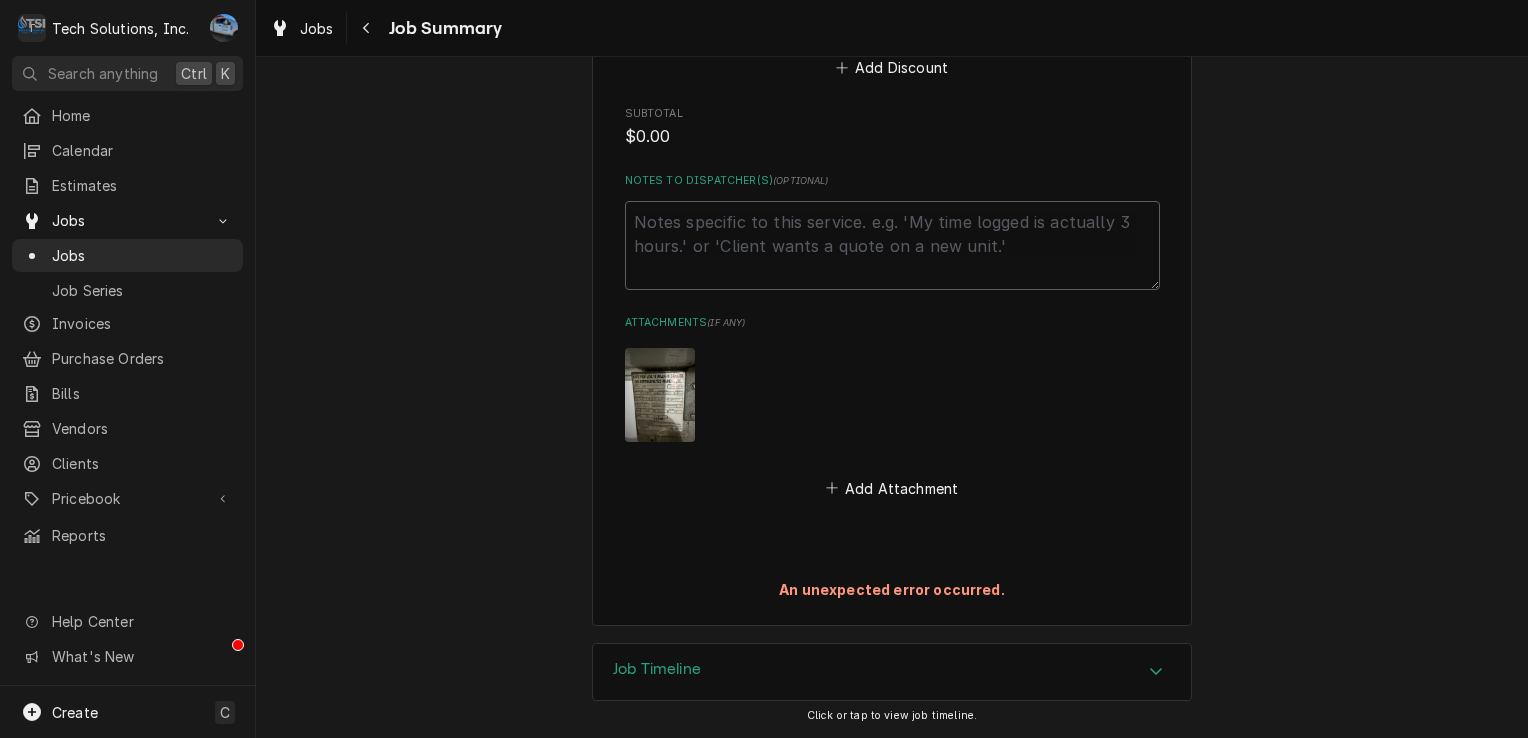 click on "An unexpected error occurred." at bounding box center (892, 589) 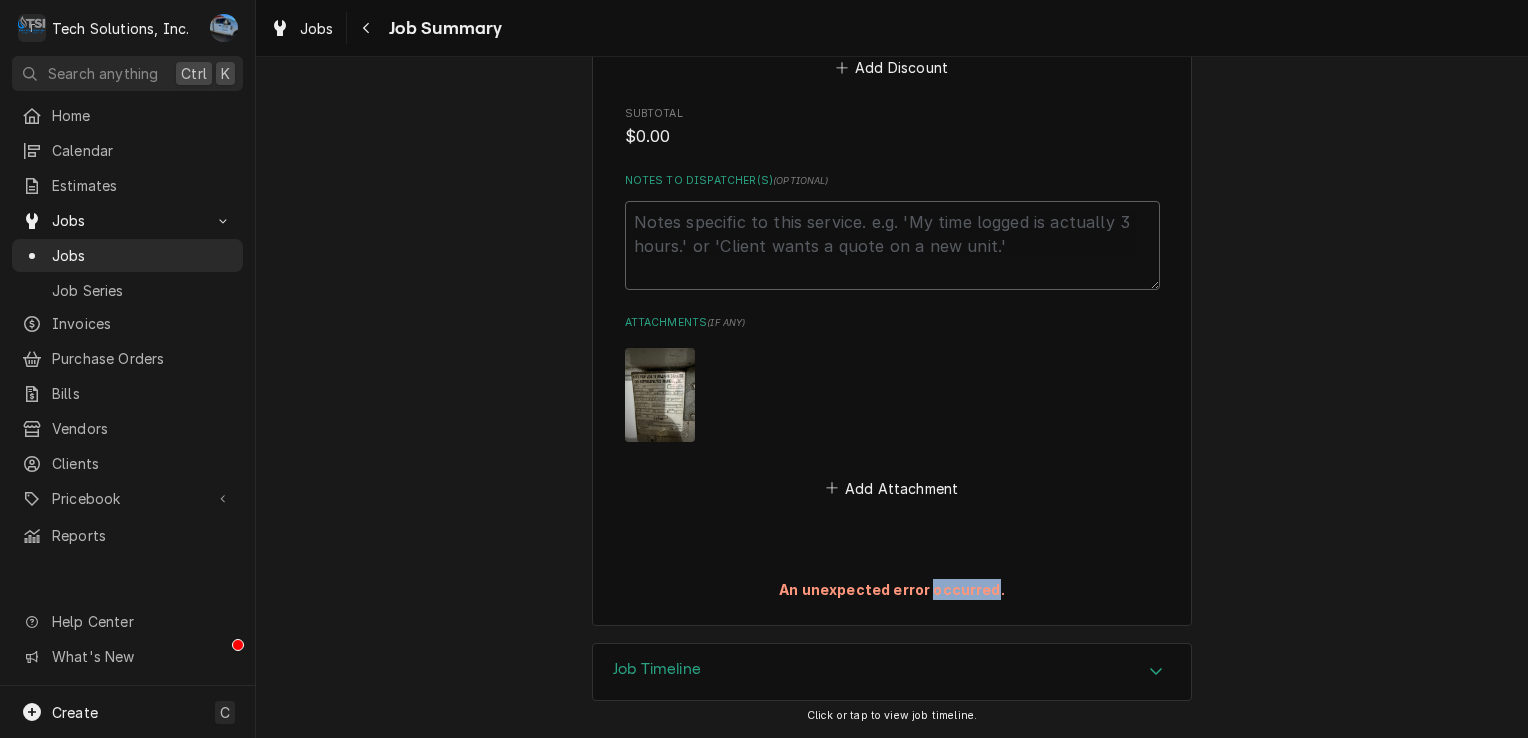 click on "An unexpected error occurred." at bounding box center [892, 589] 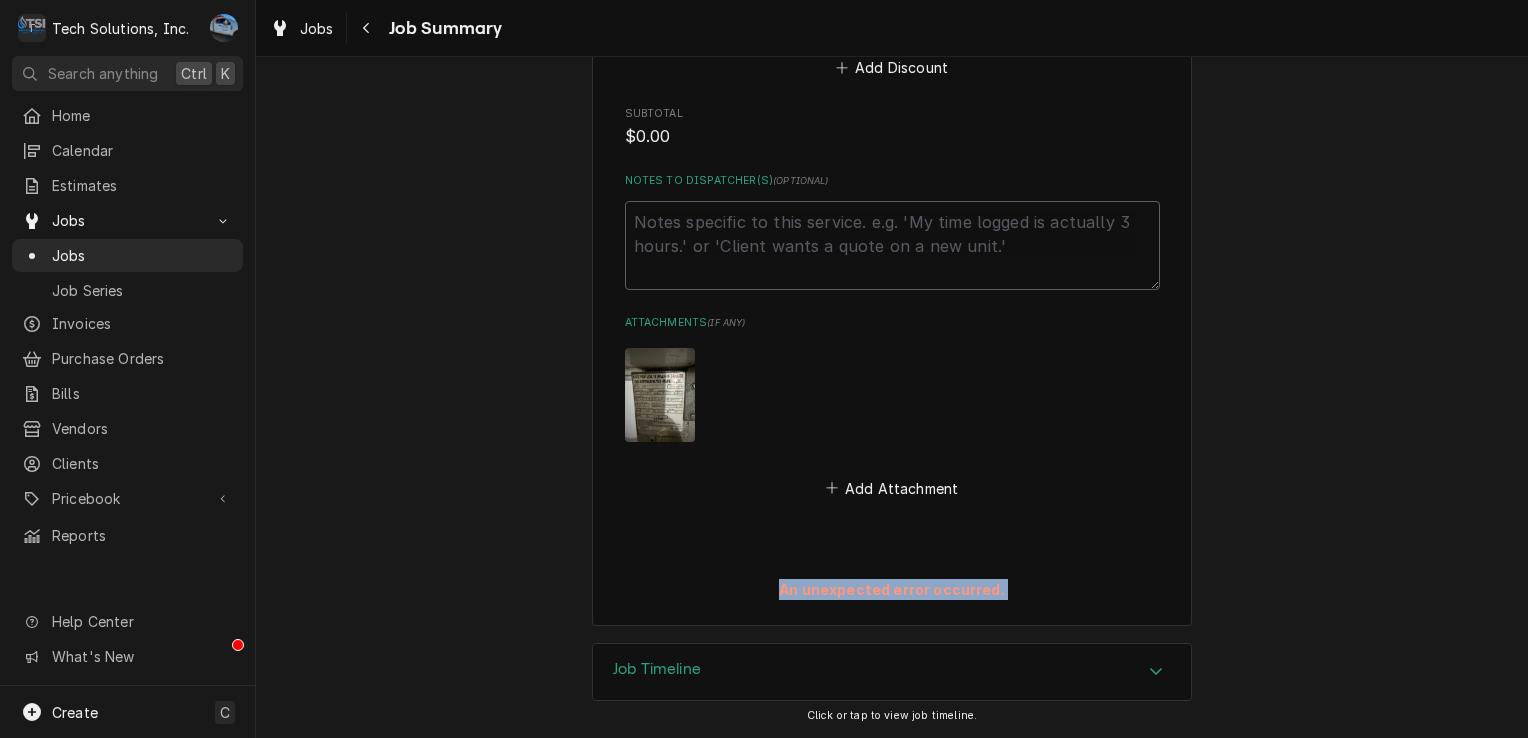click on "An unexpected error occurred." at bounding box center (892, 589) 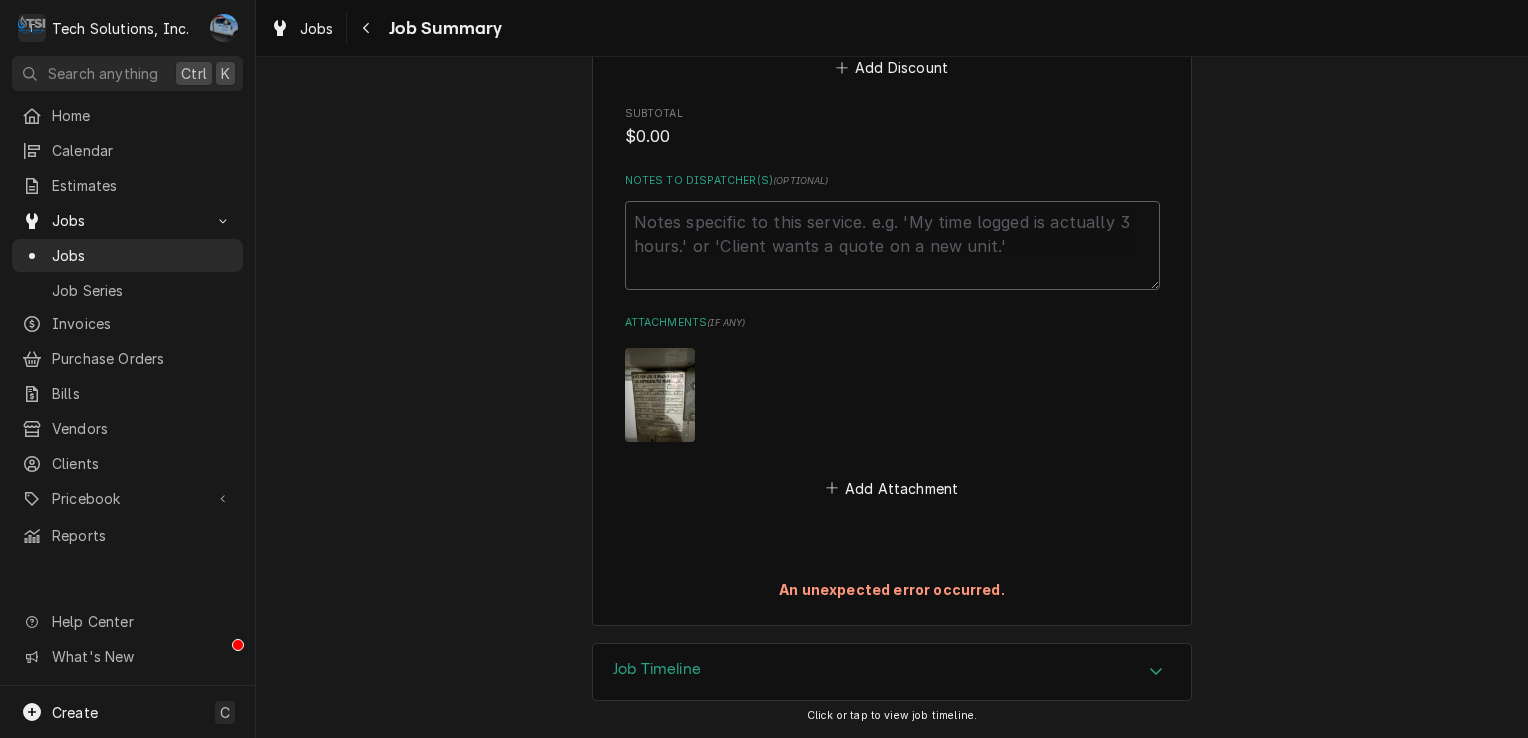 drag, startPoint x: 949, startPoint y: 592, endPoint x: 1377, endPoint y: 505, distance: 436.75278 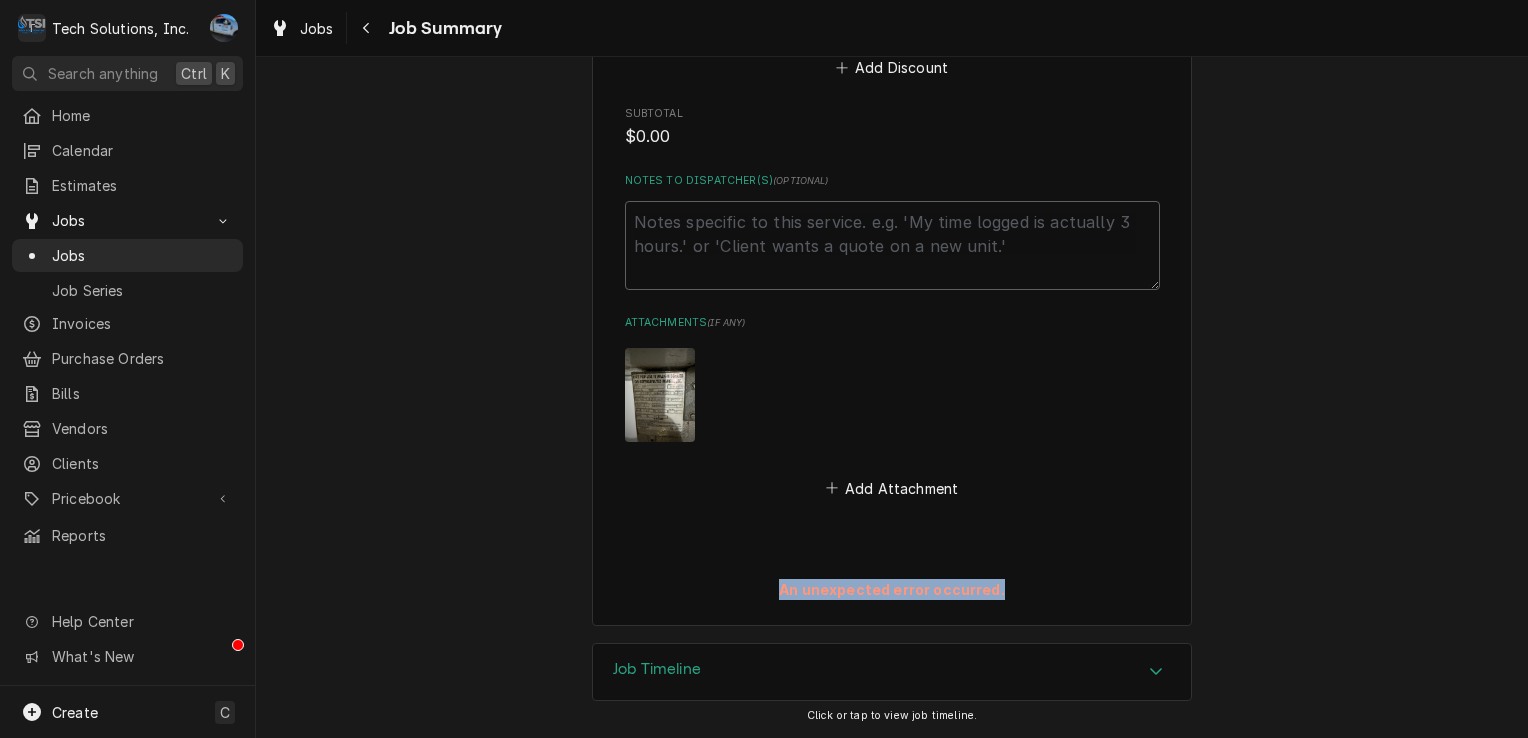 drag, startPoint x: 780, startPoint y: 588, endPoint x: 1022, endPoint y: 552, distance: 244.66304 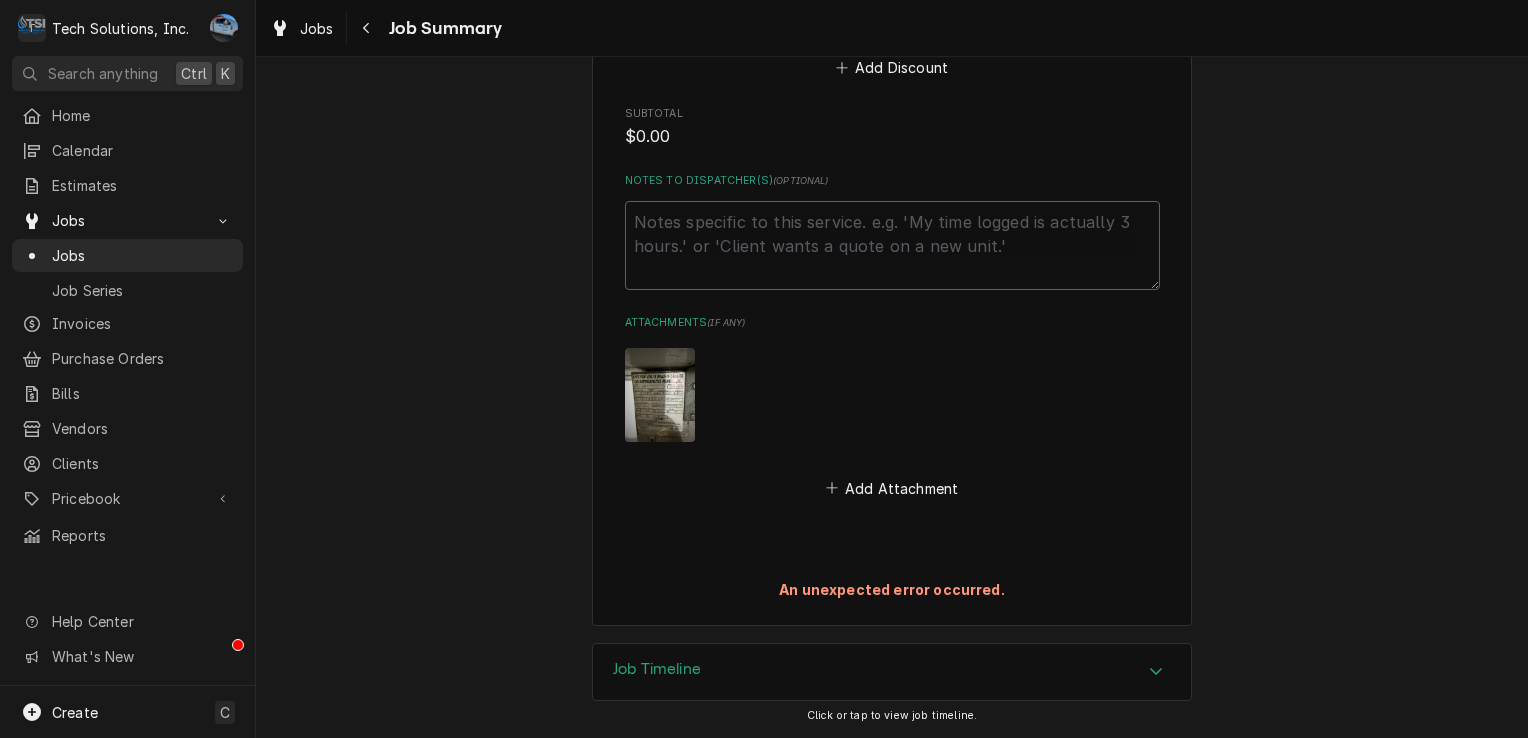 click on "Adventures on the Gorge-Aramark Destinations Mill Creek Cafe/Adventures on The Gorge / 107 Mill Creek Campus Rd, Lansing, WV 25862 Please provide a summary of the work you've done, the parts and materials you used, and any other charges or discounts that should be applied to this service: Roopairs Job ID JOB-551 Service Type Walk In Cooler Service Job Type Service Total Time Logged 4min Service Charges This line item was manually created outside your standard pricebook. Custom items may lack verified pricing, costs, and detailed specifications. Short Description Walk In Cooler Service Service Dates Jul 3, 2025 - Jul 4, 2025 Hourly Cost $0.00/hr Qty. 1hr Rate $0.00/hr Amount $0.00 Service  Summary . Add Service Charge Parts and Materials  ( if any ) Add Part or Material Trip Charges, Diagnostic Fees, etc.  ( if any ) Add Miscellaneous Charge Discounts  ( if any ) Add Discount Subtotal $0.00 Notes to Dispatcher(s)  ( optional ) Attachments  ( if any ) Add Attachment An unexpected error occurred." at bounding box center (892, -246) 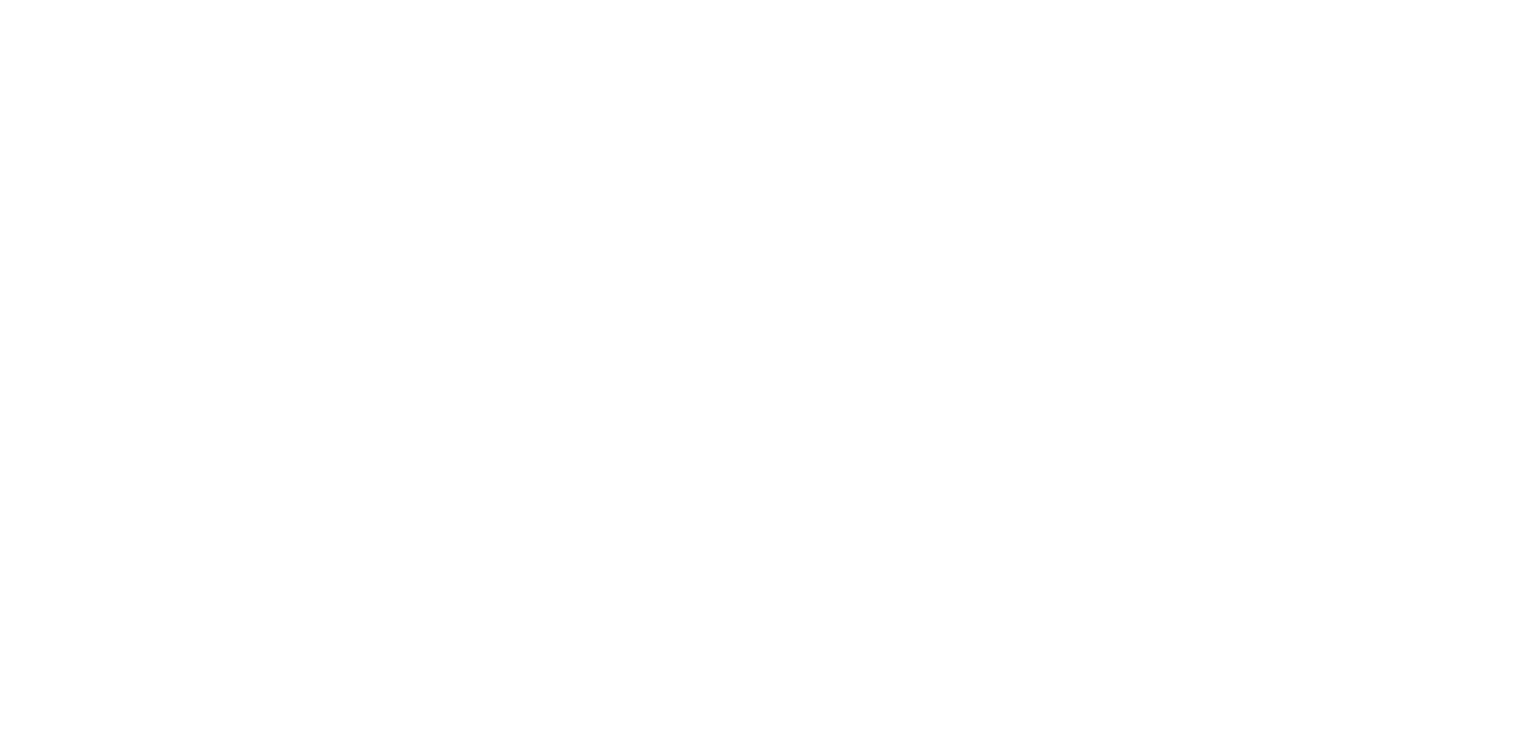 scroll, scrollTop: 0, scrollLeft: 0, axis: both 